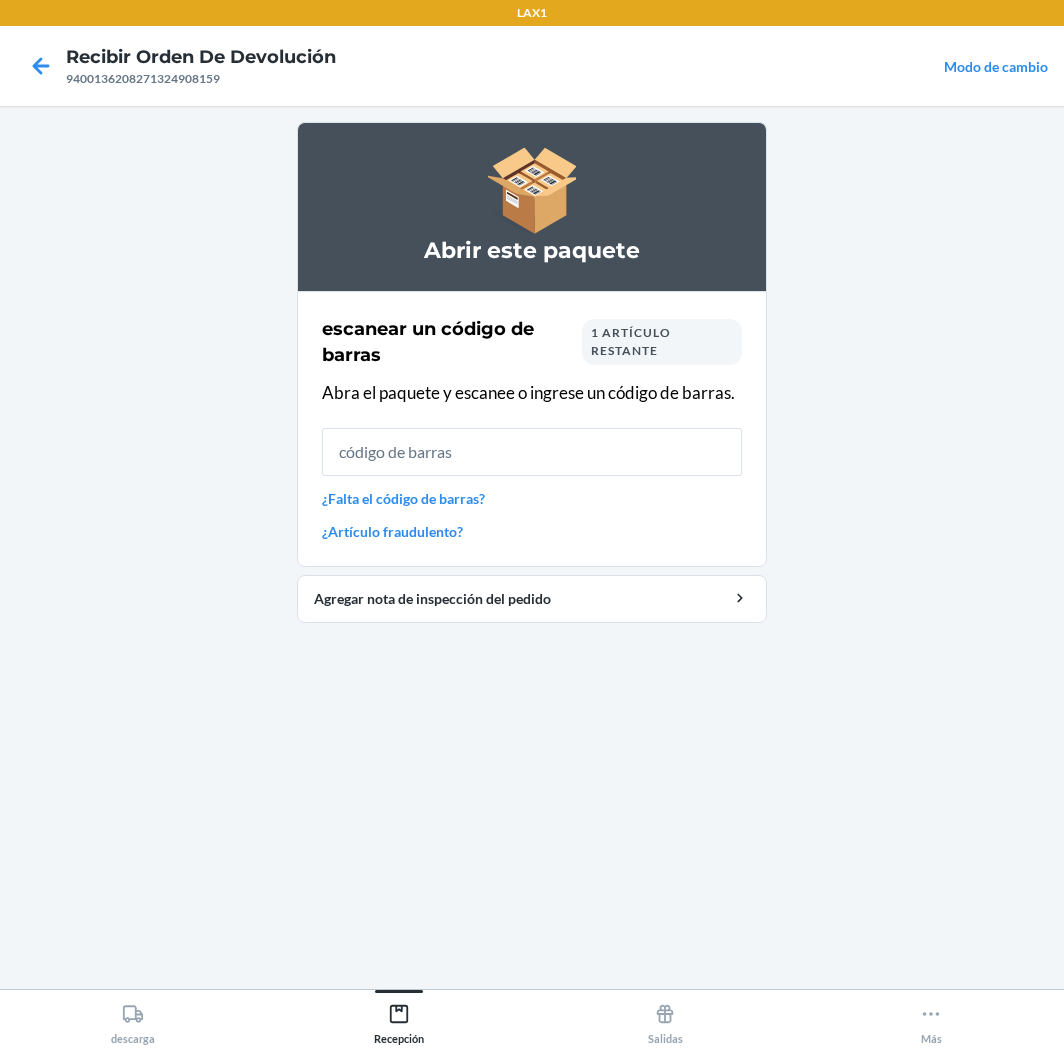 scroll, scrollTop: 0, scrollLeft: 0, axis: both 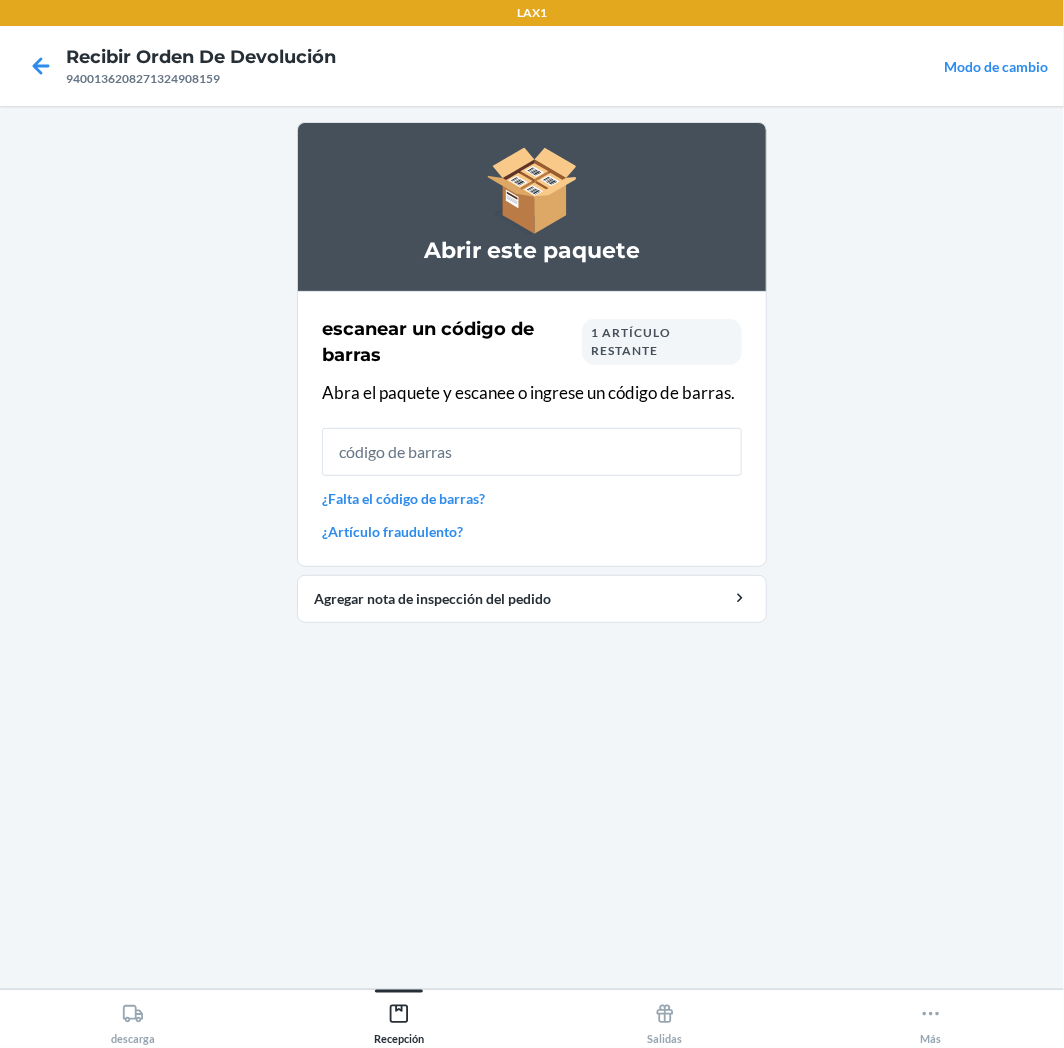 click on "1 artículo restante" at bounding box center (631, 341) 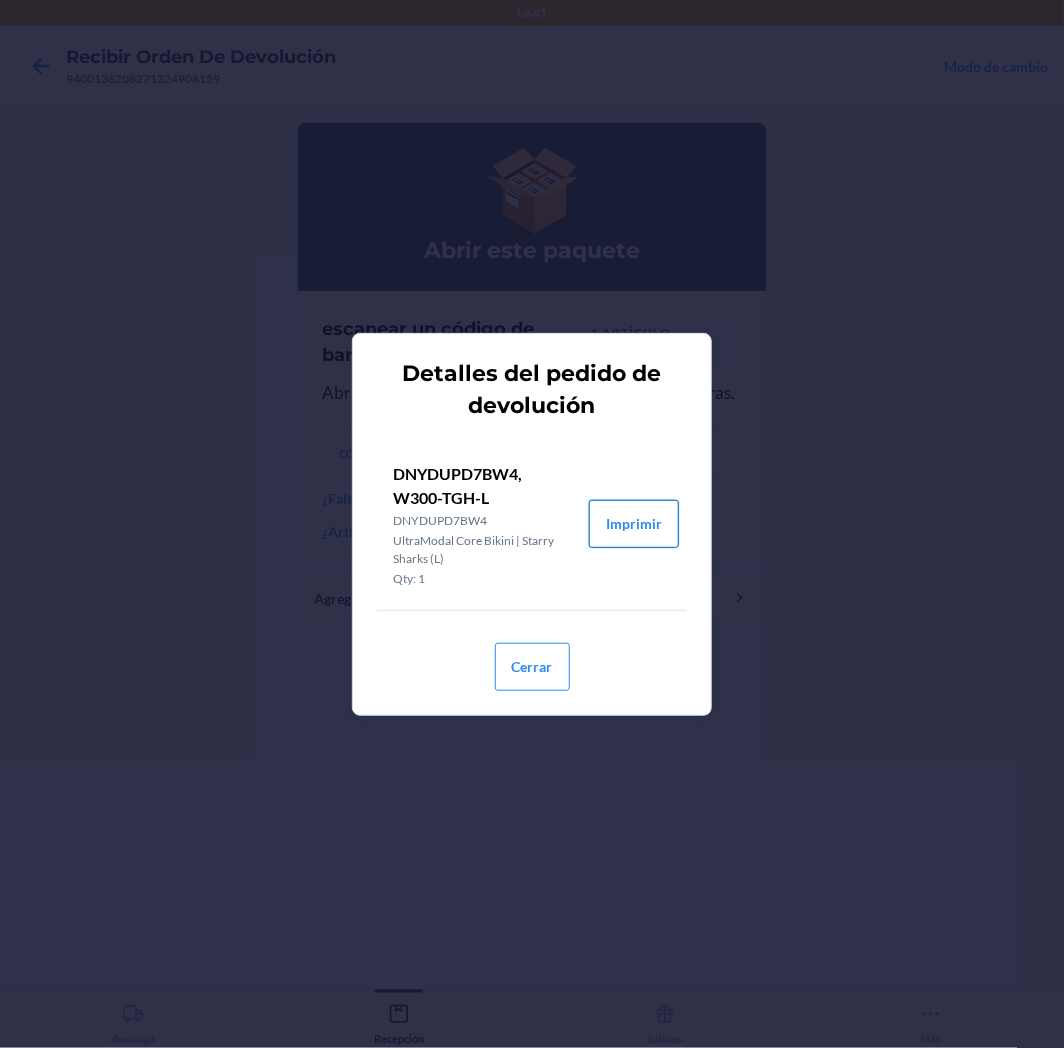 click on "Imprimir" at bounding box center [634, 524] 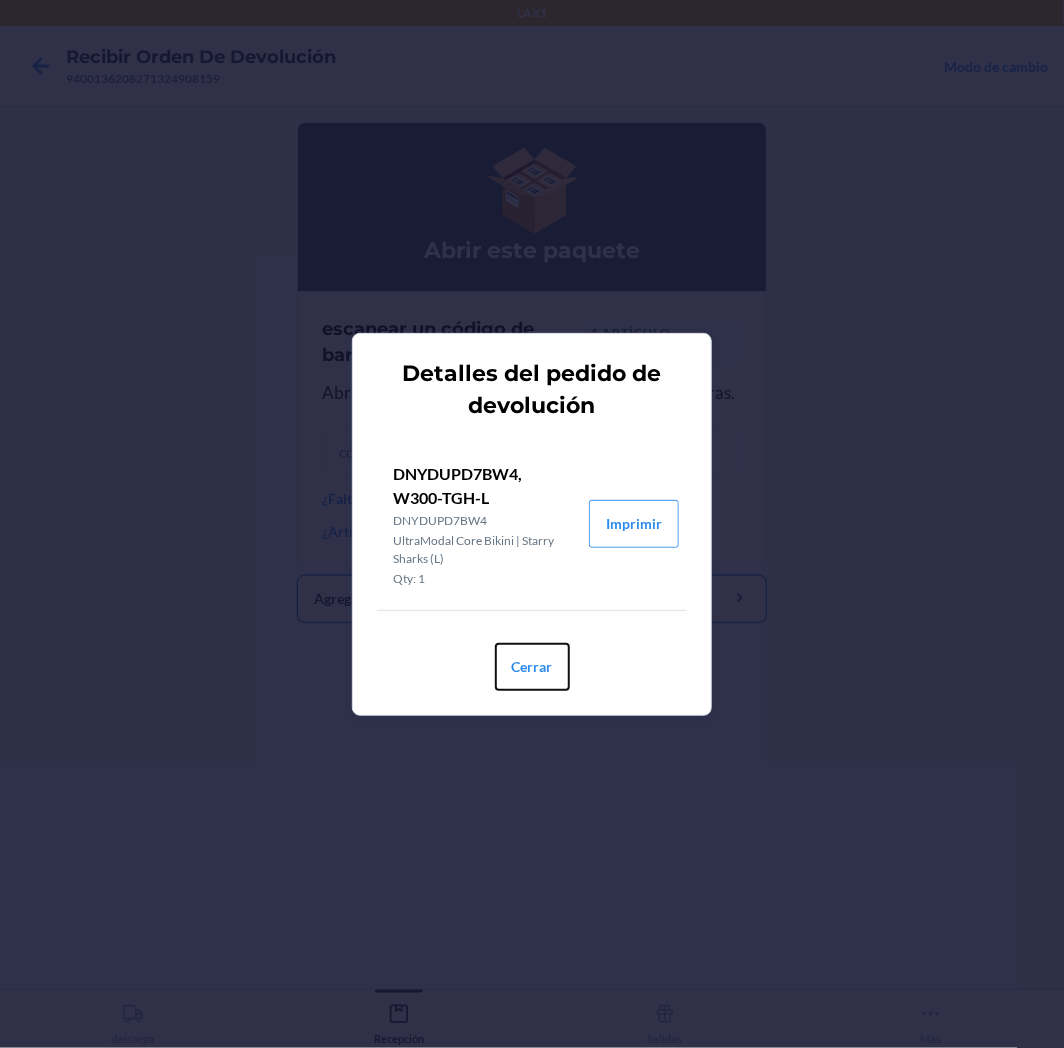 drag, startPoint x: 555, startPoint y: 681, endPoint x: 562, endPoint y: 581, distance: 100.2447 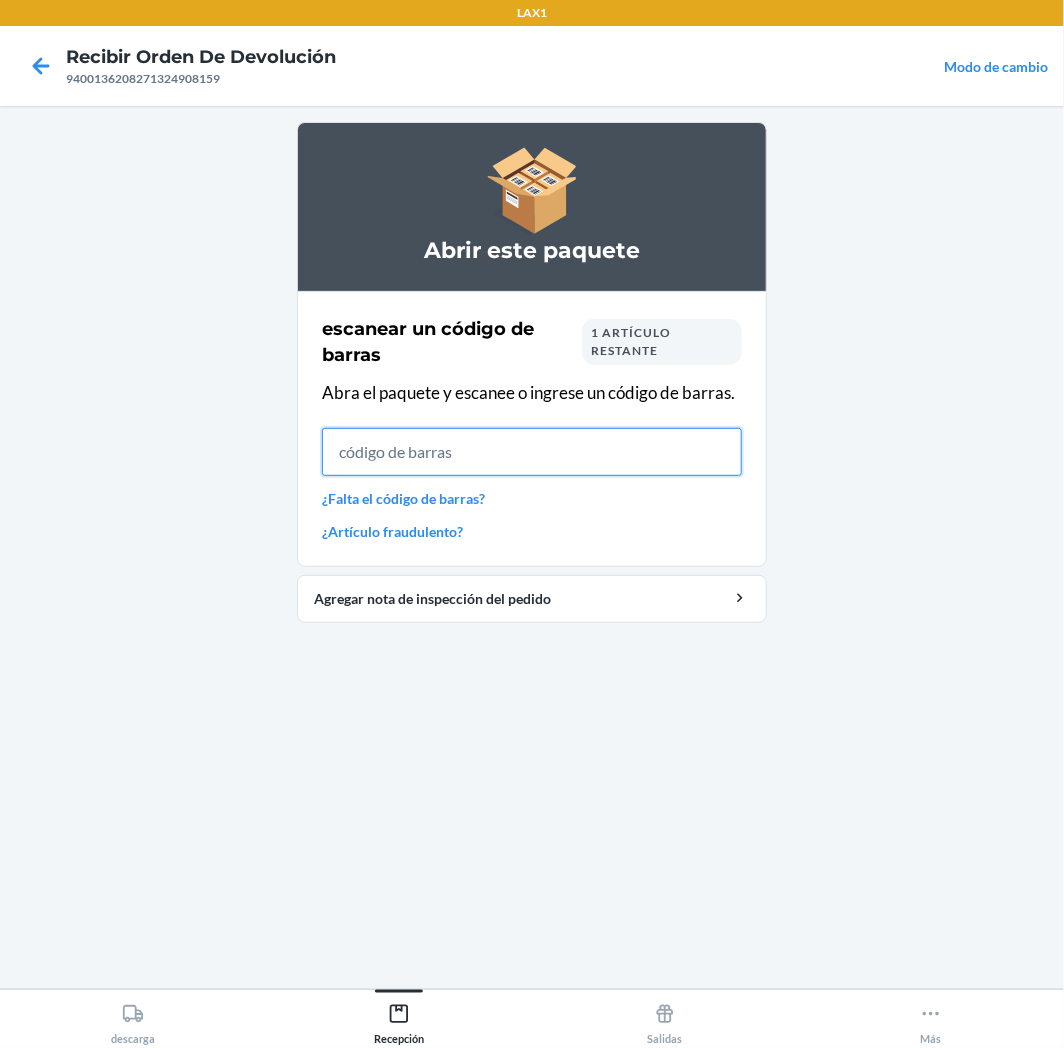 click at bounding box center [532, 452] 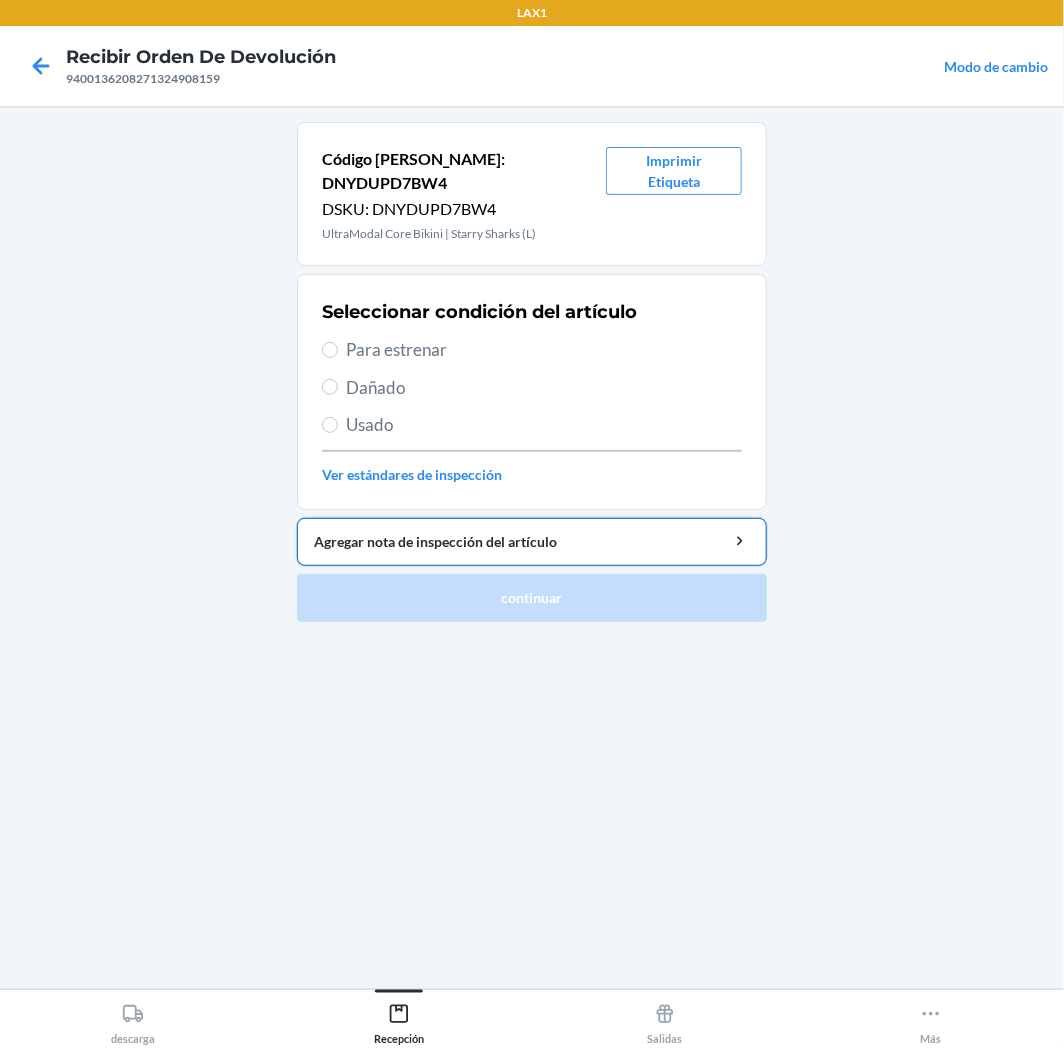 click on "Agregar nota de inspección del artículo" at bounding box center [532, 541] 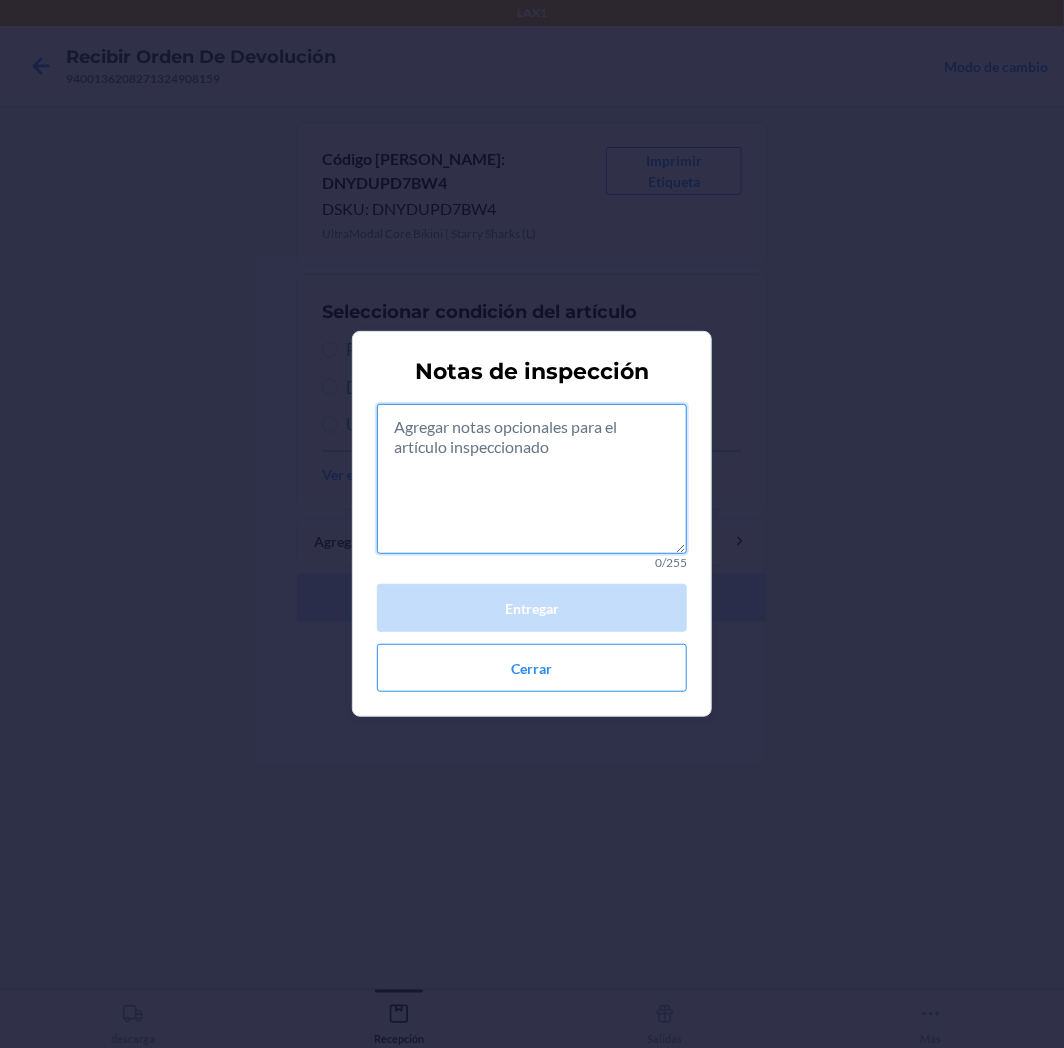 click at bounding box center [532, 479] 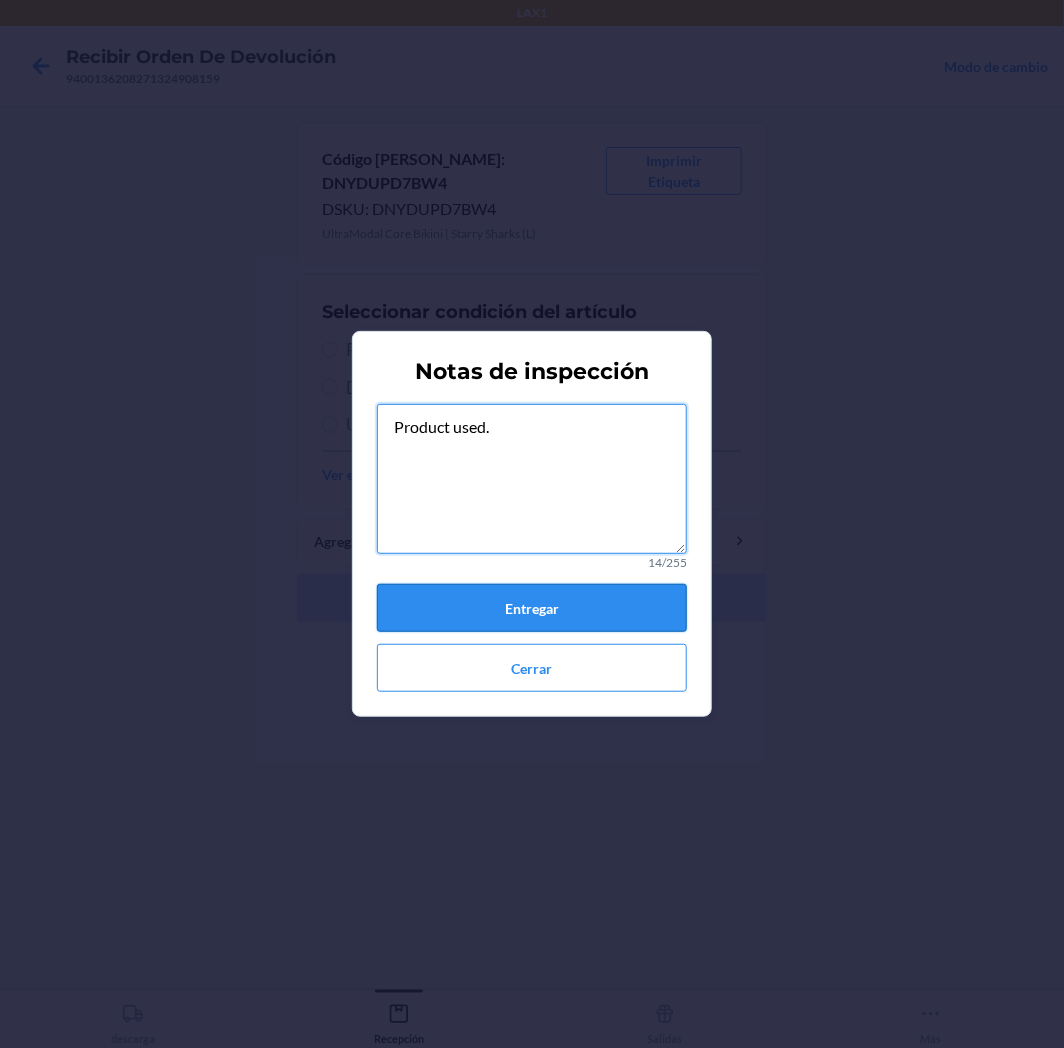 type on "Product used." 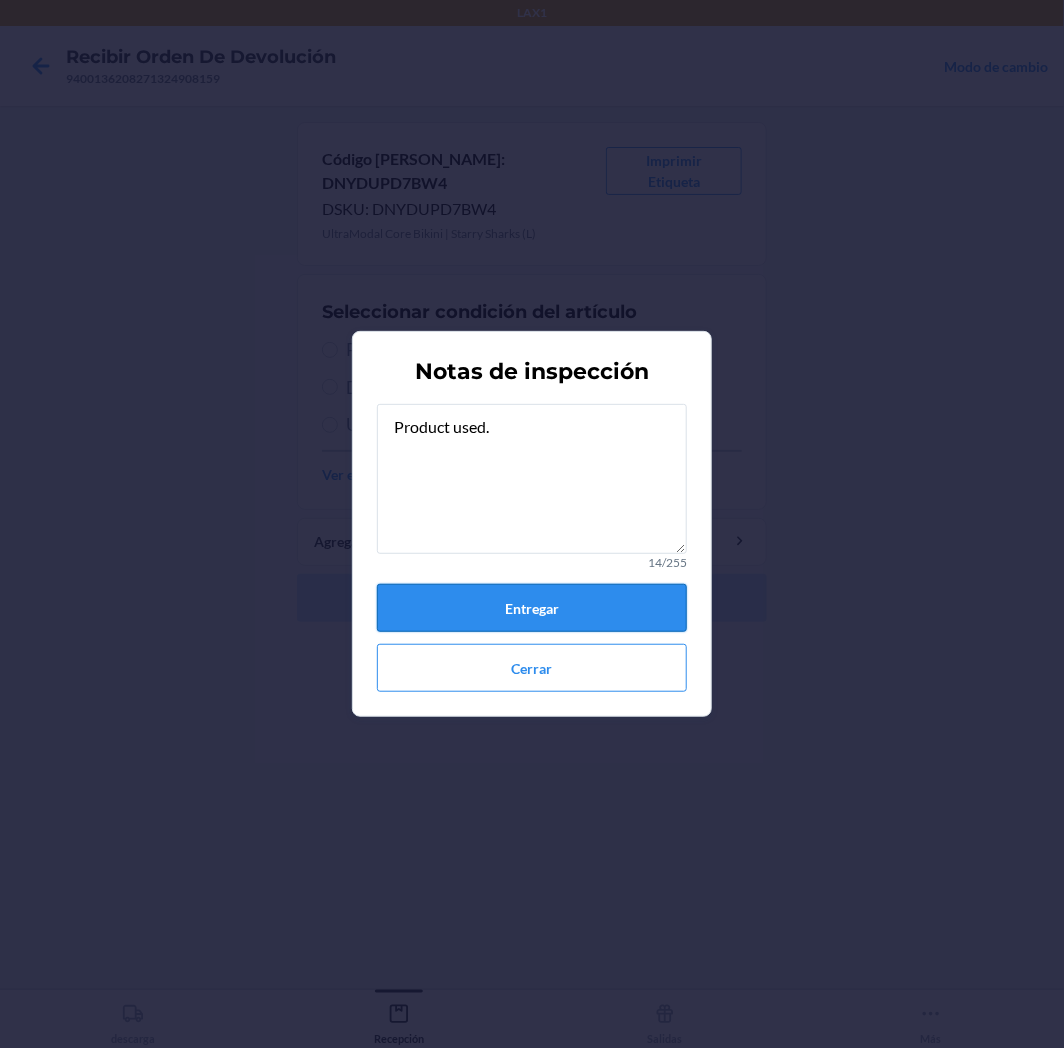 click on "Entregar" at bounding box center (532, 608) 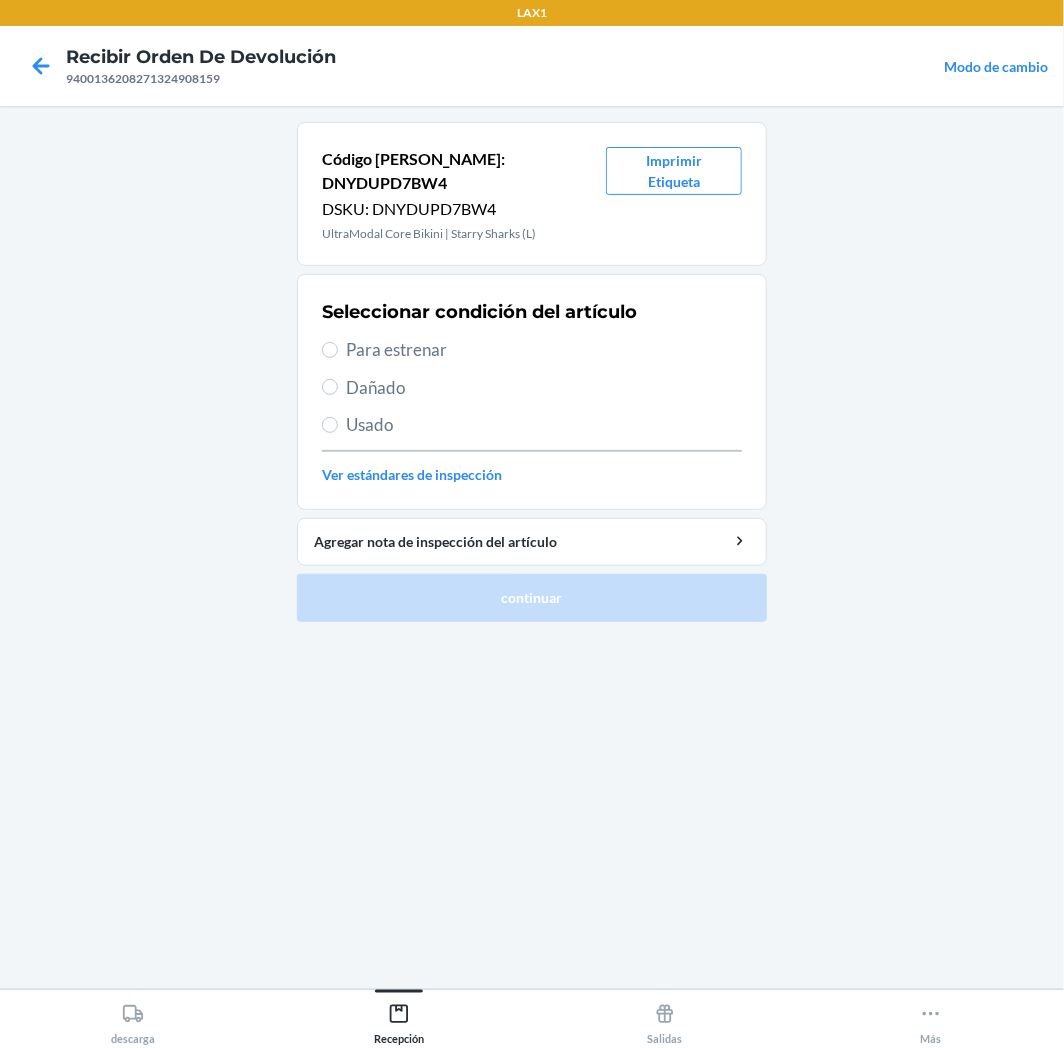 click on "Usado" at bounding box center [544, 425] 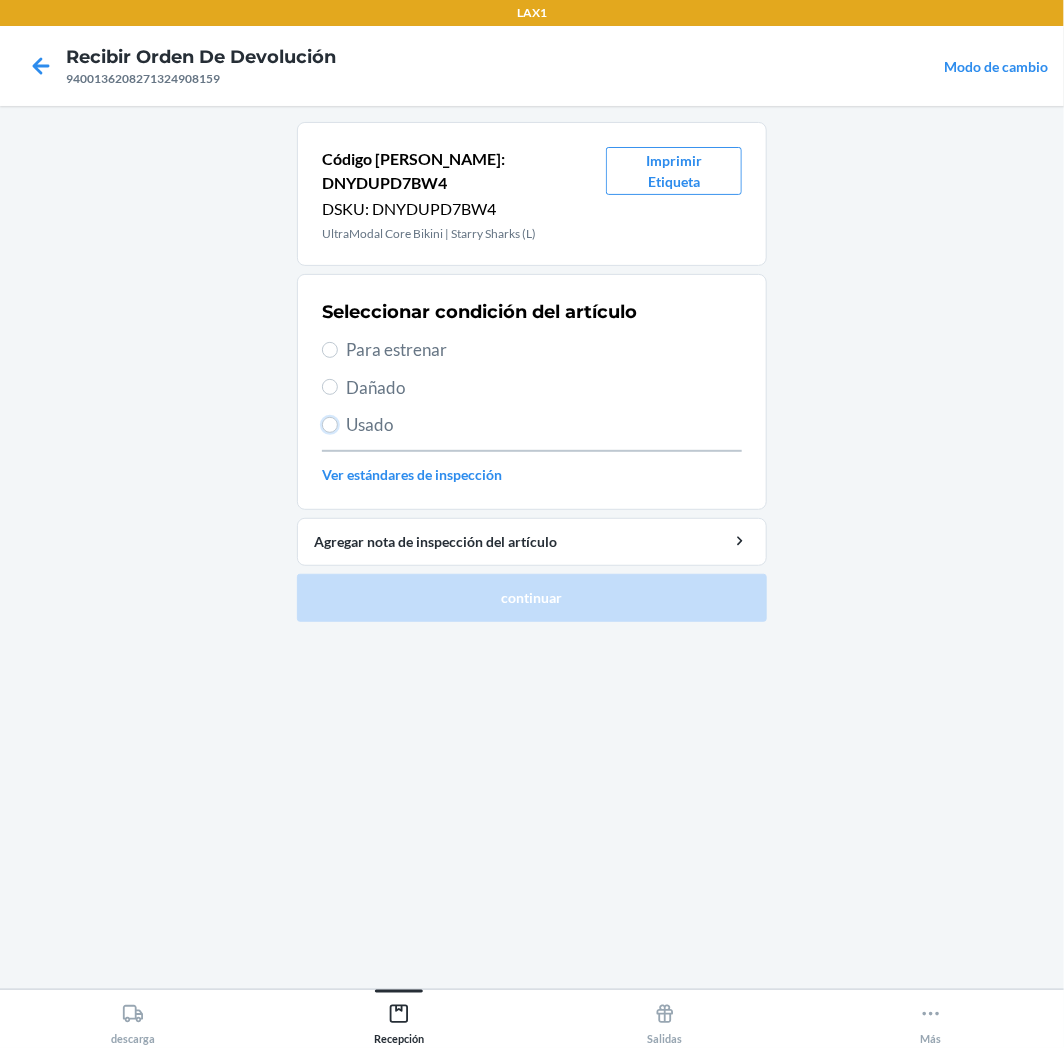 click on "Usado" at bounding box center (330, 425) 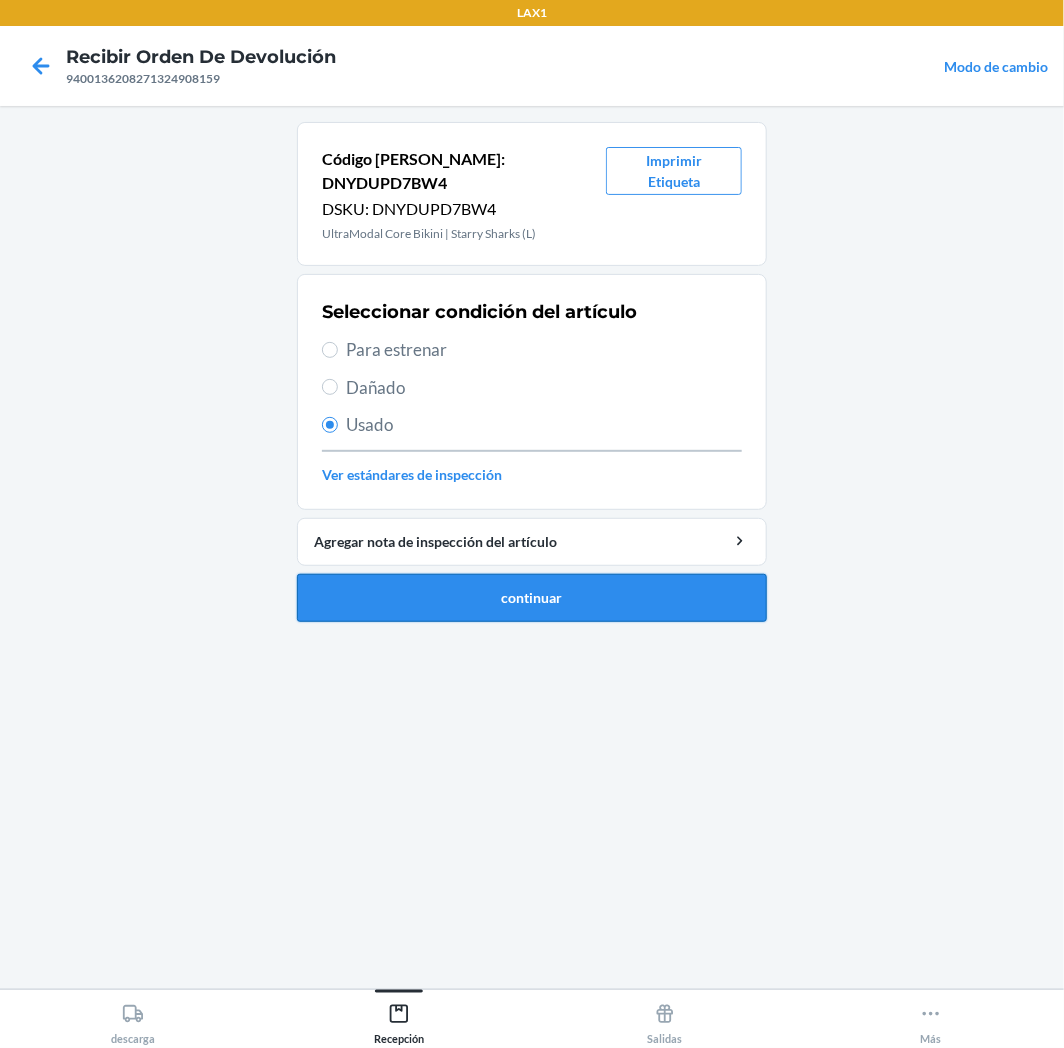 click on "continuar" at bounding box center [532, 598] 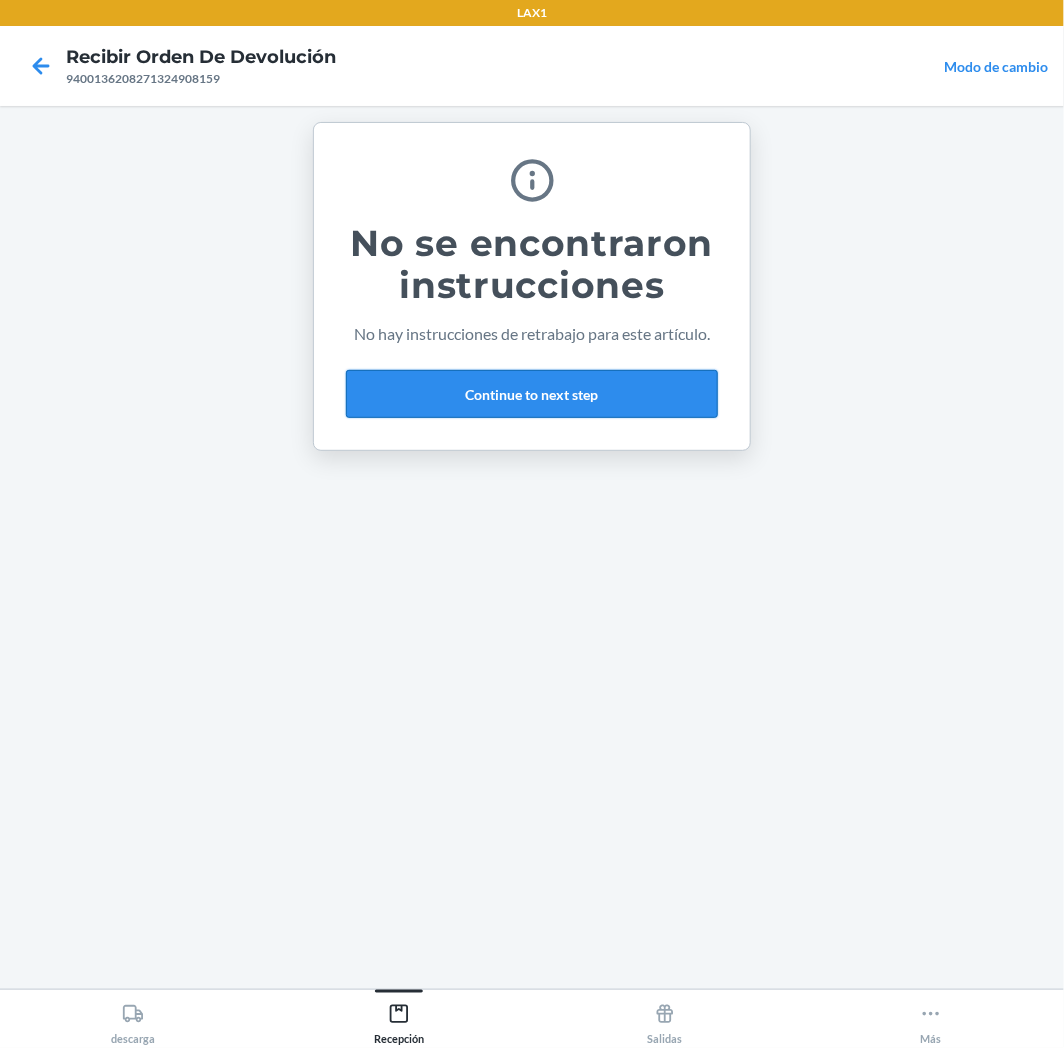 click on "Continue to next step" at bounding box center (532, 394) 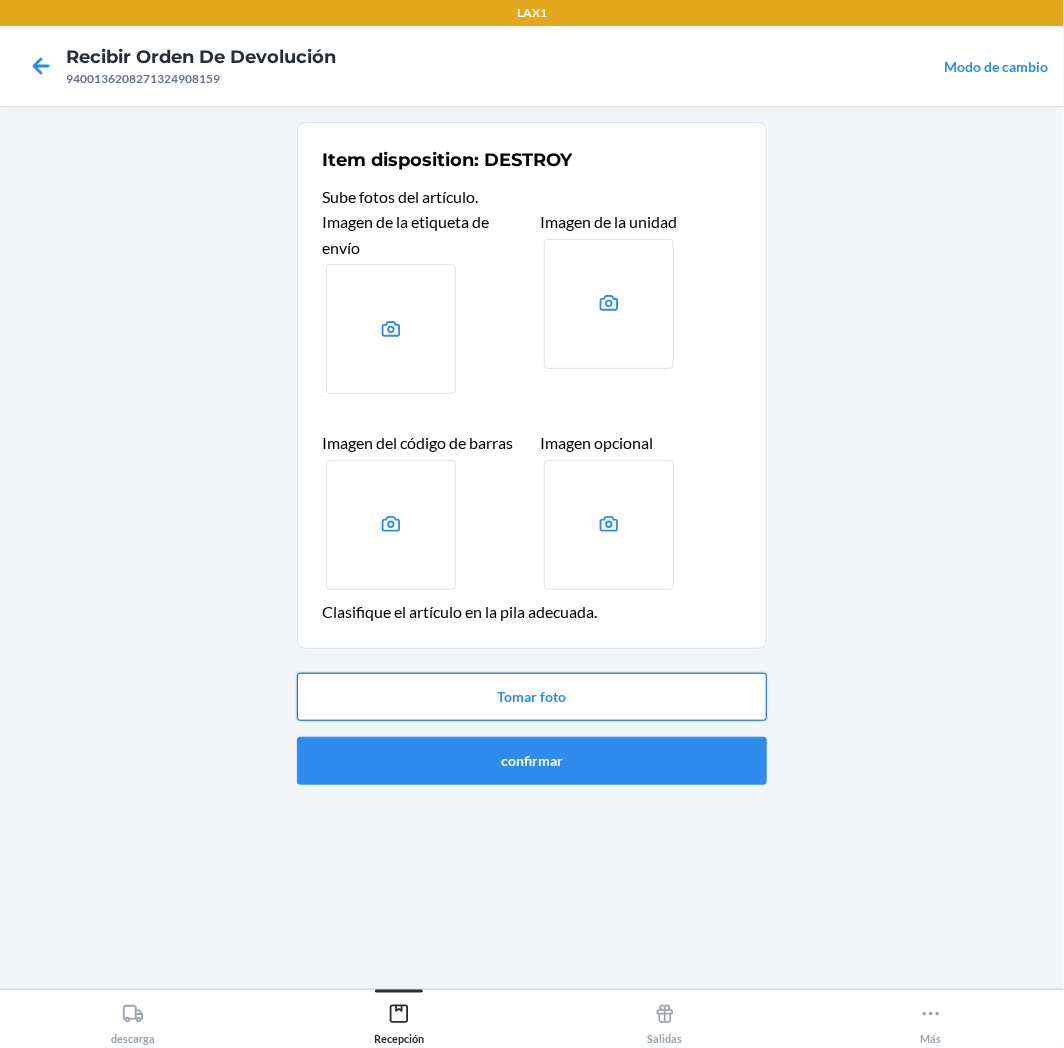 click on "Tomar foto" at bounding box center [532, 697] 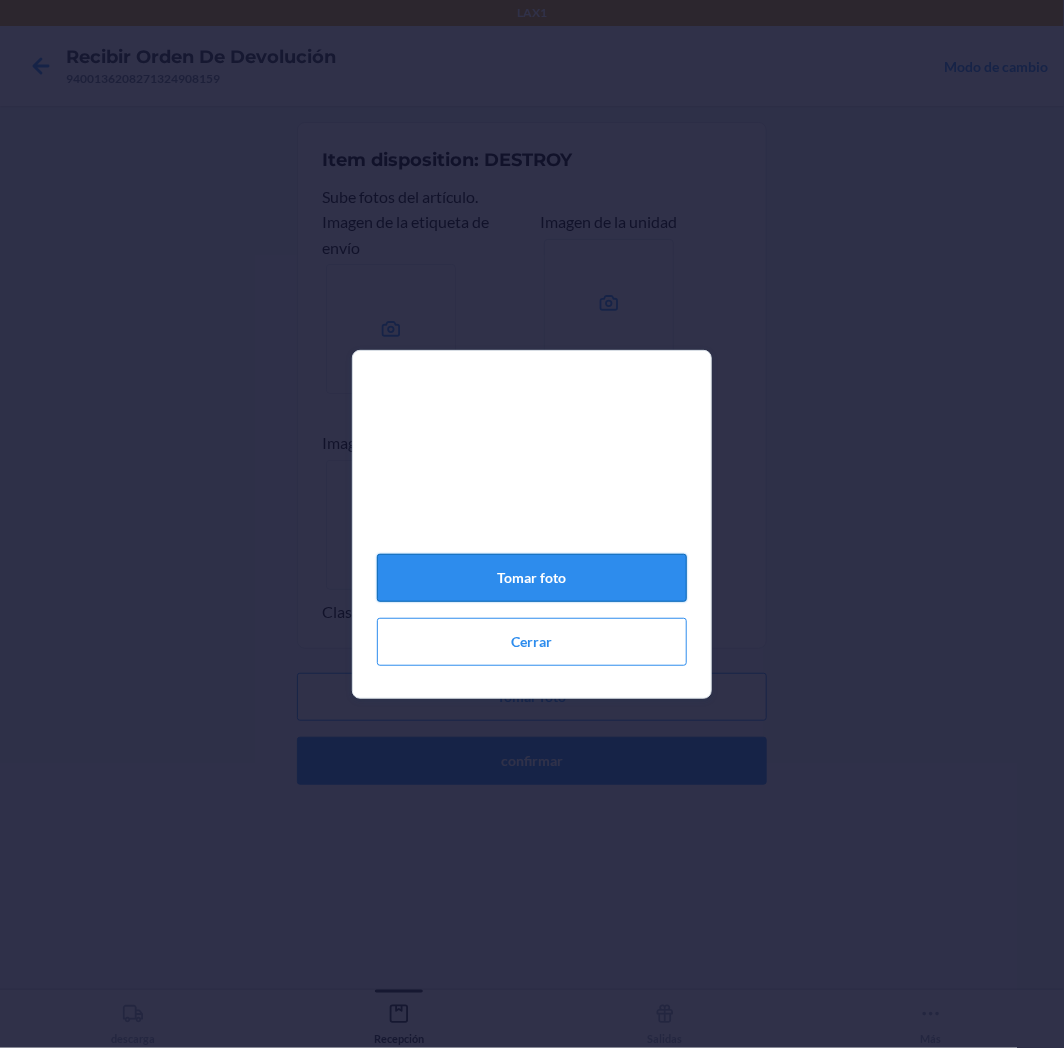 click on "Tomar foto" 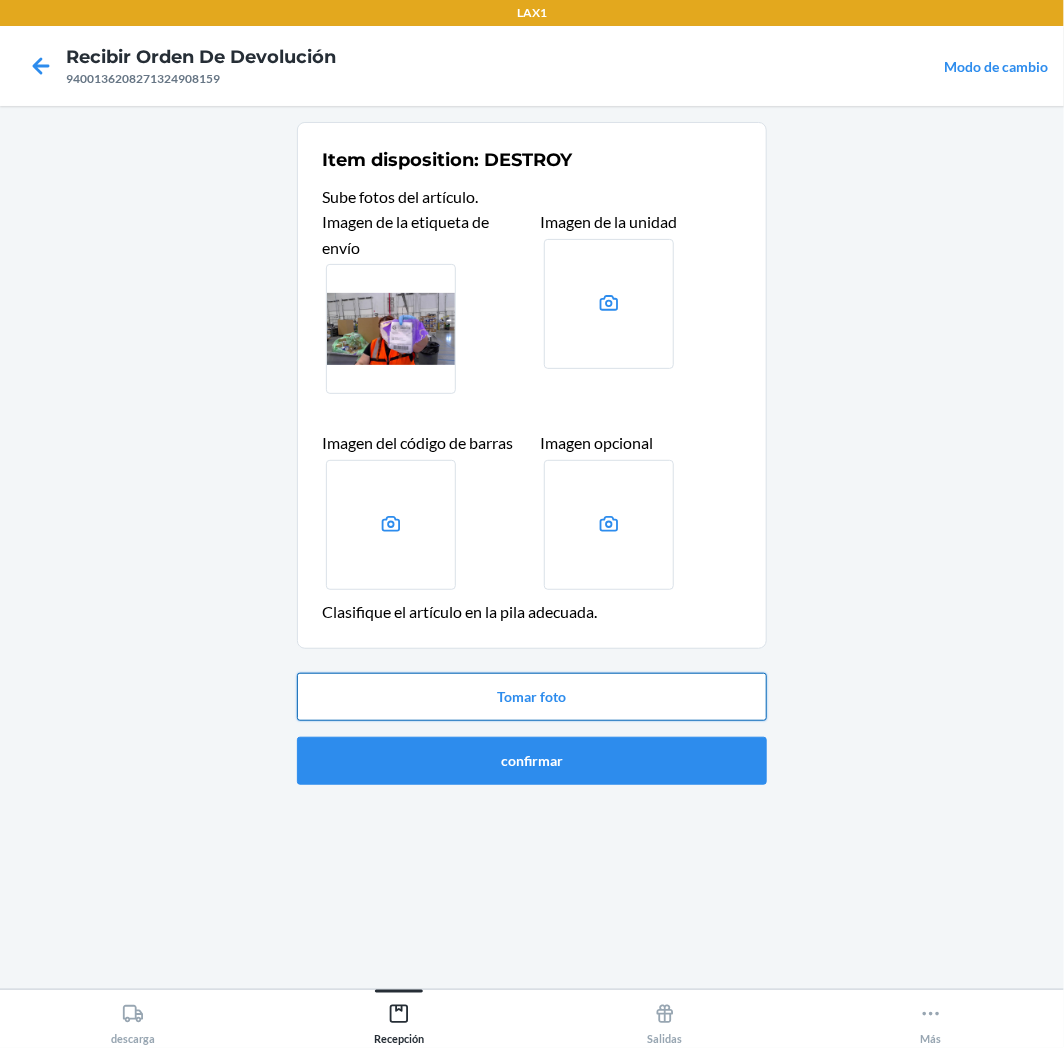 click on "Tomar foto" at bounding box center [532, 697] 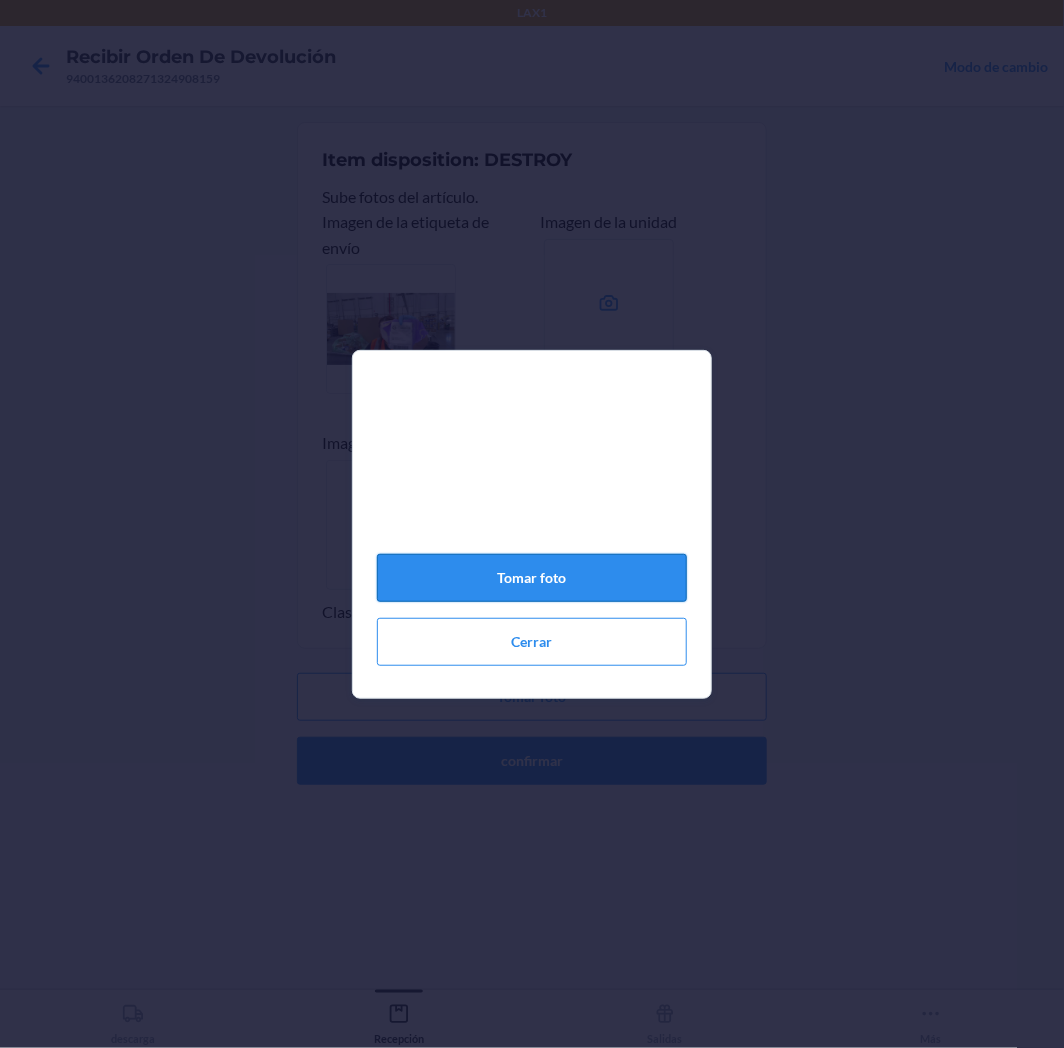 drag, startPoint x: 544, startPoint y: 563, endPoint x: 541, endPoint y: 573, distance: 10.440307 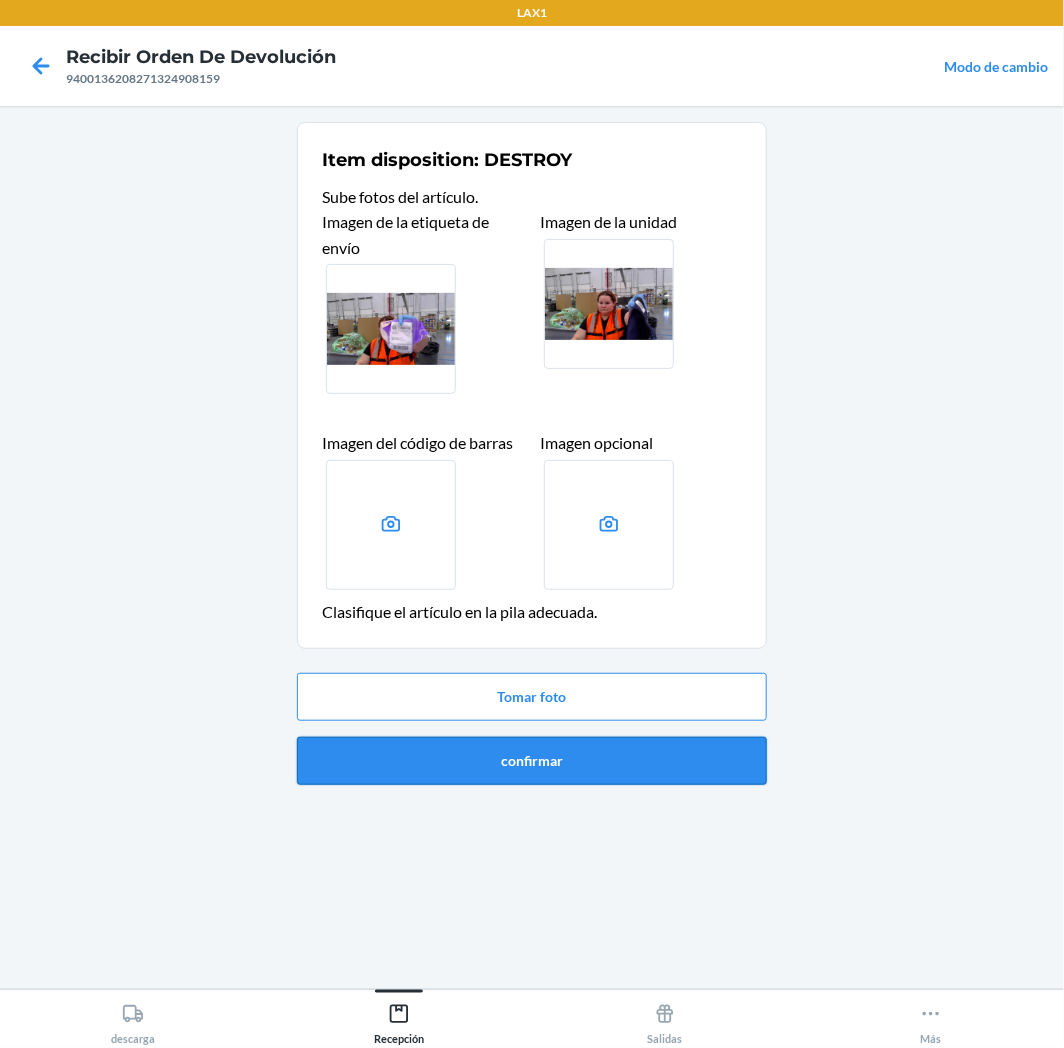 click on "confirmar" at bounding box center [532, 761] 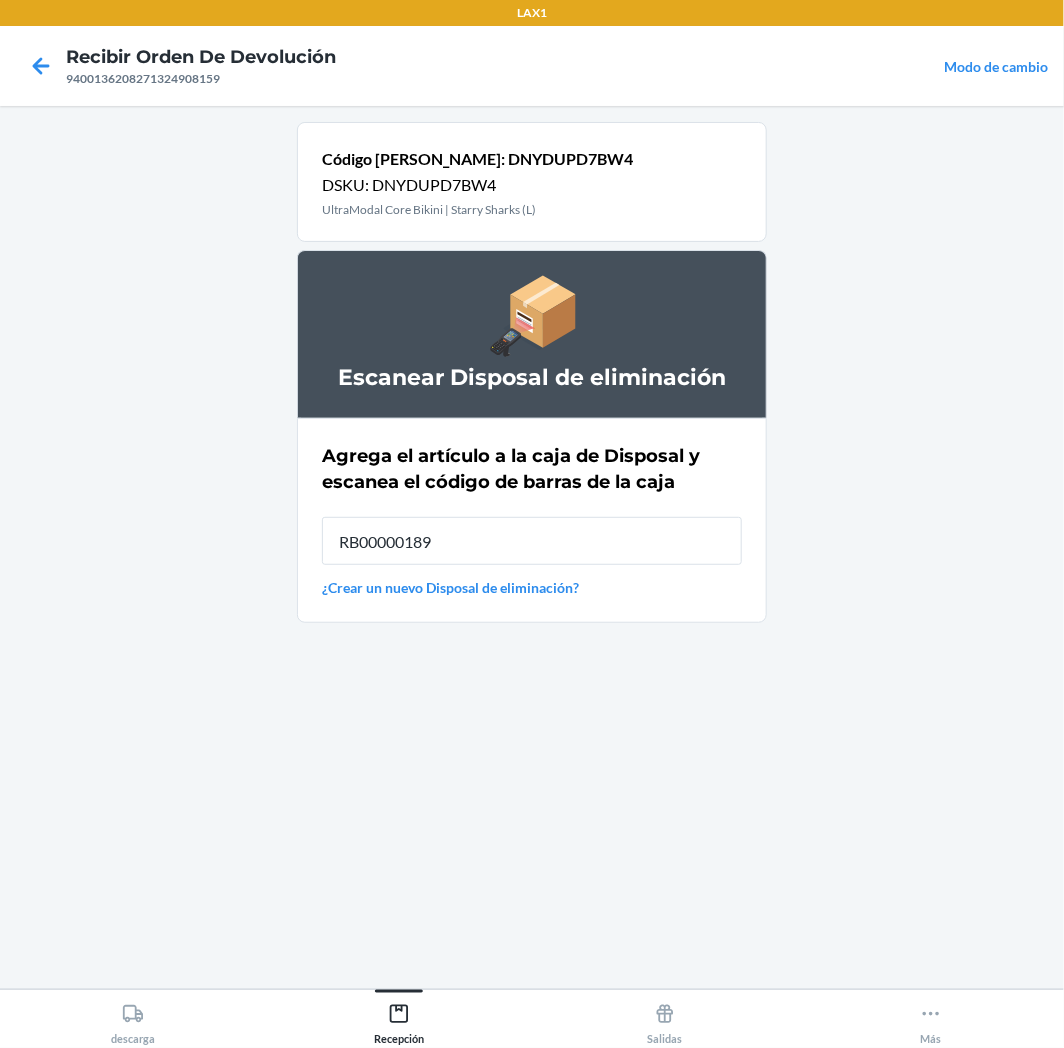 type on "RB00000189K" 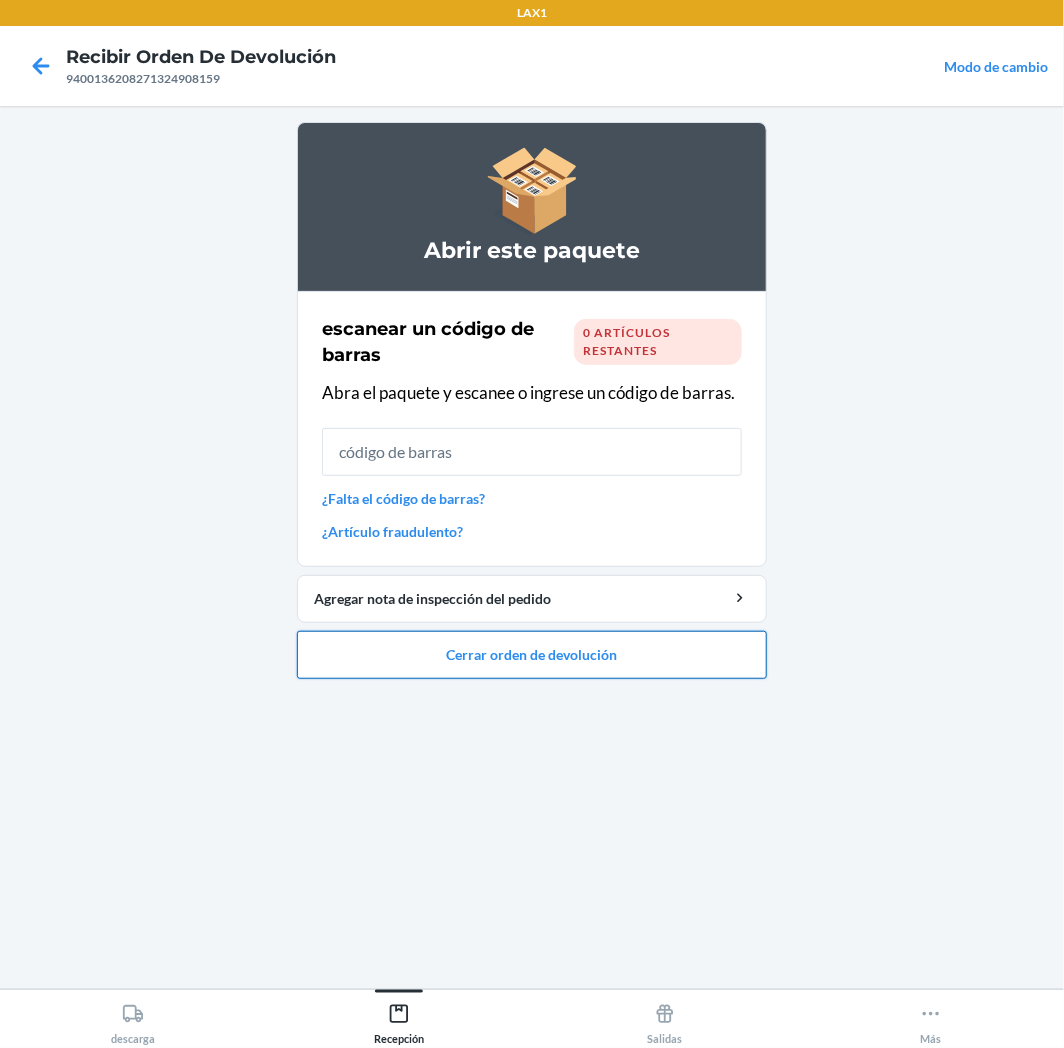 click on "Cerrar orden de devolución" at bounding box center (532, 655) 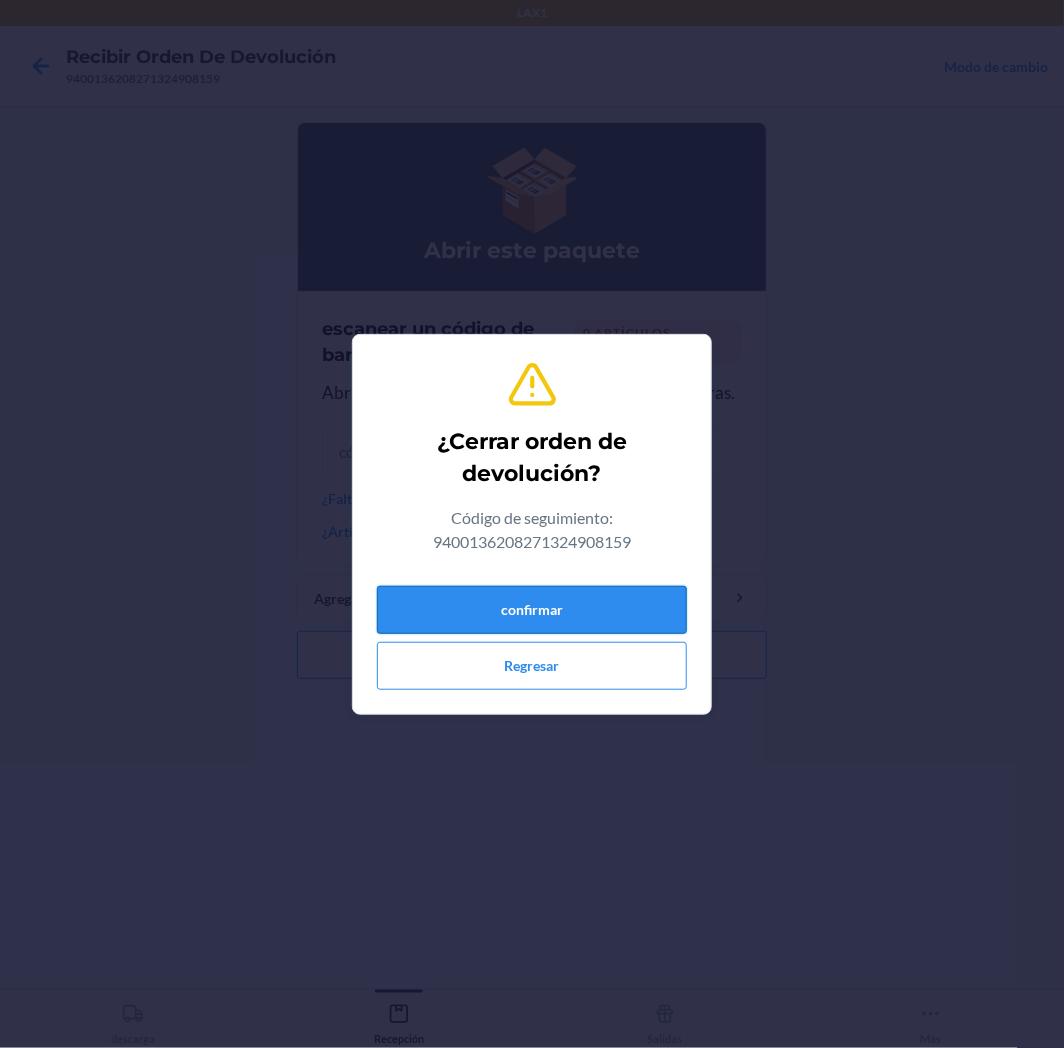 click on "confirmar" at bounding box center (532, 610) 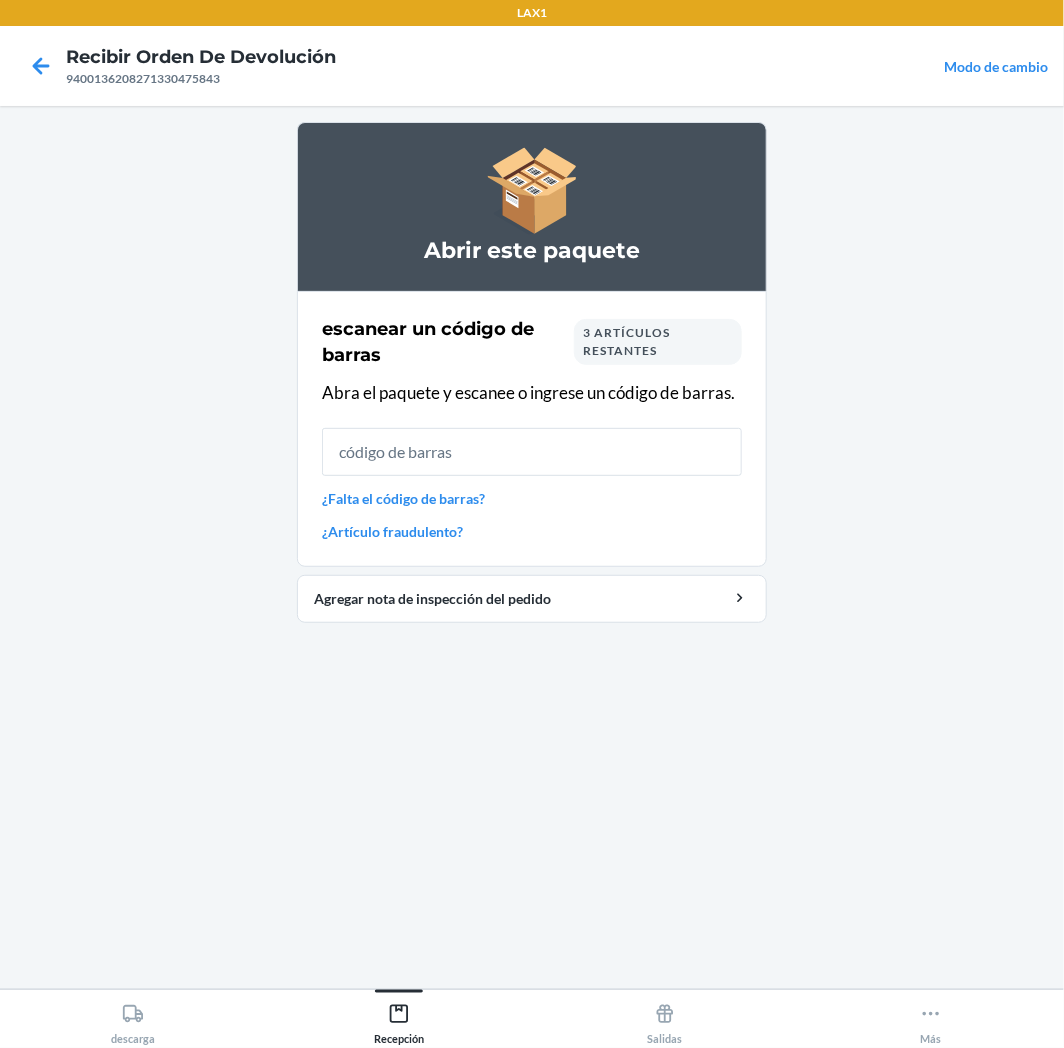 click on "3 artículos restantes" at bounding box center (658, 342) 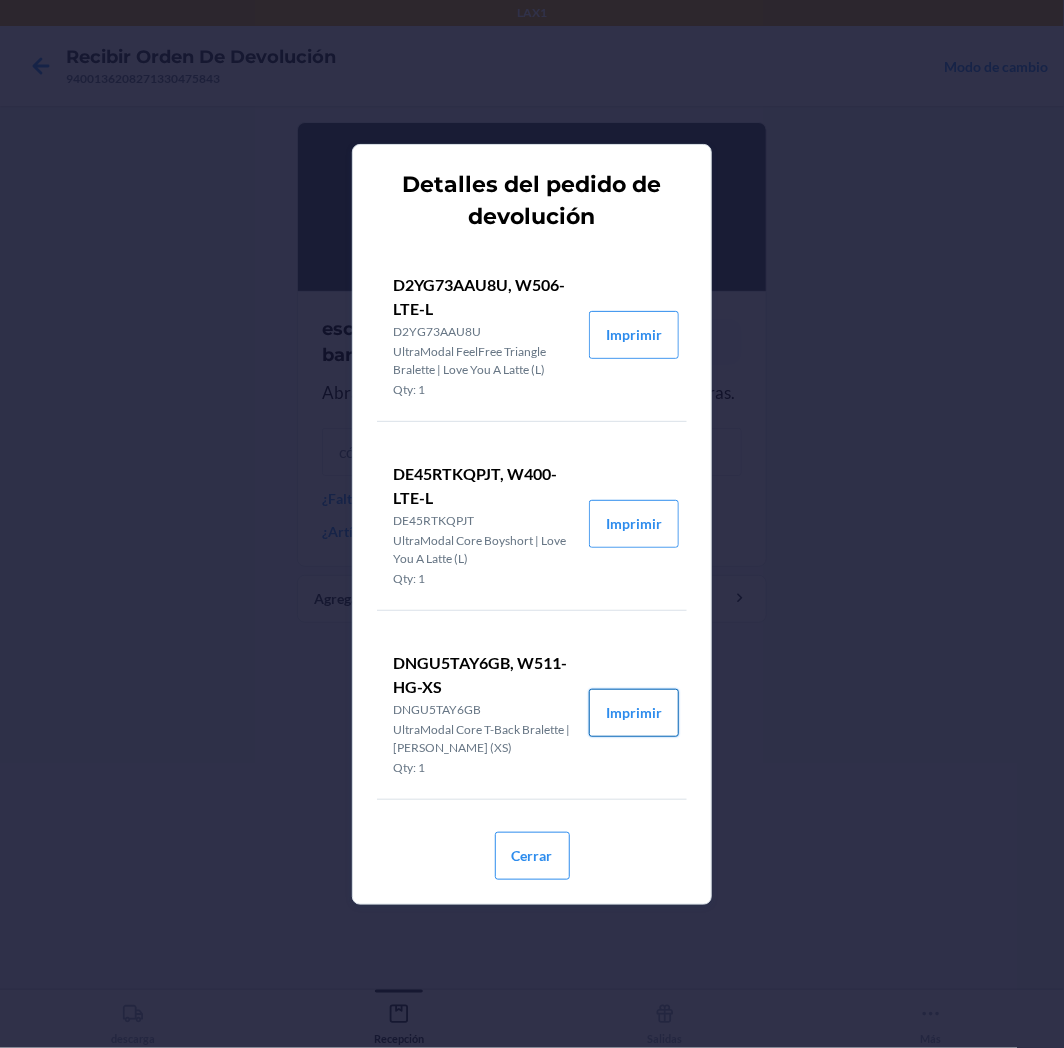click on "Imprimir" at bounding box center [634, 713] 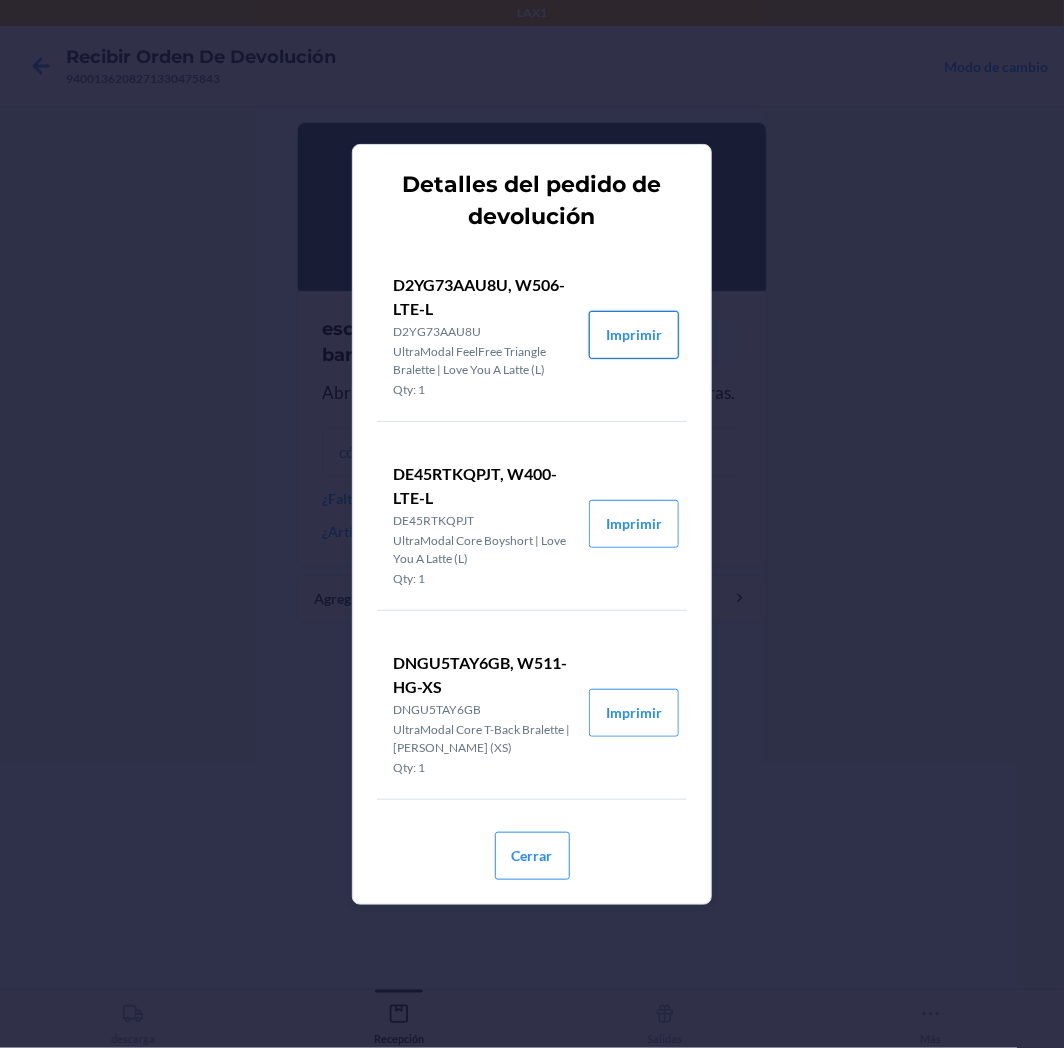 click on "Imprimir" at bounding box center (634, 335) 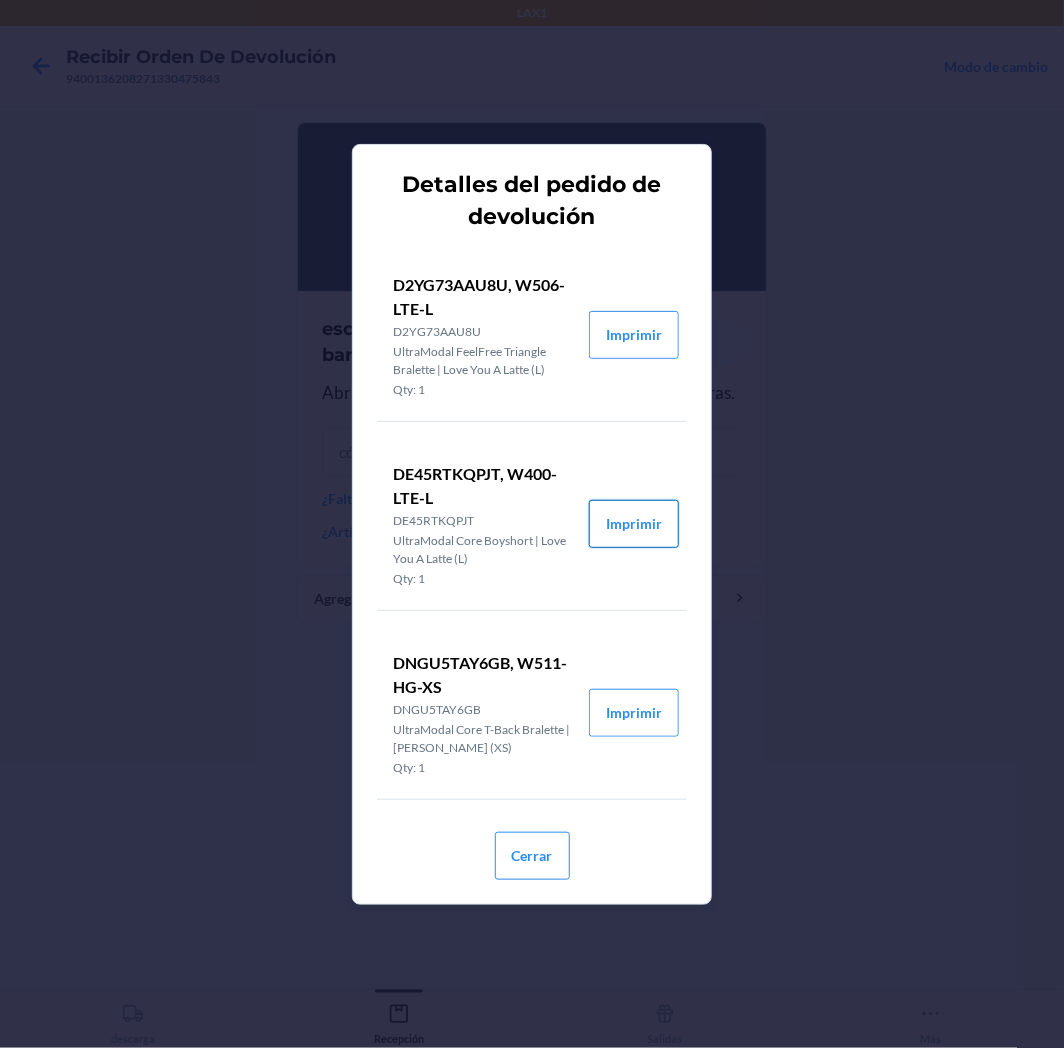 click on "Imprimir" at bounding box center (634, 524) 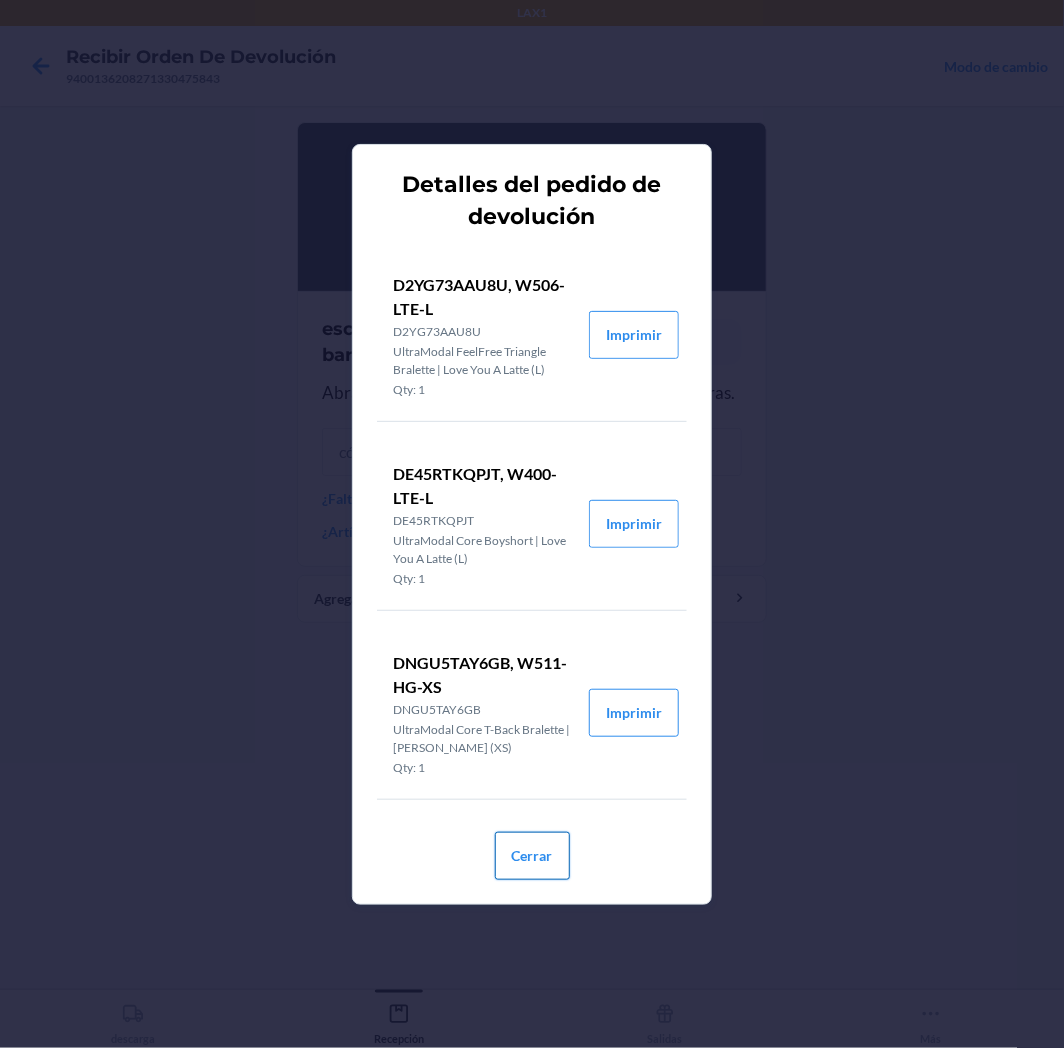 click on "Cerrar" at bounding box center [532, 856] 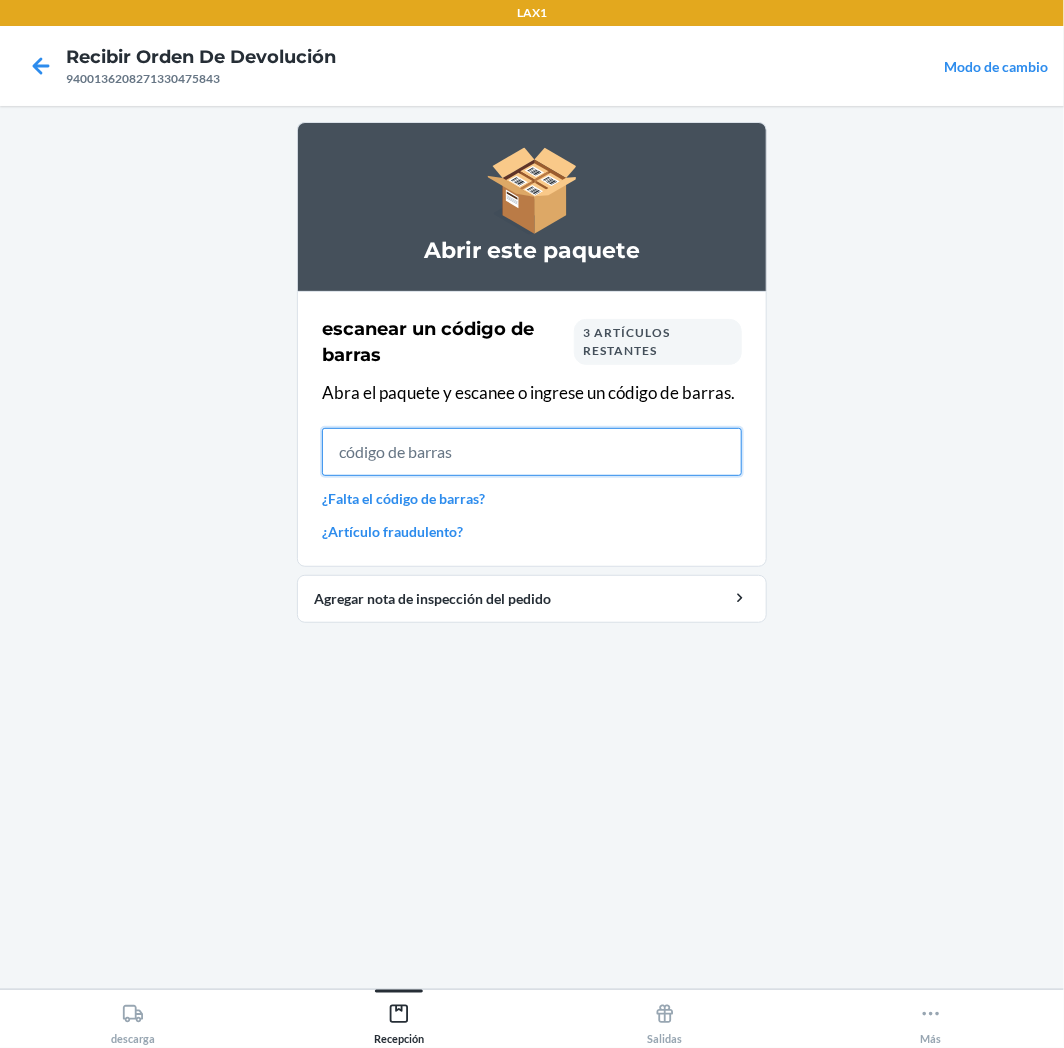 click at bounding box center [532, 452] 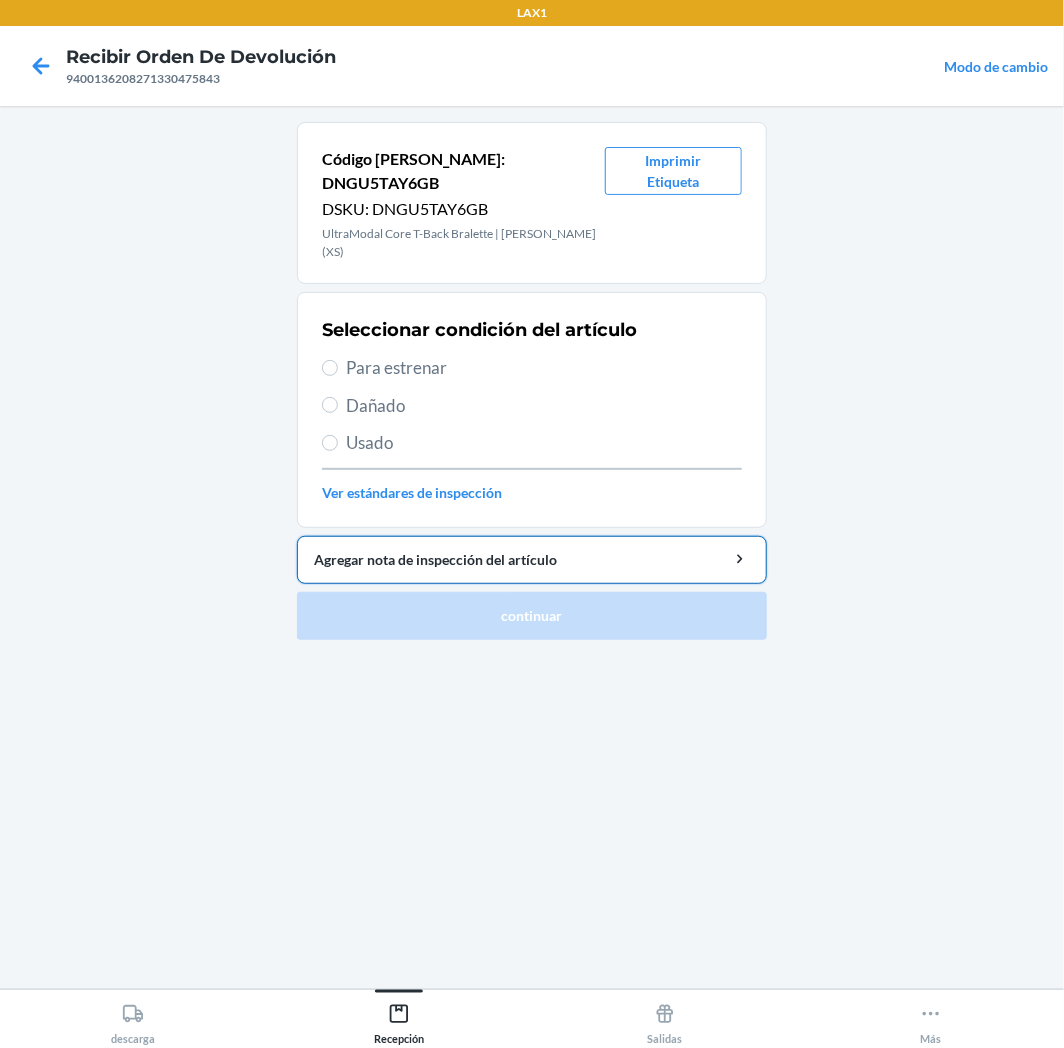 click on "Agregar nota de inspección del artículo" at bounding box center (532, 559) 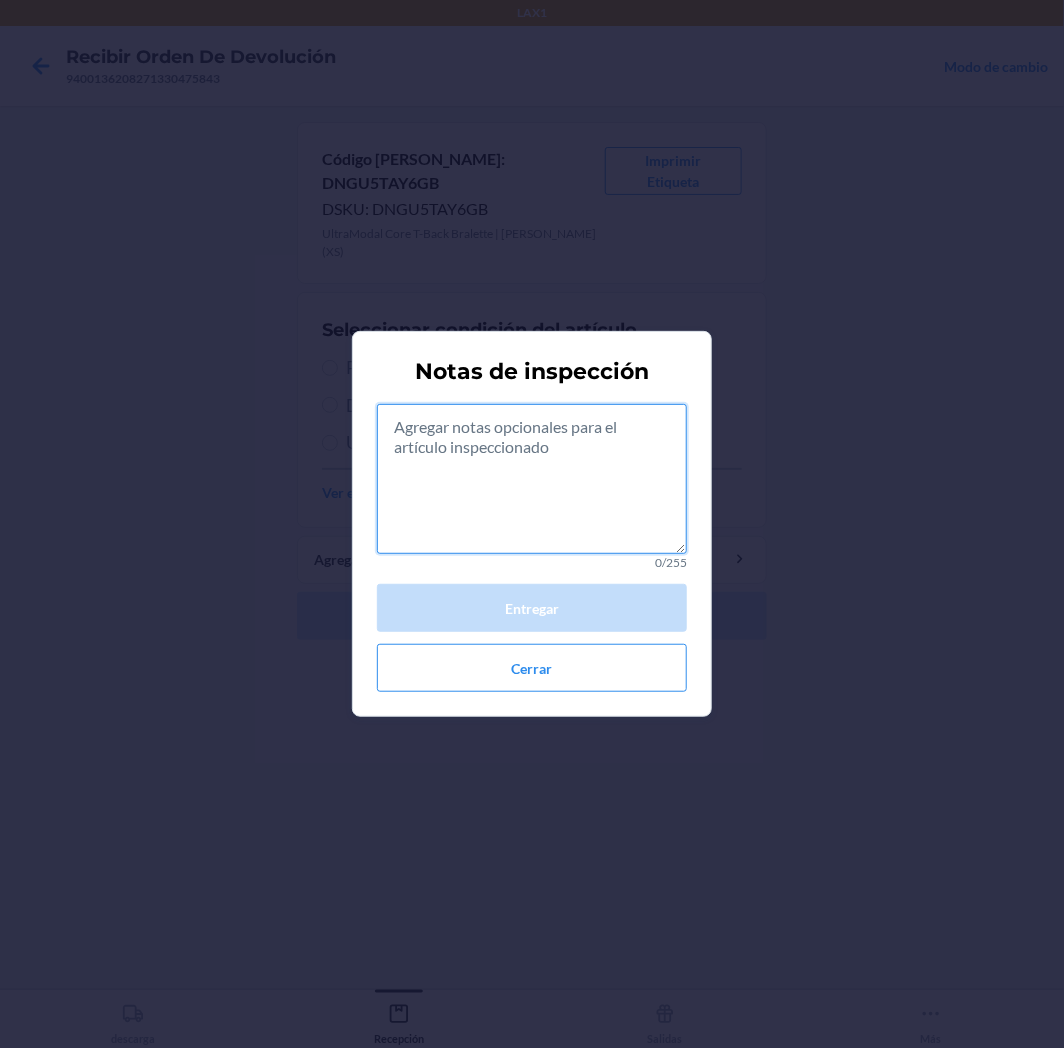 click at bounding box center [532, 479] 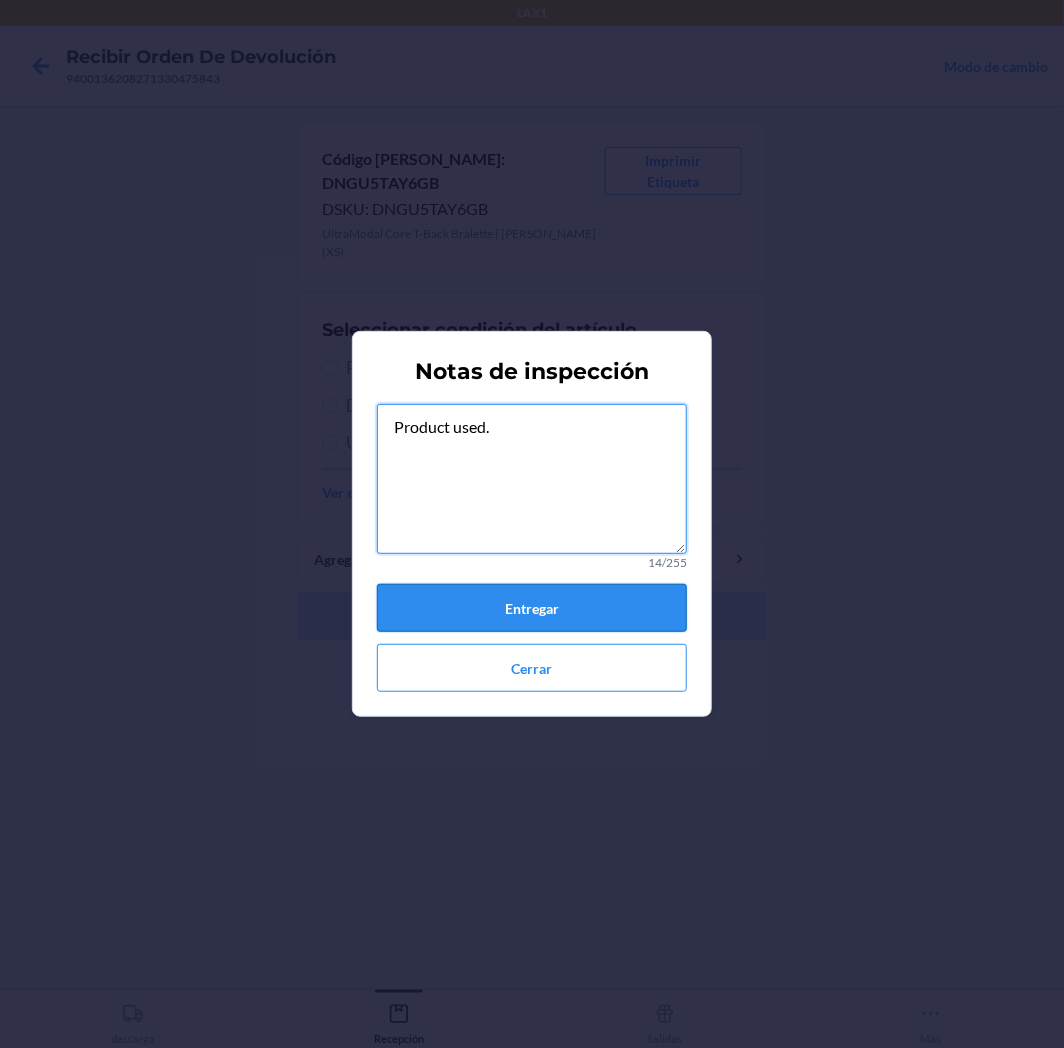 type on "Product used." 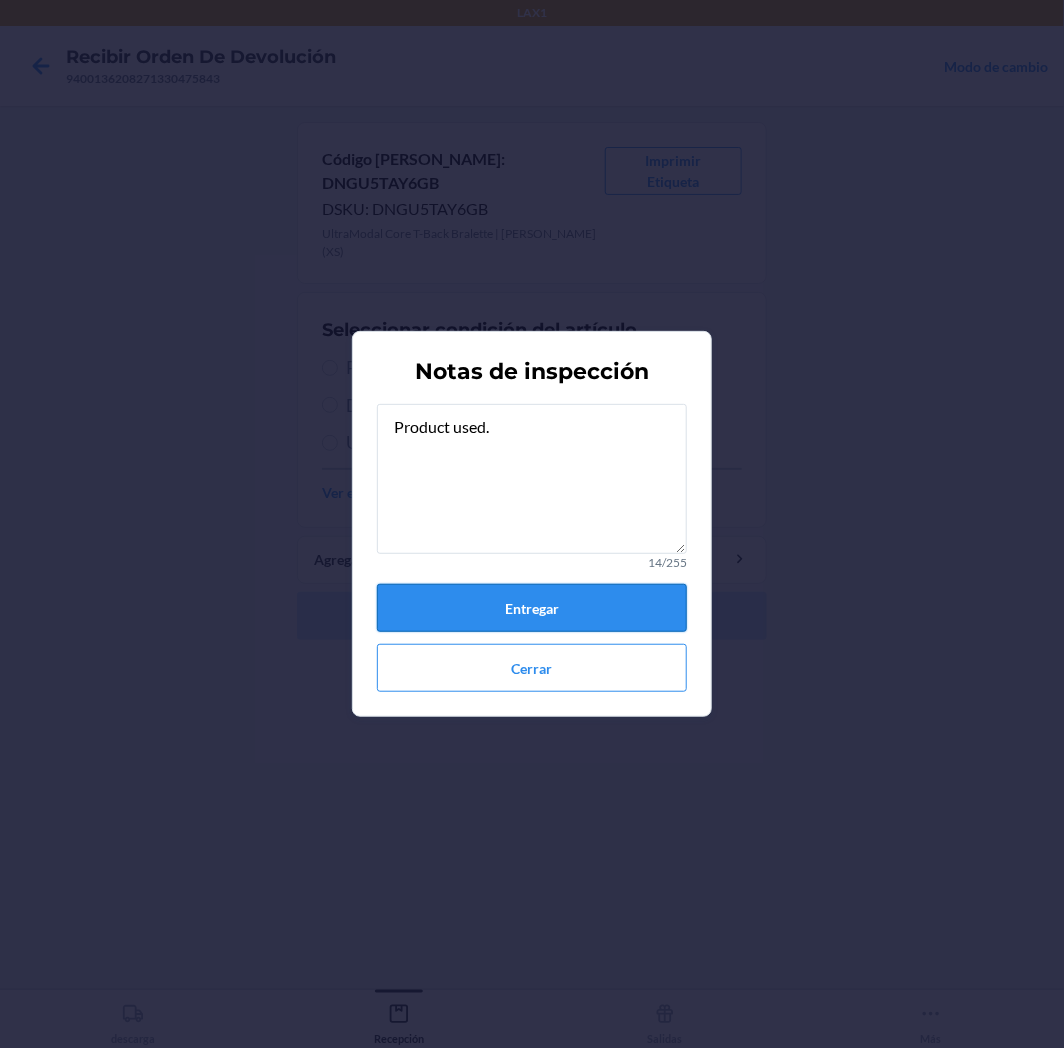 click on "Entregar" at bounding box center [532, 608] 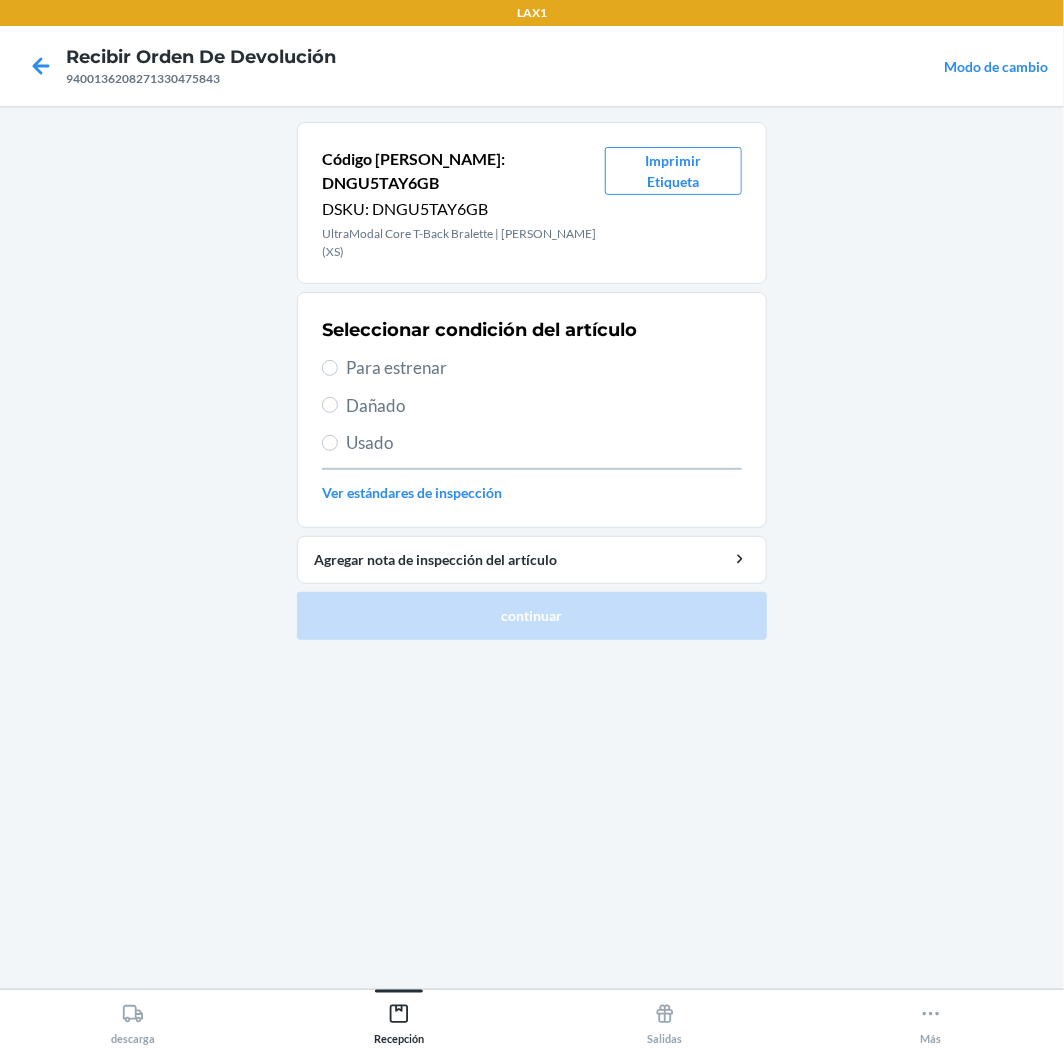 click on "Usado" at bounding box center [544, 443] 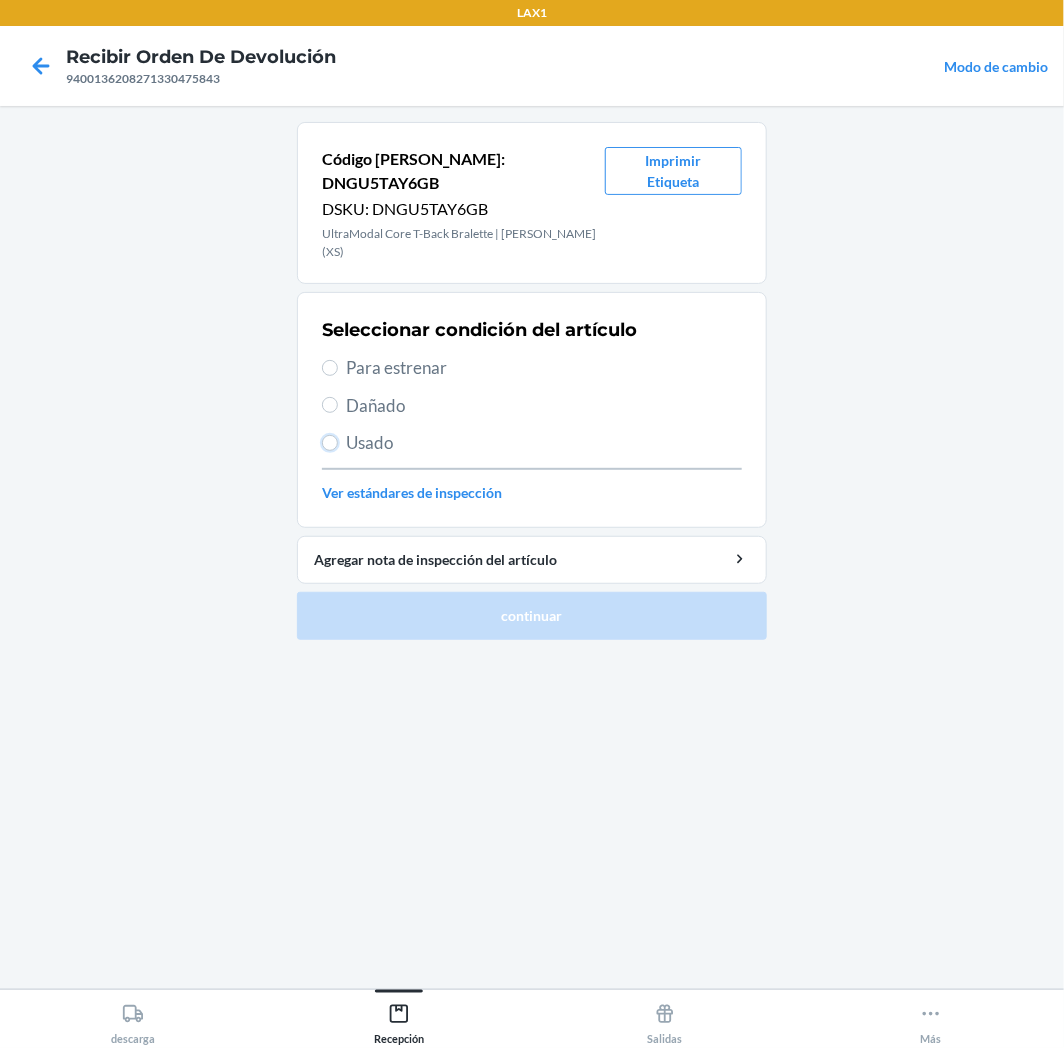click on "Usado" at bounding box center [330, 443] 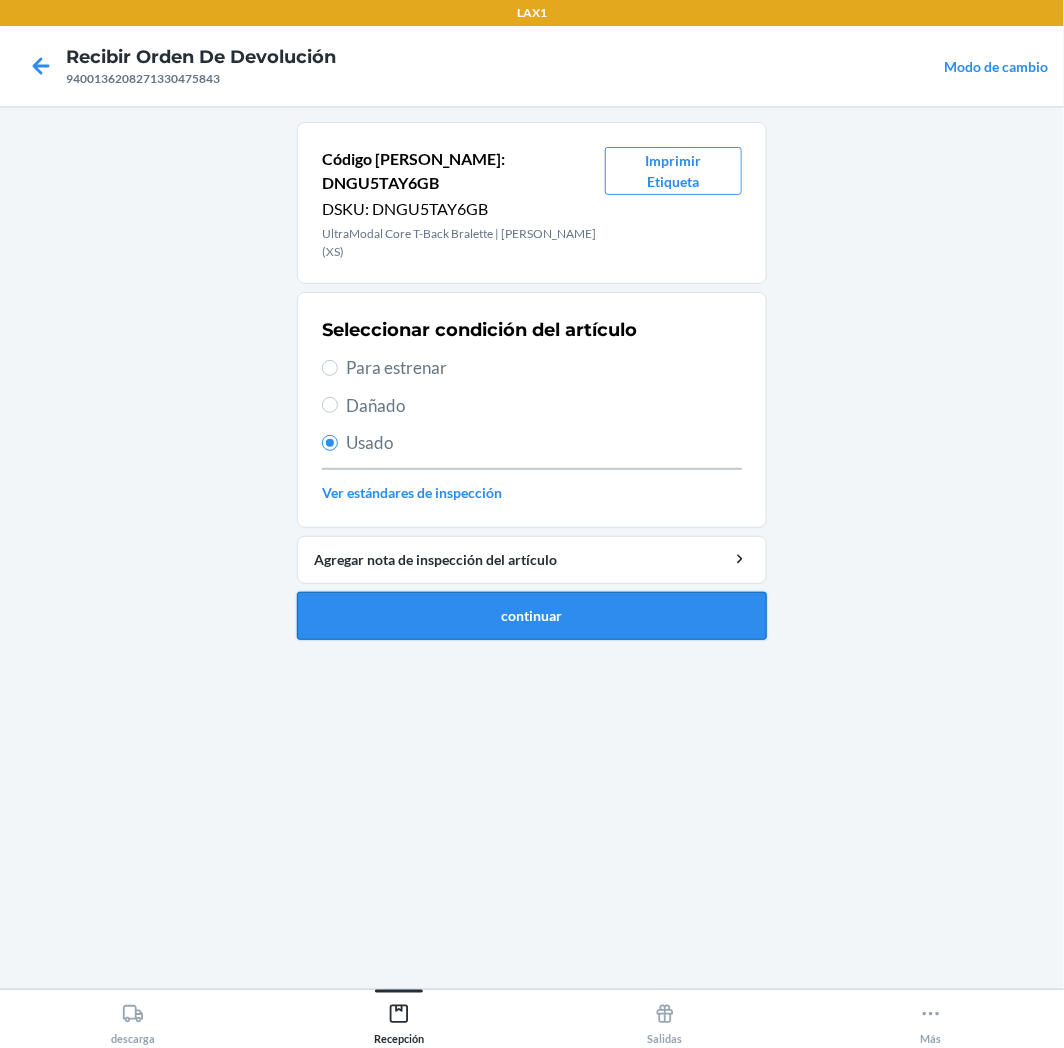 click on "continuar" at bounding box center (532, 616) 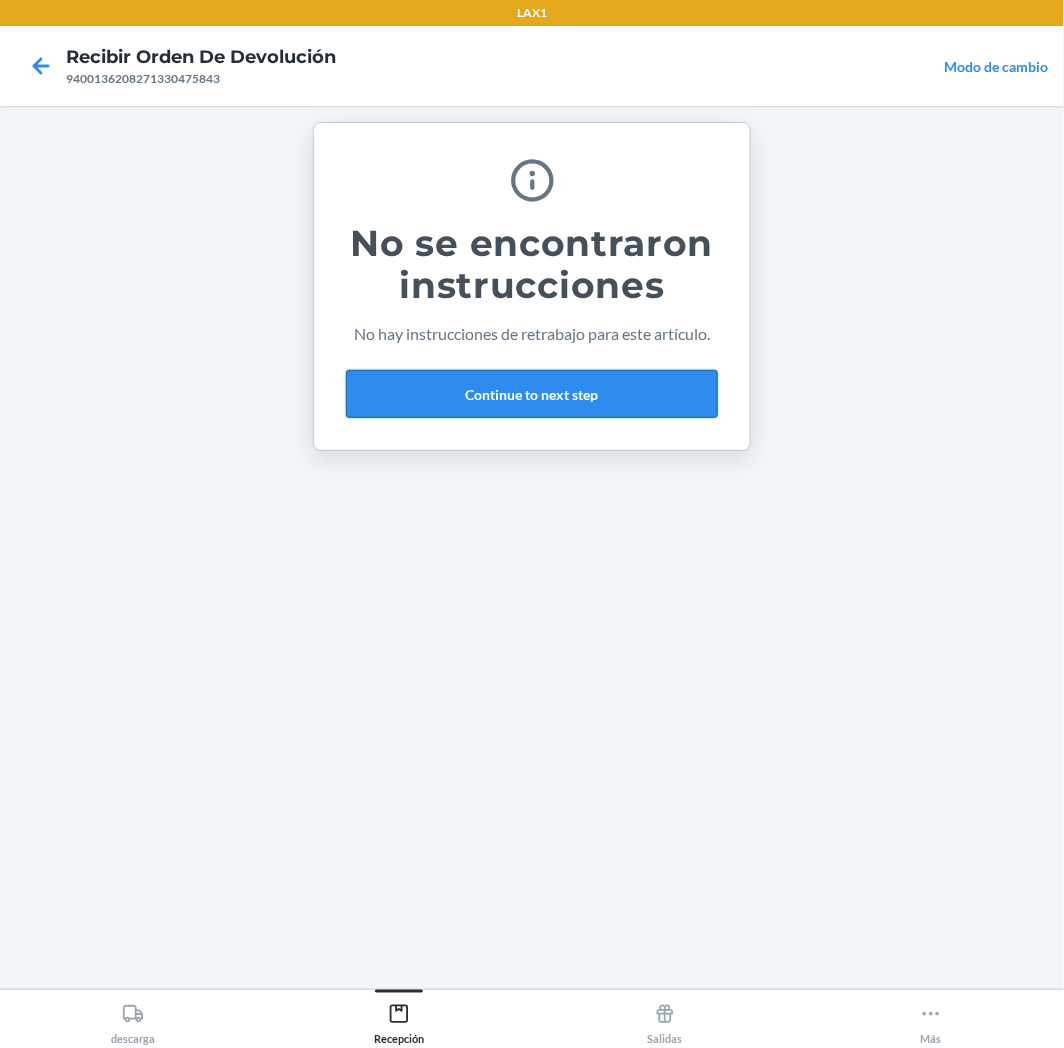 click on "Continue to next step" at bounding box center (532, 394) 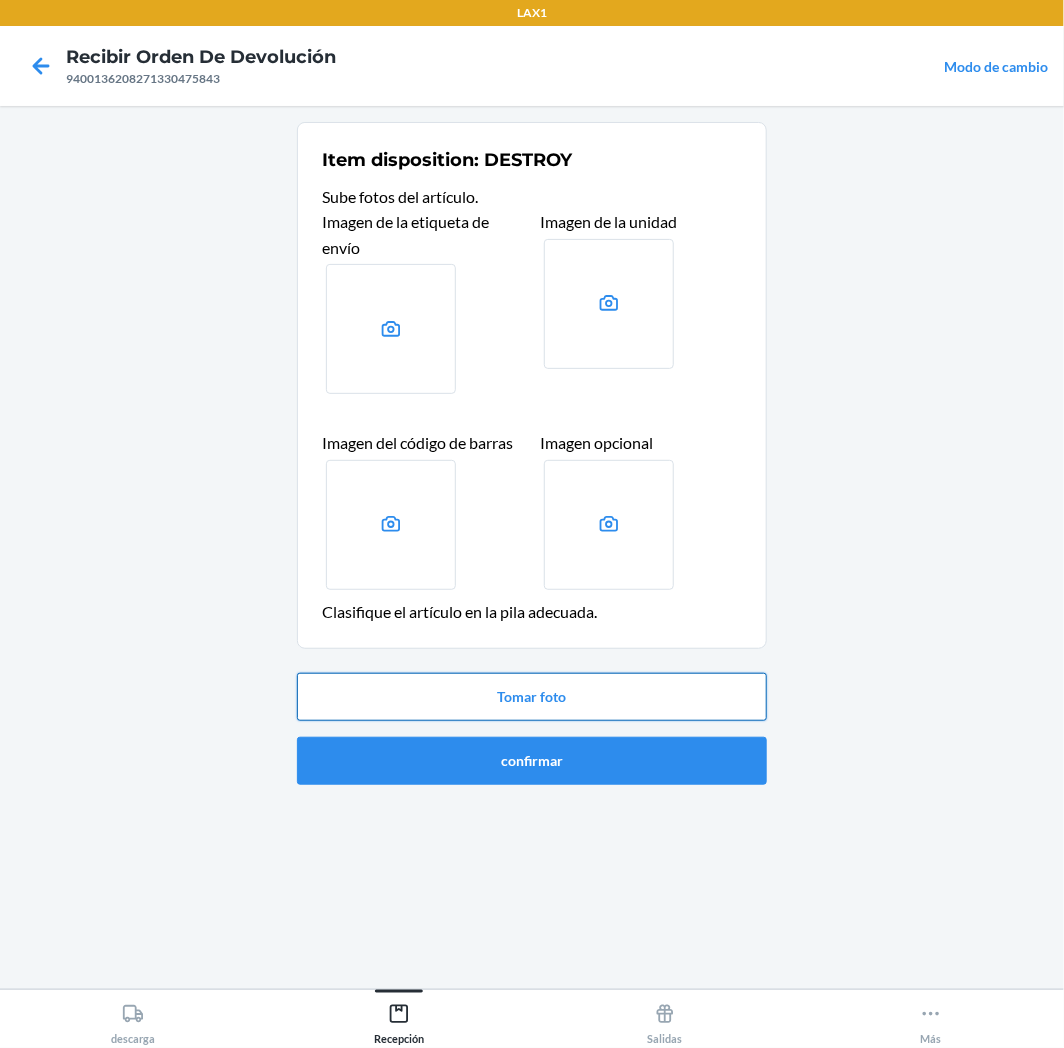 click on "Tomar foto" at bounding box center (532, 697) 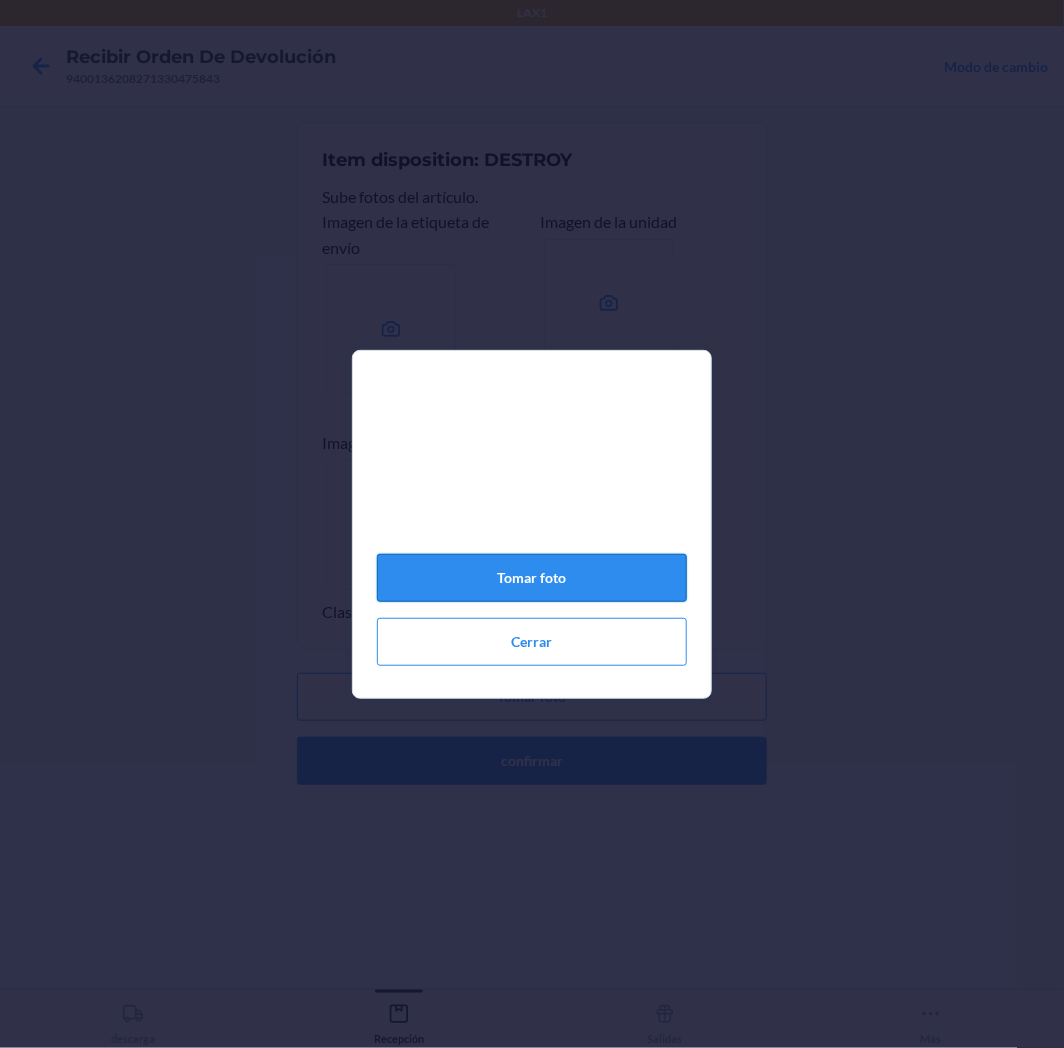 click on "Tomar foto" 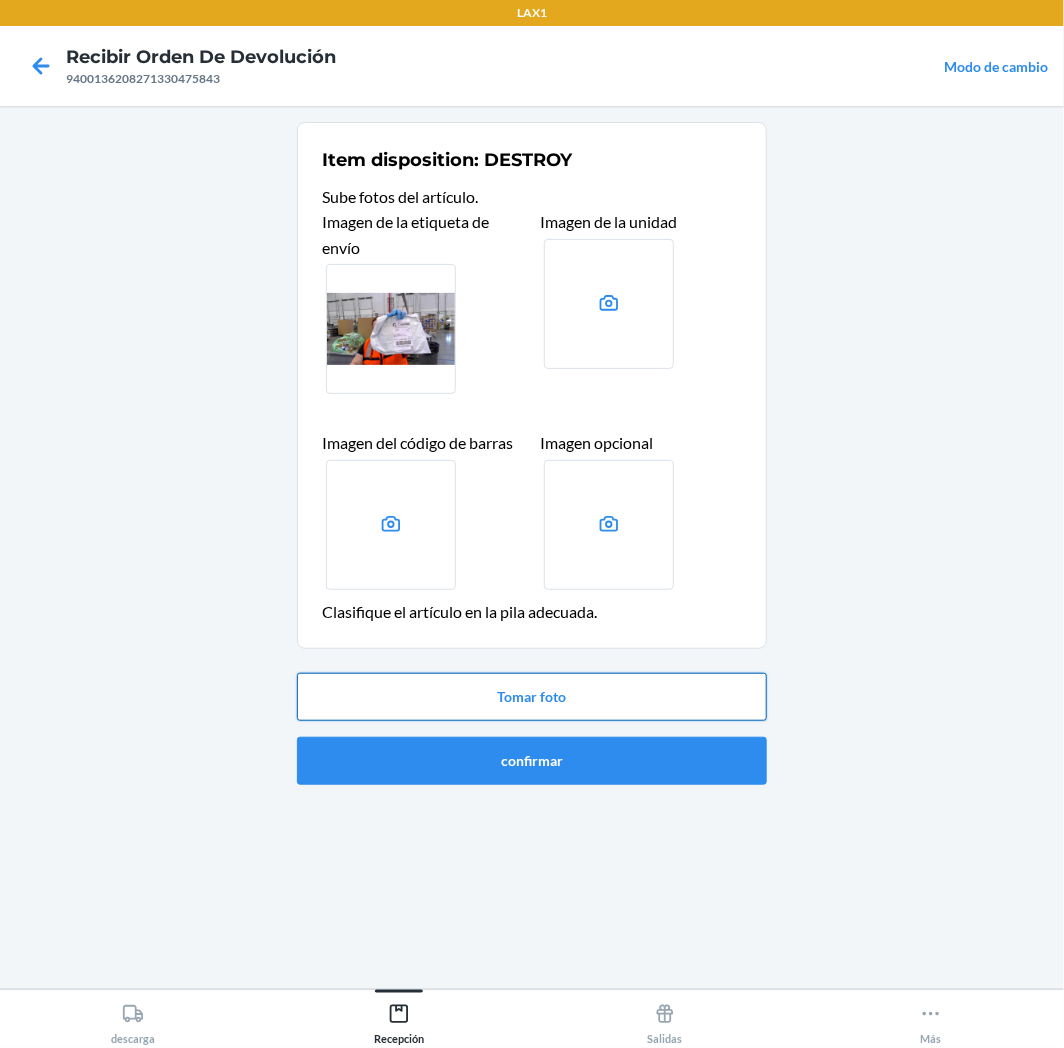 click on "Tomar foto" at bounding box center [532, 697] 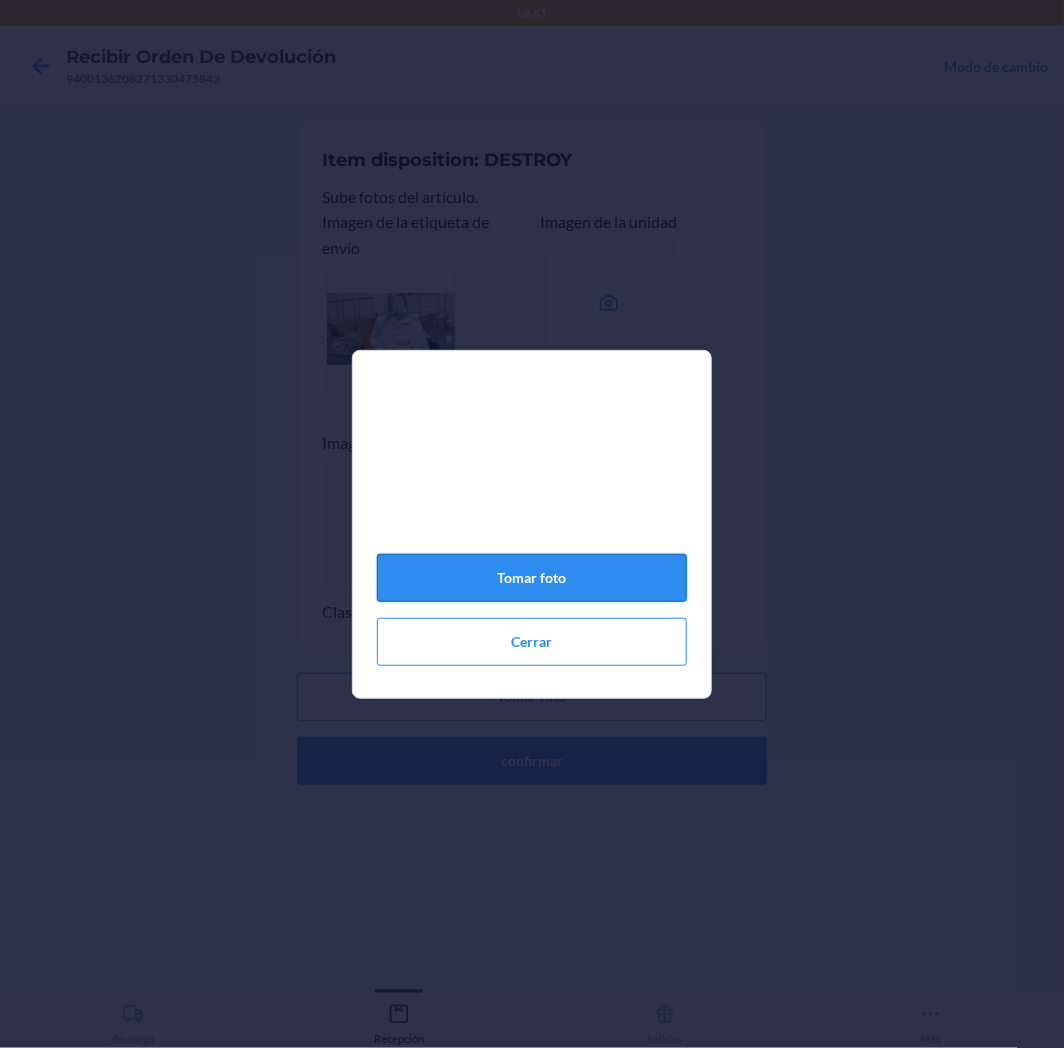 click on "Tomar foto" 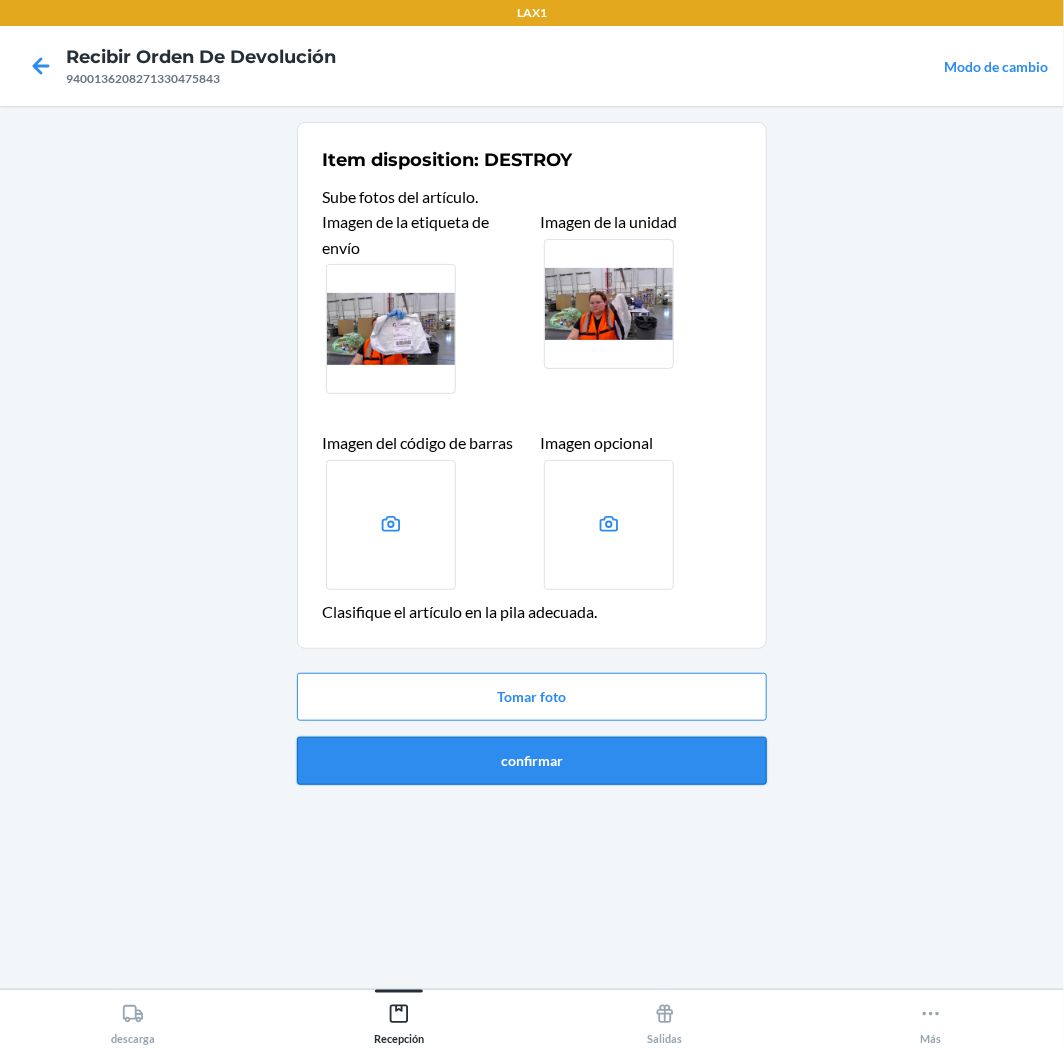 click on "confirmar" at bounding box center (532, 761) 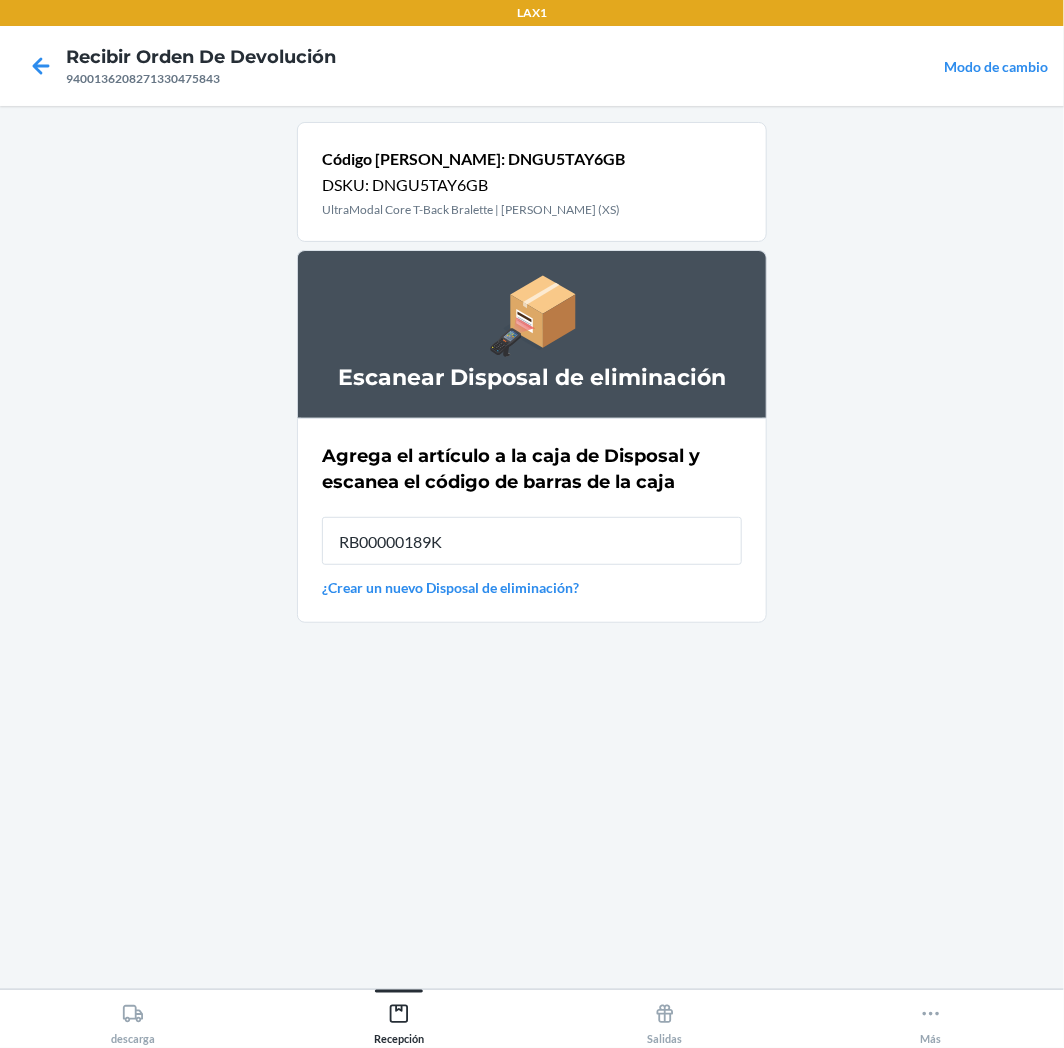 type on "RB00000189K" 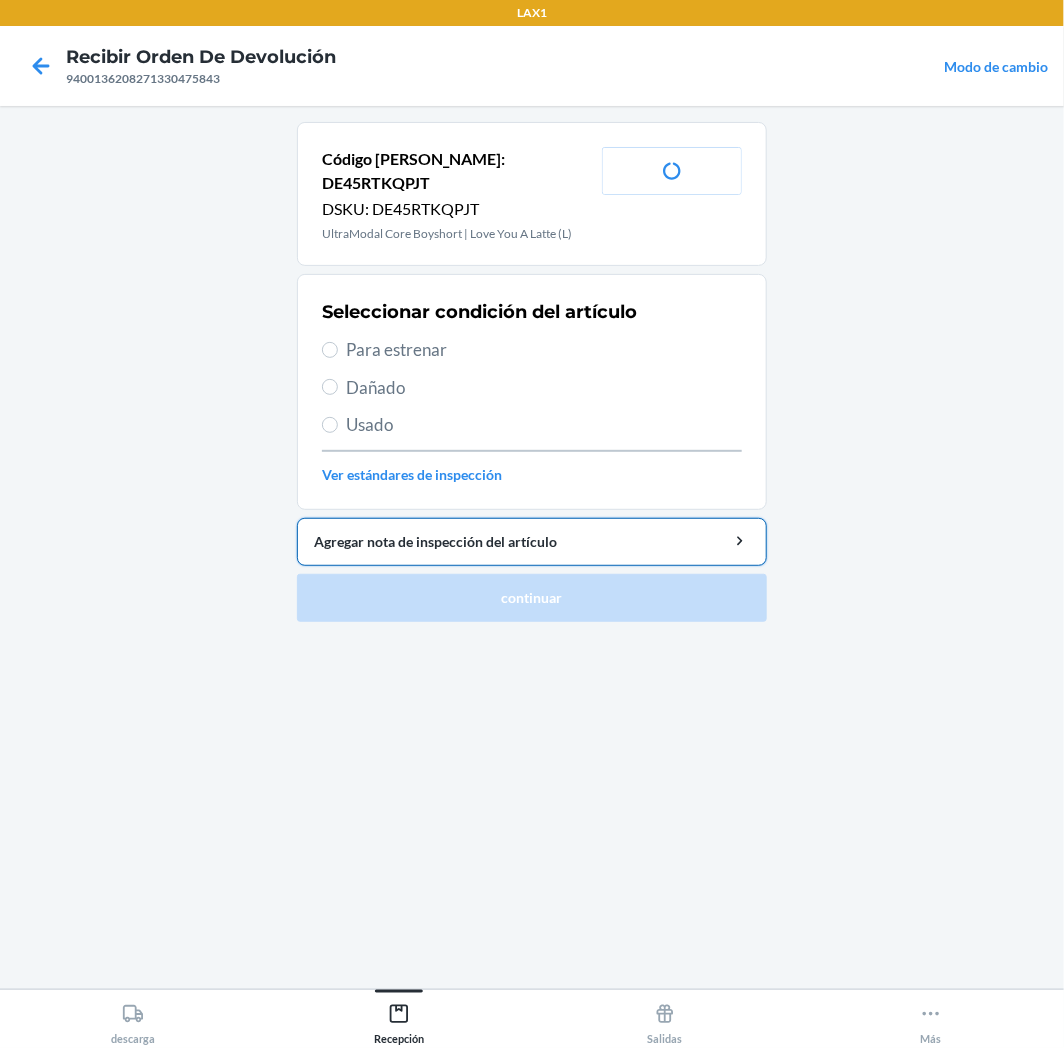 click on "Agregar nota de inspección del artículo" at bounding box center [532, 542] 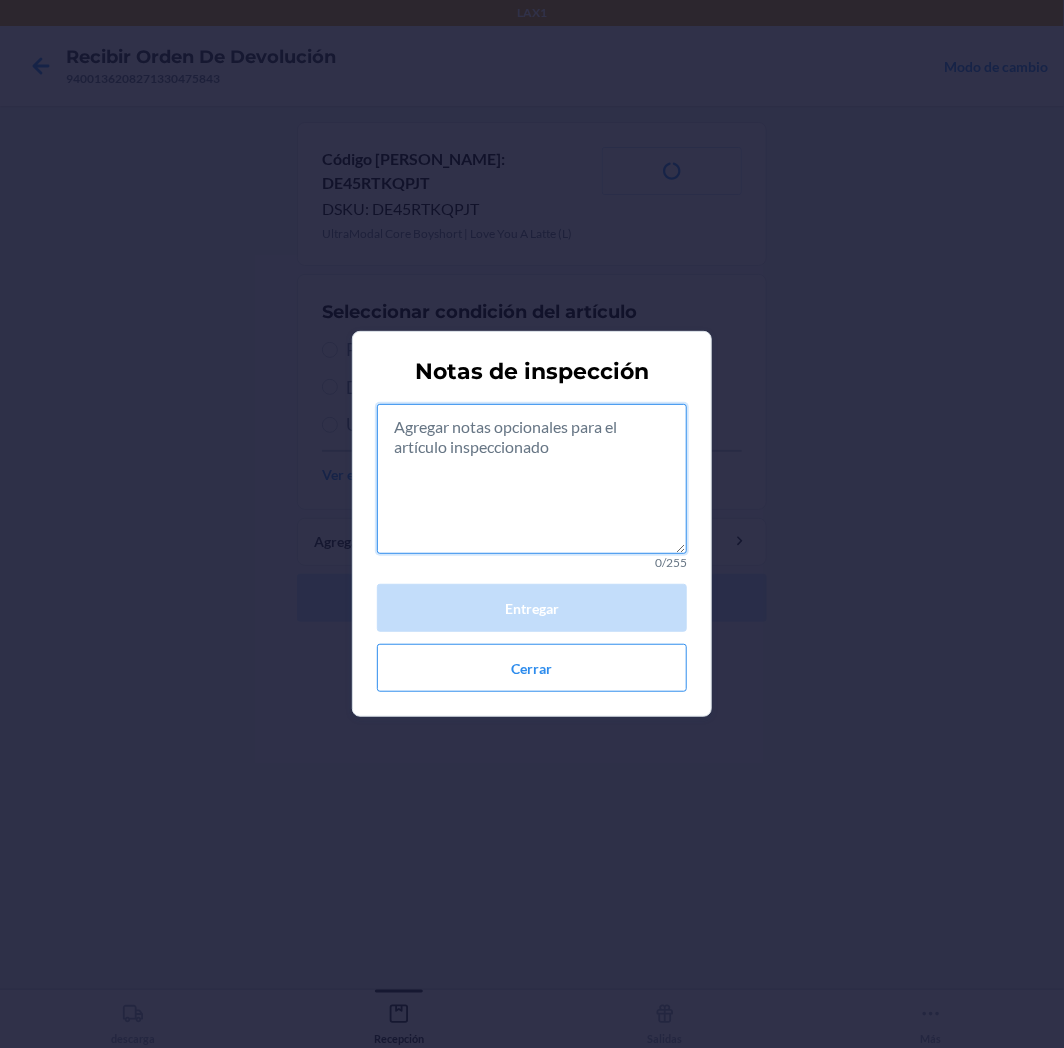 click at bounding box center (532, 479) 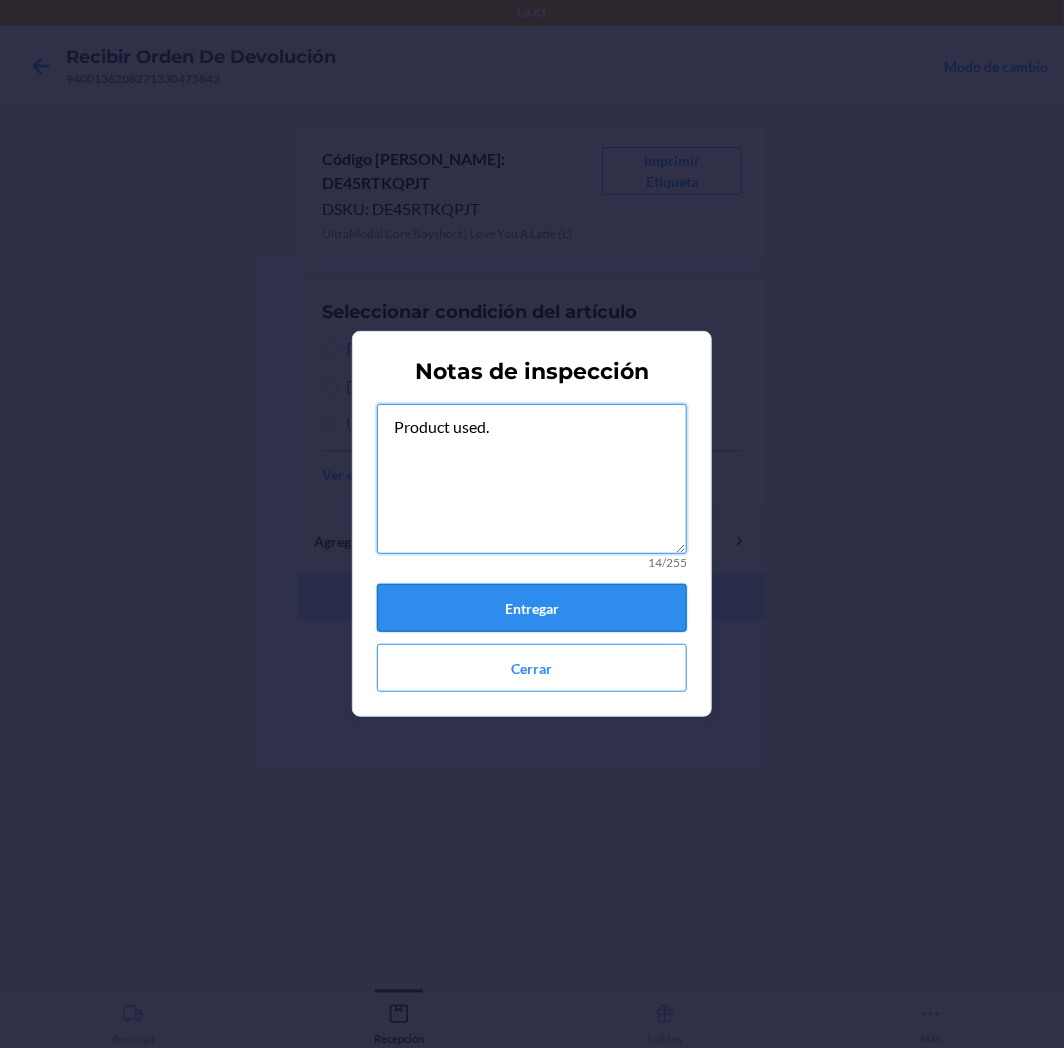 type on "Product used." 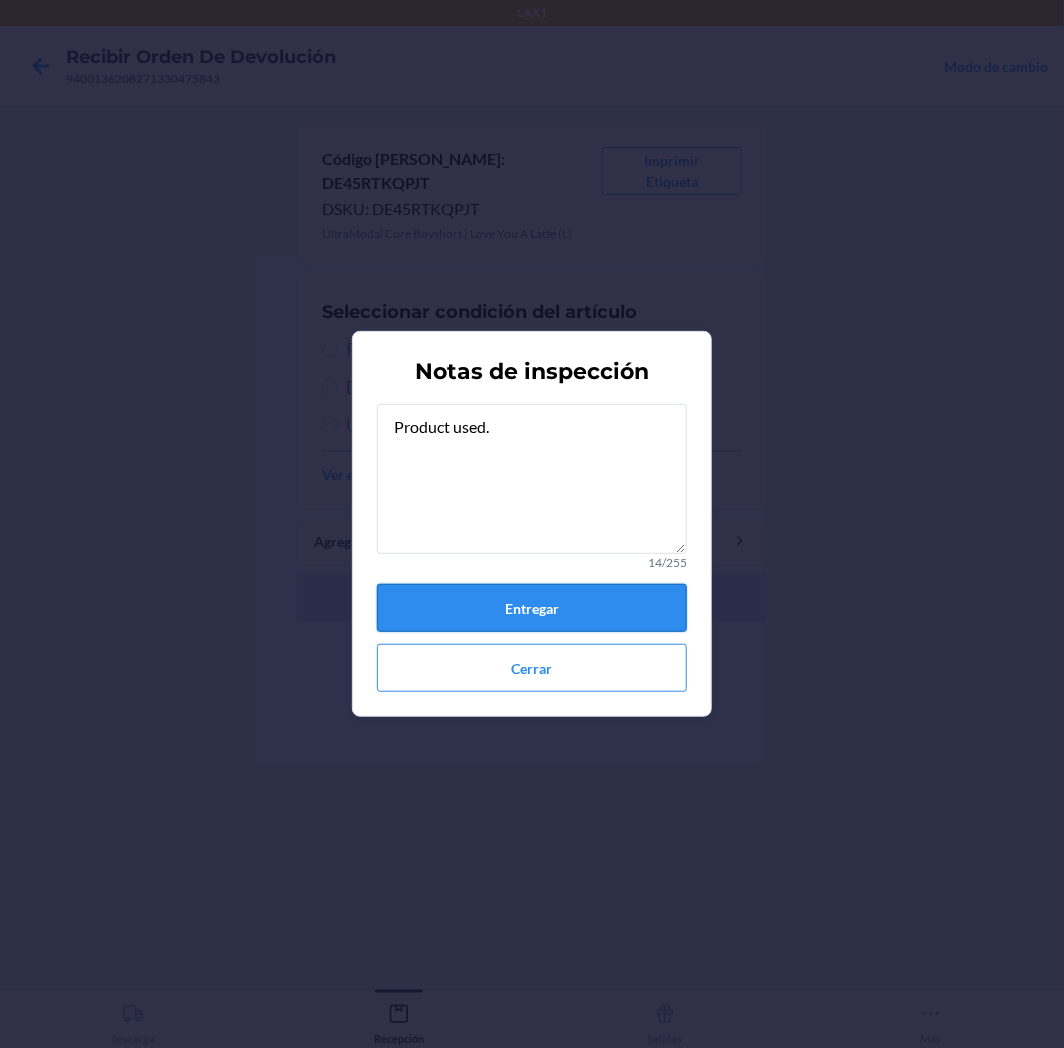 click on "Entregar" at bounding box center [532, 608] 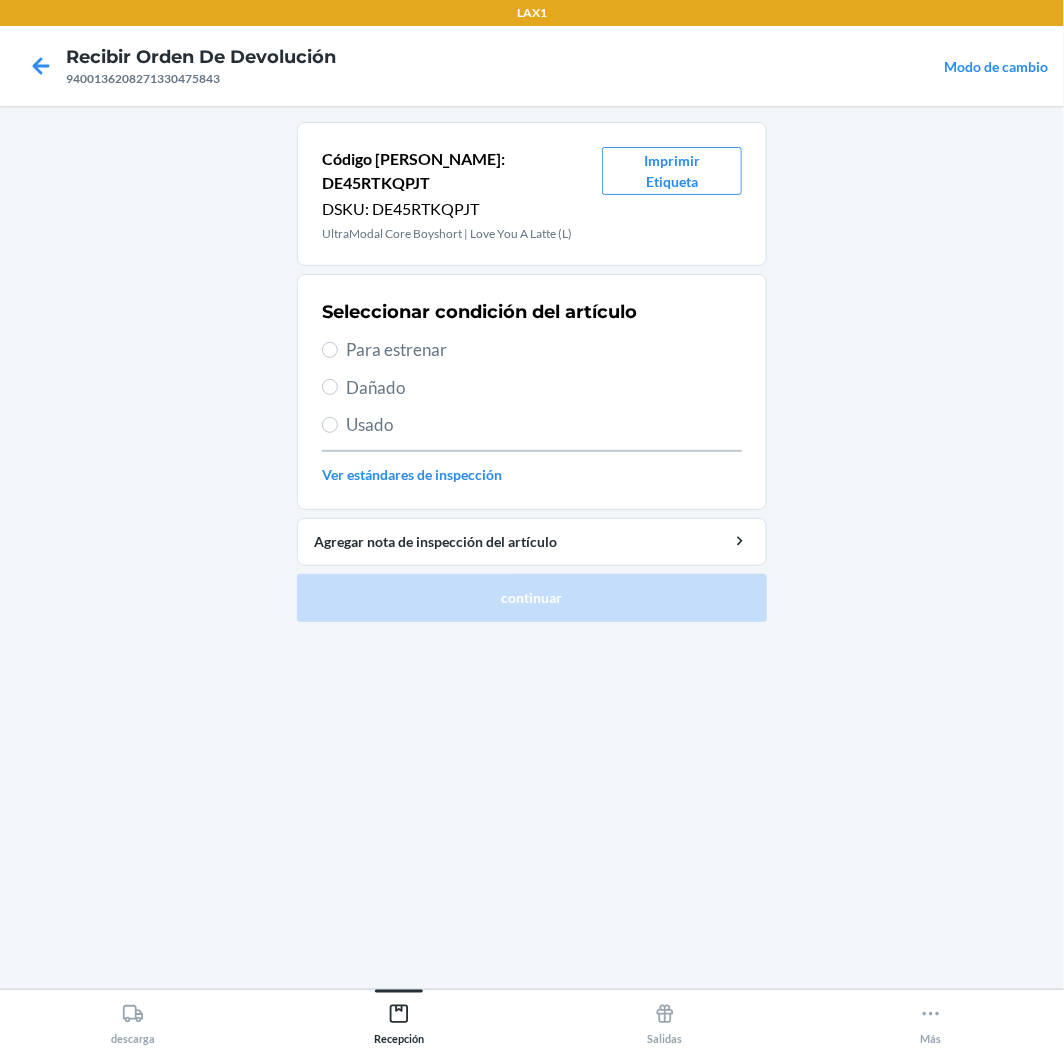 click on "Usado" at bounding box center (532, 425) 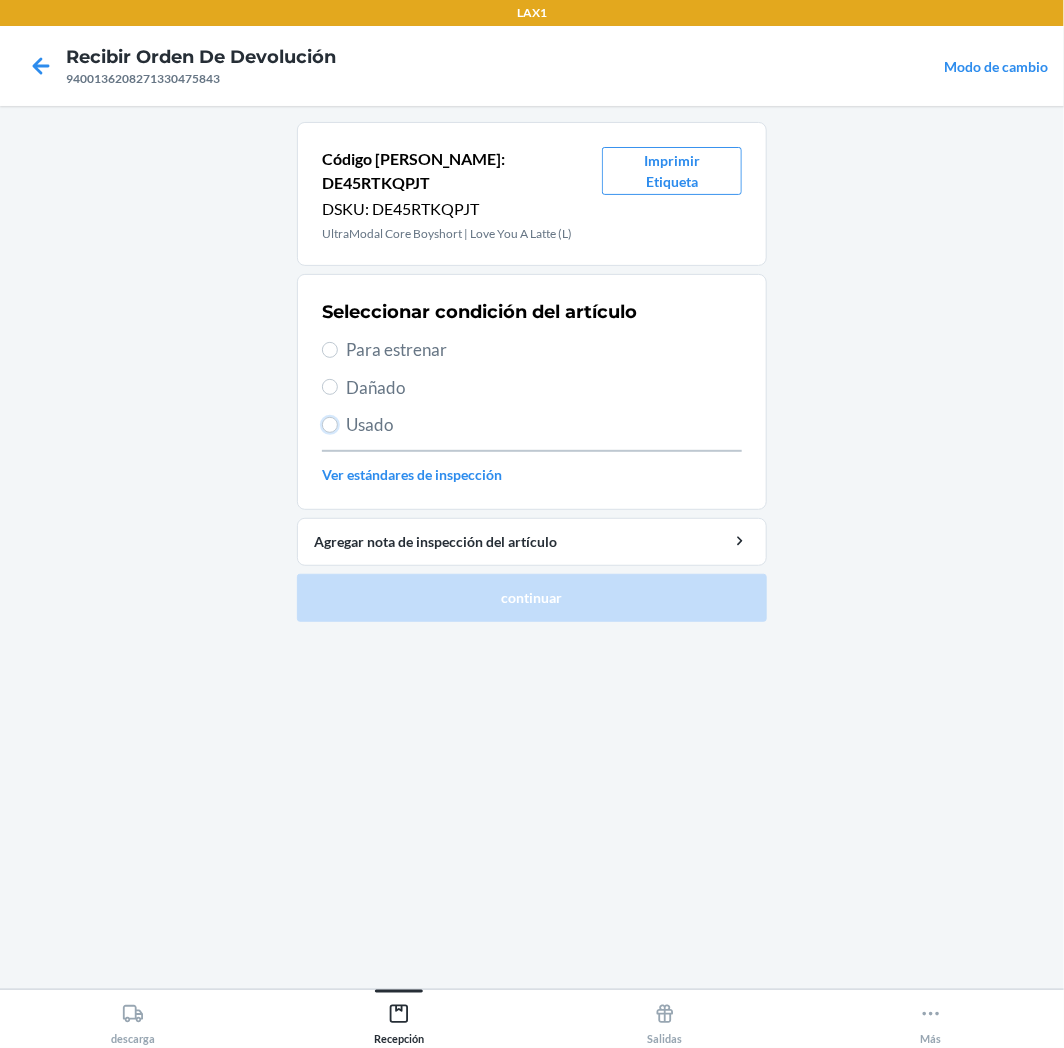 click on "Usado" at bounding box center (330, 425) 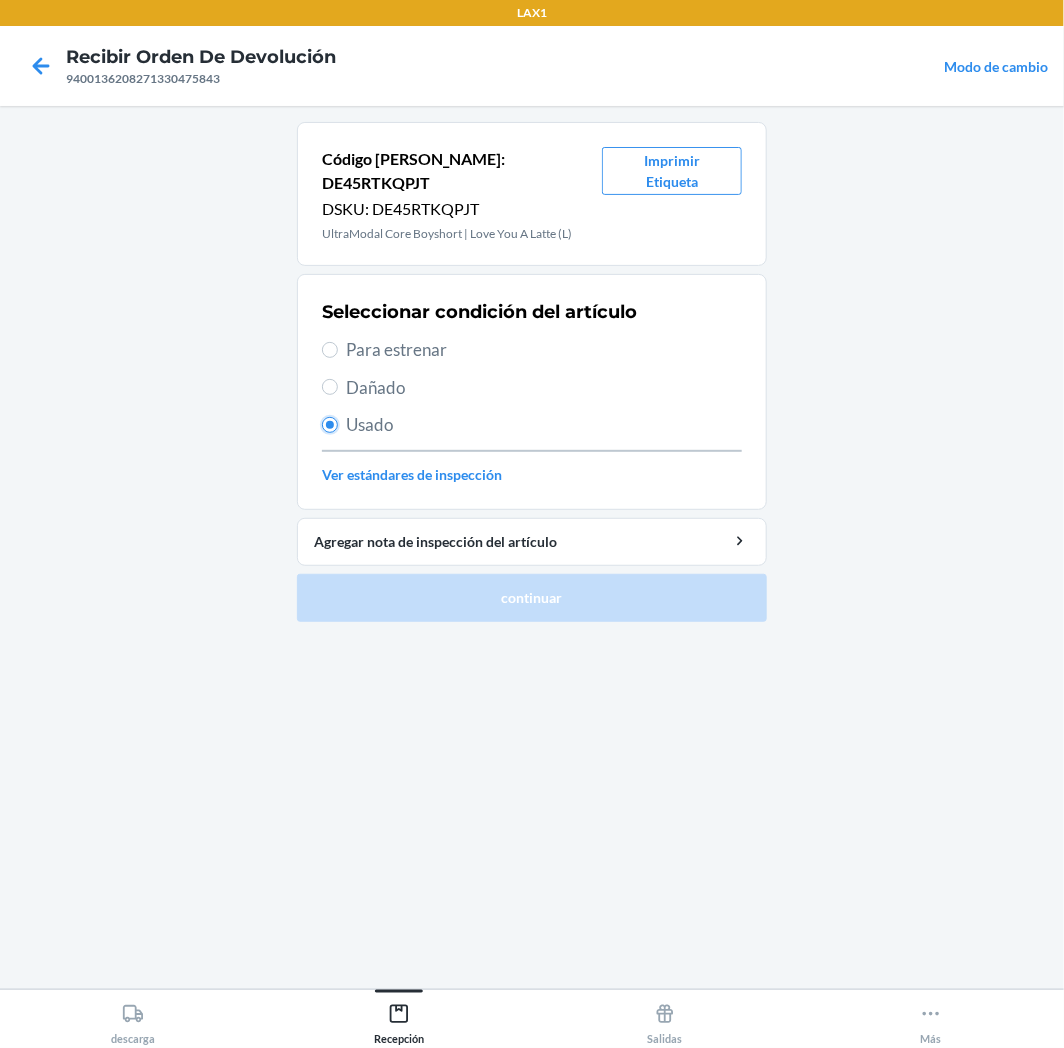 radio on "true" 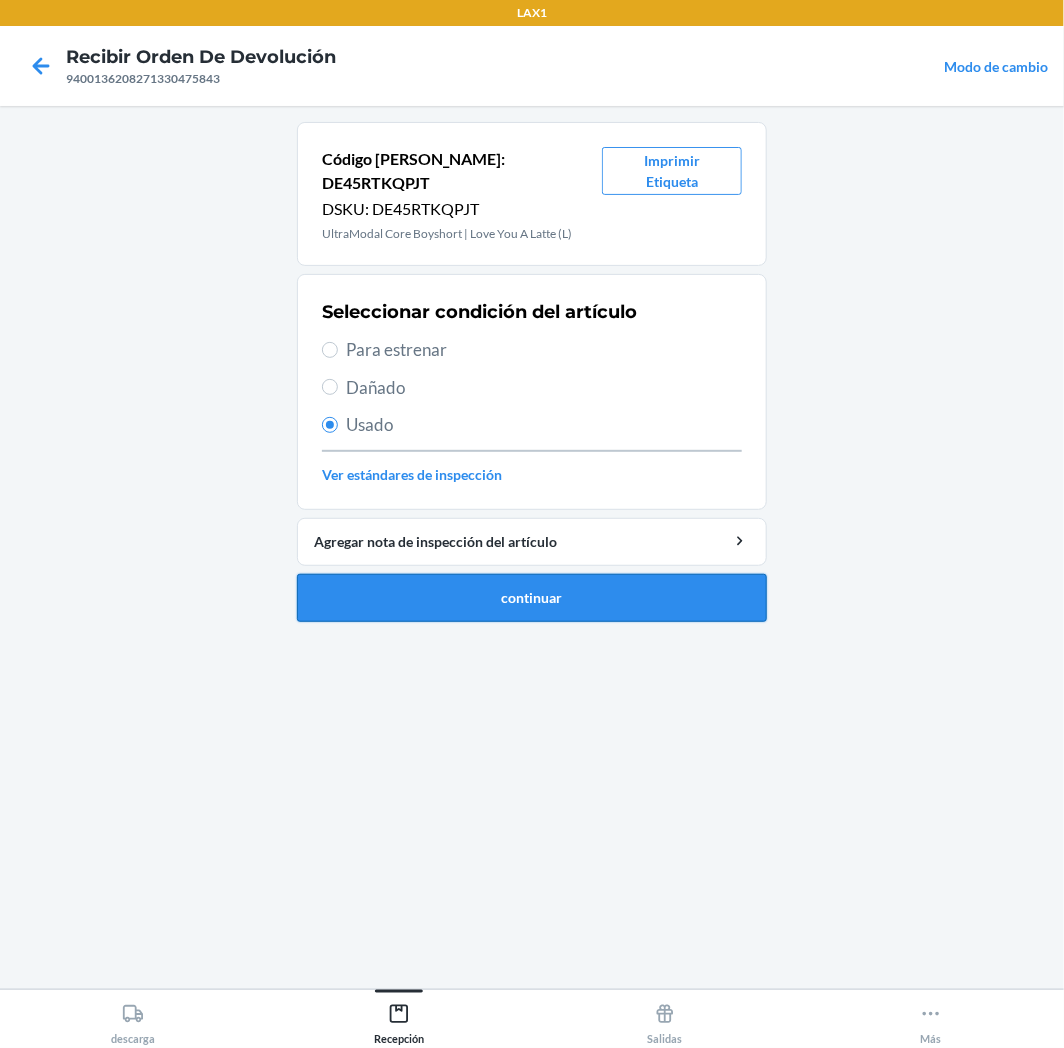 click on "continuar" at bounding box center (532, 598) 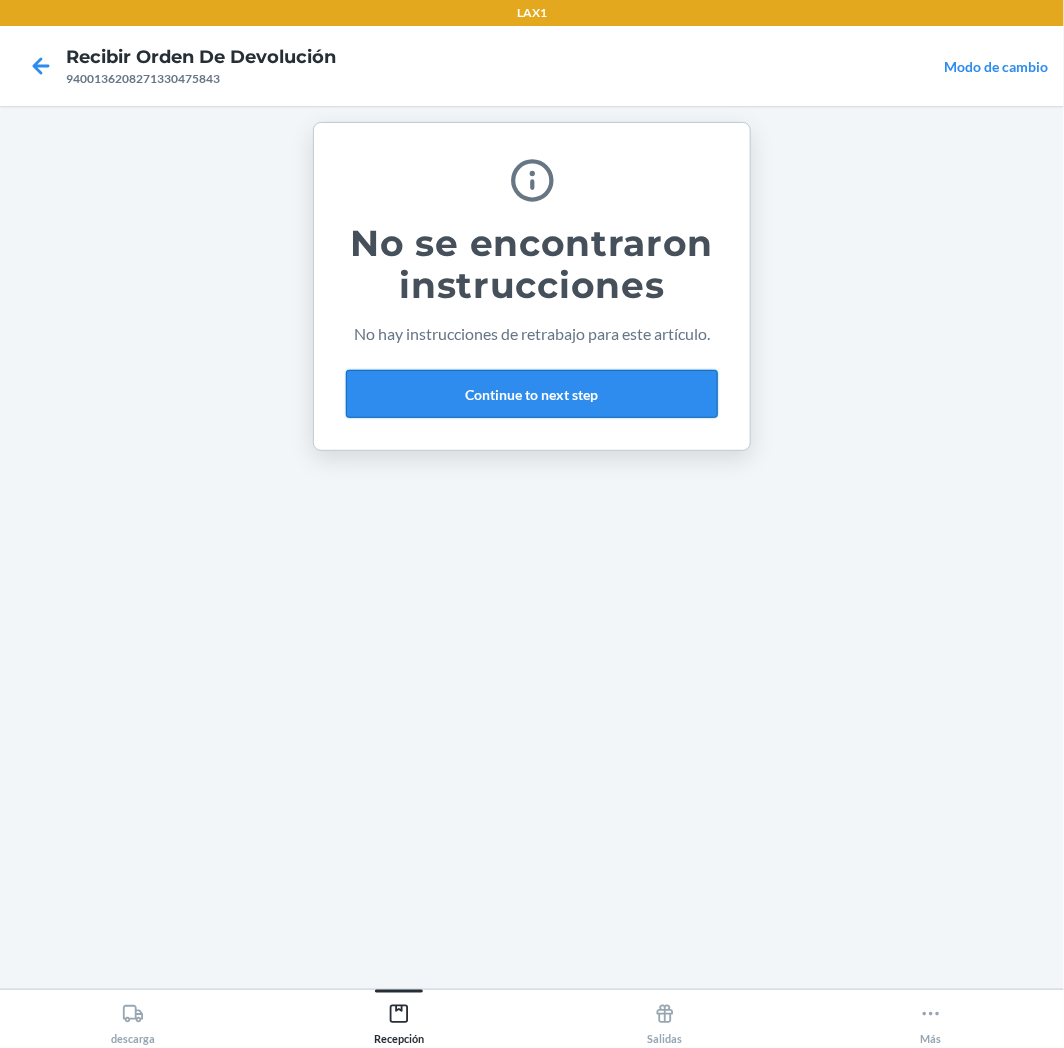 click on "Continue to next step" at bounding box center (532, 394) 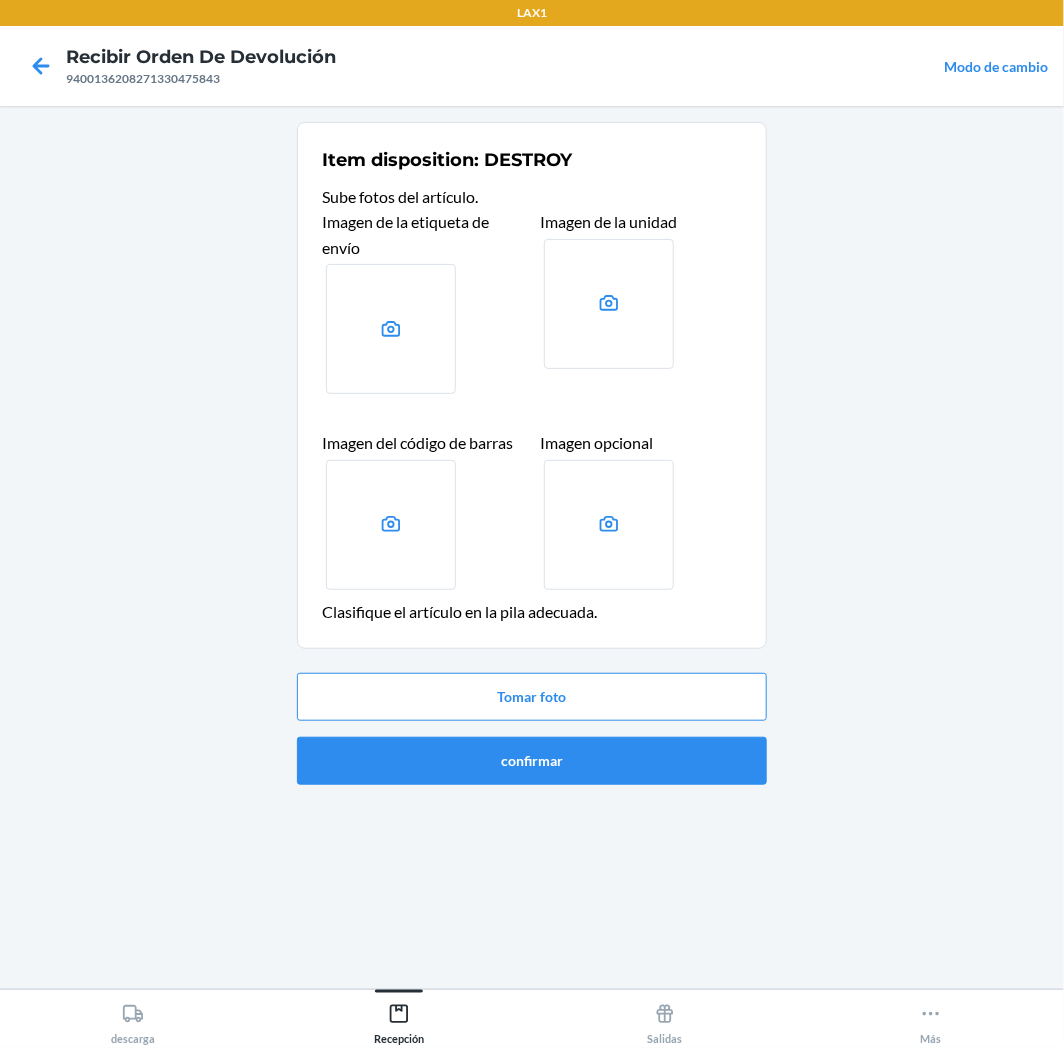click on "Tomar foto confirmar" at bounding box center [532, 729] 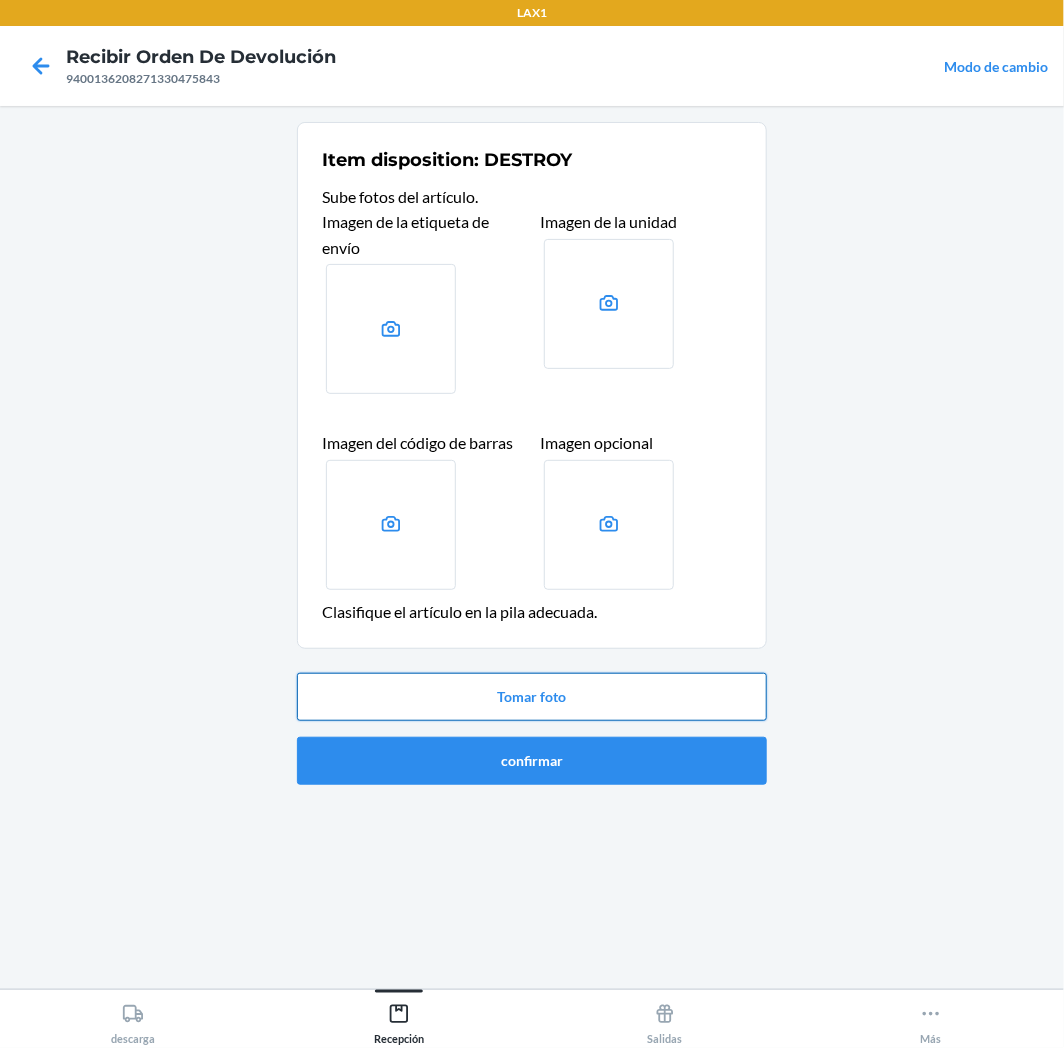 click on "Tomar foto" at bounding box center [532, 697] 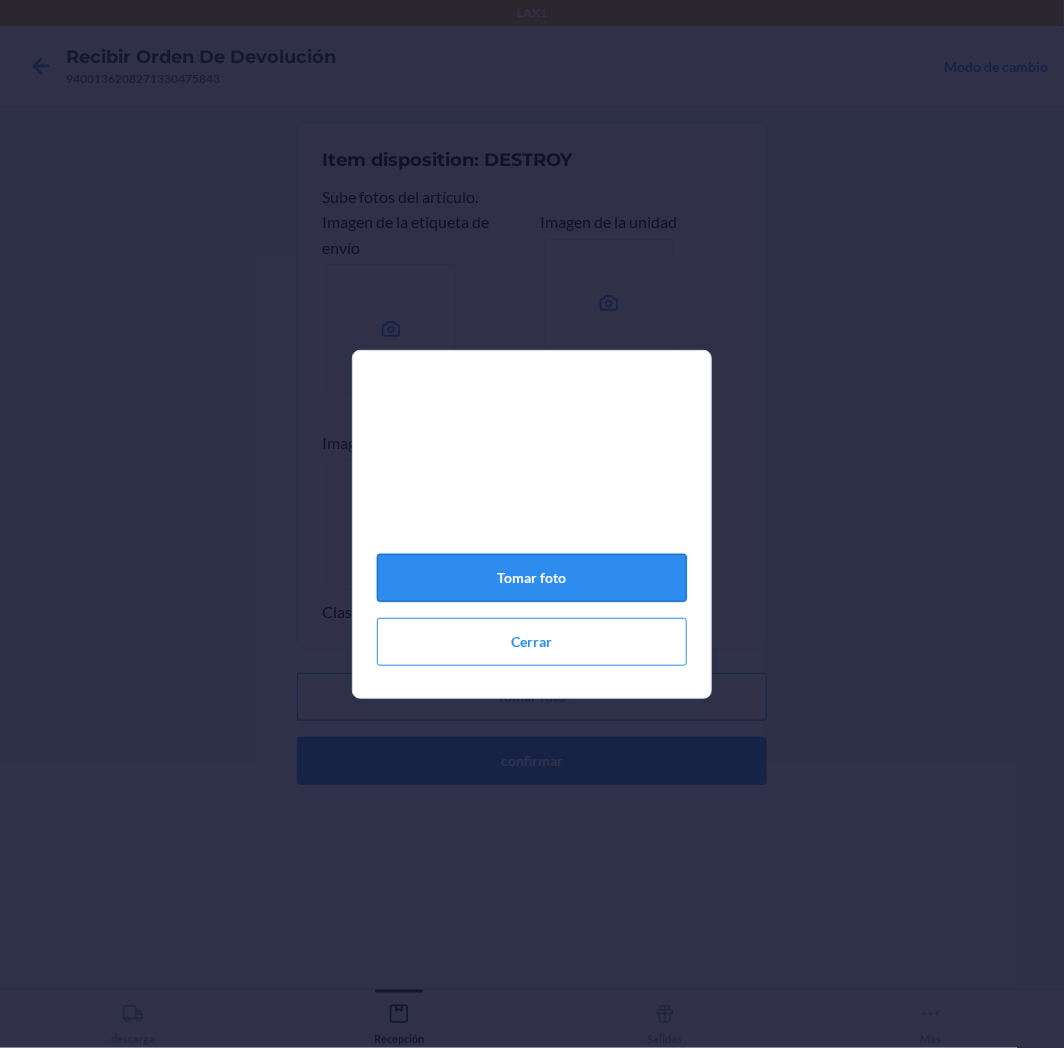 click on "Tomar foto" 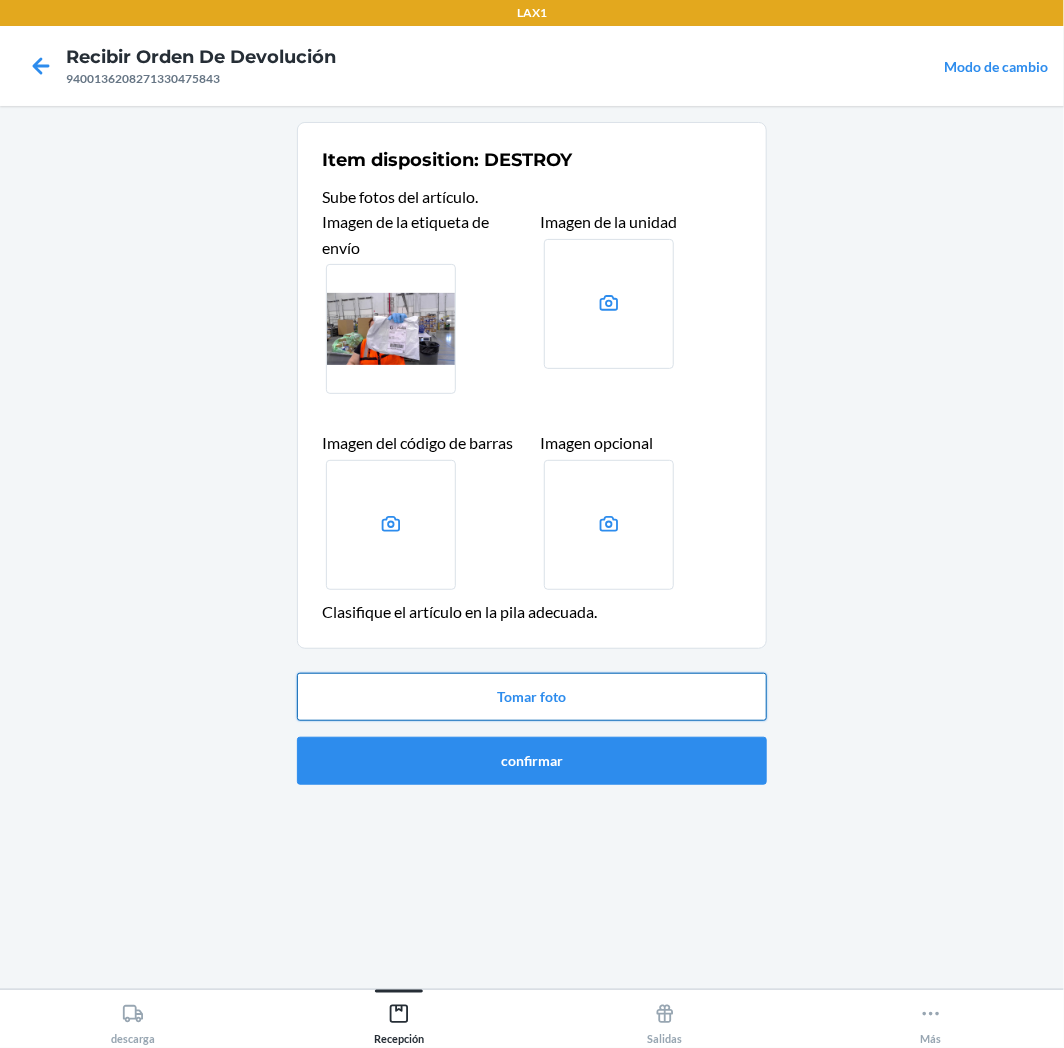 click on "Tomar foto" at bounding box center (532, 697) 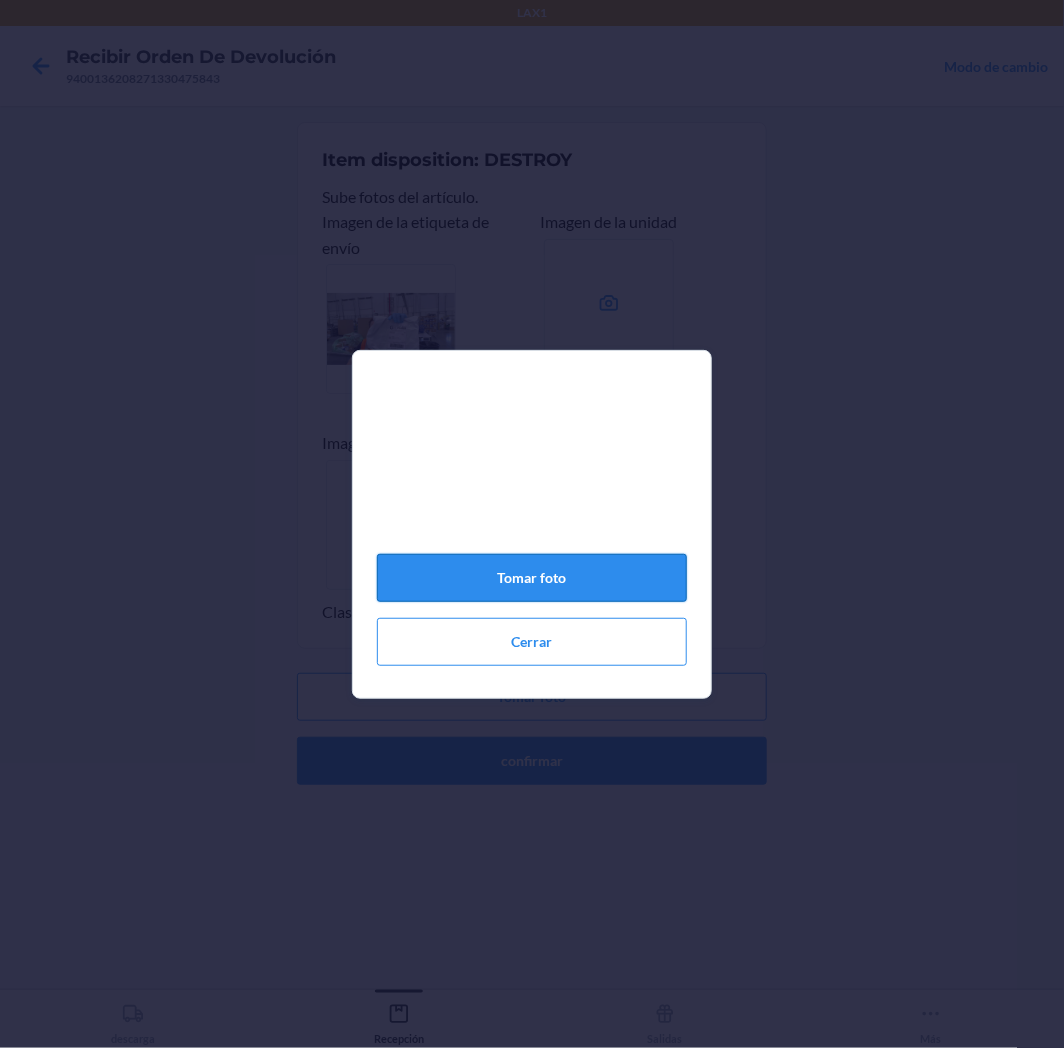 click on "Tomar foto" 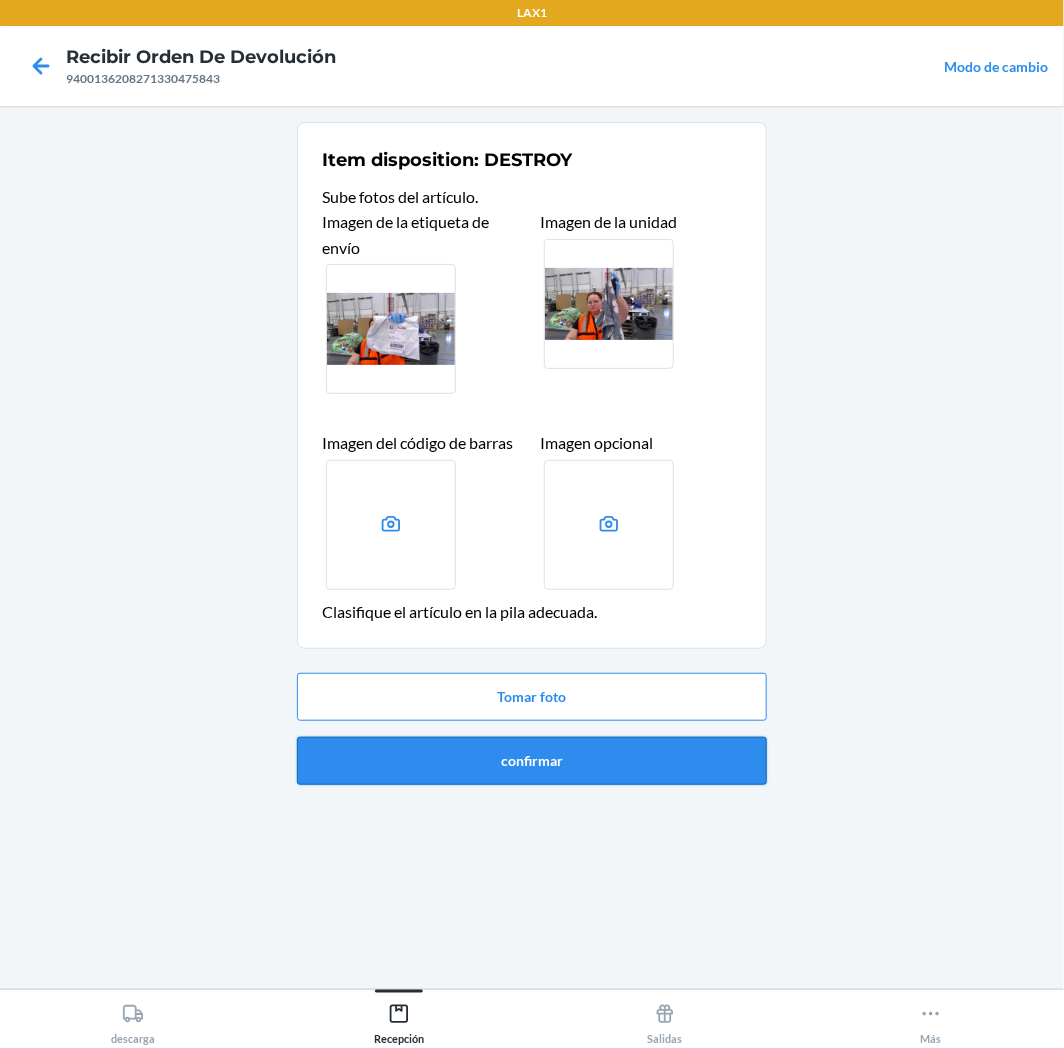 click on "confirmar" at bounding box center (532, 761) 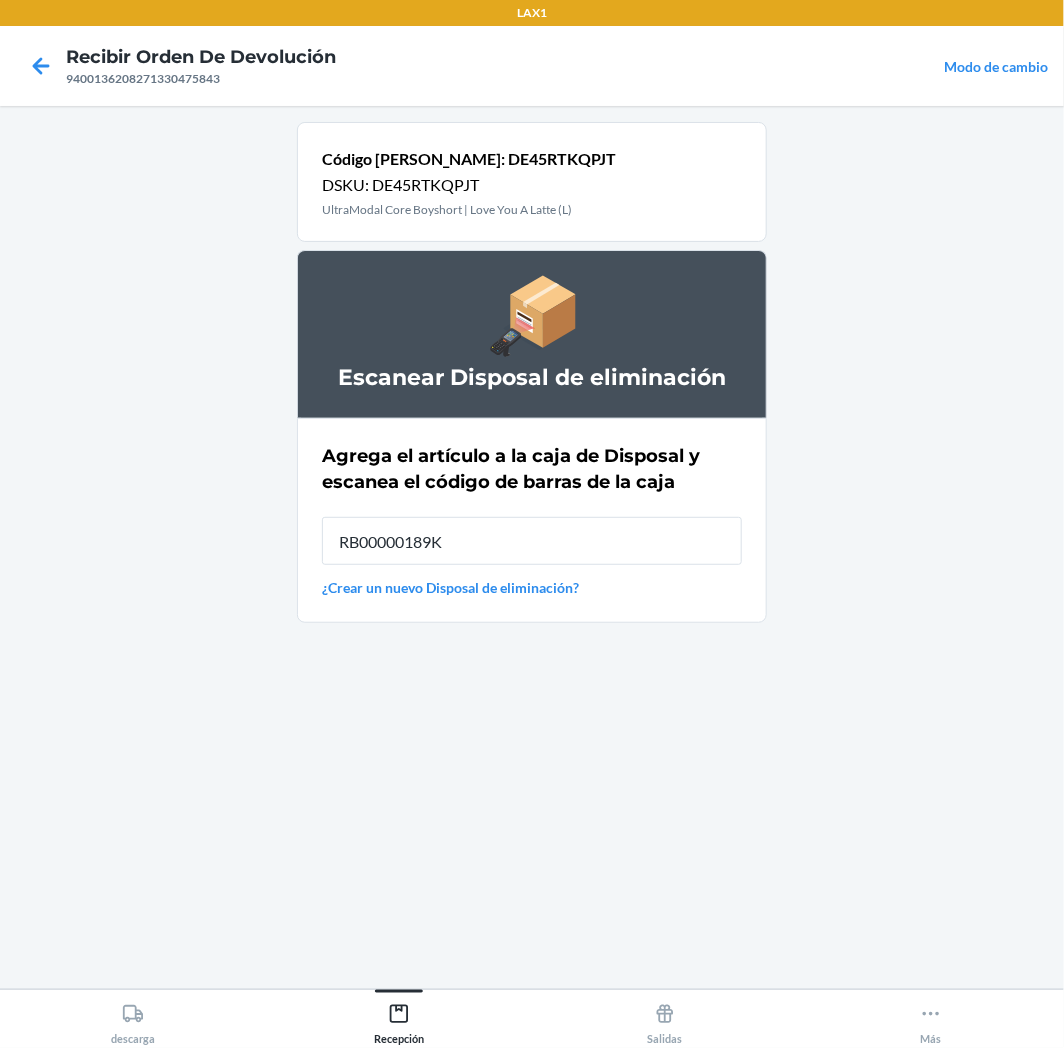 type on "RB00000189K" 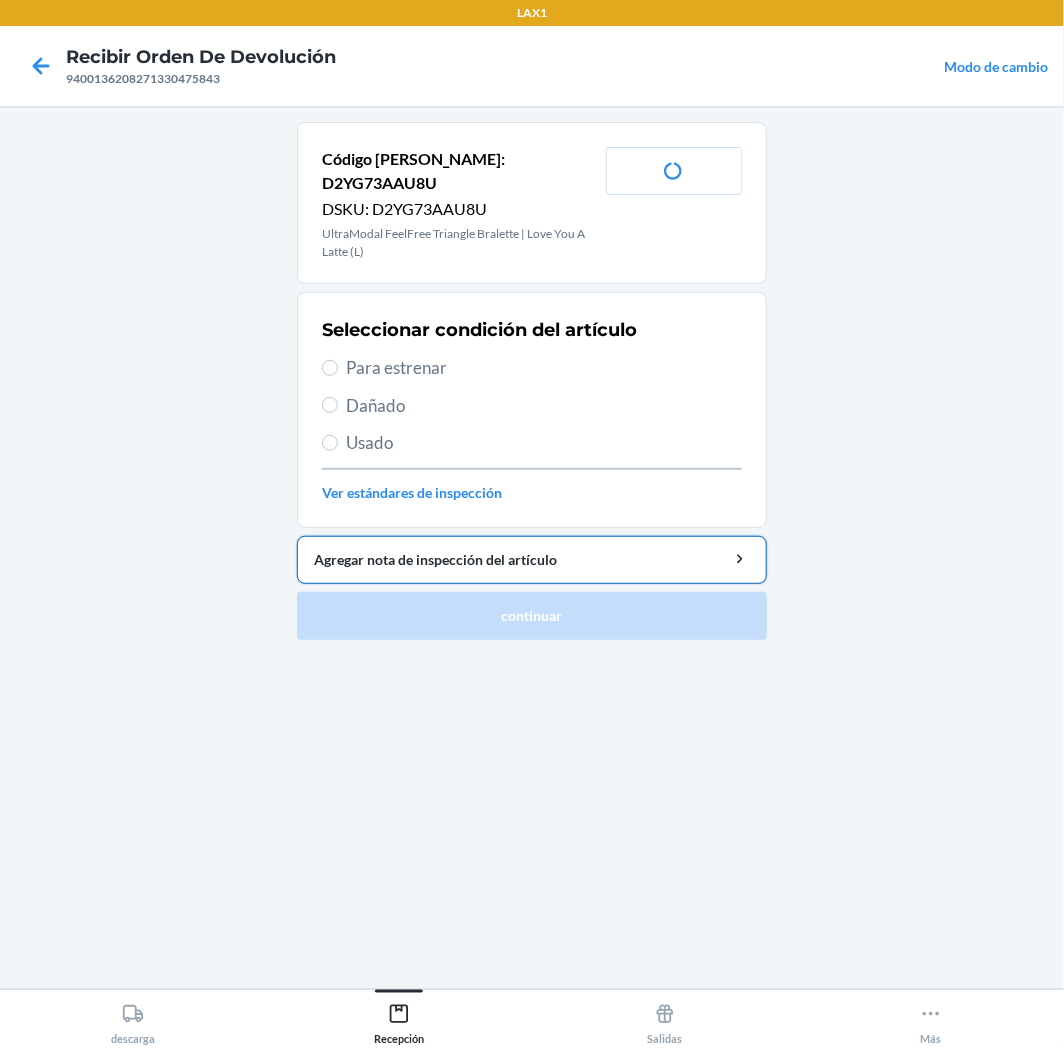 click on "Agregar nota de inspección del artículo" at bounding box center (532, 559) 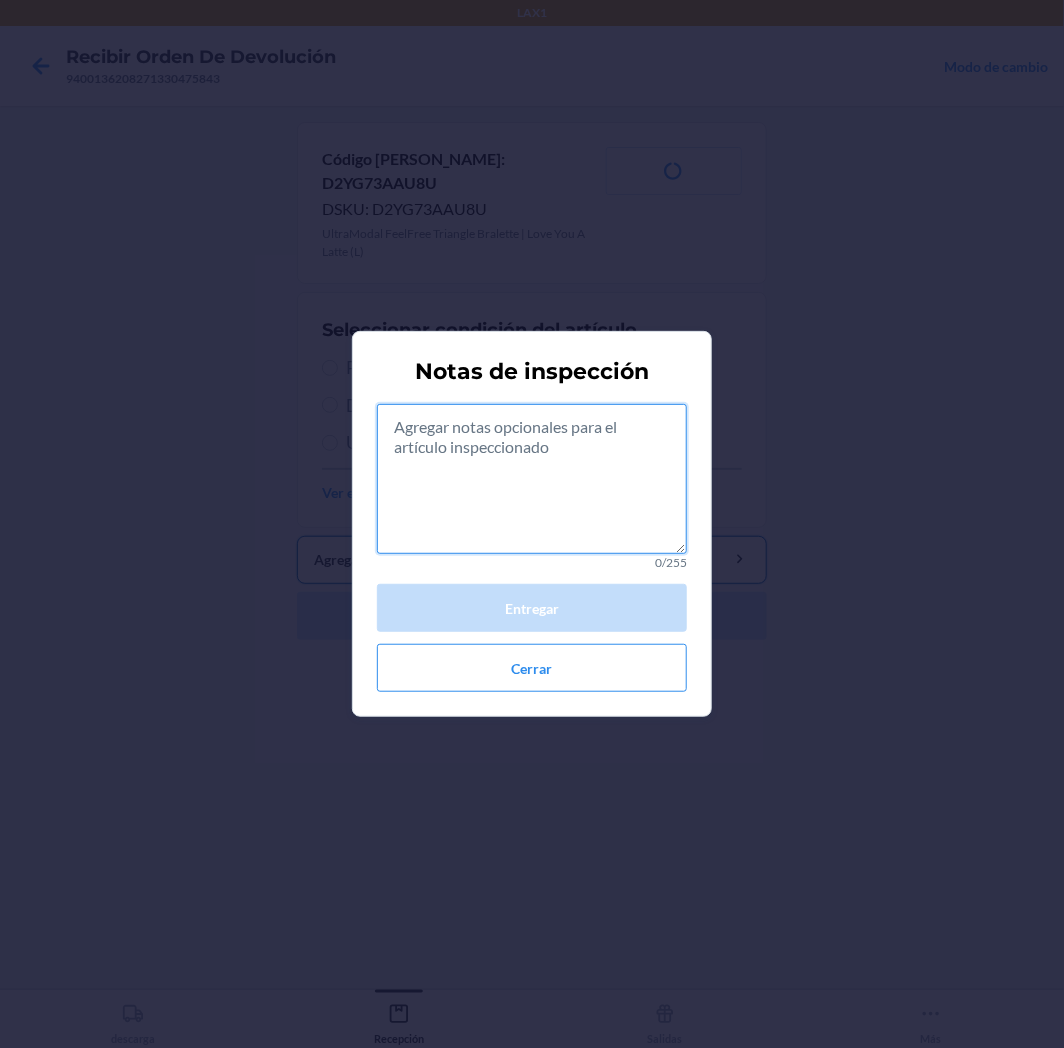 click at bounding box center [532, 479] 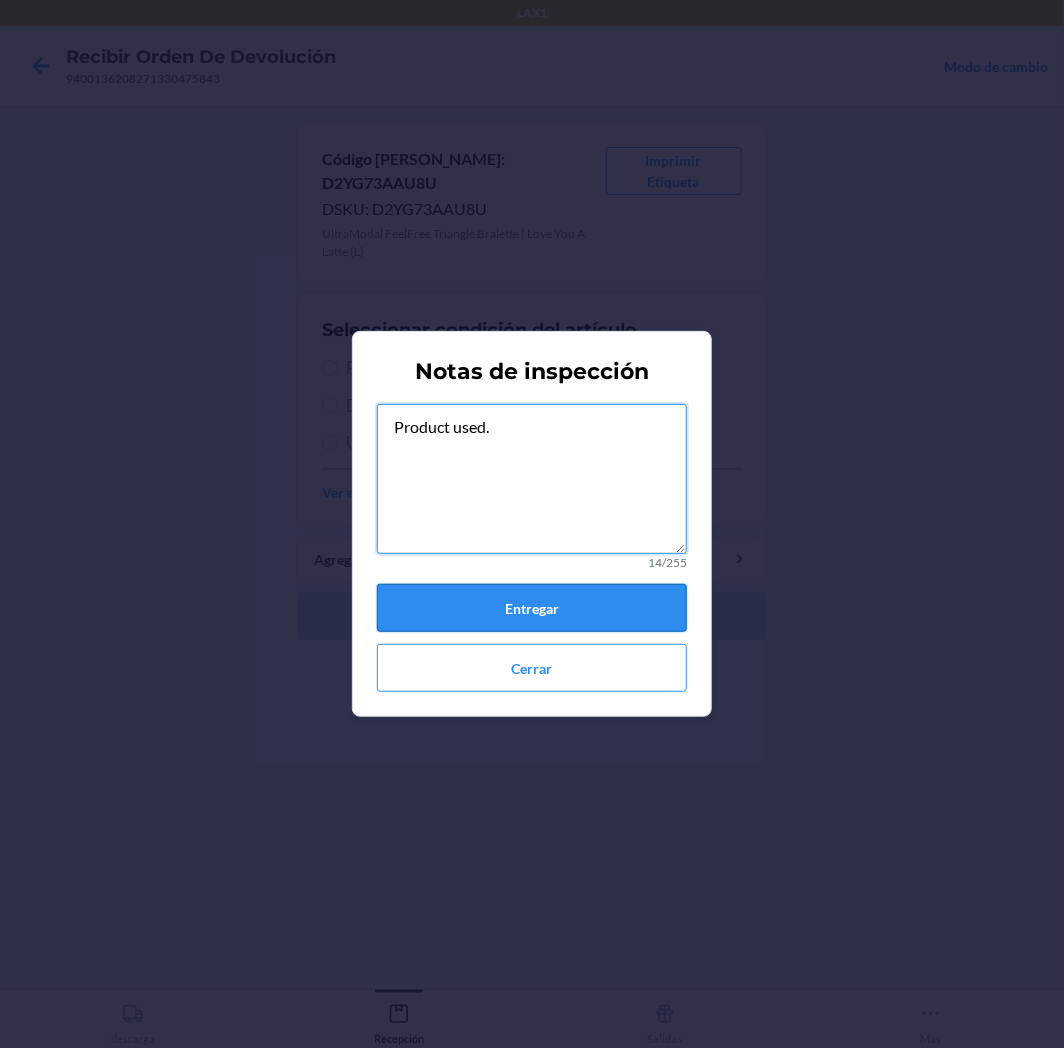 type on "Product used." 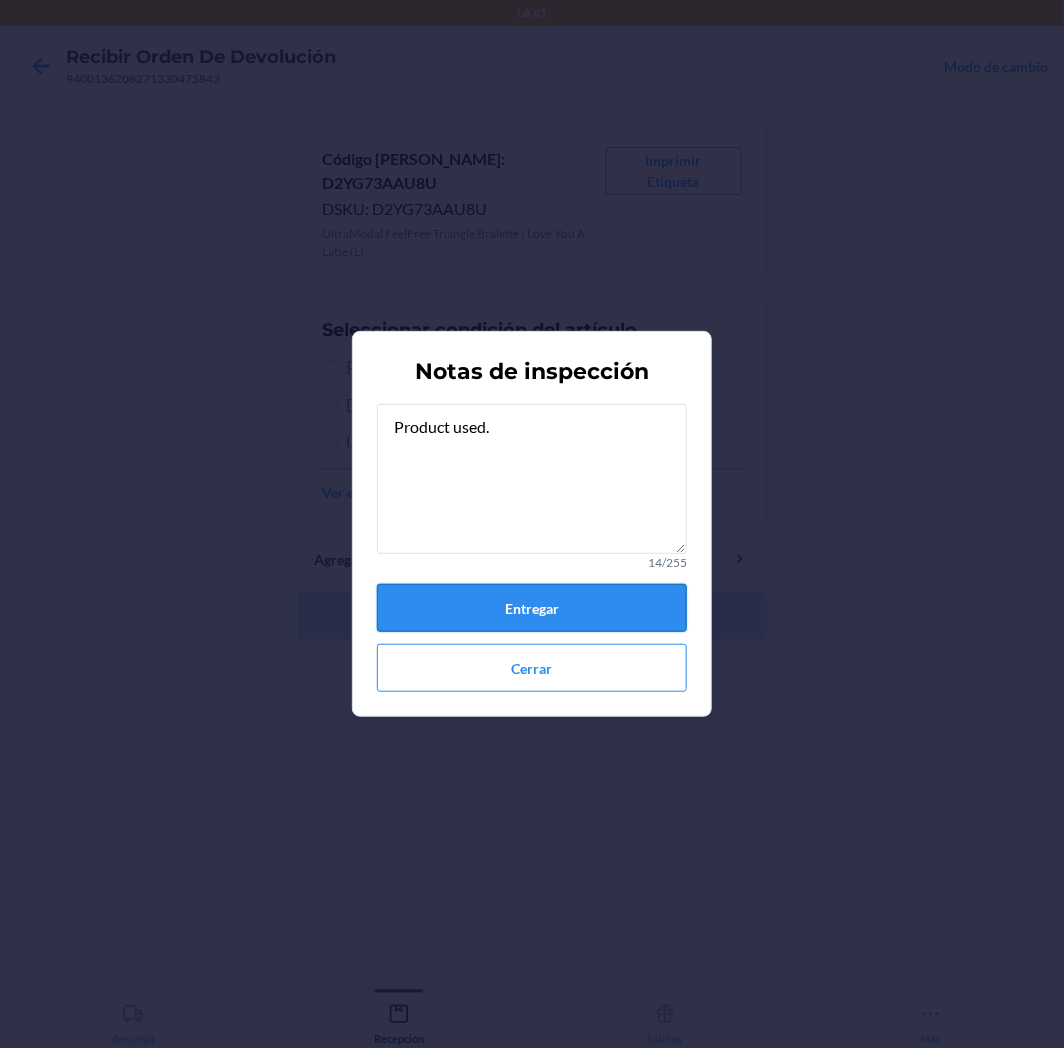 click on "Entregar" at bounding box center (532, 608) 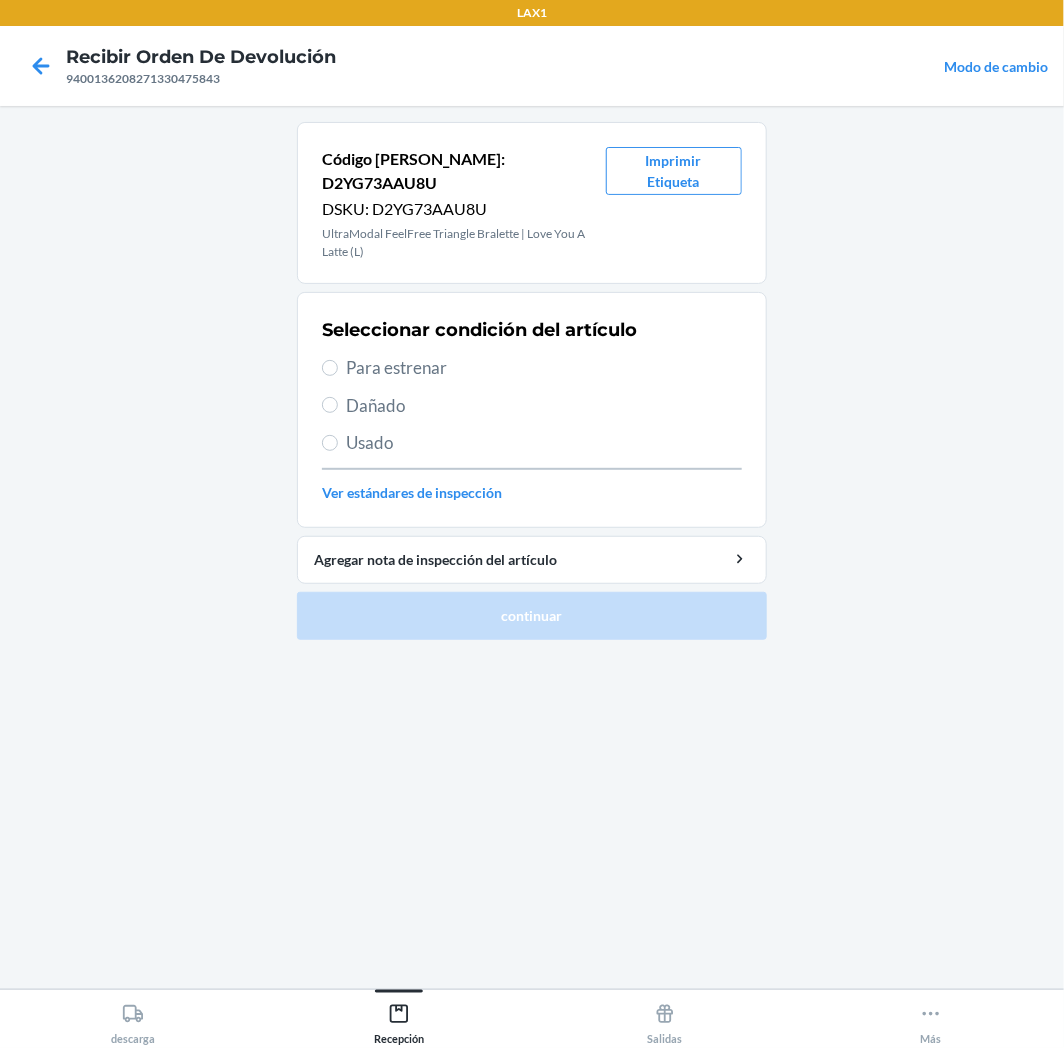 click on "Usado" at bounding box center (544, 443) 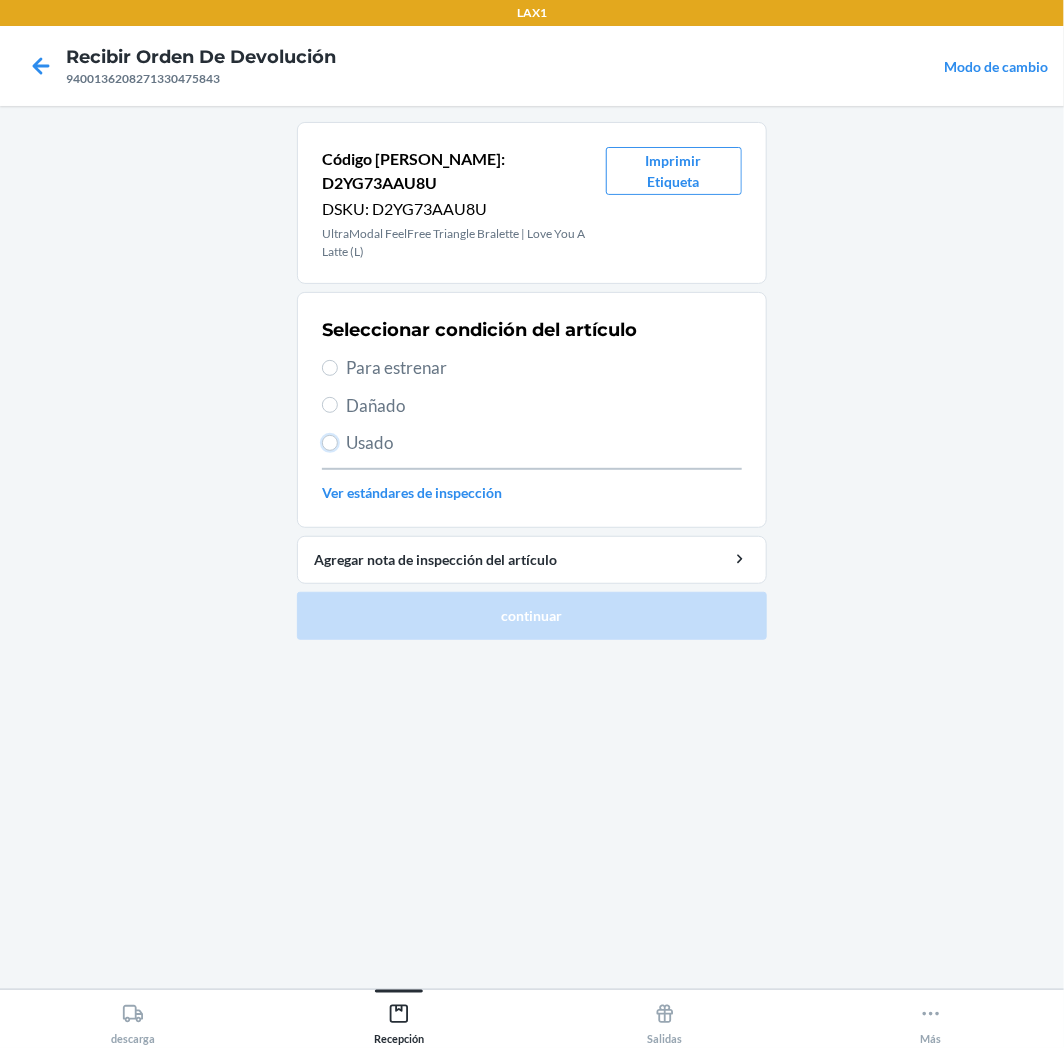click on "Usado" at bounding box center (330, 443) 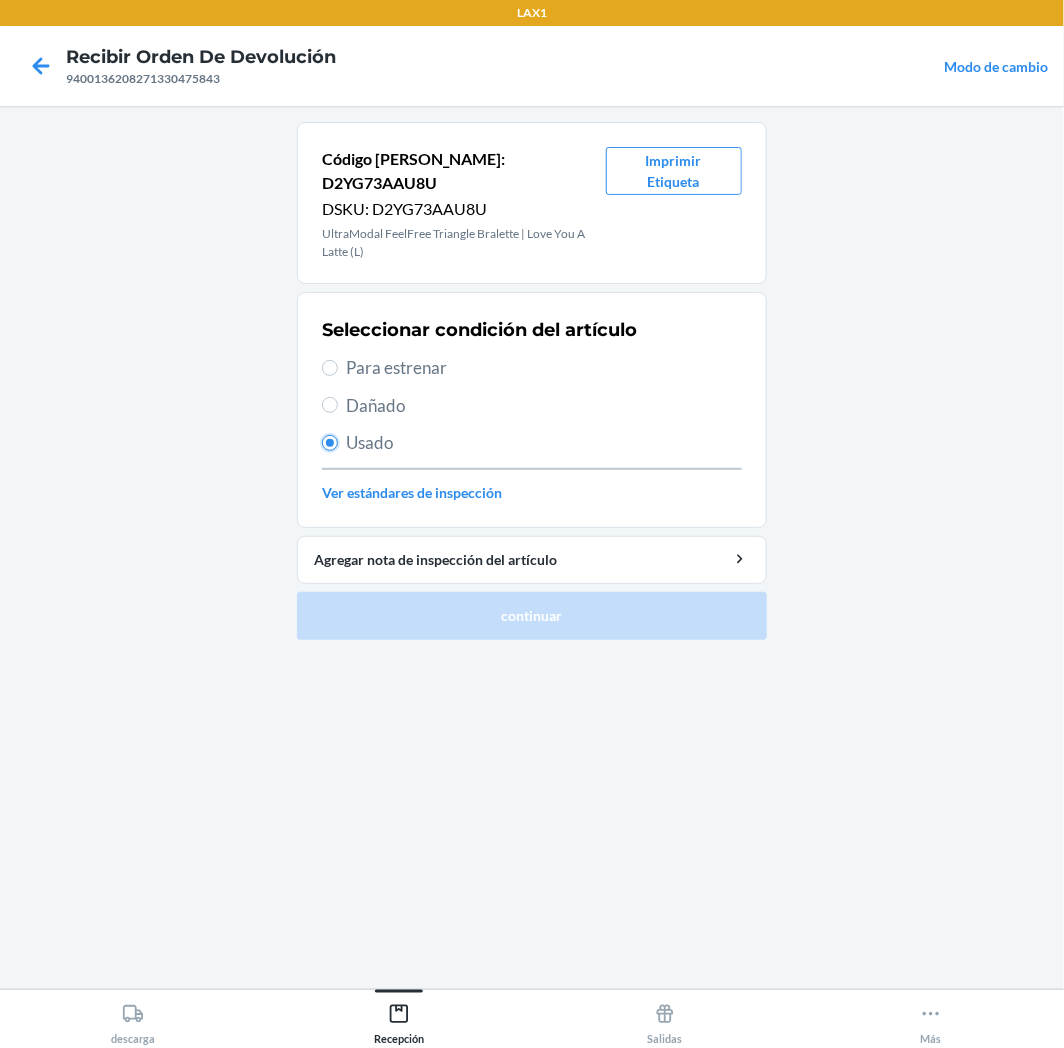 radio on "true" 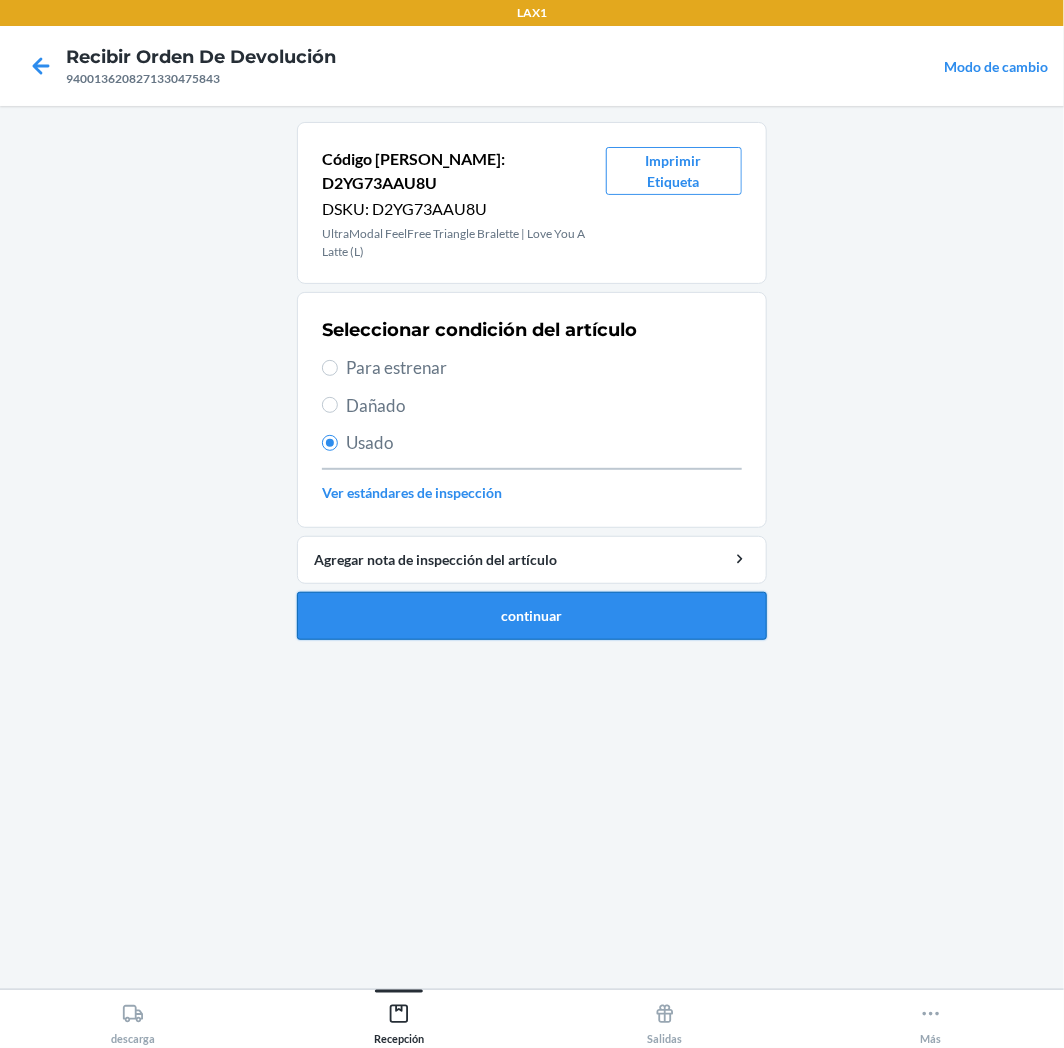 click on "continuar" at bounding box center (532, 616) 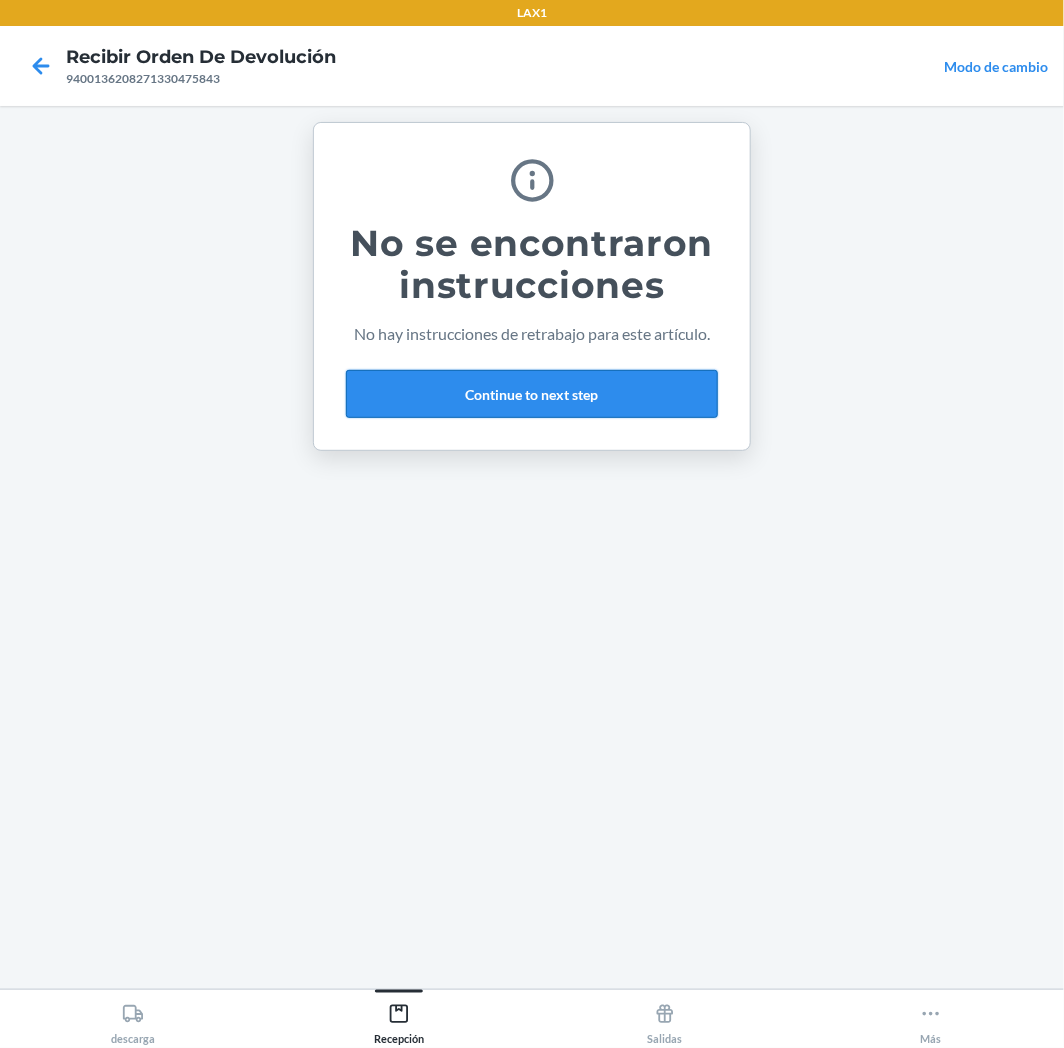 click on "Continue to next step" at bounding box center [532, 394] 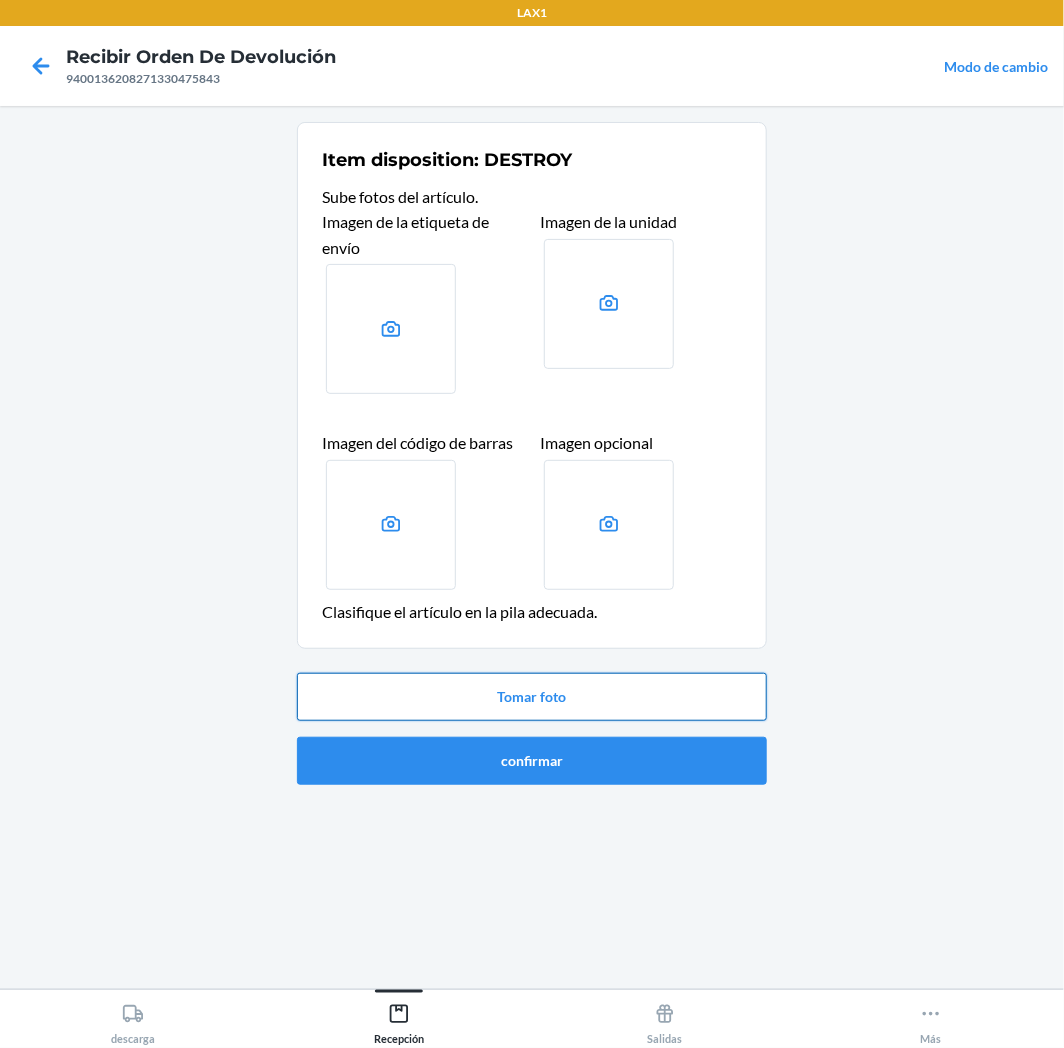 click on "Tomar foto" at bounding box center (532, 697) 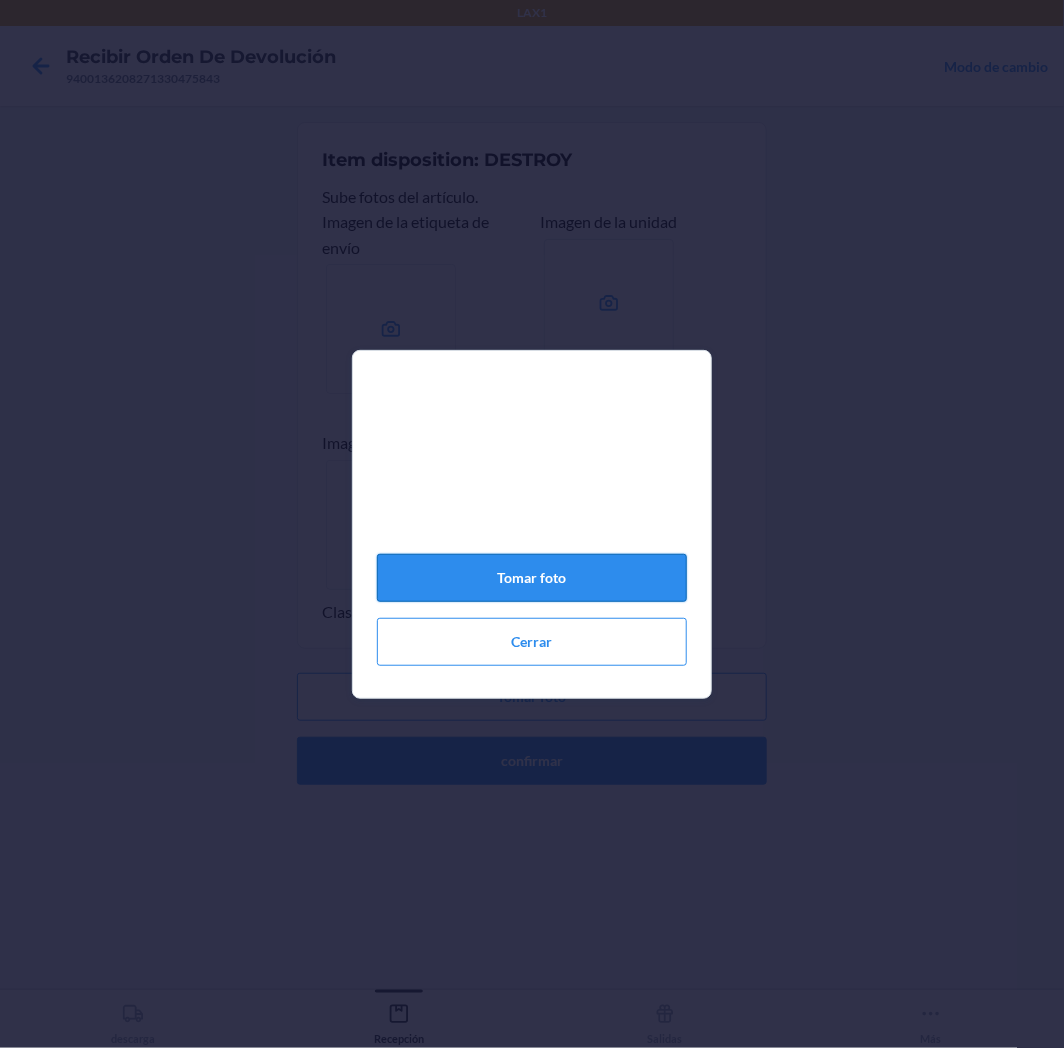 click on "Tomar foto" 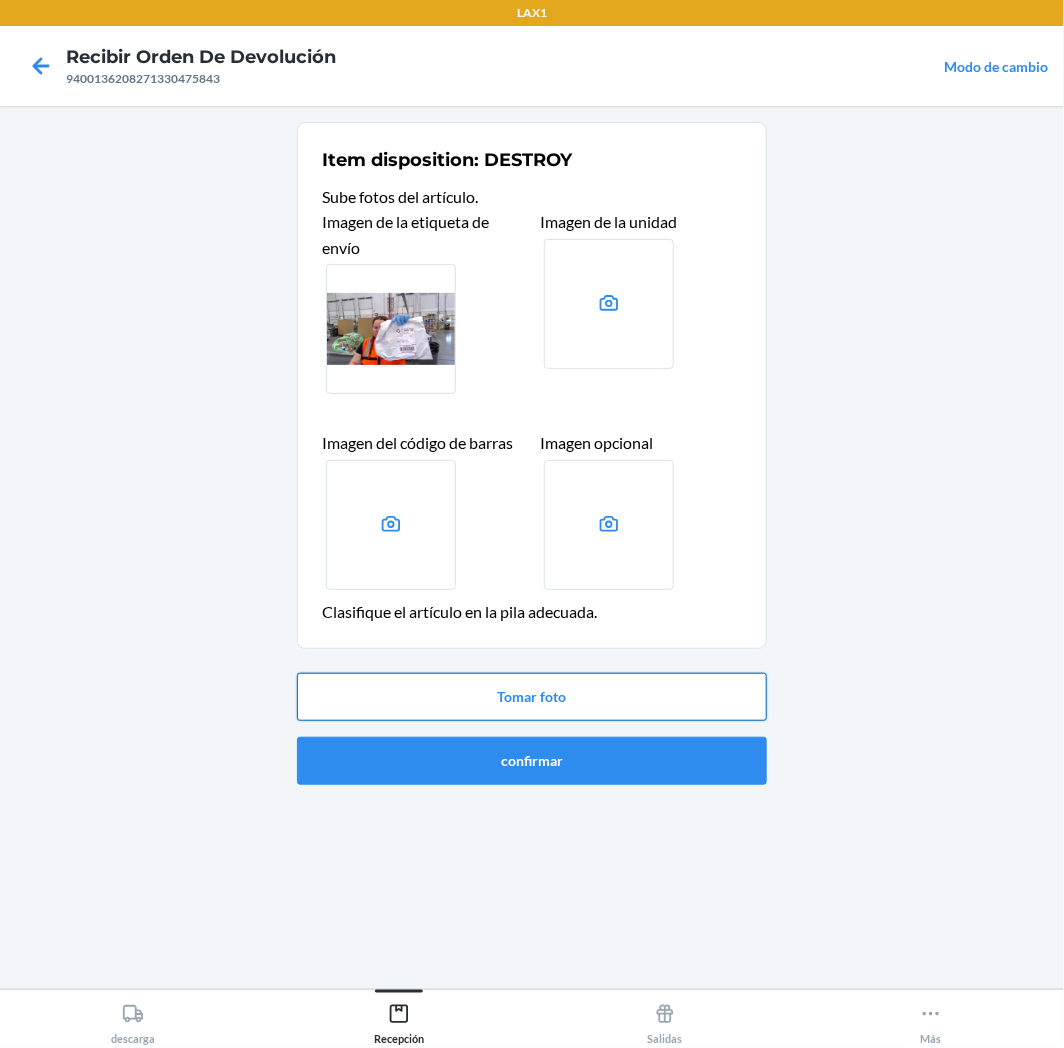 click on "Tomar foto" at bounding box center (532, 697) 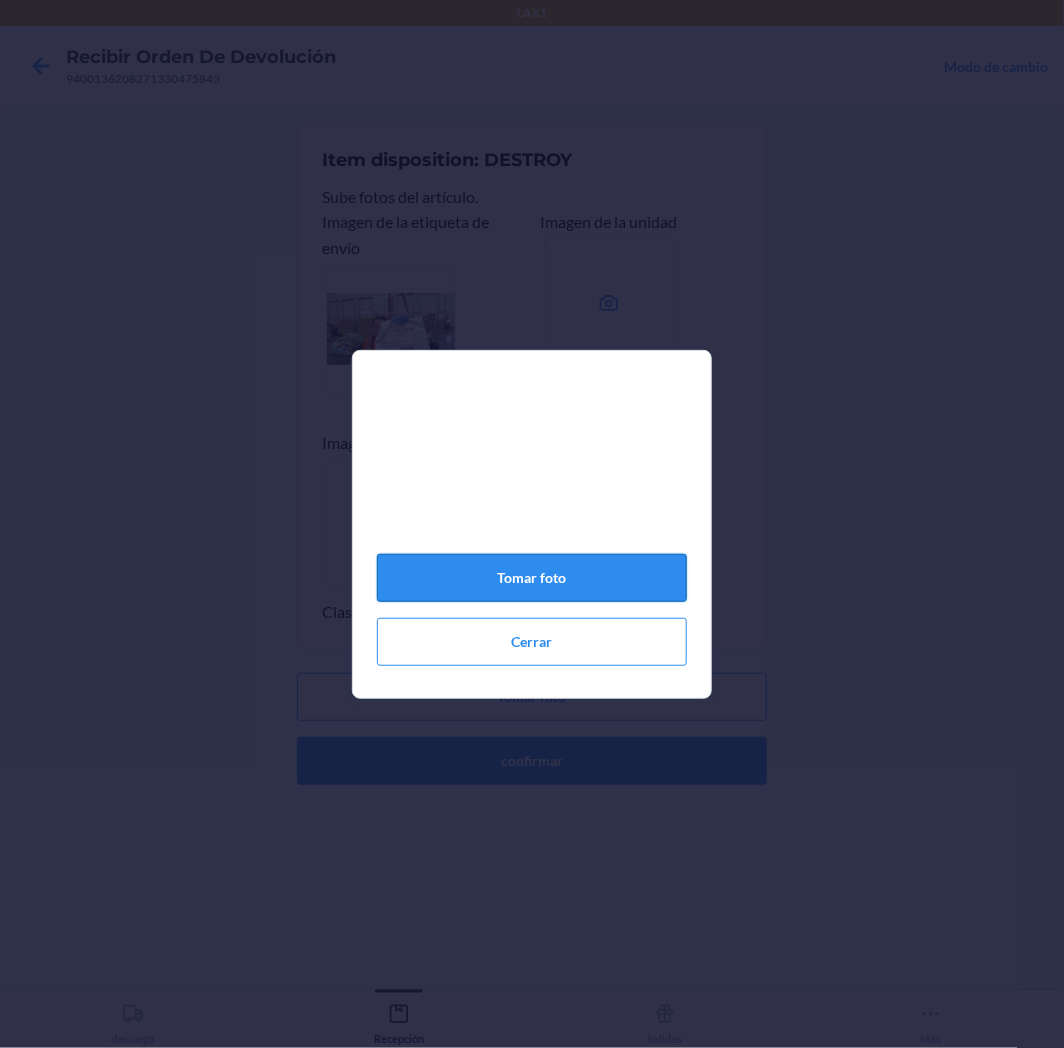 click on "Tomar foto" 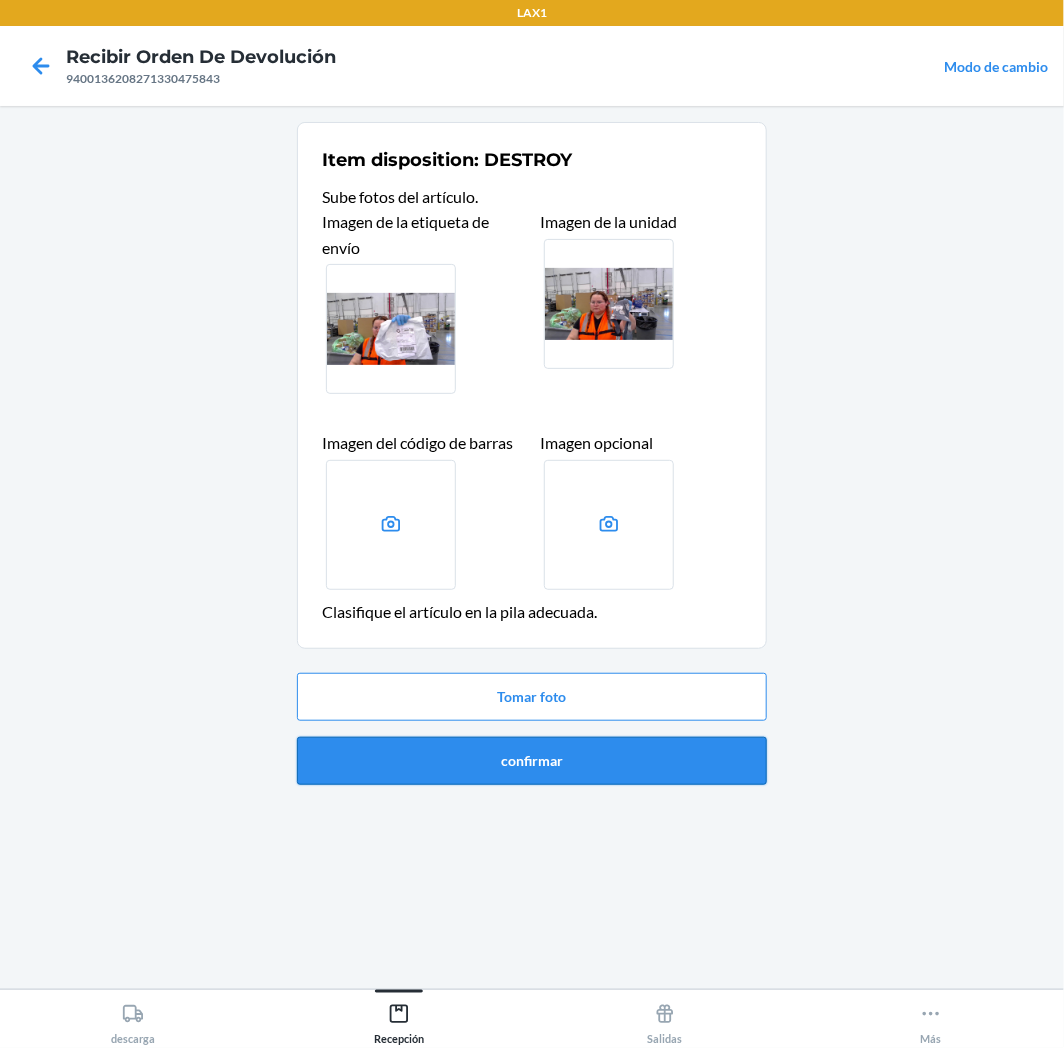 click on "confirmar" at bounding box center (532, 761) 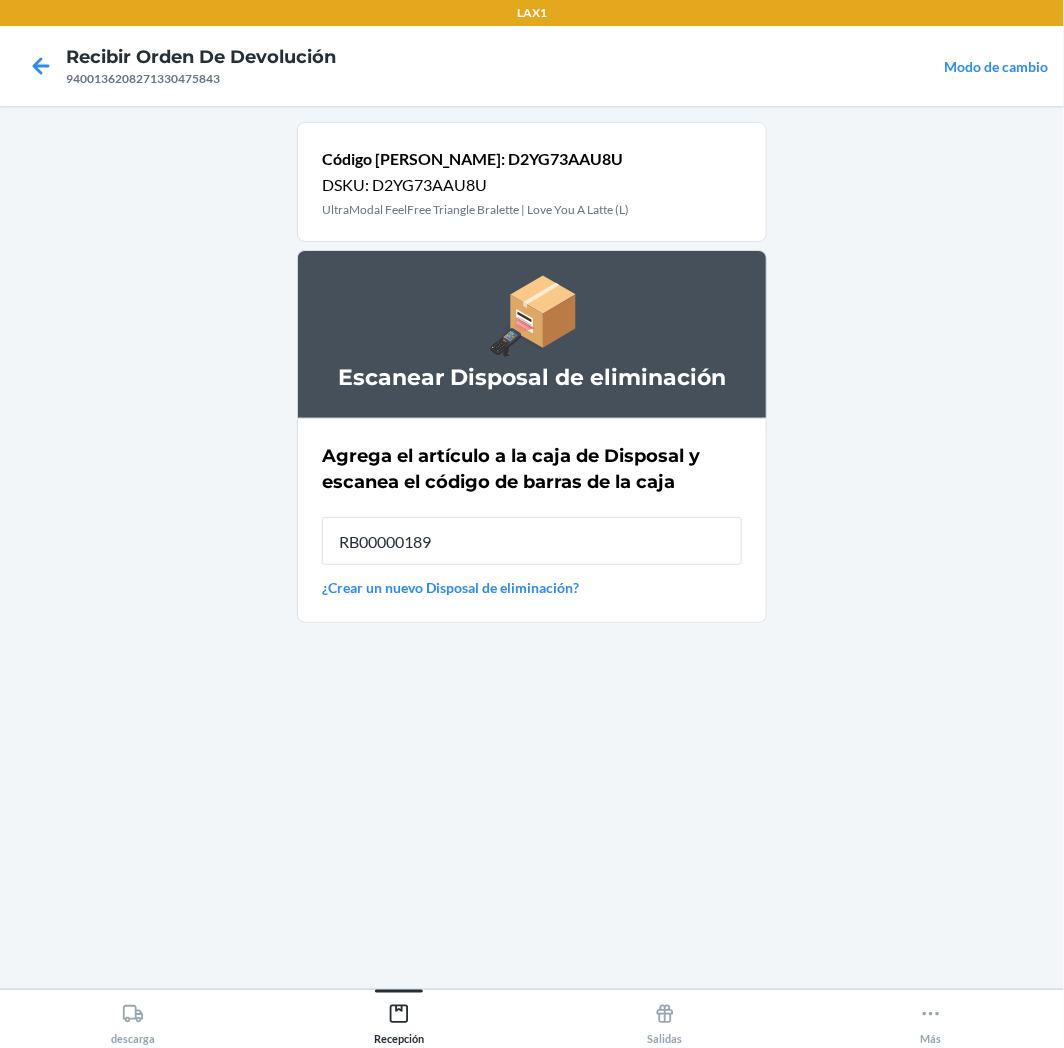 type on "RB00000189K" 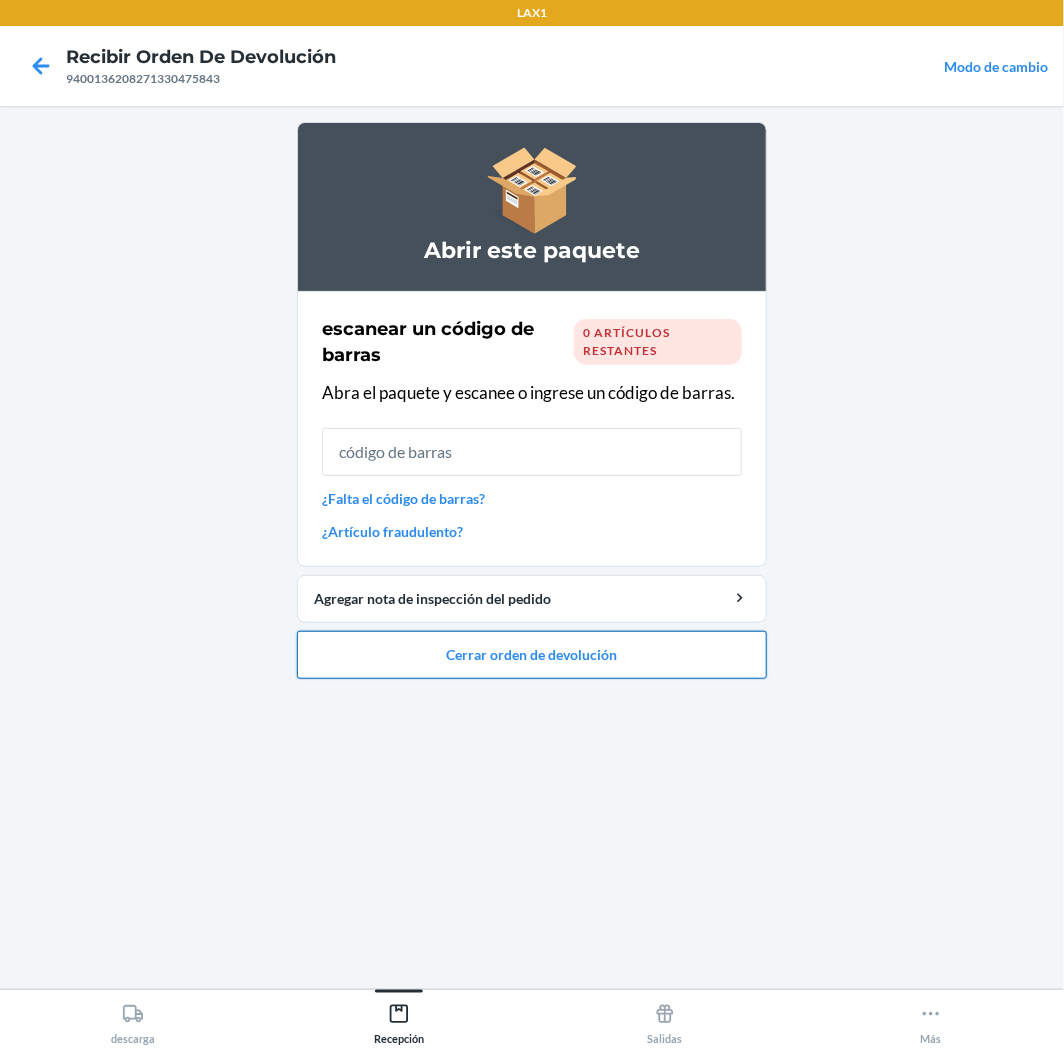 click on "Cerrar orden de devolución" at bounding box center (532, 655) 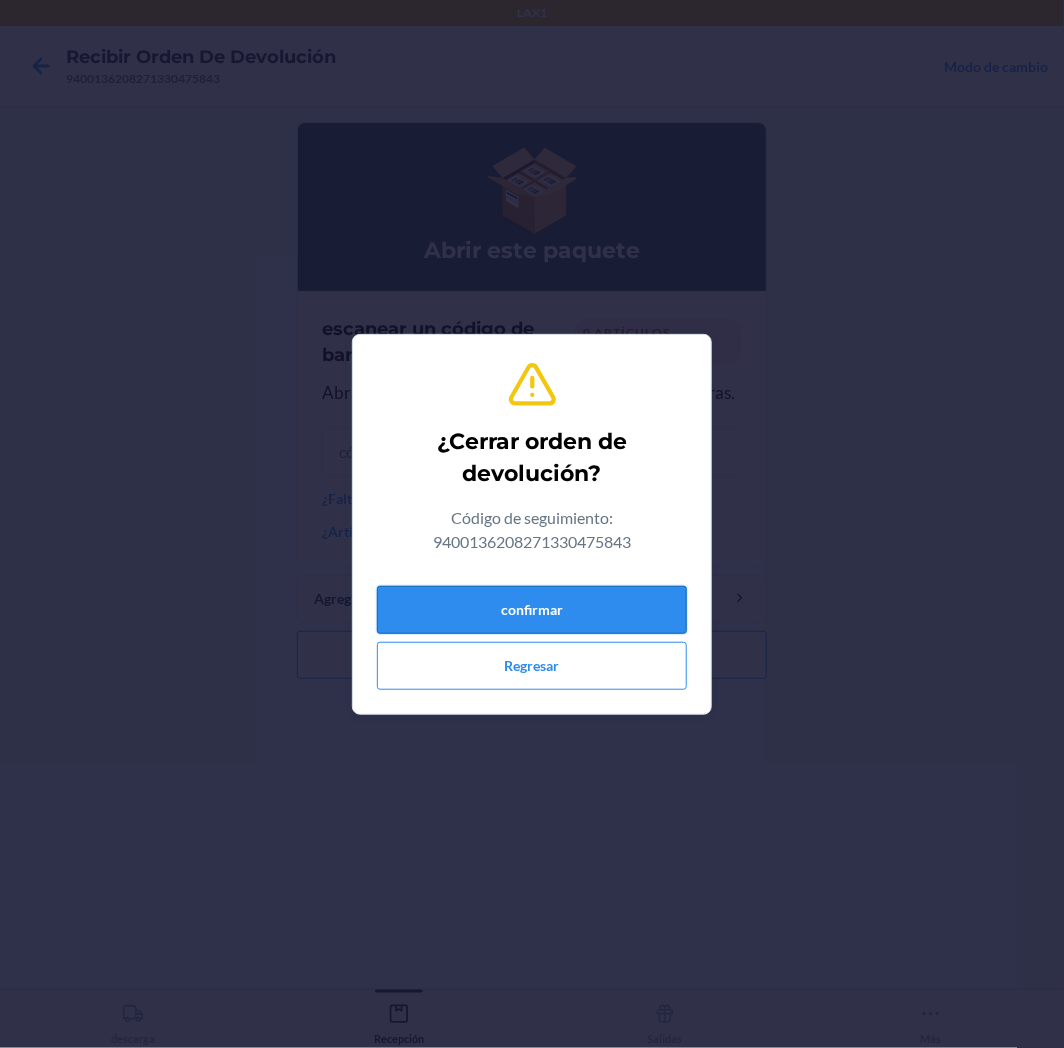 click on "confirmar" at bounding box center [532, 610] 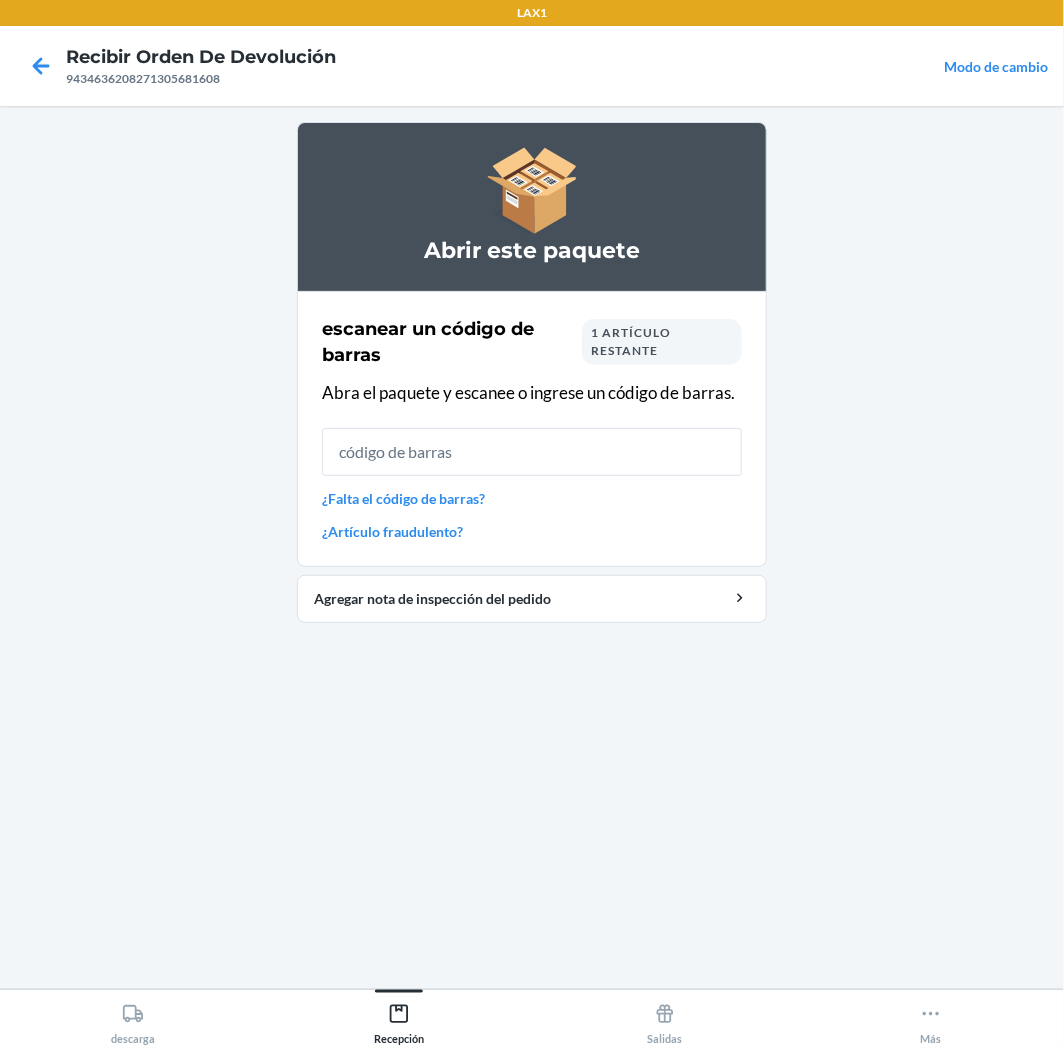 click on "1 artículo restante" at bounding box center (631, 341) 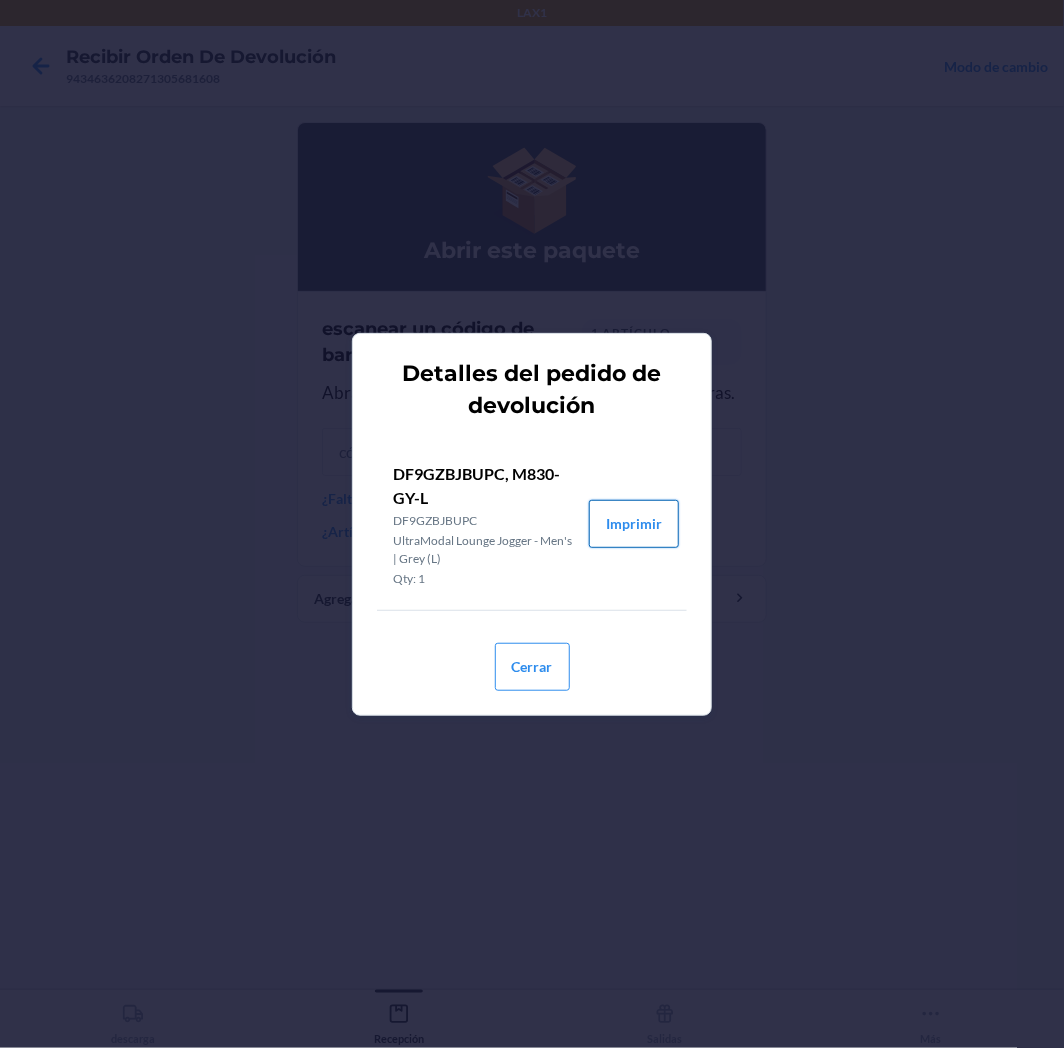 click on "Imprimir" at bounding box center [634, 524] 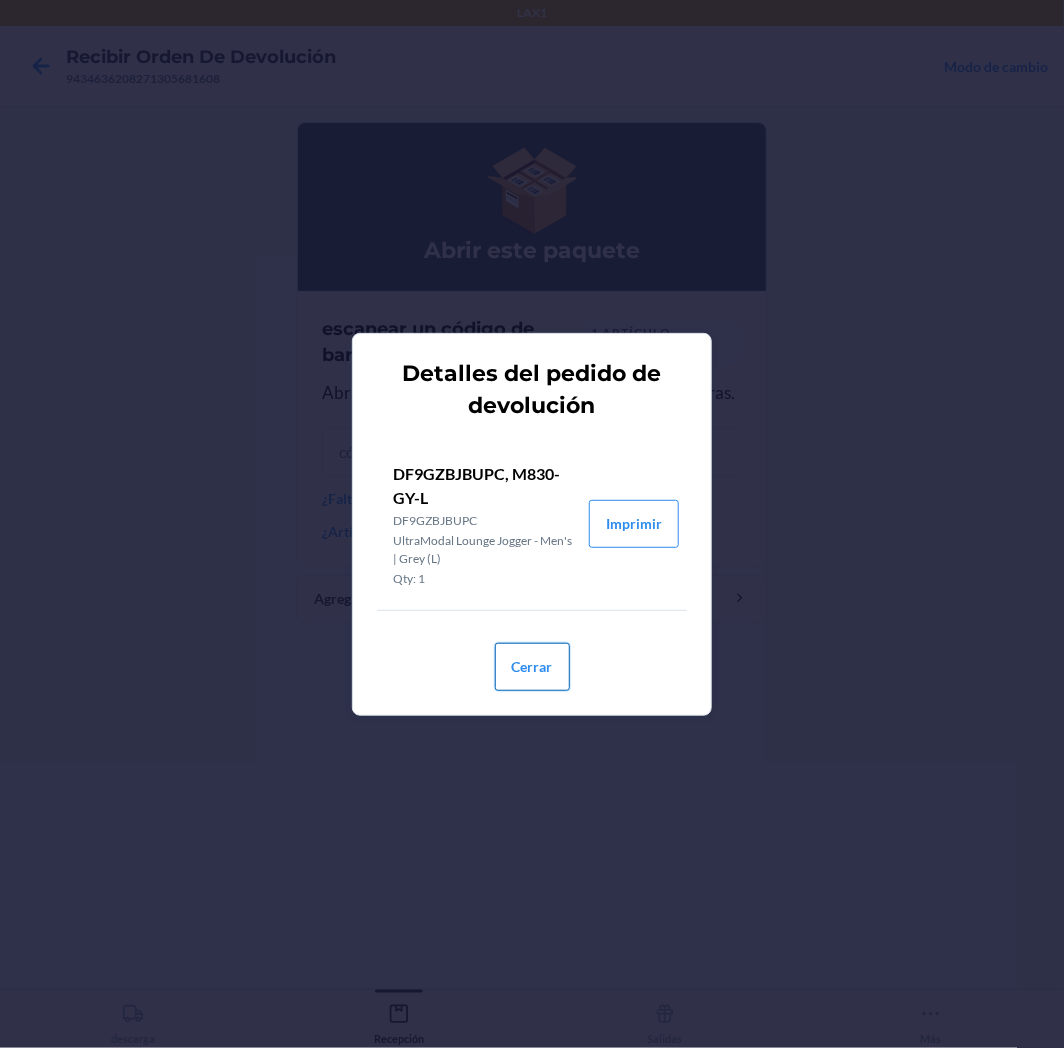 click on "Cerrar" at bounding box center [532, 667] 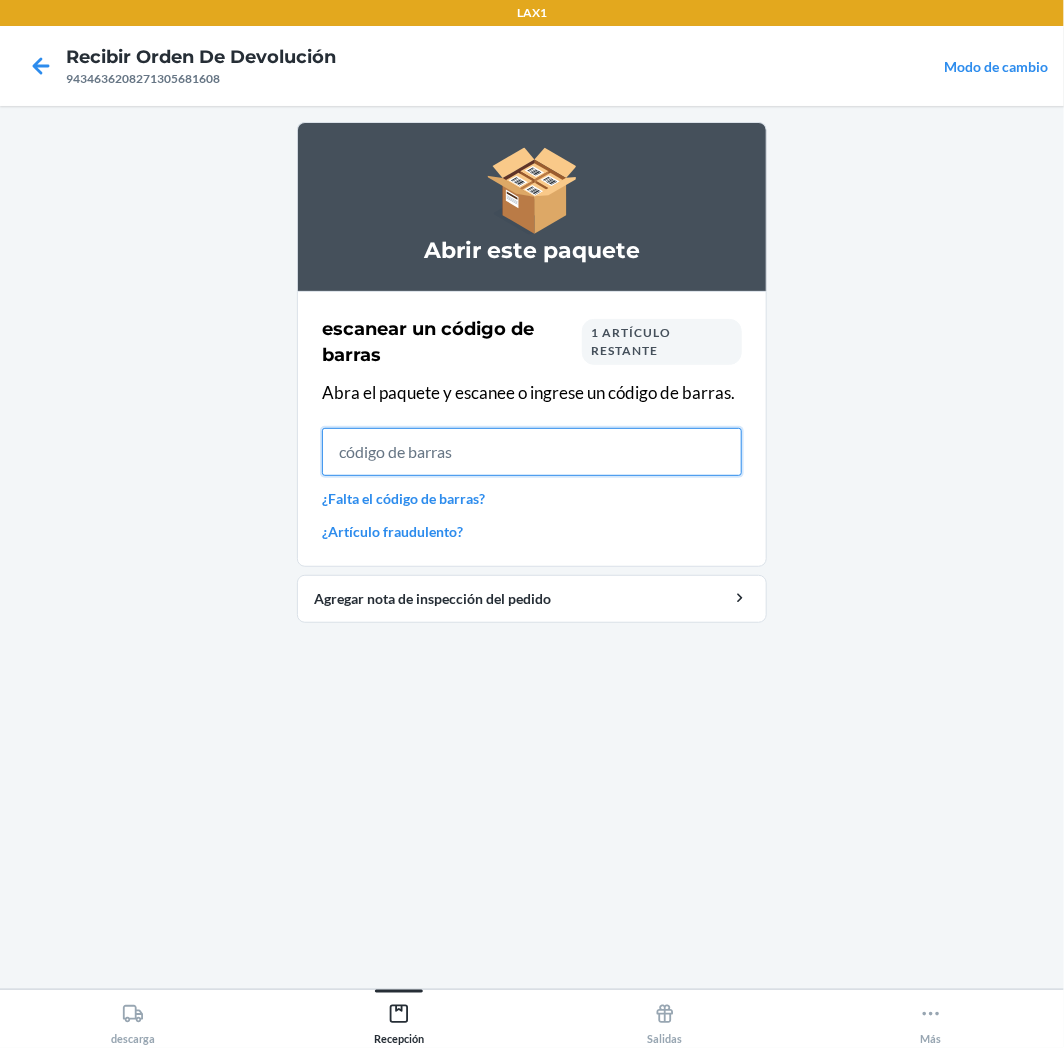 click at bounding box center [532, 452] 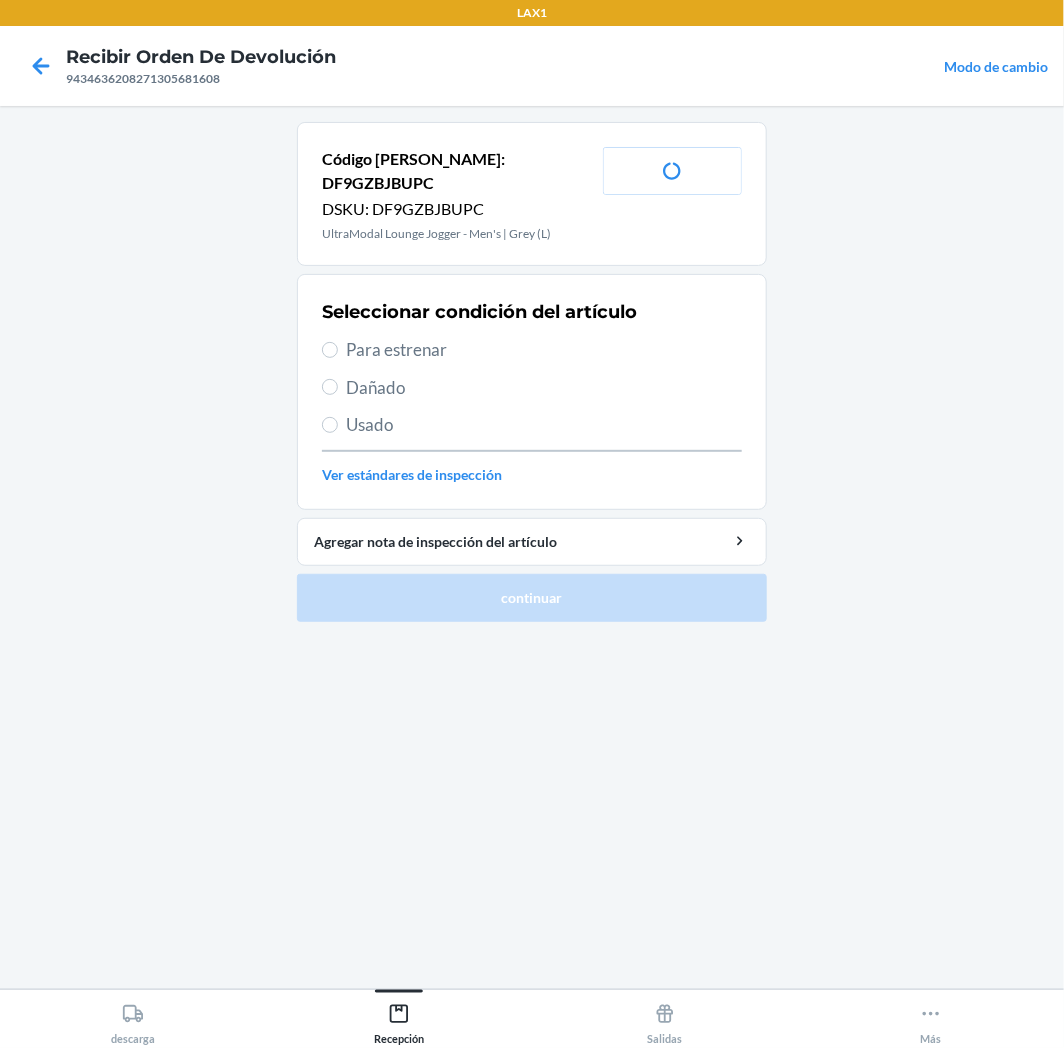 click on "Para estrenar" at bounding box center [544, 350] 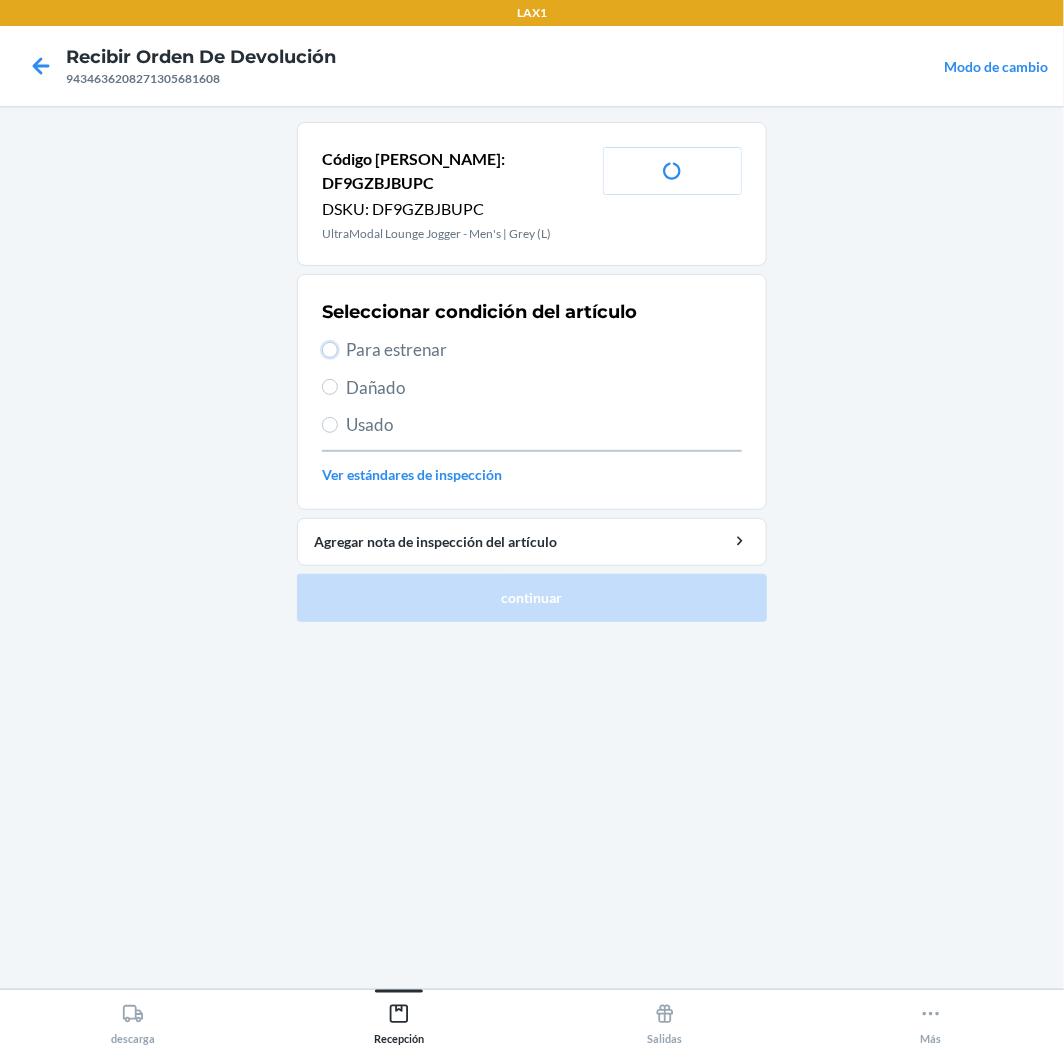 click on "Para estrenar" at bounding box center [330, 350] 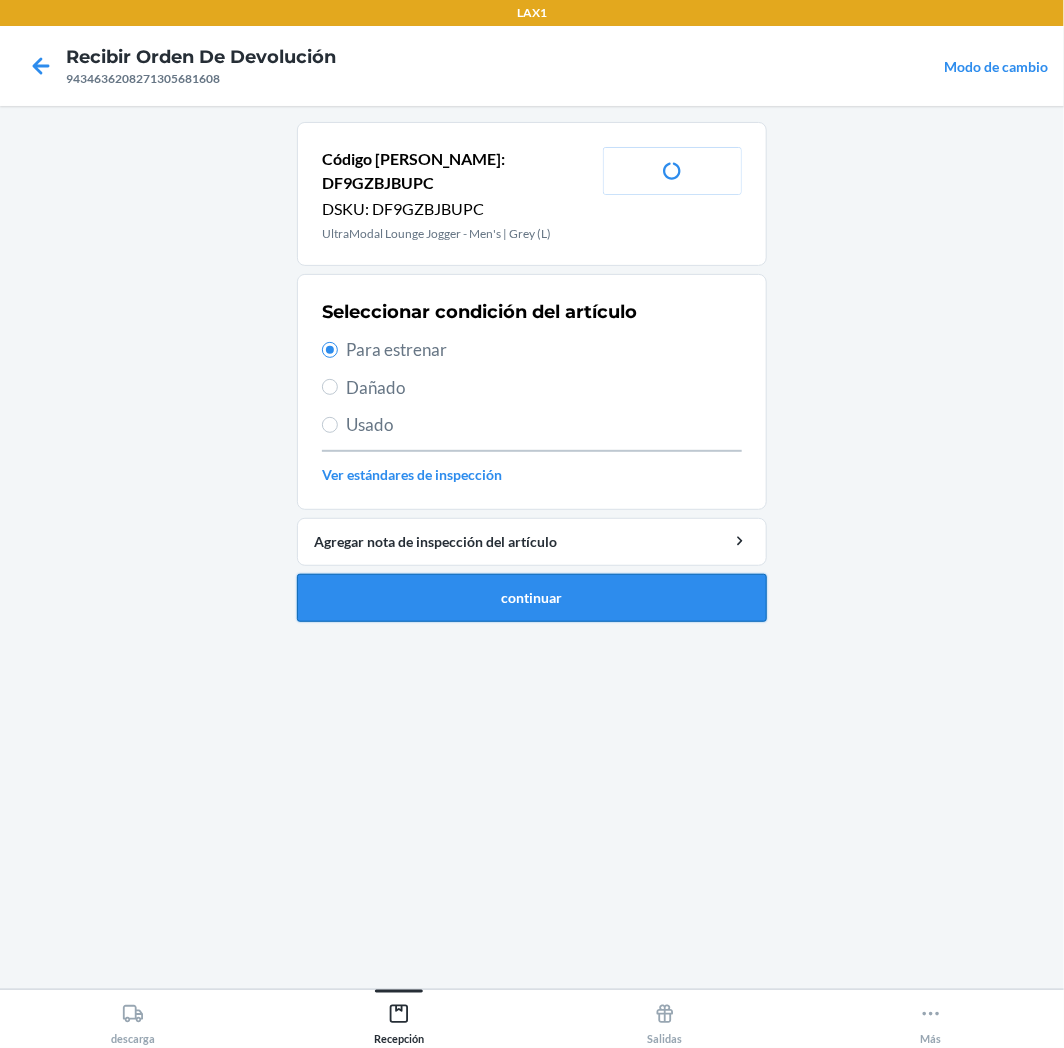 click on "continuar" at bounding box center (532, 598) 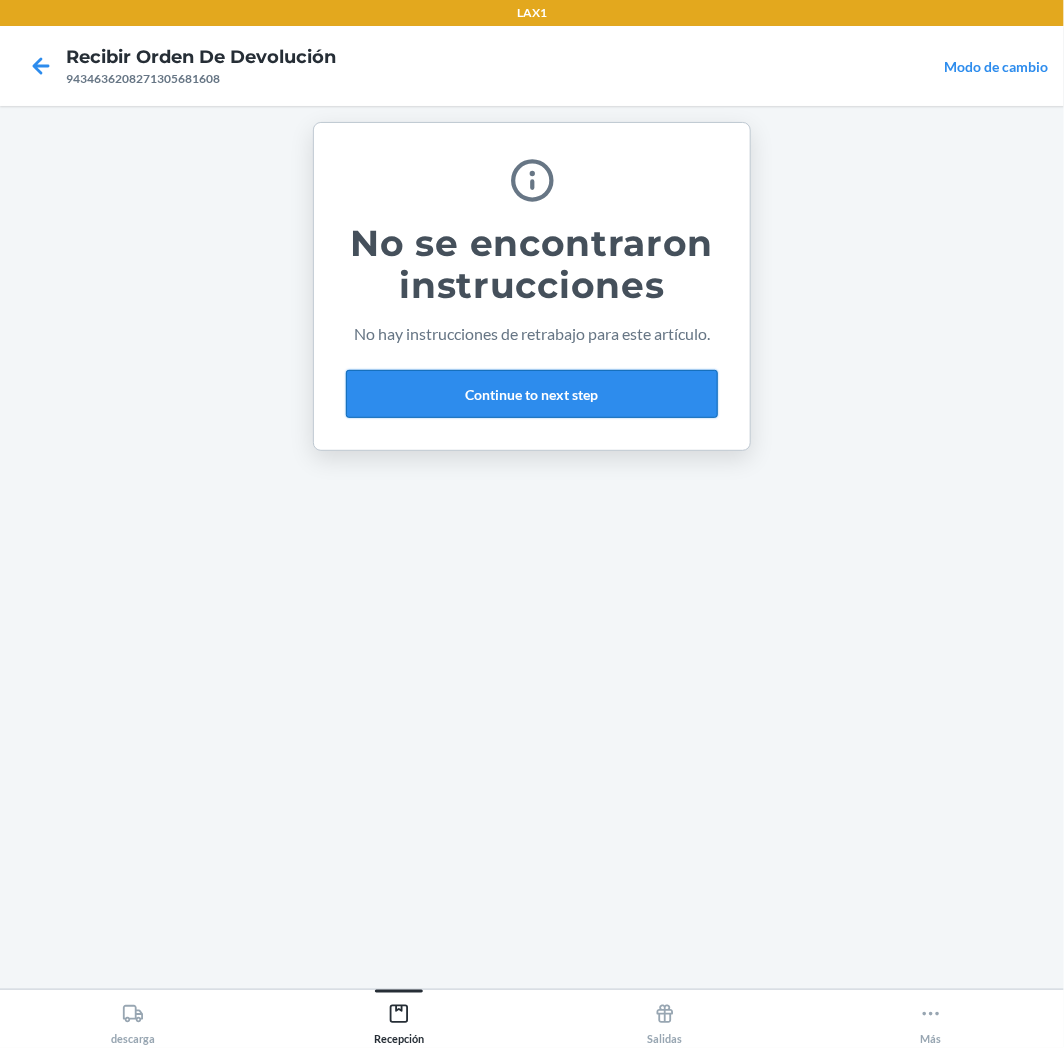 click on "Continue to next step" at bounding box center [532, 394] 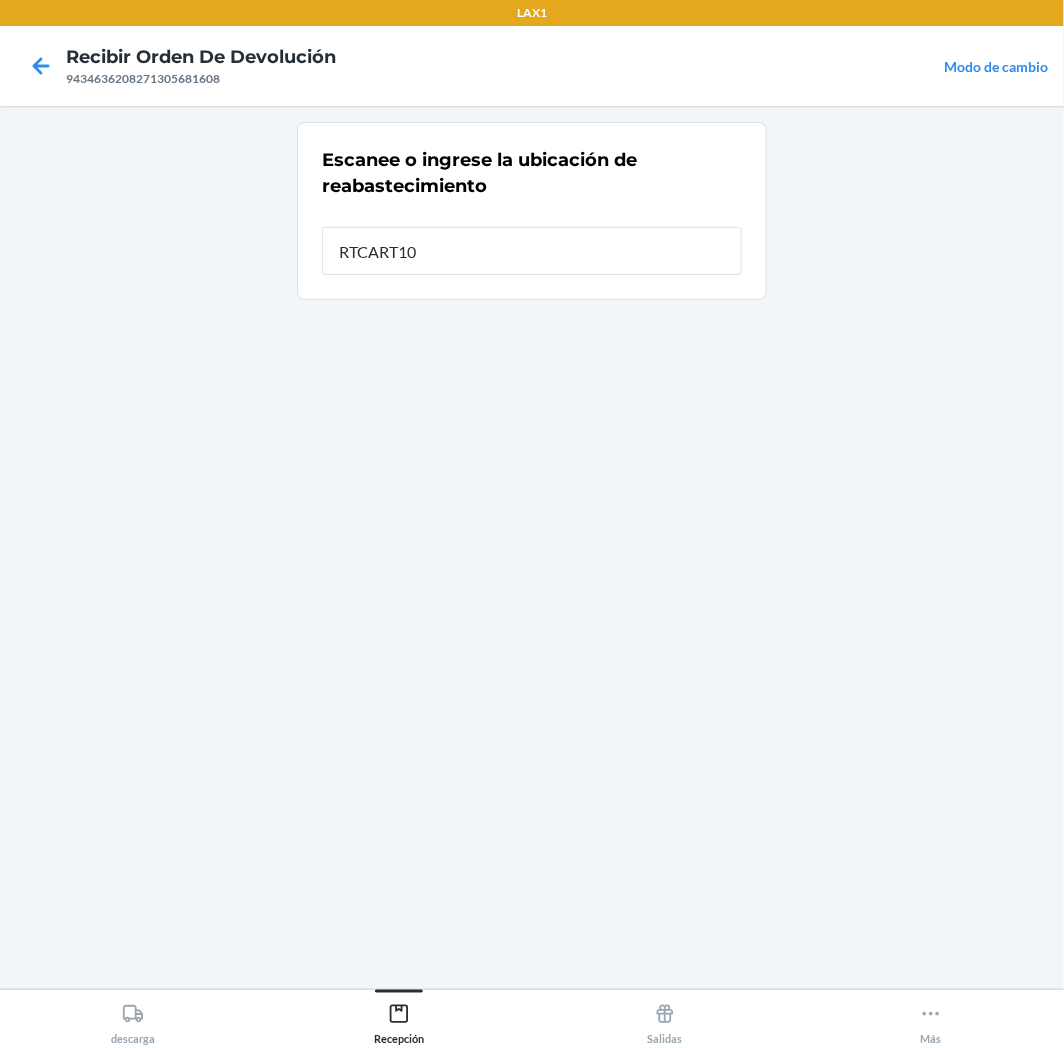 type on "RTCART100" 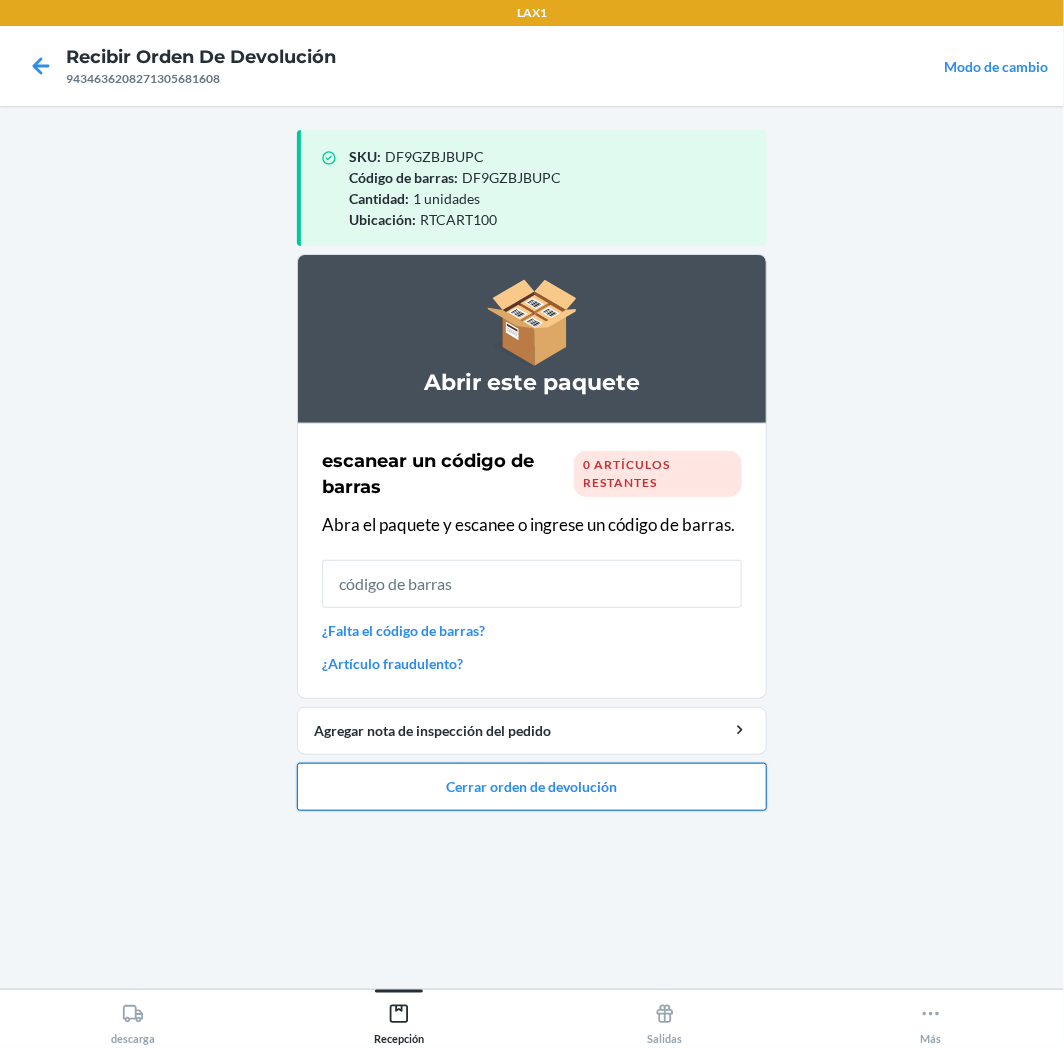 click on "Cerrar orden de devolución" at bounding box center [532, 787] 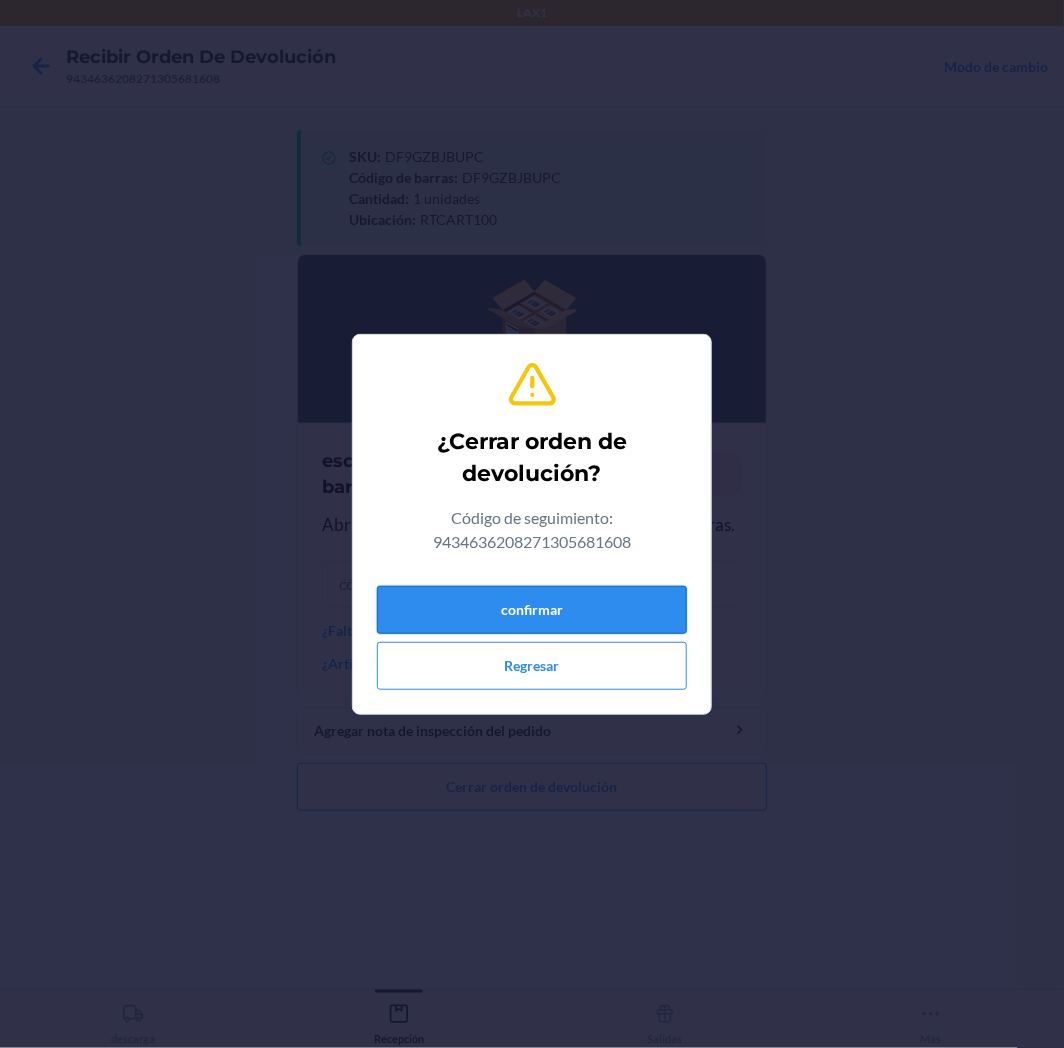 click on "confirmar" at bounding box center (532, 610) 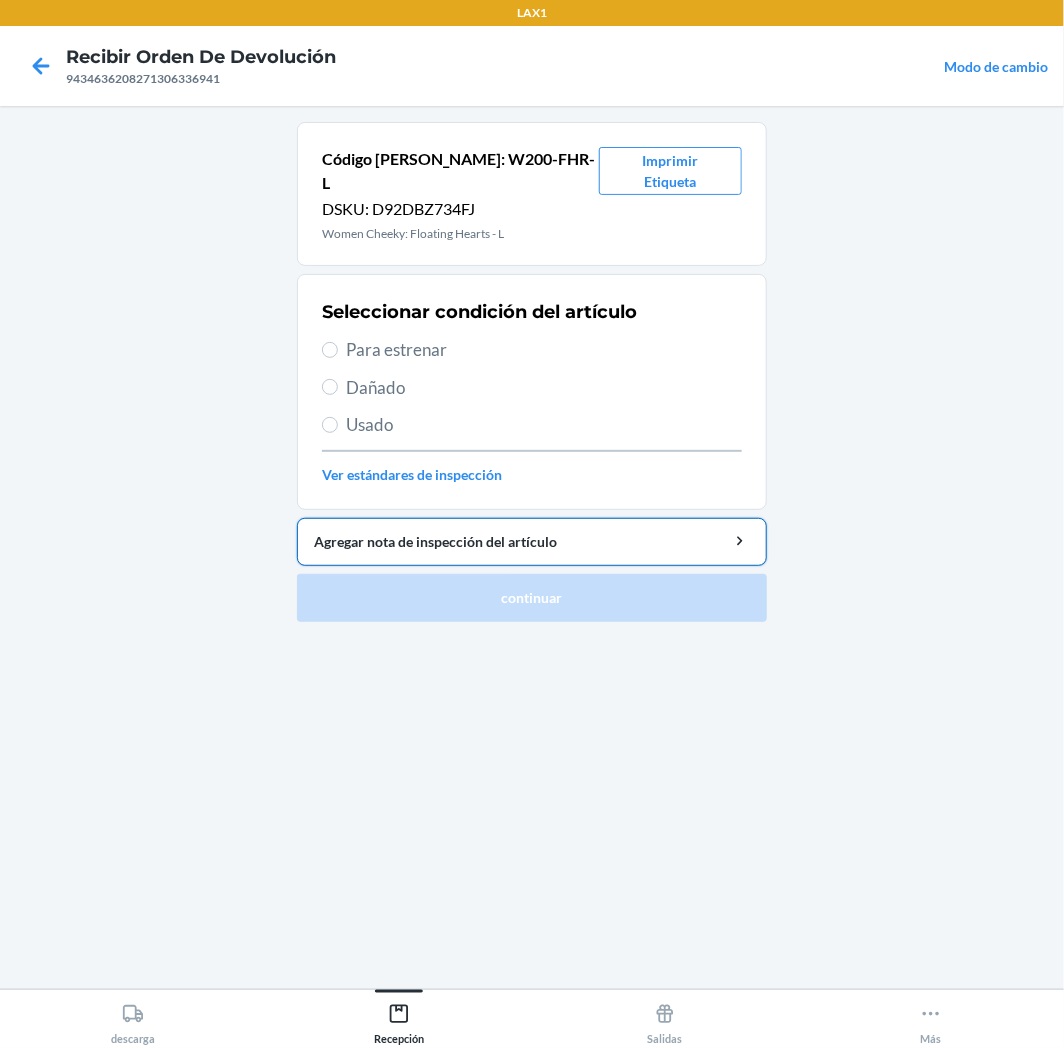 click on "Agregar nota de inspección del artículo" at bounding box center (532, 541) 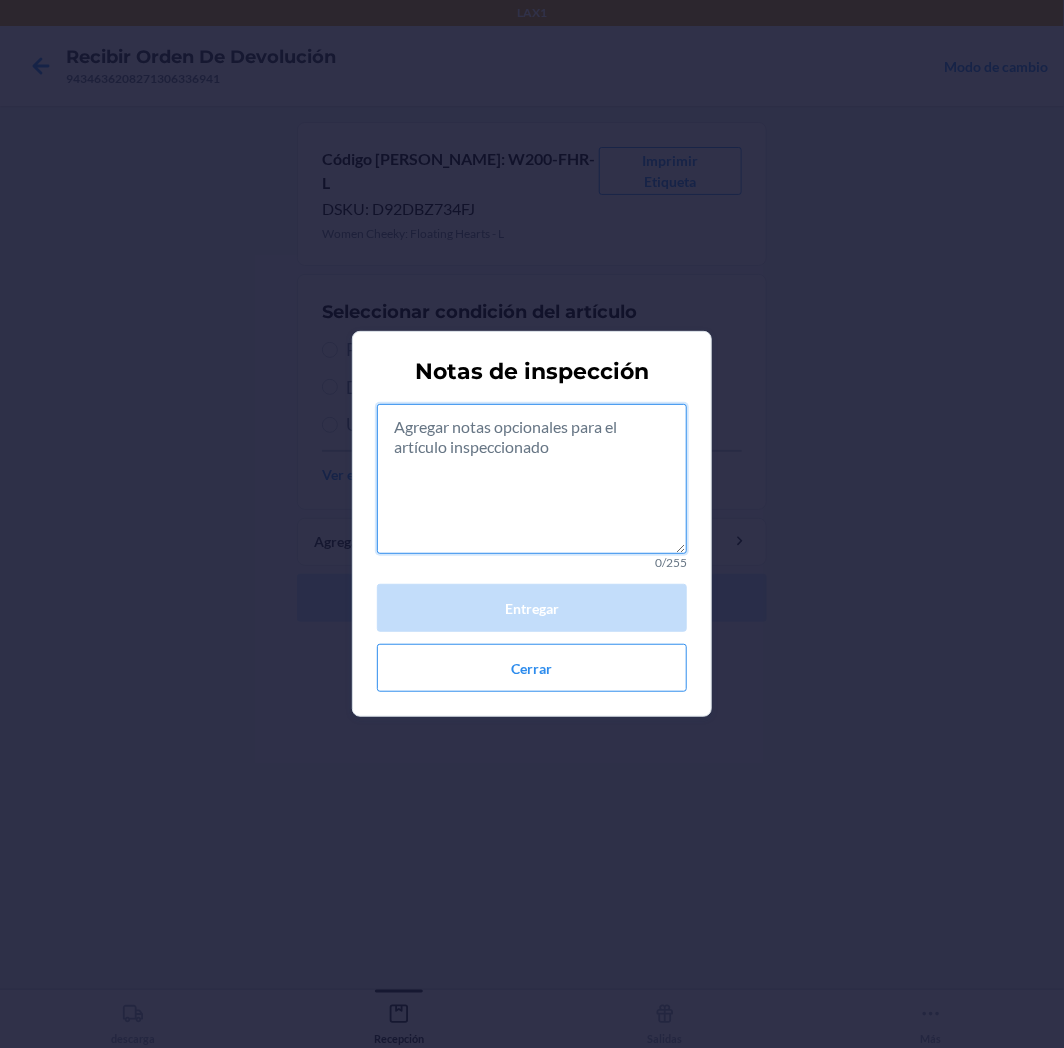 click at bounding box center (532, 479) 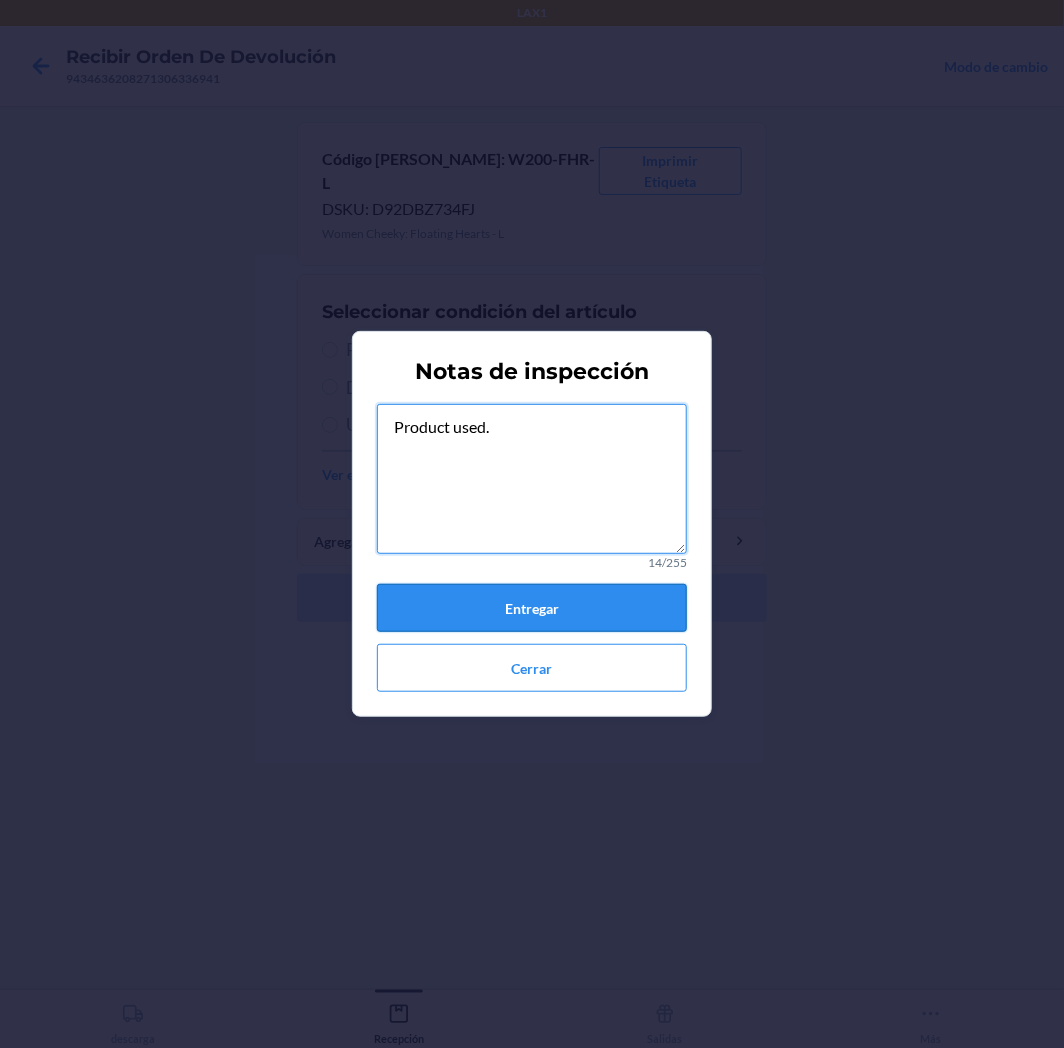 type on "Product used." 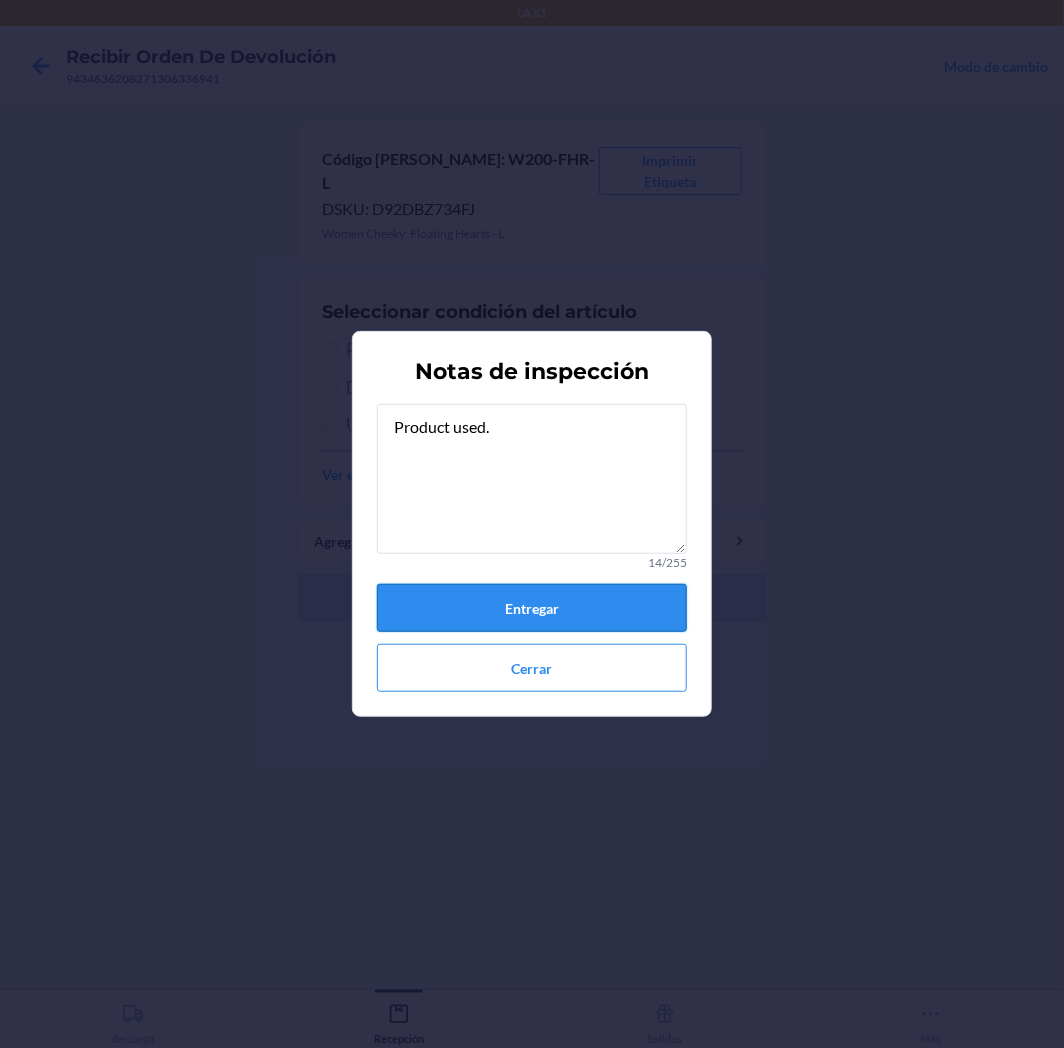 click on "Entregar" at bounding box center [532, 608] 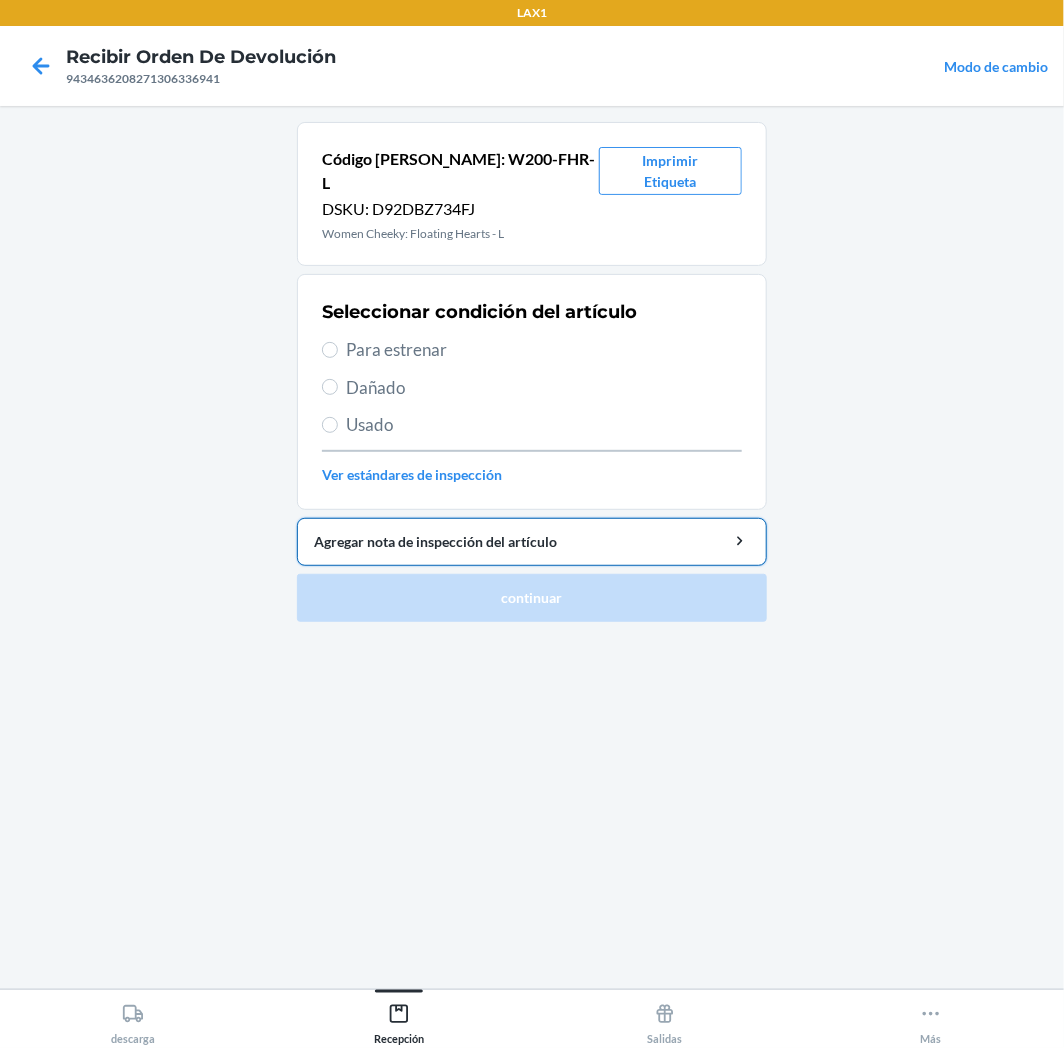 click on "Agregar nota de inspección del artículo" at bounding box center [532, 541] 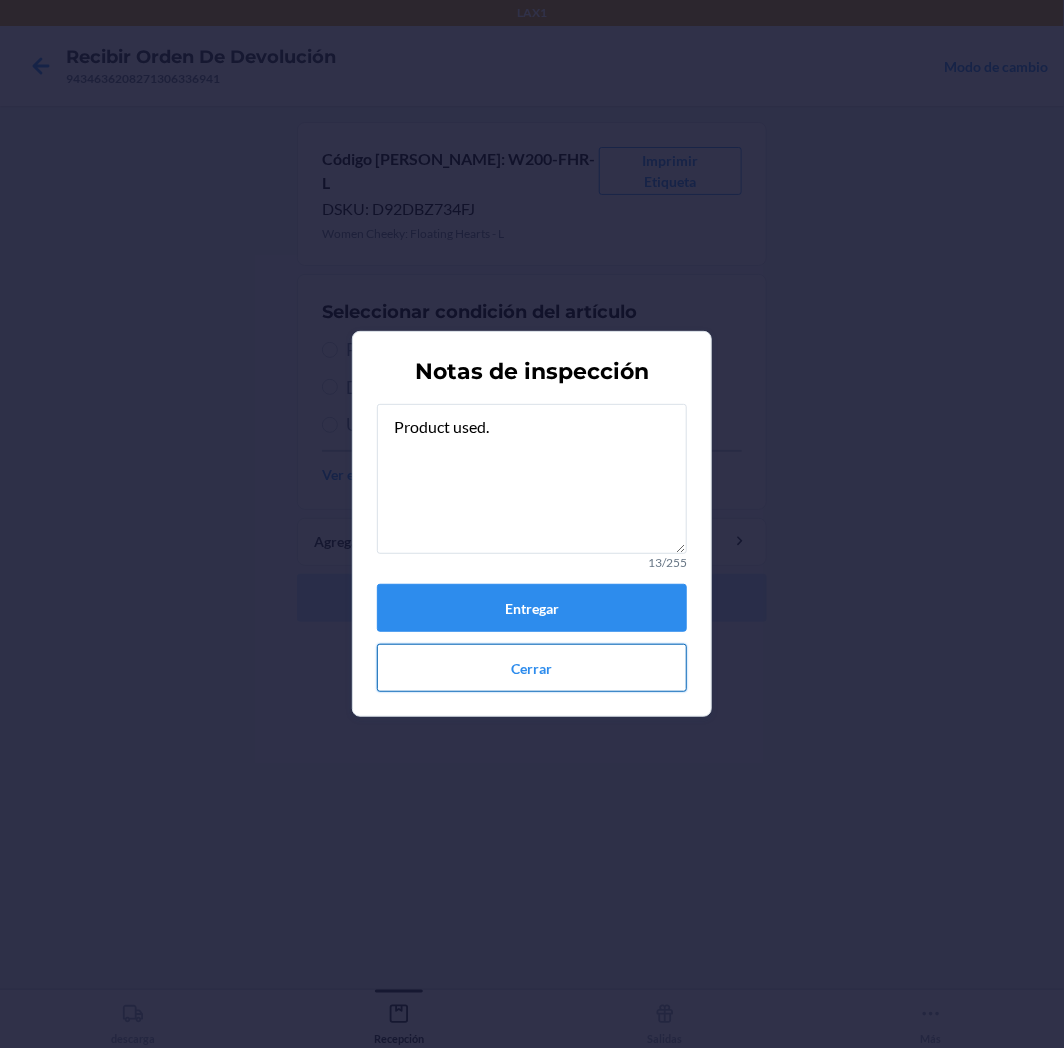 click on "Cerrar" at bounding box center [532, 668] 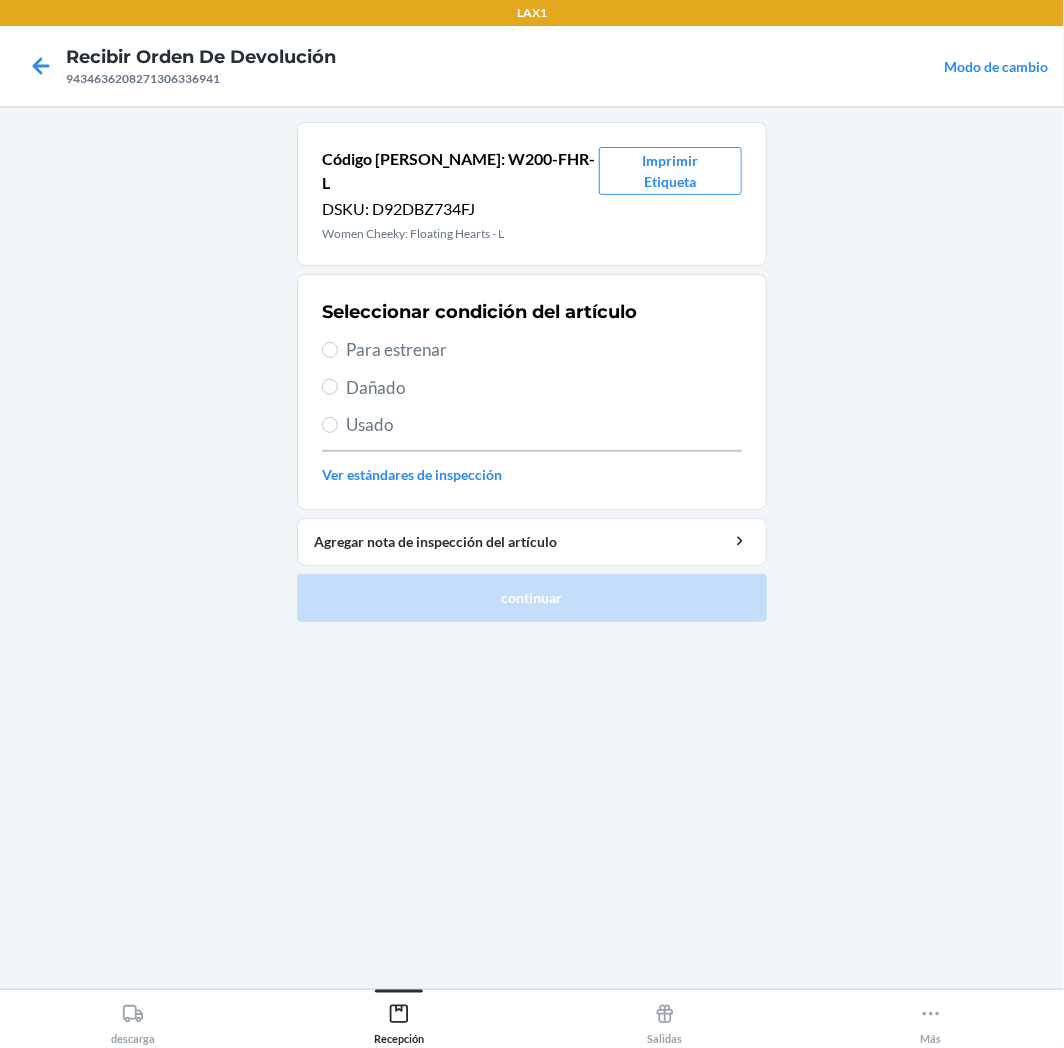 click on "Usado" at bounding box center [544, 425] 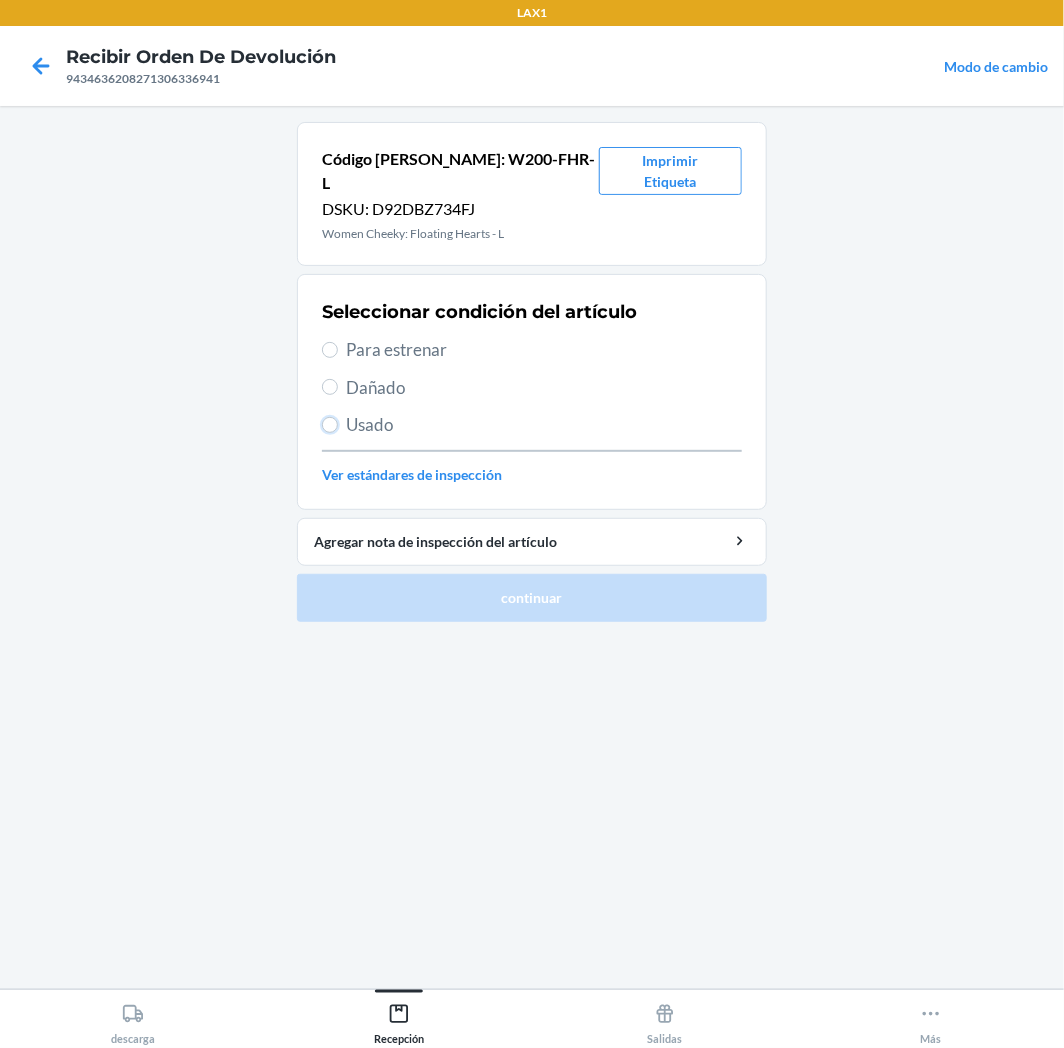 click on "Usado" at bounding box center (330, 425) 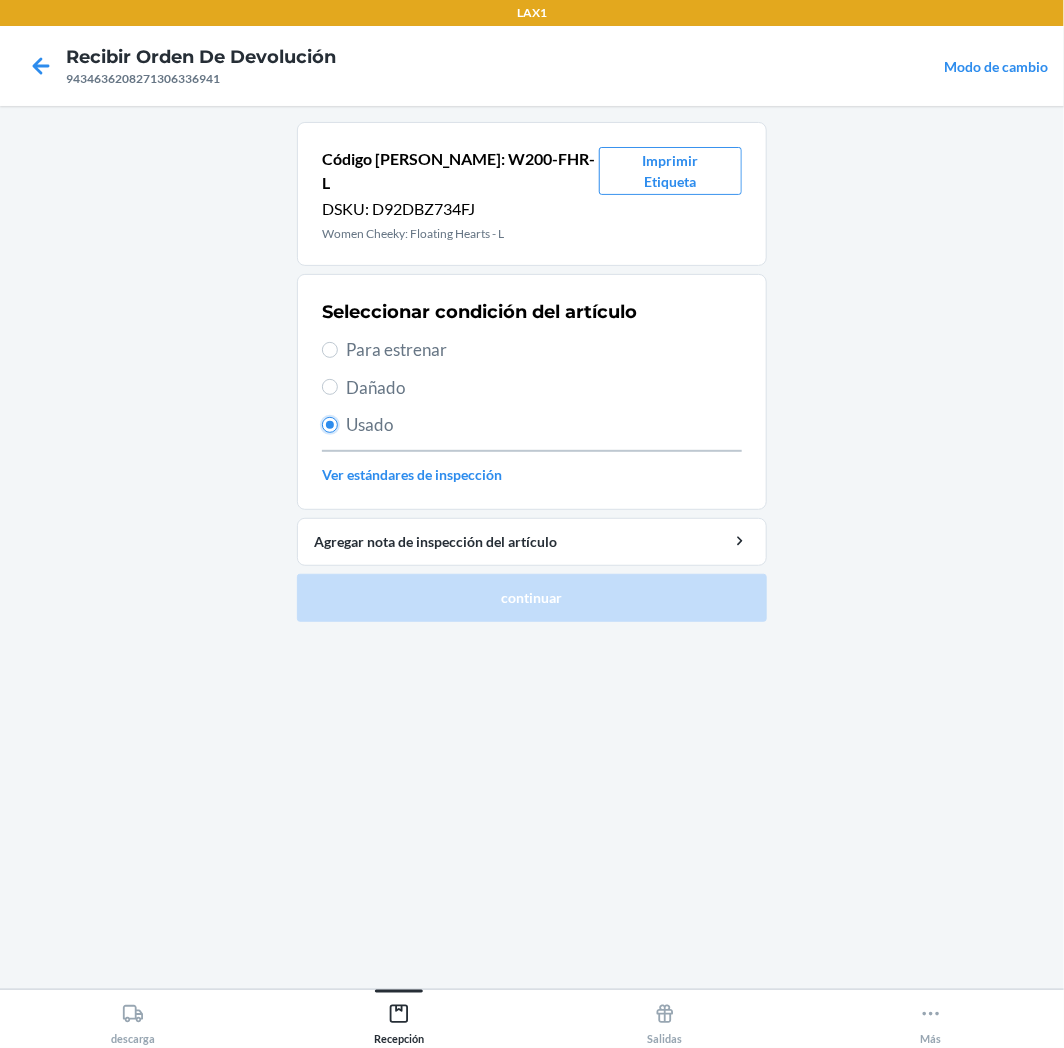 radio on "true" 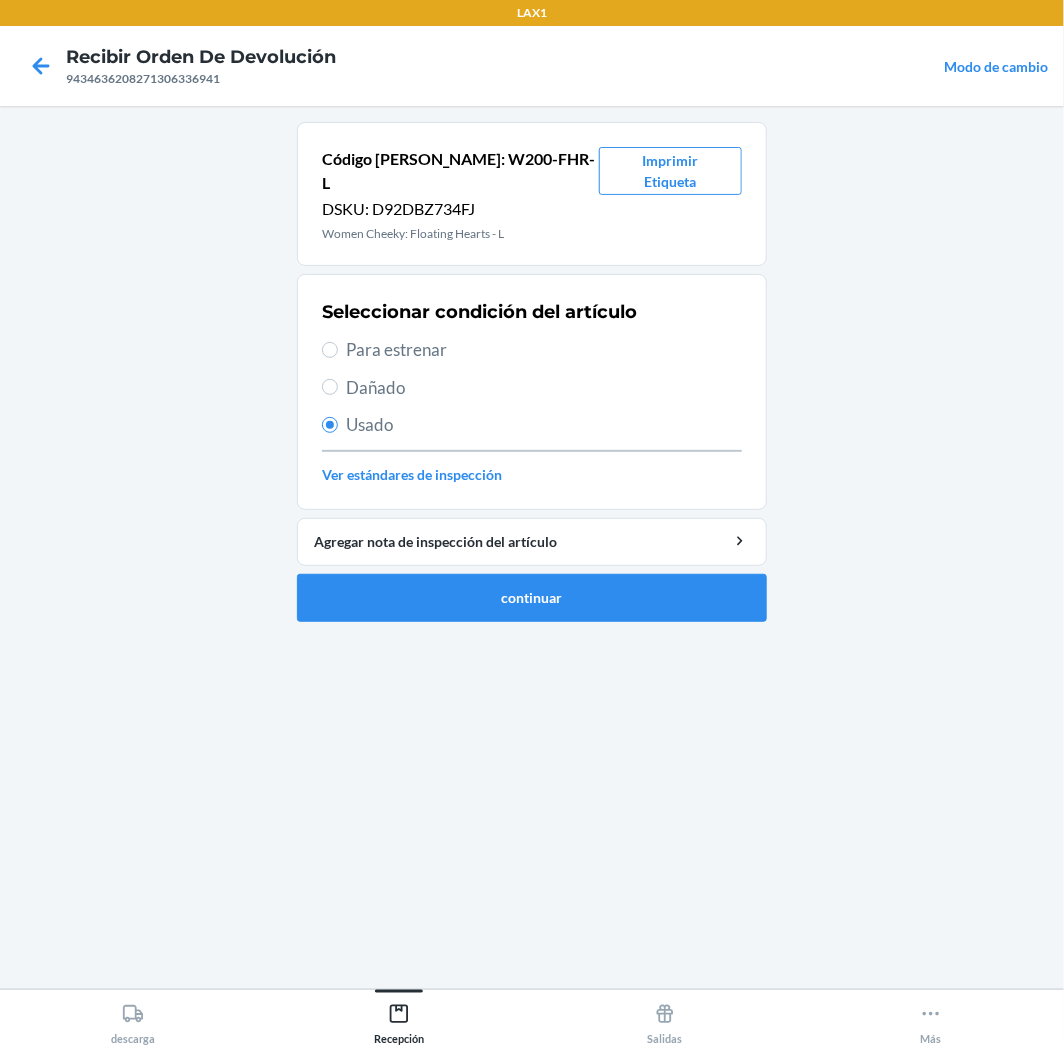 click on "Código [PERSON_NAME]: W200-FHR-L DSKU: D92DBZ734FJ Women Cheeky: Floating Hearts - L Imprimir Etiqueta Seleccionar condición del artículo Para estrenar Dañado Usado Ver estándares de inspección Agregar nota de inspección del artículo continuar" at bounding box center [532, 372] 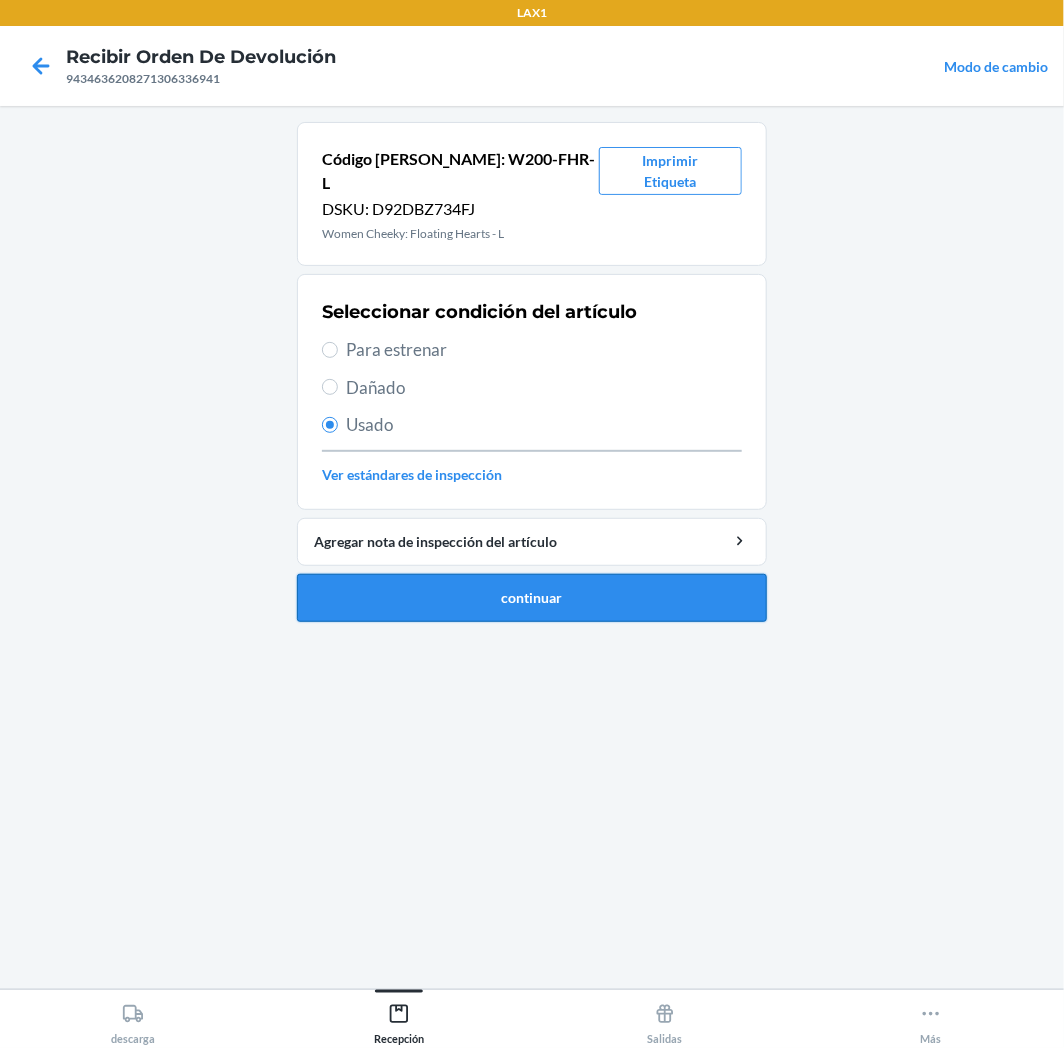 click on "continuar" at bounding box center (532, 598) 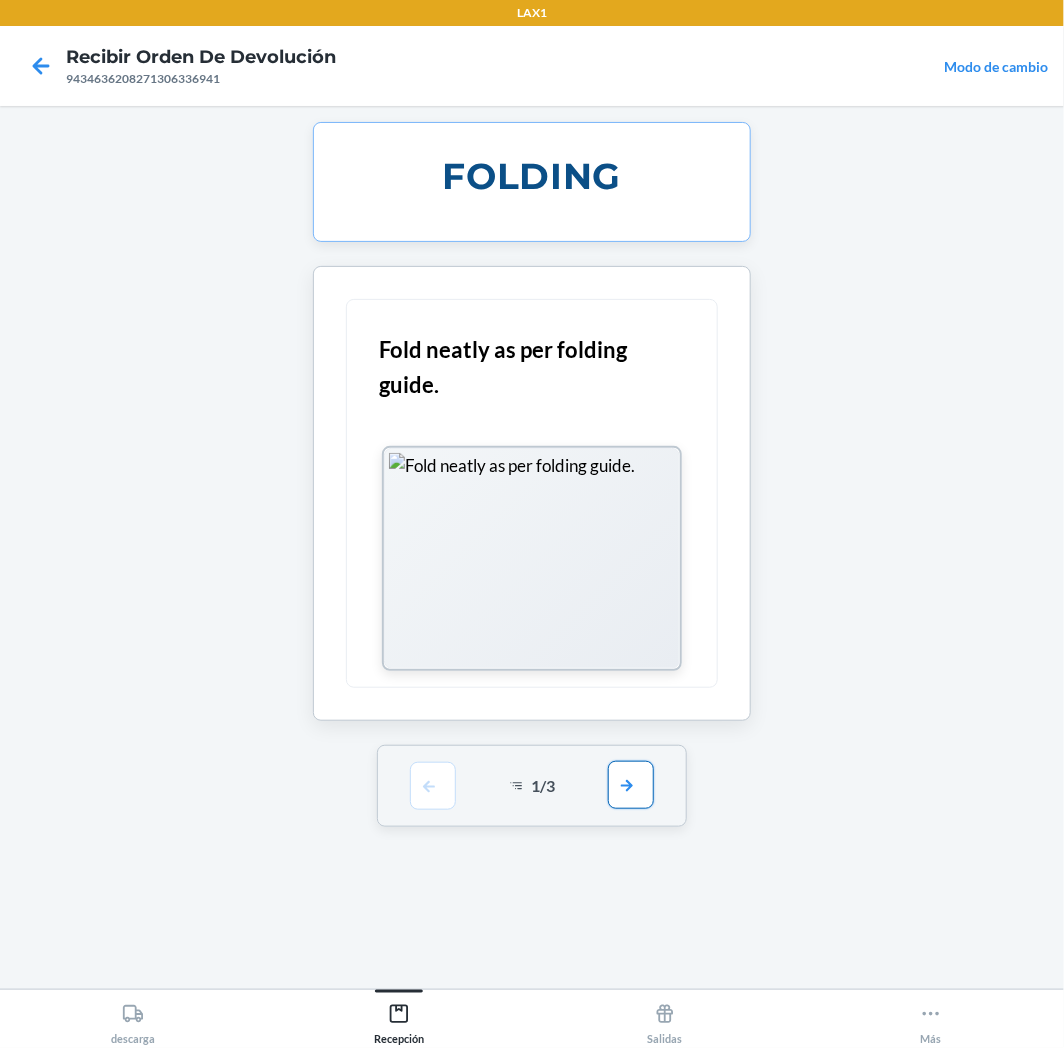click at bounding box center (631, 785) 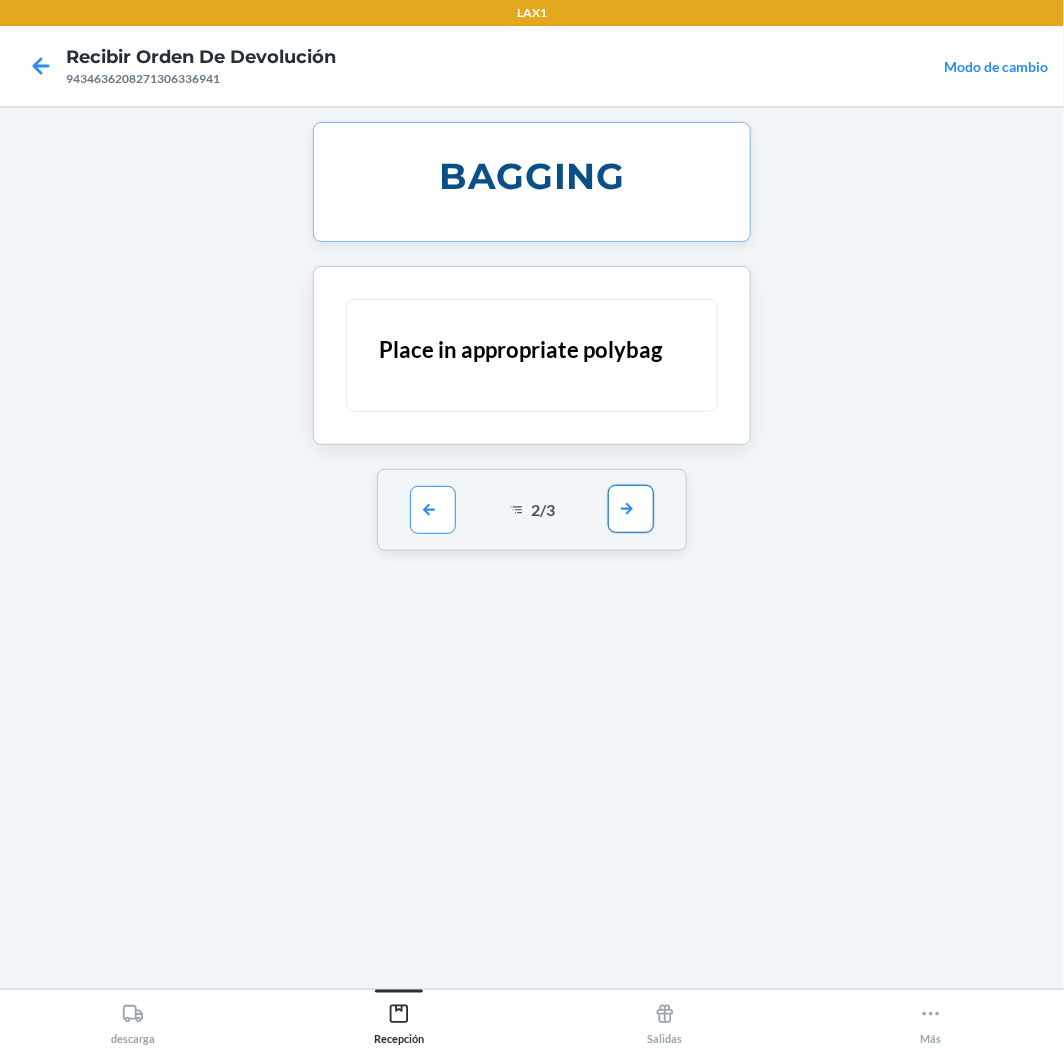 click at bounding box center [631, 509] 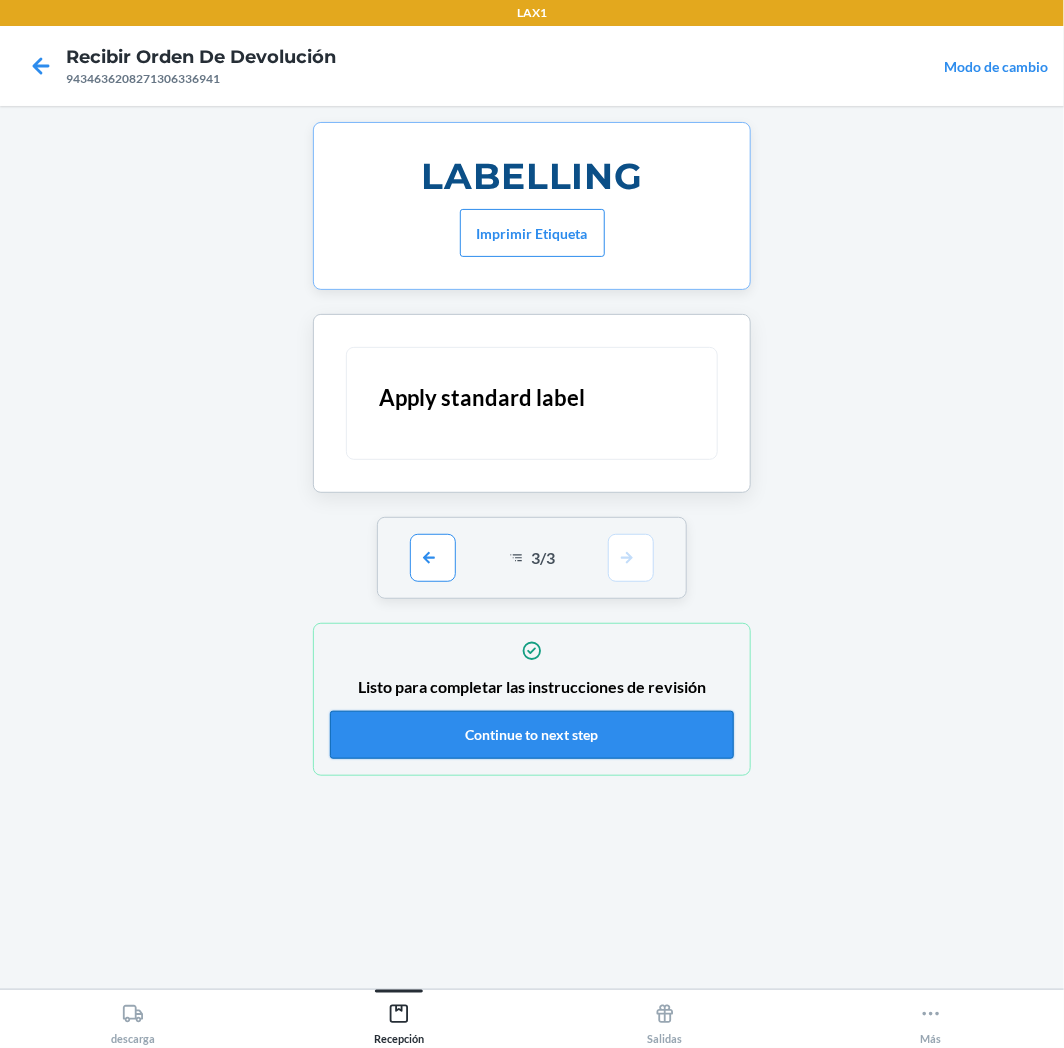 click on "Continue to next step" at bounding box center [532, 735] 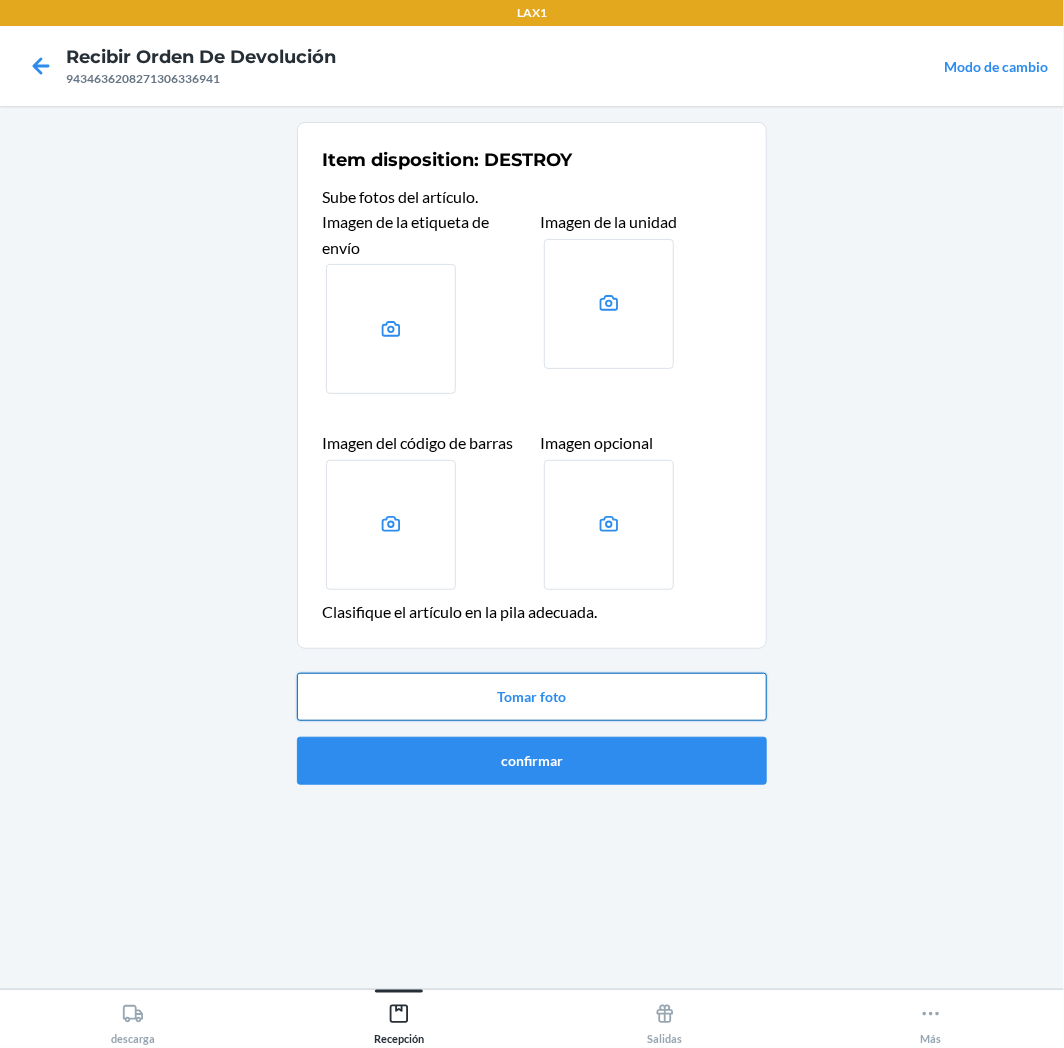 click on "Tomar foto" at bounding box center [532, 697] 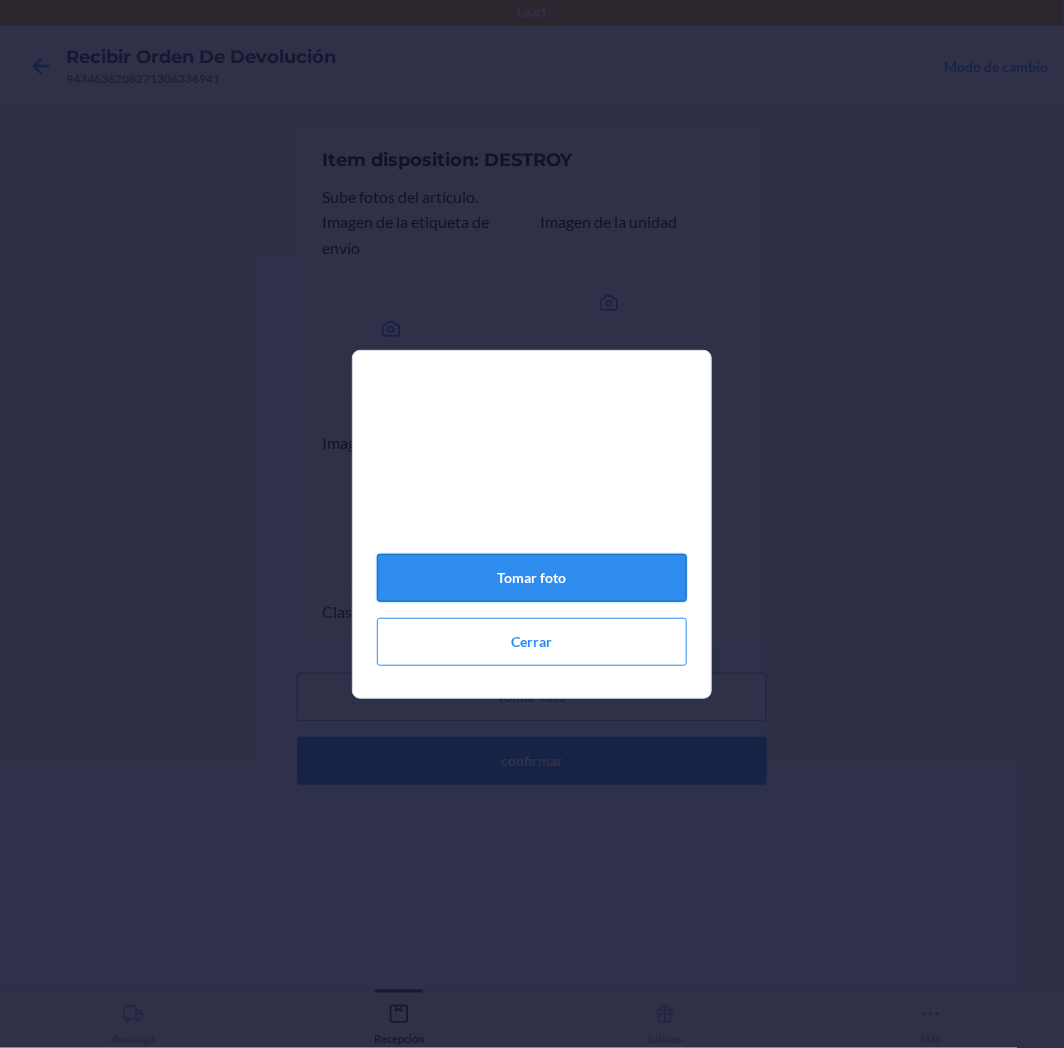 click on "Tomar foto" 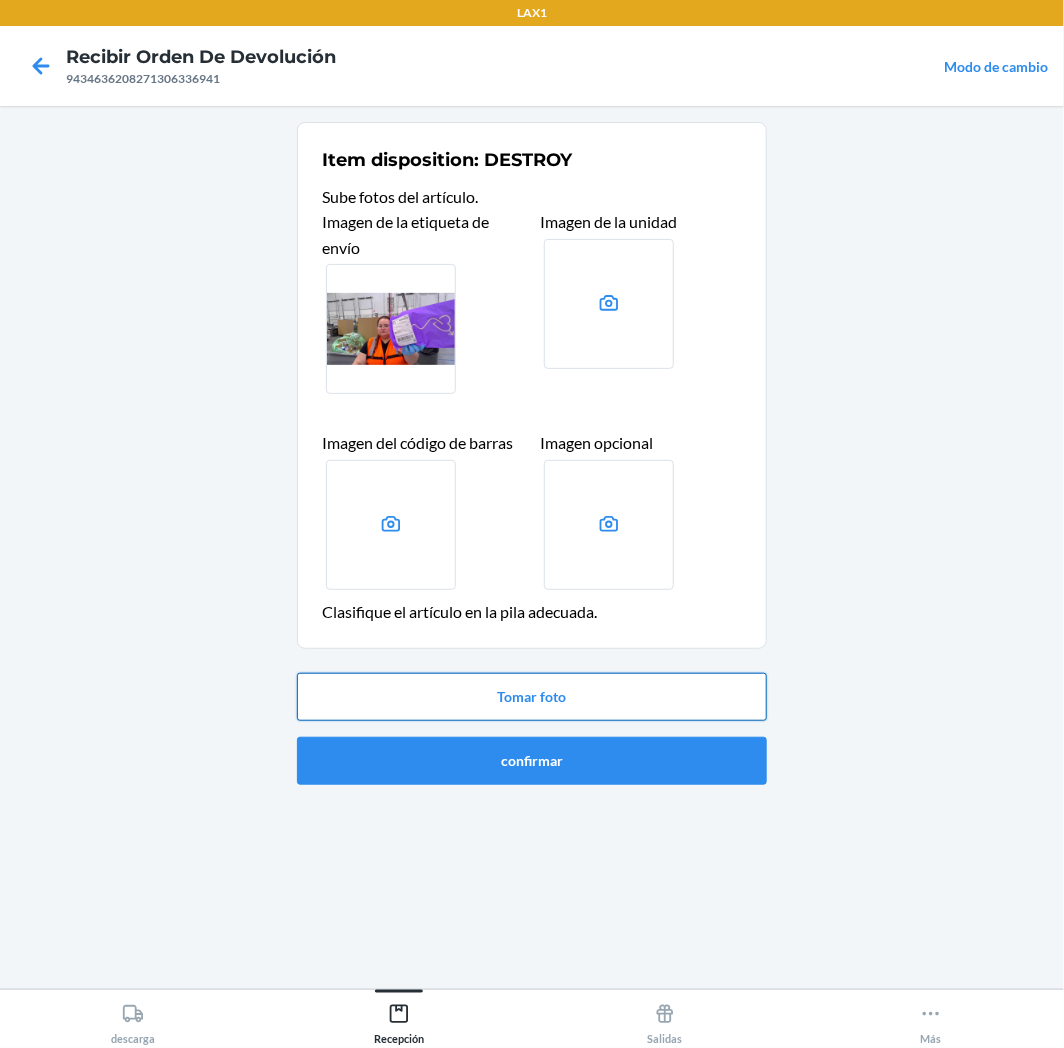 click on "Tomar foto" at bounding box center [532, 697] 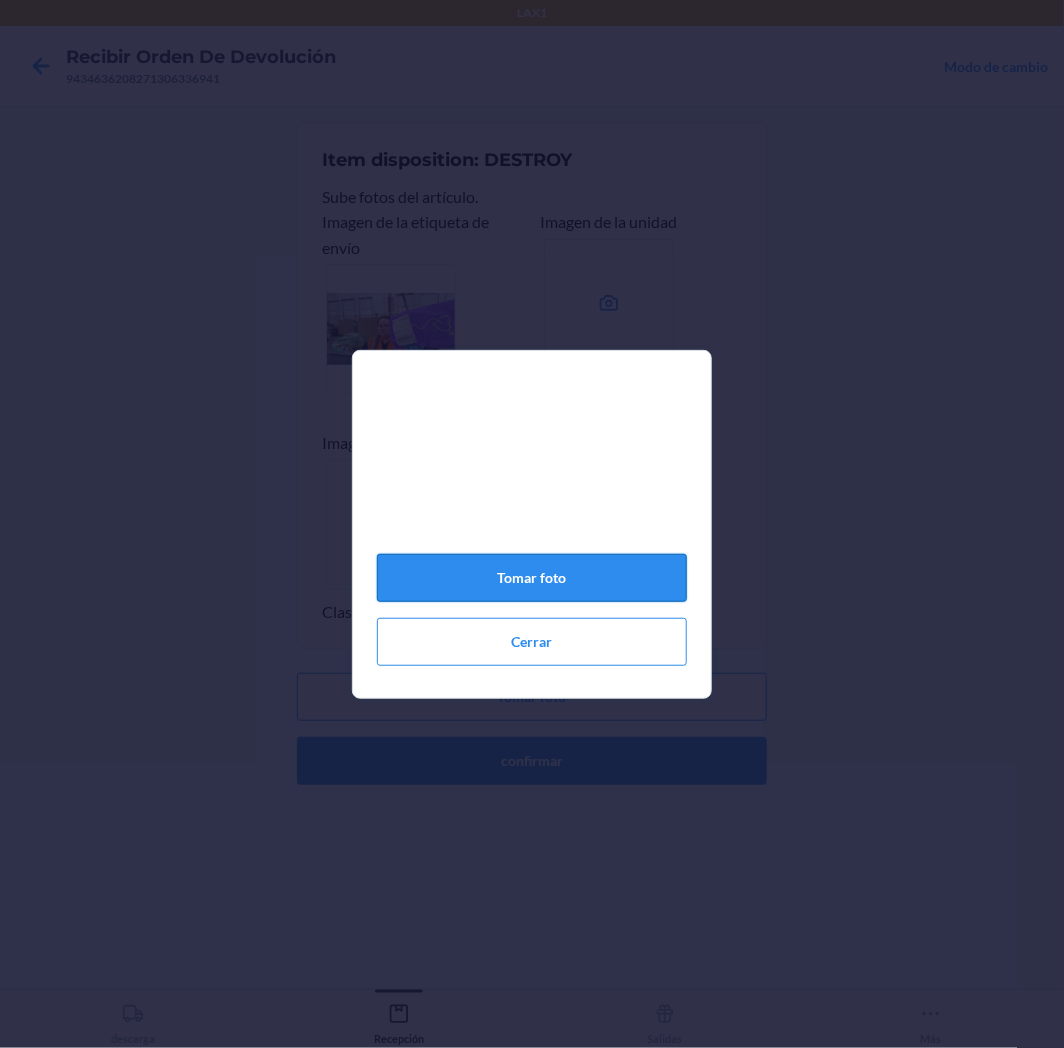 click on "Tomar foto" 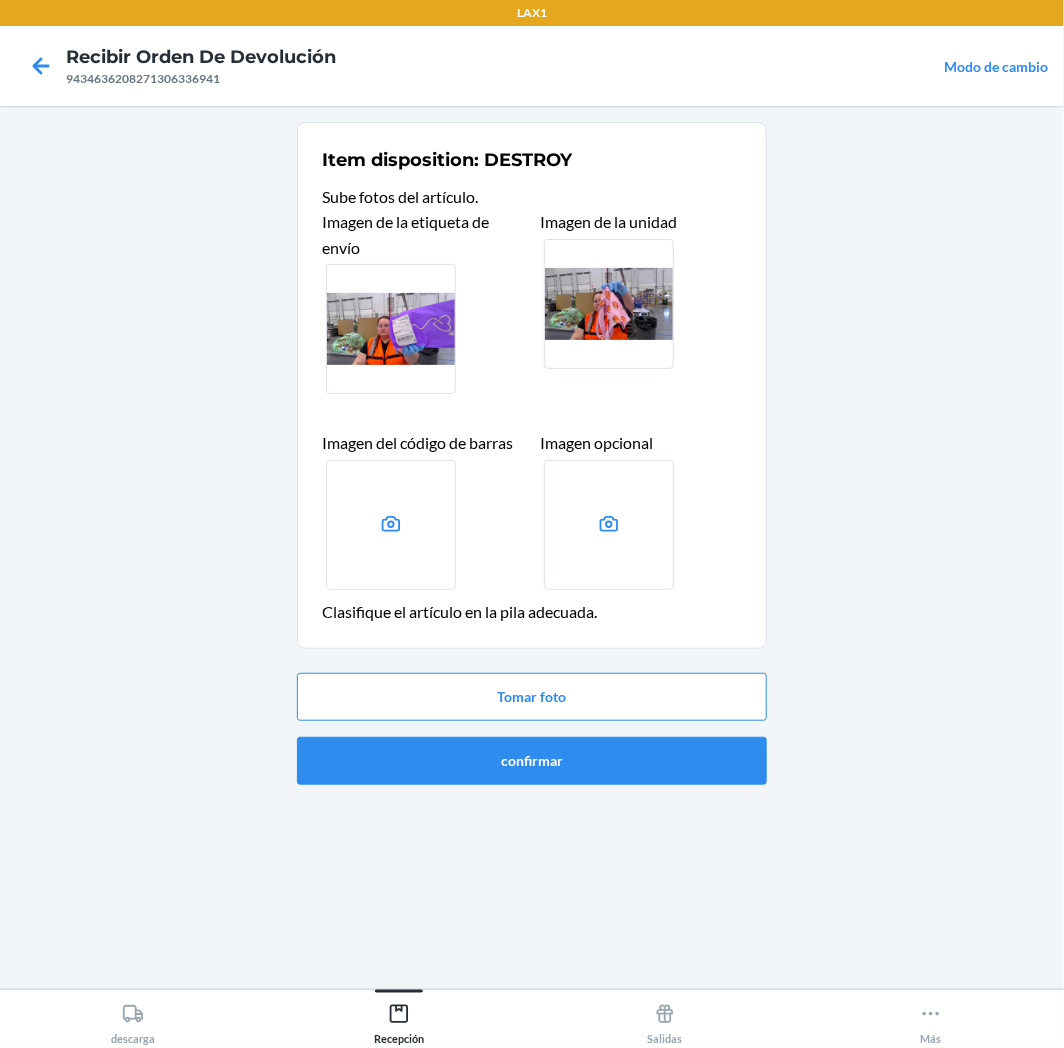click on "Tomar foto confirmar" at bounding box center [532, 729] 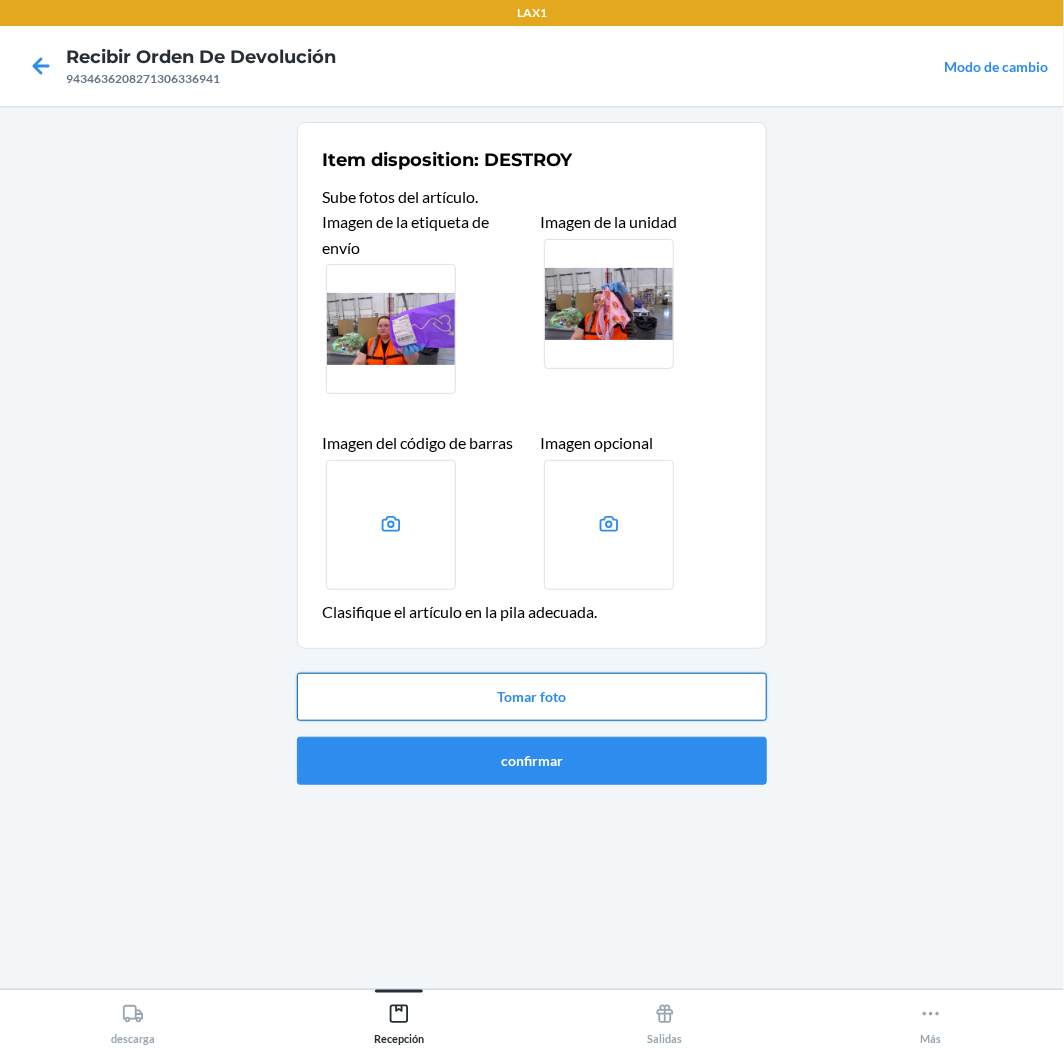 click on "Tomar foto" at bounding box center [532, 697] 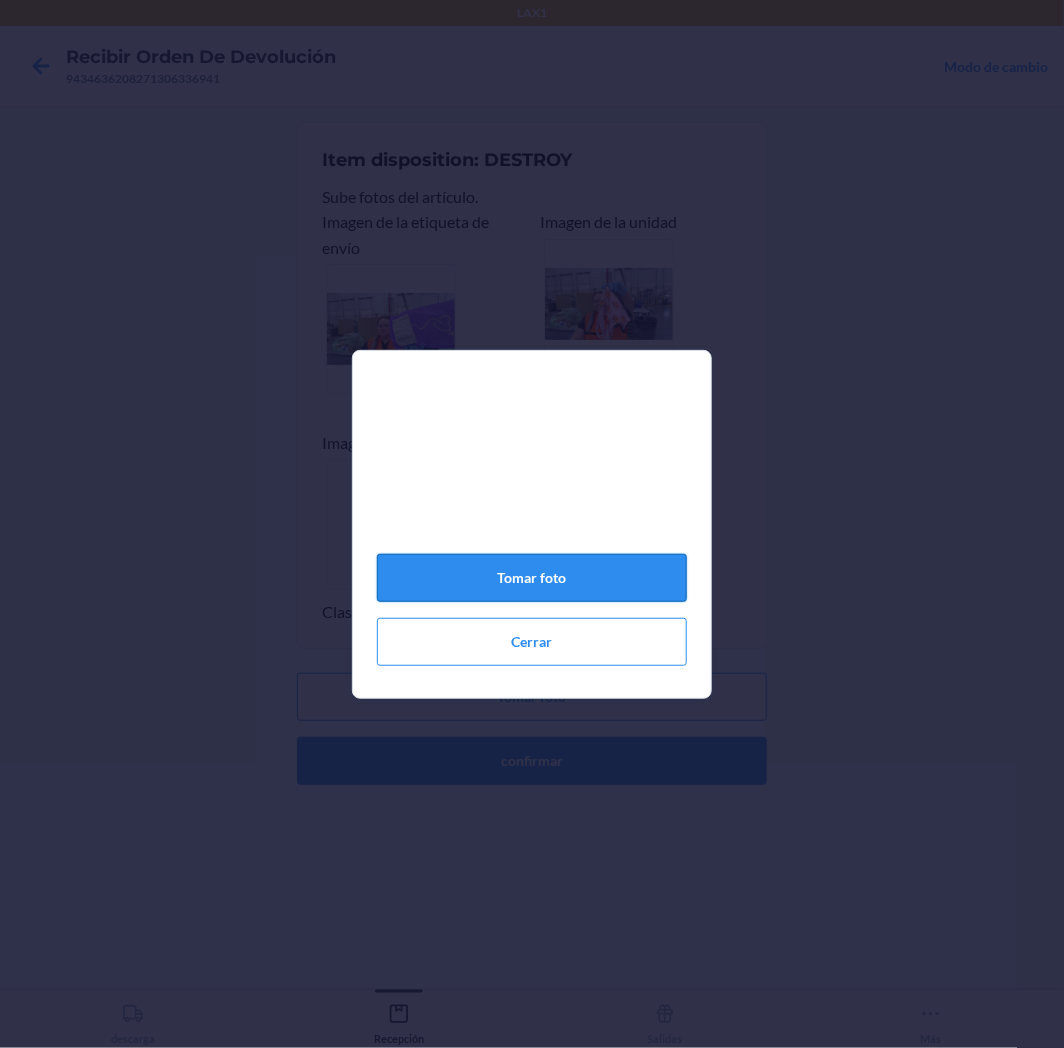 click on "Tomar foto" 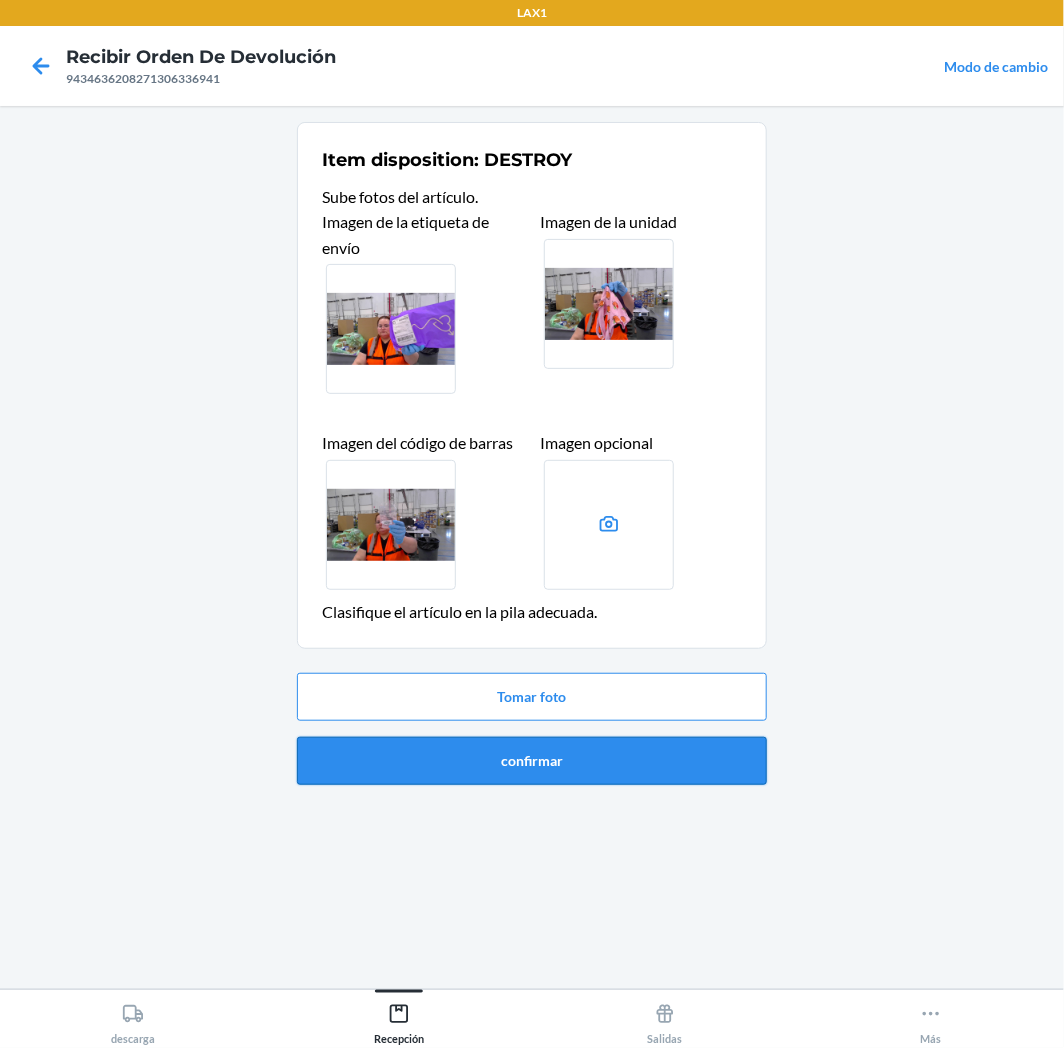 click on "confirmar" at bounding box center [532, 761] 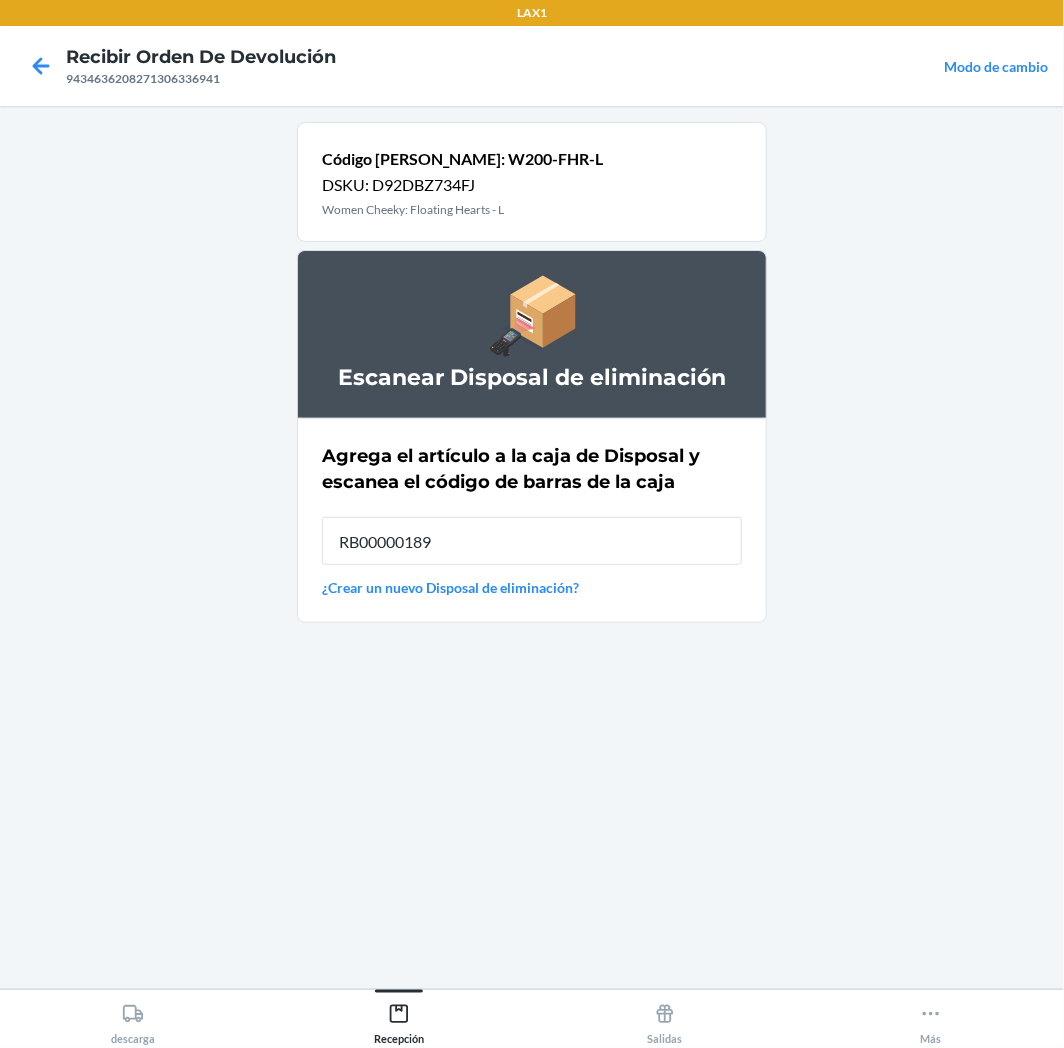 type on "RB00000189K" 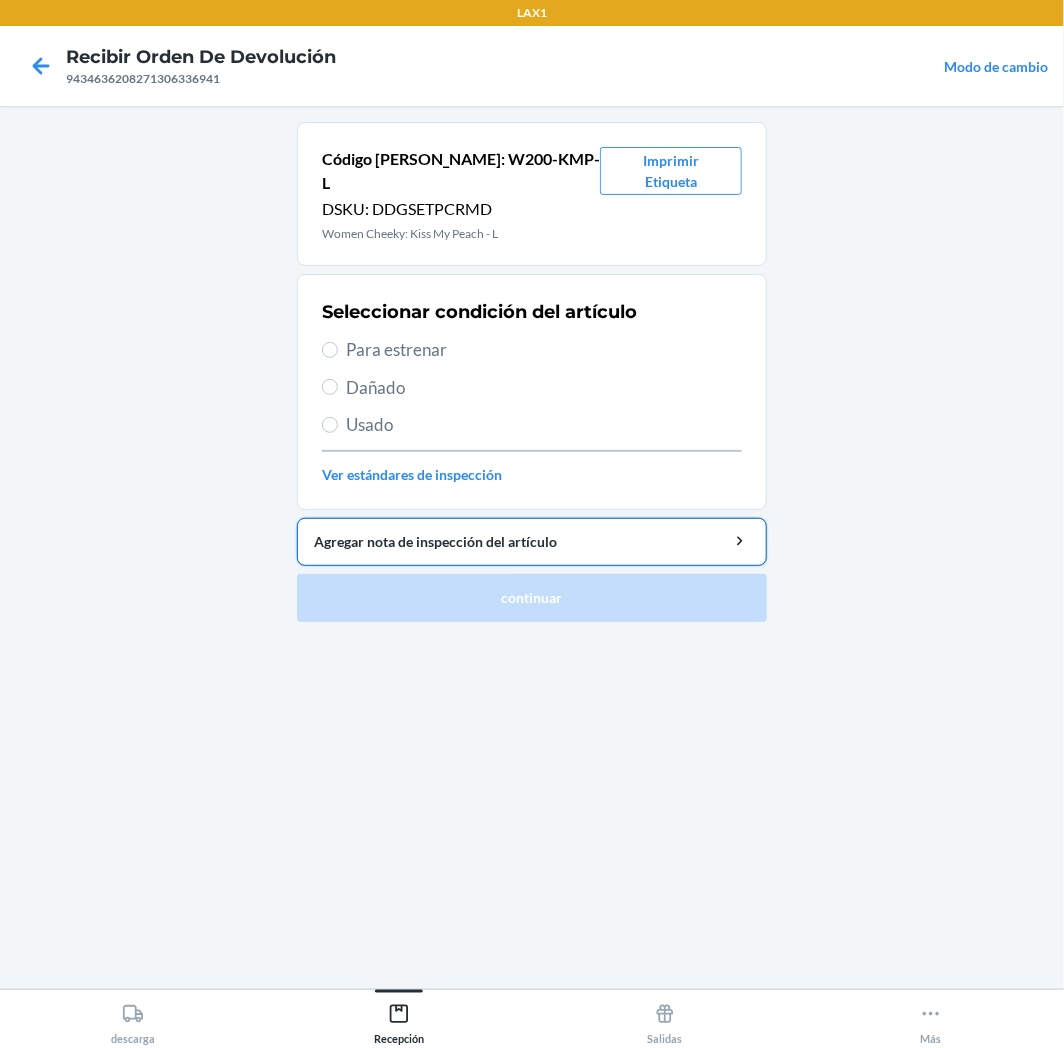 click on "Agregar nota de inspección del artículo" at bounding box center [532, 541] 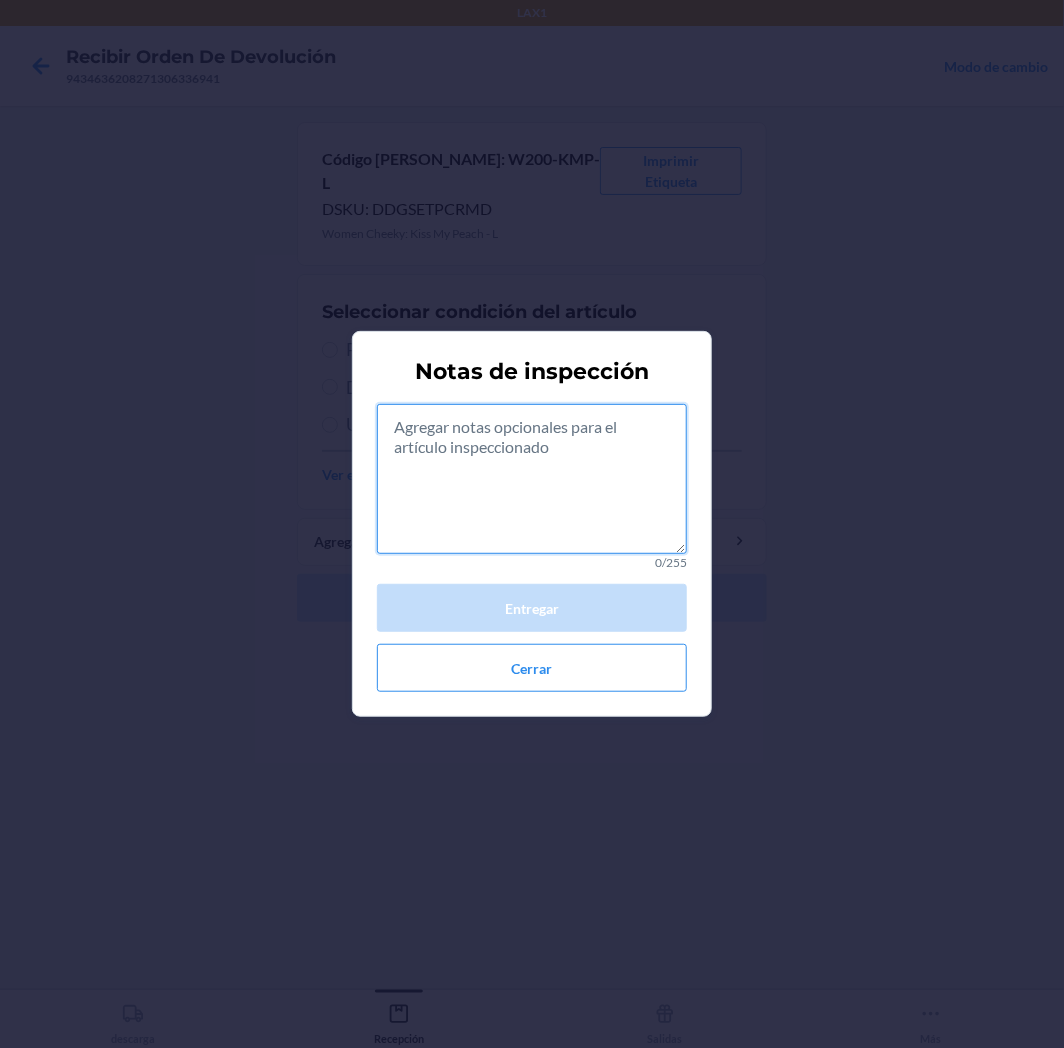 click at bounding box center [532, 479] 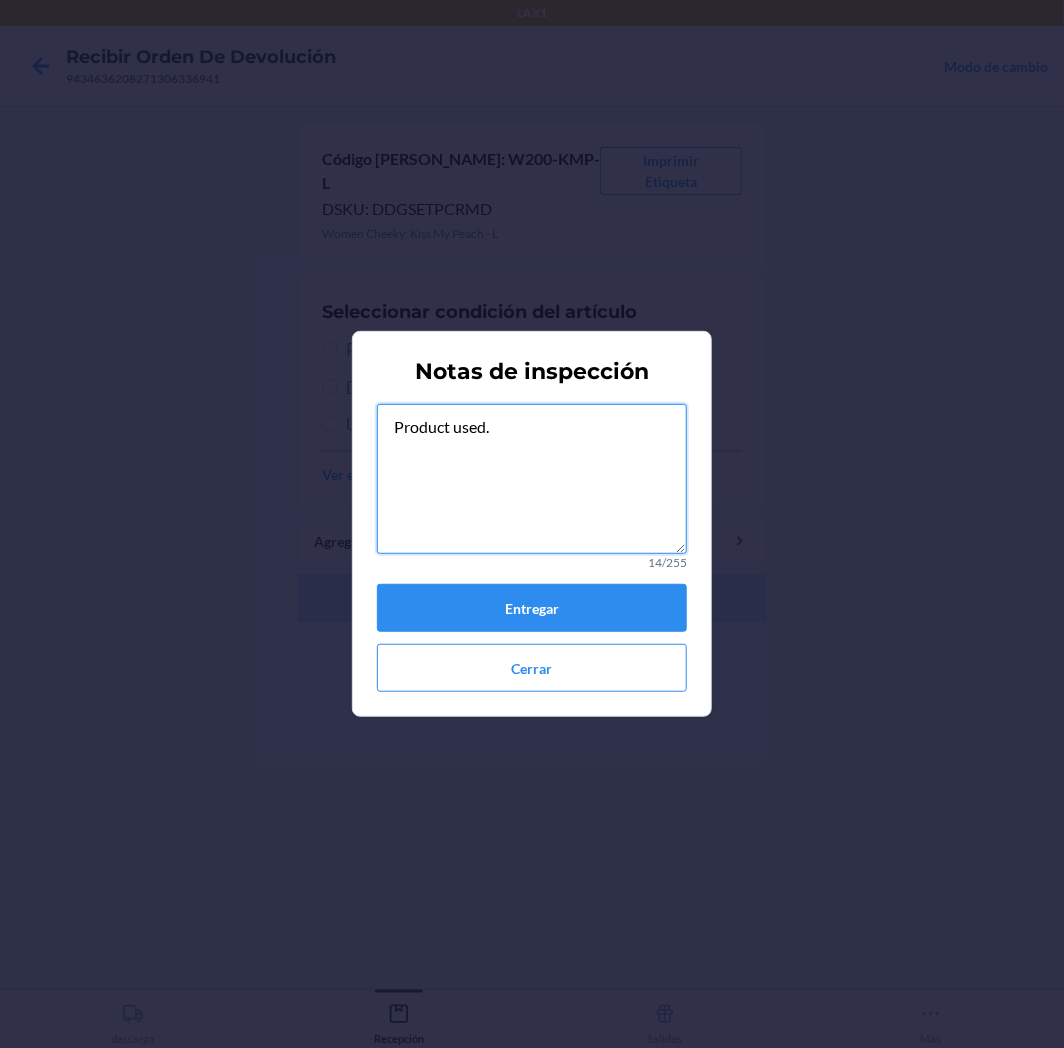 type on "Product used." 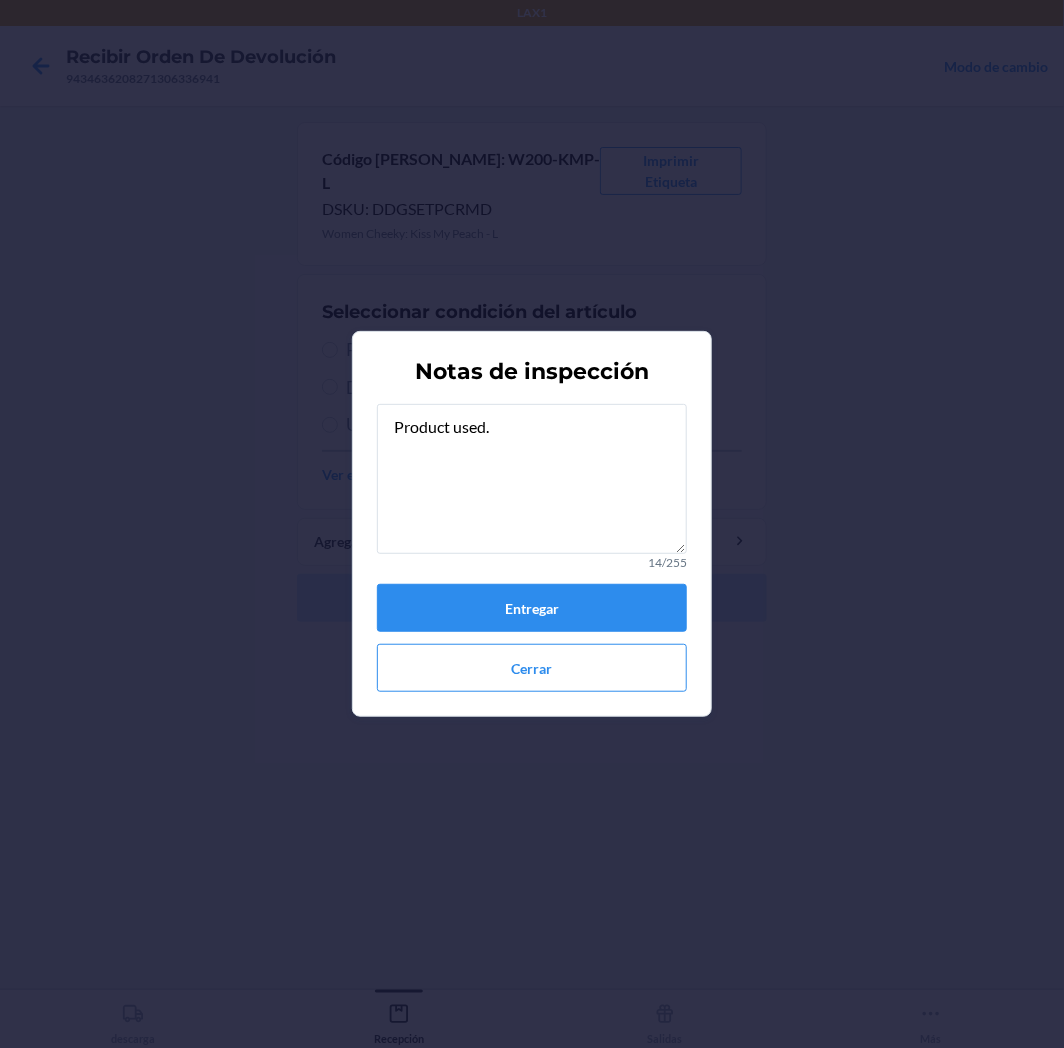 click on "Product used.
14/255 Entregar Cerrar" at bounding box center [532, 548] 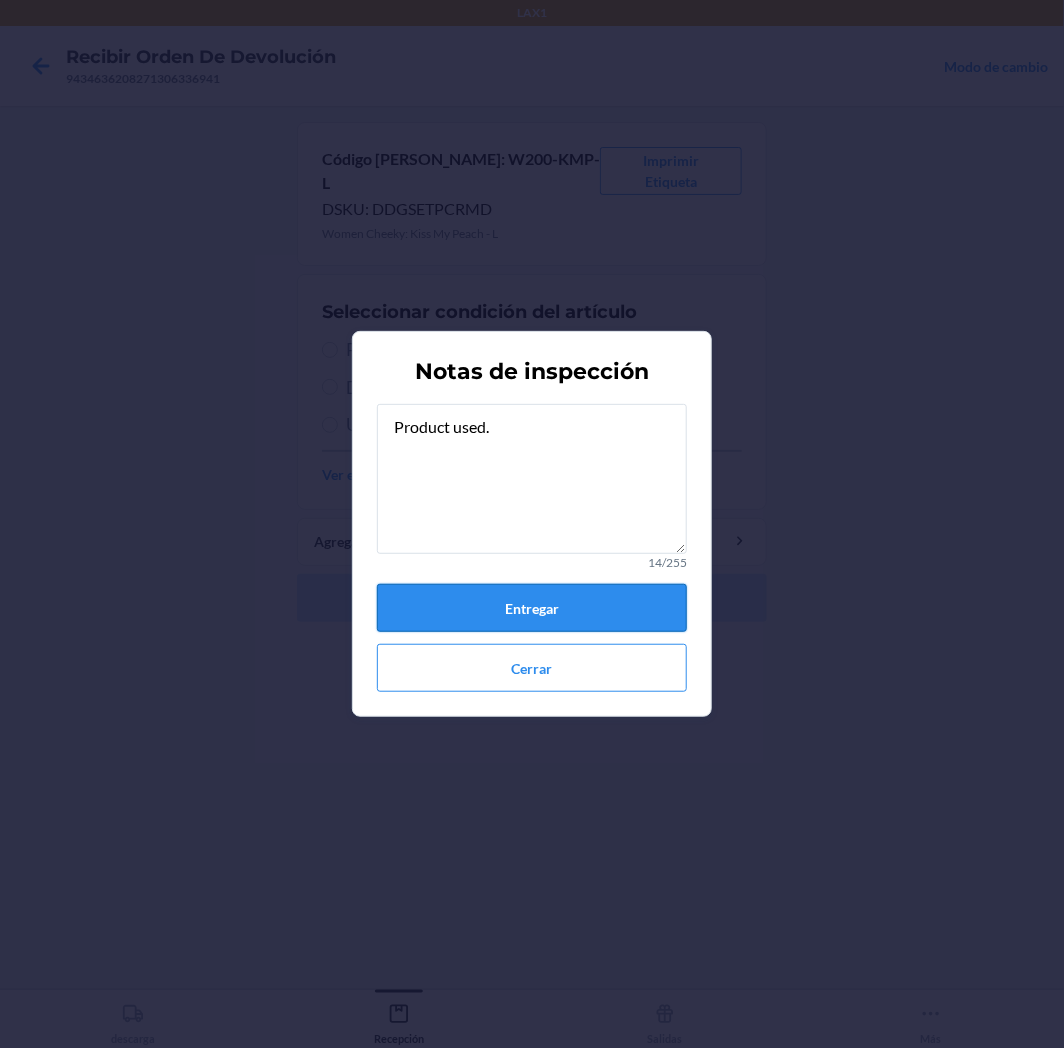 click on "Entregar" at bounding box center [532, 608] 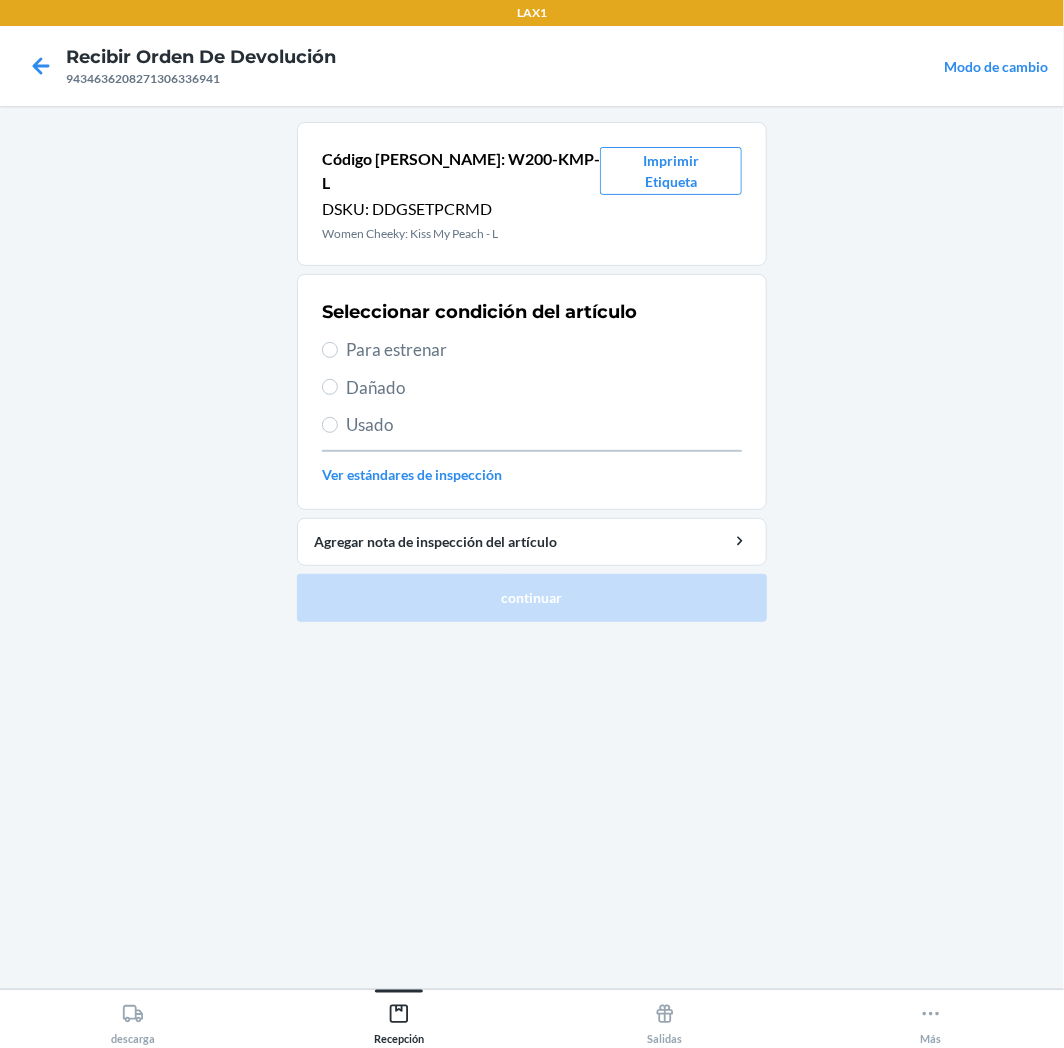 click on "Usado" at bounding box center [544, 425] 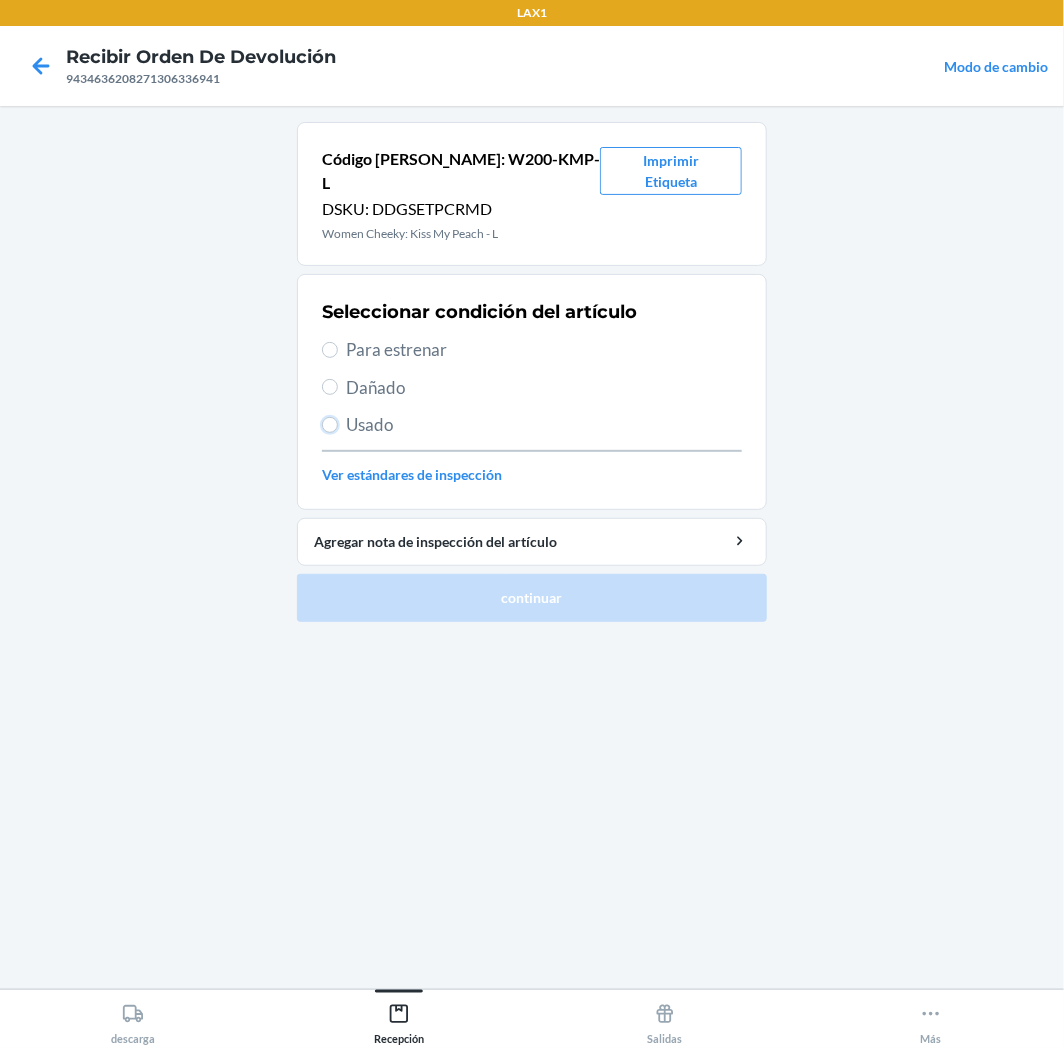 click on "Usado" at bounding box center (330, 425) 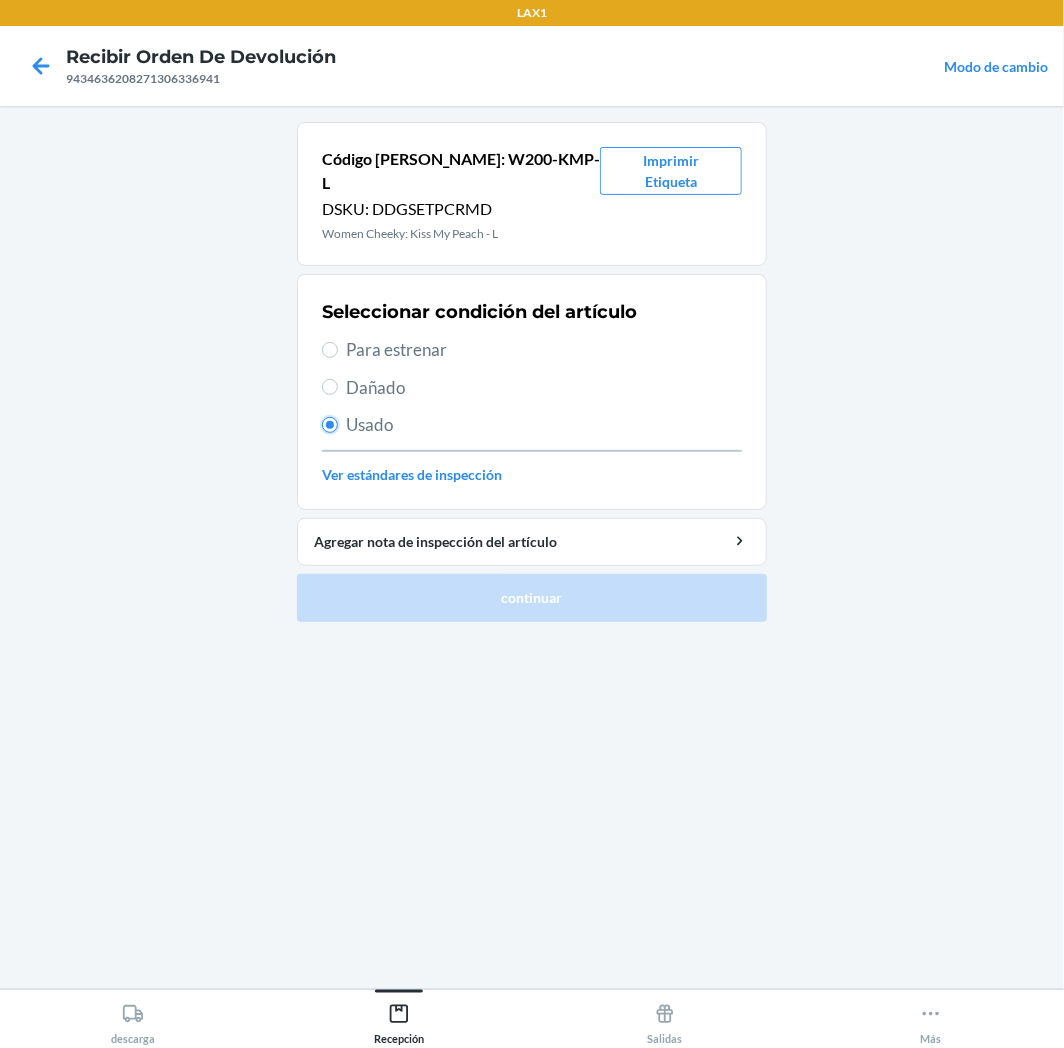 radio on "true" 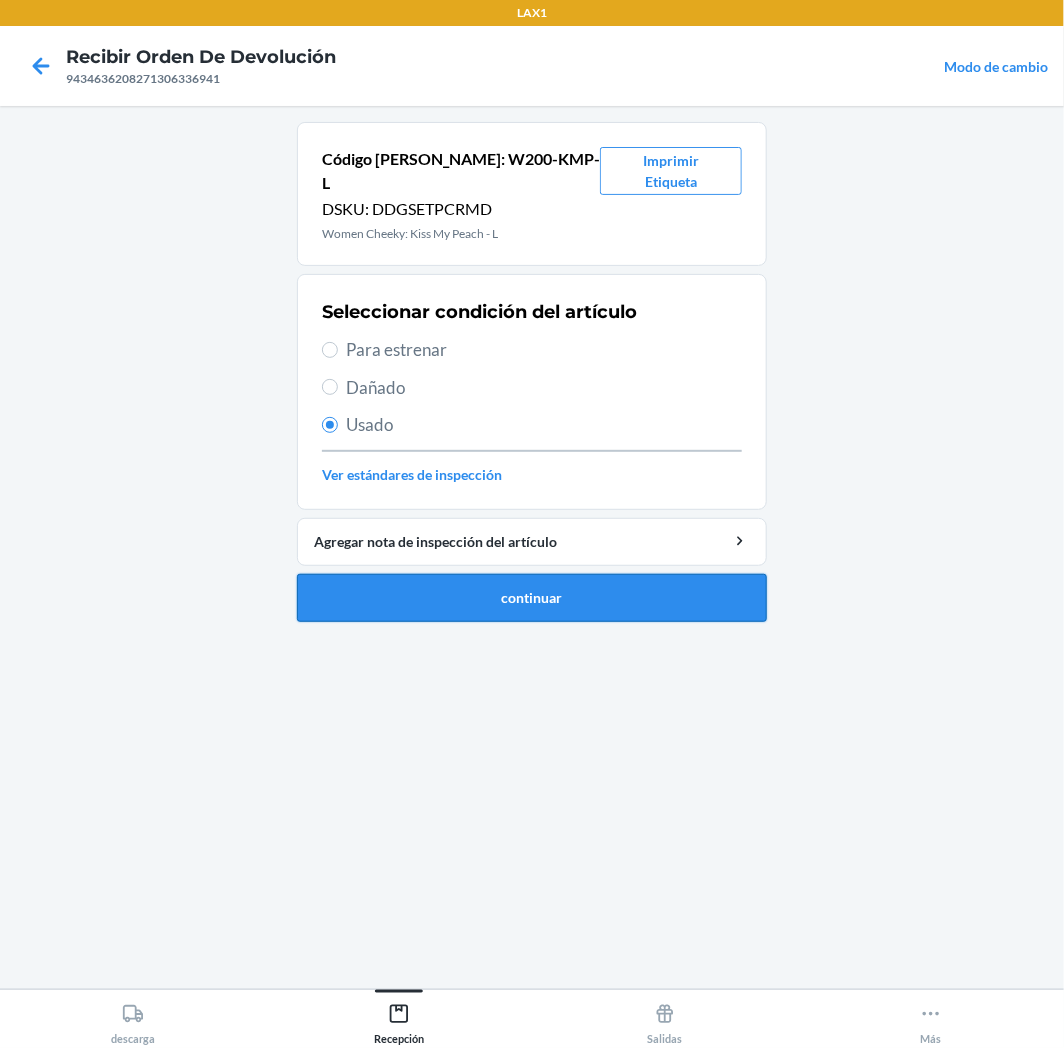 click on "continuar" at bounding box center (532, 598) 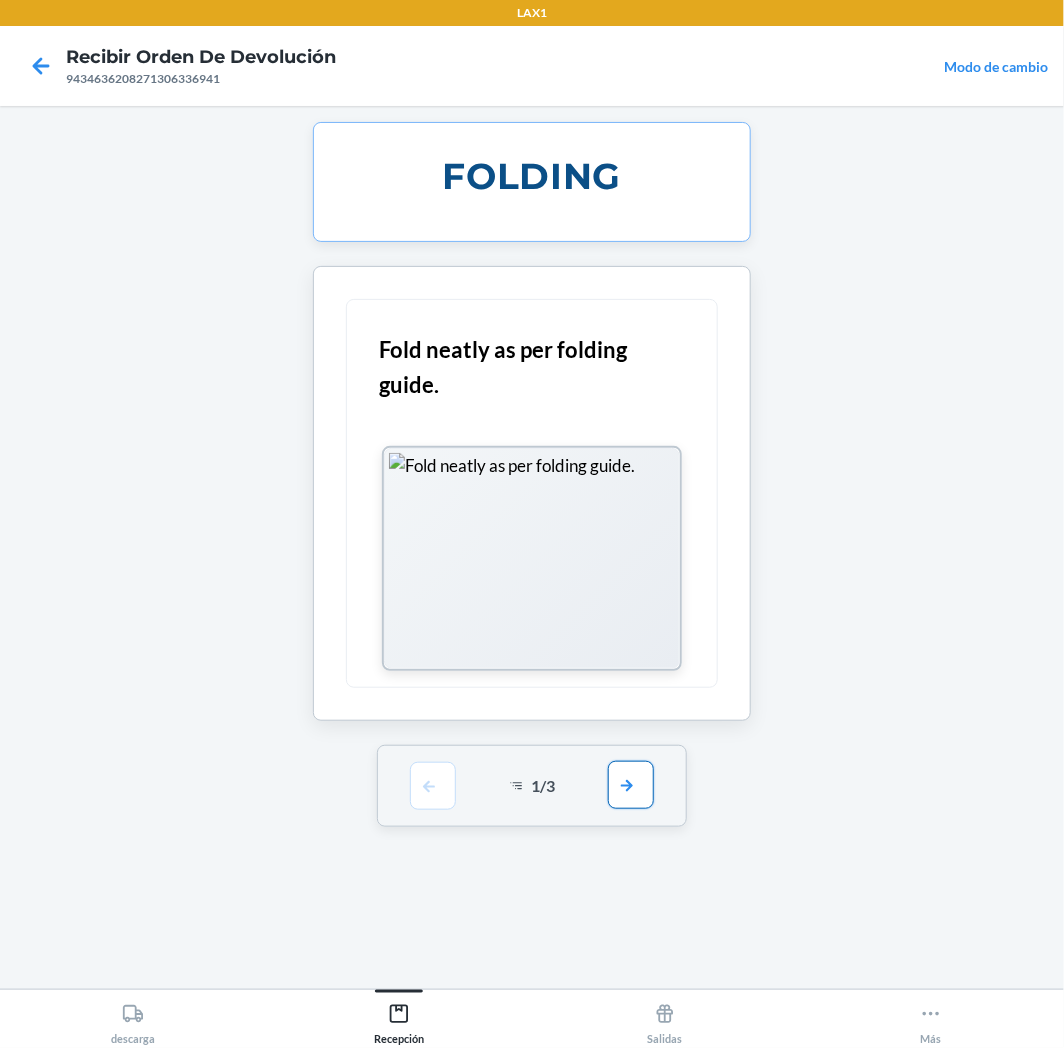 click at bounding box center (631, 785) 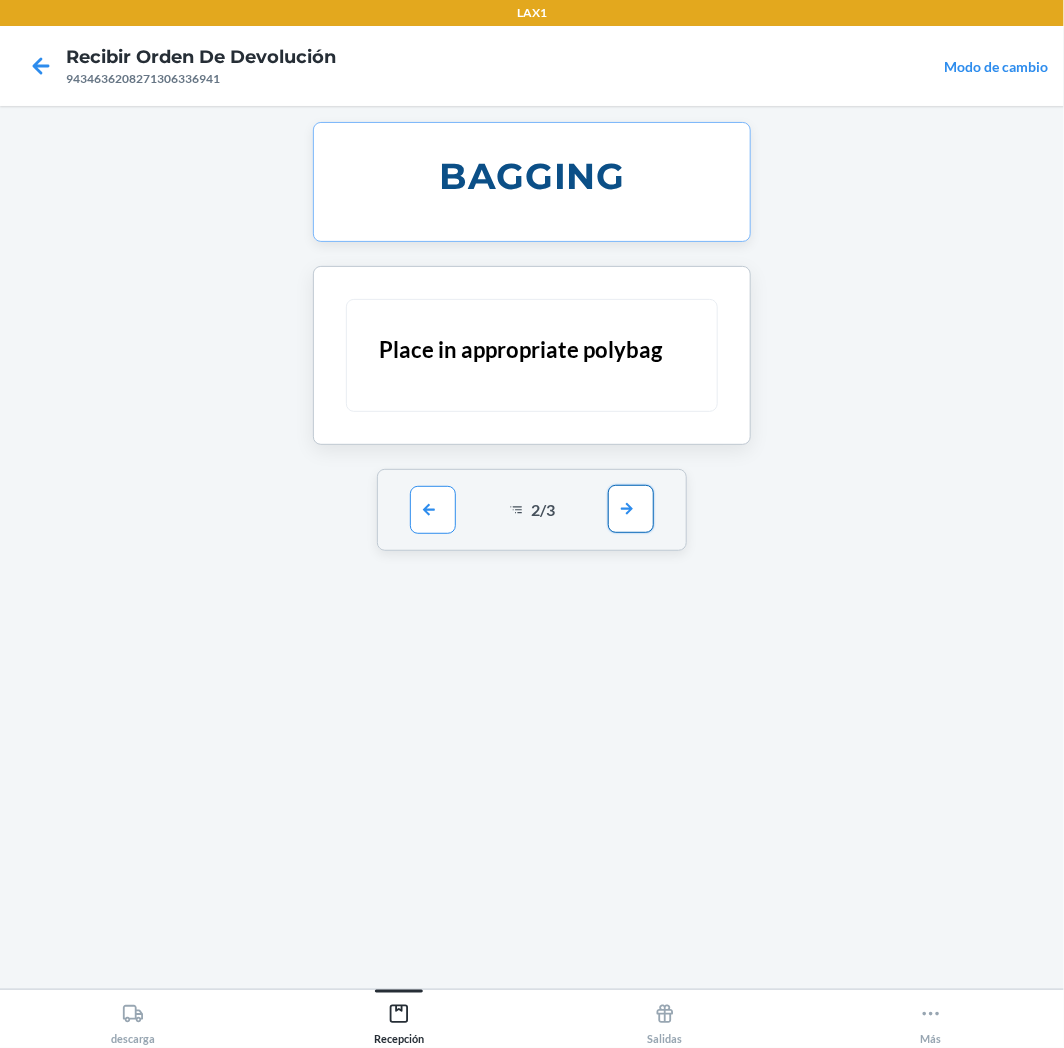 click at bounding box center (631, 509) 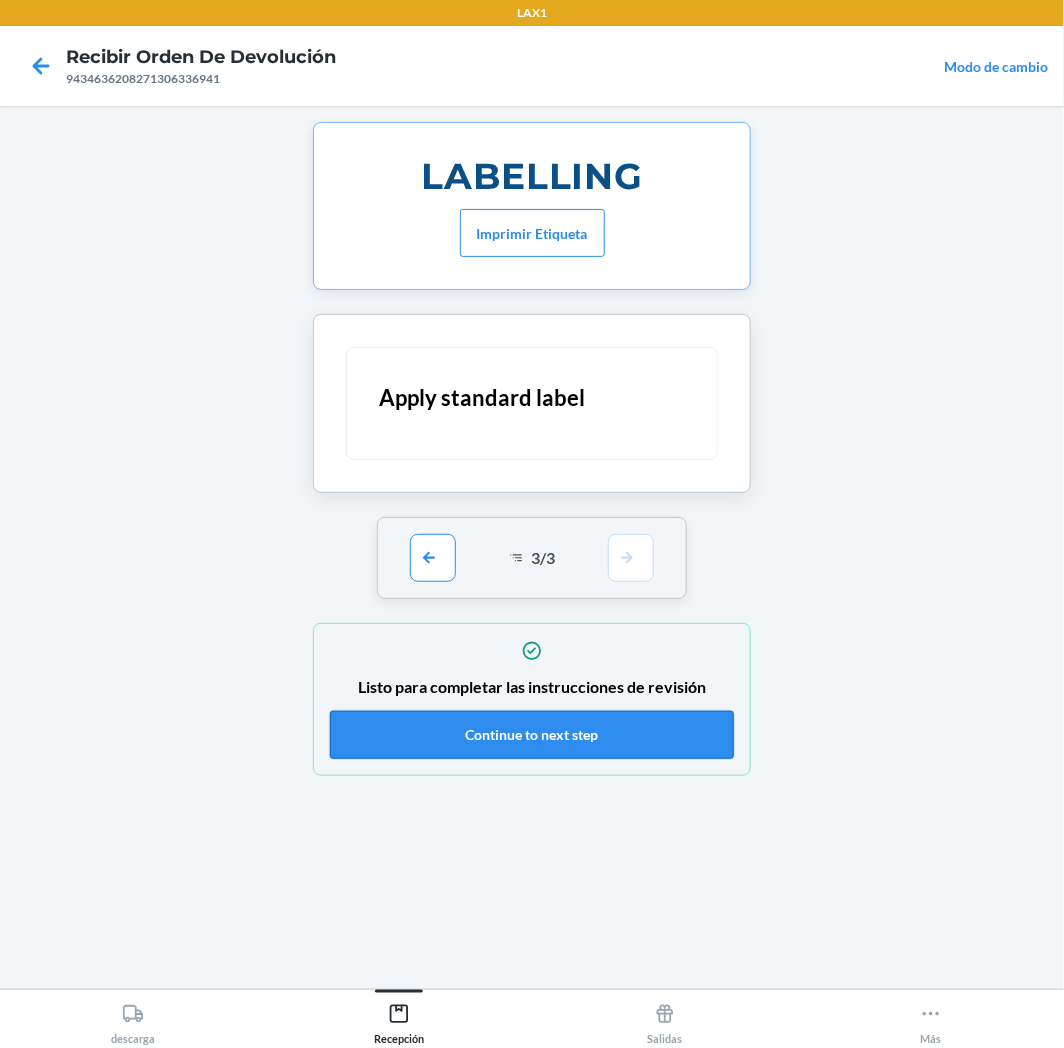 click on "Continue to next step" at bounding box center (532, 735) 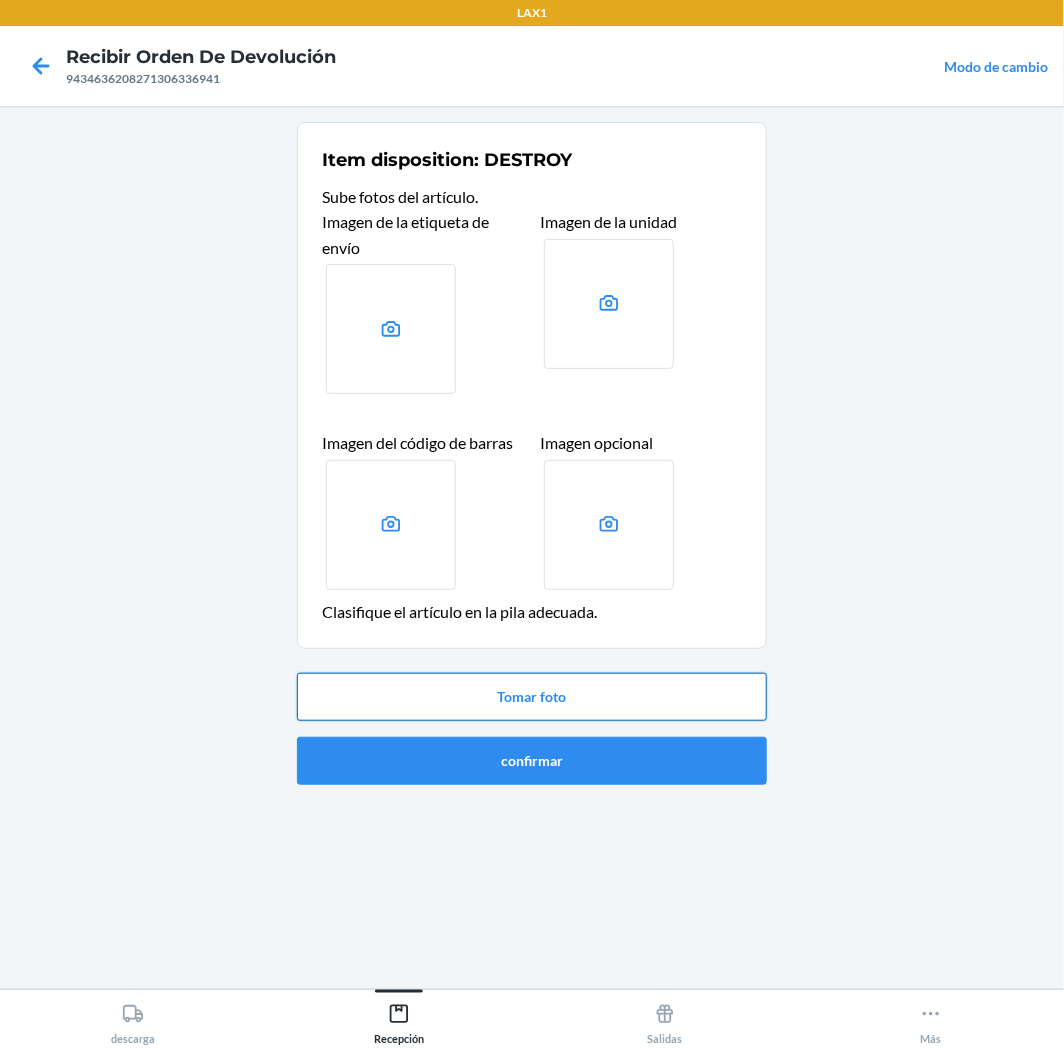 click on "Tomar foto" at bounding box center [532, 697] 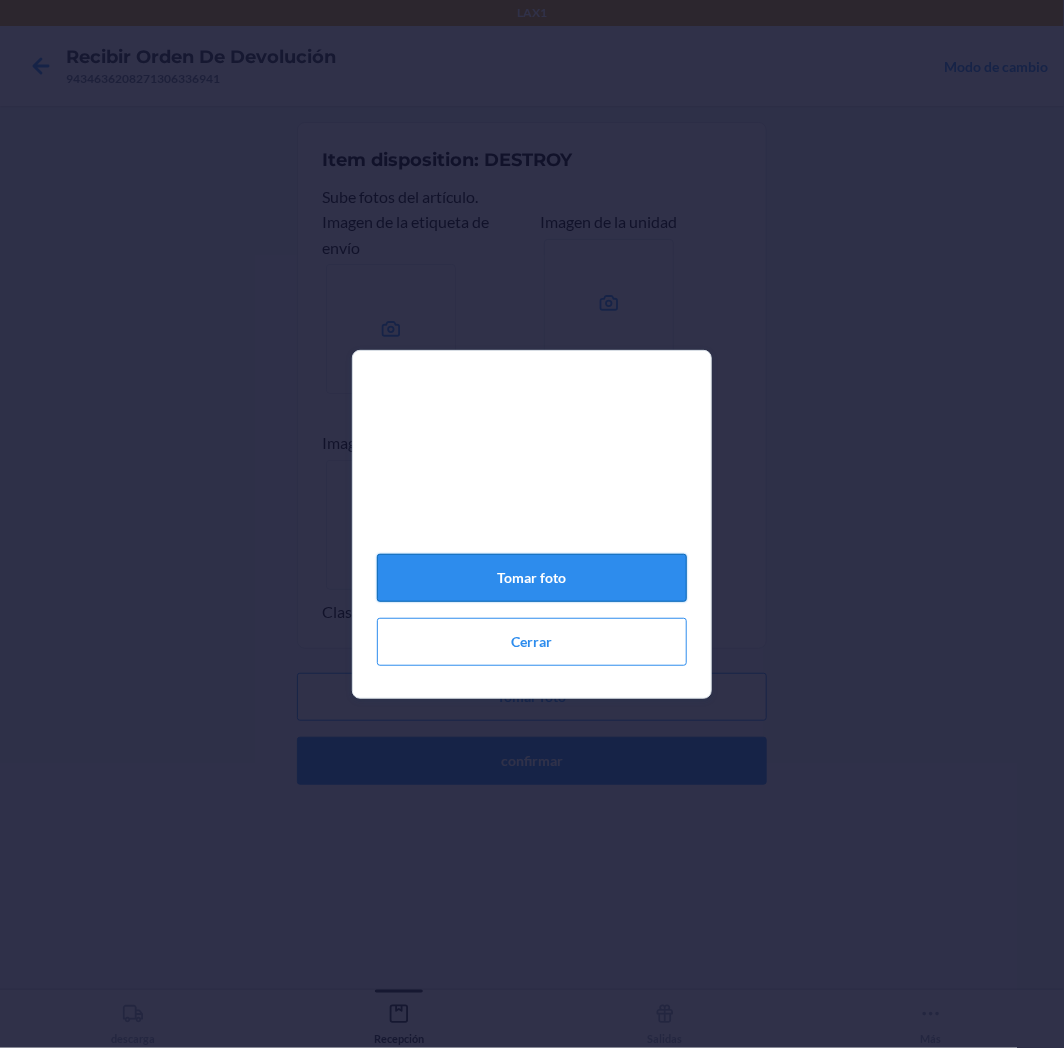 click on "Tomar foto" 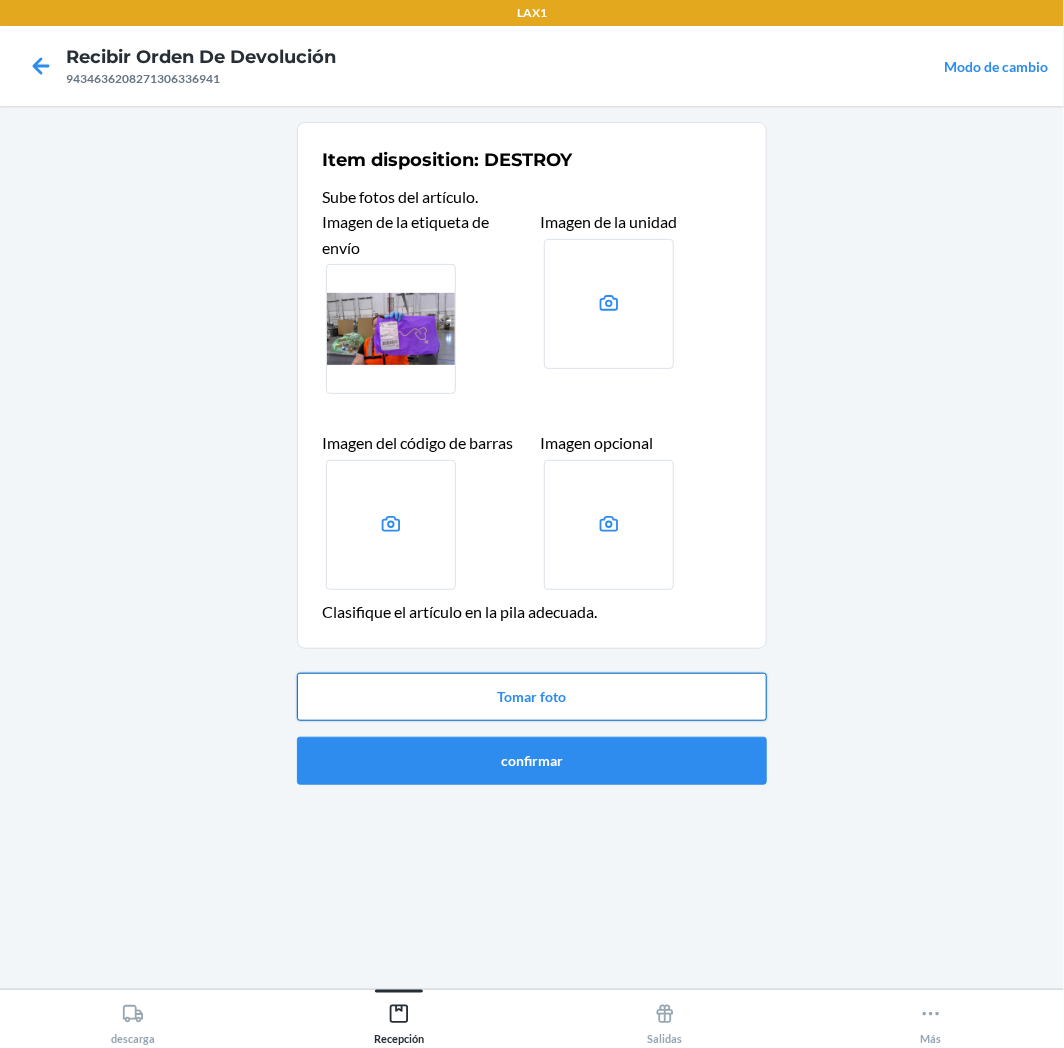 click on "Tomar foto" at bounding box center (532, 697) 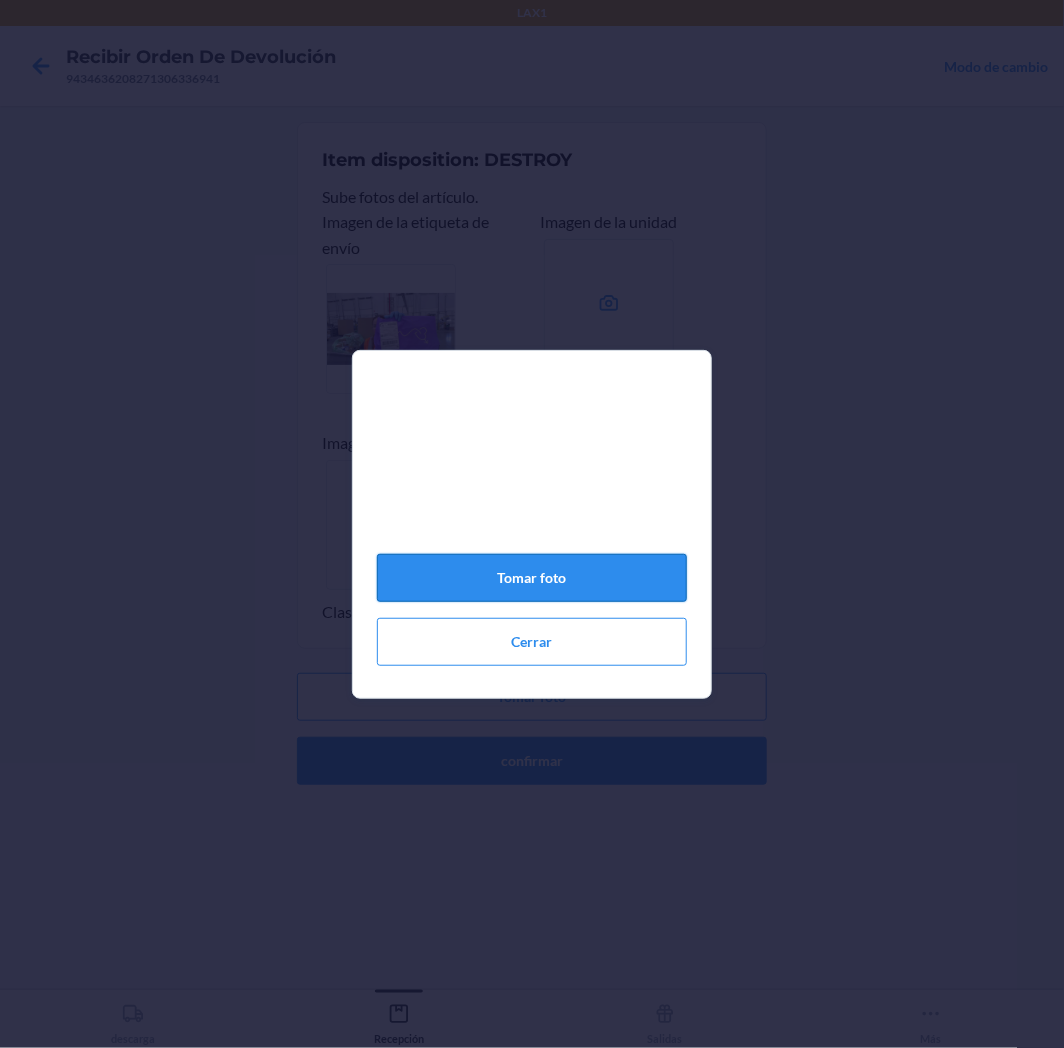 click on "Tomar foto" 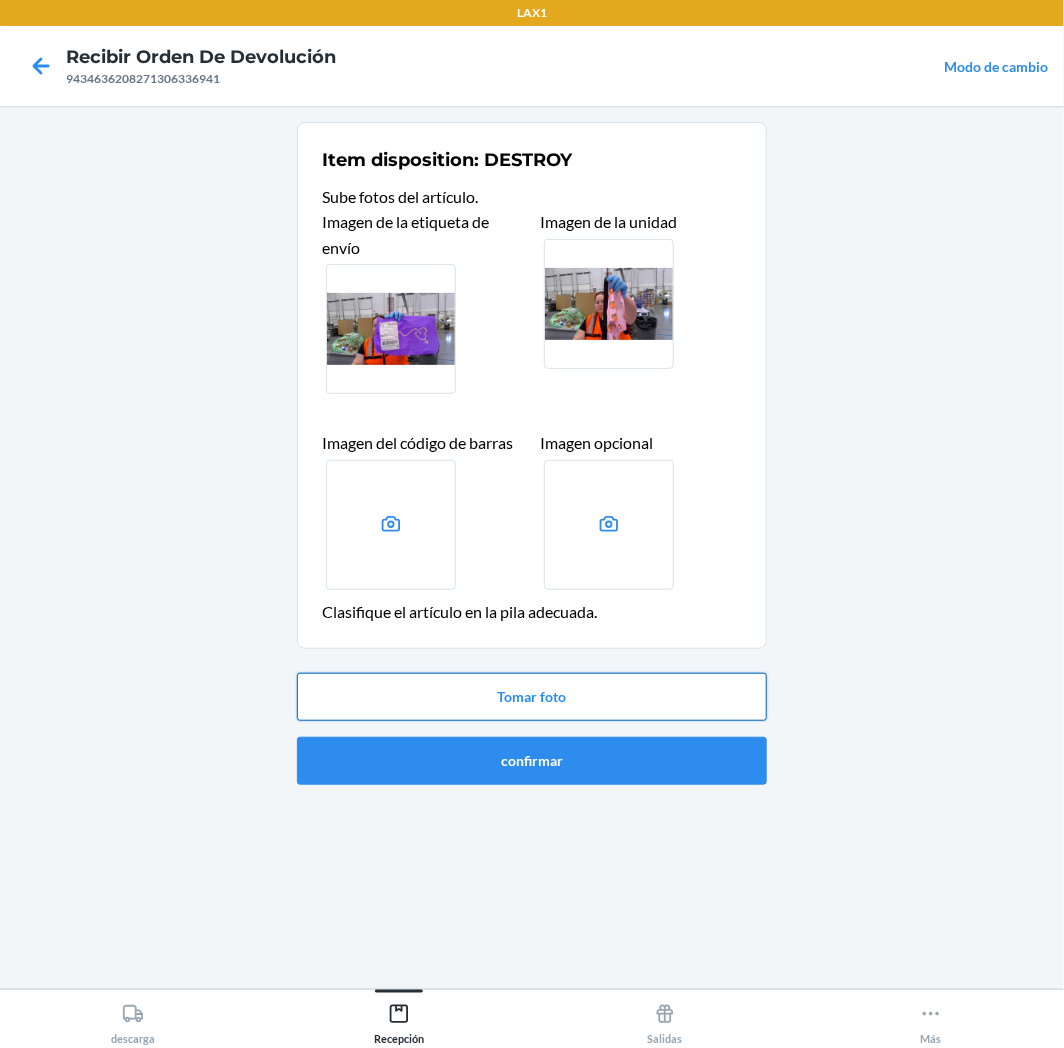 click on "Tomar foto" at bounding box center (532, 697) 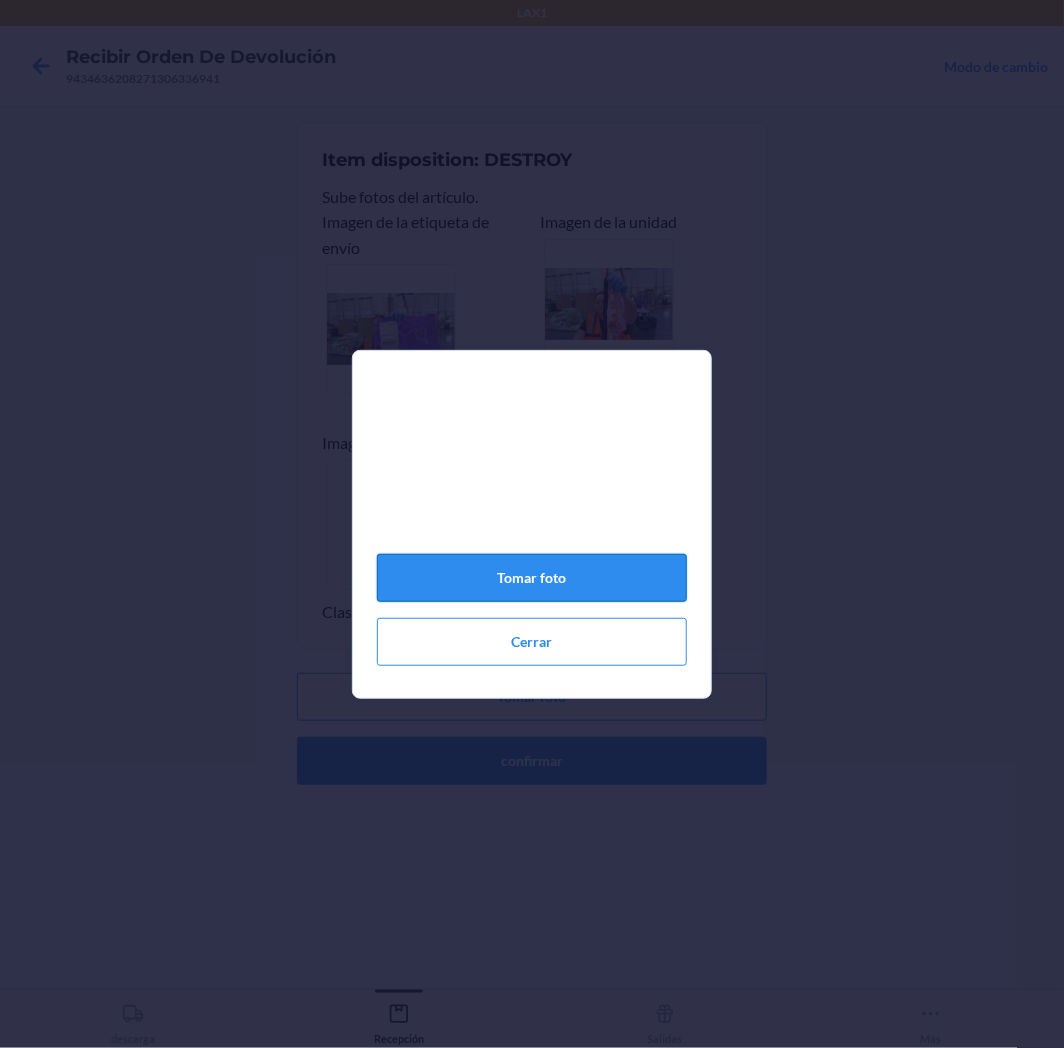 click on "Tomar foto" 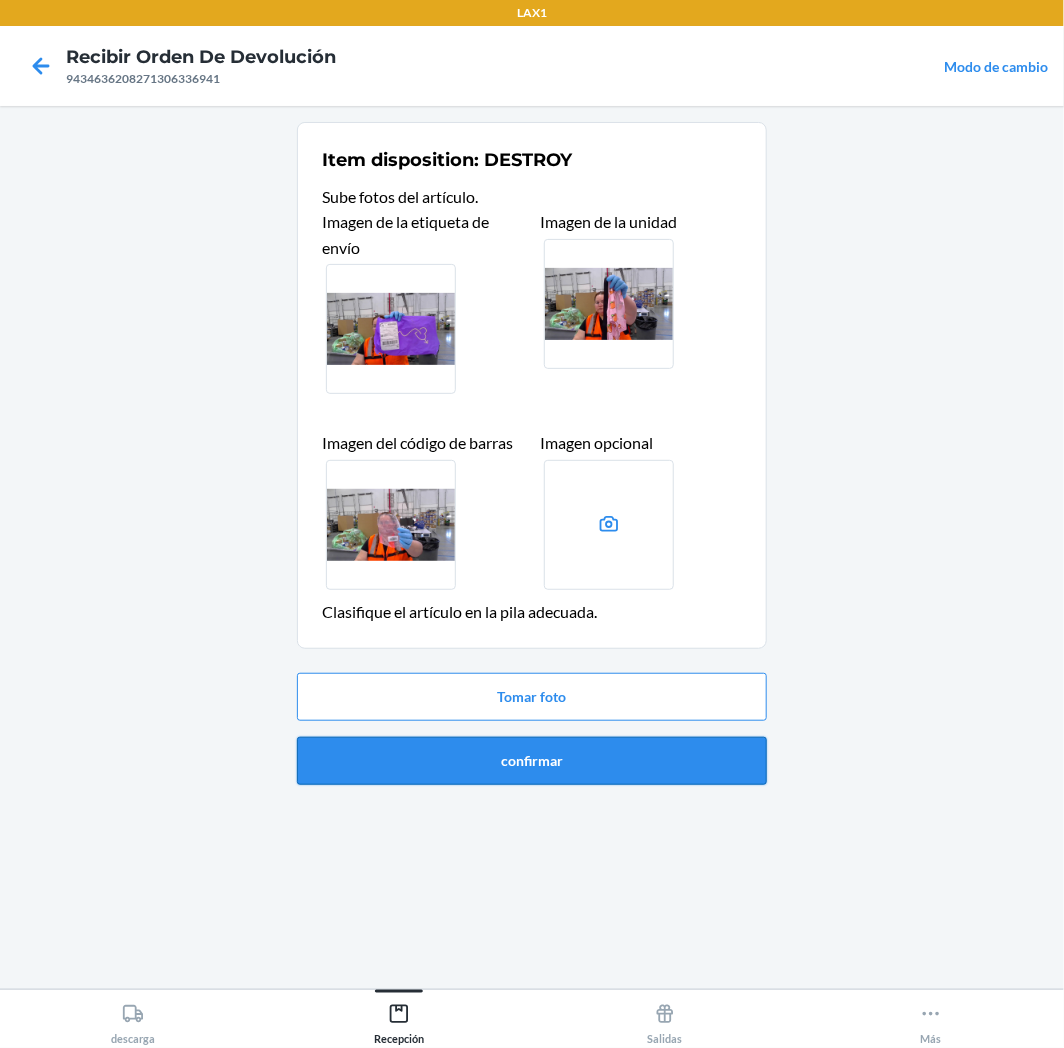 click on "confirmar" at bounding box center [532, 761] 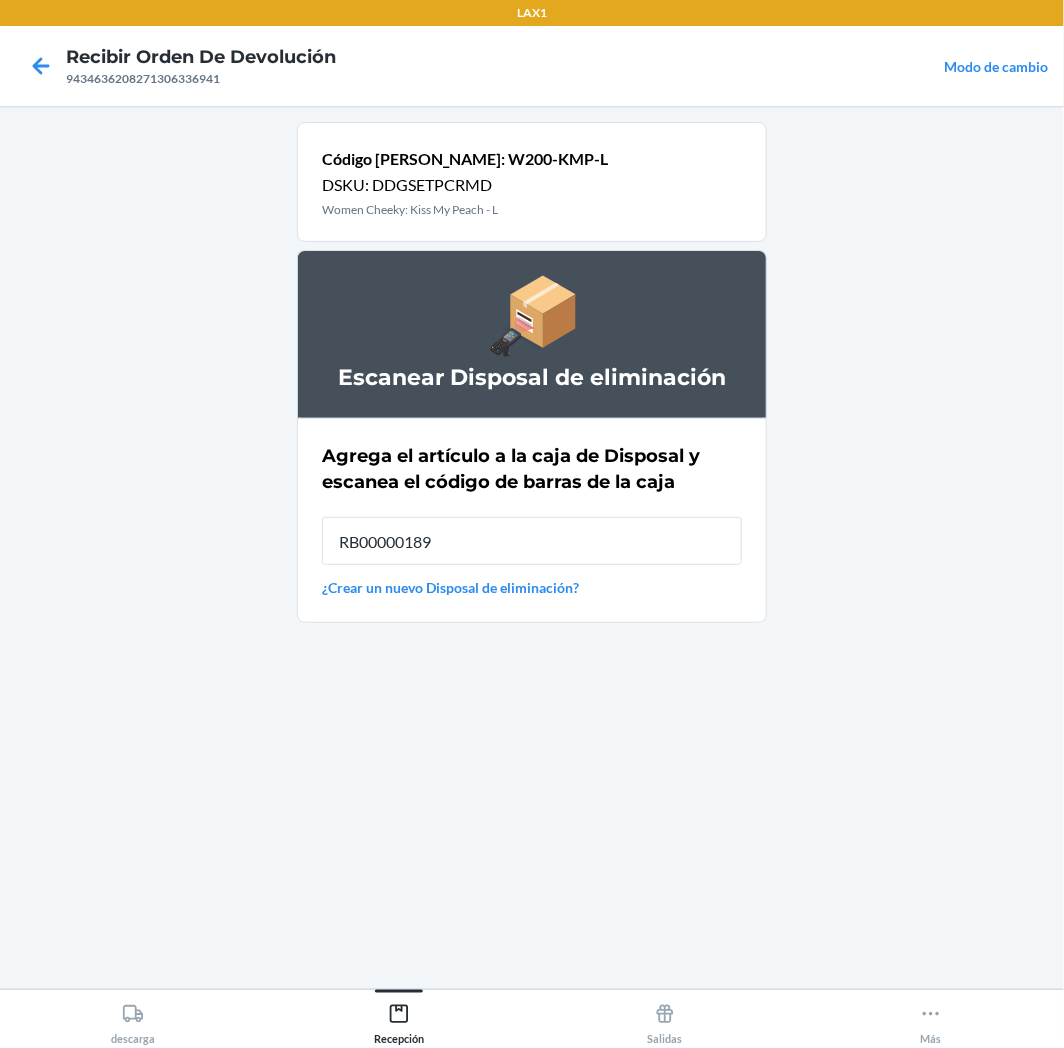 type on "RB00000189K" 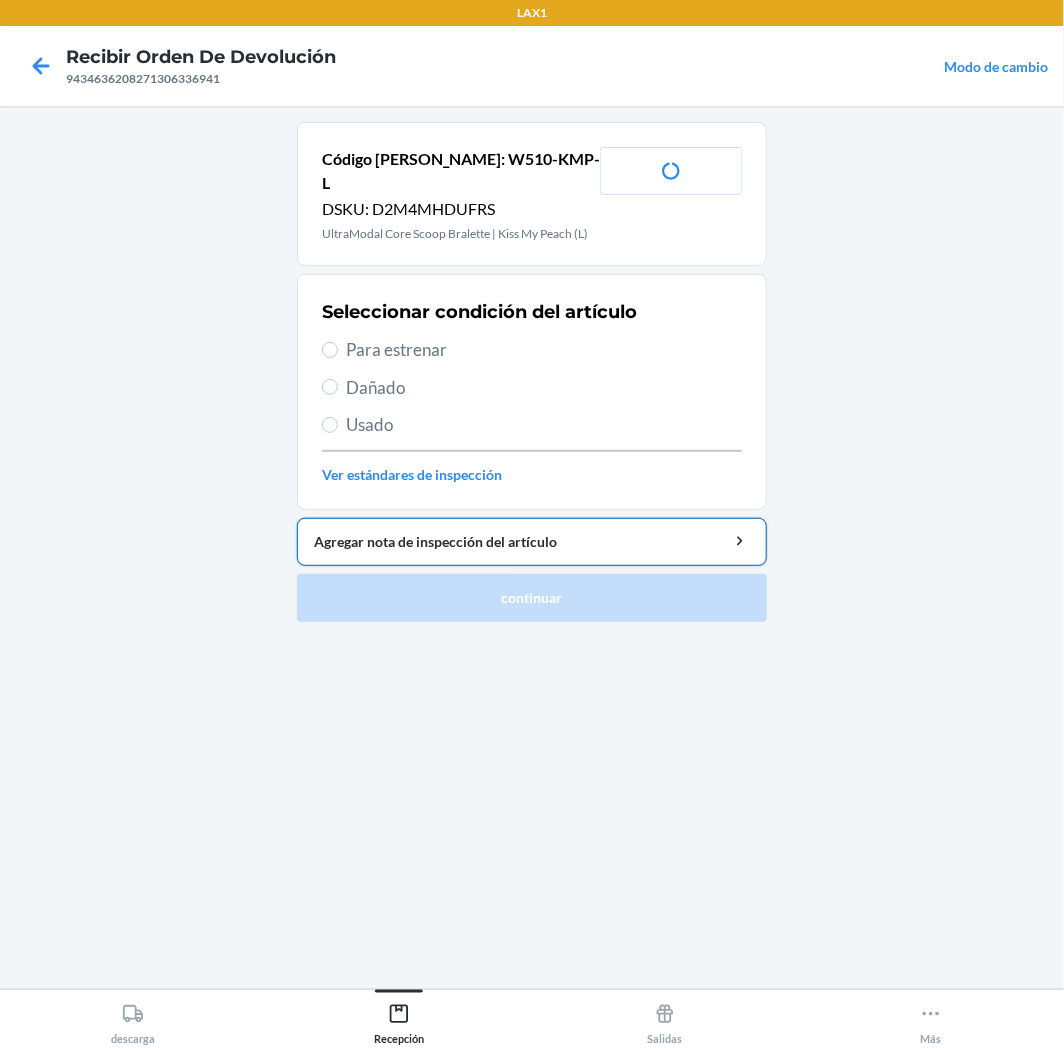 click on "Agregar nota de inspección del artículo" at bounding box center (532, 542) 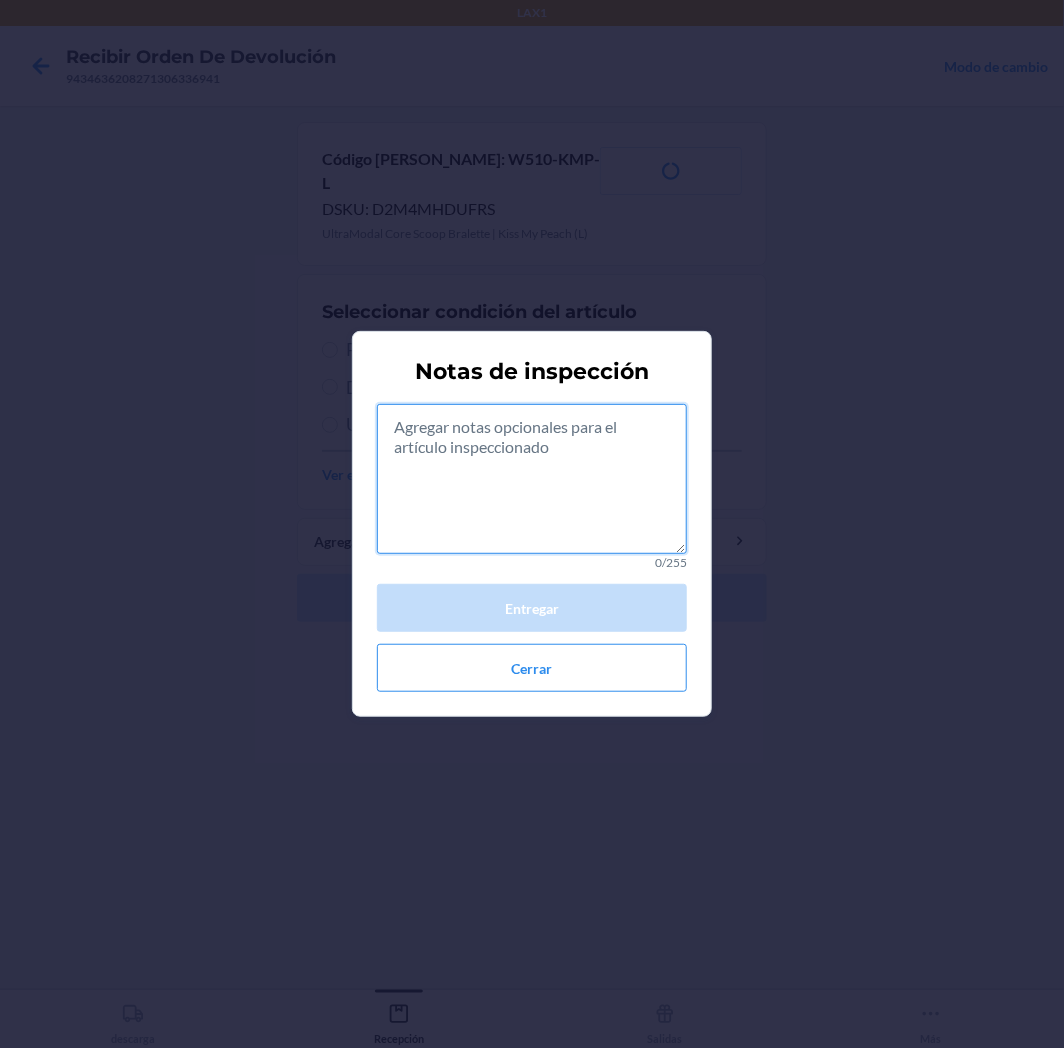 click at bounding box center [532, 479] 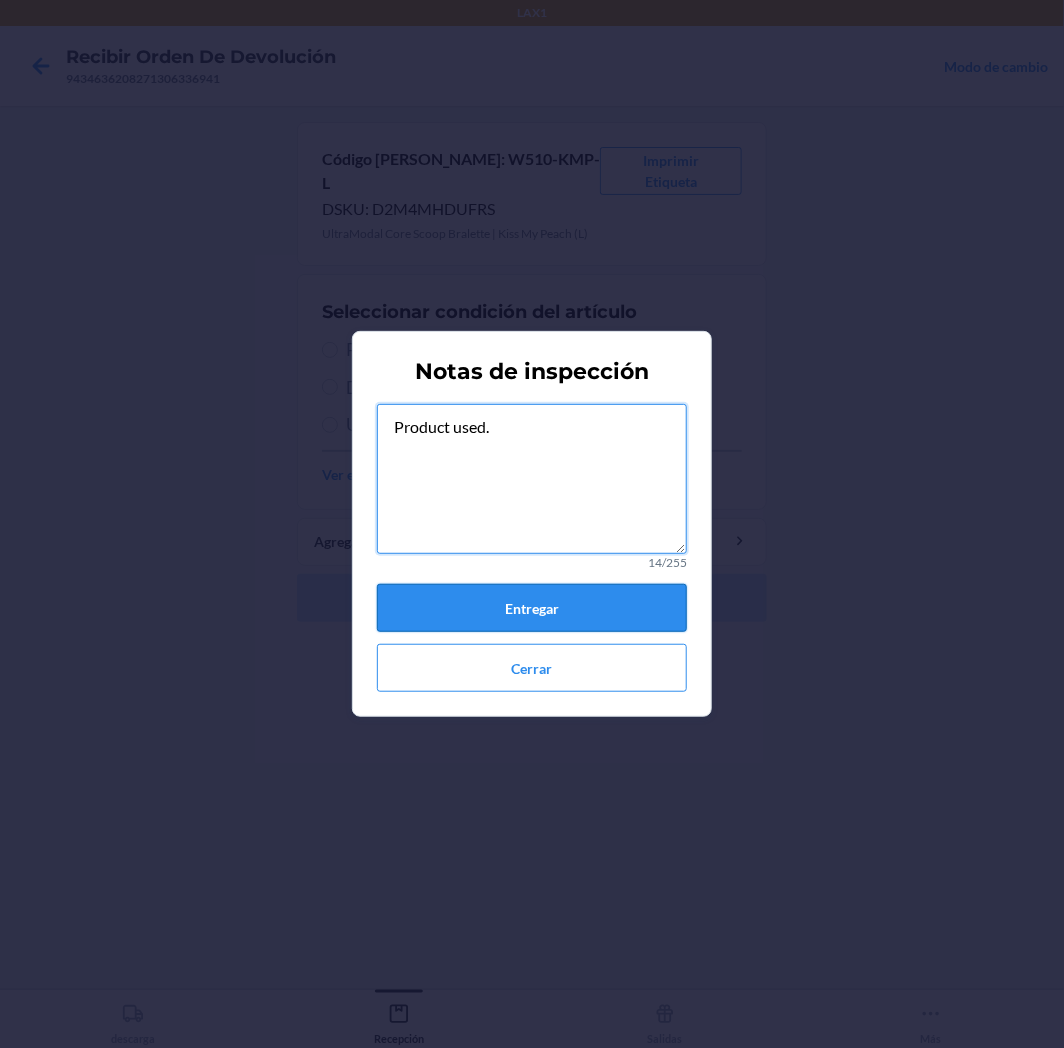 type on "Product used." 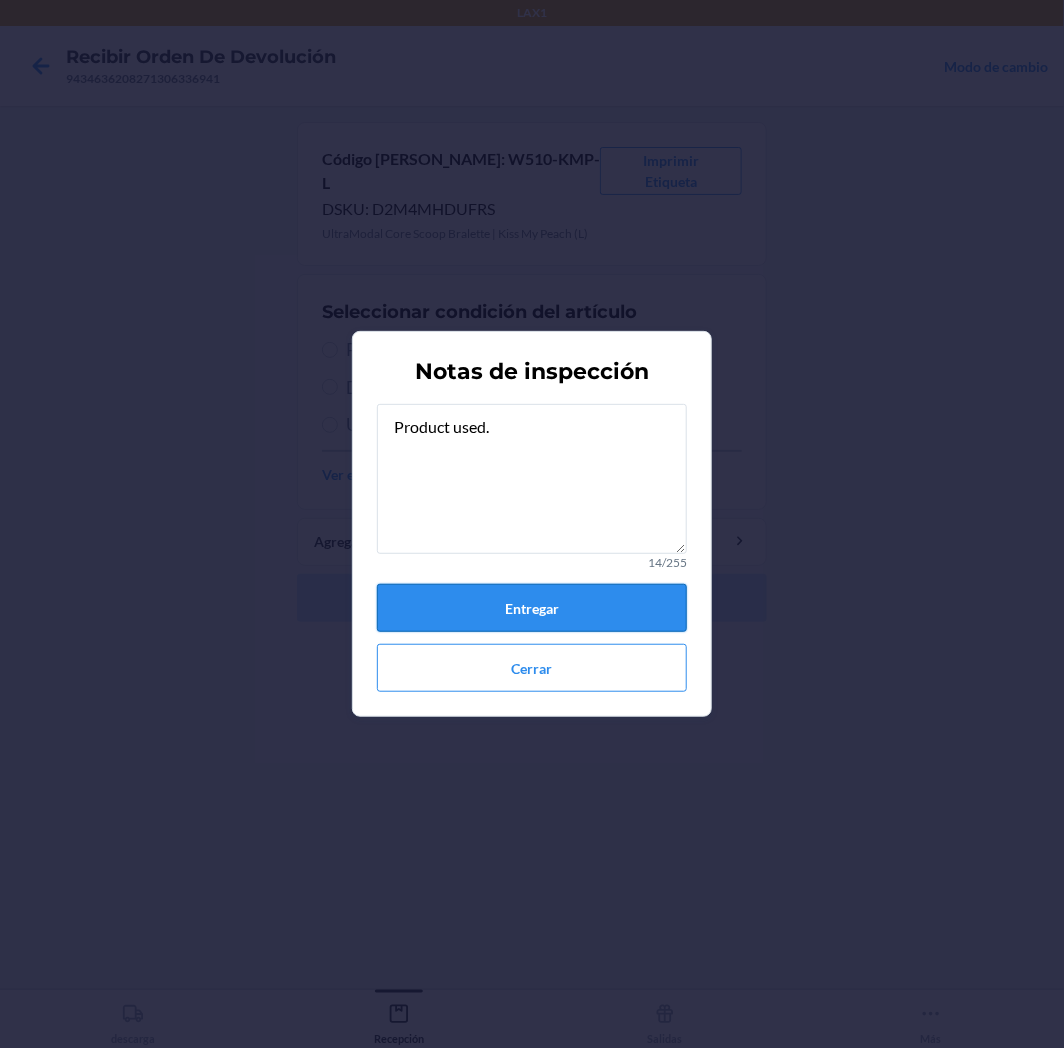 click on "Entregar" at bounding box center (532, 608) 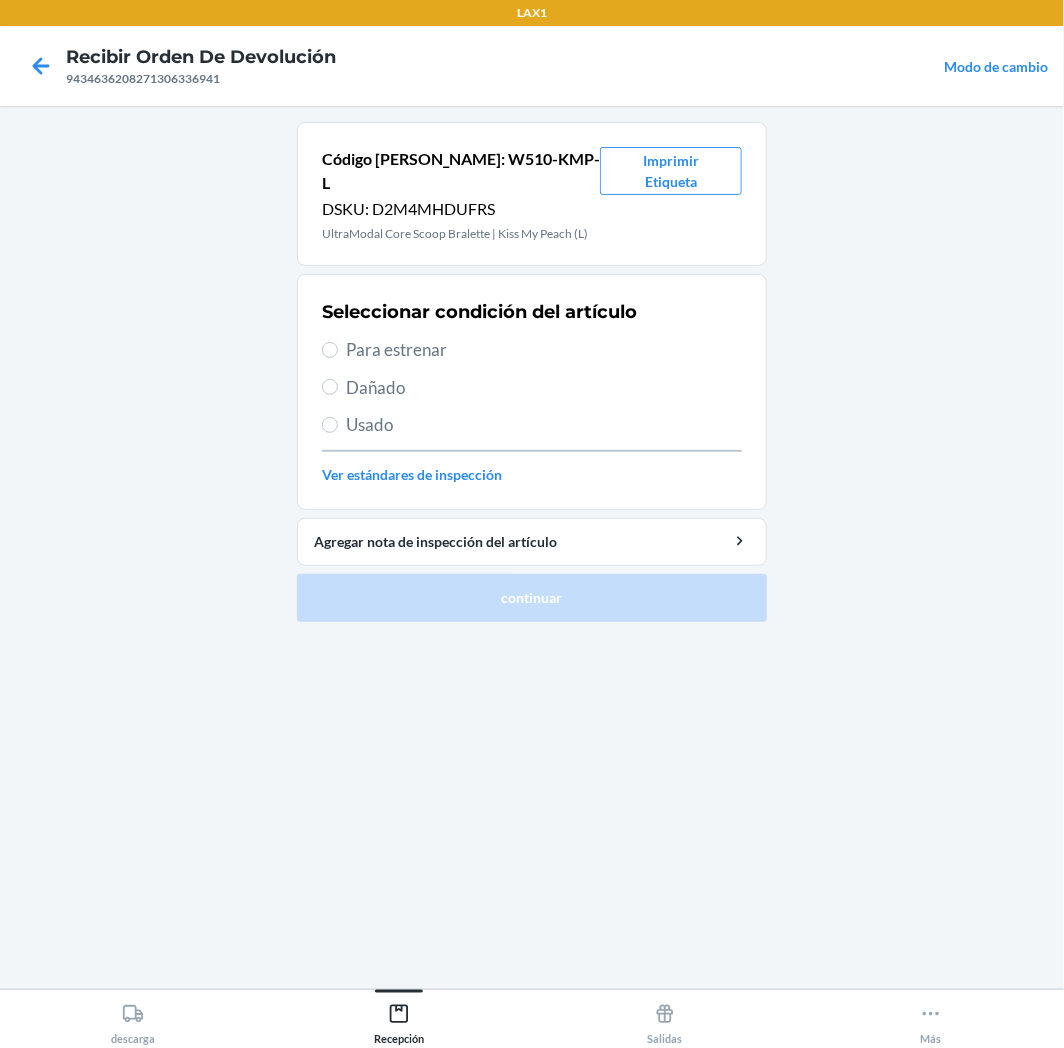 click on "Usado" at bounding box center (544, 425) 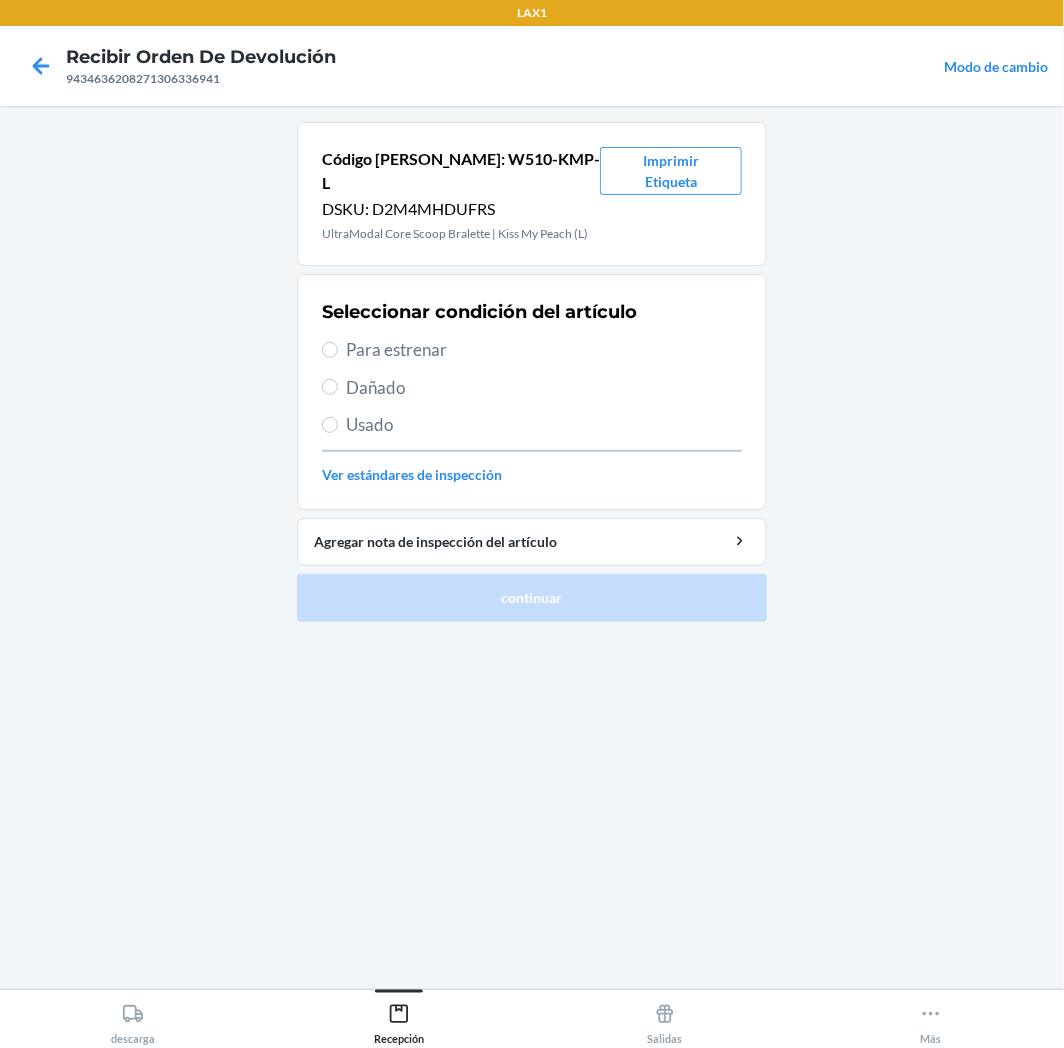 click on "Usado" at bounding box center (330, 425) 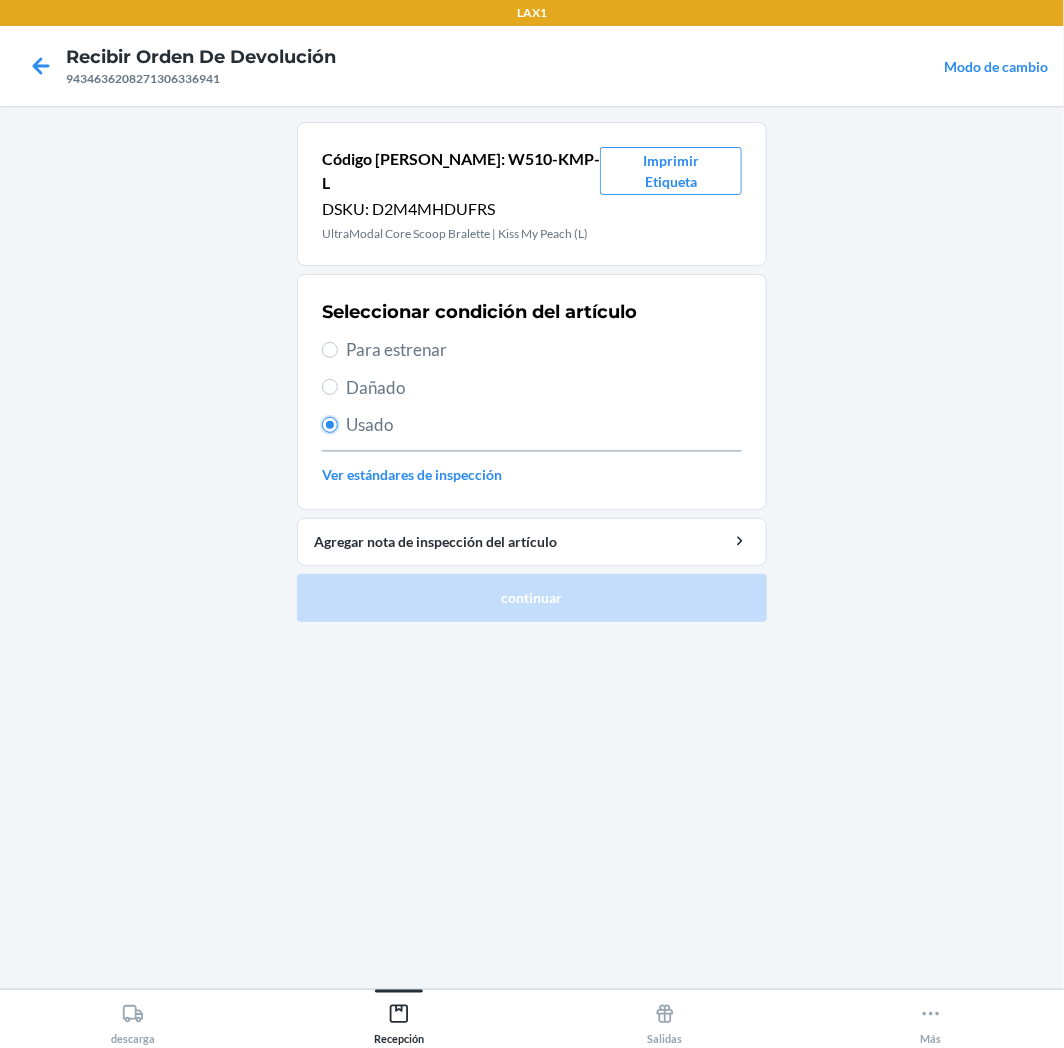 radio on "true" 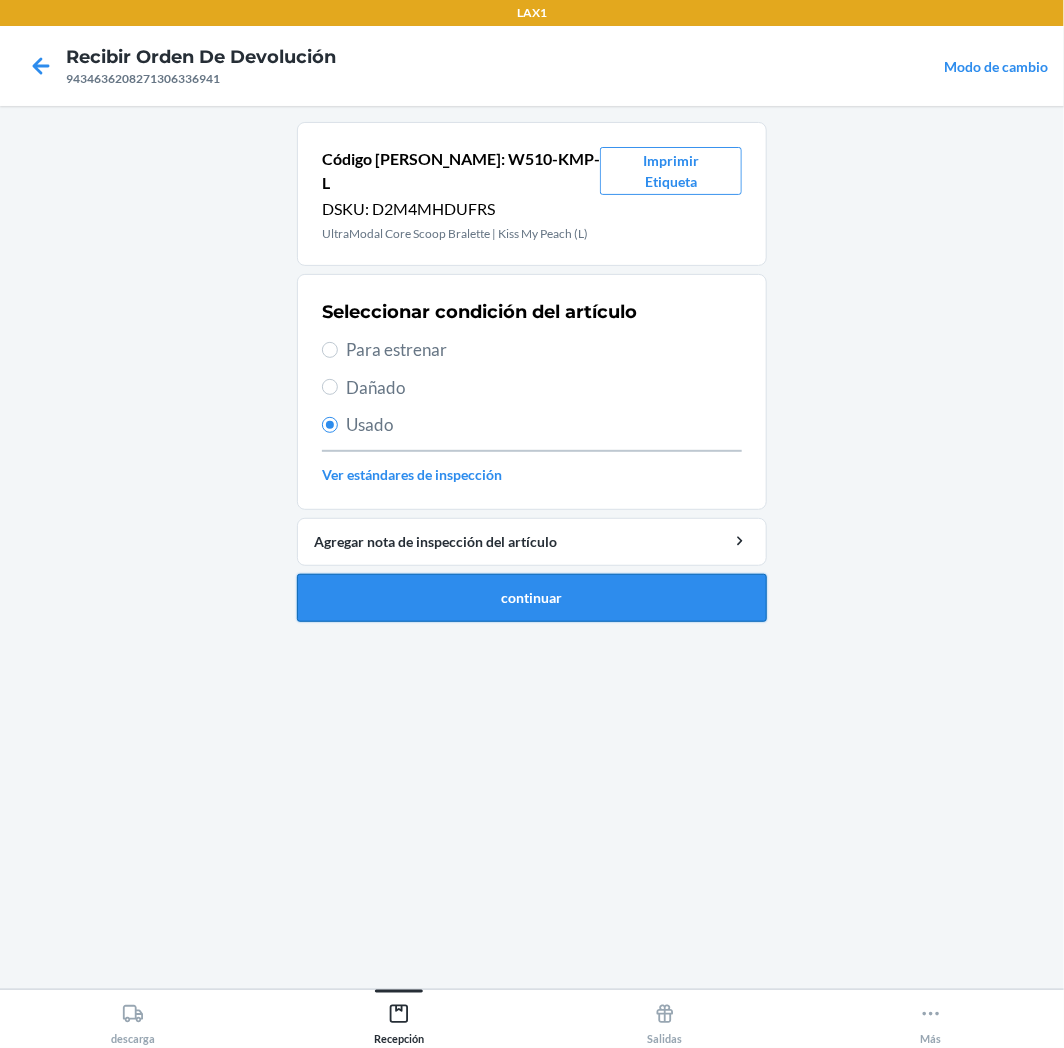 click on "continuar" at bounding box center [532, 598] 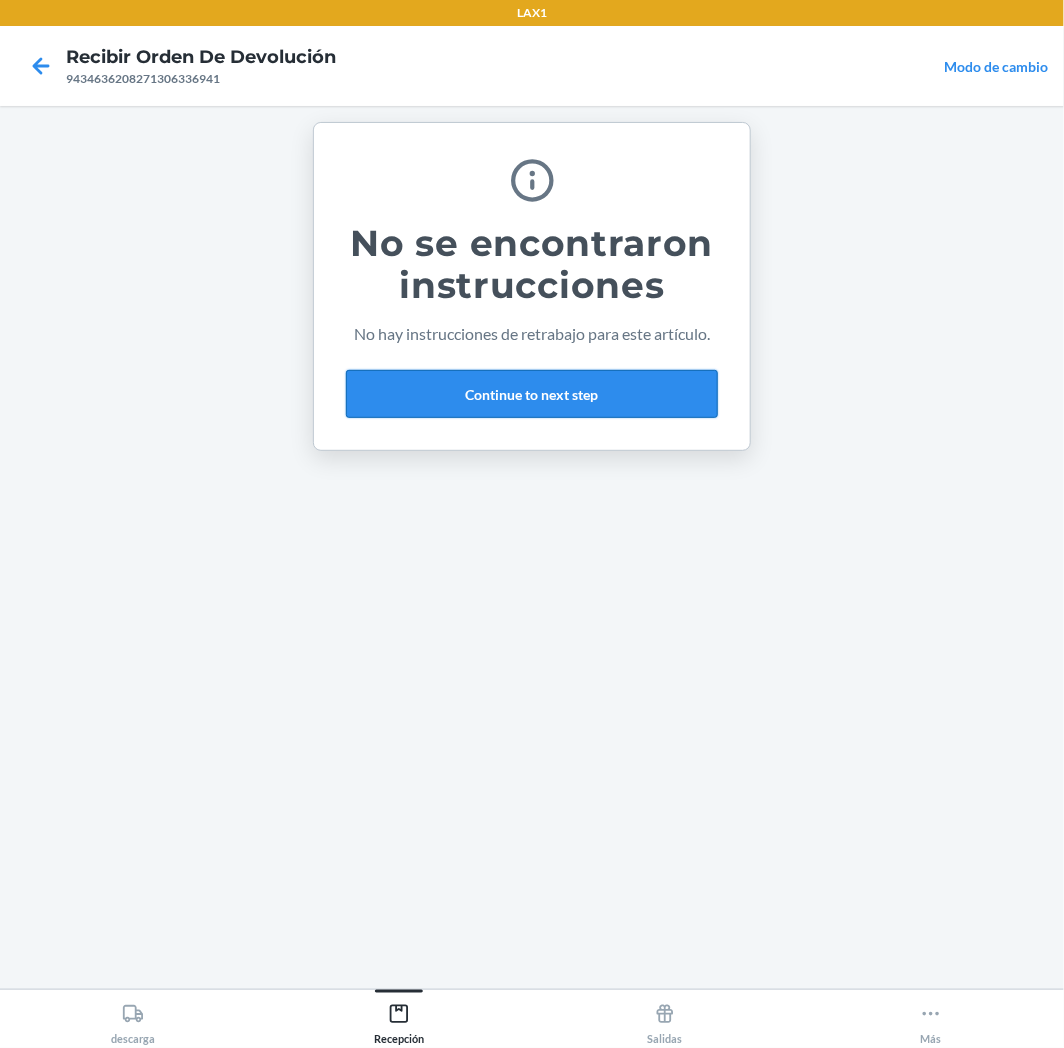 click on "Continue to next step" at bounding box center (532, 394) 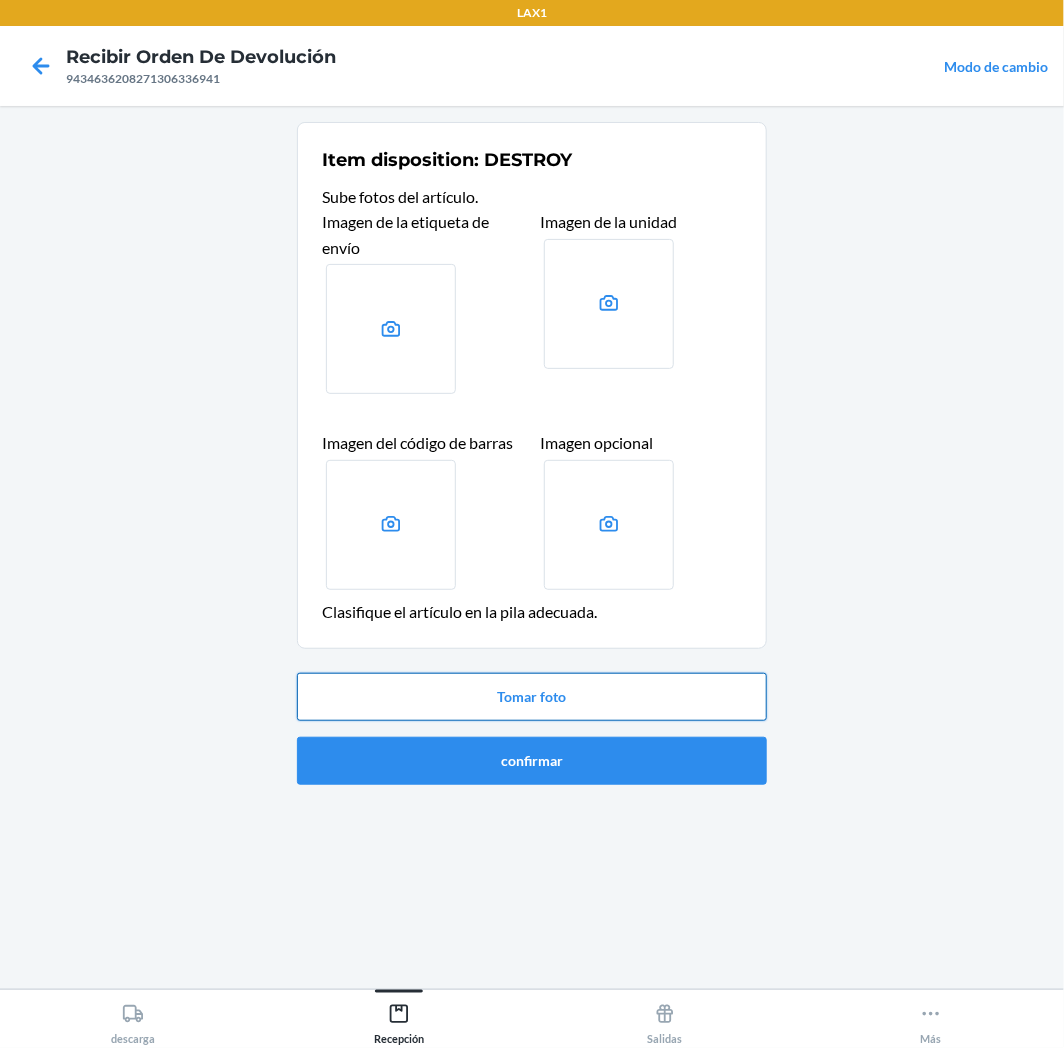 click on "Tomar foto" at bounding box center (532, 697) 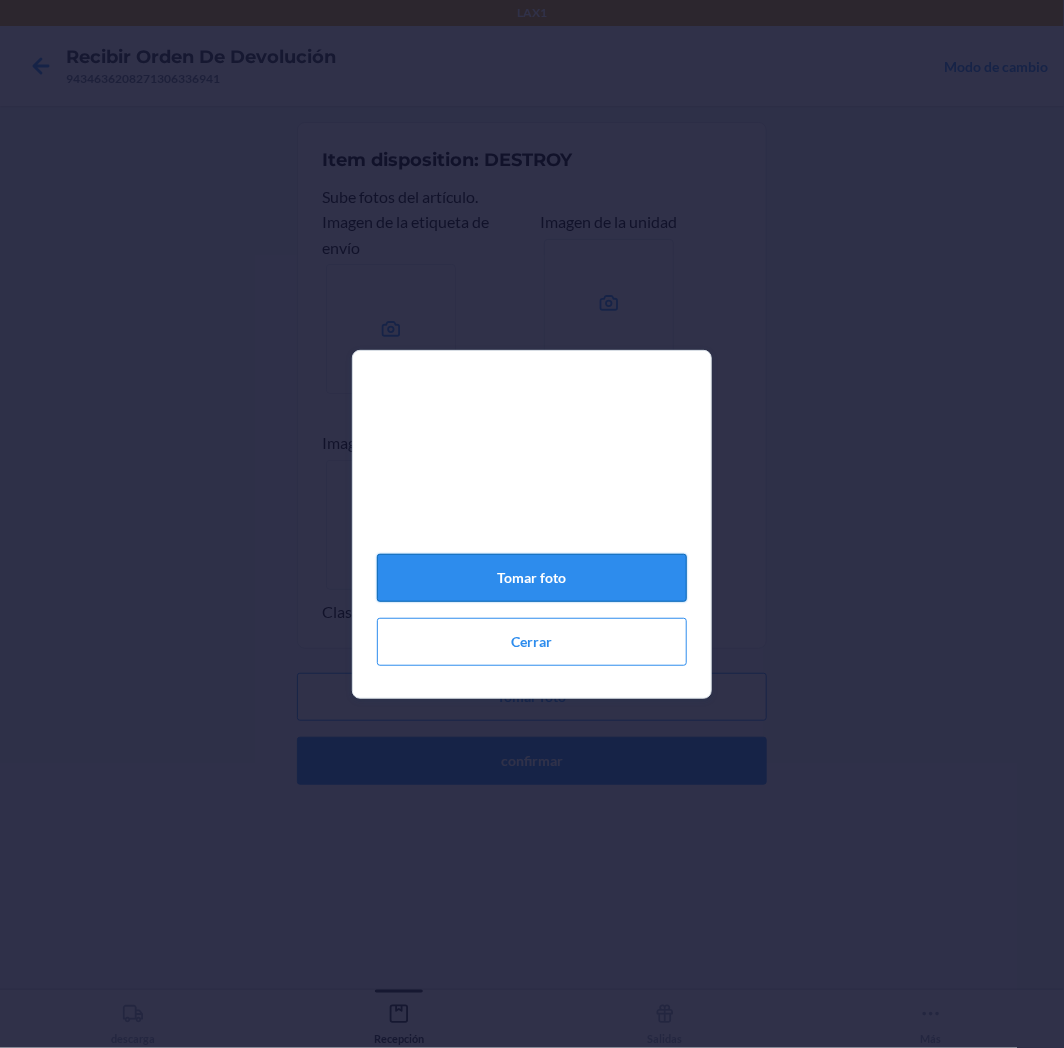 click on "Tomar foto" 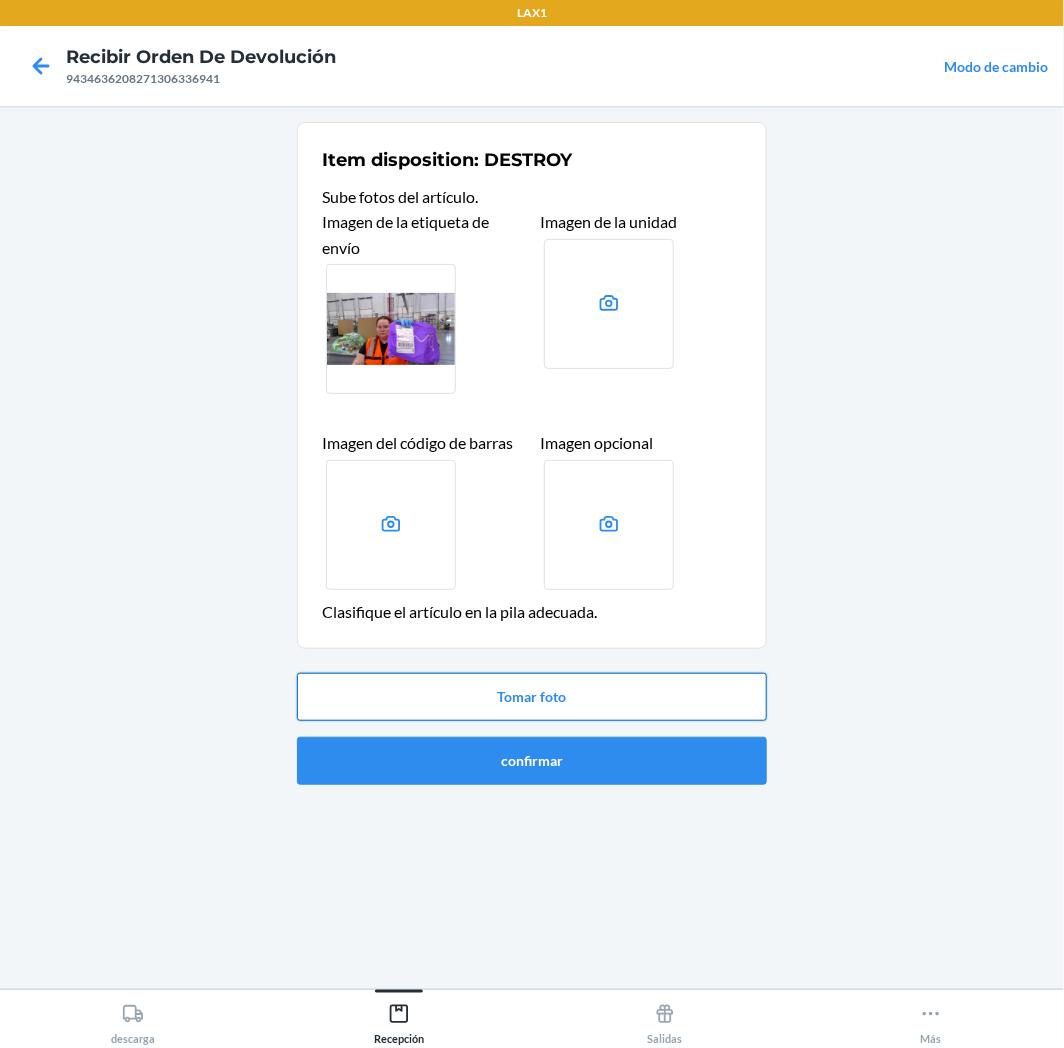 click on "Tomar foto" at bounding box center (532, 697) 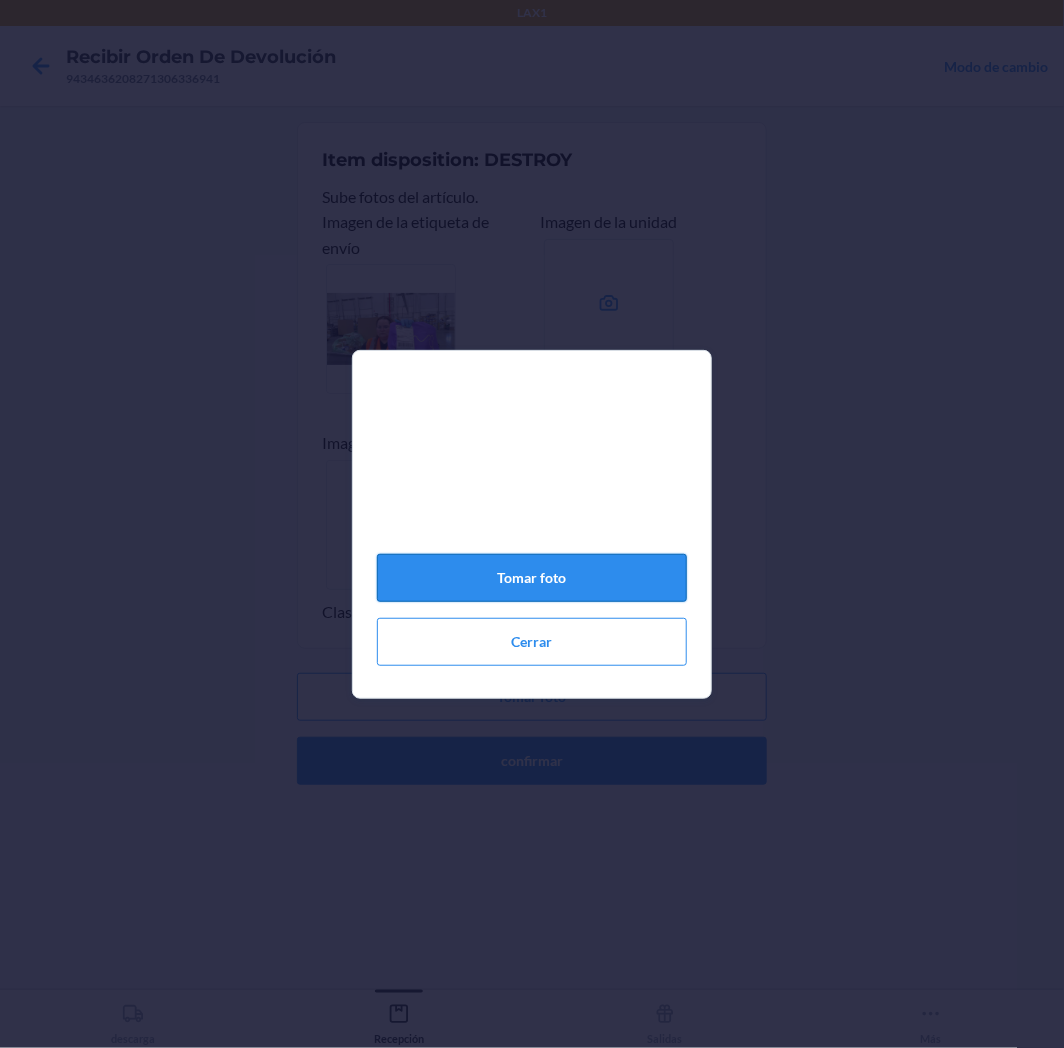 click on "Tomar foto" 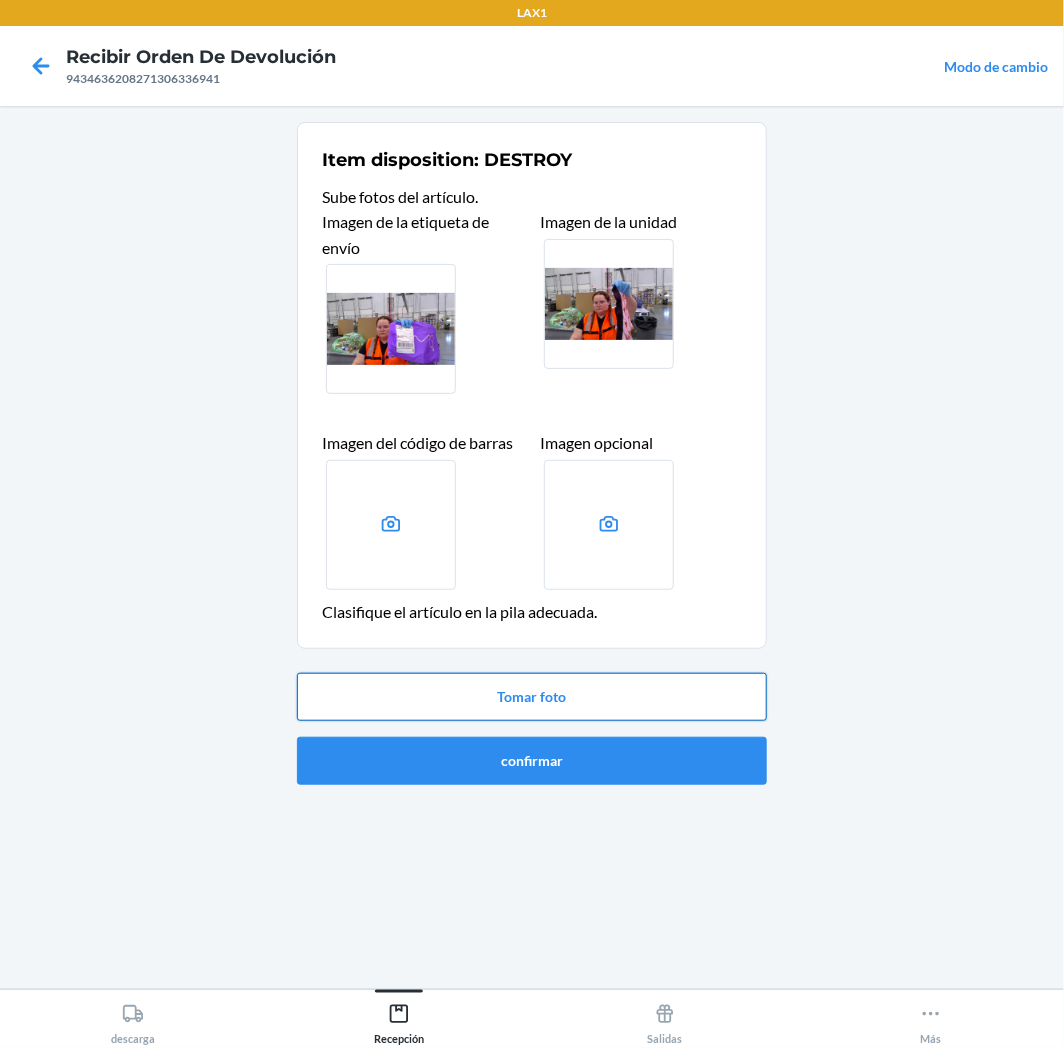 click on "Tomar foto" at bounding box center (532, 697) 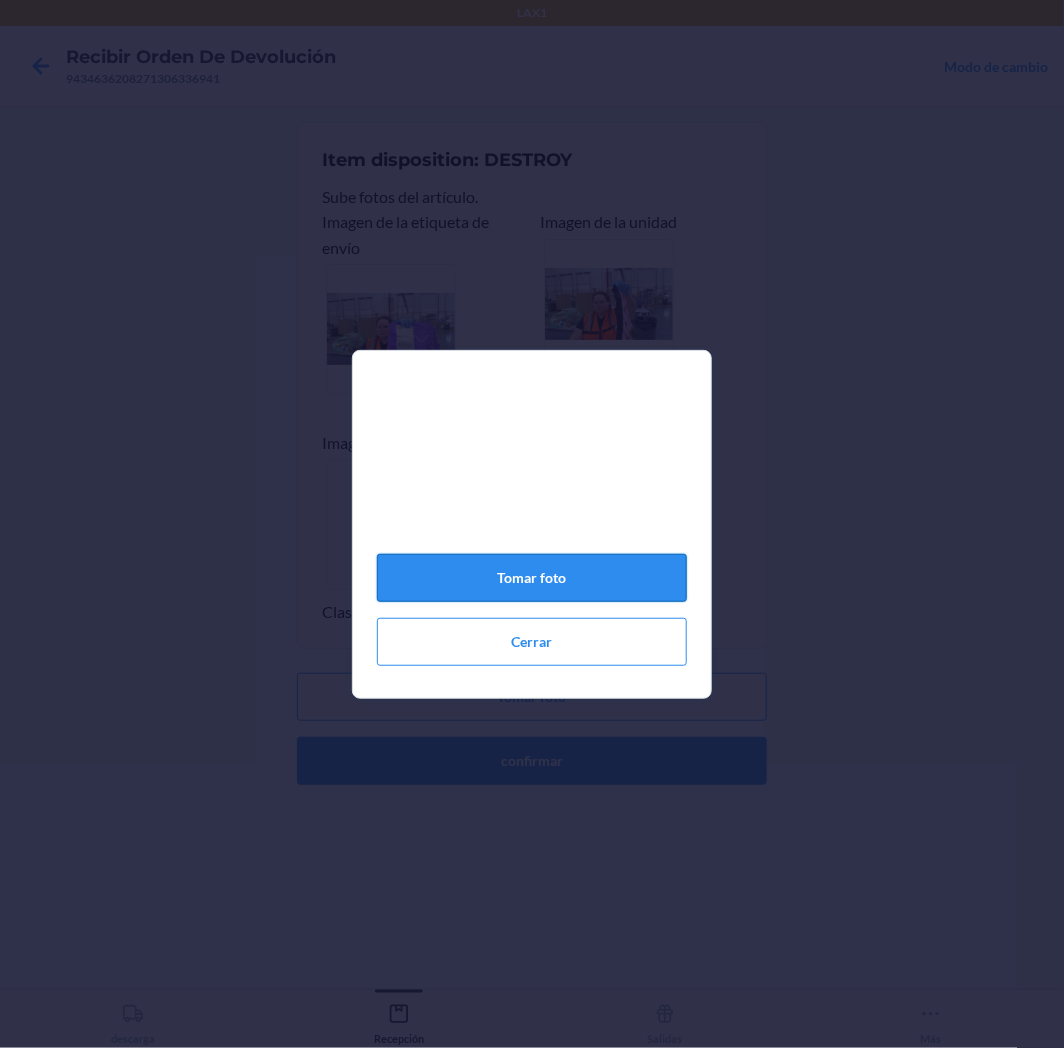 click on "Tomar foto" 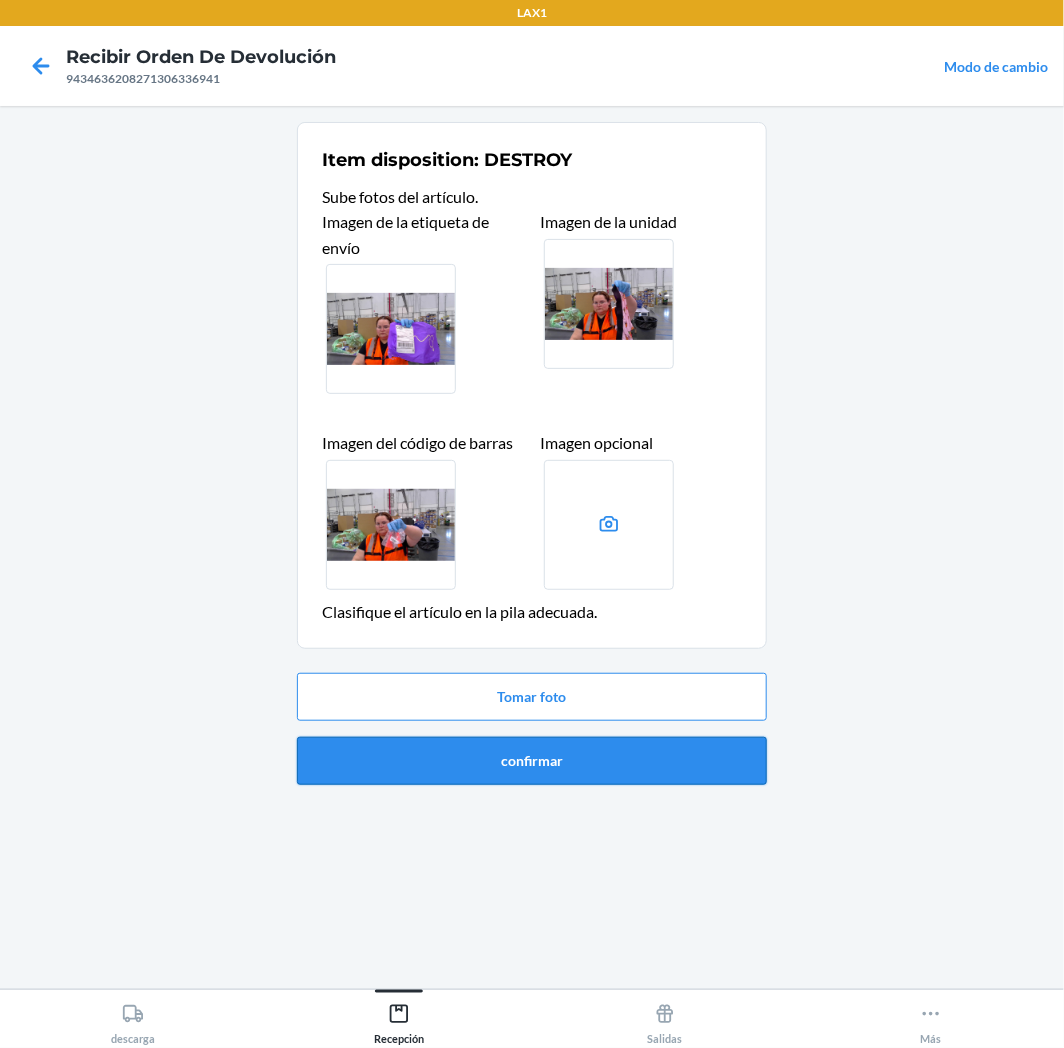 click on "confirmar" at bounding box center [532, 761] 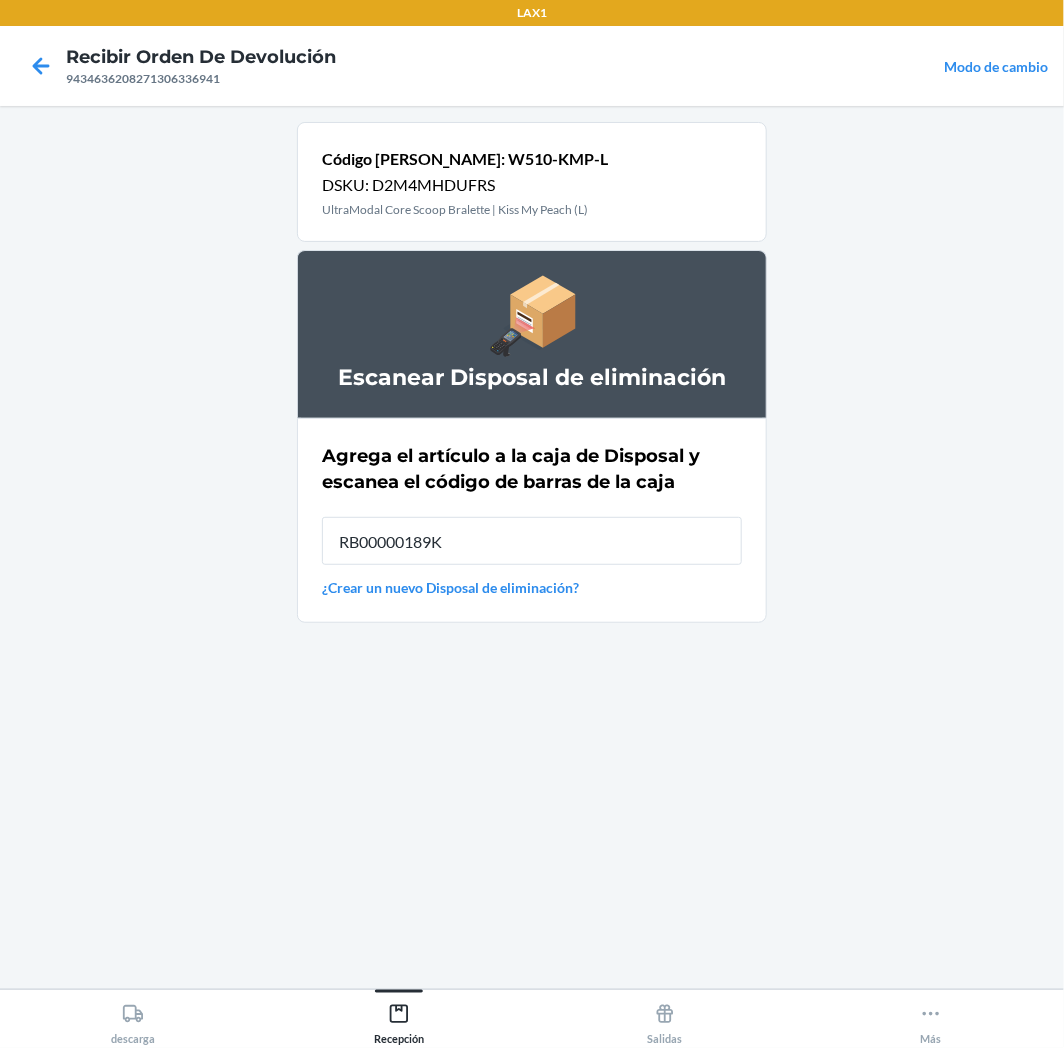 type on "RB00000189K" 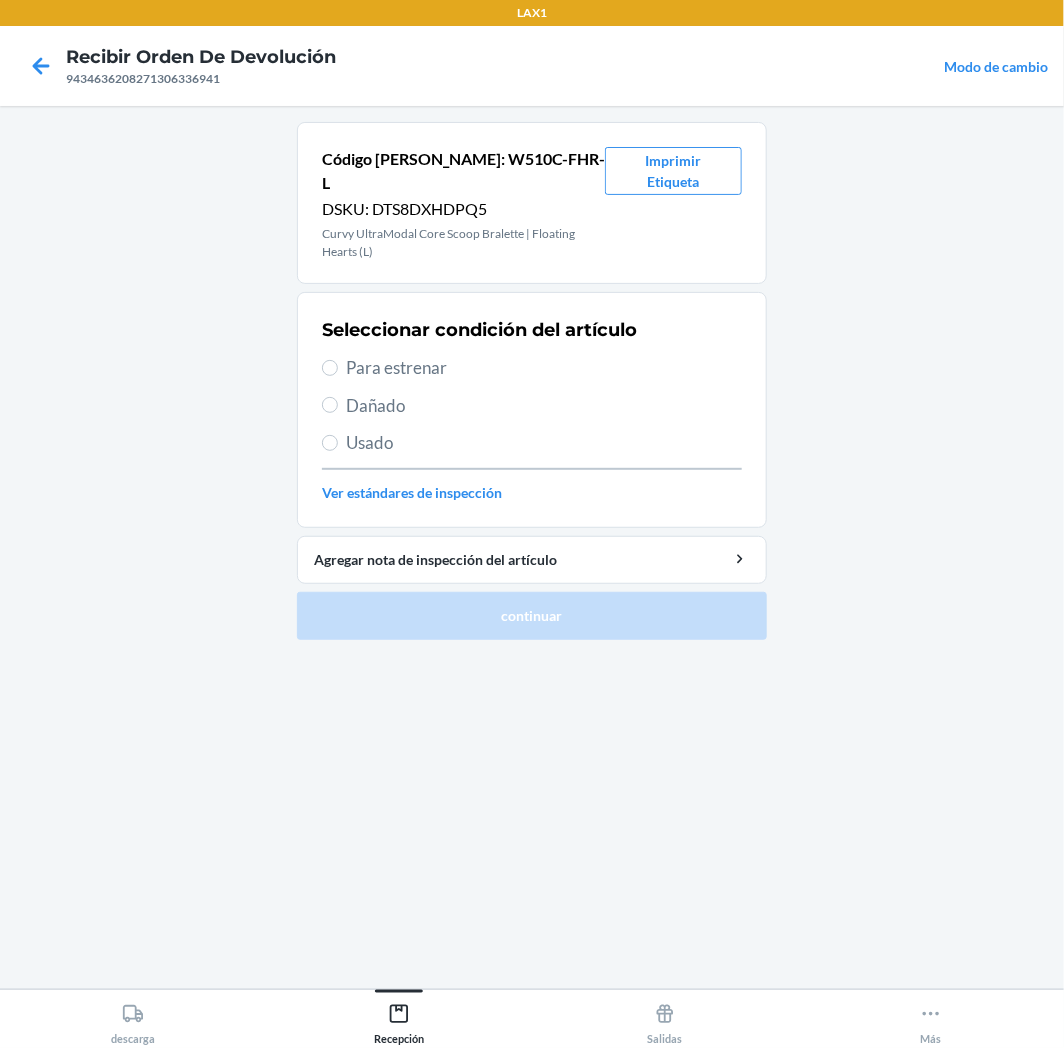 click on "Ver estándares de inspección" at bounding box center [532, 492] 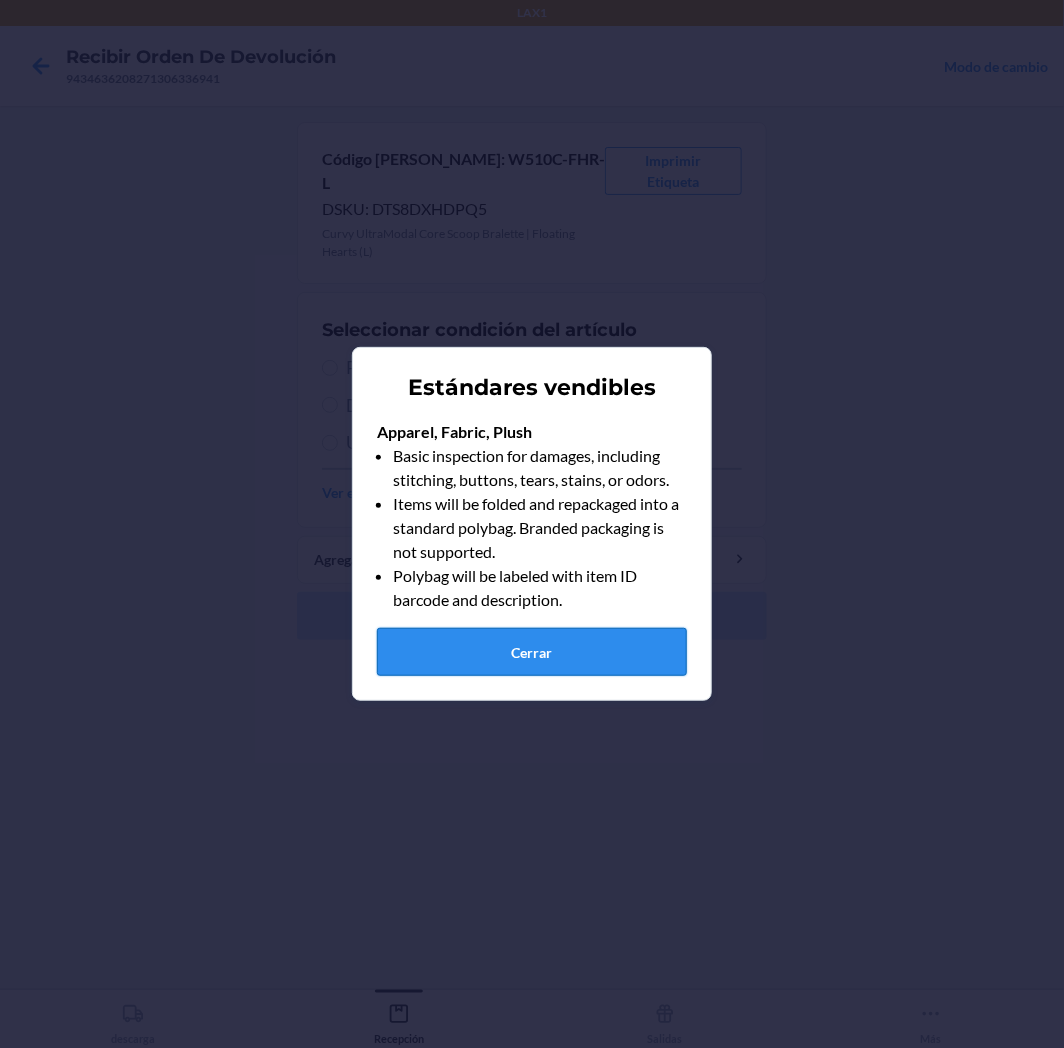 click on "Cerrar" at bounding box center (532, 652) 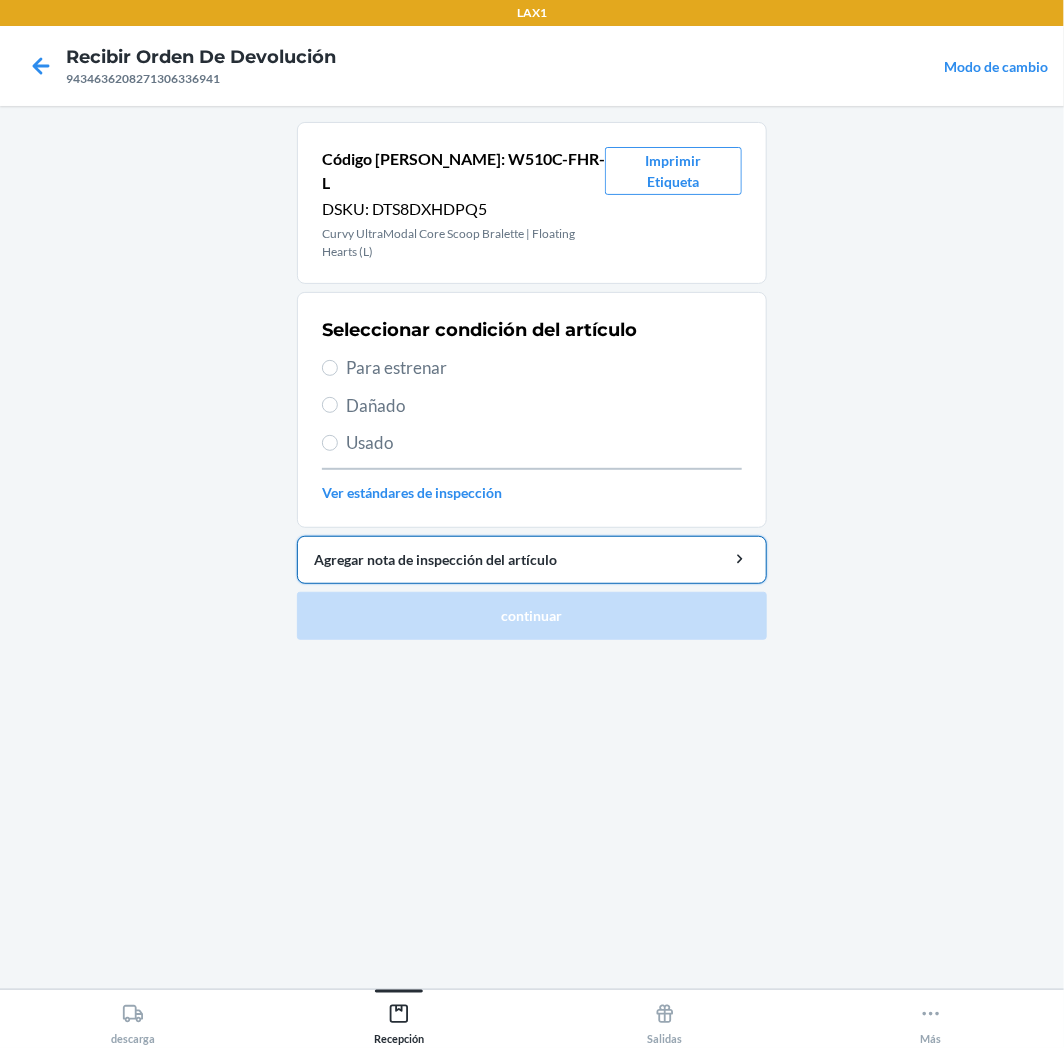 click on "Agregar nota de inspección del artículo" at bounding box center [532, 559] 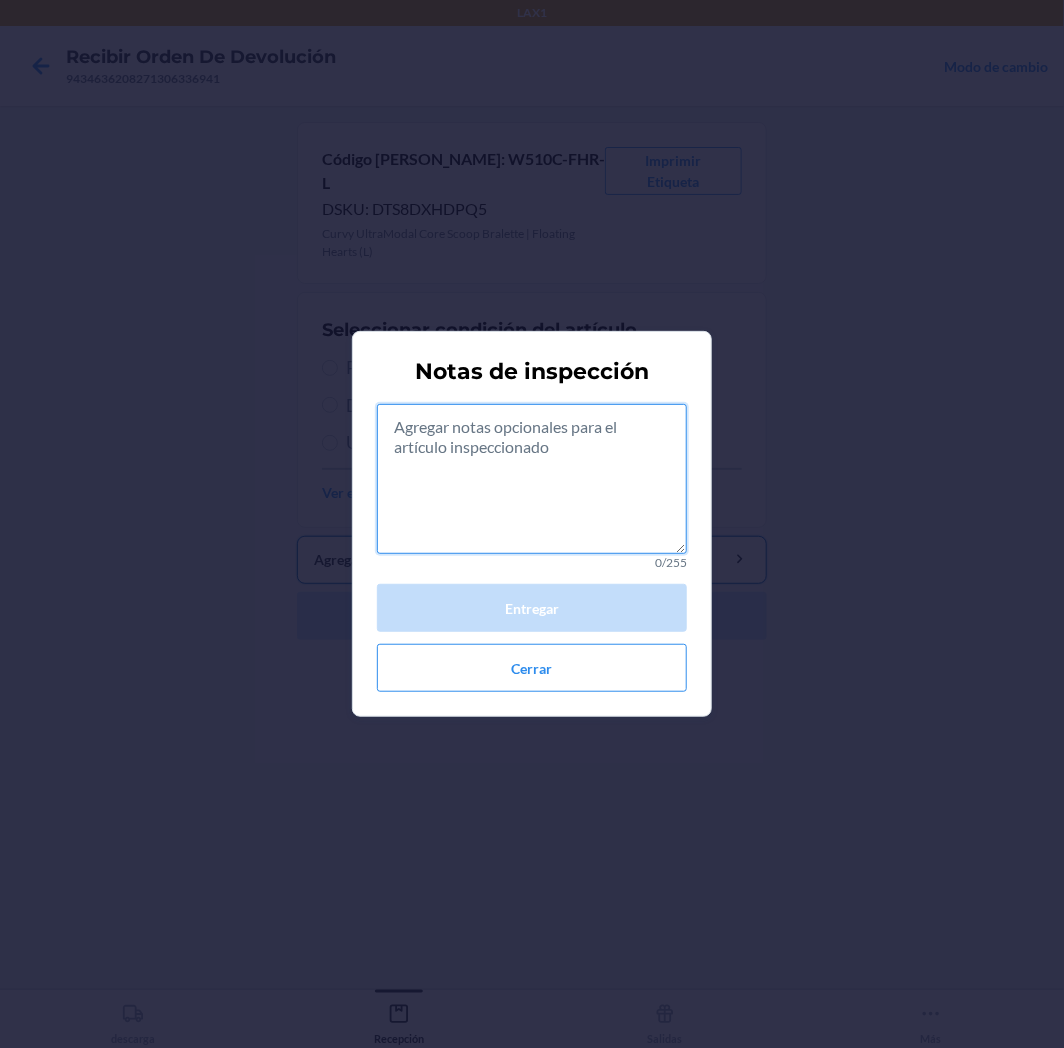click at bounding box center (532, 479) 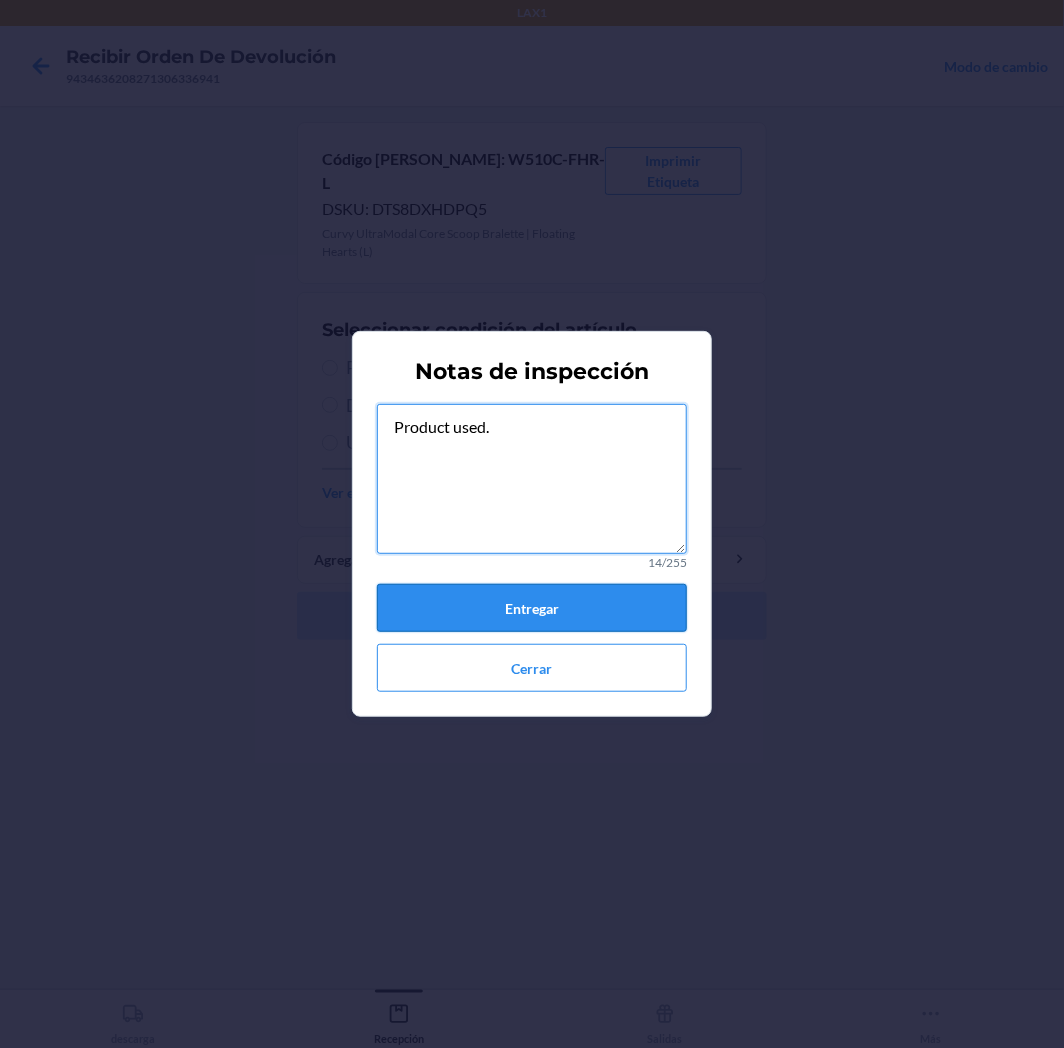 type on "Product used." 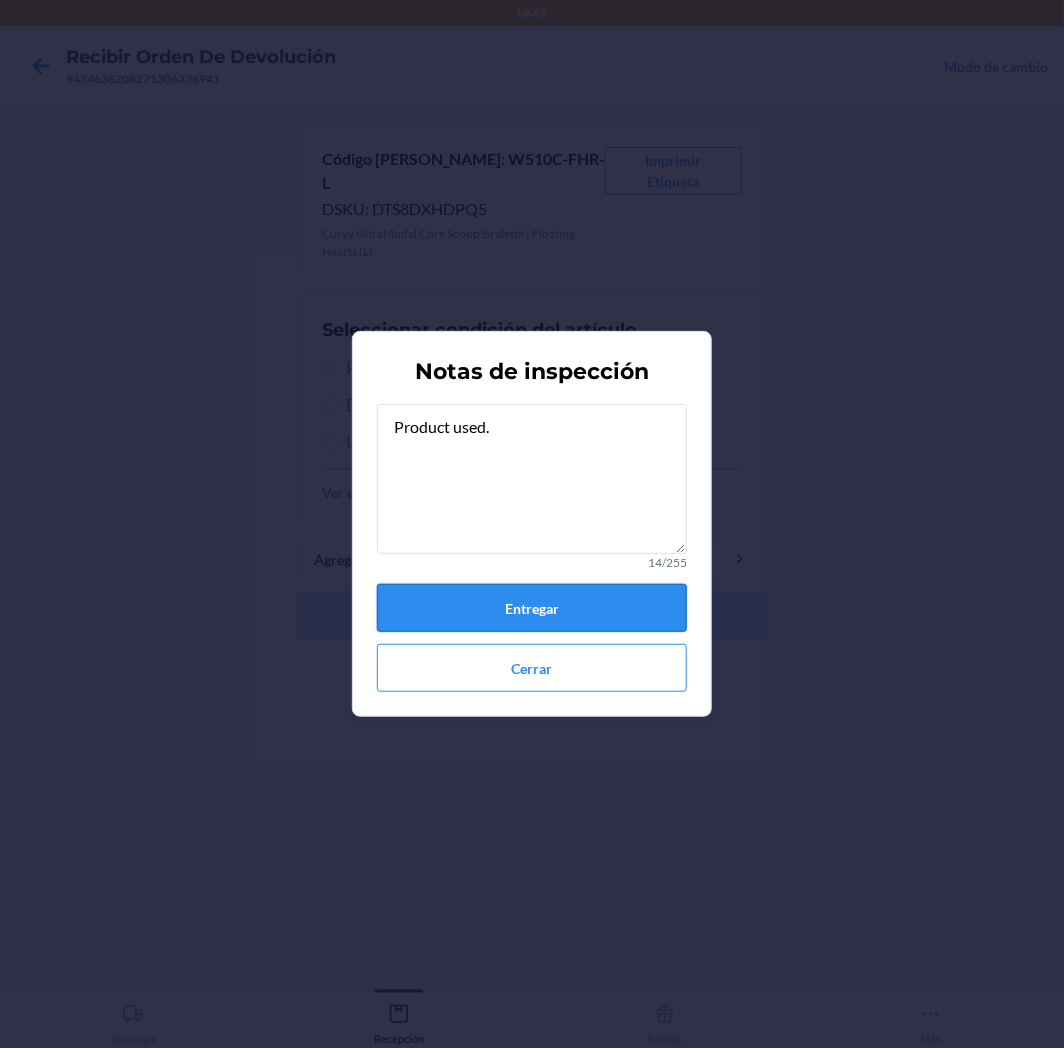 click on "Entregar" at bounding box center (532, 608) 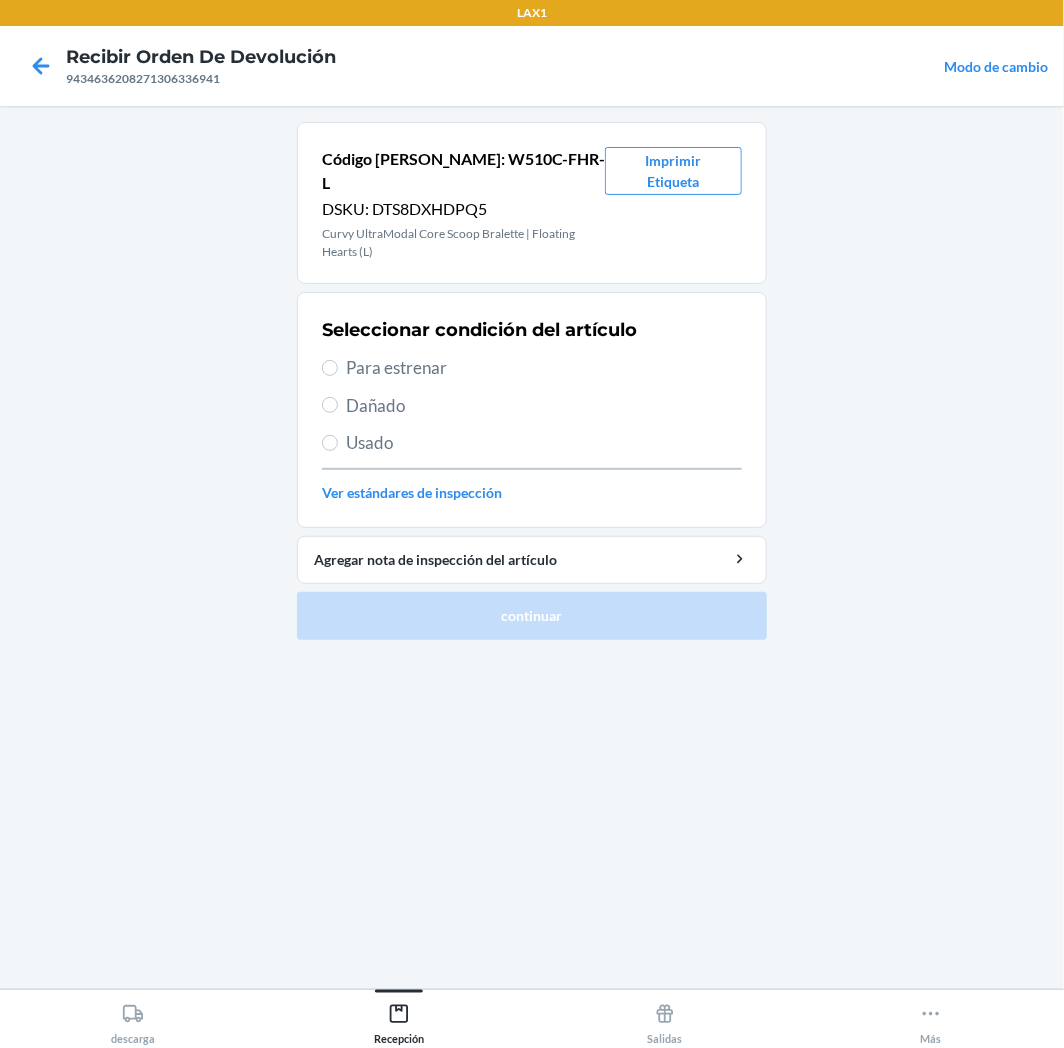 click on "Usado" at bounding box center [544, 443] 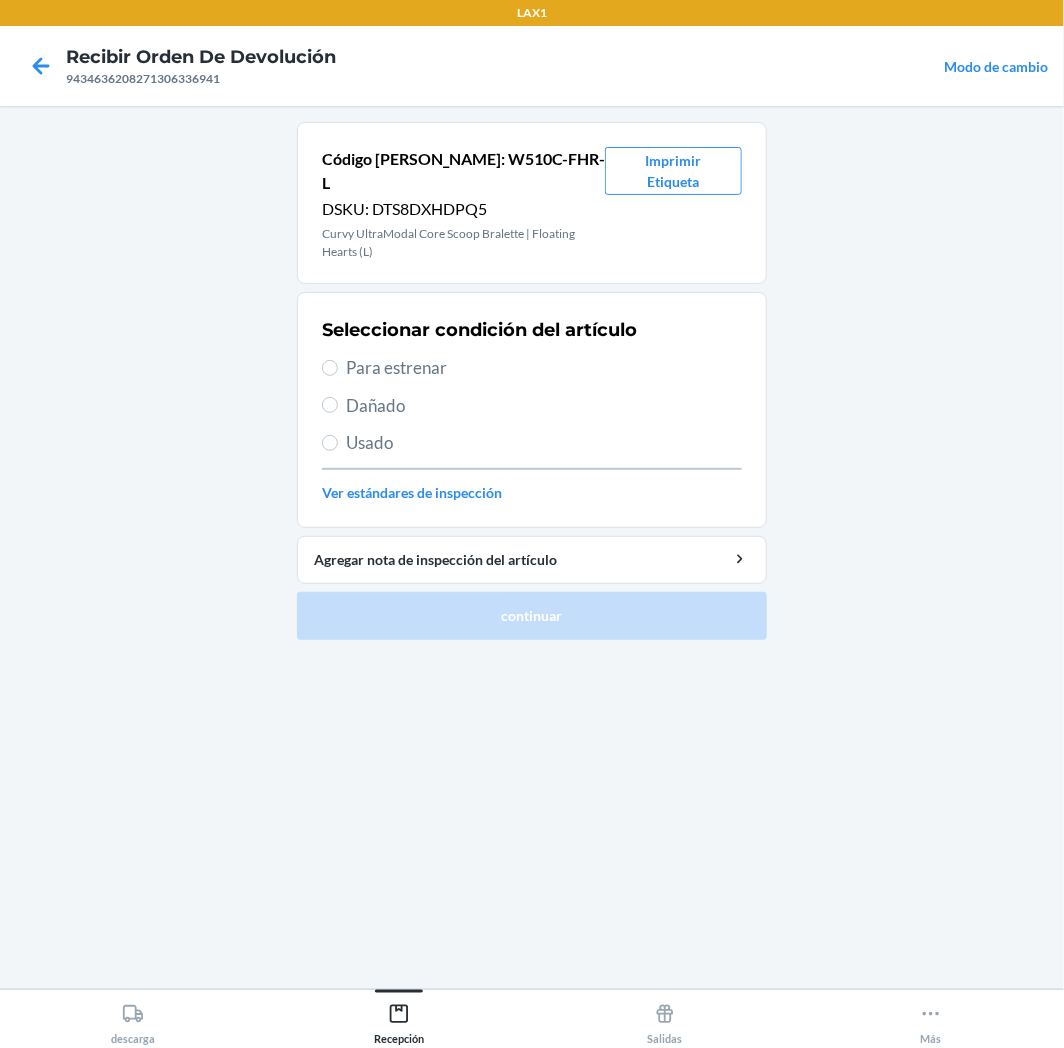 click on "Usado" at bounding box center (330, 443) 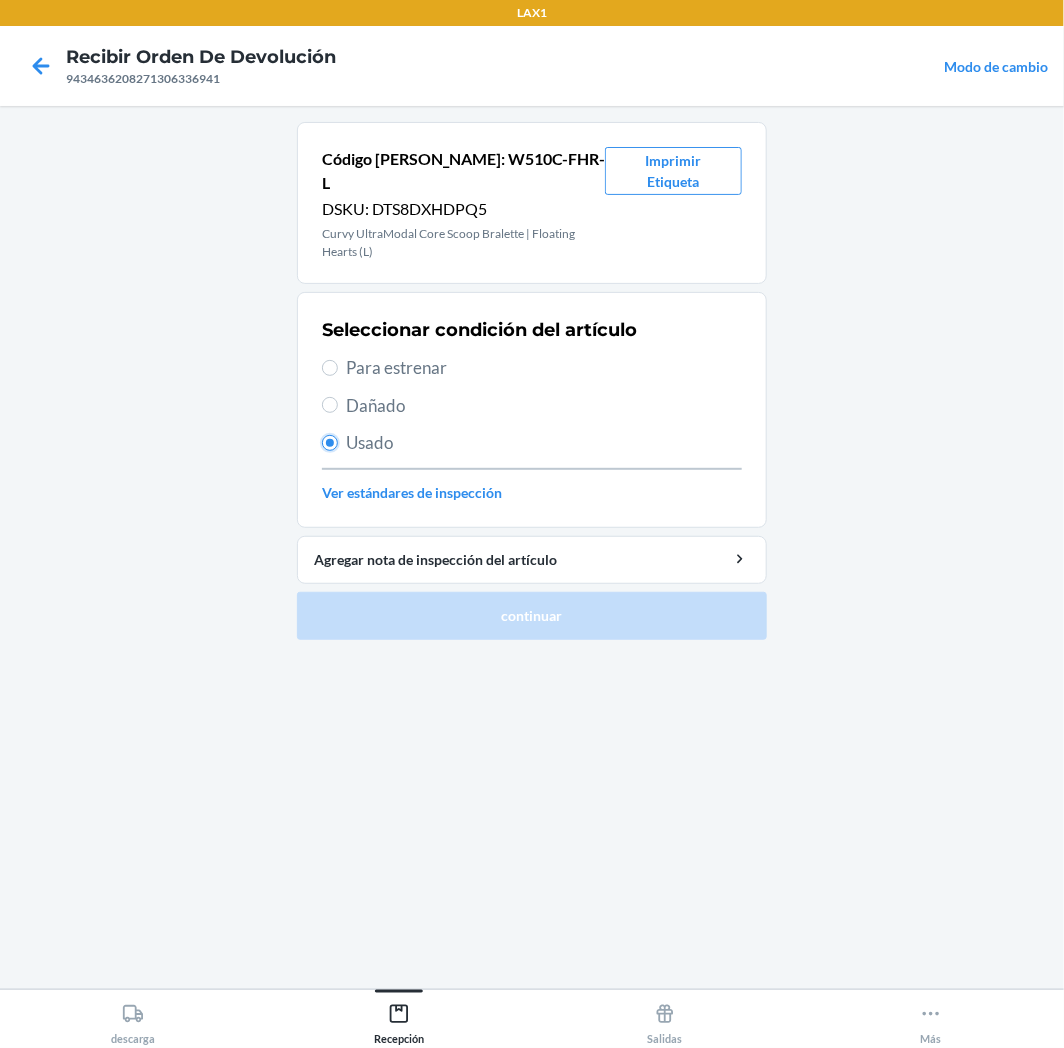 radio on "true" 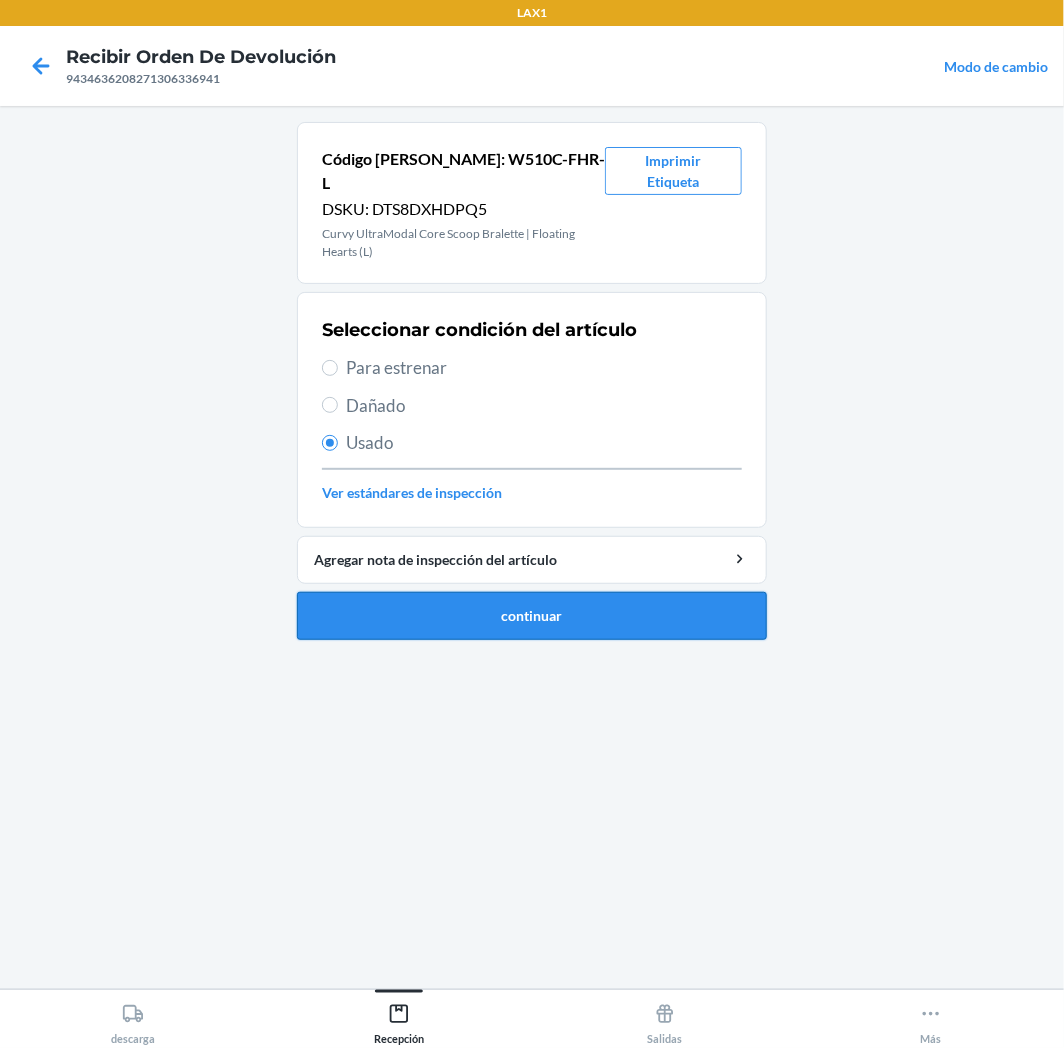 click on "continuar" at bounding box center [532, 616] 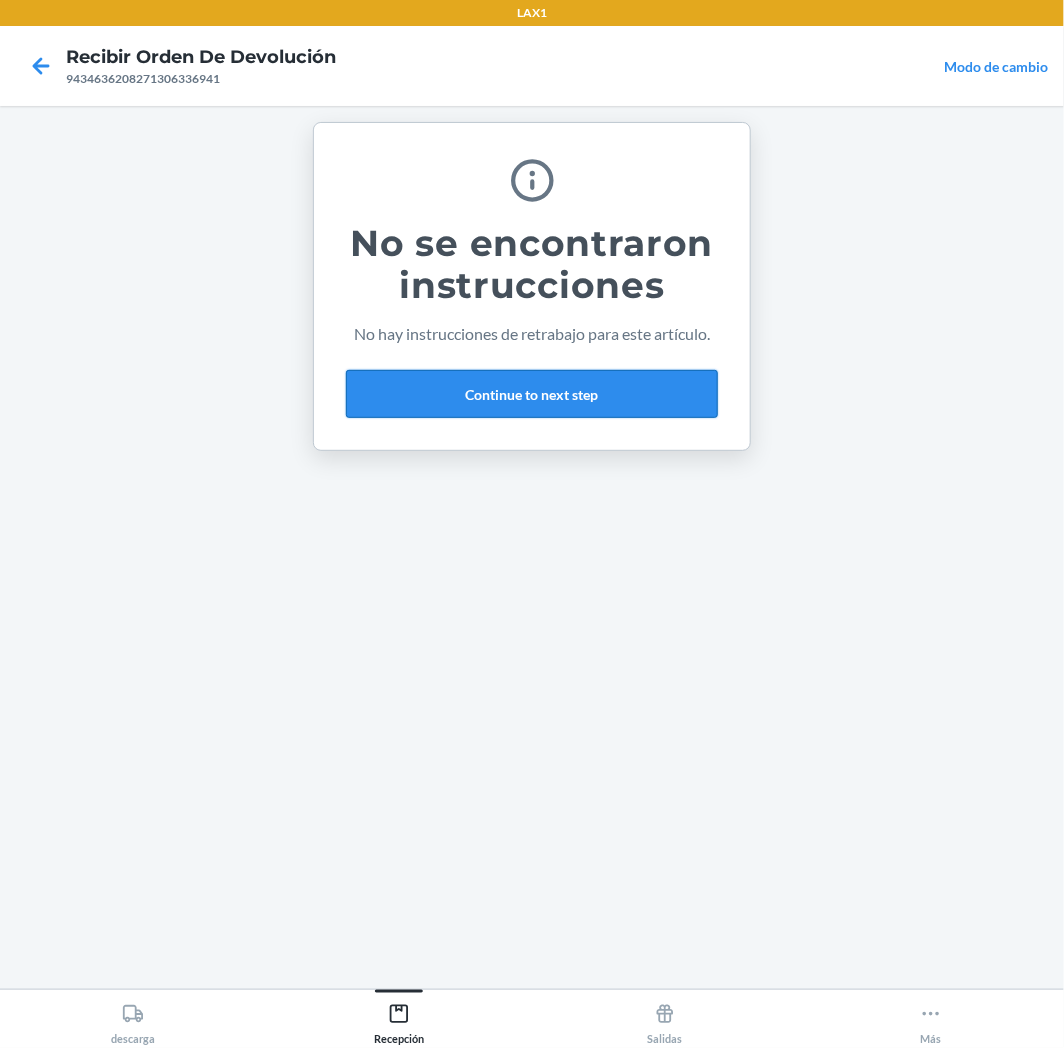 click on "Continue to next step" at bounding box center (532, 394) 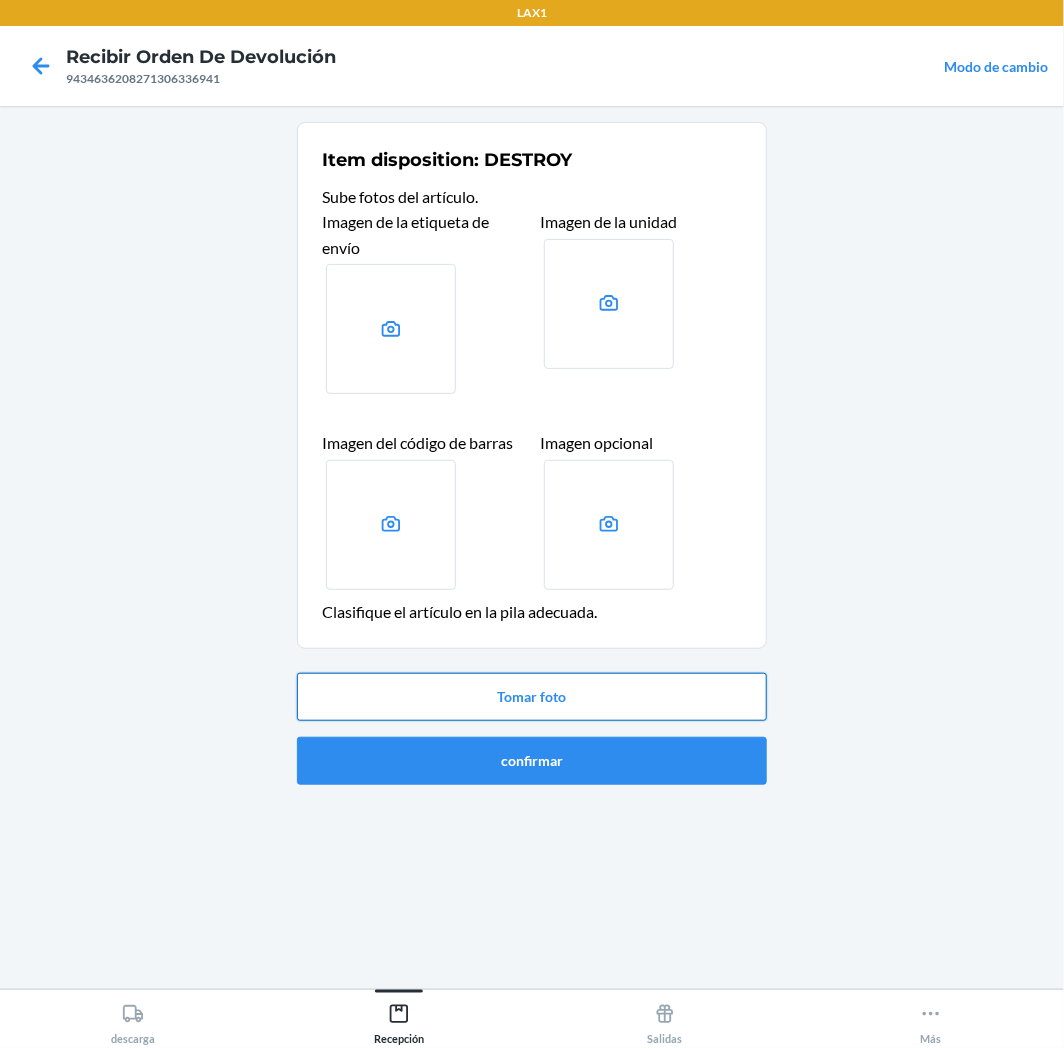 click on "Tomar foto" at bounding box center [532, 697] 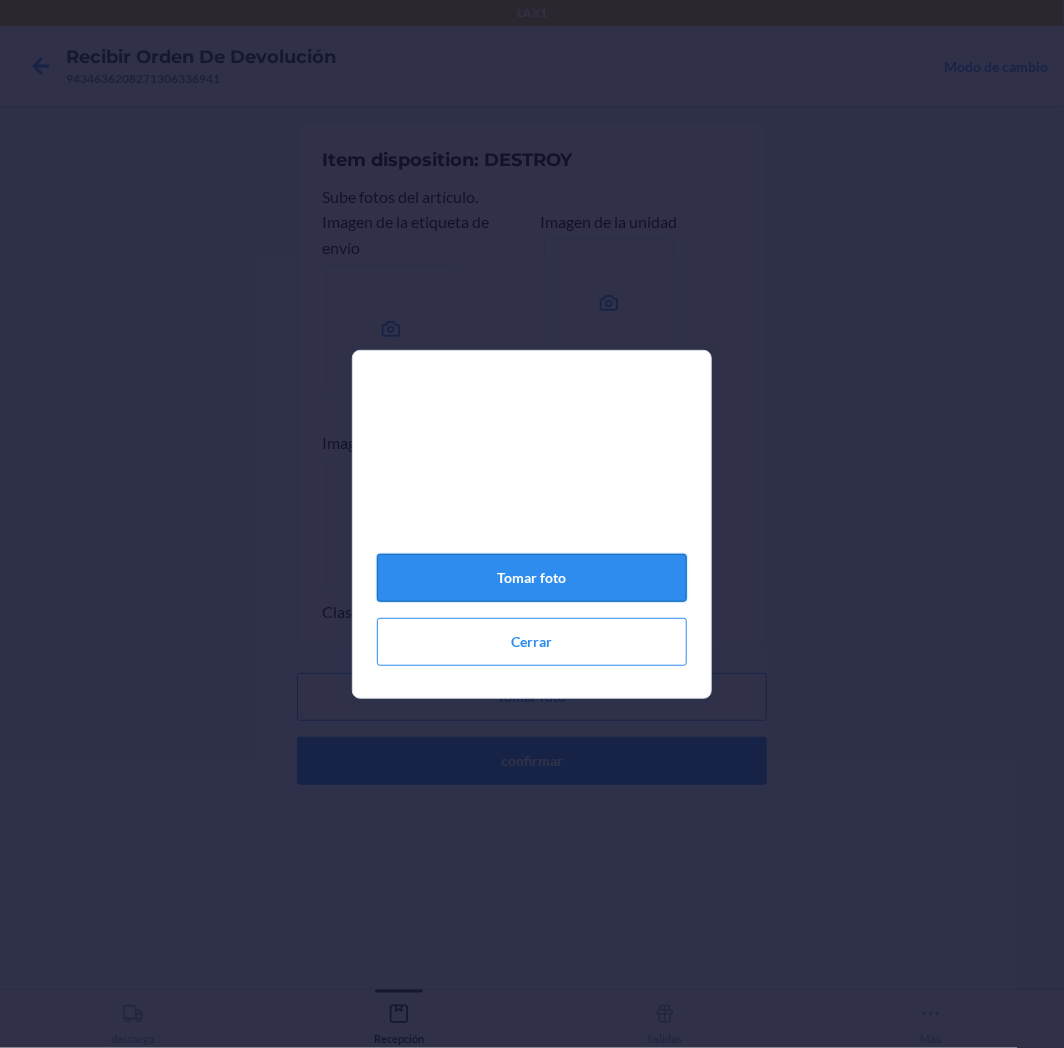 click on "Tomar foto" 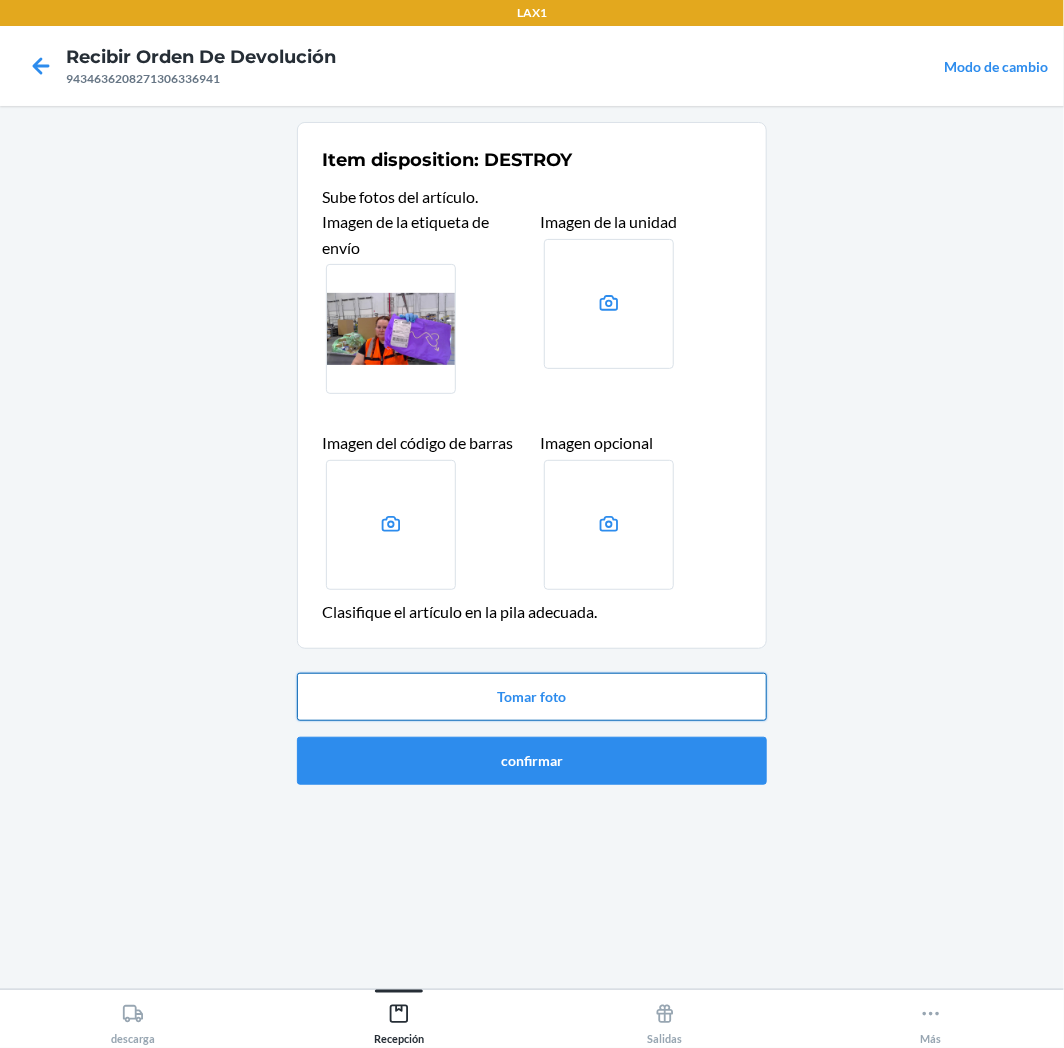 click on "Tomar foto" at bounding box center (532, 697) 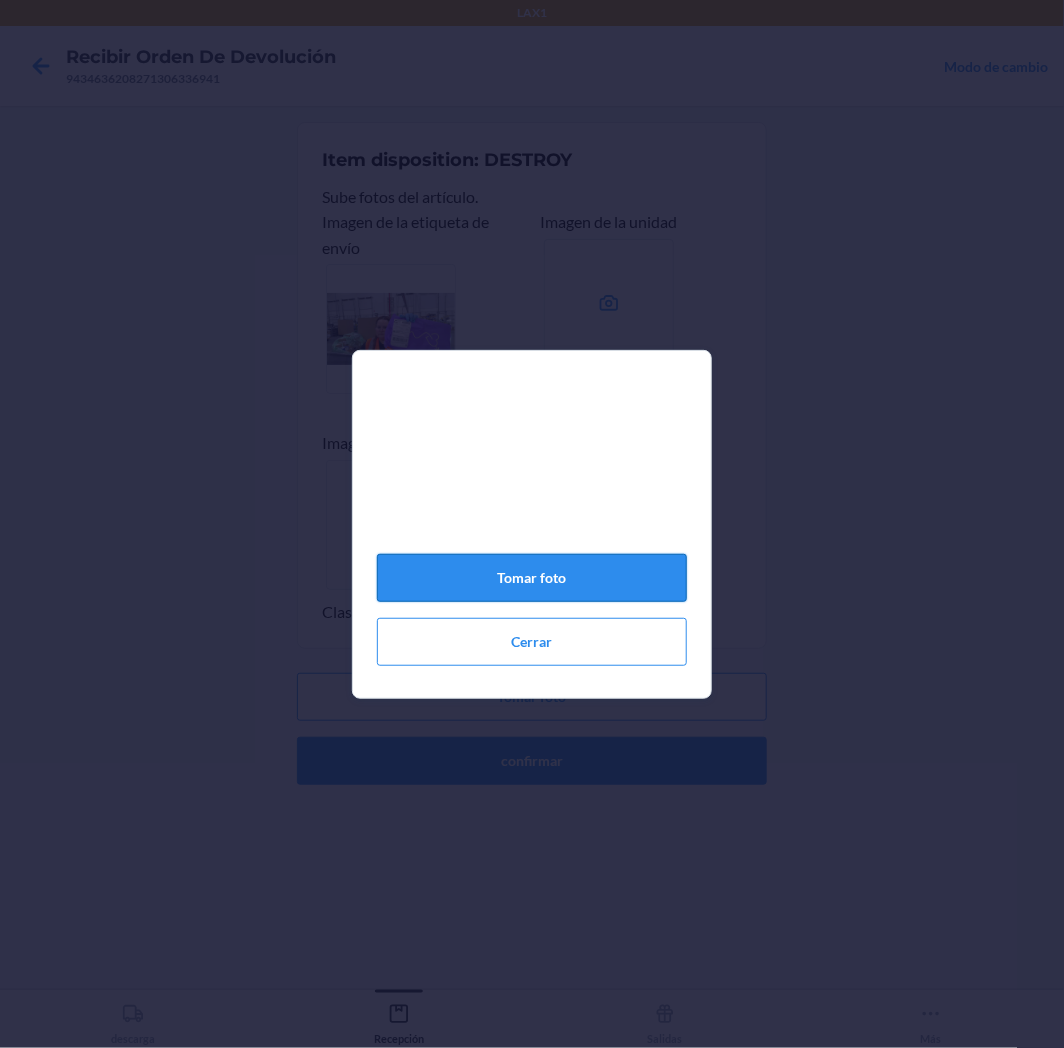 click on "Tomar foto" 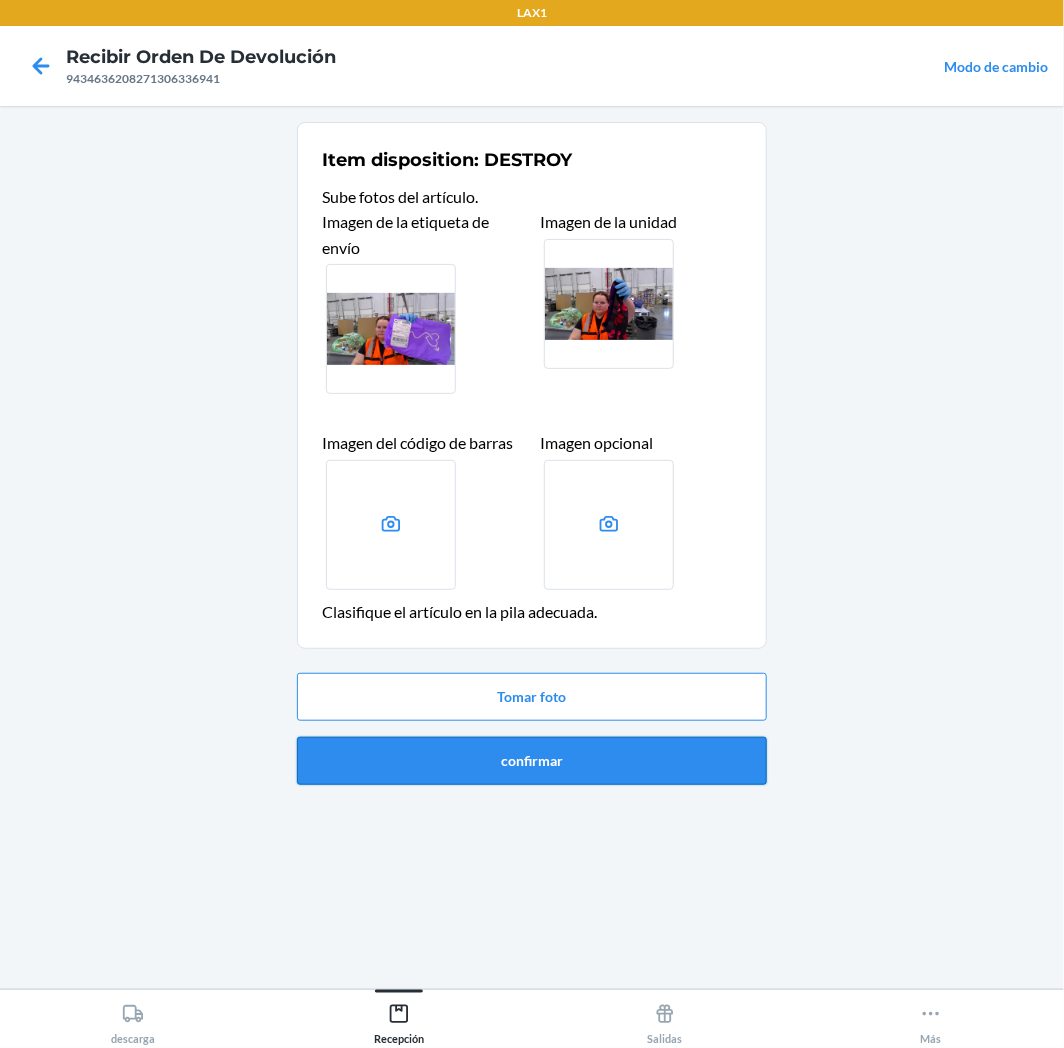 click on "confirmar" at bounding box center (532, 761) 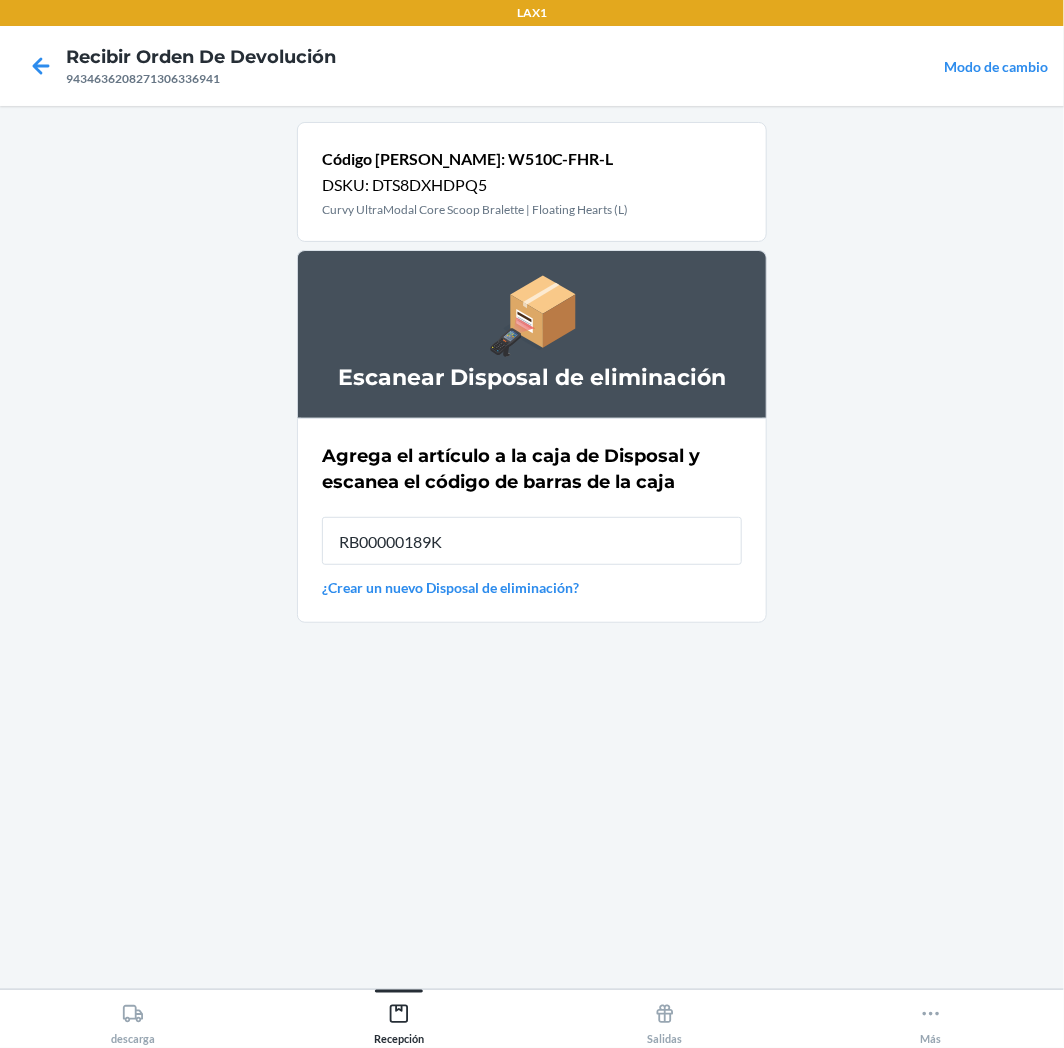 type on "RB00000189K" 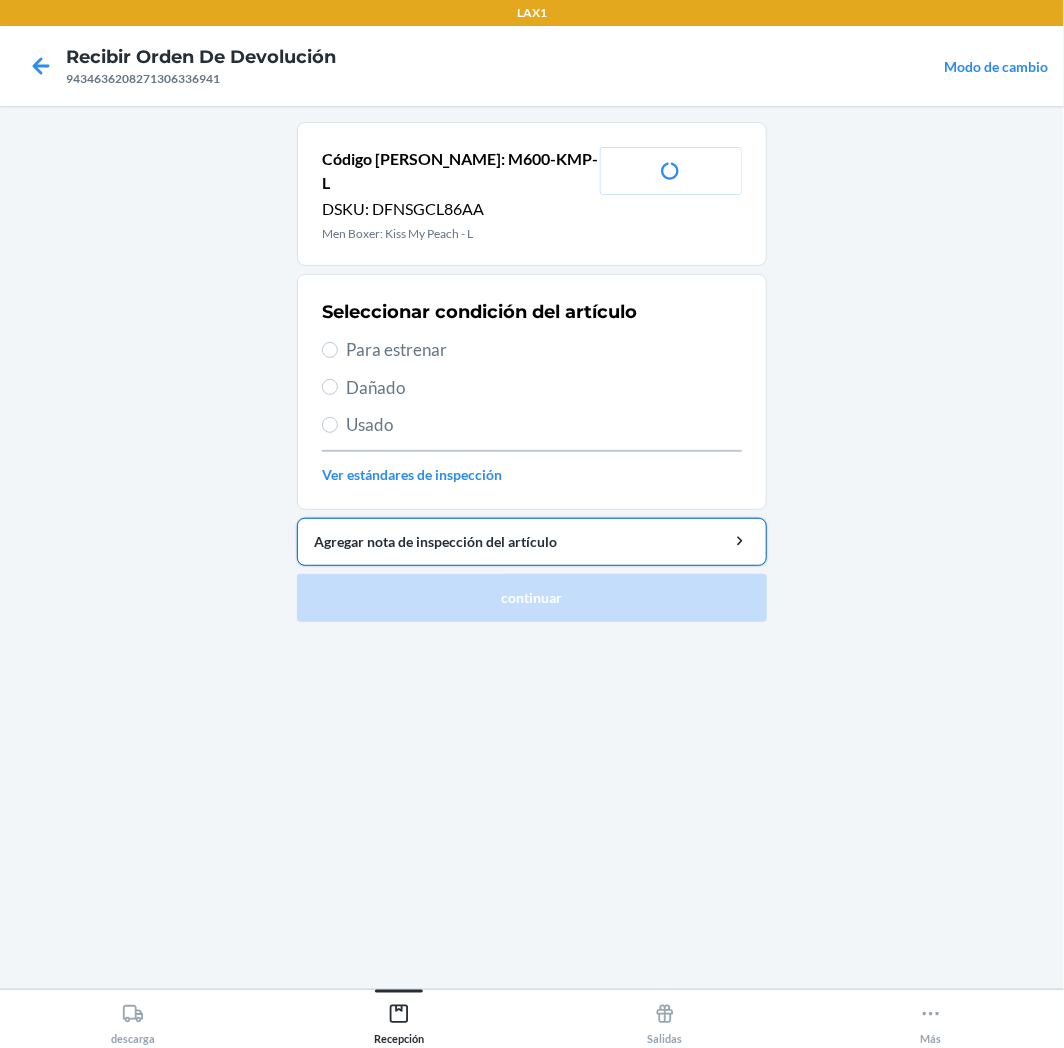 click on "Agregar nota de inspección del artículo" at bounding box center [532, 541] 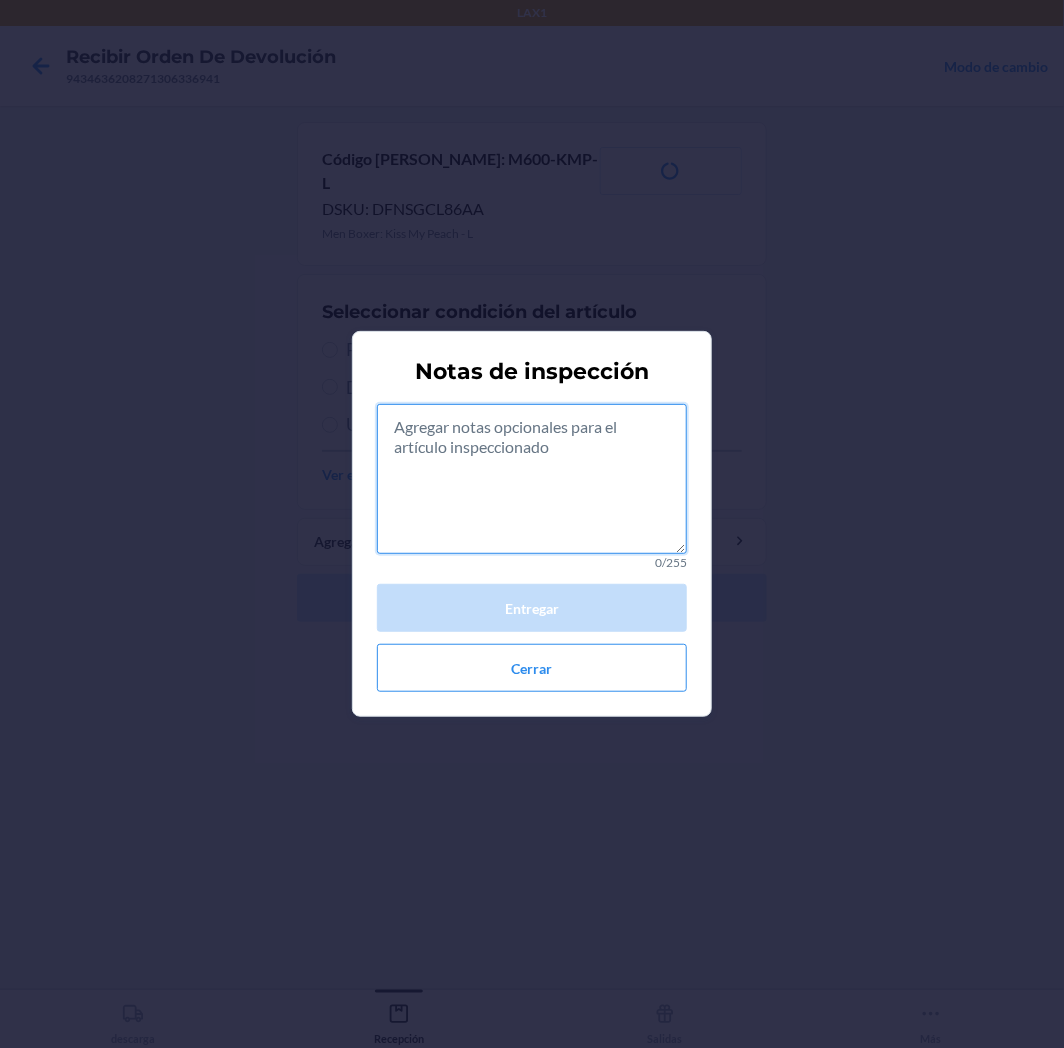 click at bounding box center (532, 479) 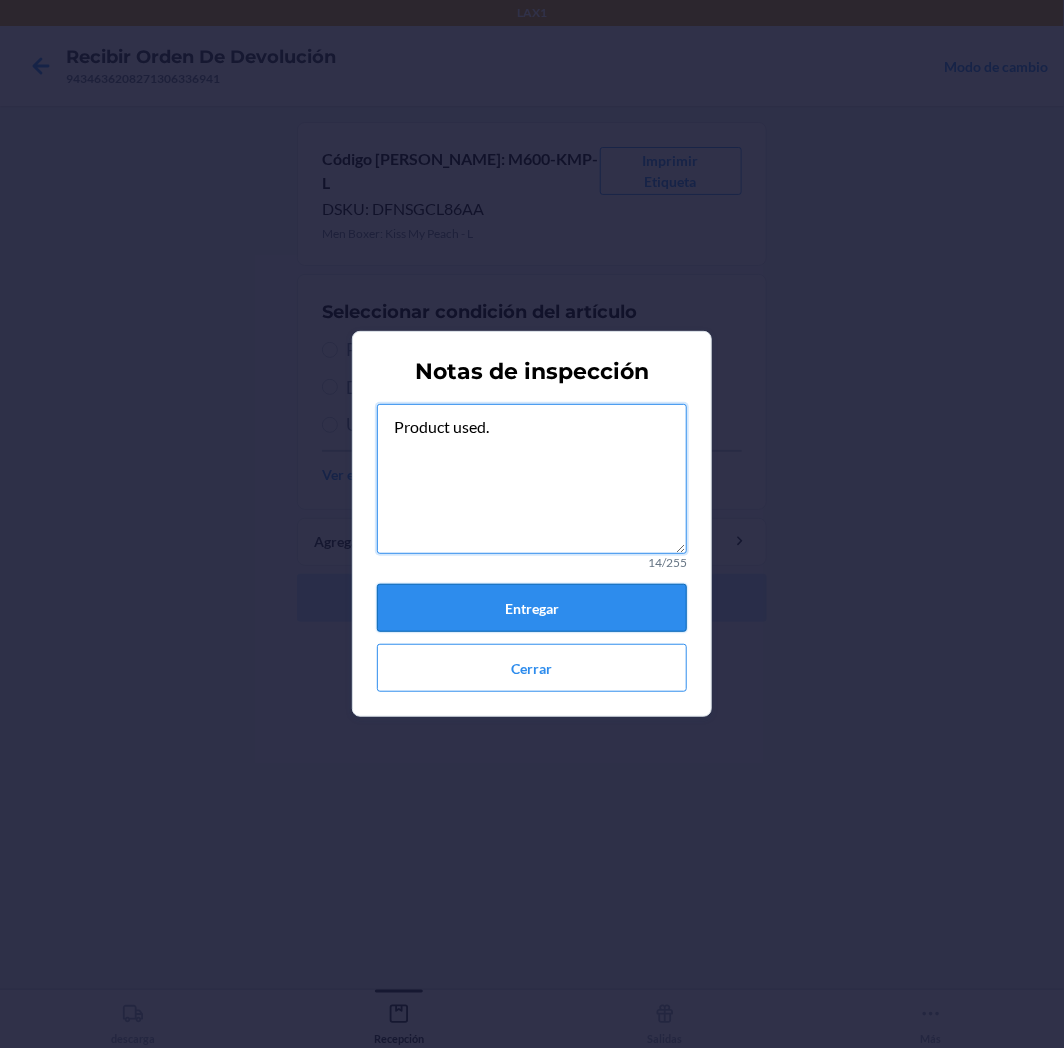 type on "Product used." 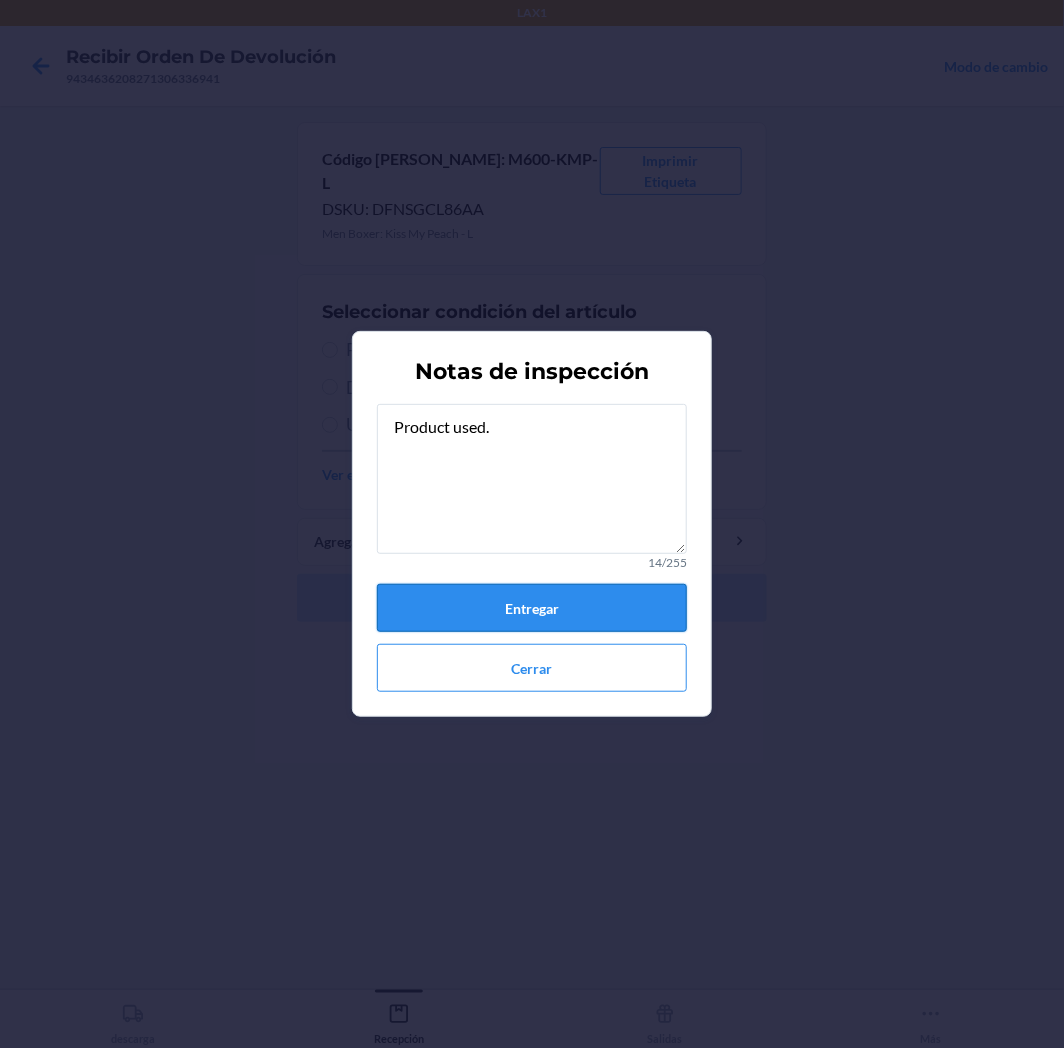 click on "Entregar" at bounding box center [532, 608] 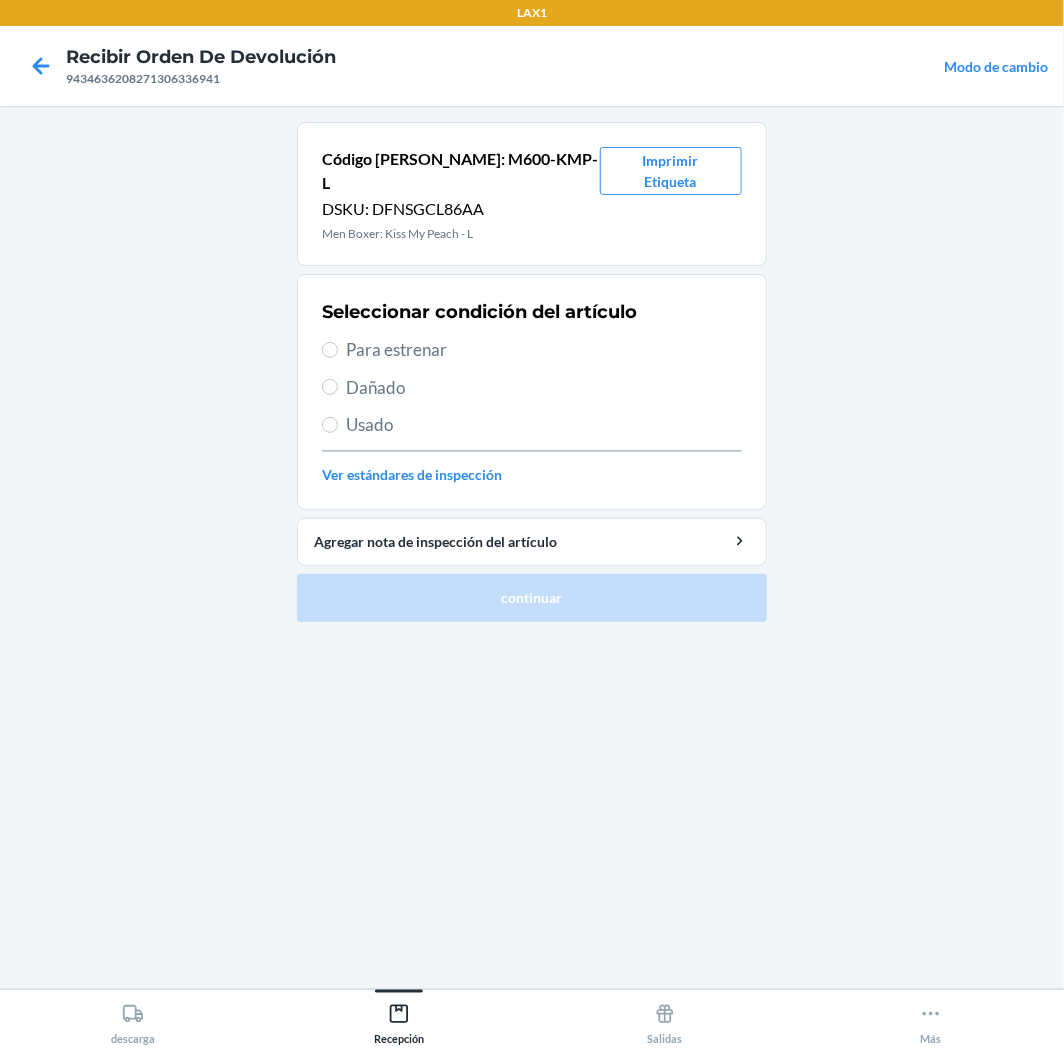click on "Usado" at bounding box center (544, 425) 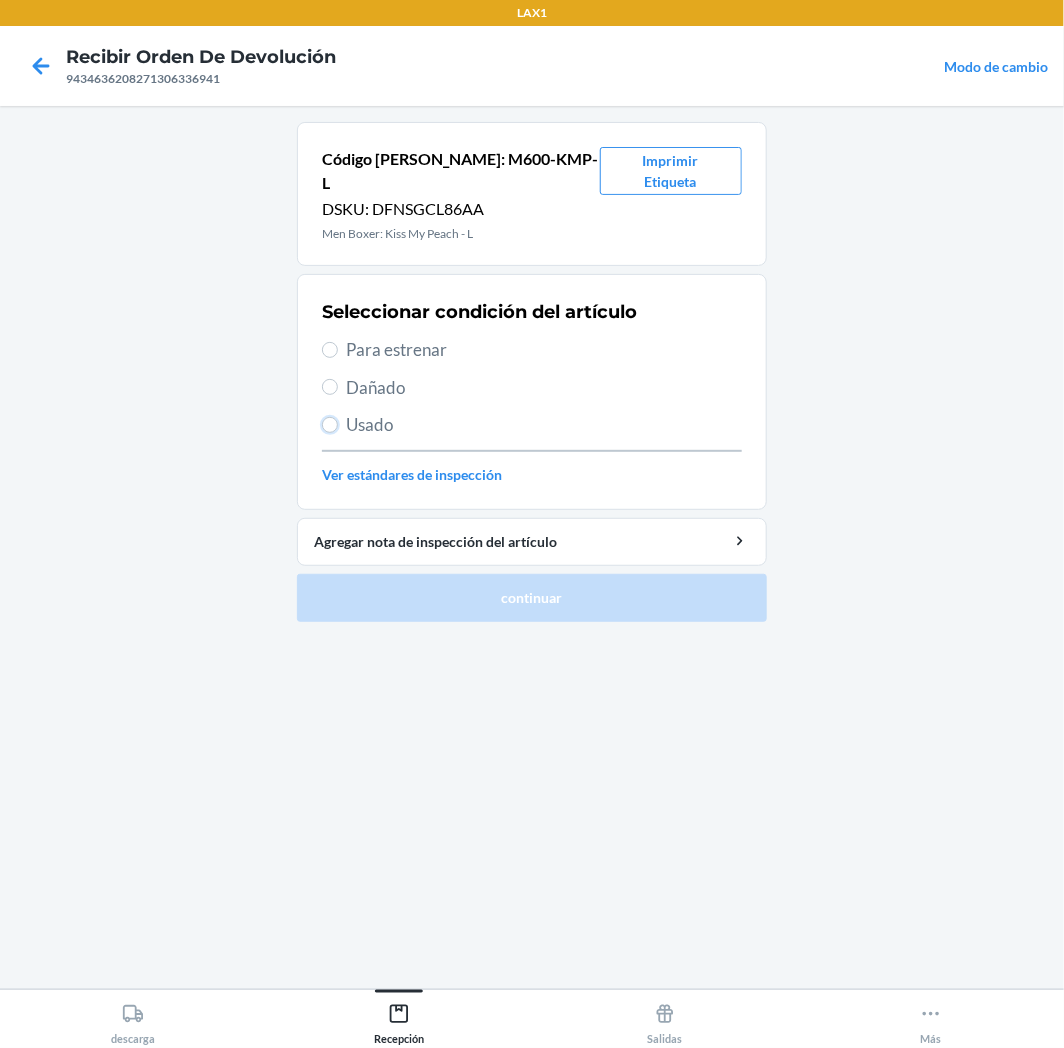 click on "Usado" at bounding box center (330, 425) 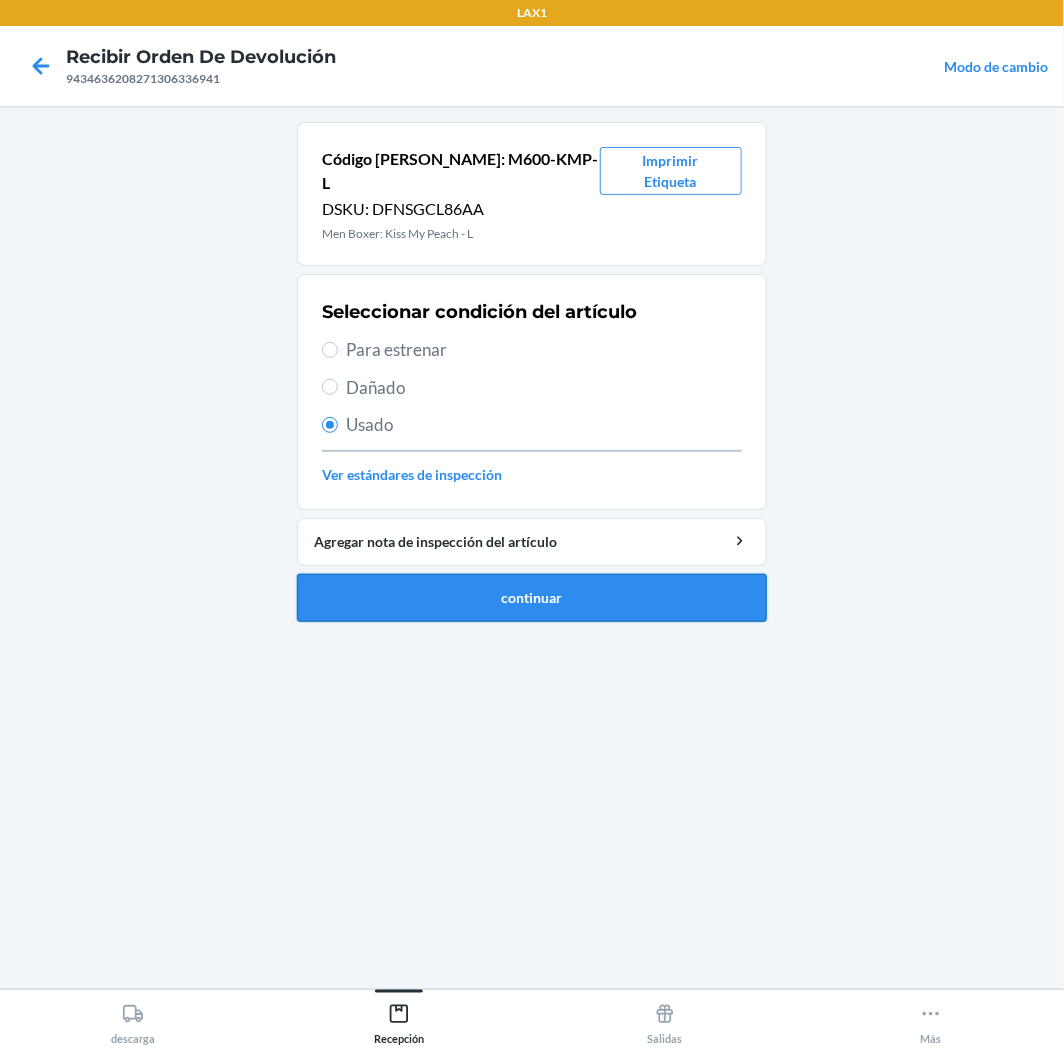 click on "continuar" at bounding box center [532, 598] 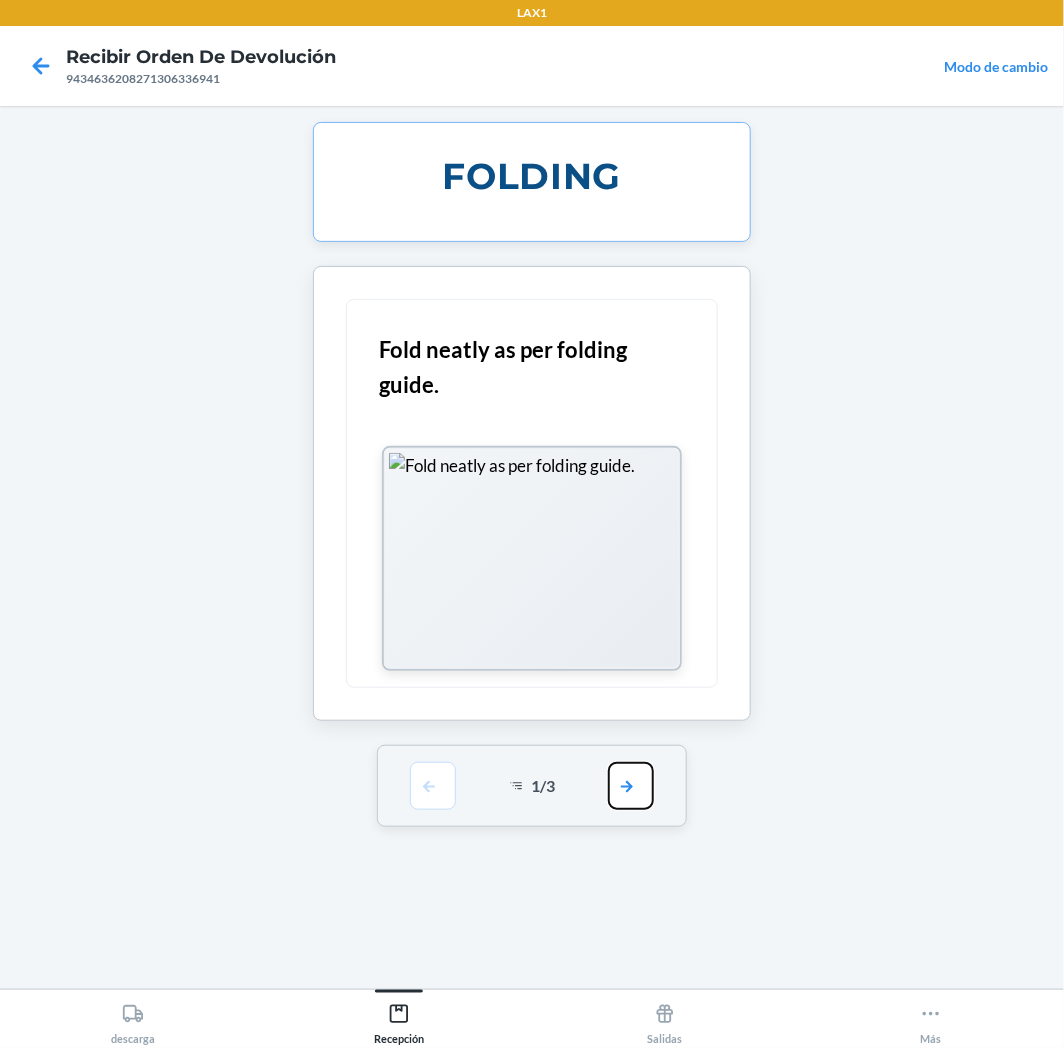 click at bounding box center [631, 786] 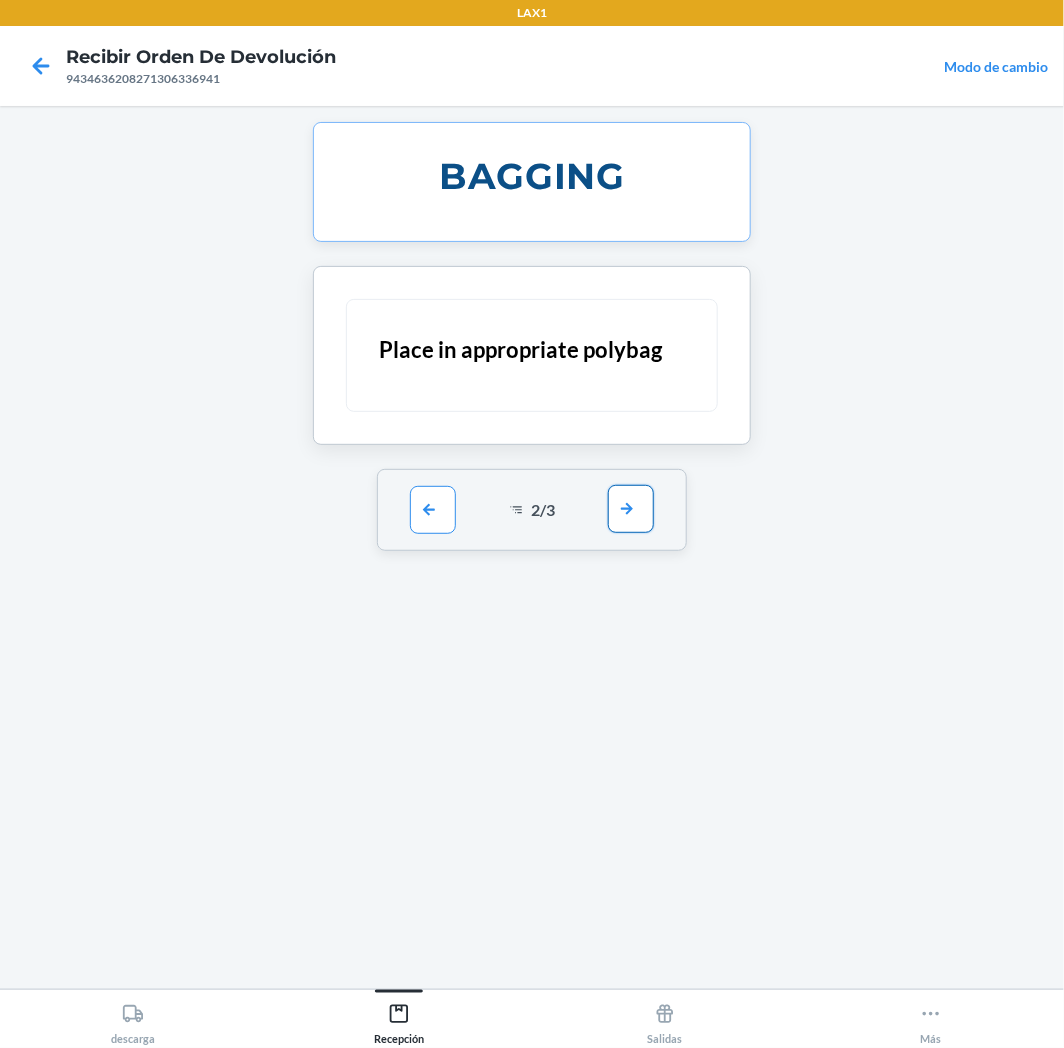 click at bounding box center (631, 509) 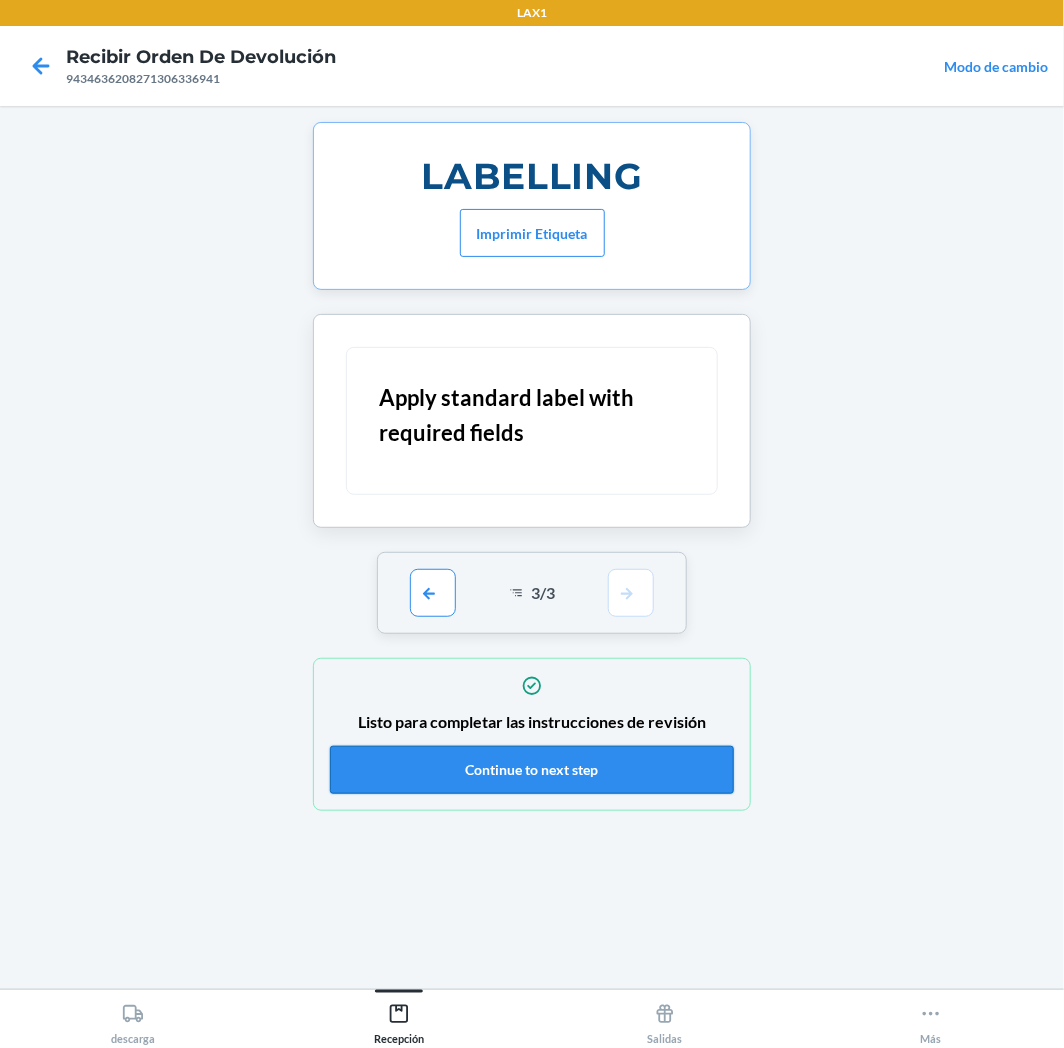 click on "Continue to next step" at bounding box center [532, 770] 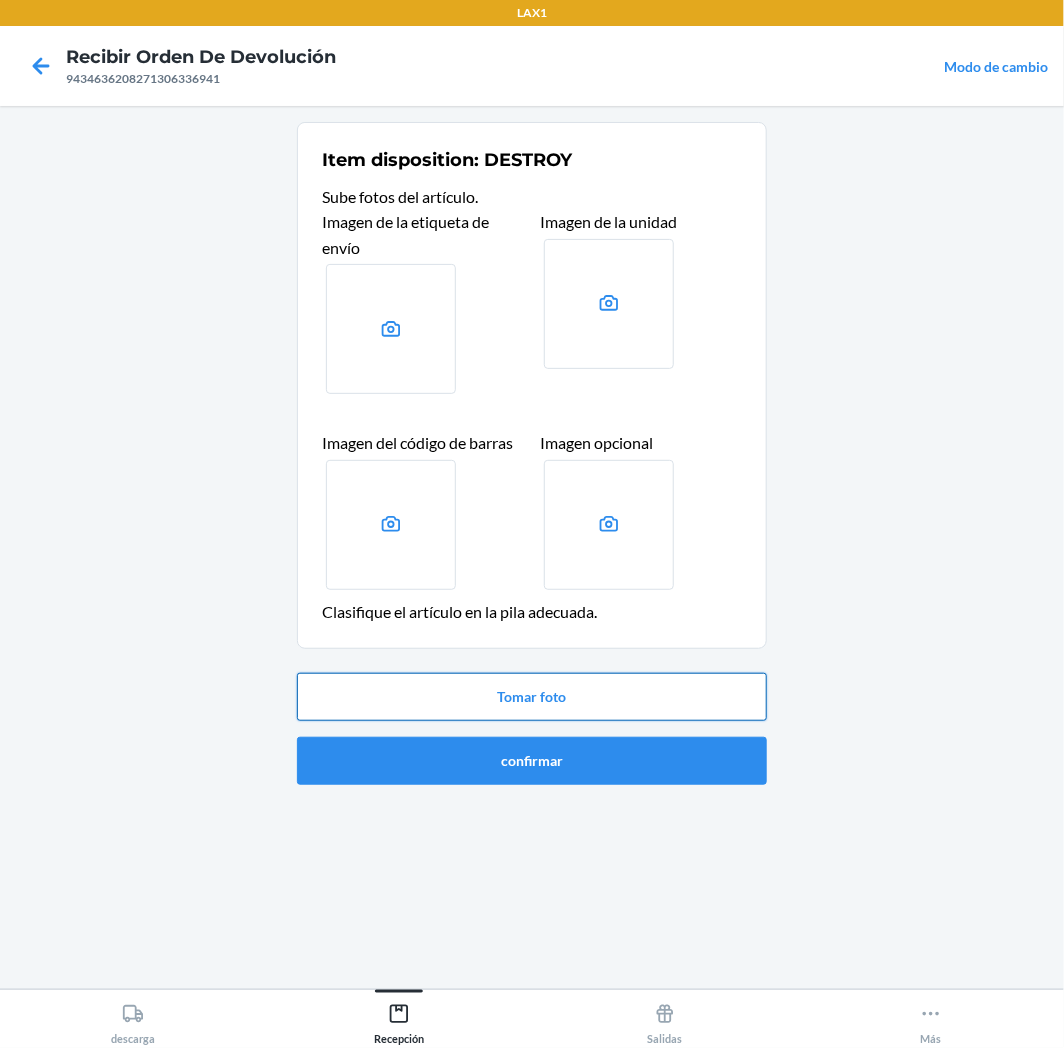 click on "Tomar foto" at bounding box center [532, 697] 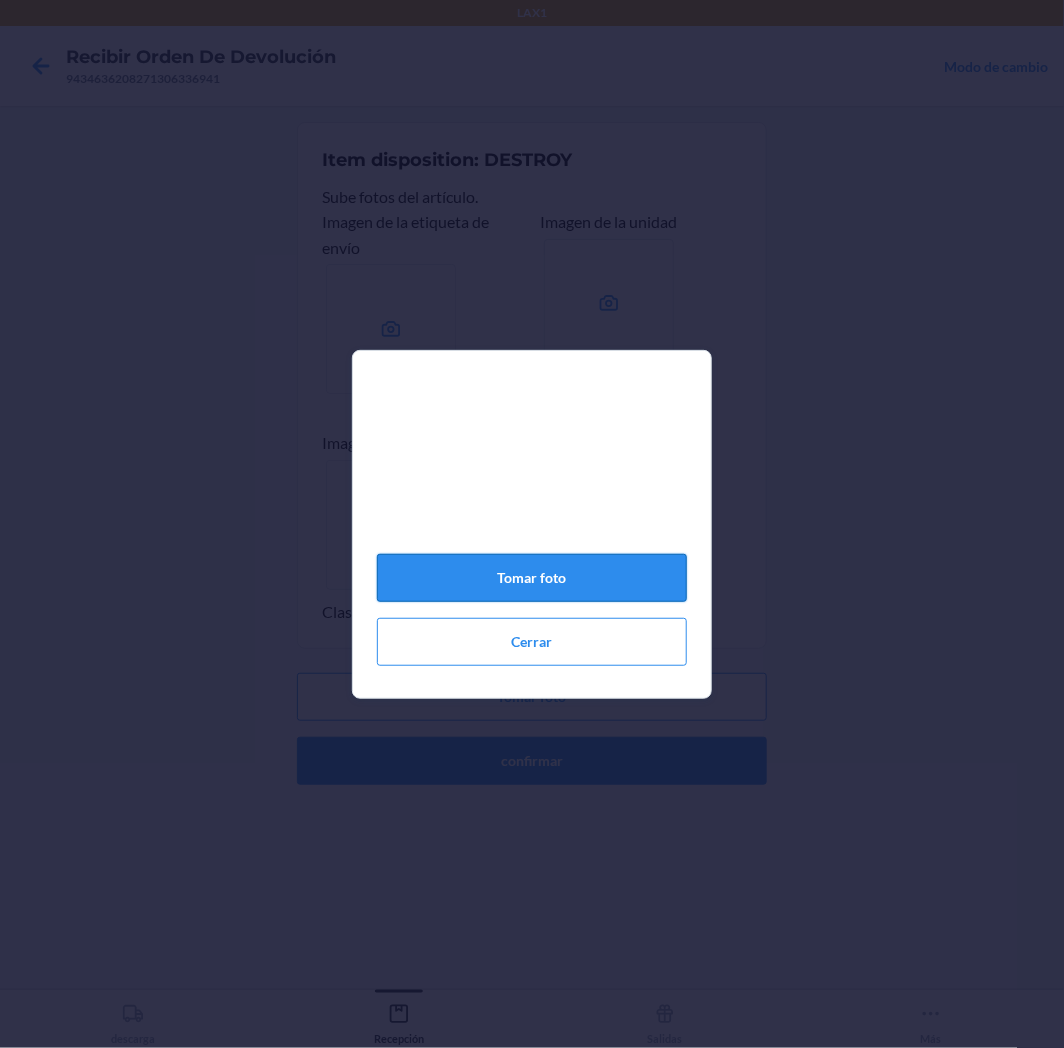 click on "Tomar foto" 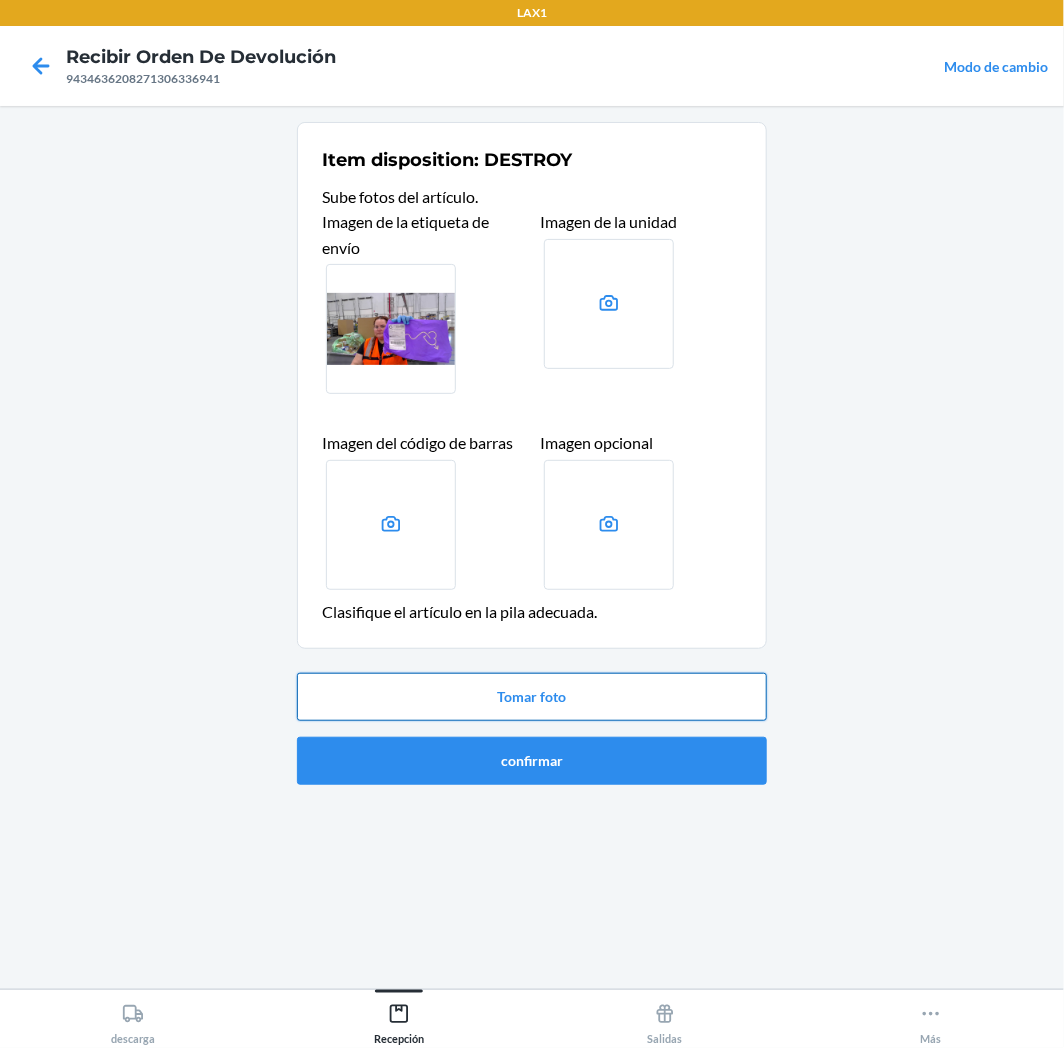 click on "Tomar foto" at bounding box center [532, 697] 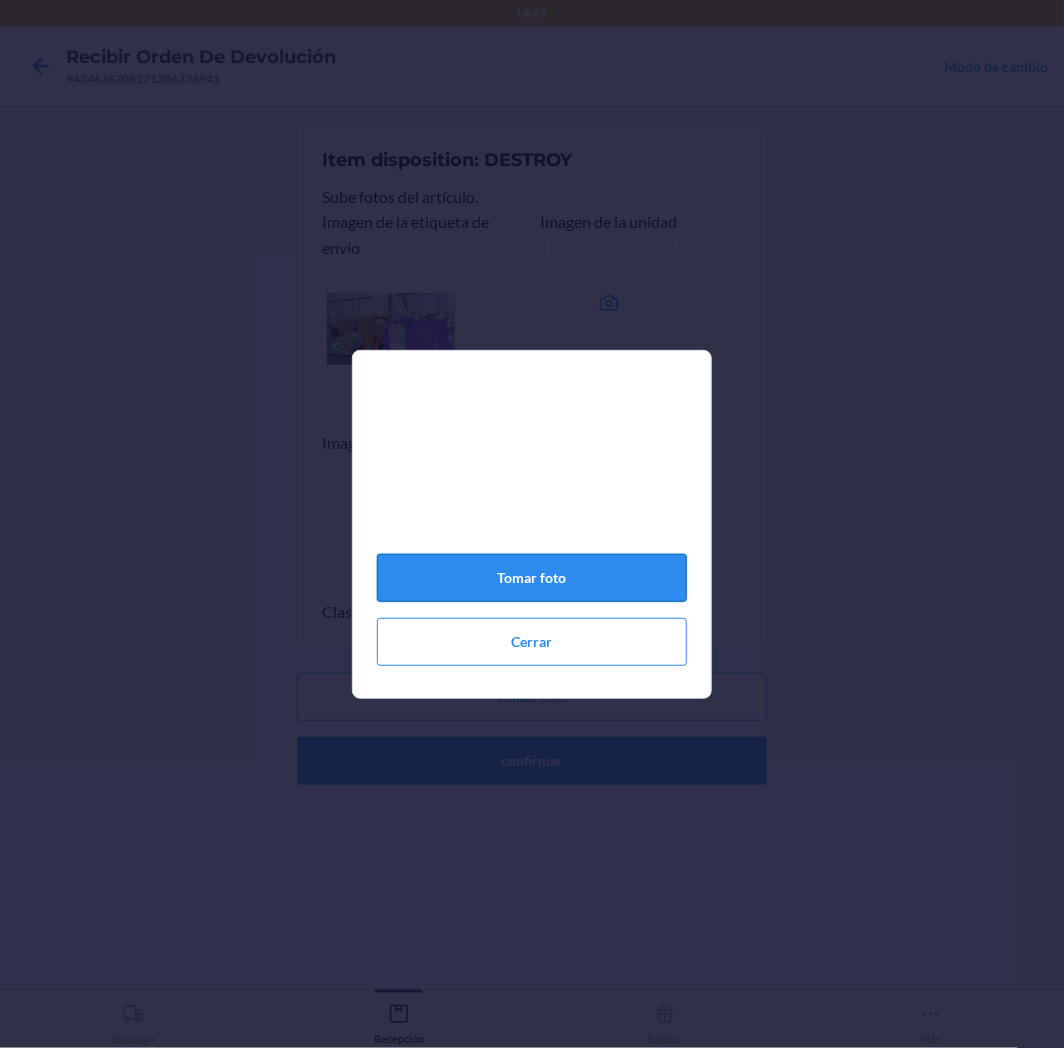 click on "Tomar foto" 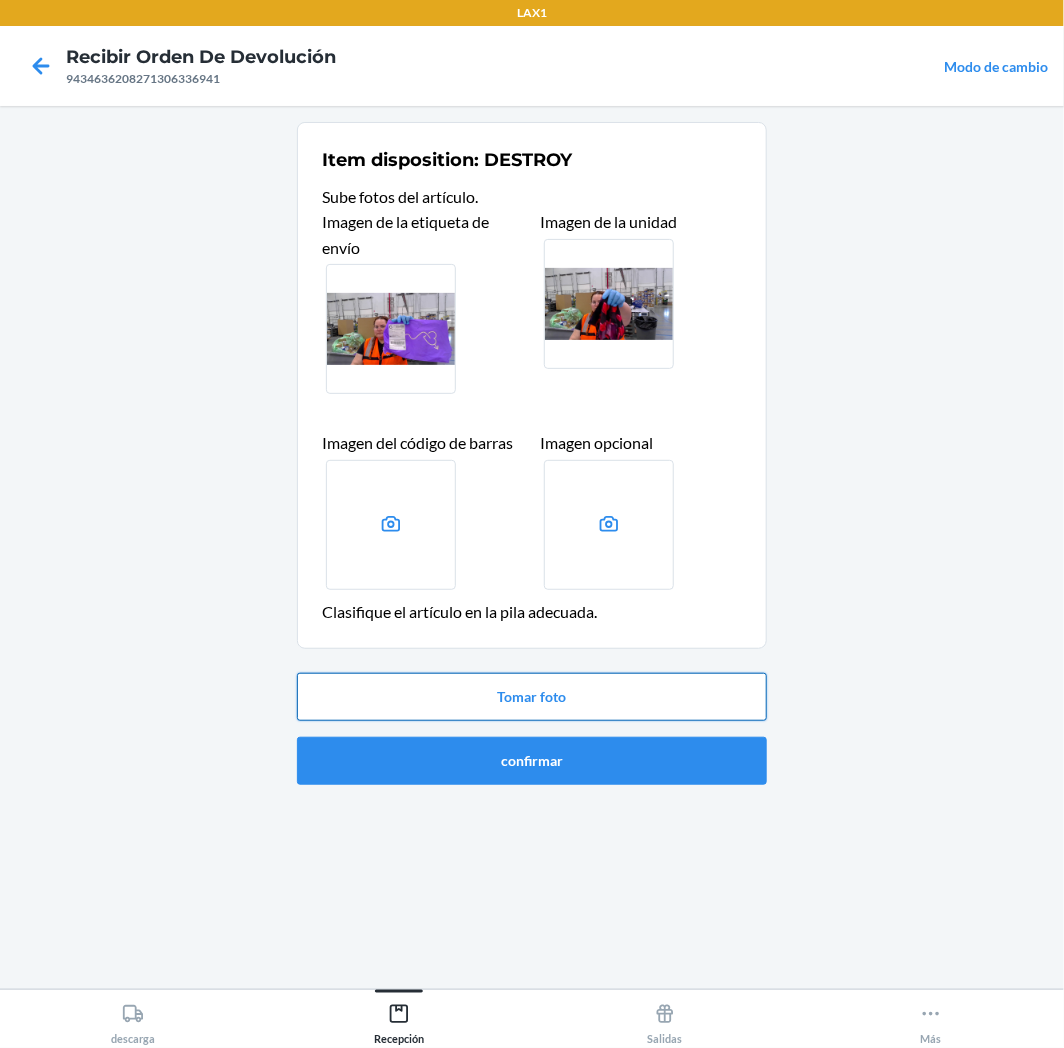 click on "Tomar foto" at bounding box center (532, 697) 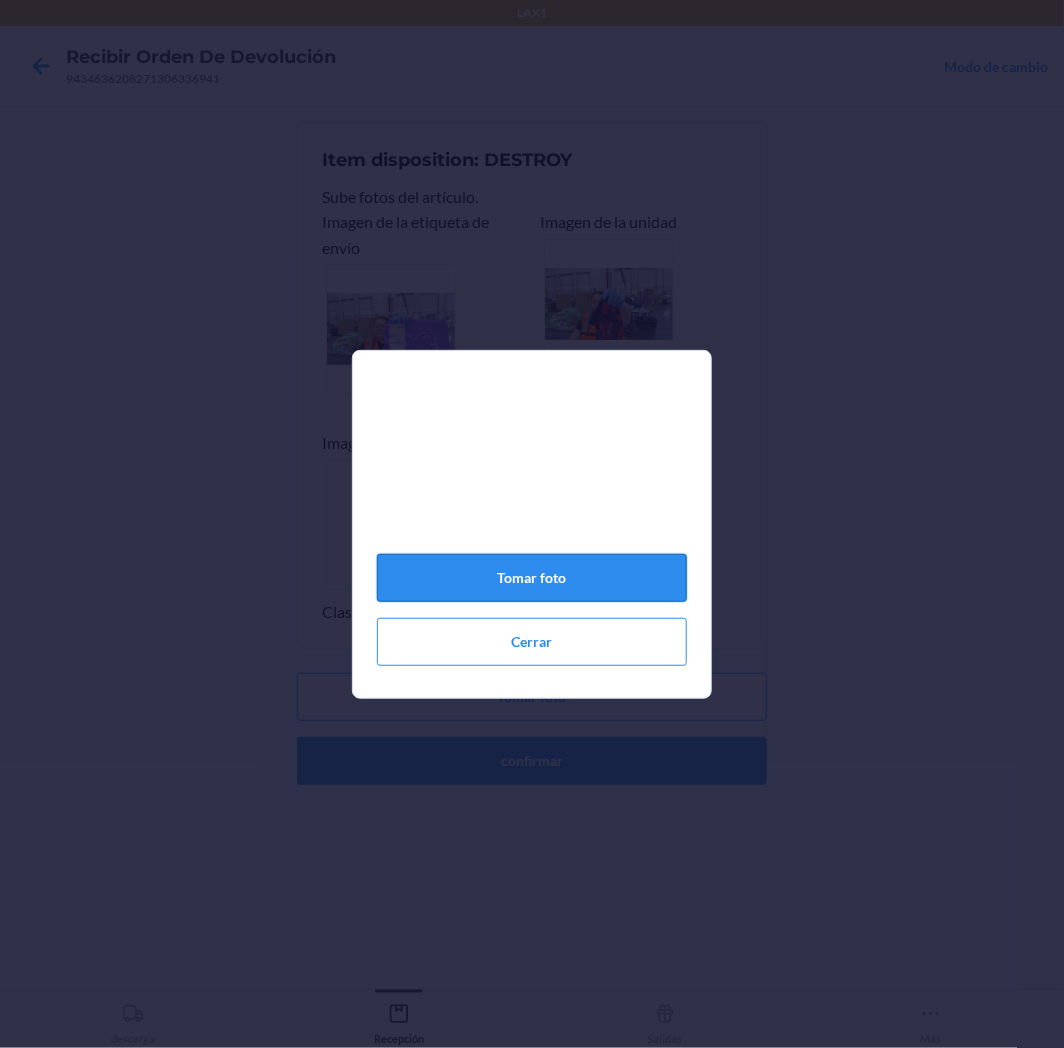 click on "Tomar foto" 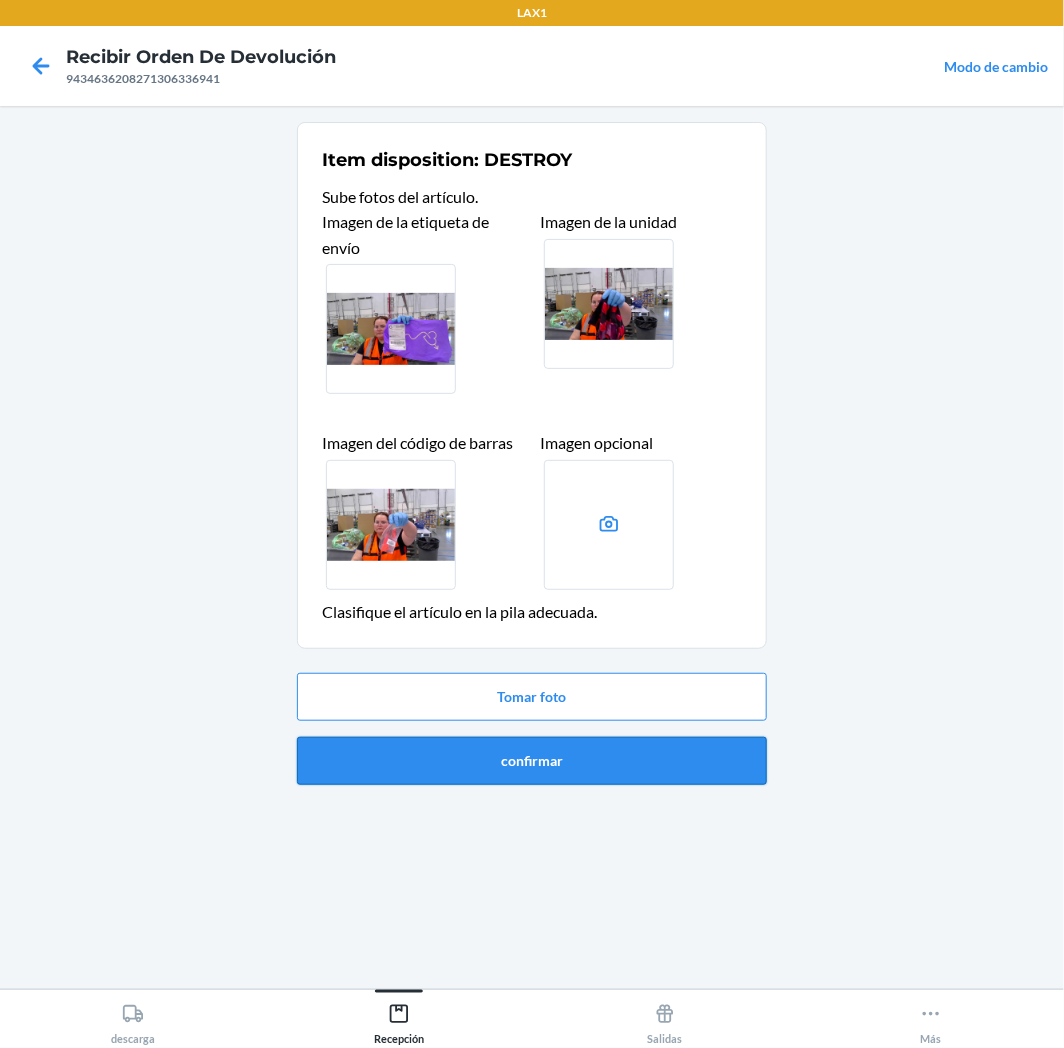 click on "confirmar" at bounding box center [532, 761] 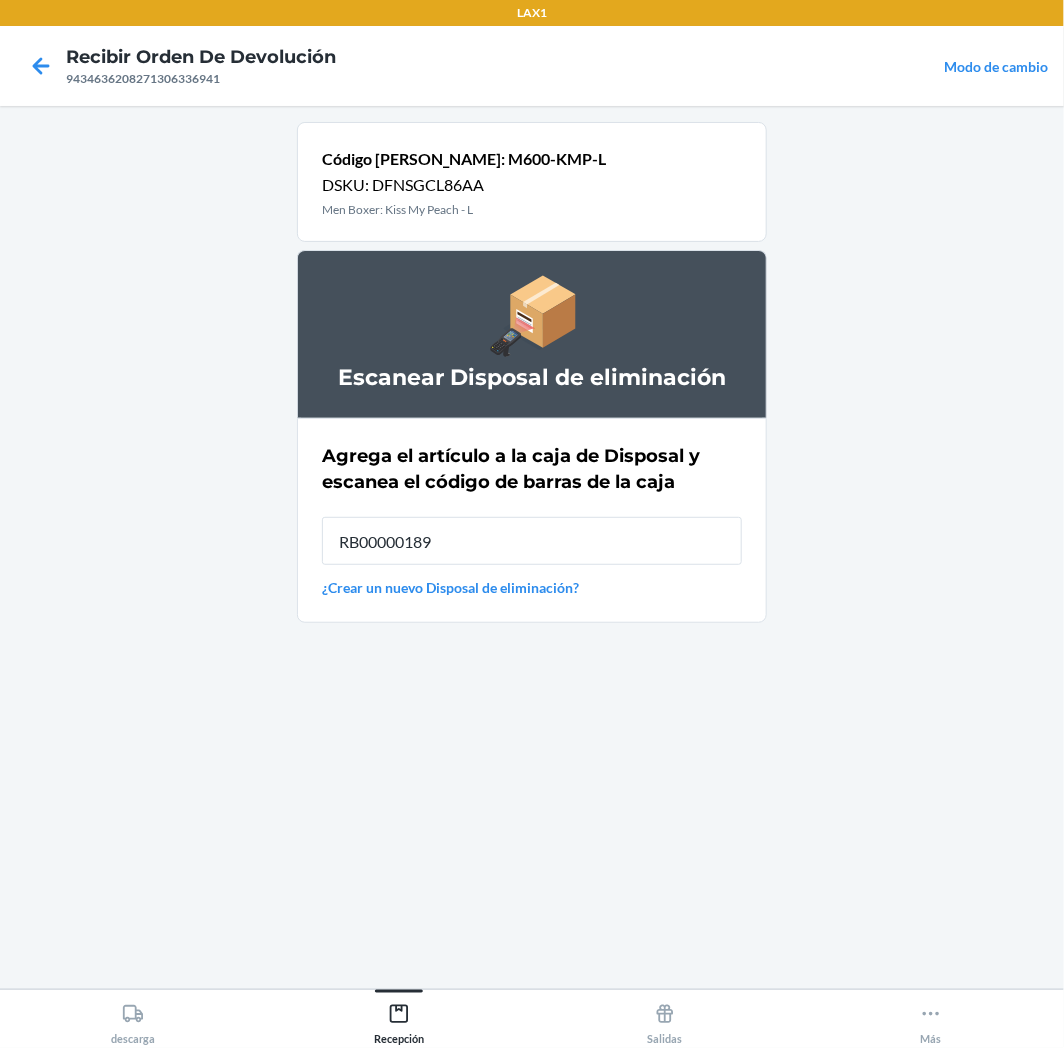 type on "RB00000189K" 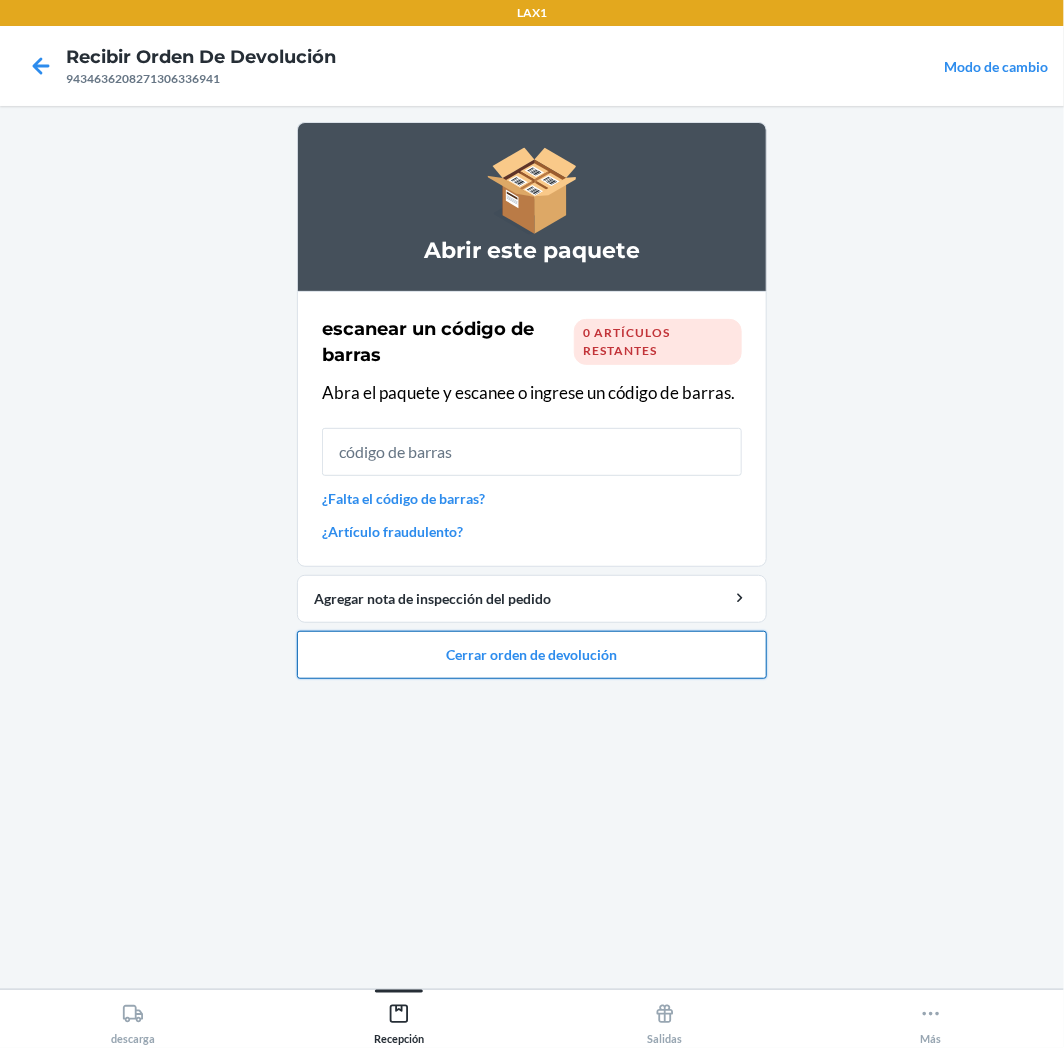 click on "Cerrar orden de devolución" at bounding box center [532, 655] 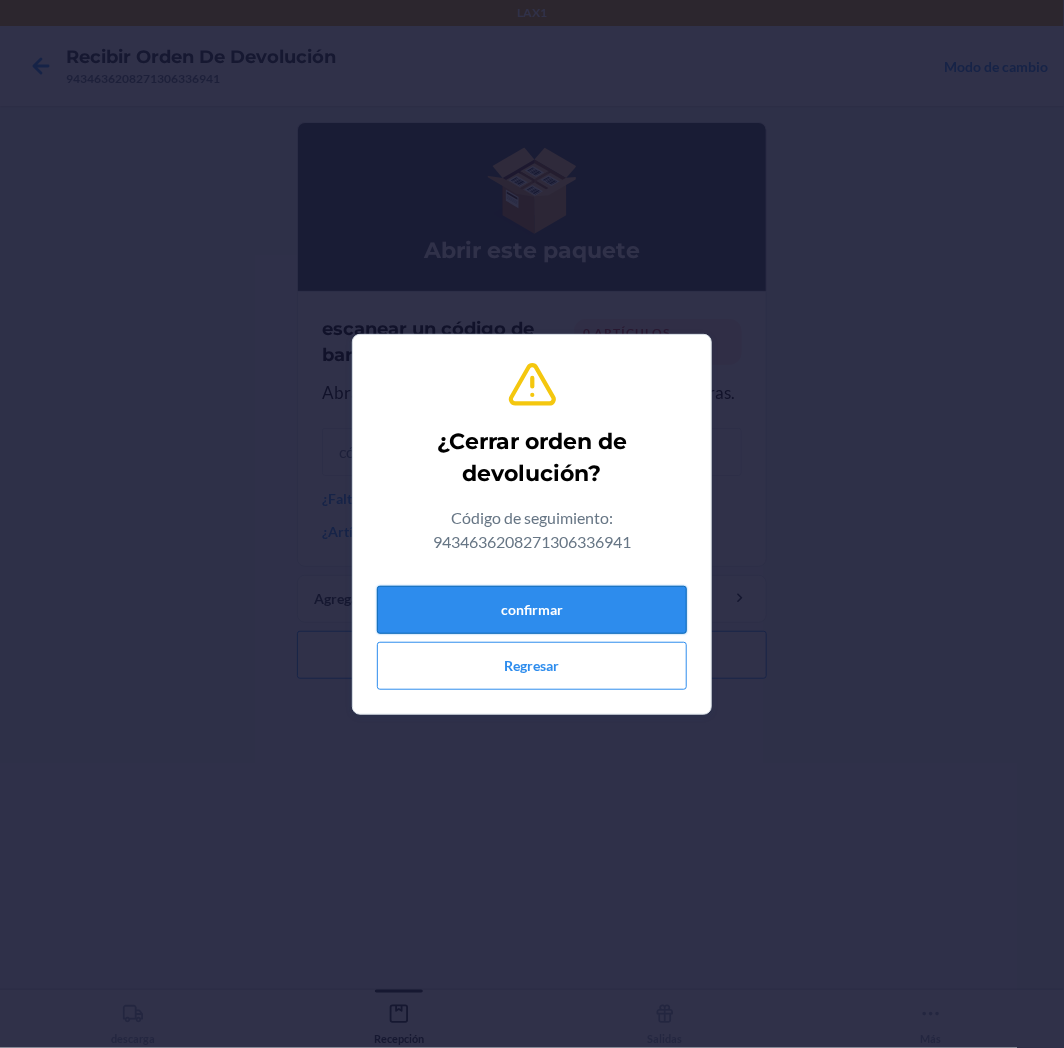click on "confirmar" at bounding box center (532, 610) 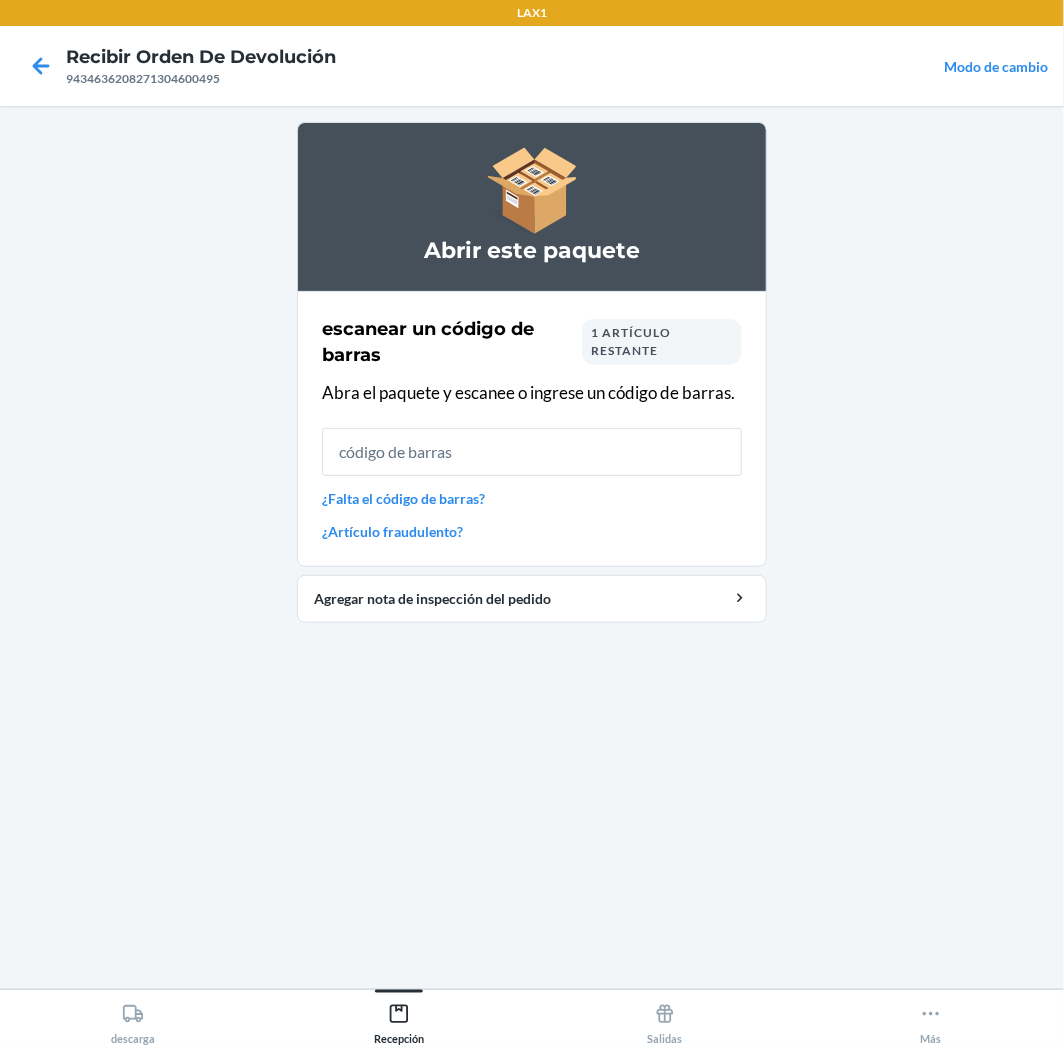 click on "1 artículo restante" at bounding box center [662, 342] 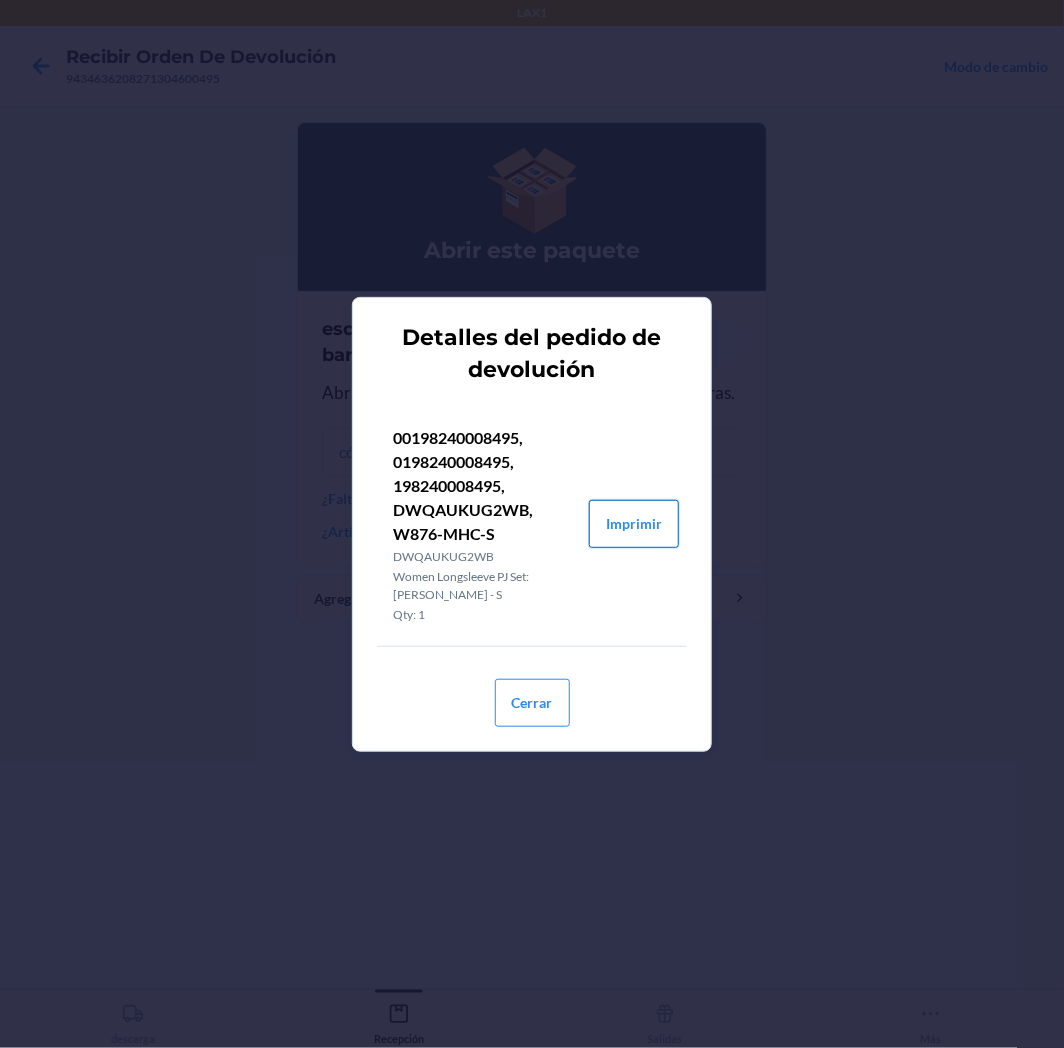 click on "Imprimir" at bounding box center [634, 524] 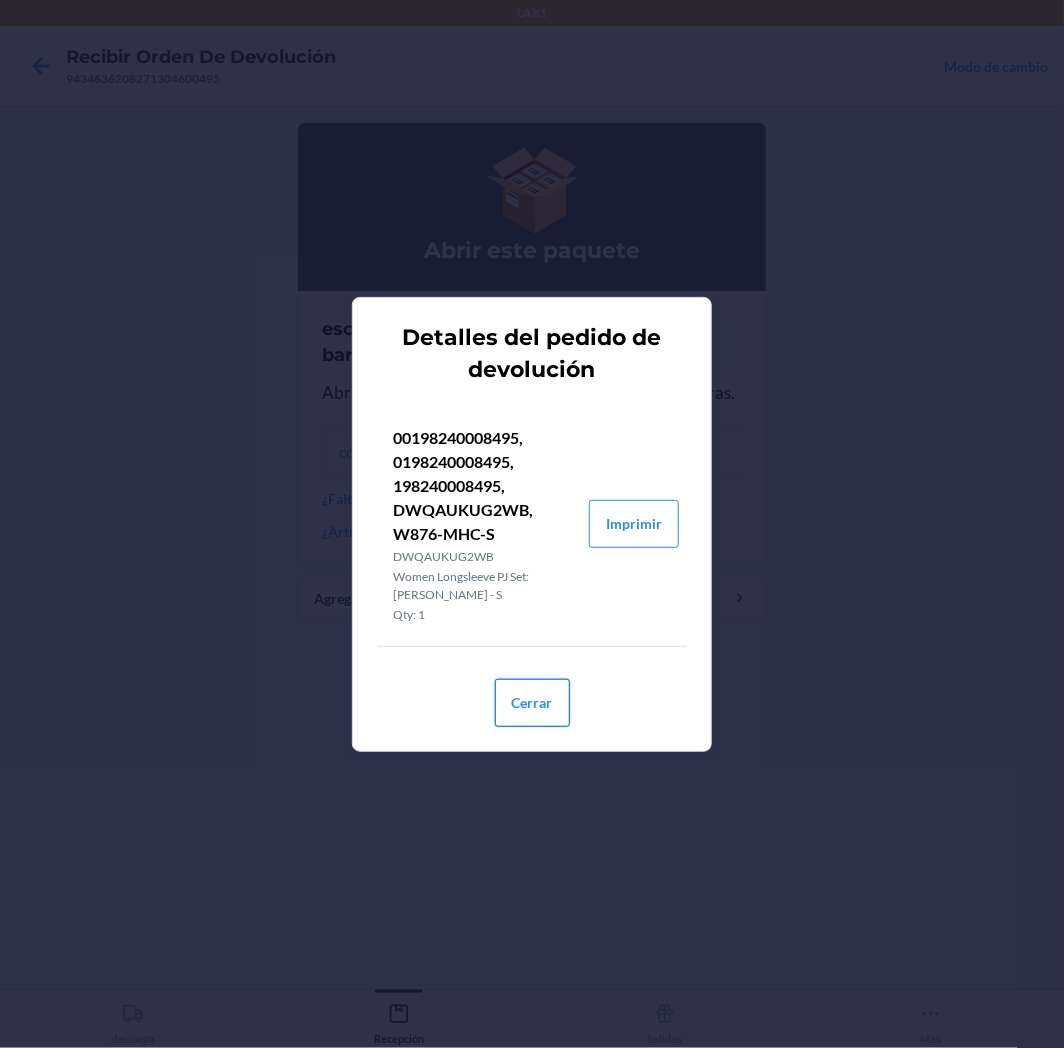 click on "Cerrar" at bounding box center [532, 703] 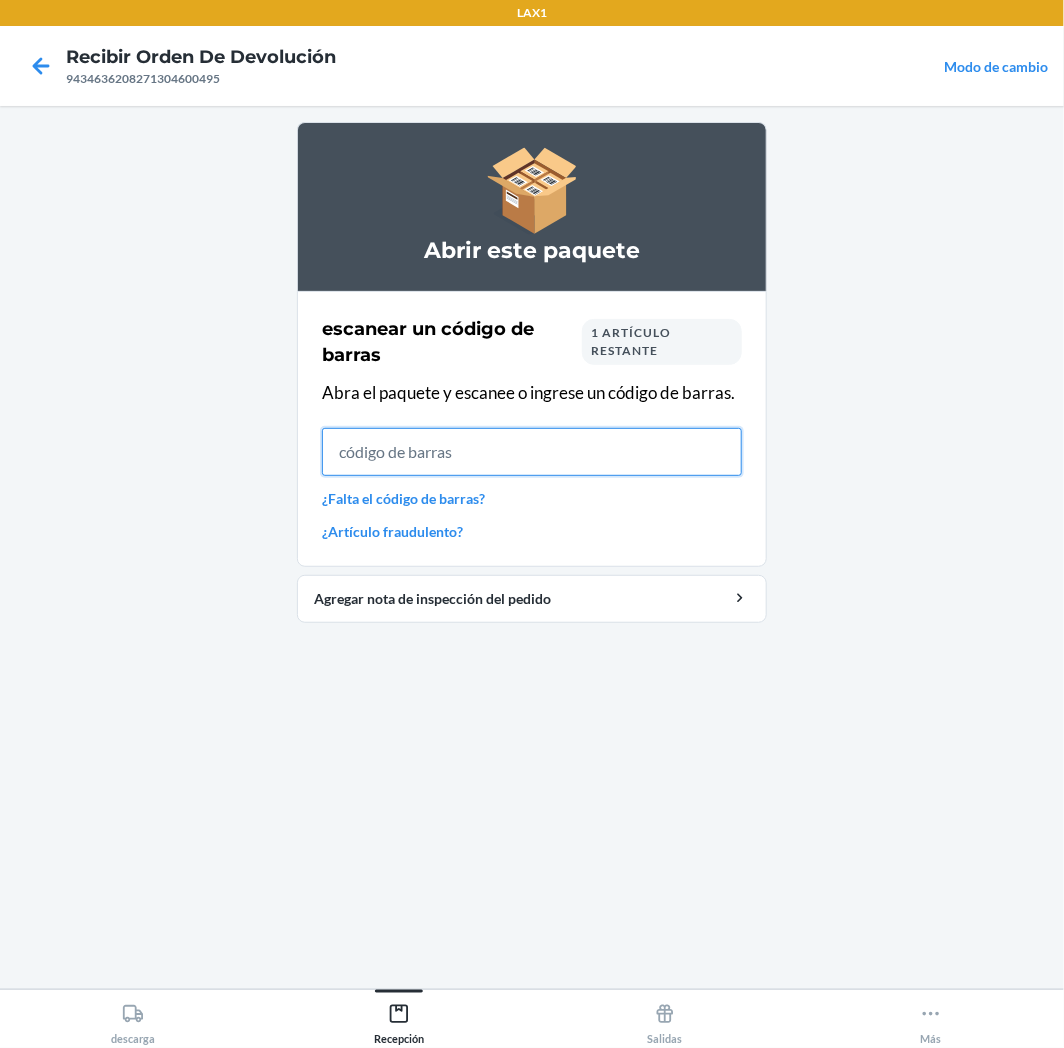 click at bounding box center (532, 452) 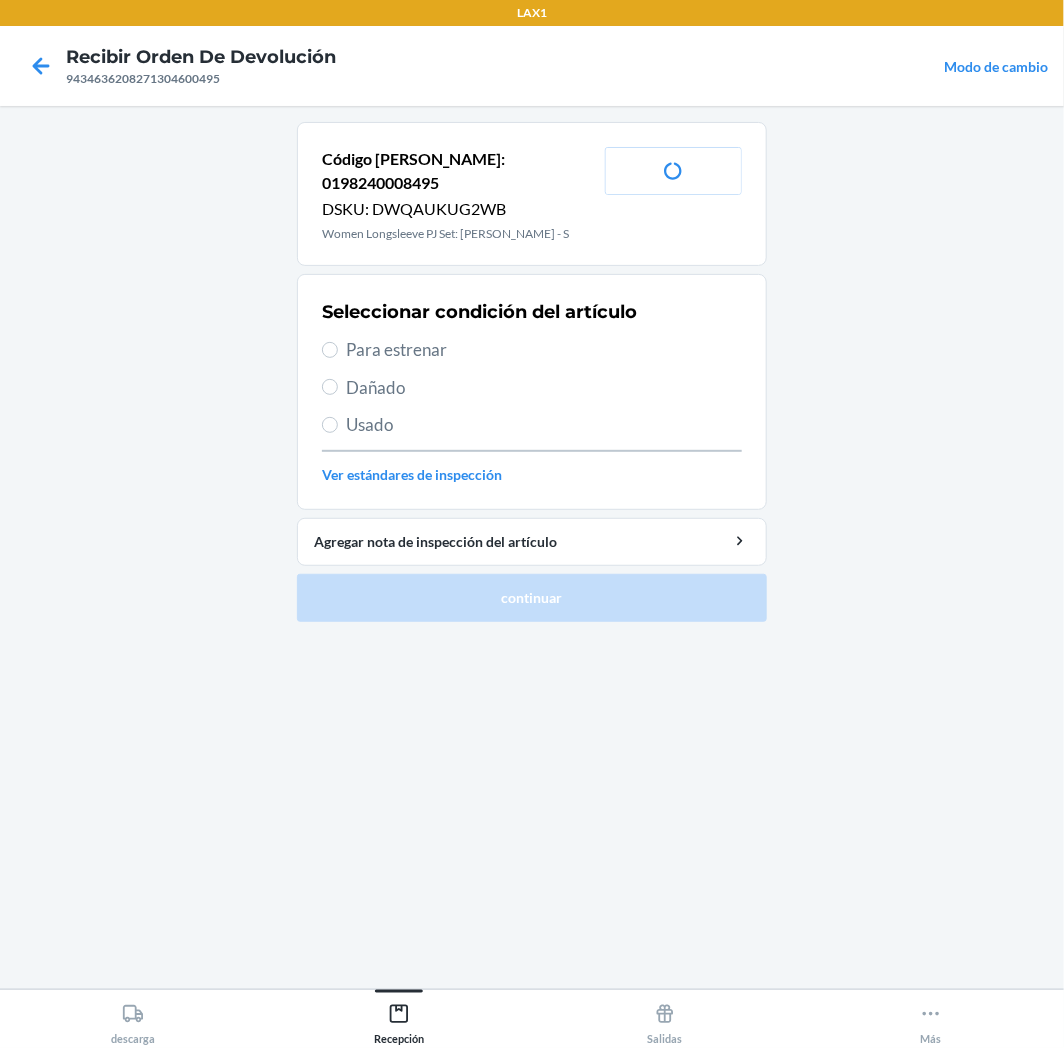 click on "Para estrenar" at bounding box center [544, 350] 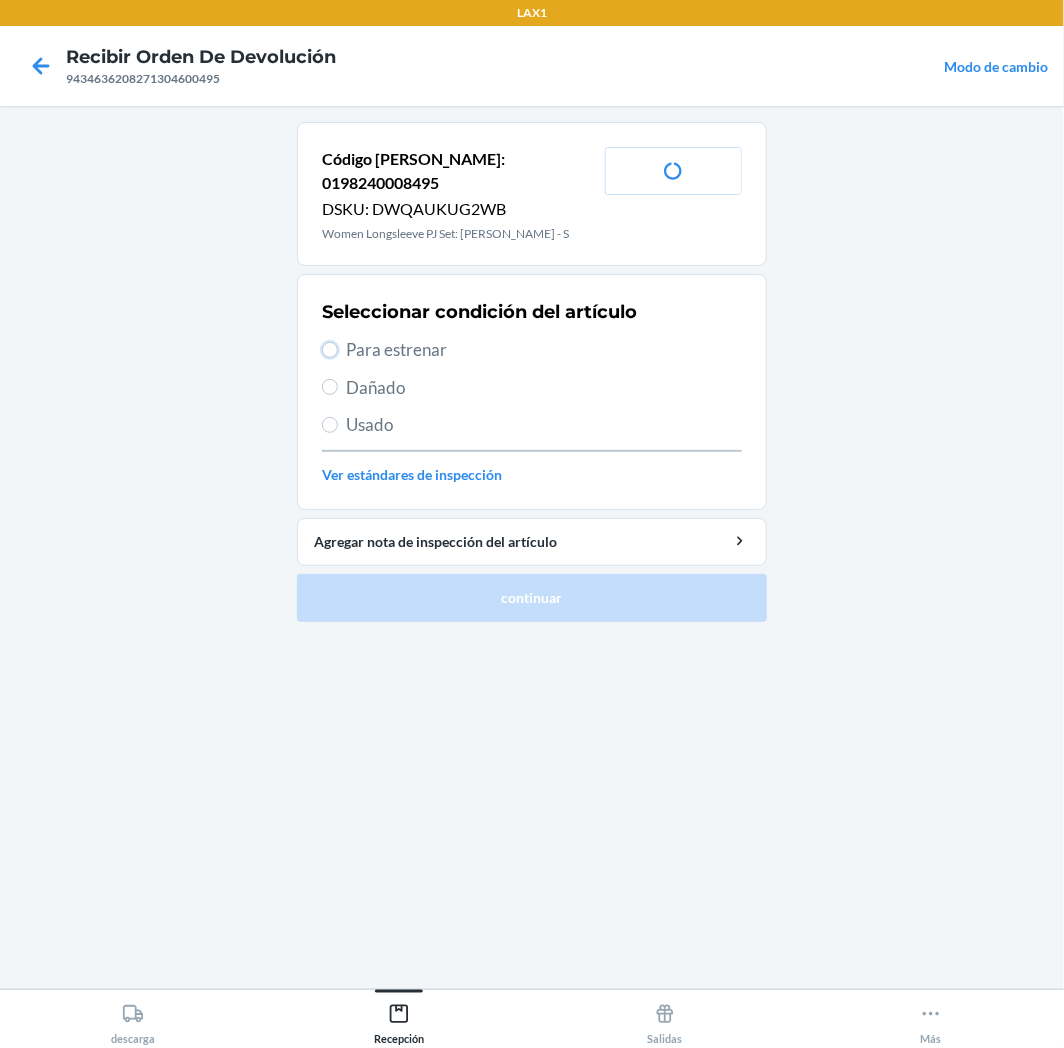 click on "Para estrenar" at bounding box center [330, 350] 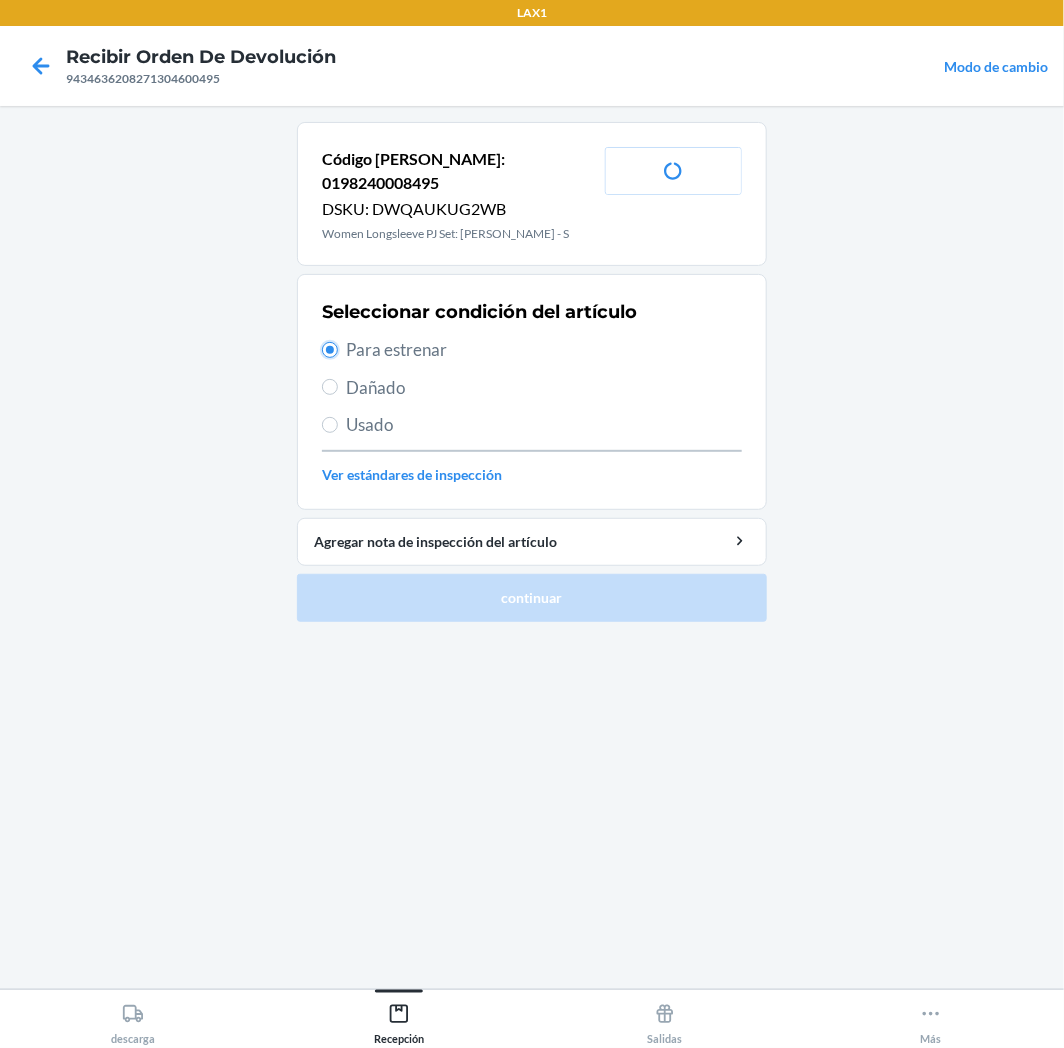 radio on "true" 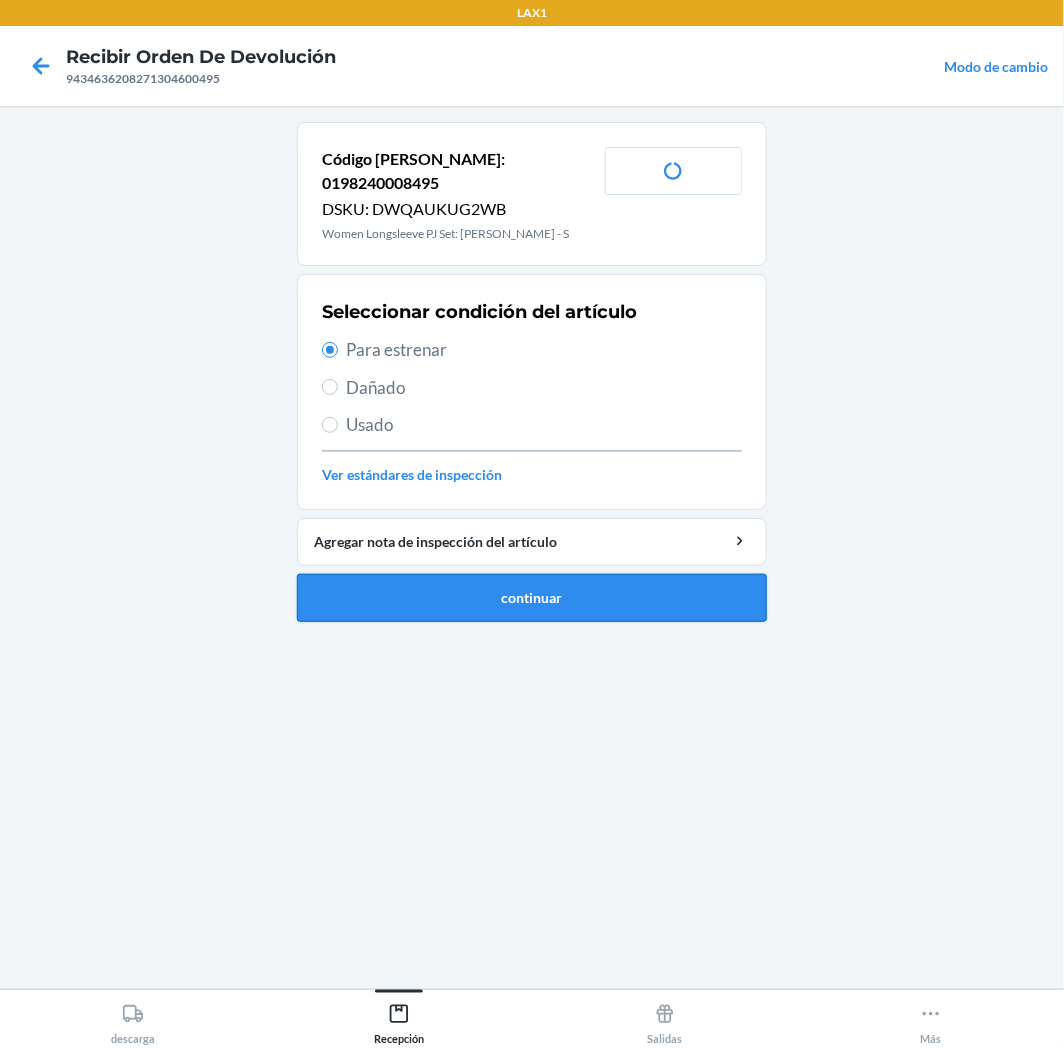 click on "continuar" at bounding box center [532, 598] 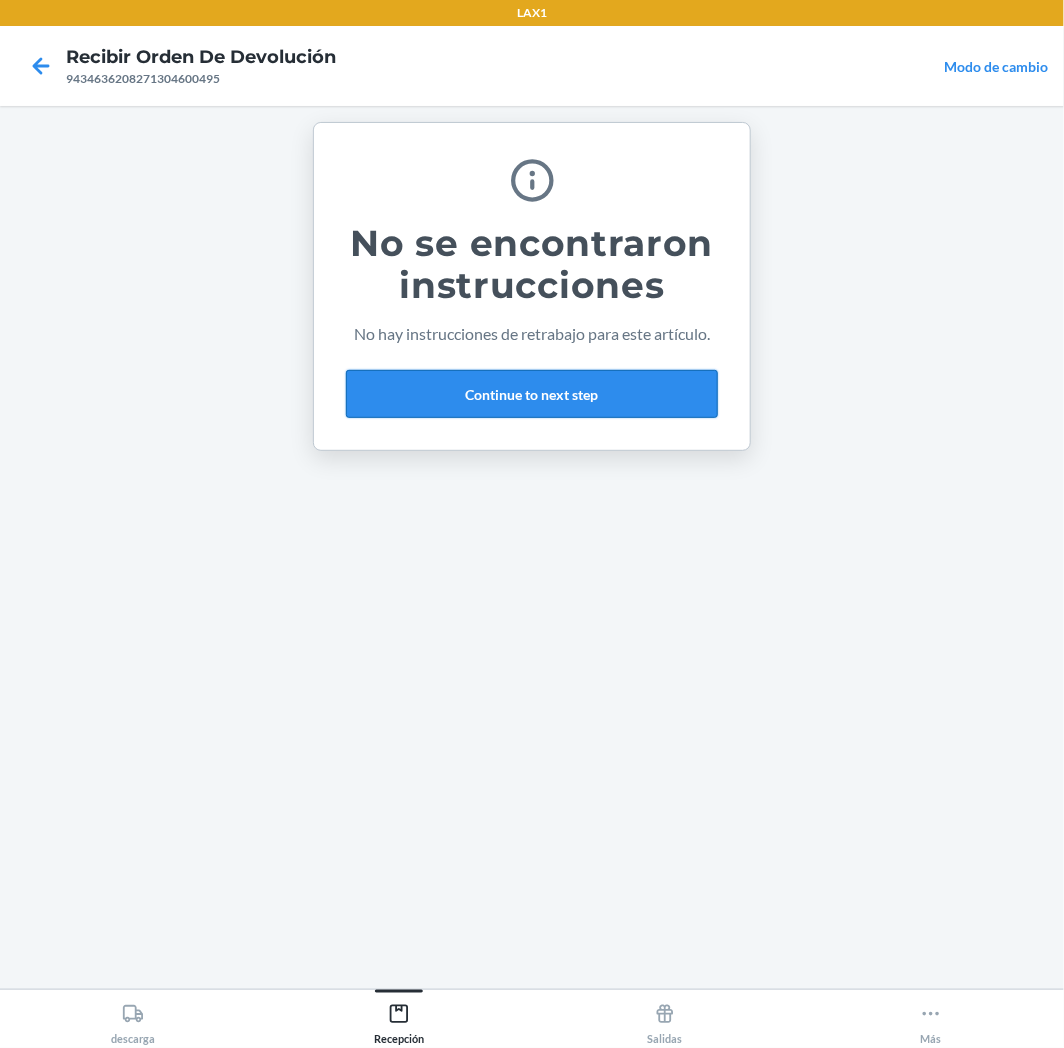 click on "No se encontraron instrucciones No hay instrucciones de retrabajo para este artículo. Continue to next step" at bounding box center (532, 286) 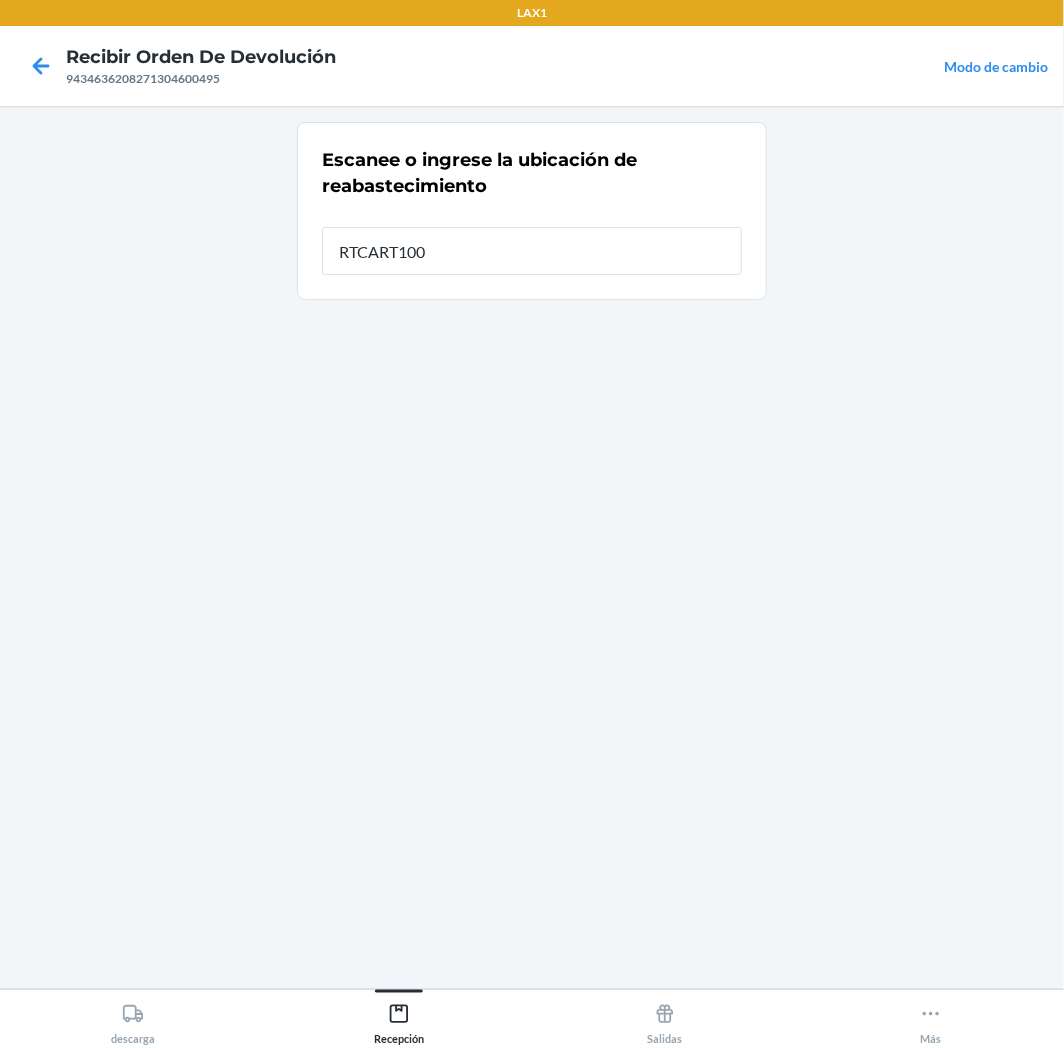 type on "RTCART100" 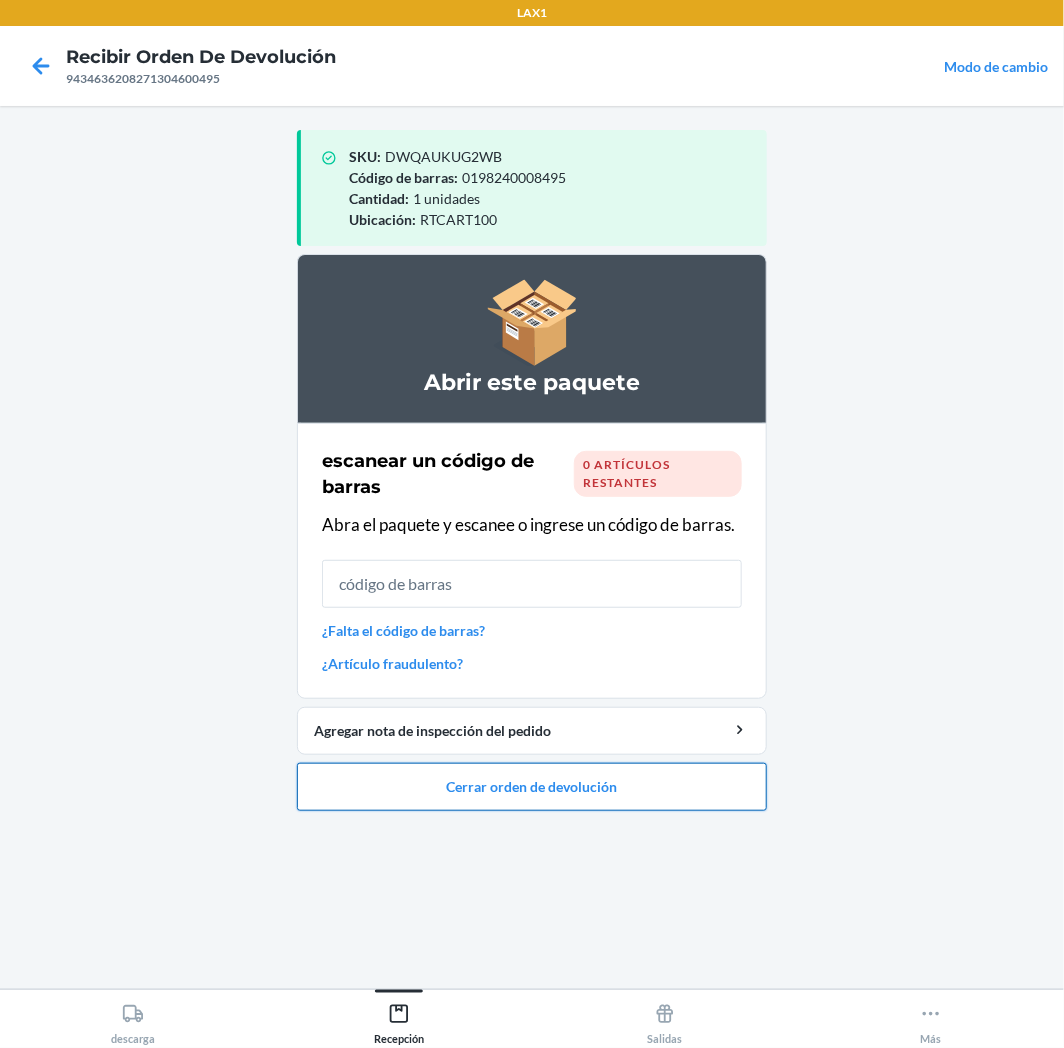 click on "Cerrar orden de devolución" at bounding box center (532, 787) 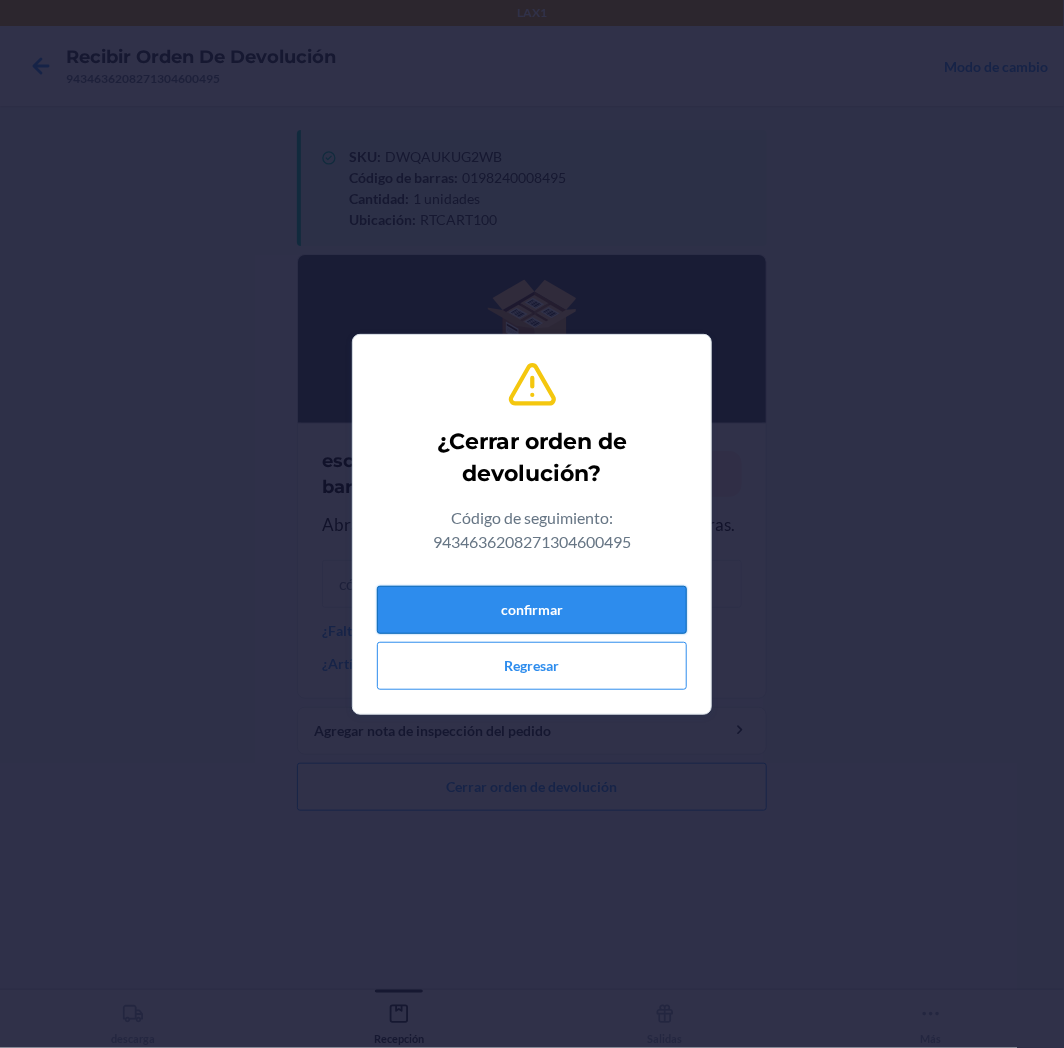 click on "confirmar" at bounding box center (532, 610) 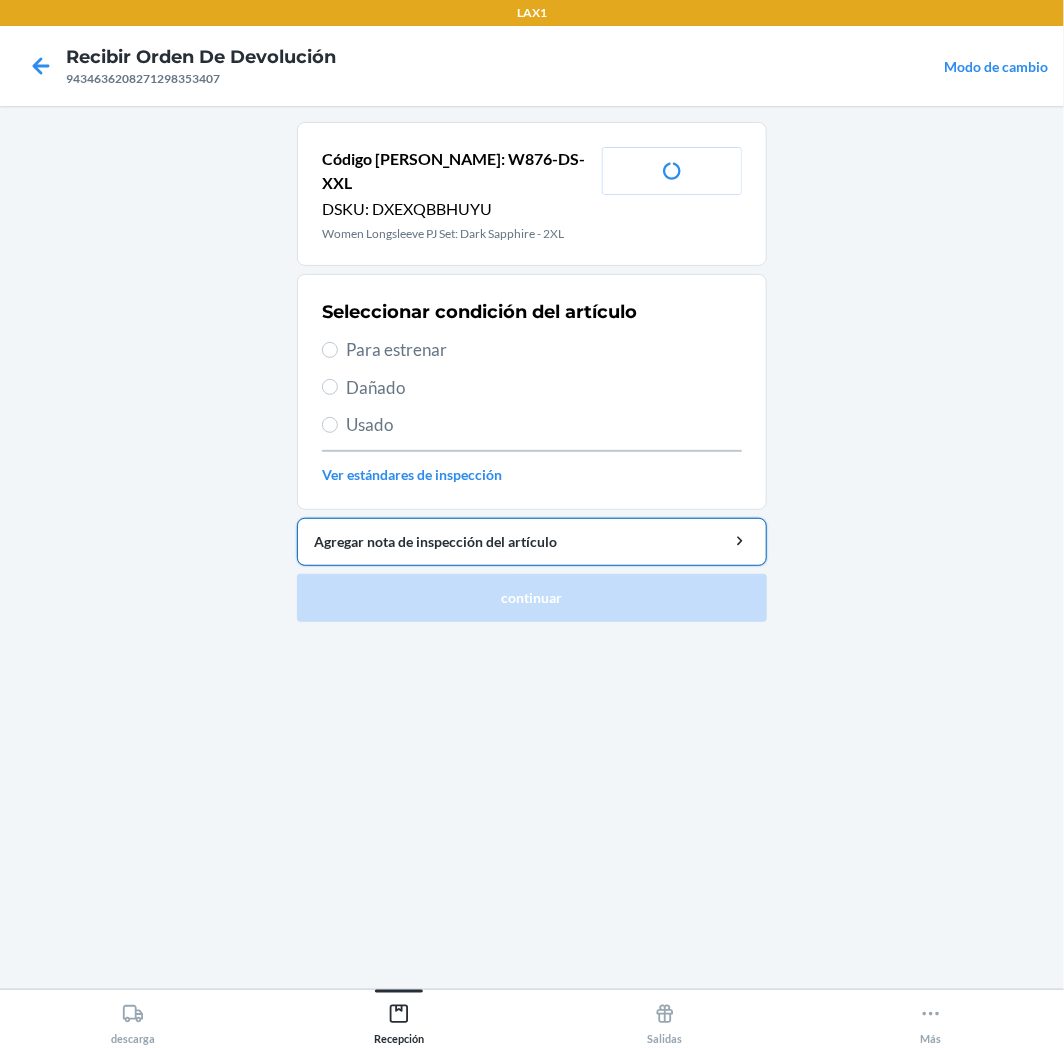 click on "Agregar nota de inspección del artículo" at bounding box center (532, 542) 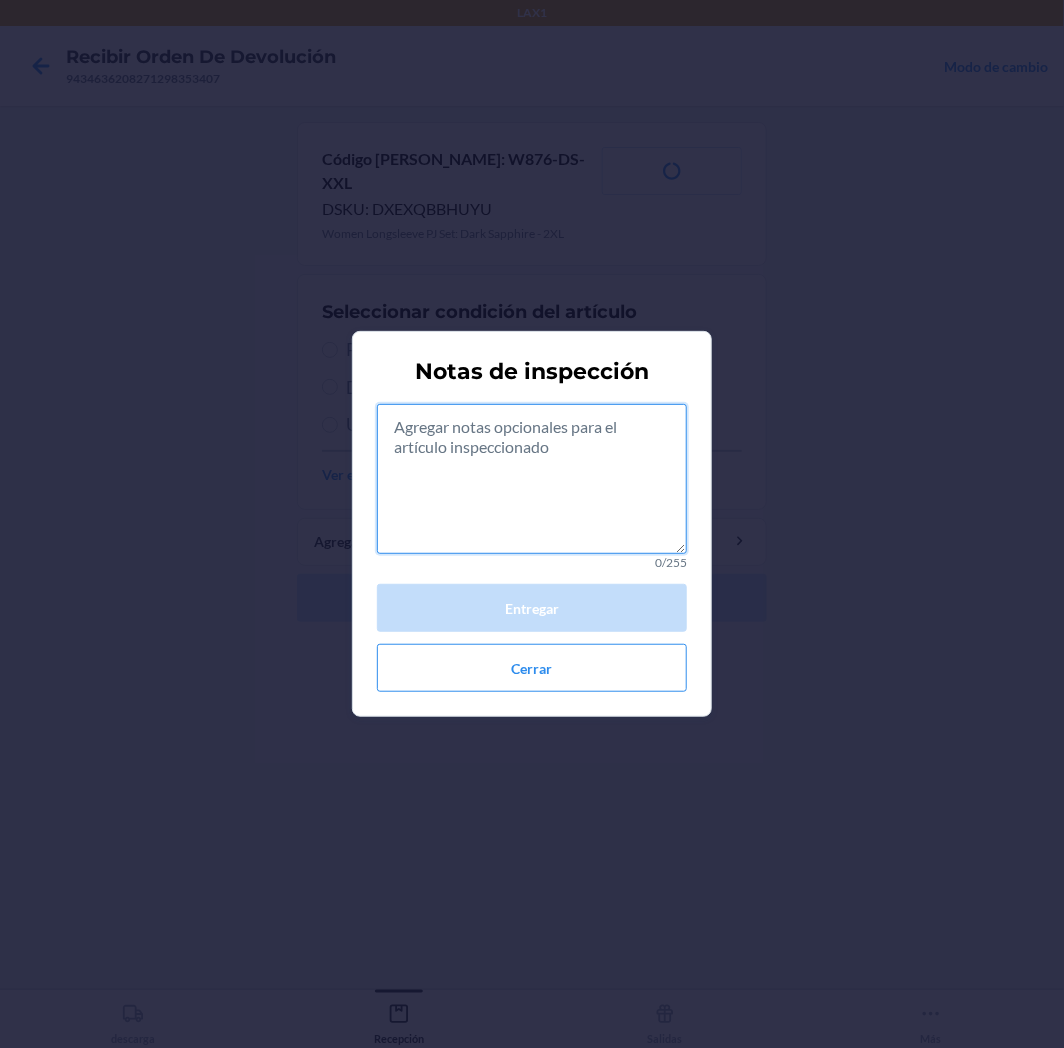 click at bounding box center [532, 479] 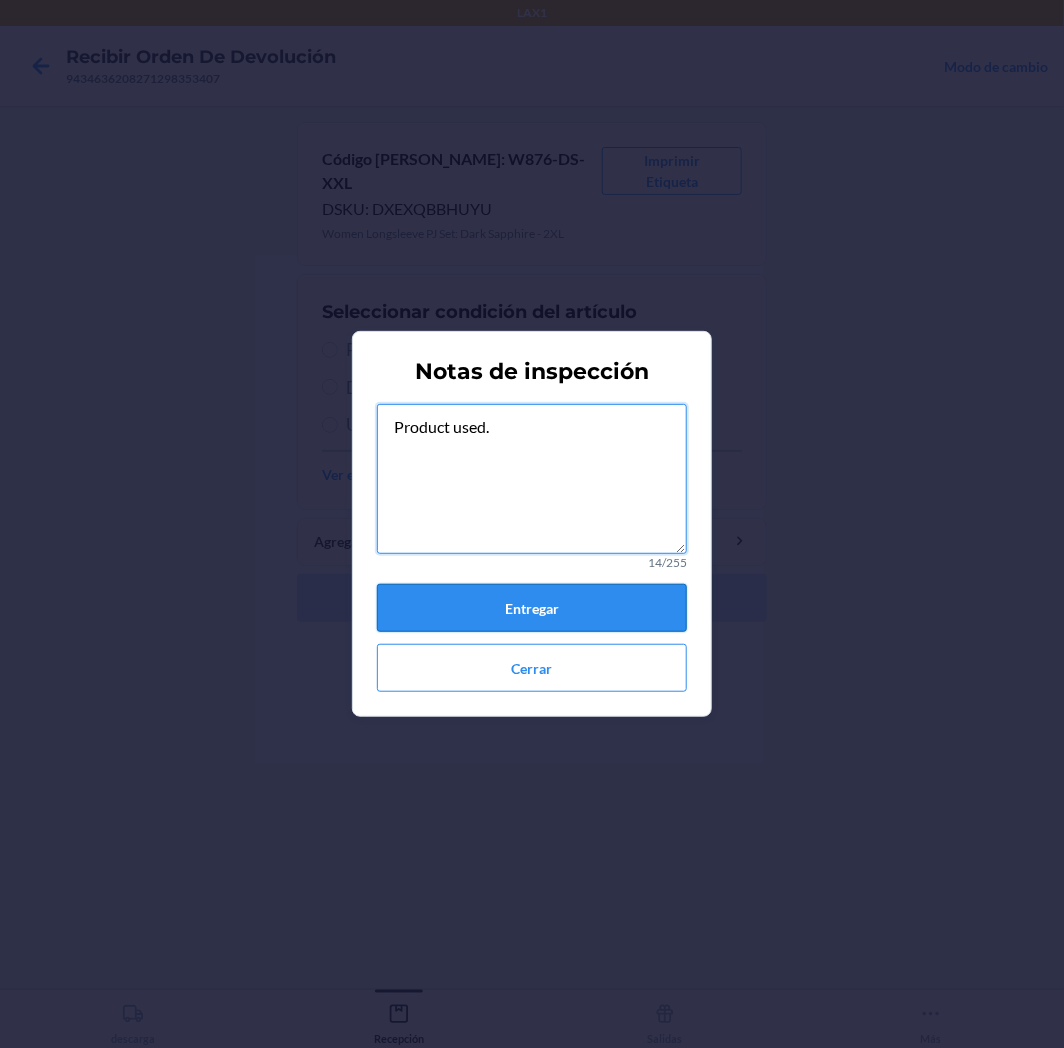type on "Product used." 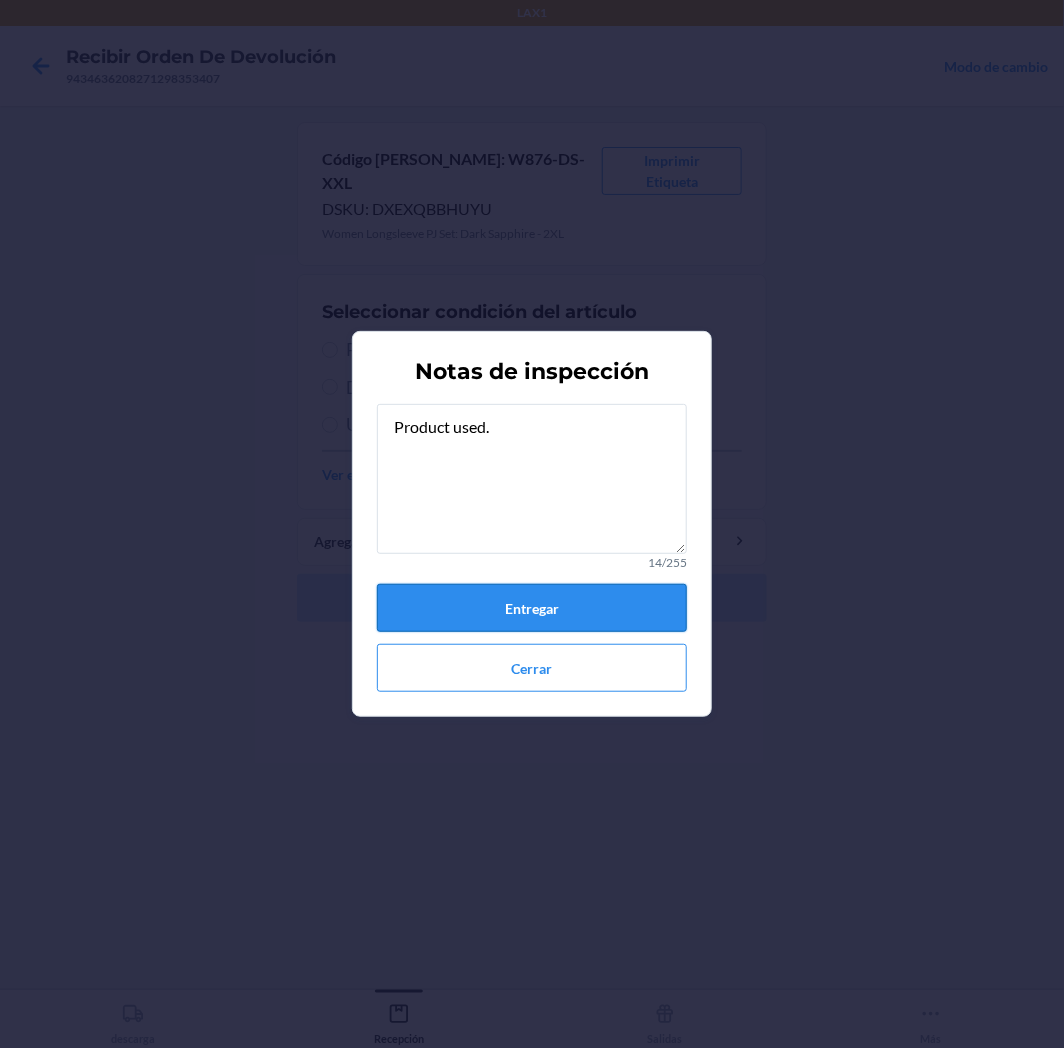 click on "Entregar" at bounding box center [532, 608] 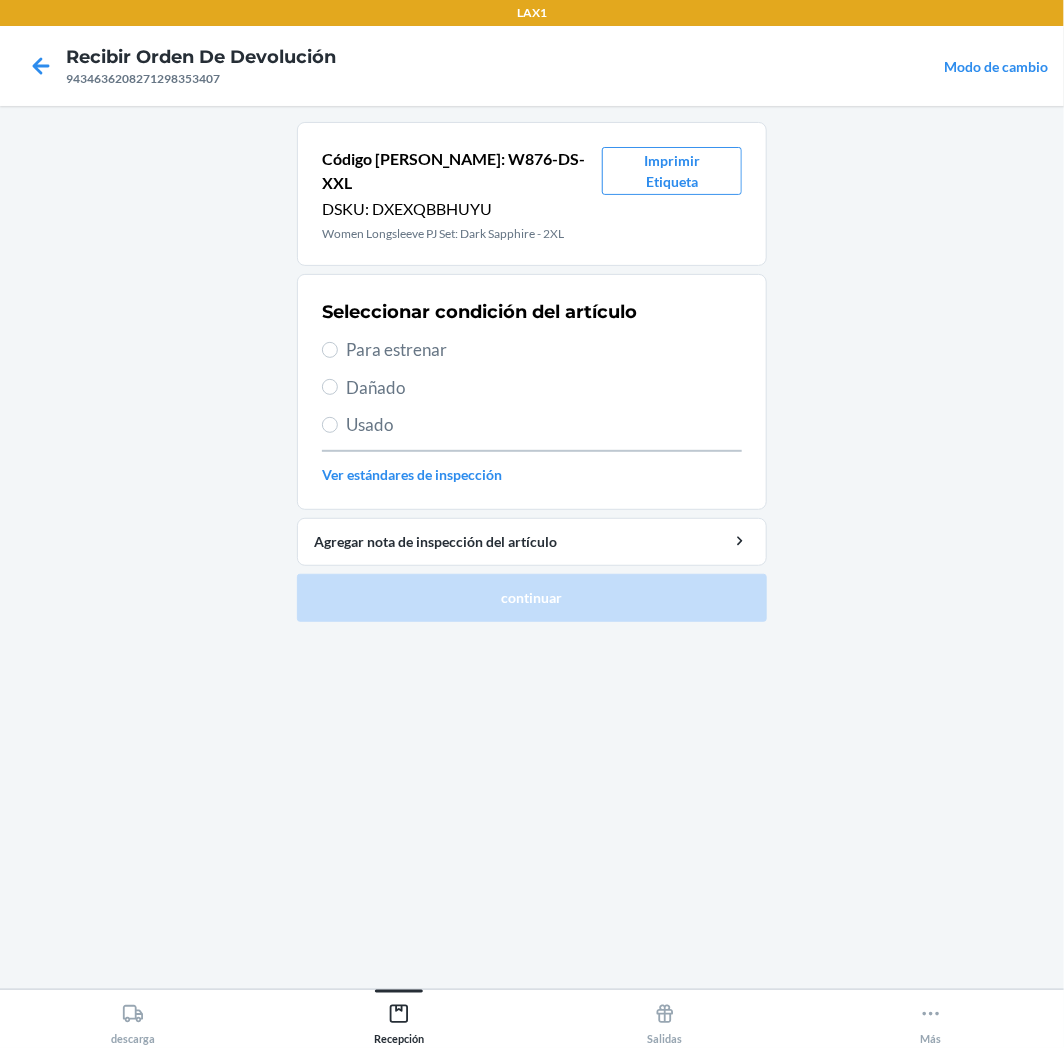 click on "Usado" at bounding box center [544, 425] 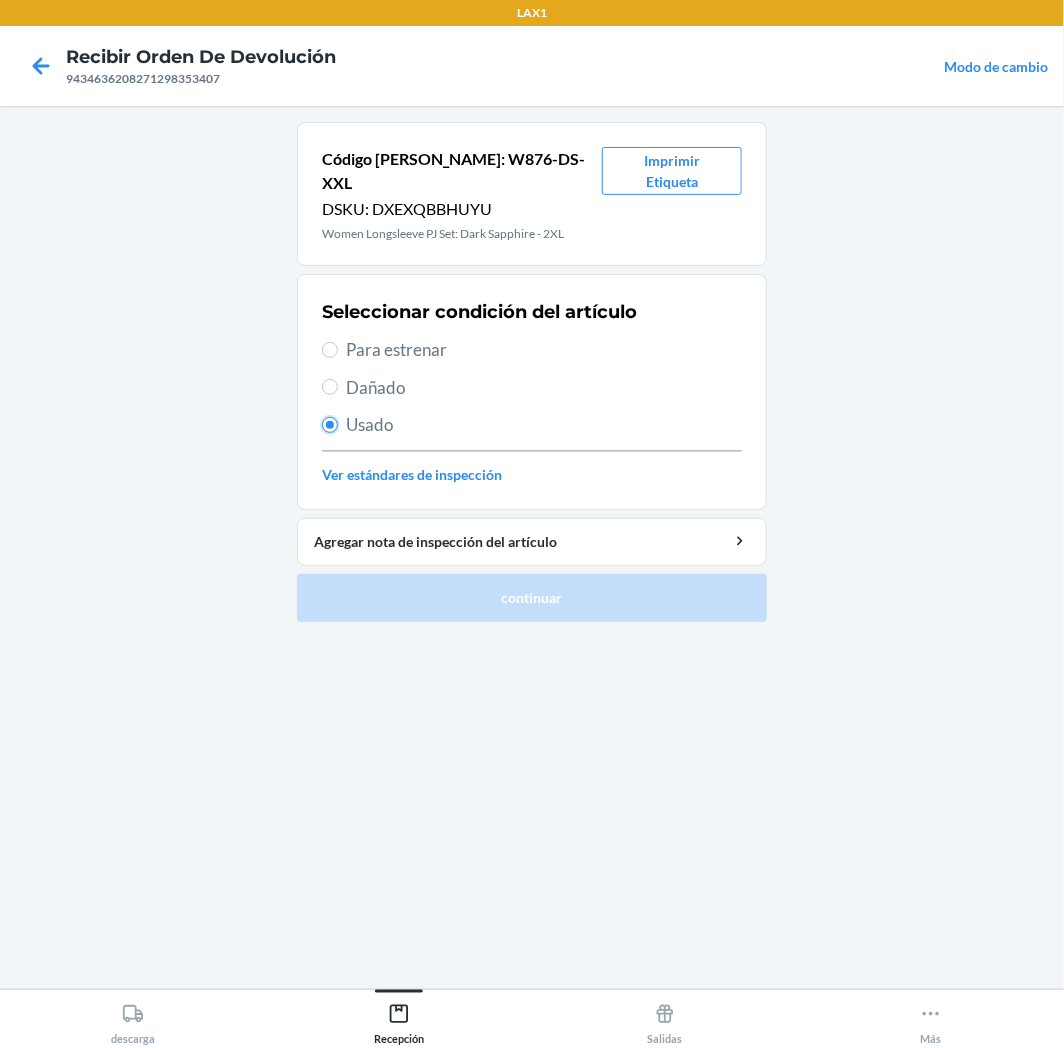 radio on "true" 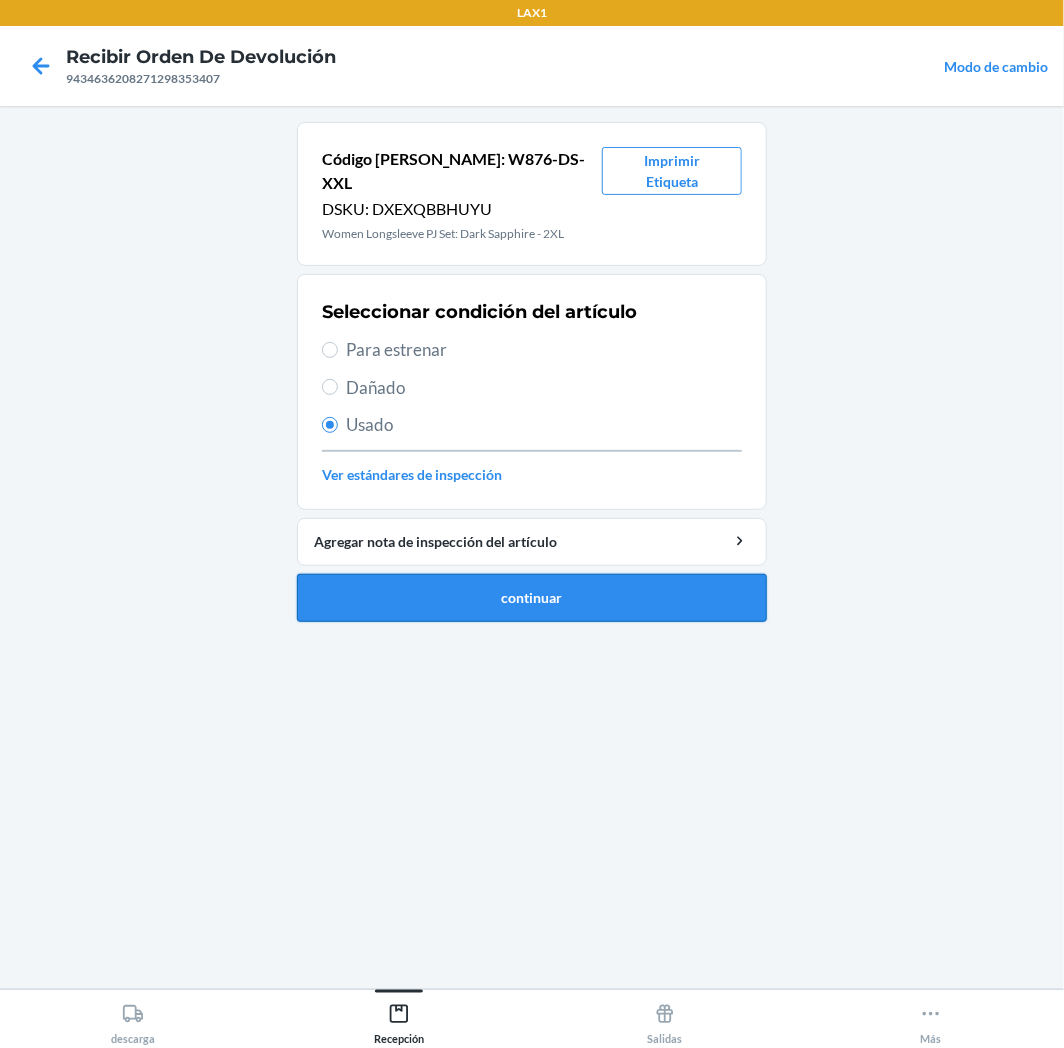 click on "continuar" at bounding box center [532, 598] 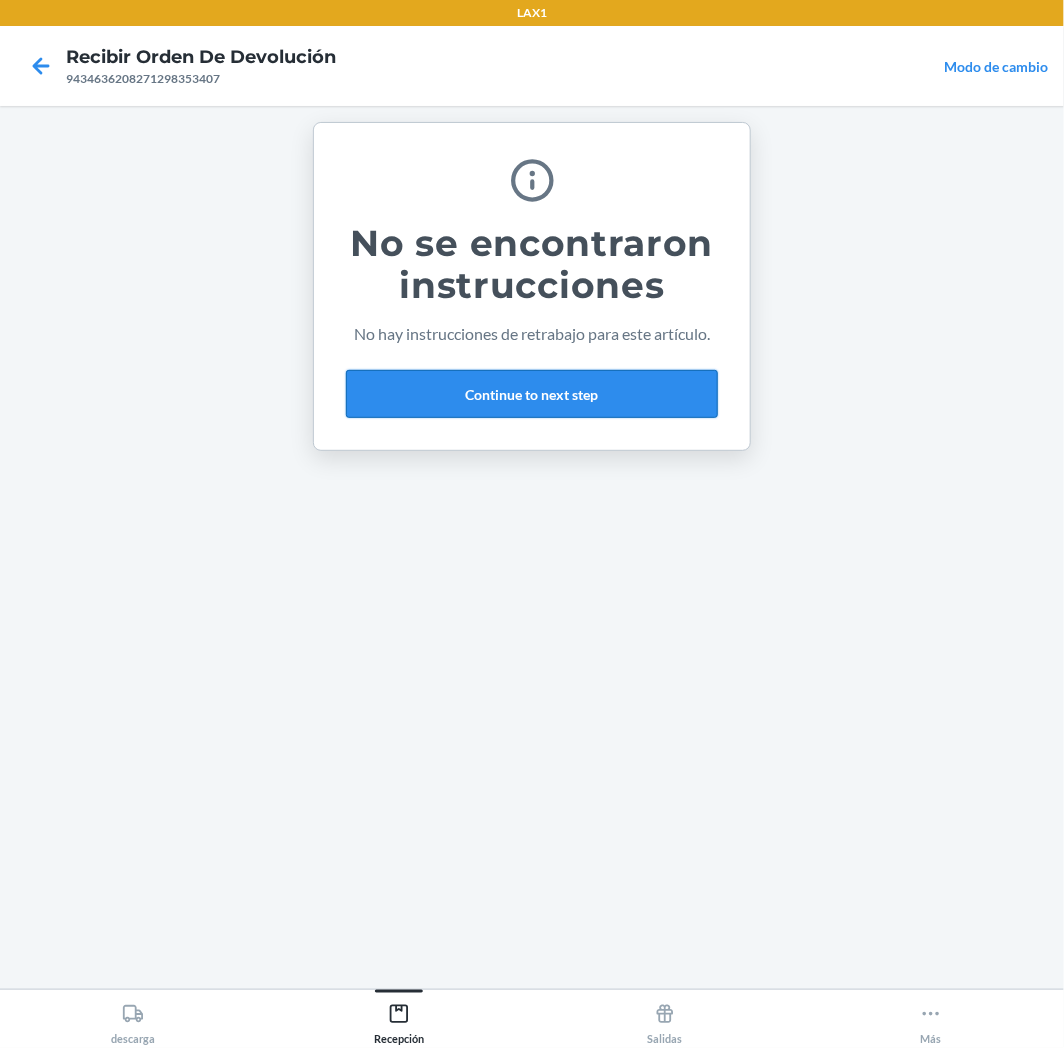 click on "Continue to next step" at bounding box center (532, 394) 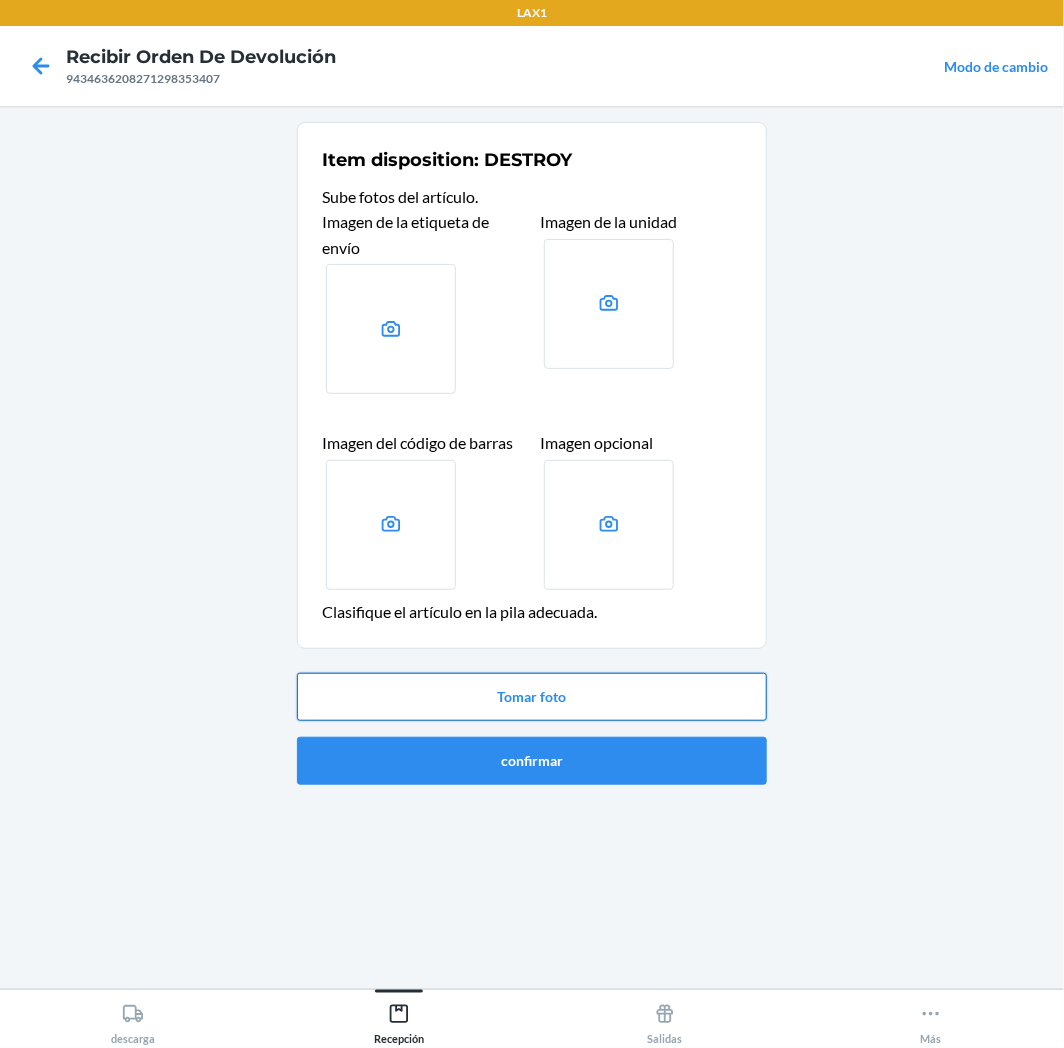 click on "Tomar foto" at bounding box center (532, 697) 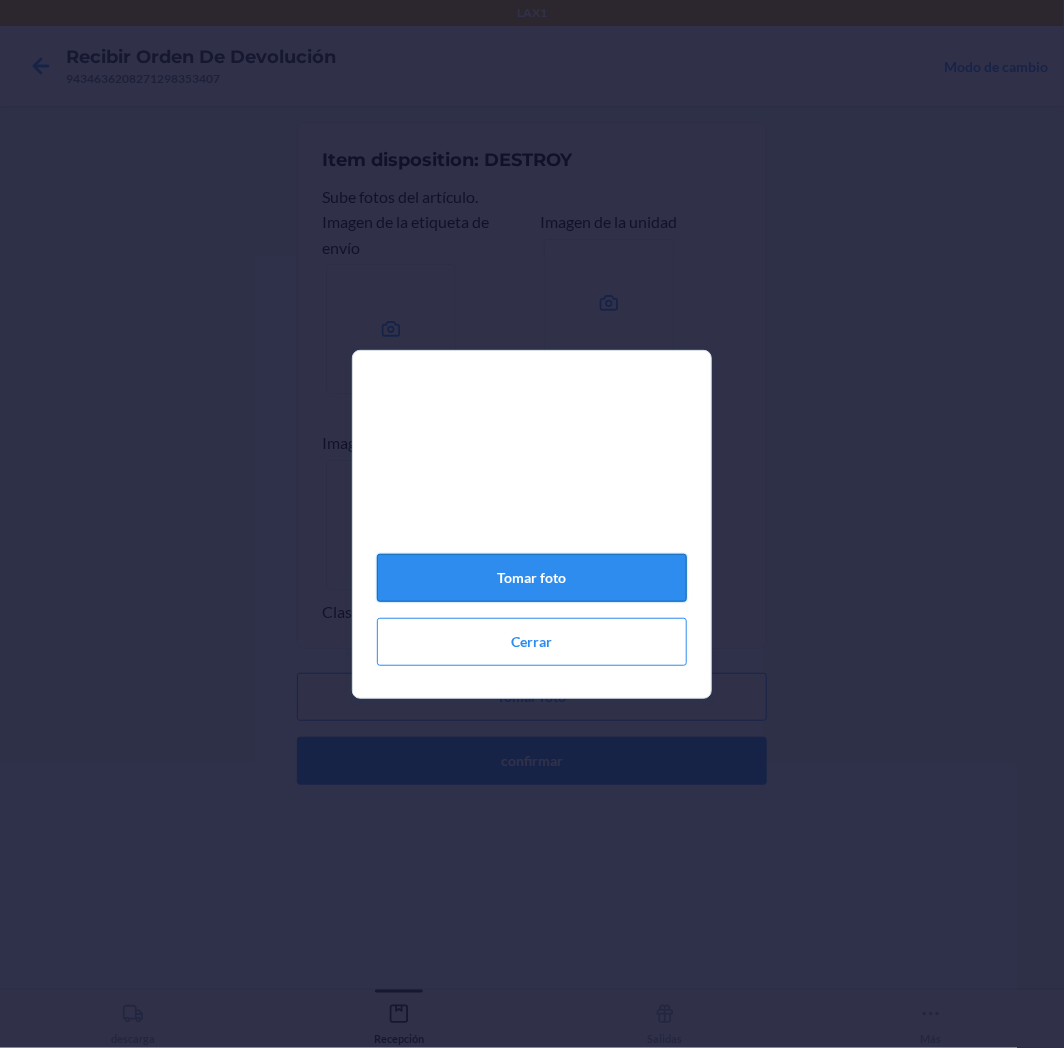 click on "Tomar foto" 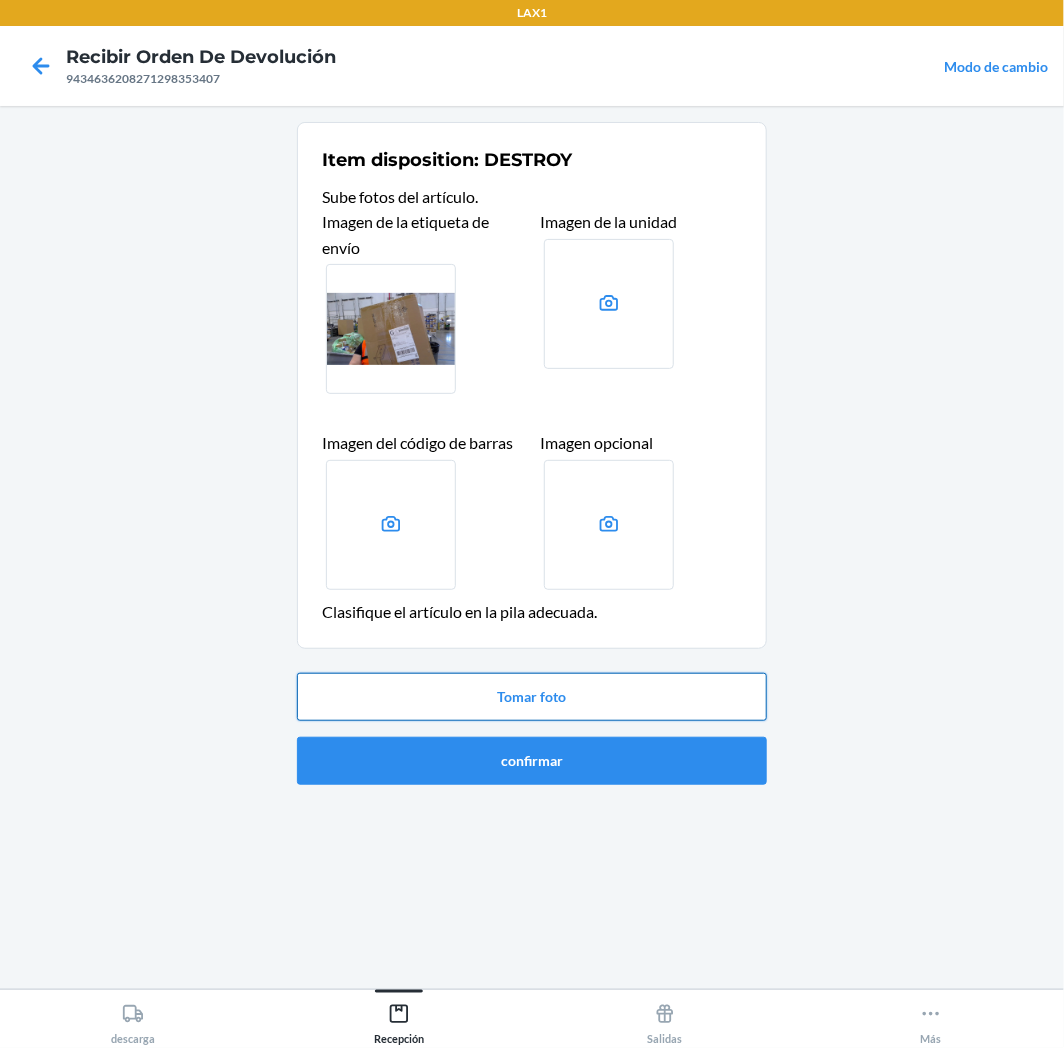 click on "Tomar foto" at bounding box center (532, 697) 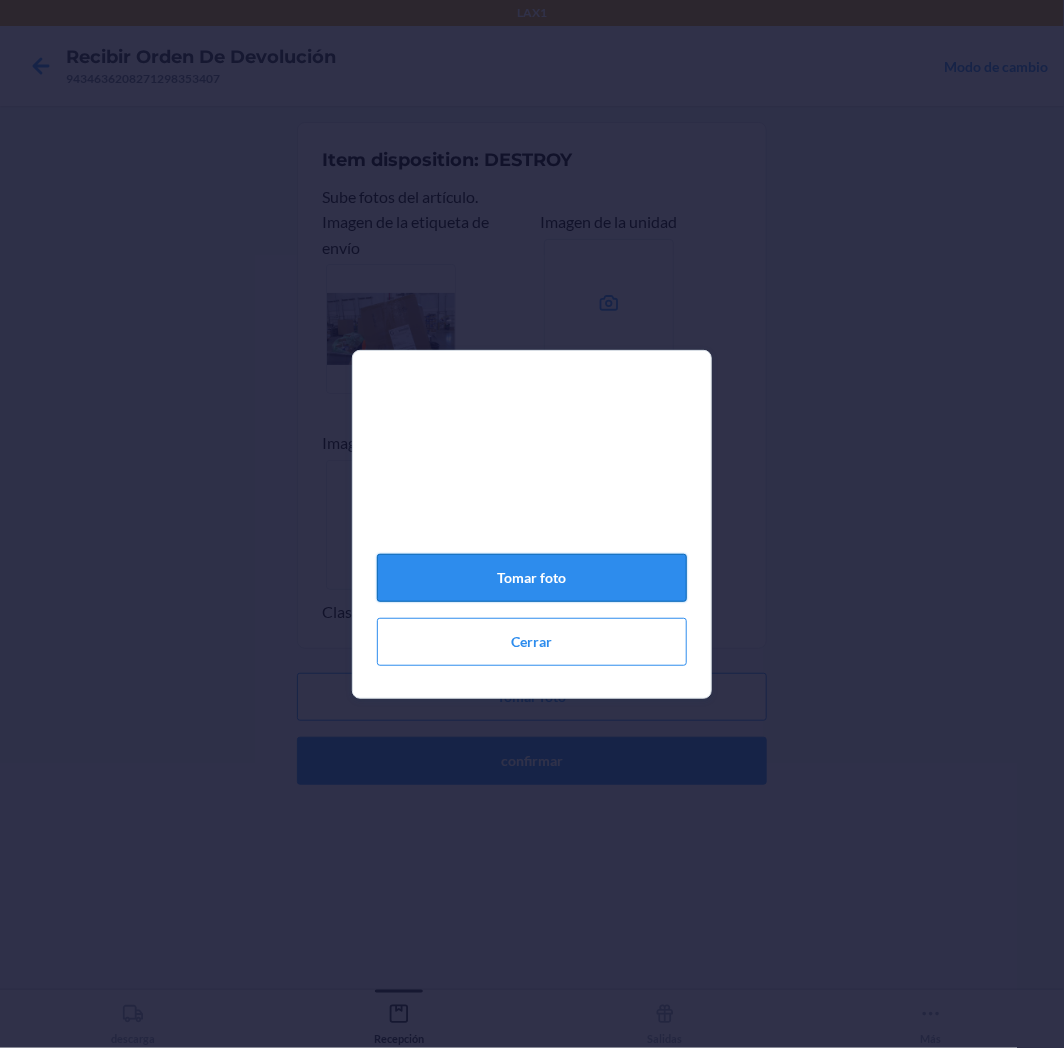 click on "Tomar foto" 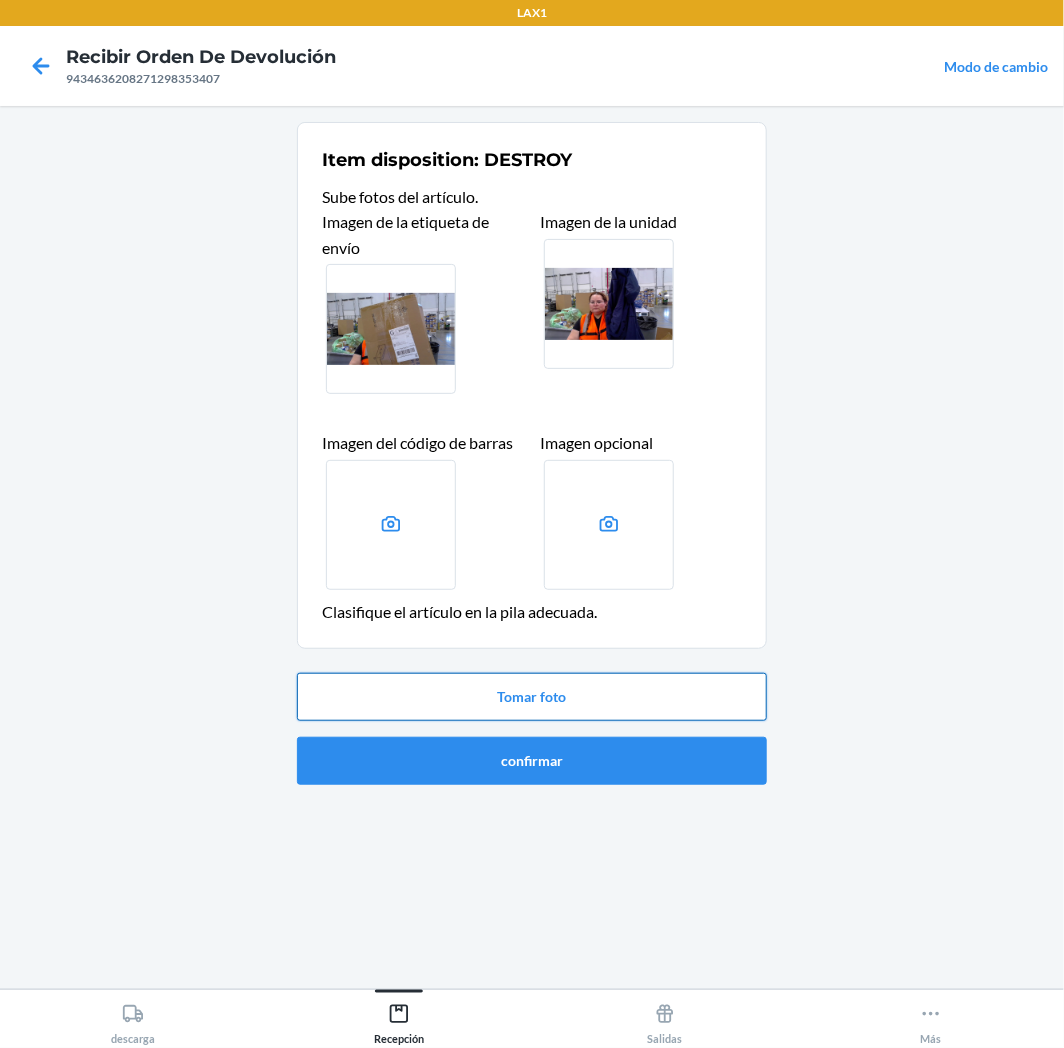 click on "Tomar foto" at bounding box center (532, 697) 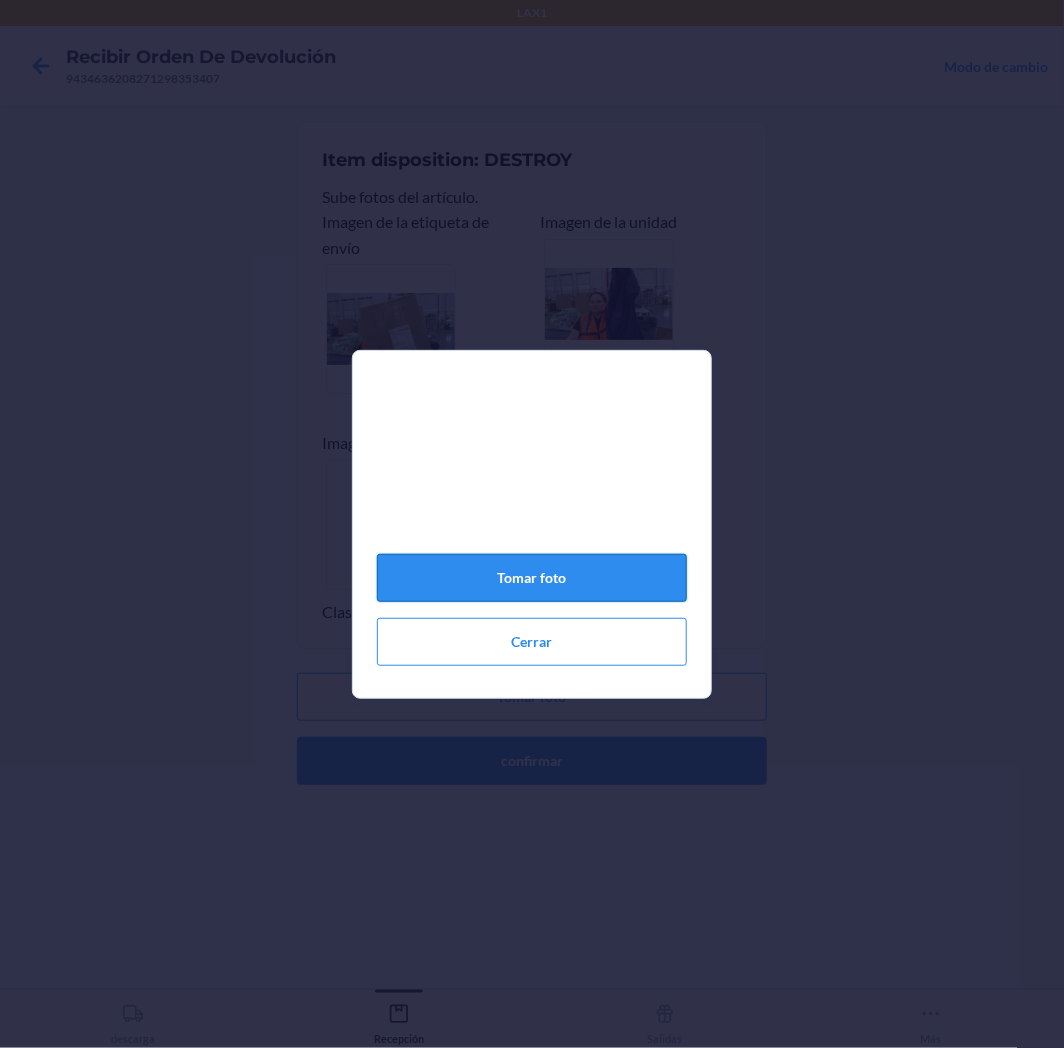 click on "Tomar foto" 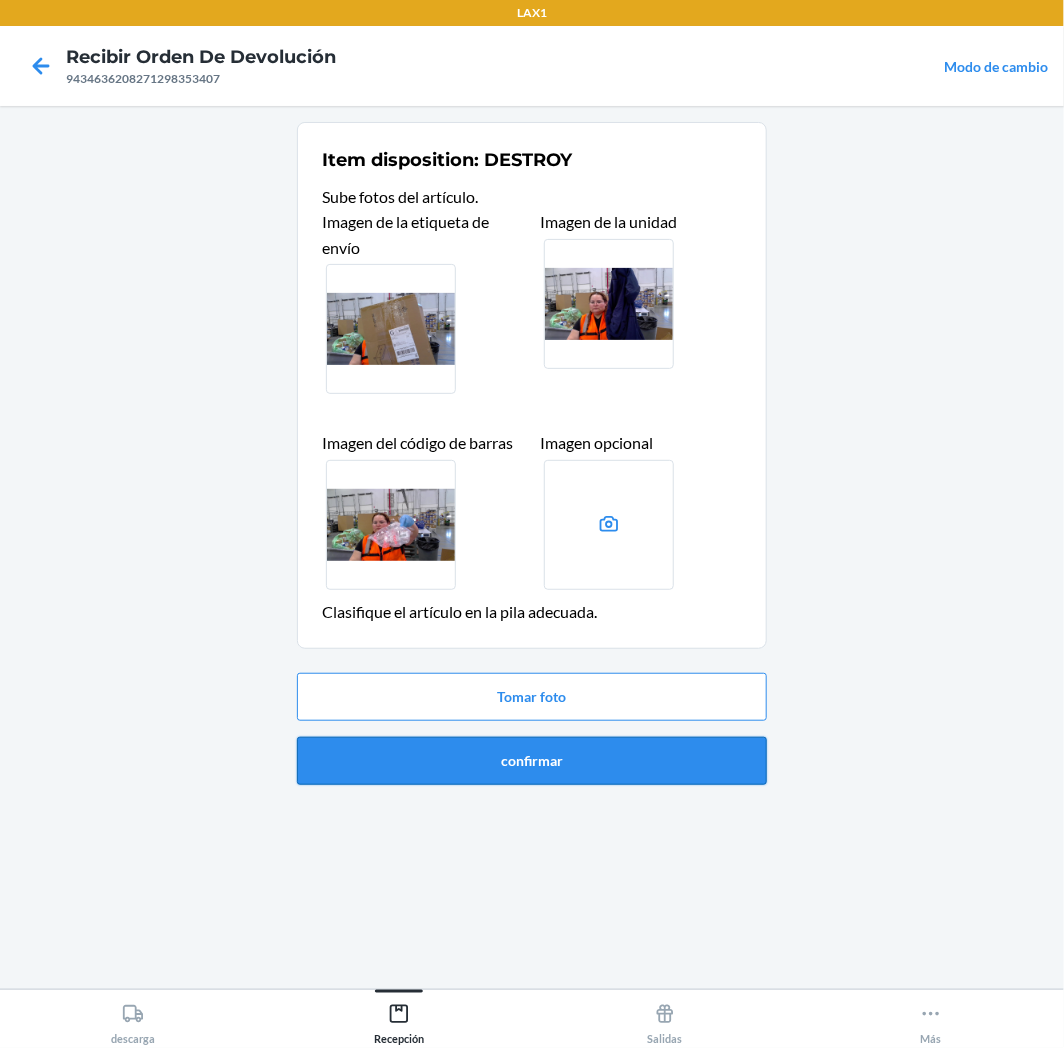 click on "confirmar" at bounding box center (532, 761) 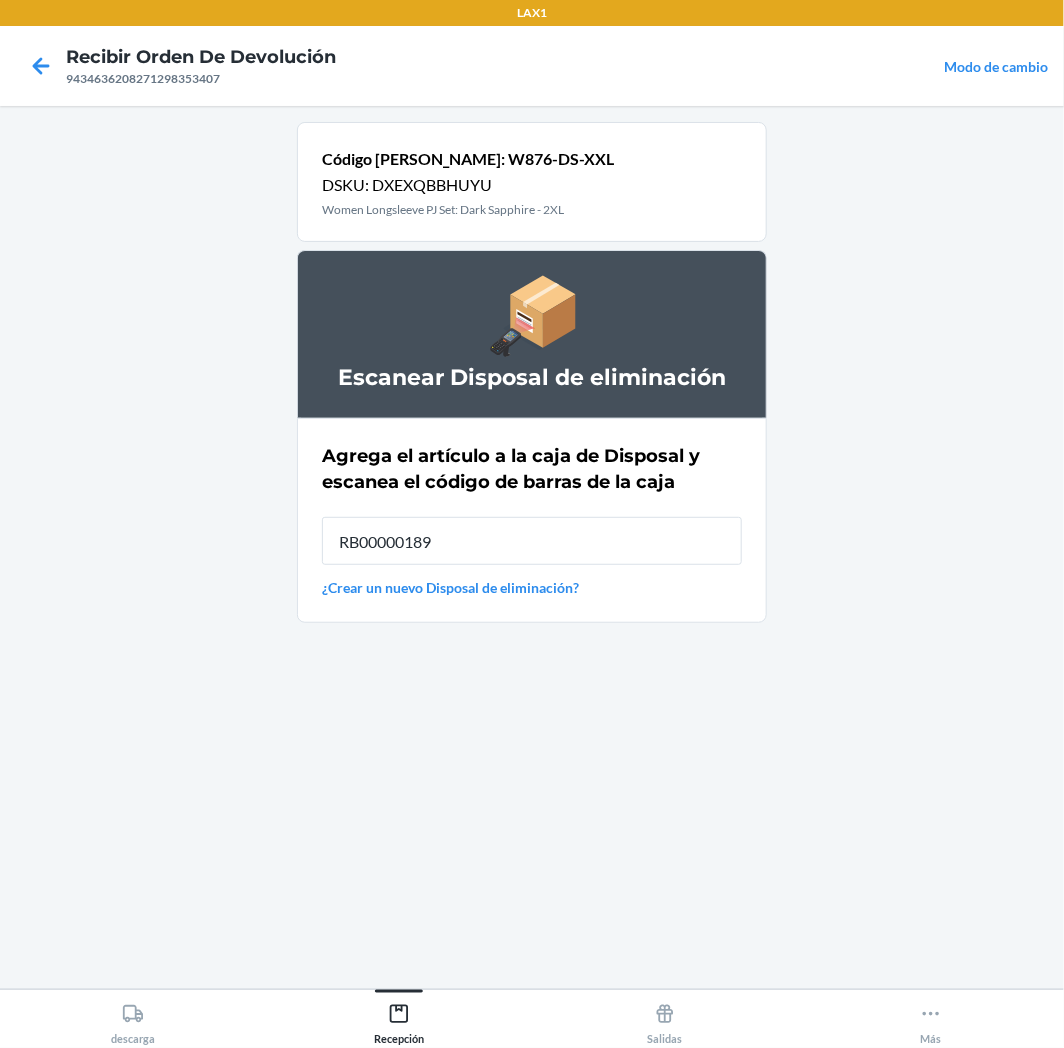 type on "RB00000189K" 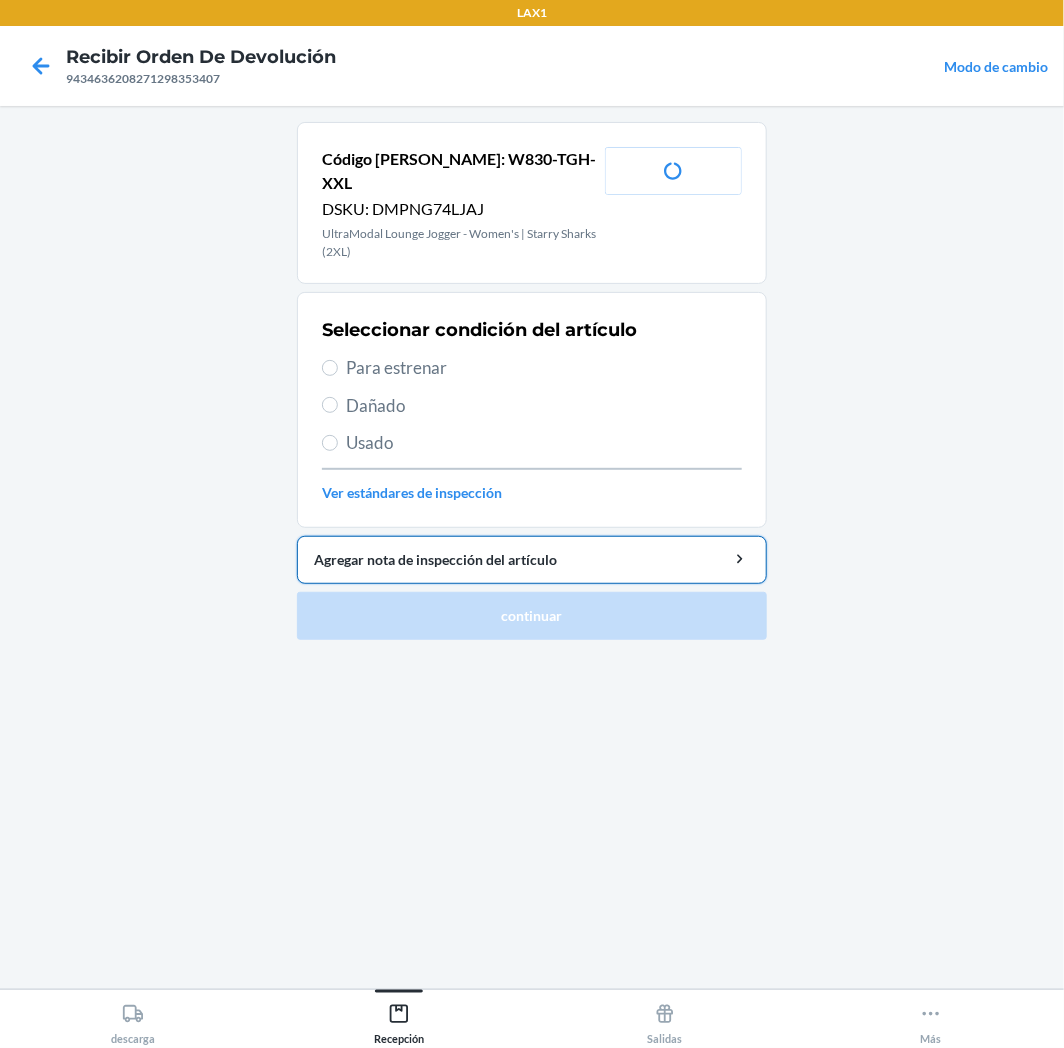 click on "Agregar nota de inspección del artículo" at bounding box center [532, 559] 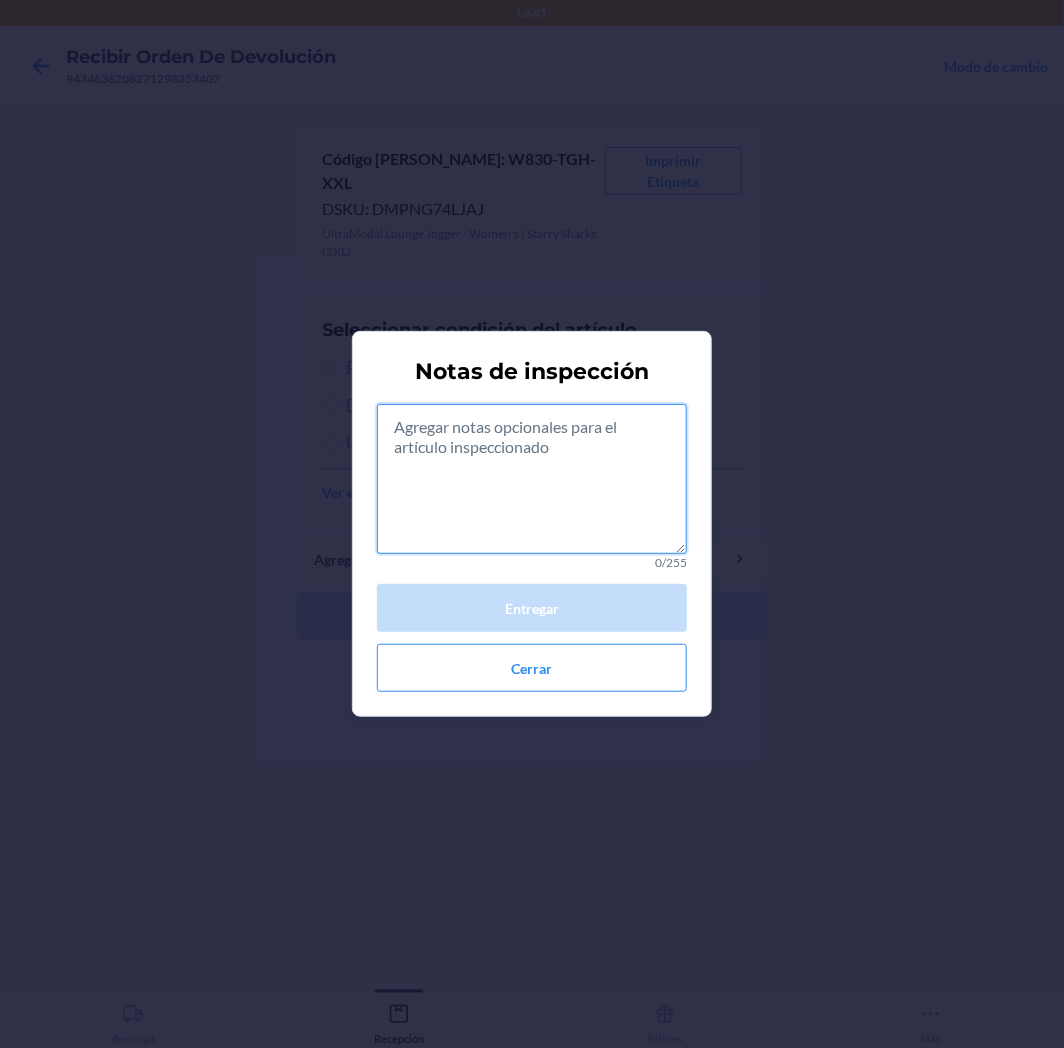 click at bounding box center [532, 479] 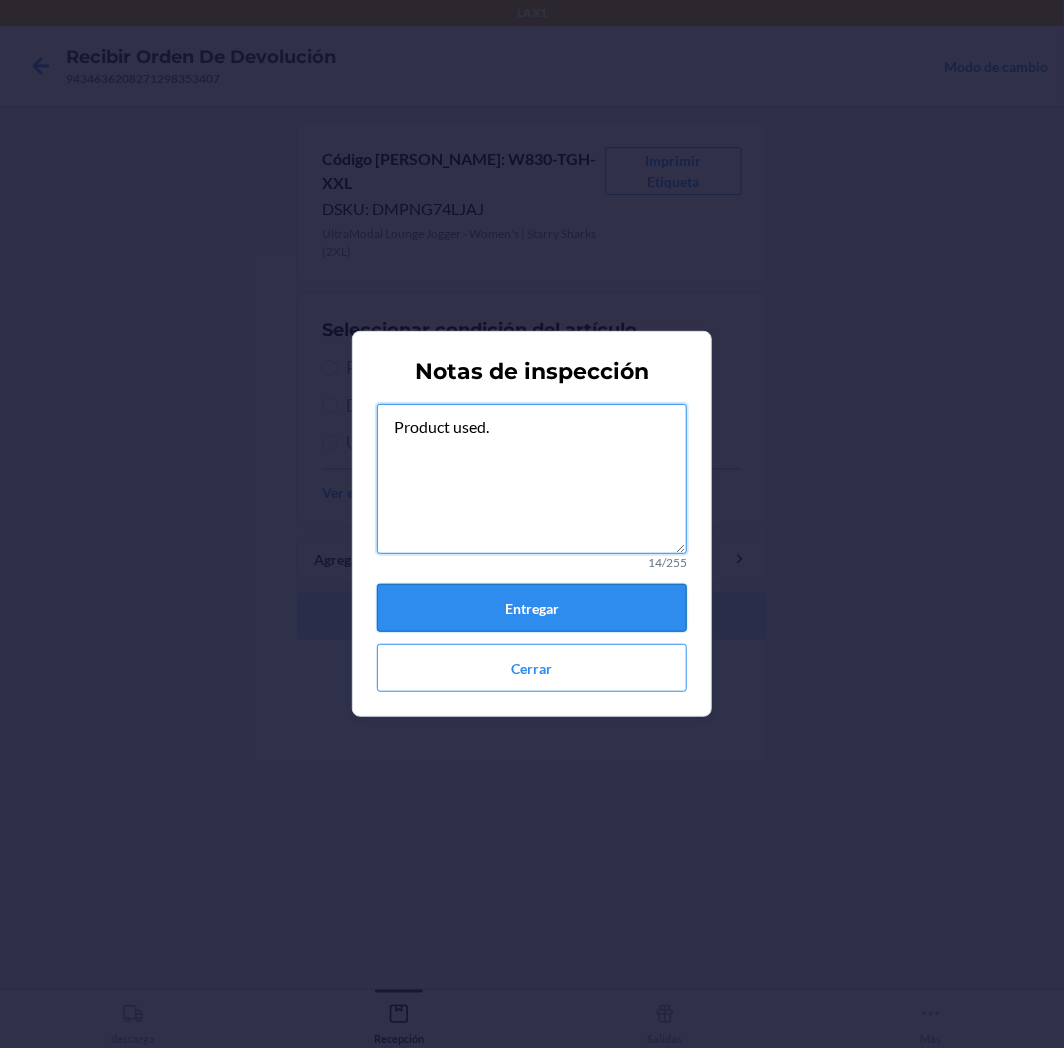 type on "Product used." 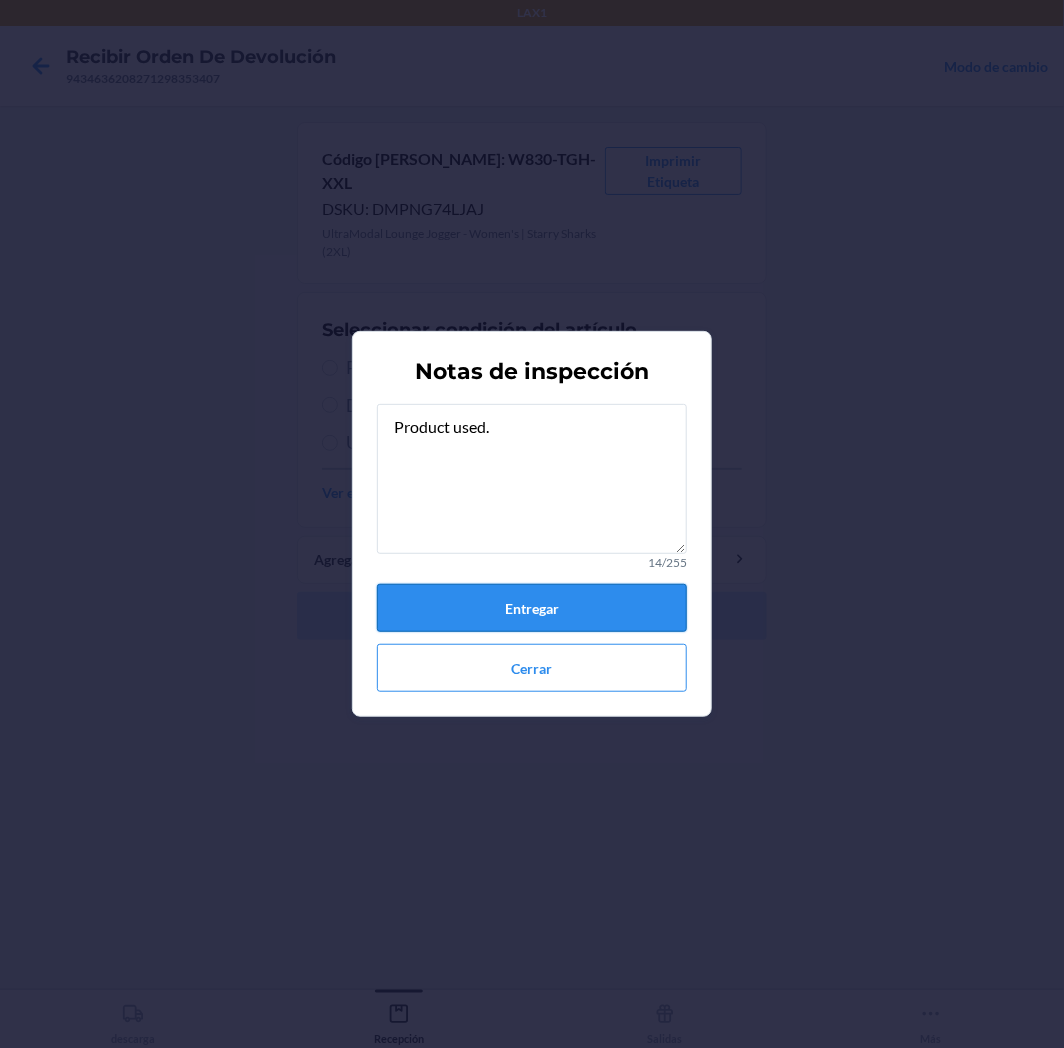 click on "Entregar" at bounding box center (532, 608) 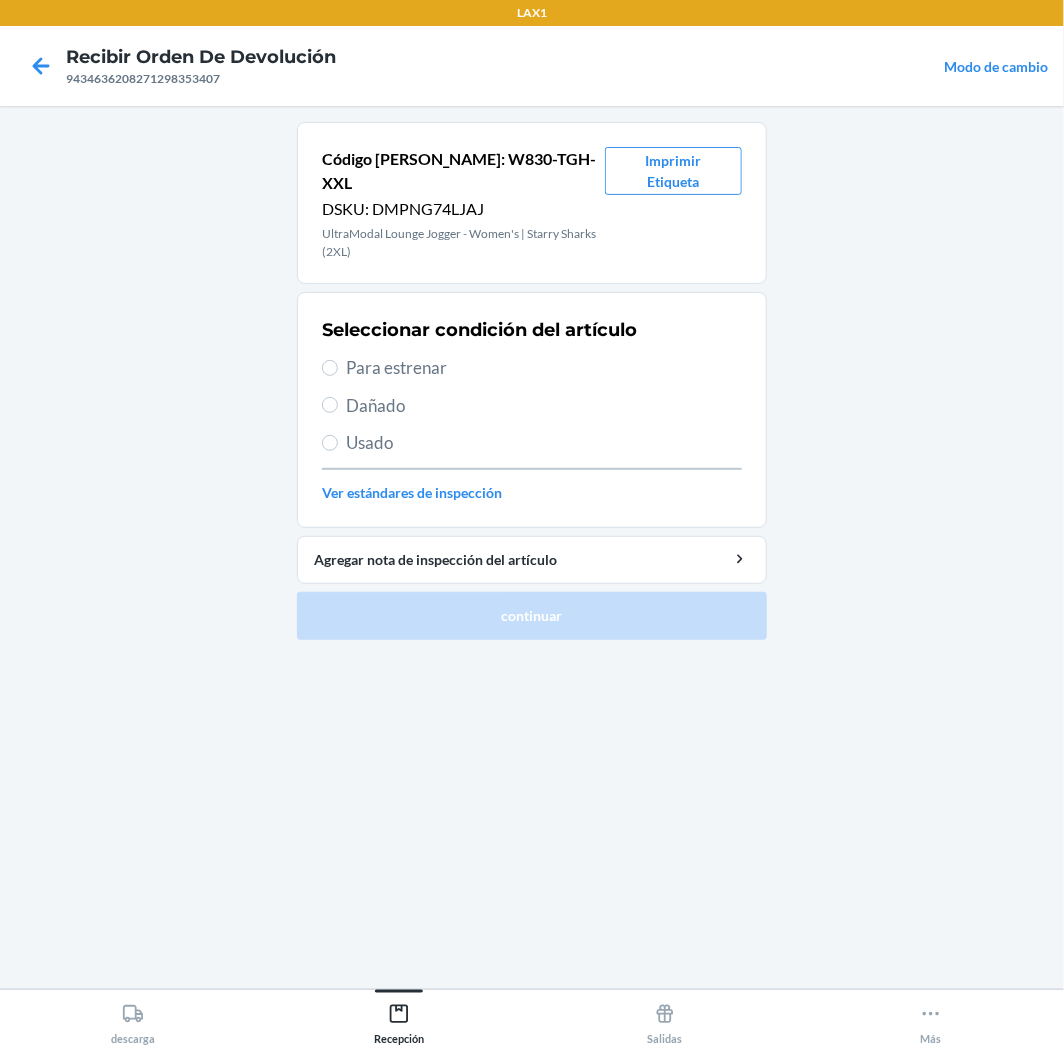 click on "Usado" at bounding box center [544, 443] 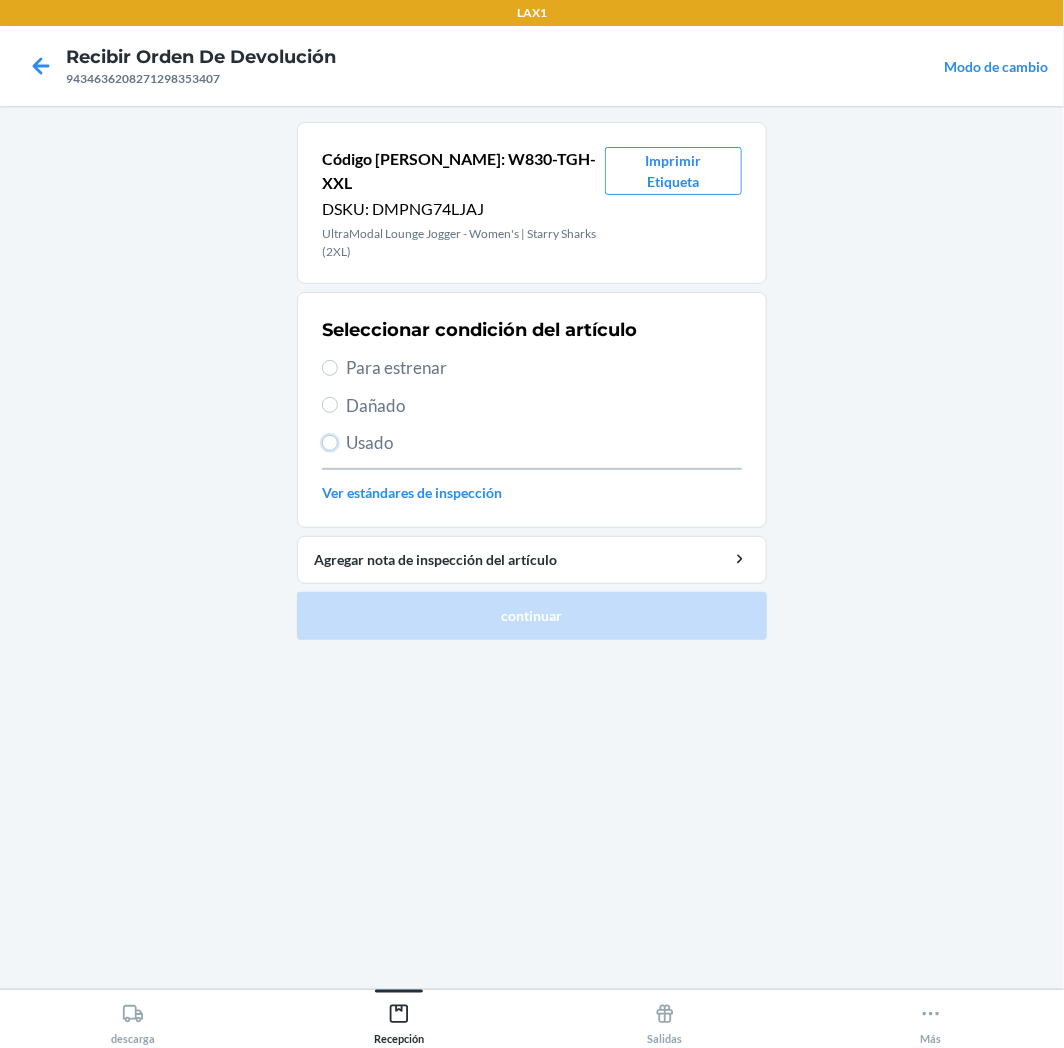 click on "Usado" at bounding box center [330, 443] 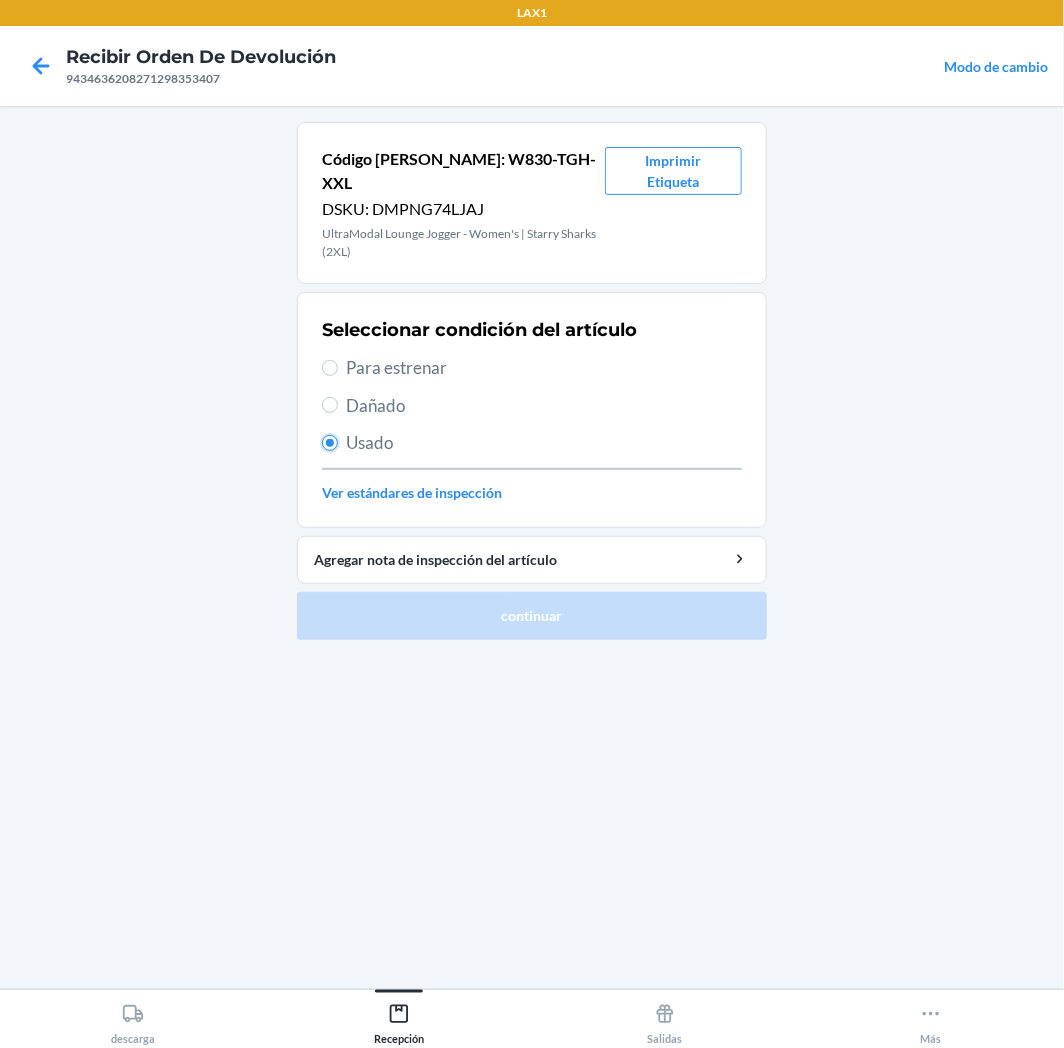 radio on "true" 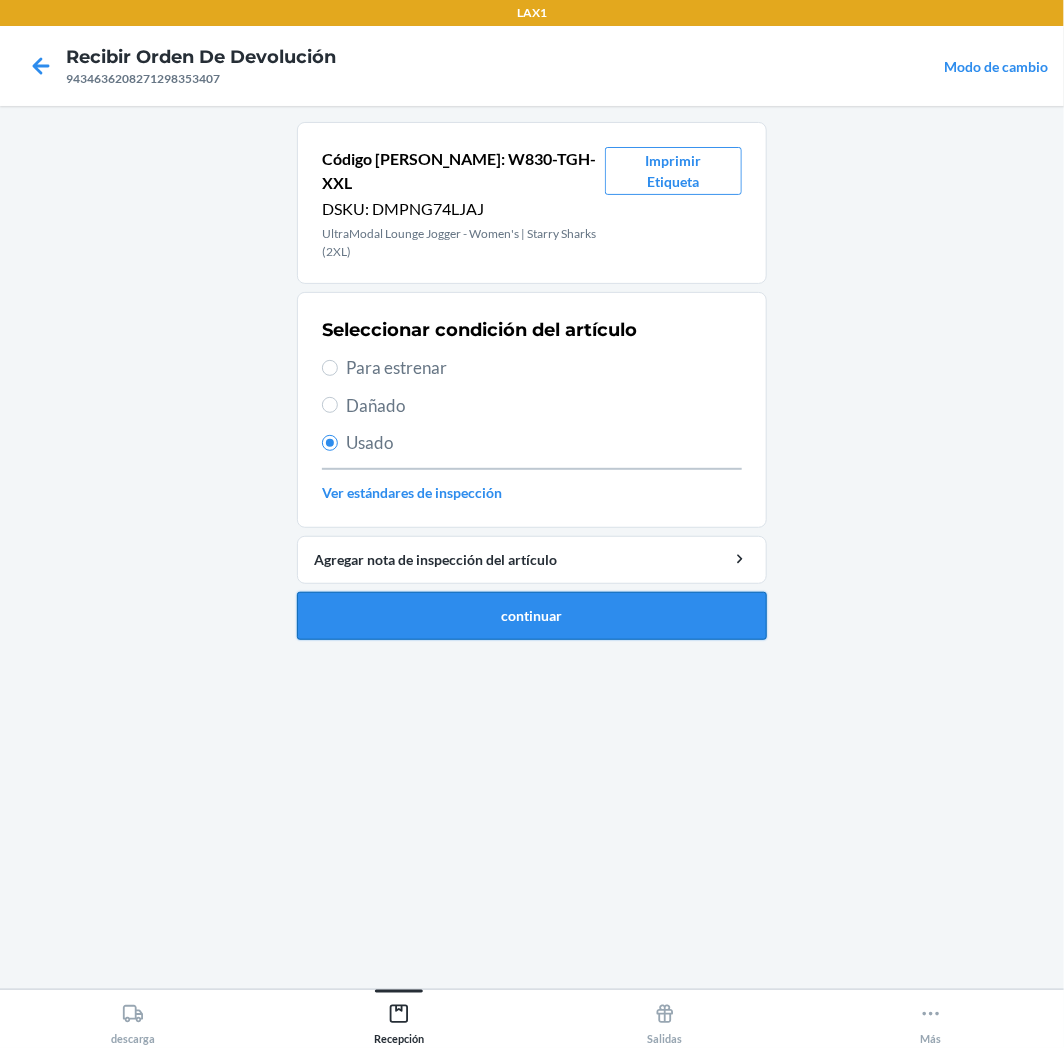click on "continuar" at bounding box center (532, 616) 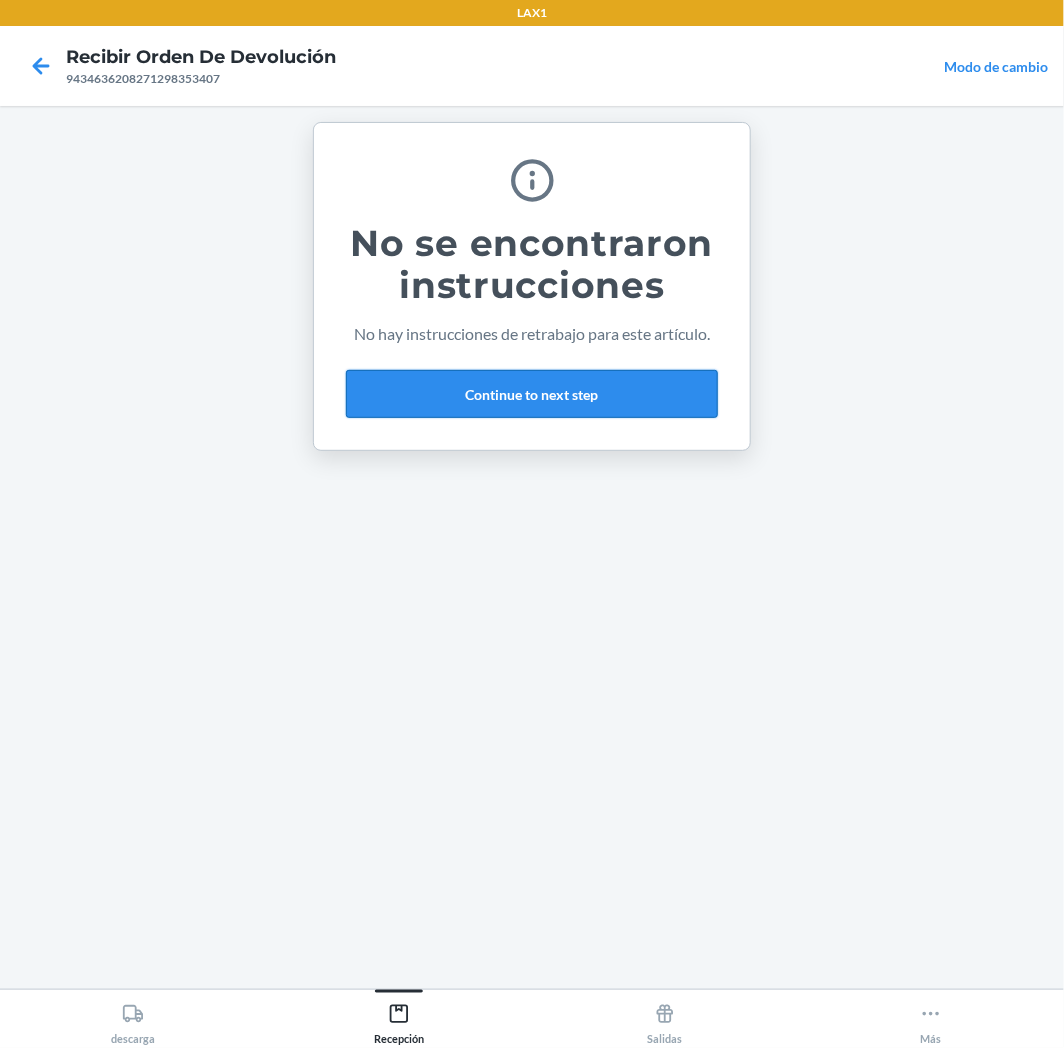 click on "Continue to next step" at bounding box center [532, 394] 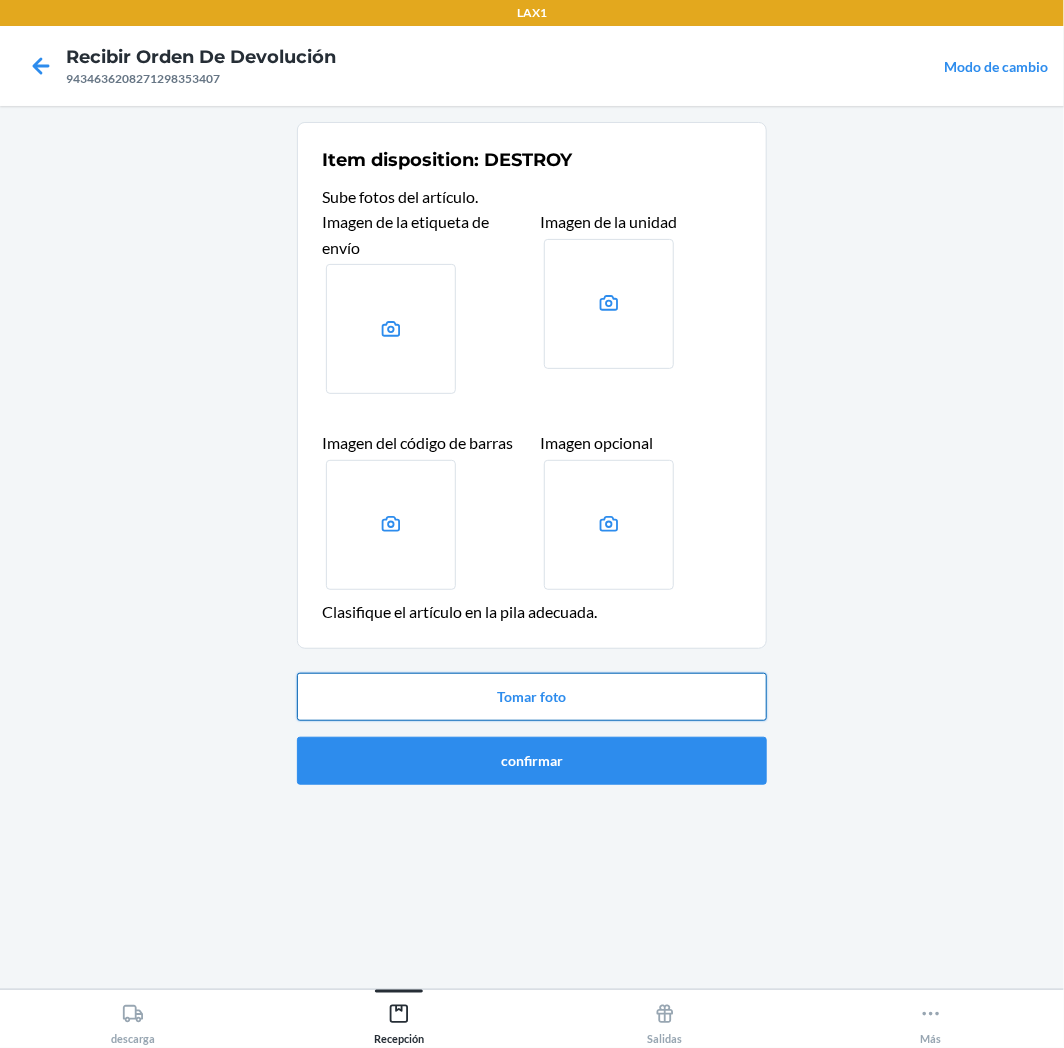 click on "Tomar foto" at bounding box center (532, 697) 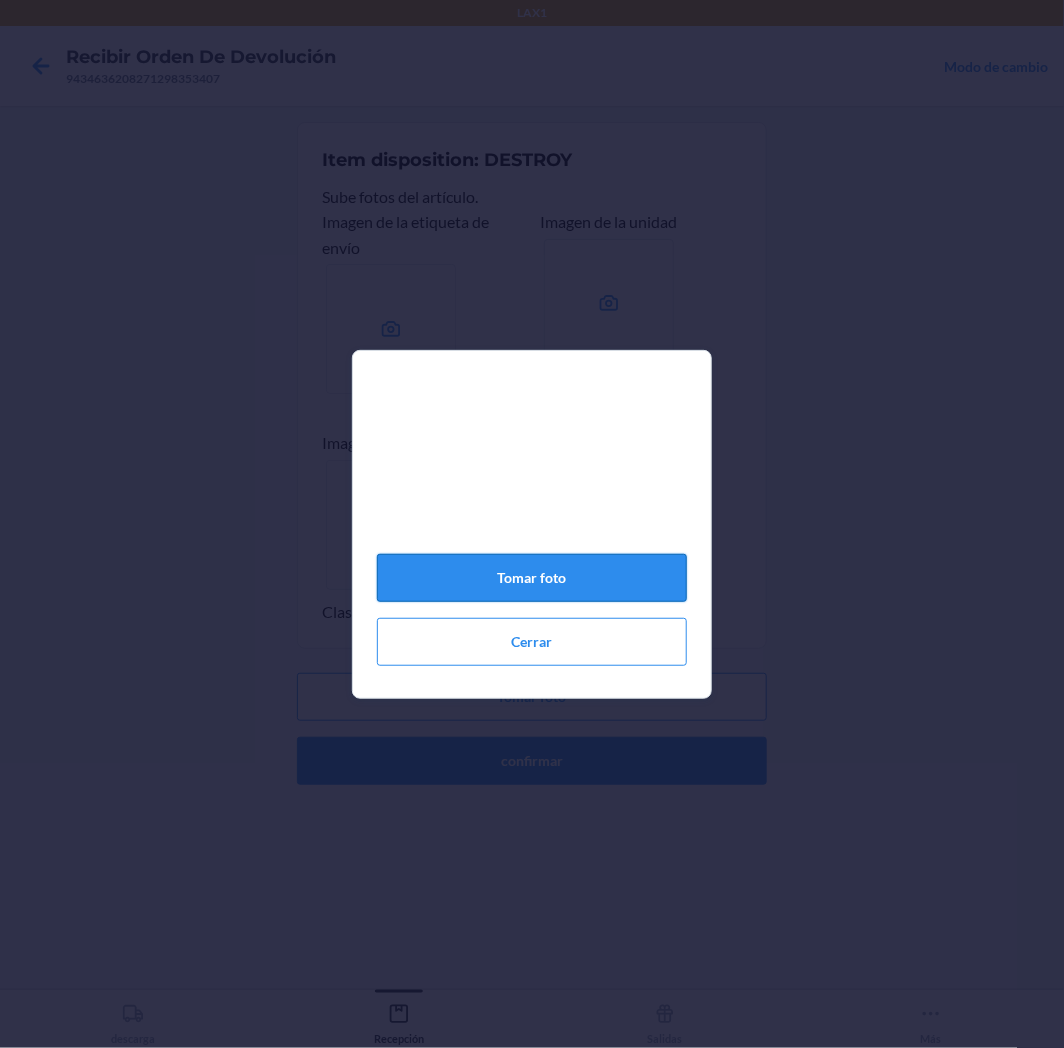 click on "Tomar foto" 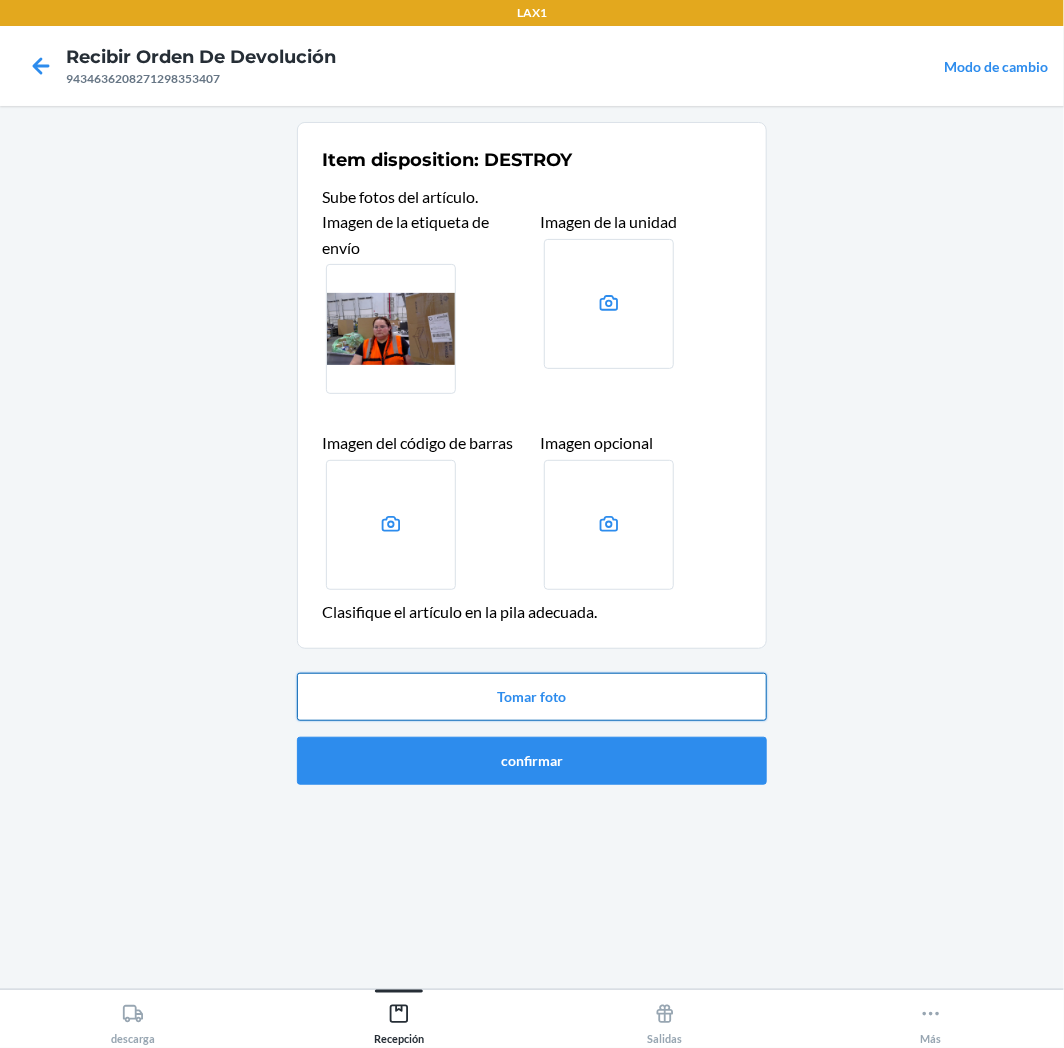 click on "Tomar foto" at bounding box center [532, 697] 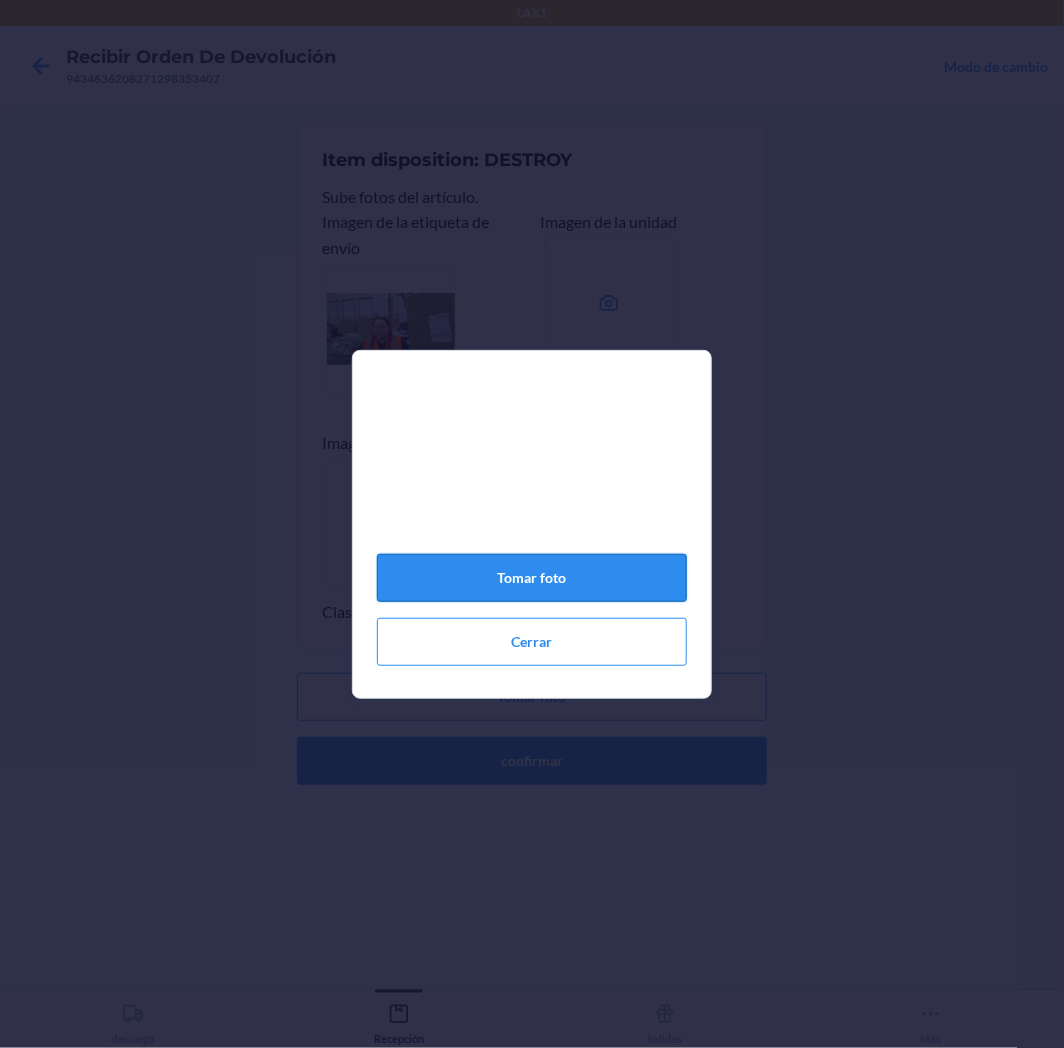 click on "Tomar foto" 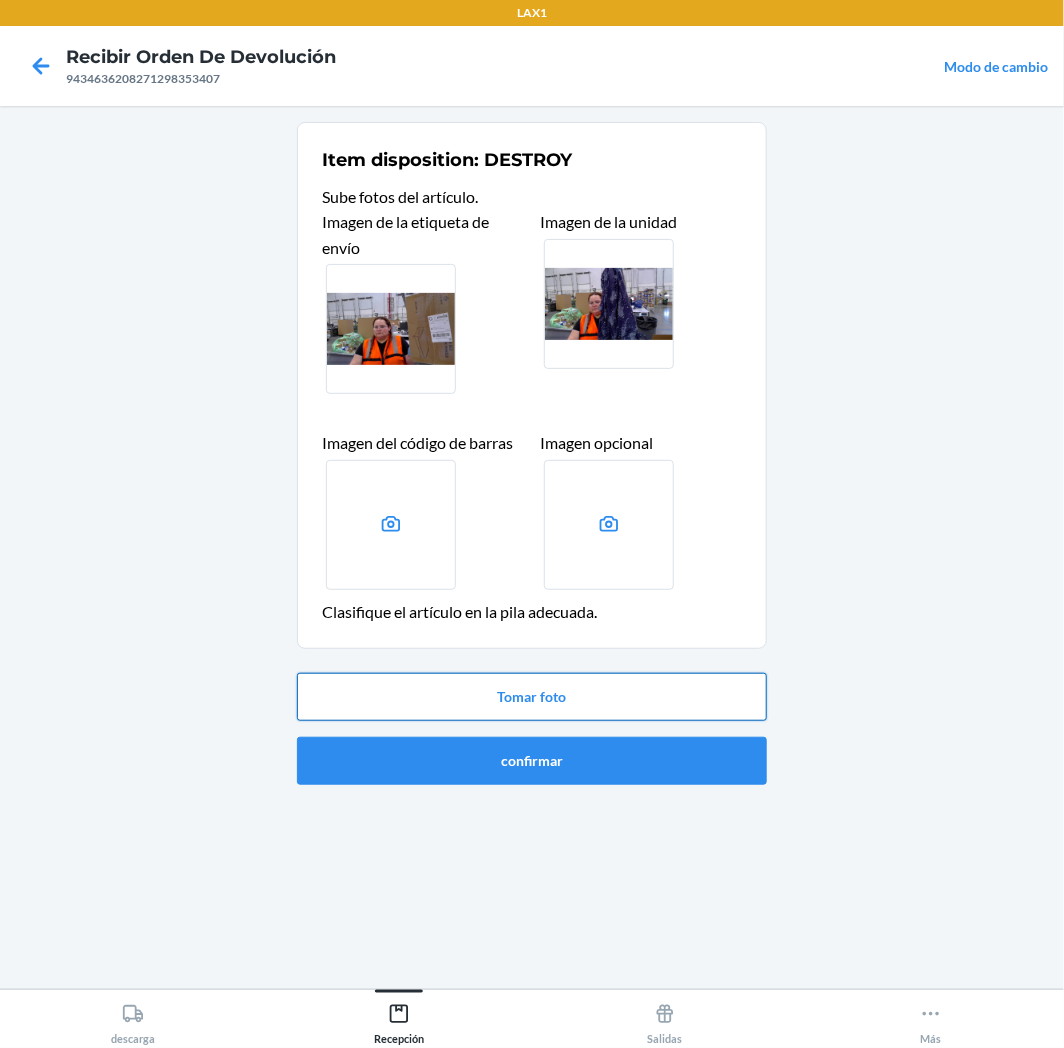 click on "Tomar foto" at bounding box center (532, 697) 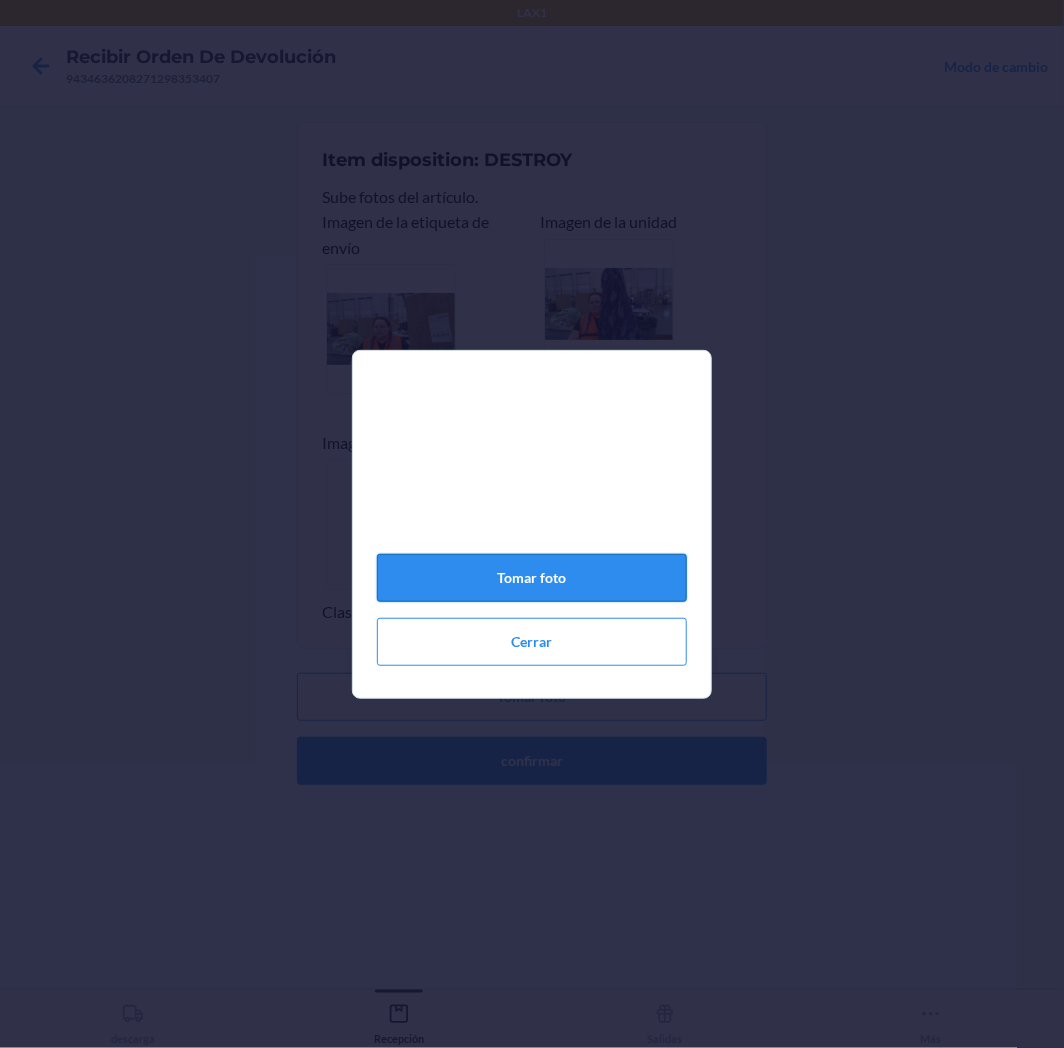 click on "Tomar foto" 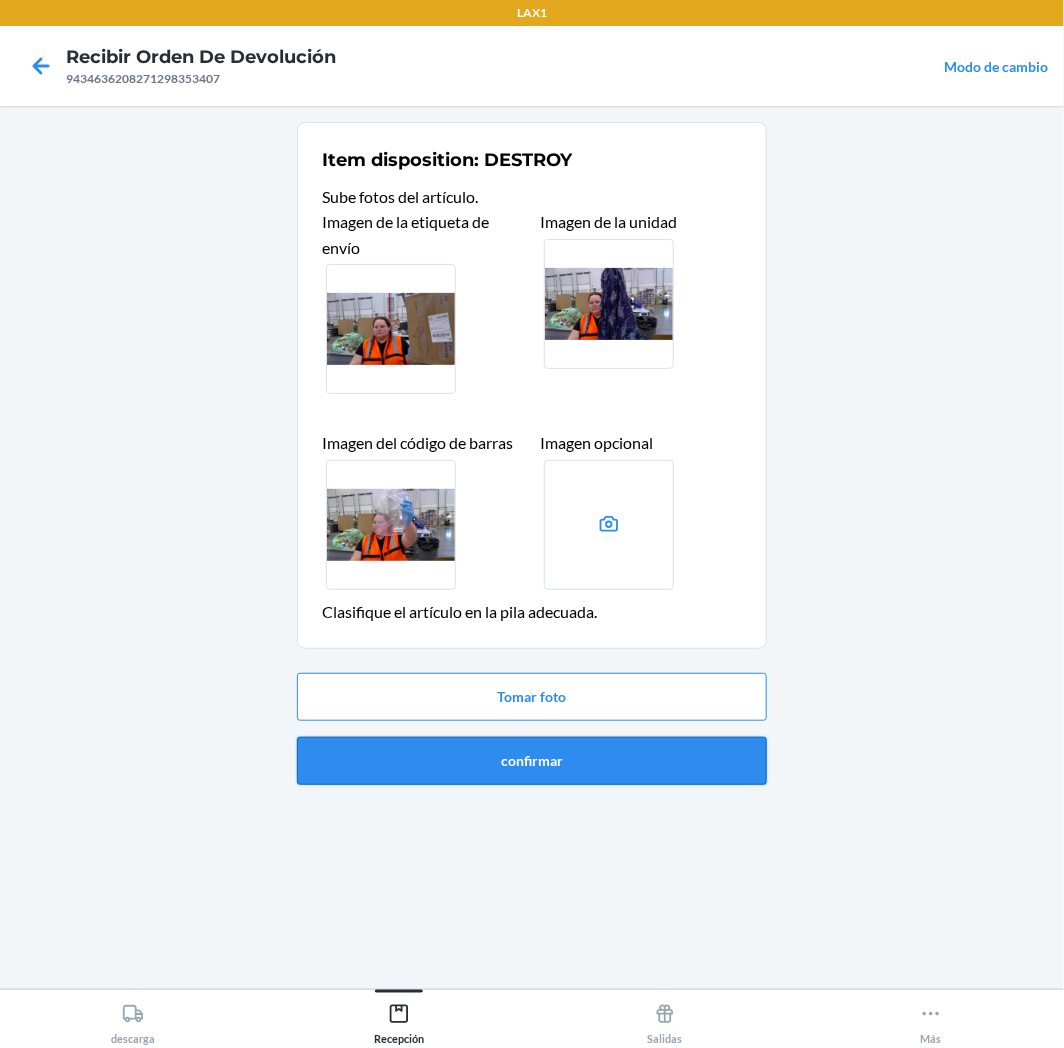 click on "confirmar" at bounding box center (532, 761) 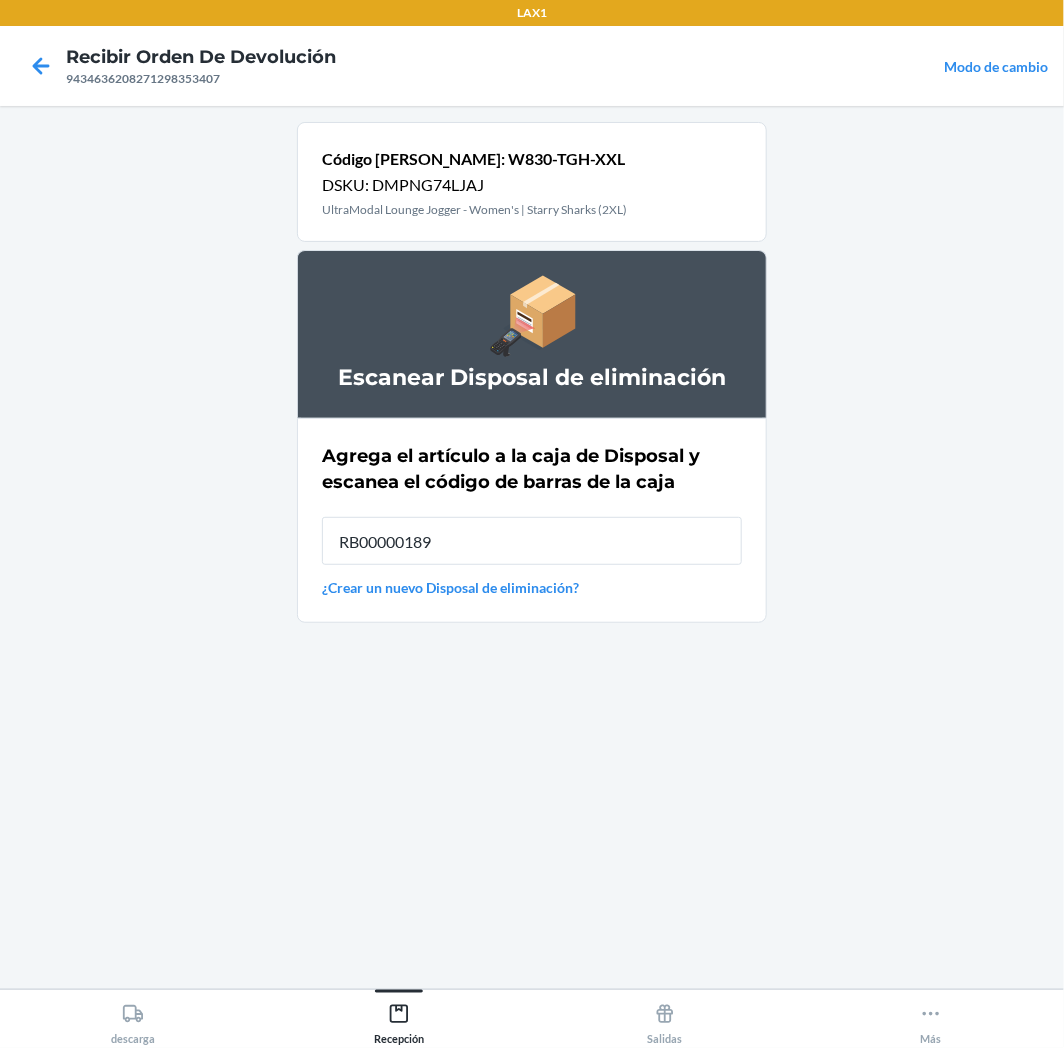 type on "RB00000189K" 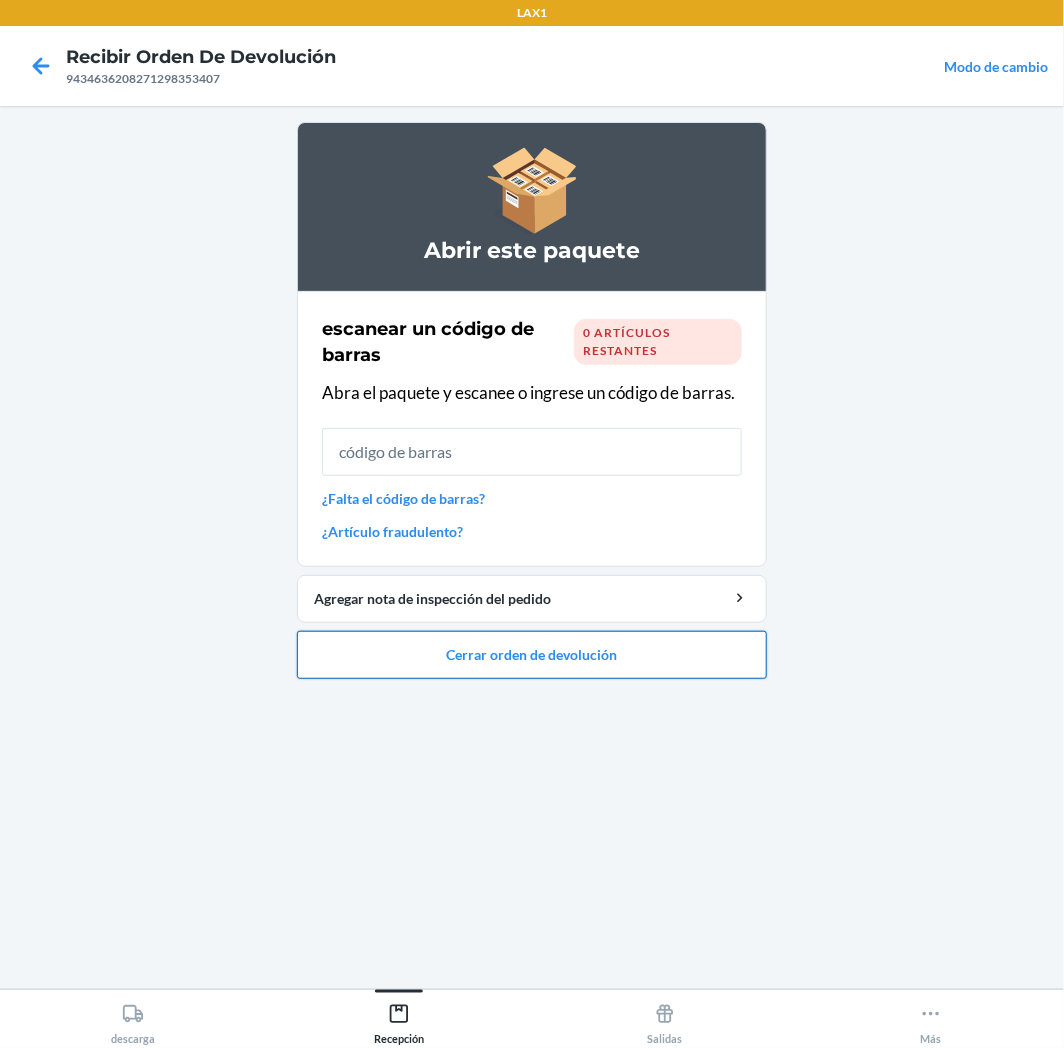 click on "Cerrar orden de devolución" at bounding box center [532, 655] 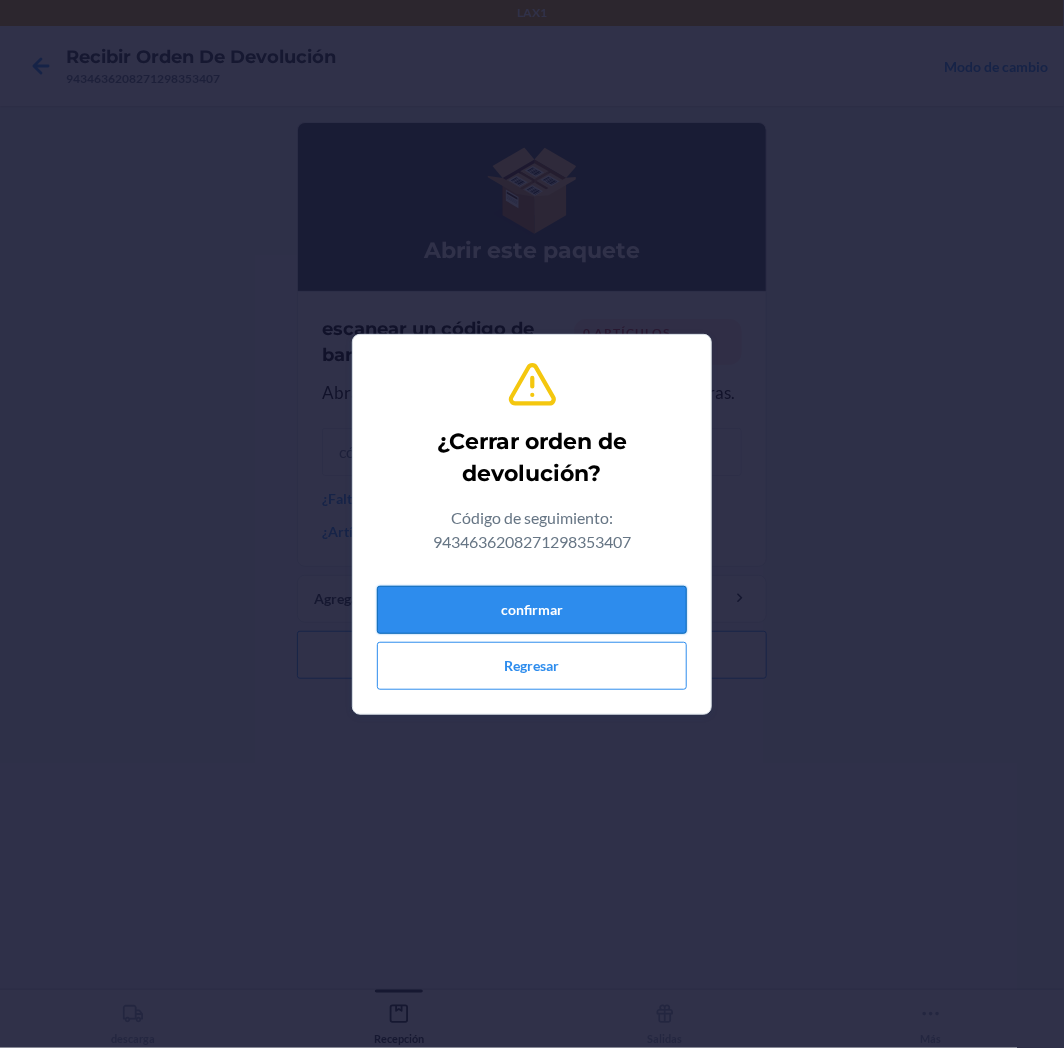 click on "confirmar" at bounding box center (532, 610) 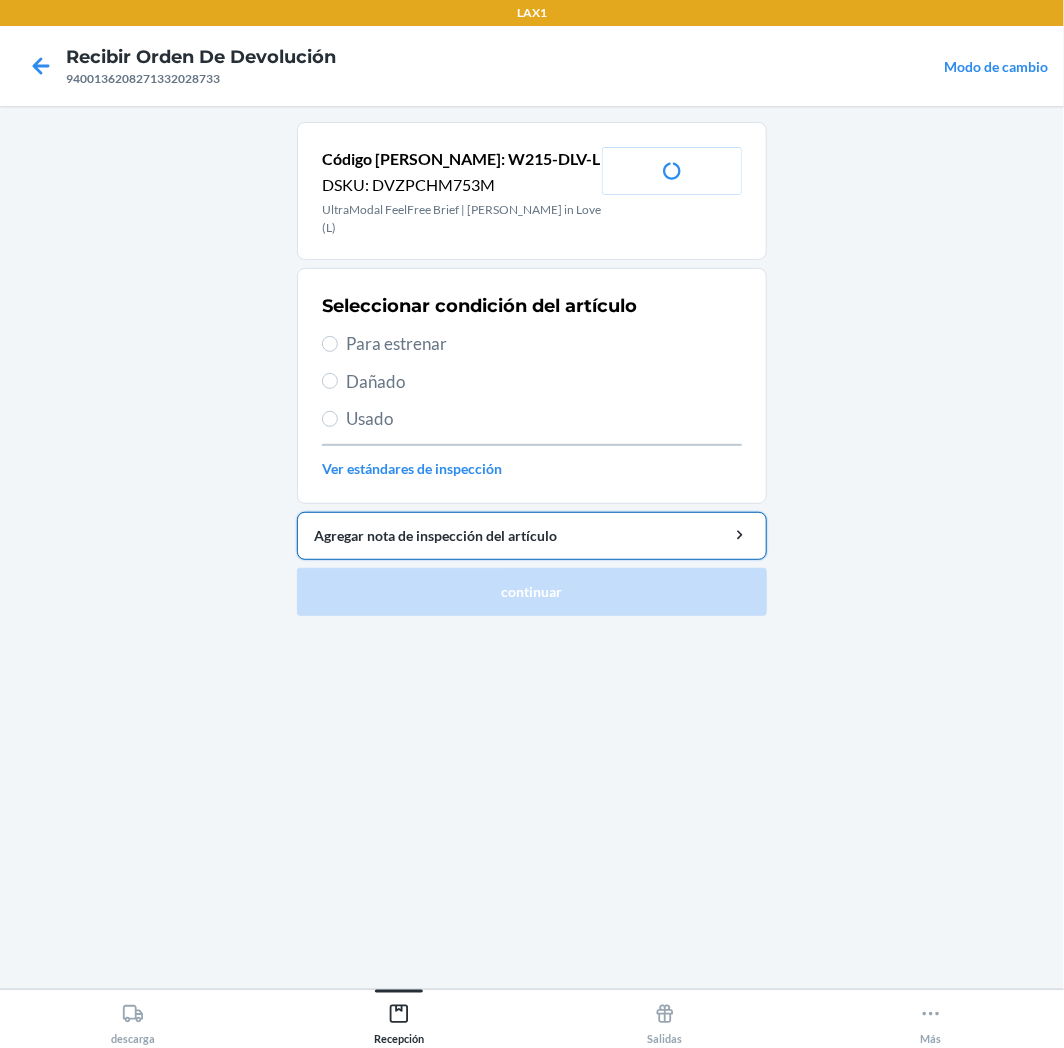 click on "Agregar nota de inspección del artículo" at bounding box center [532, 535] 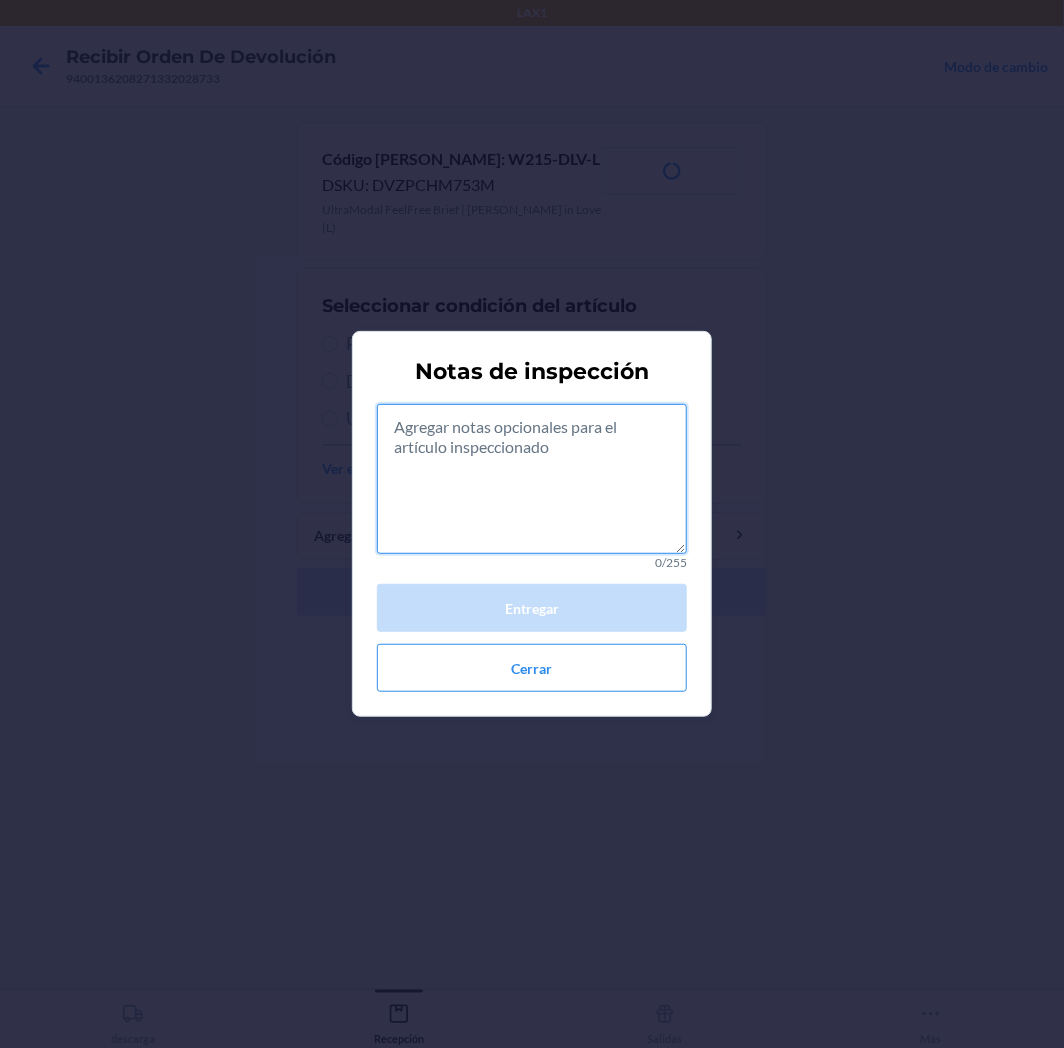 click at bounding box center (532, 479) 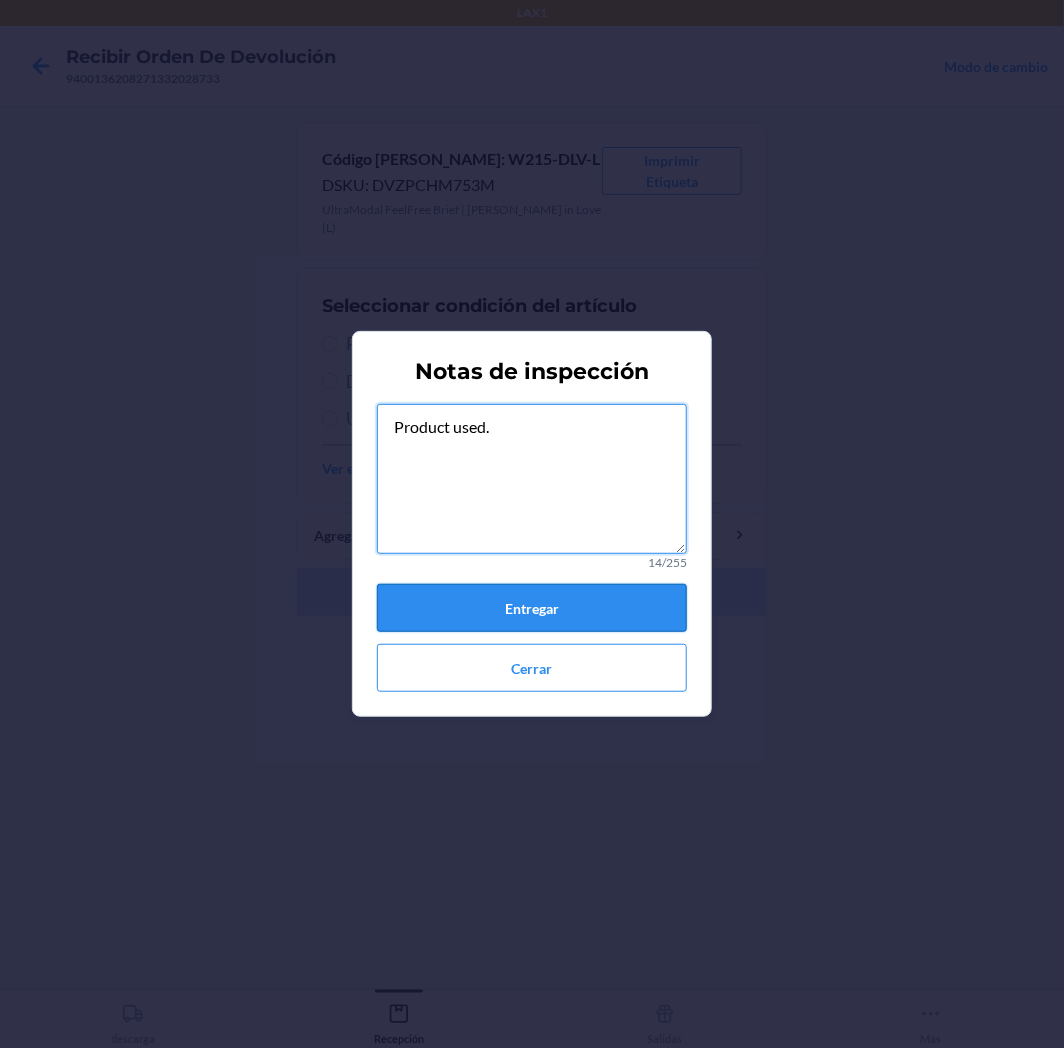 type on "Product used." 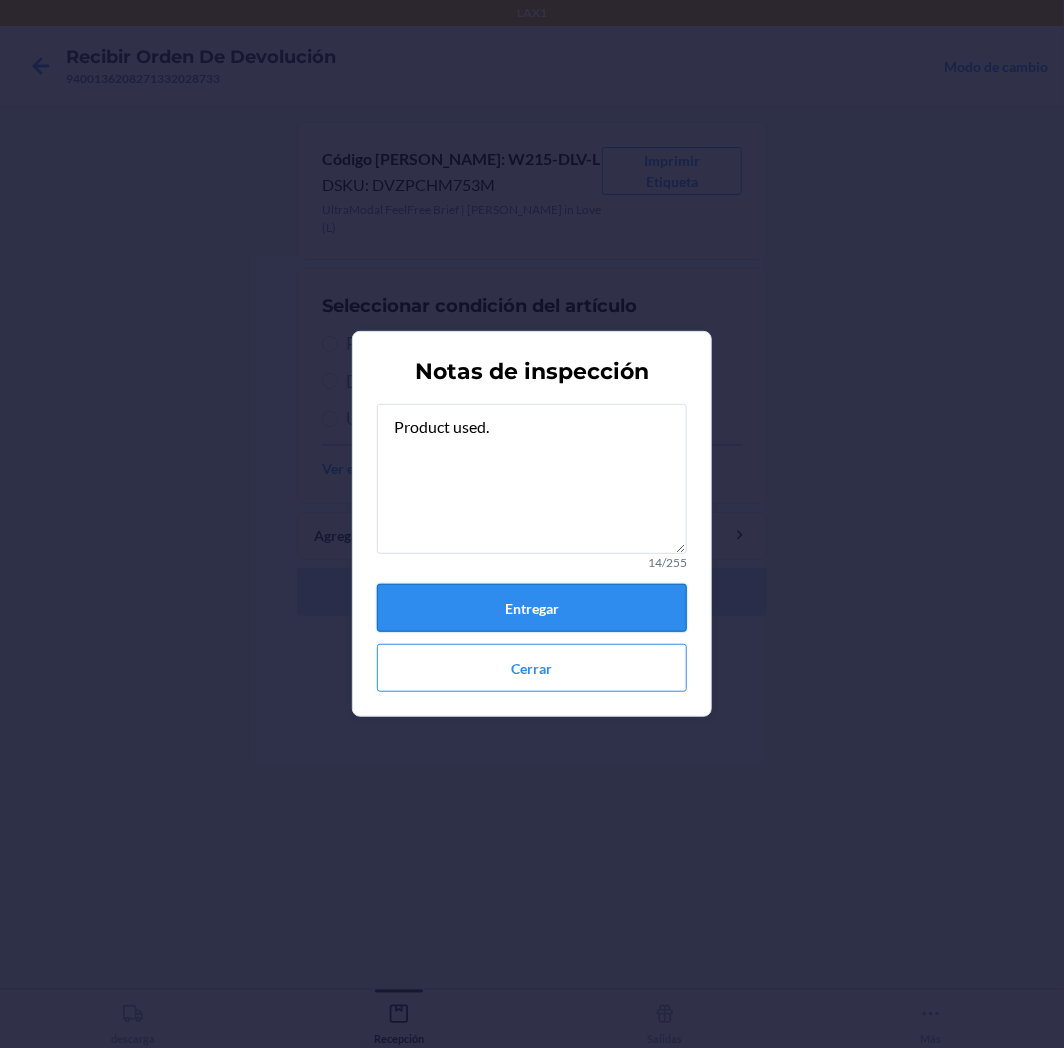 click on "Entregar" at bounding box center (532, 608) 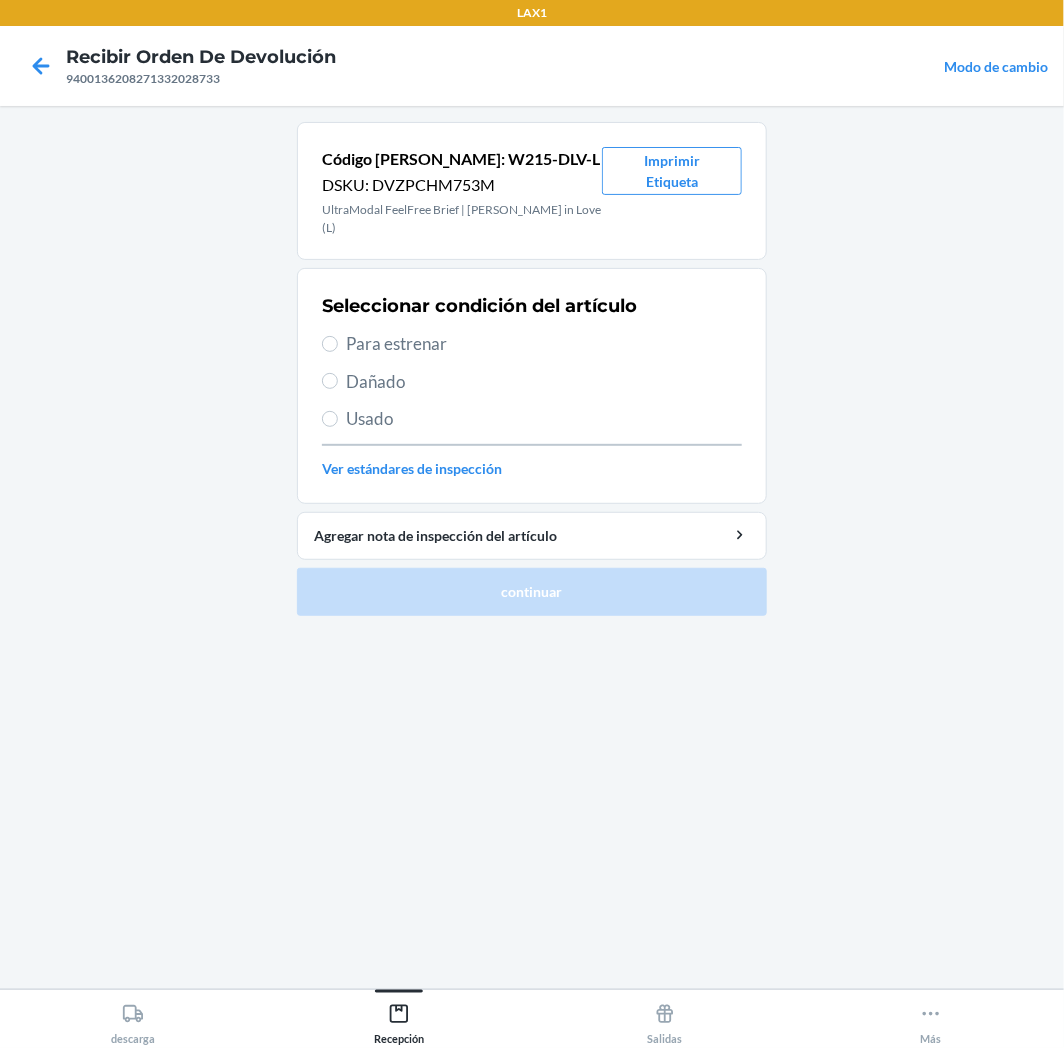 click on "Usado" at bounding box center [544, 419] 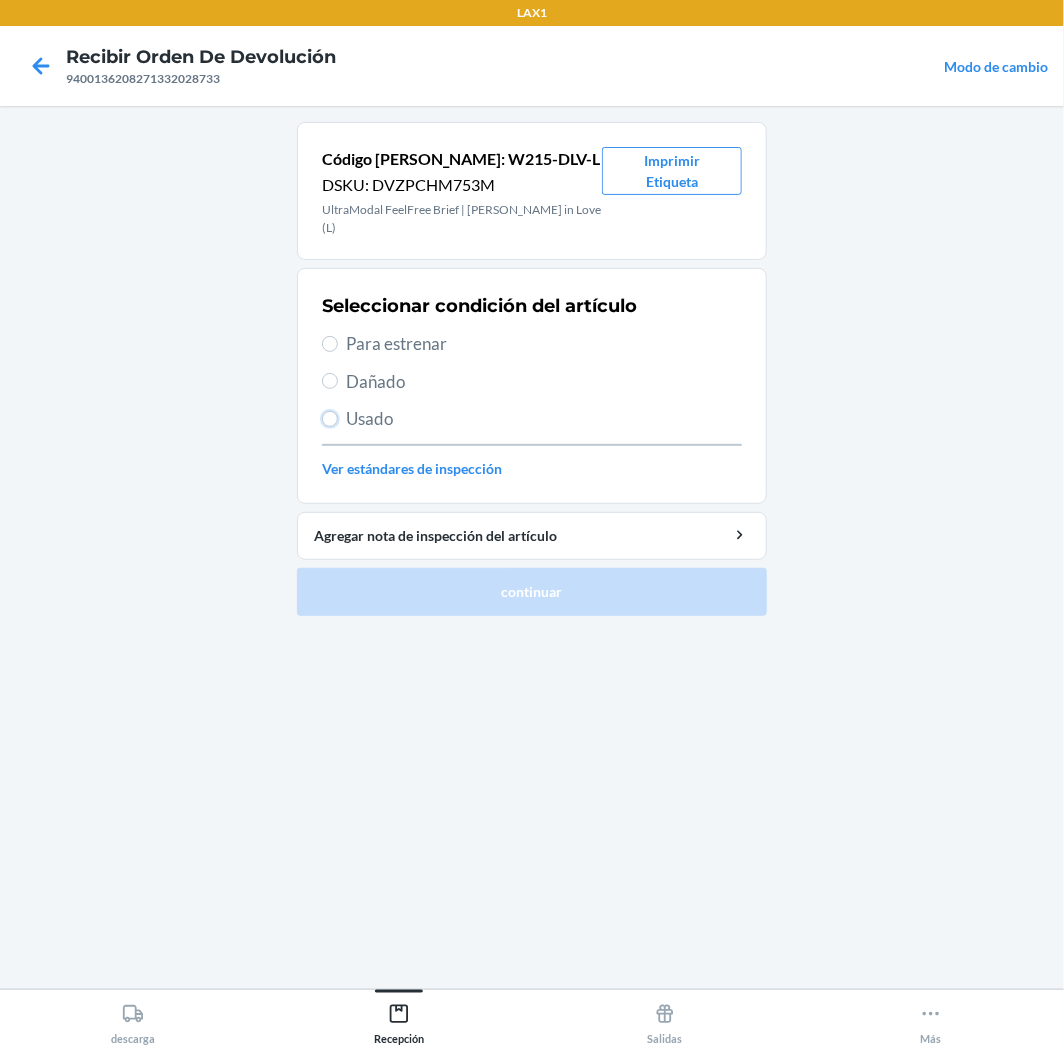click on "Usado" at bounding box center (330, 419) 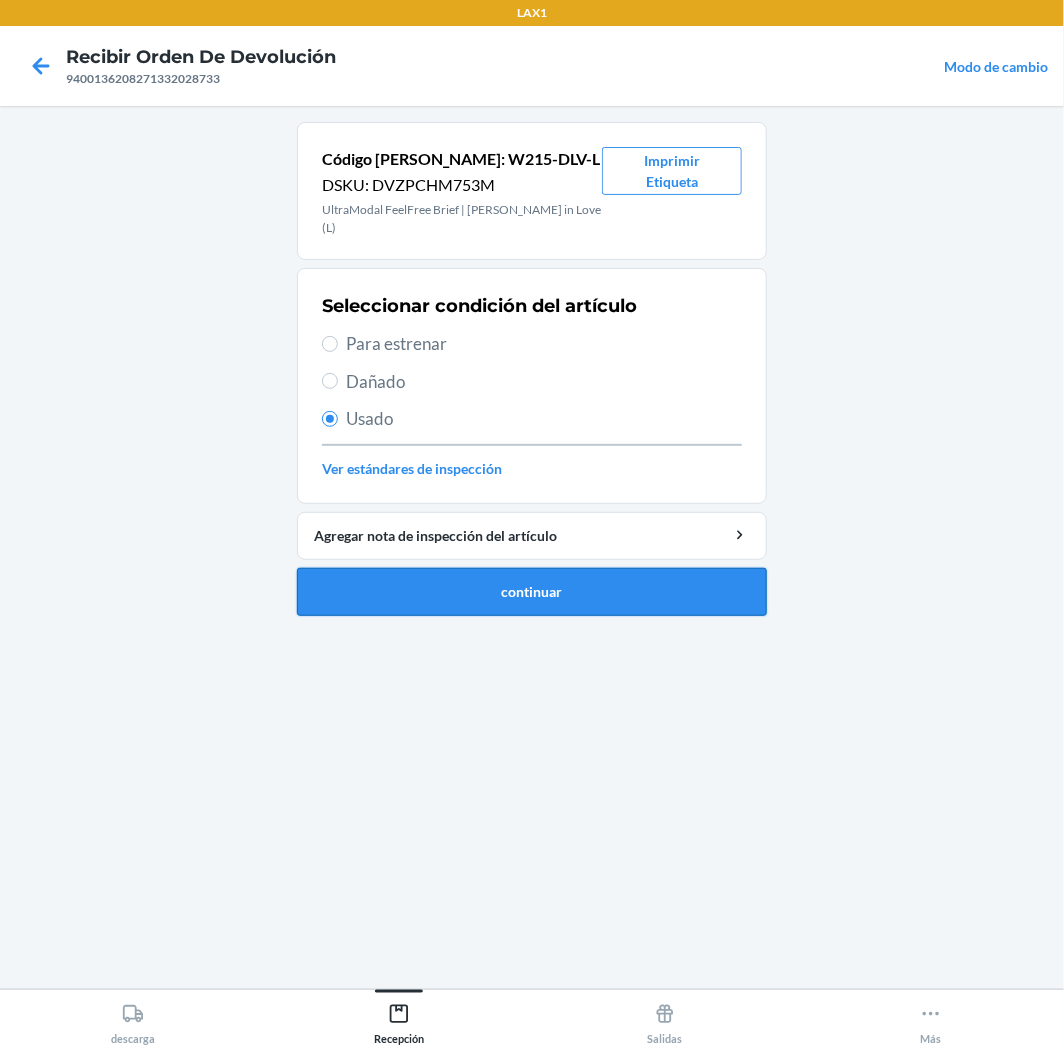click on "continuar" at bounding box center [532, 592] 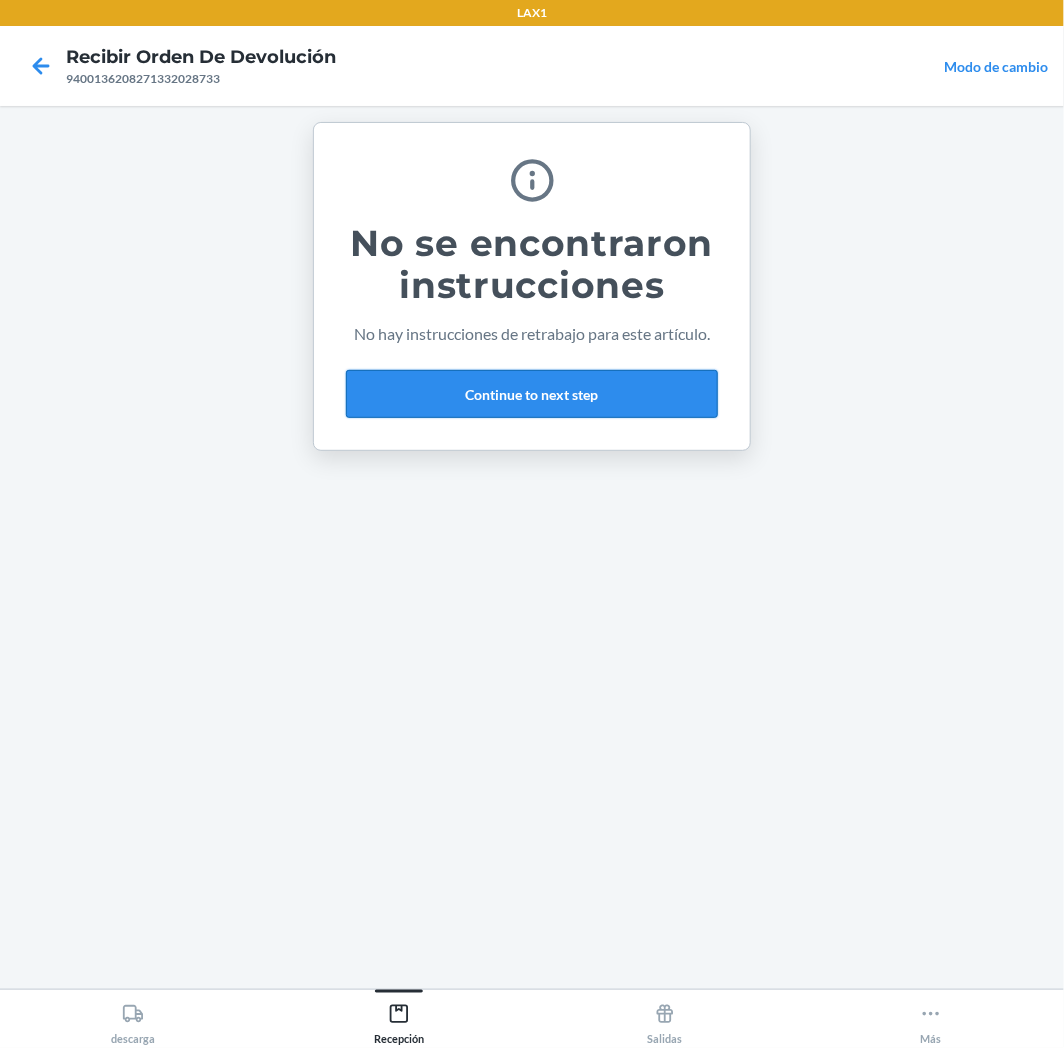 click on "Continue to next step" at bounding box center (532, 394) 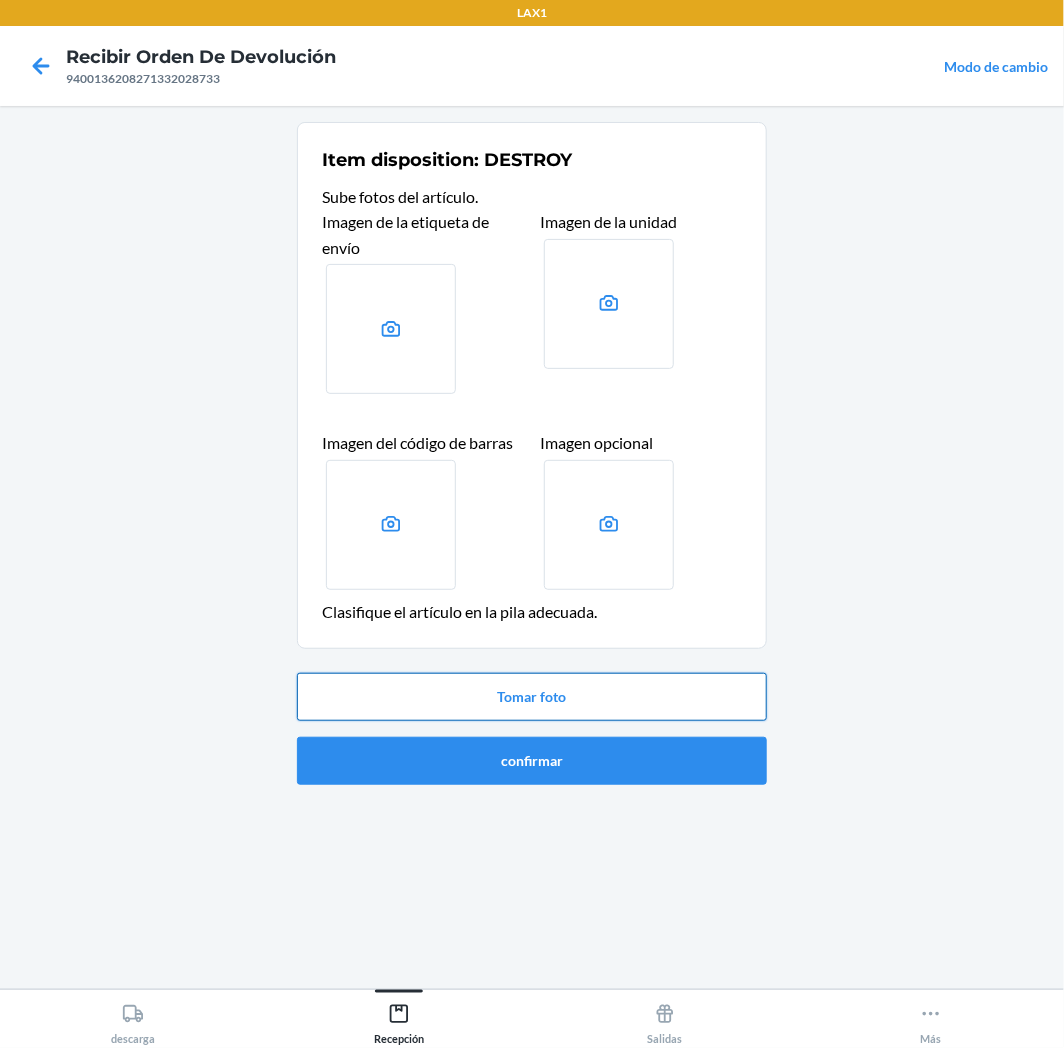 click on "Tomar foto" at bounding box center (532, 697) 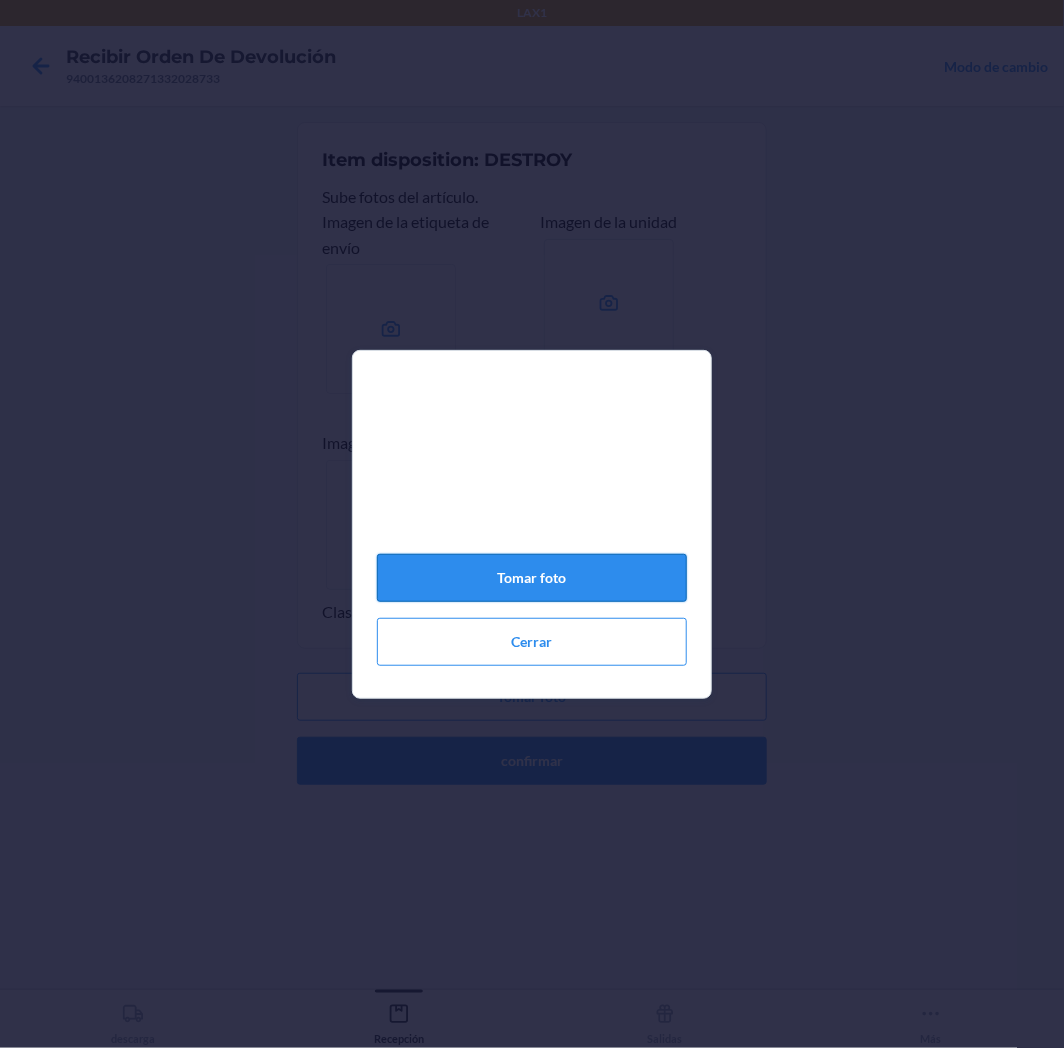 click on "Tomar foto" 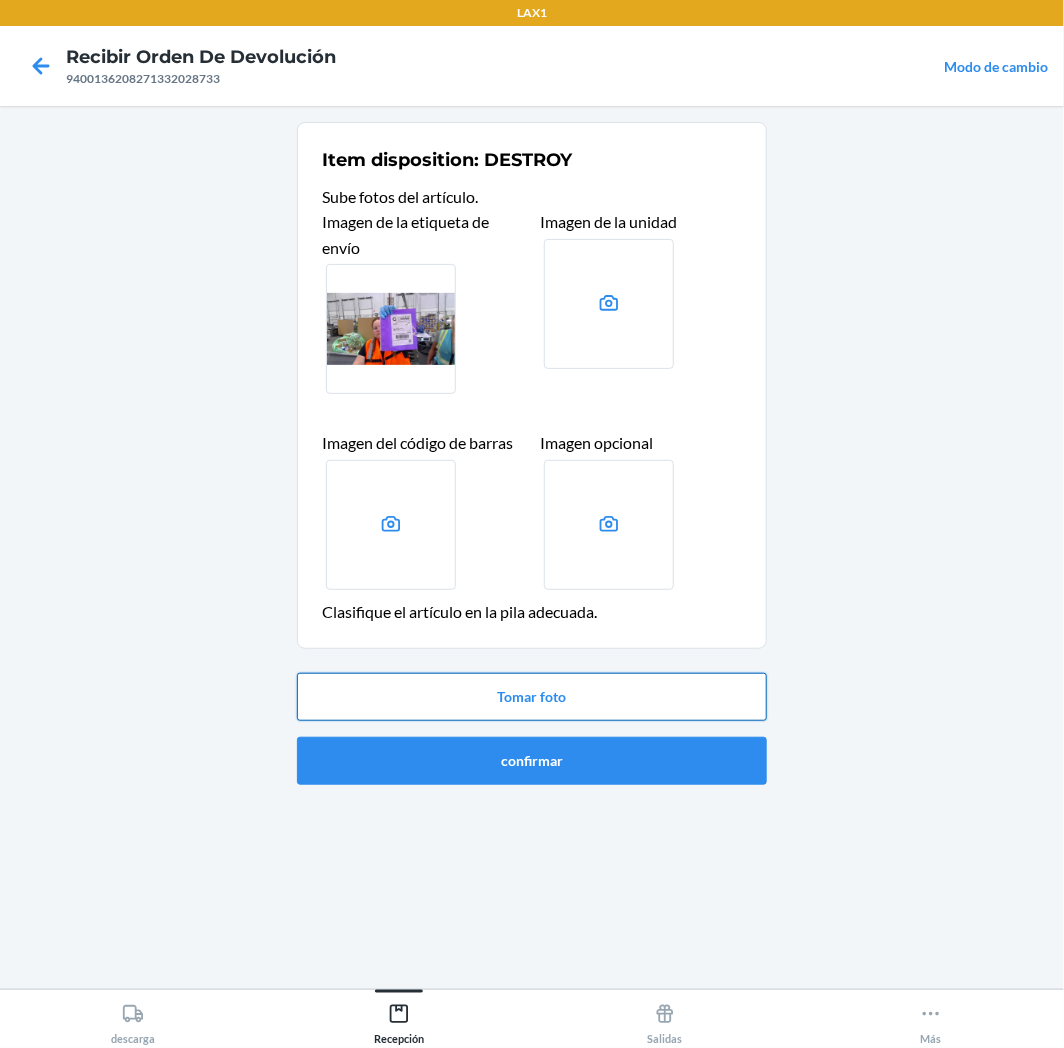 click on "Tomar foto" at bounding box center (532, 697) 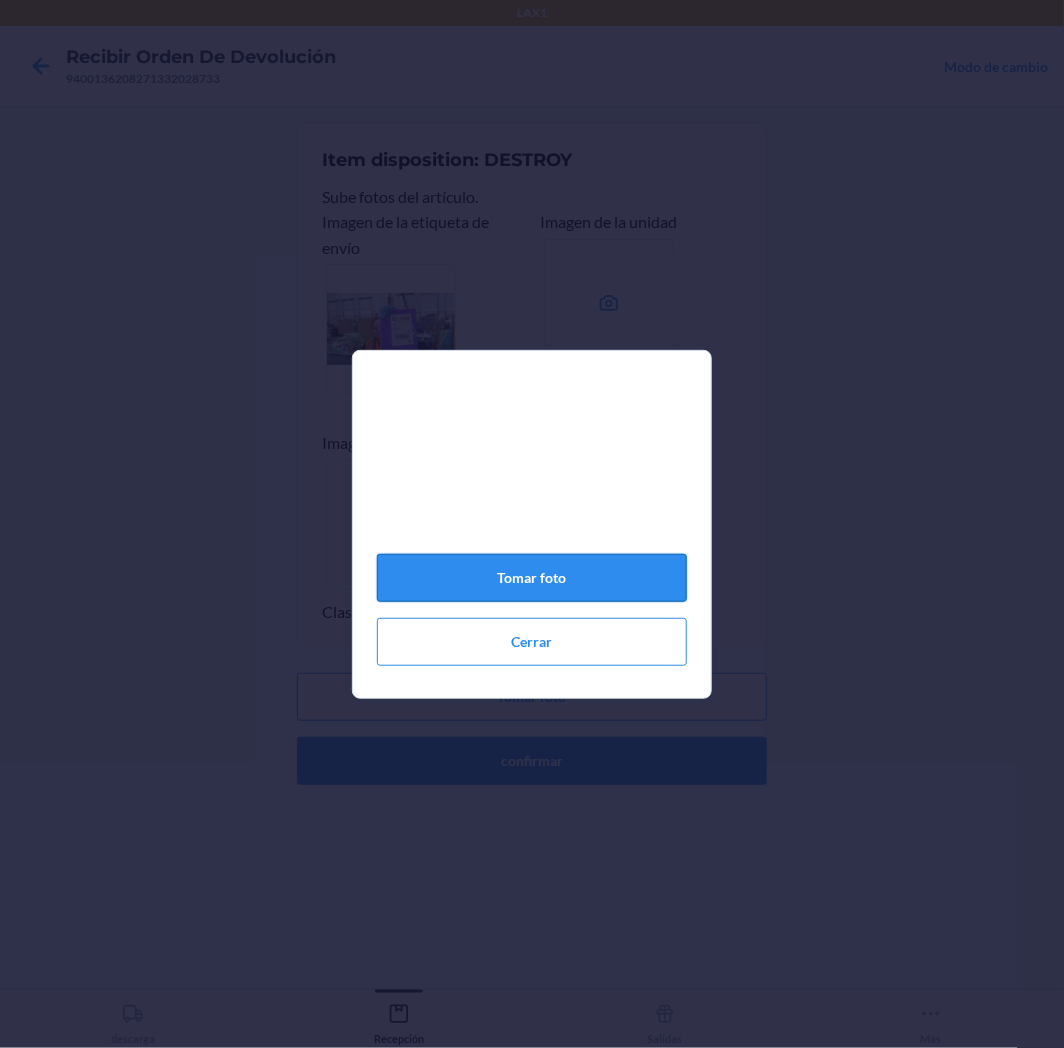 click on "Tomar foto" 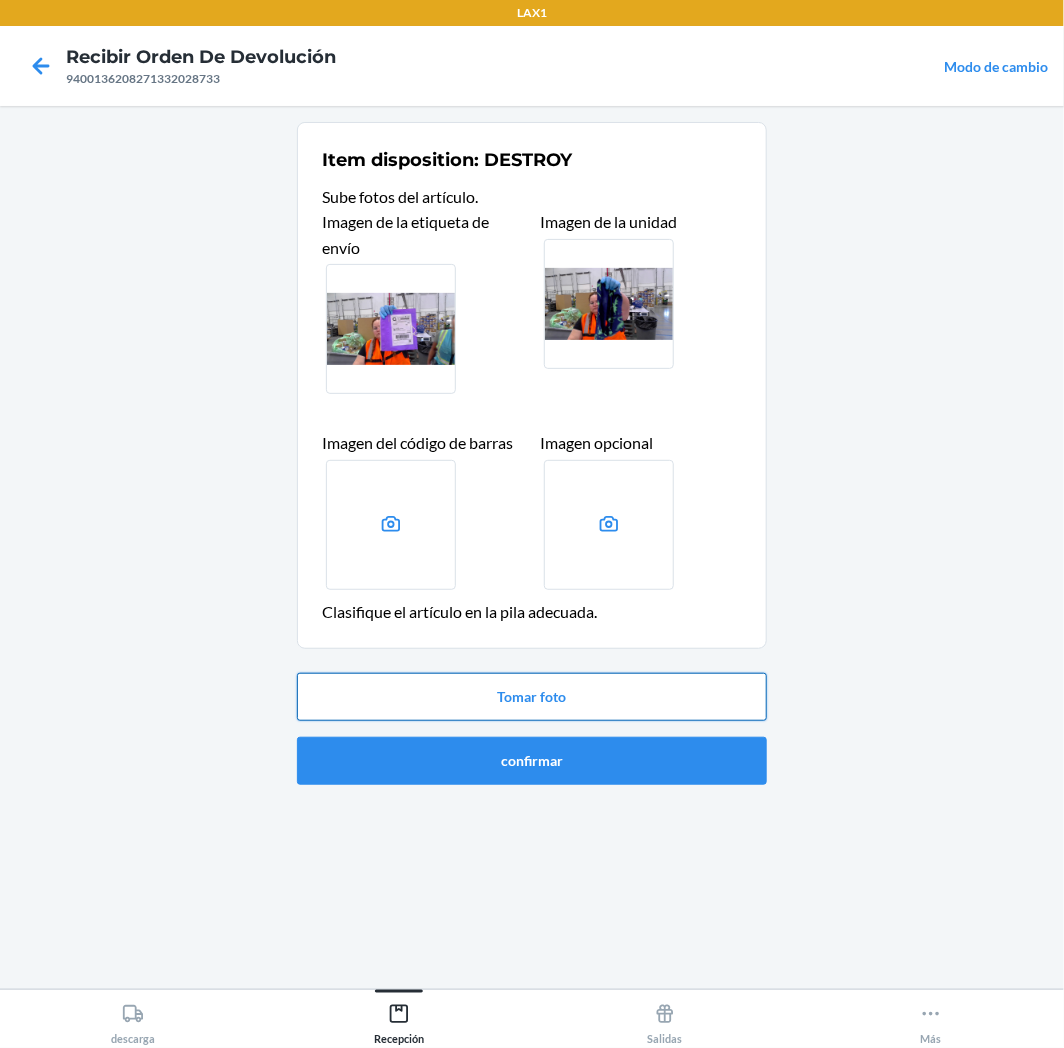 click on "Tomar foto" at bounding box center [532, 697] 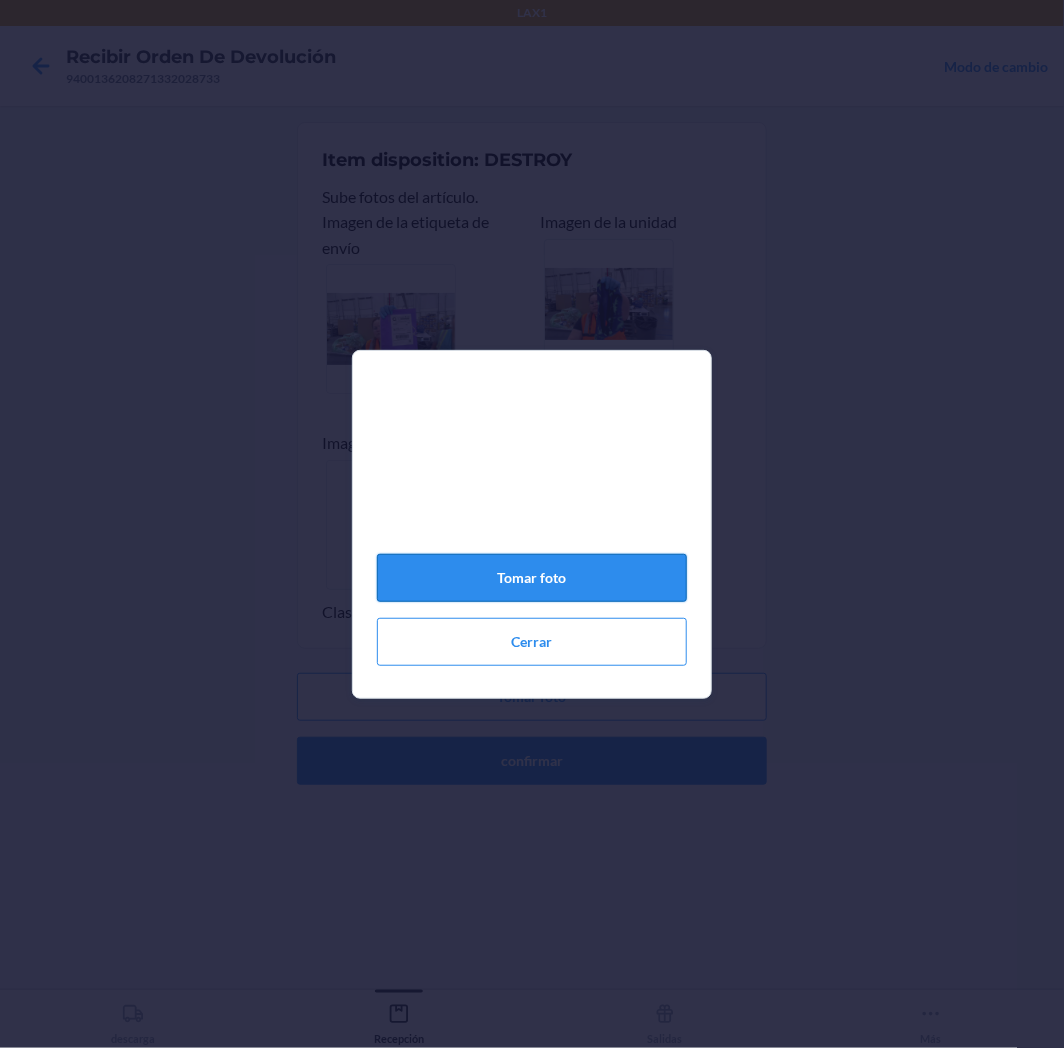click on "Tomar foto" 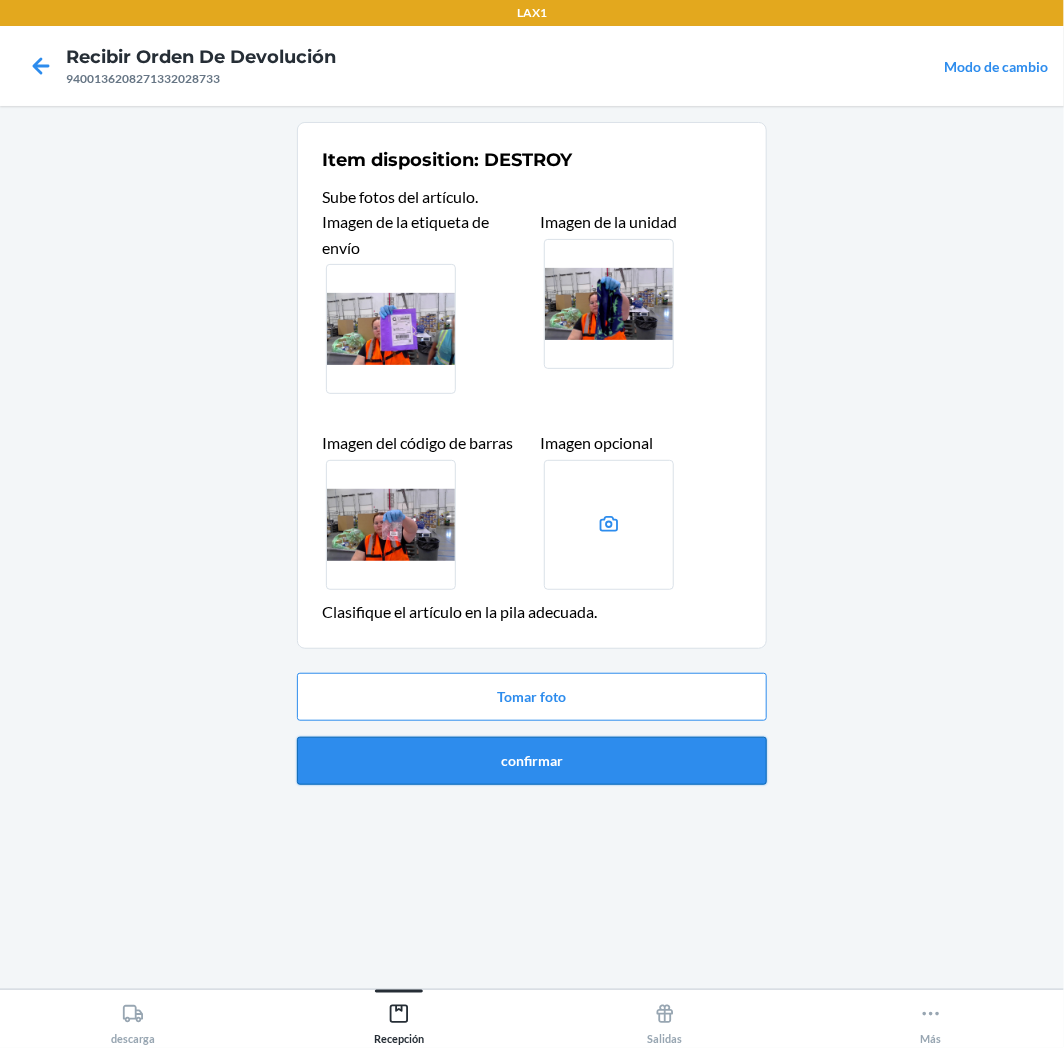 click on "confirmar" at bounding box center [532, 761] 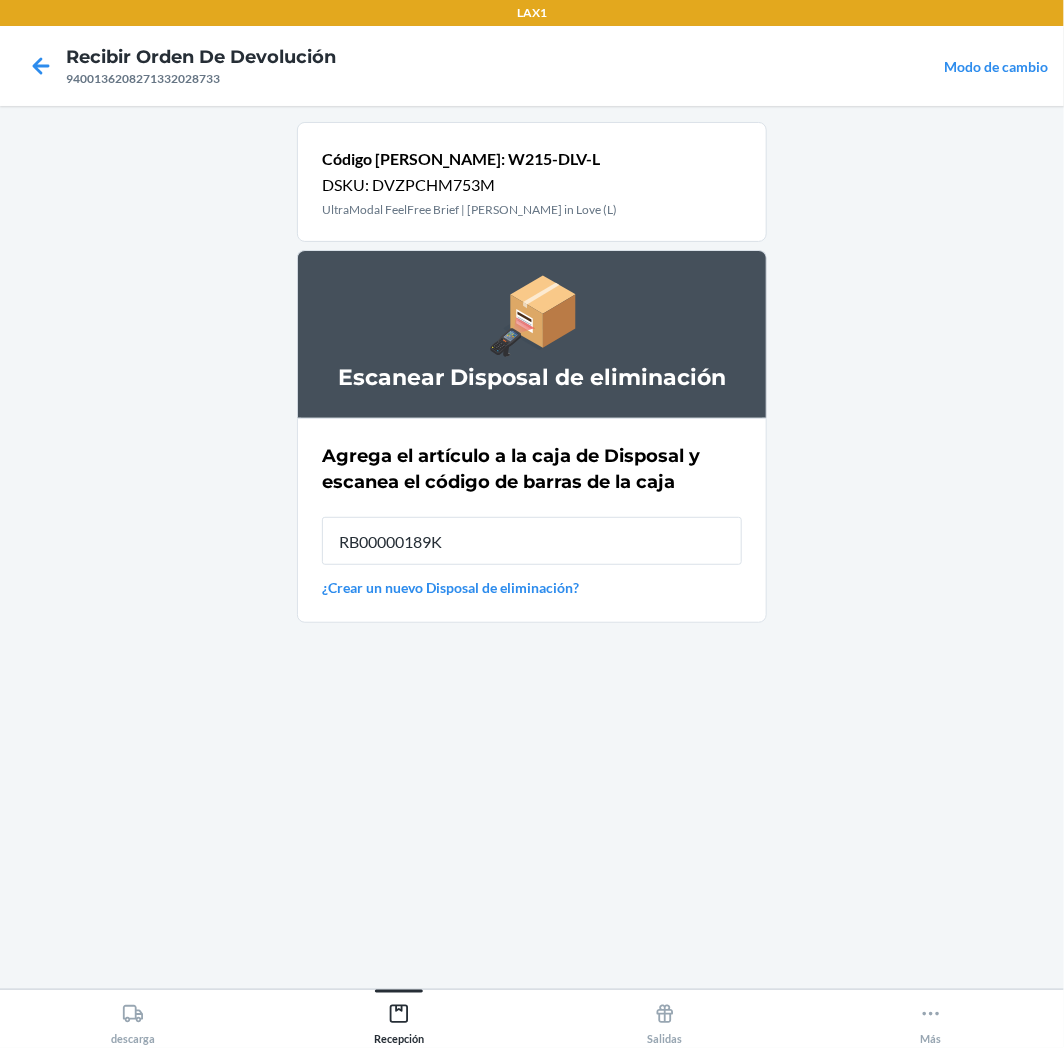 type on "RB00000189K" 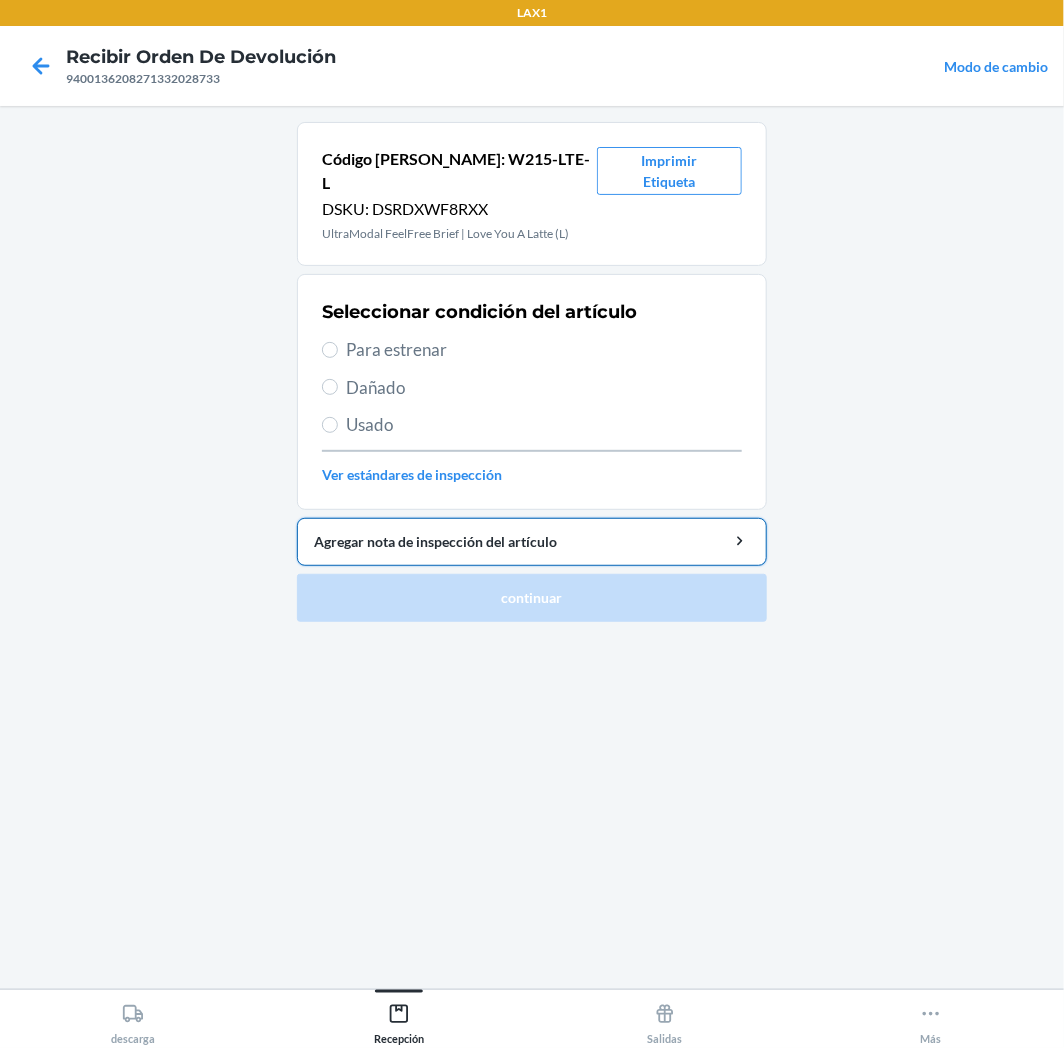 click on "Agregar nota de inspección del artículo" at bounding box center [532, 541] 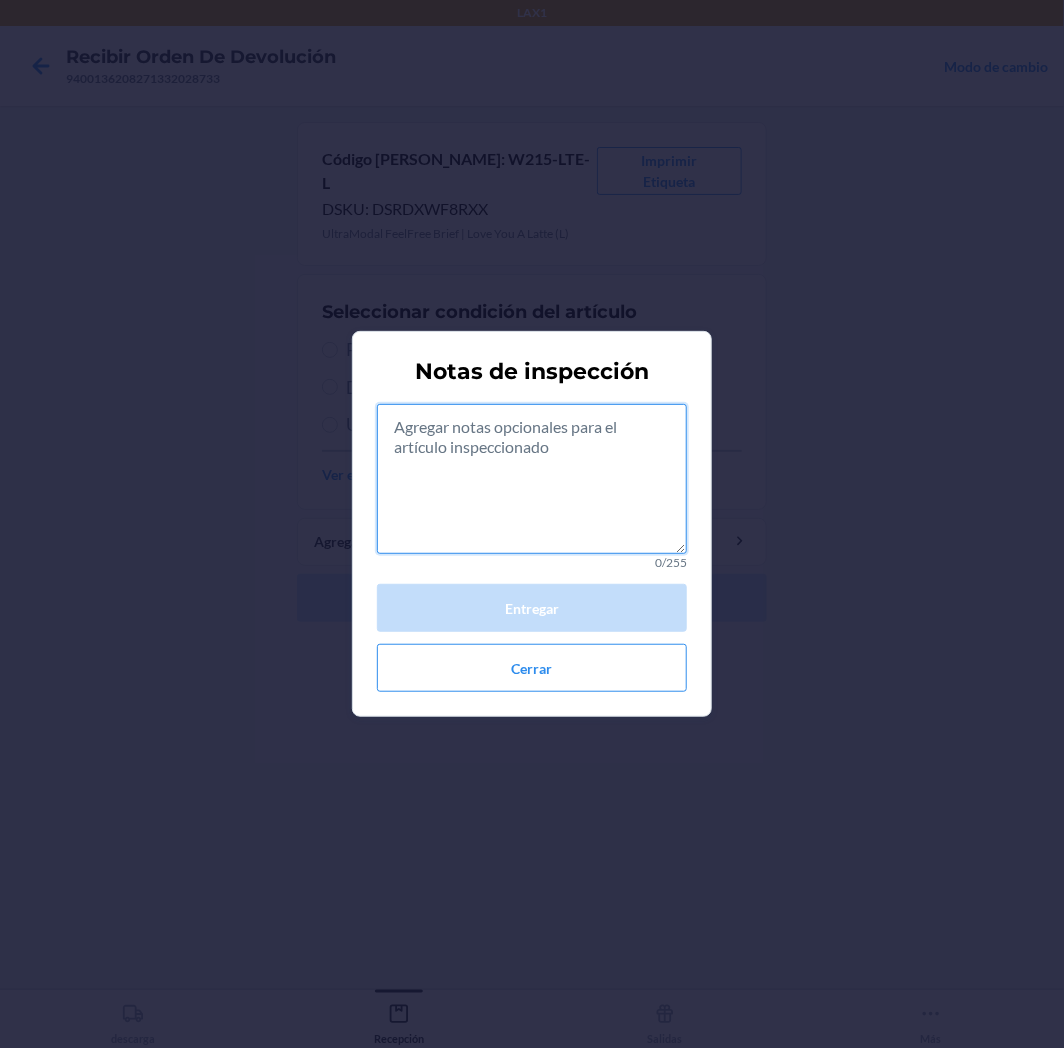 click at bounding box center [532, 479] 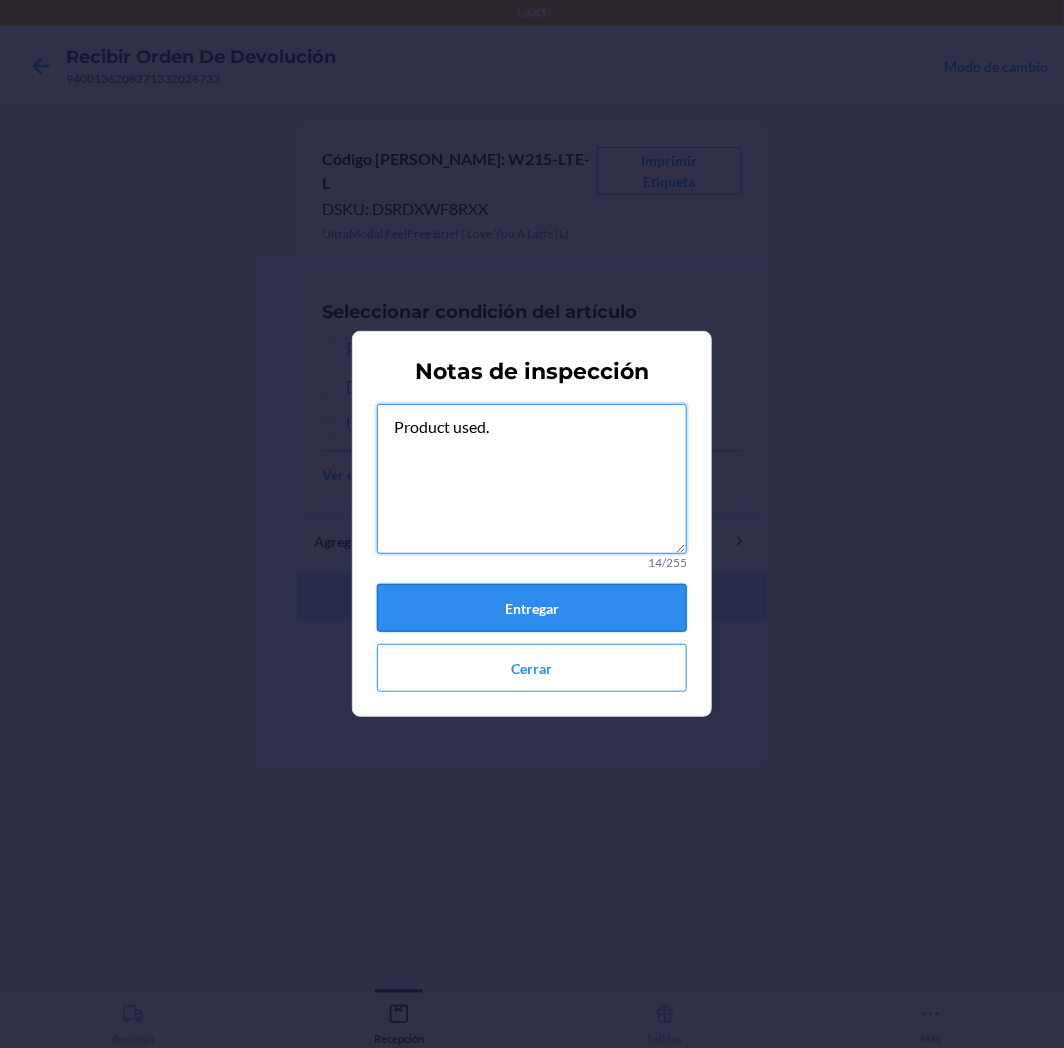 type on "Product used." 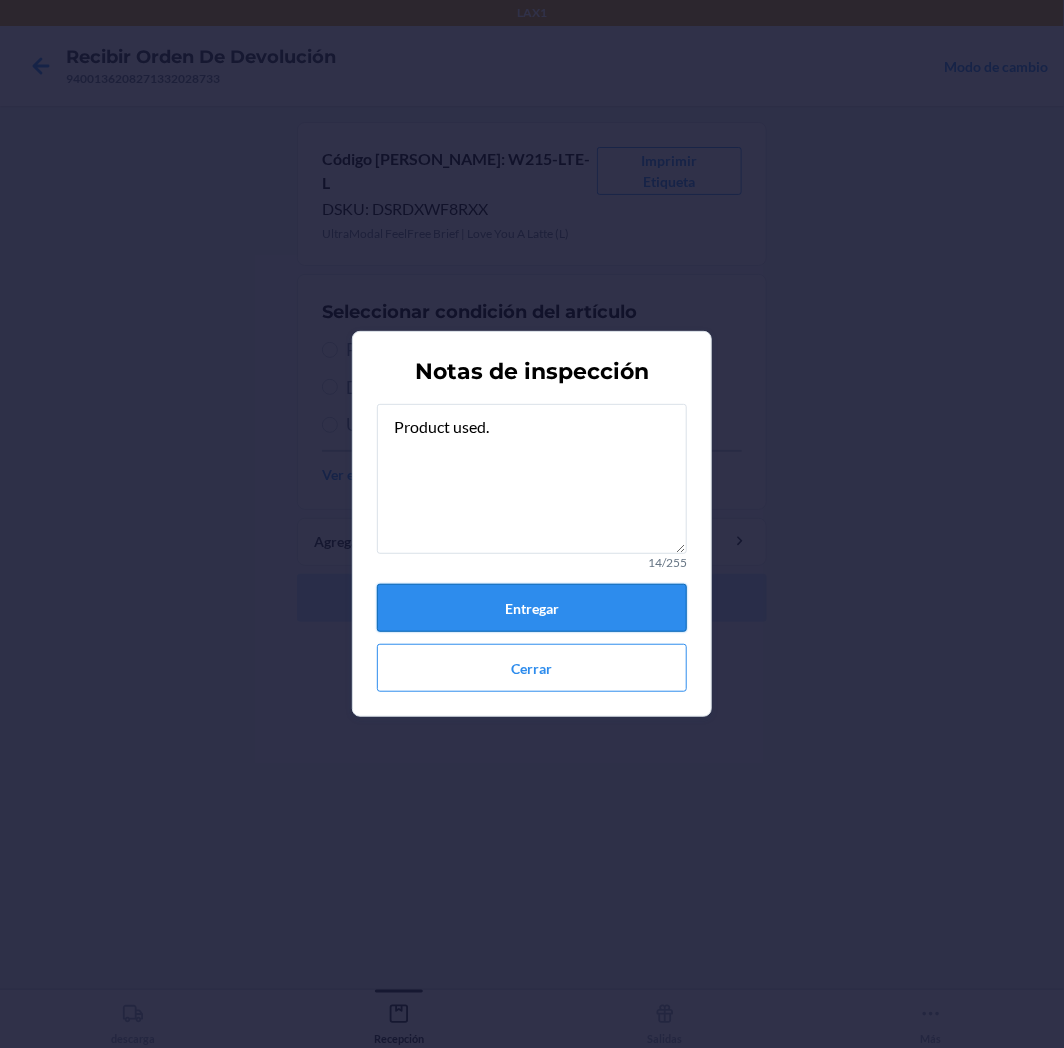 click on "Entregar" at bounding box center [532, 608] 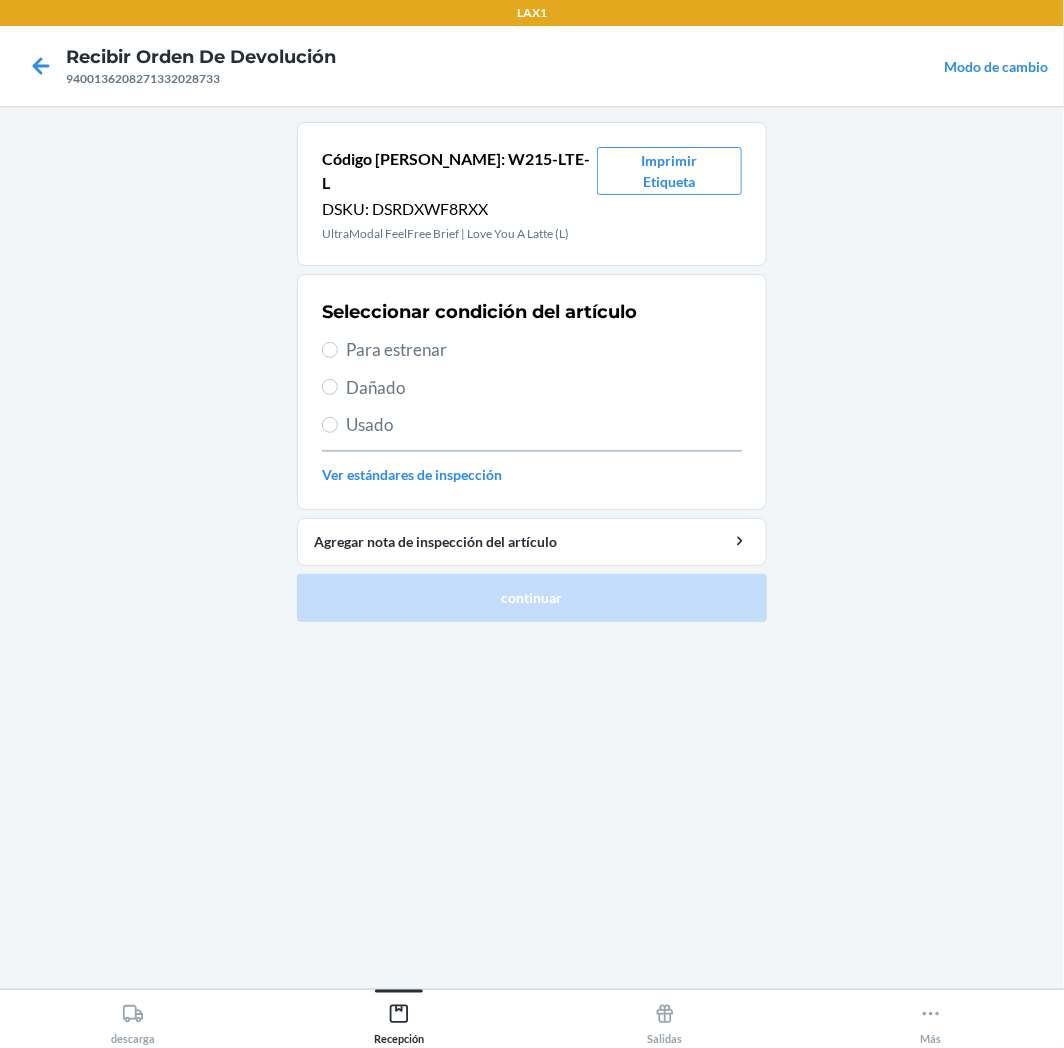 click on "Usado" at bounding box center [544, 425] 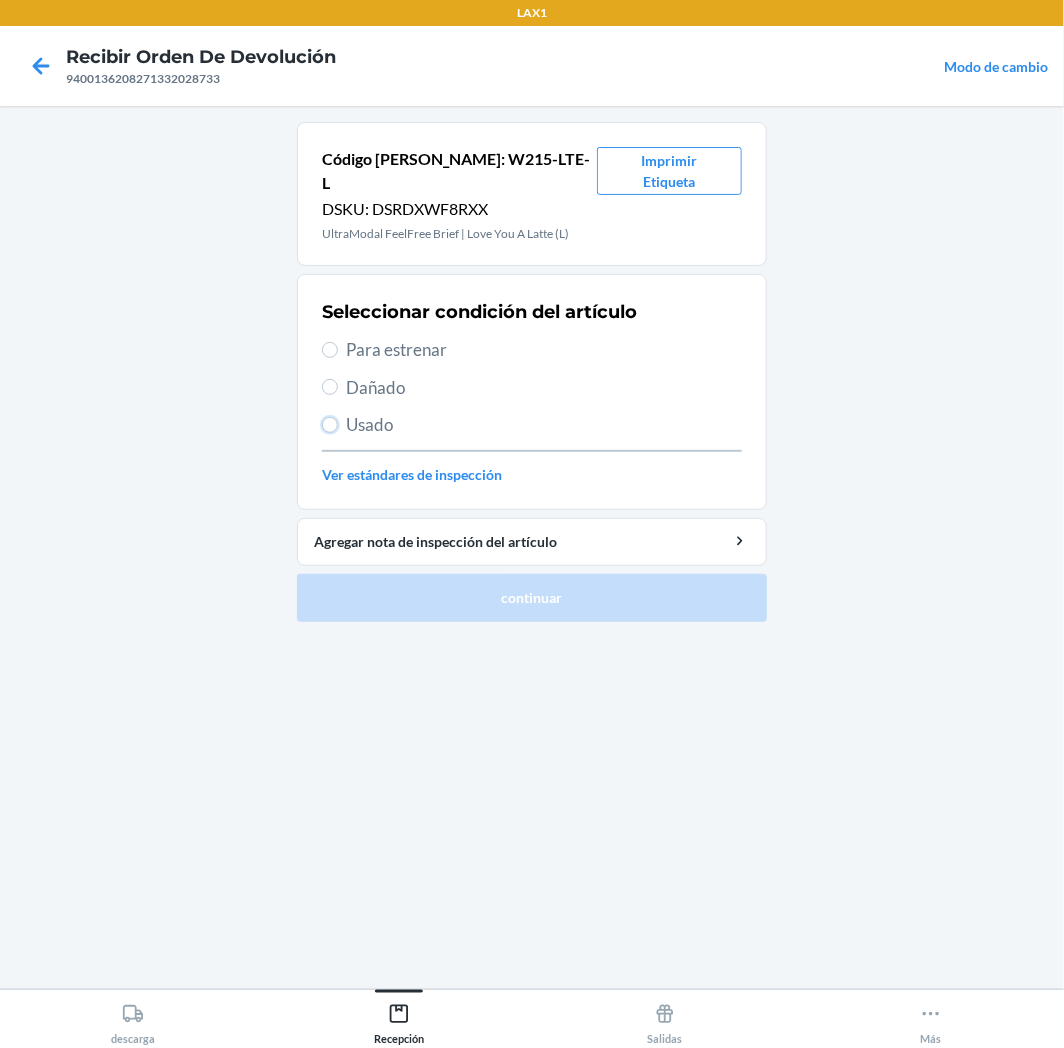 click on "Usado" at bounding box center (330, 425) 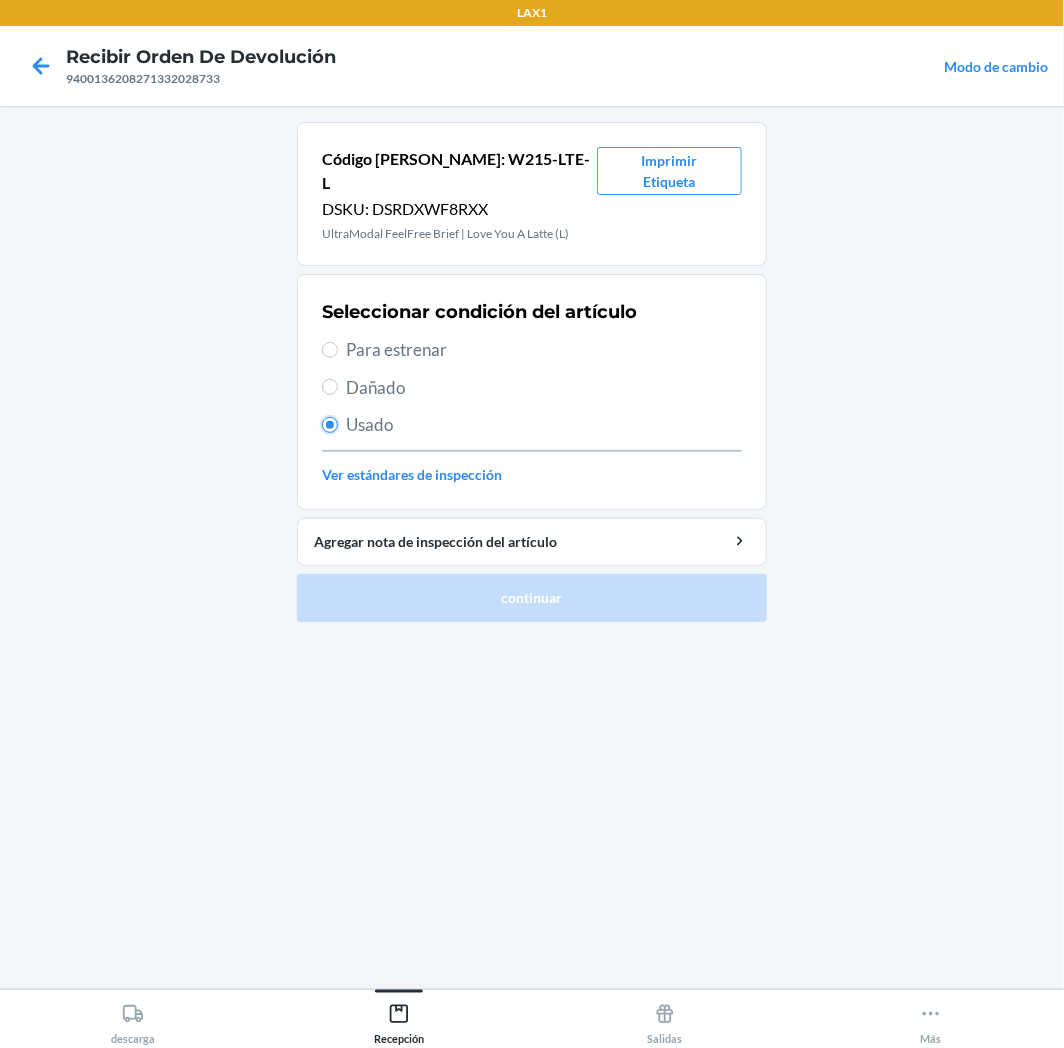 radio on "true" 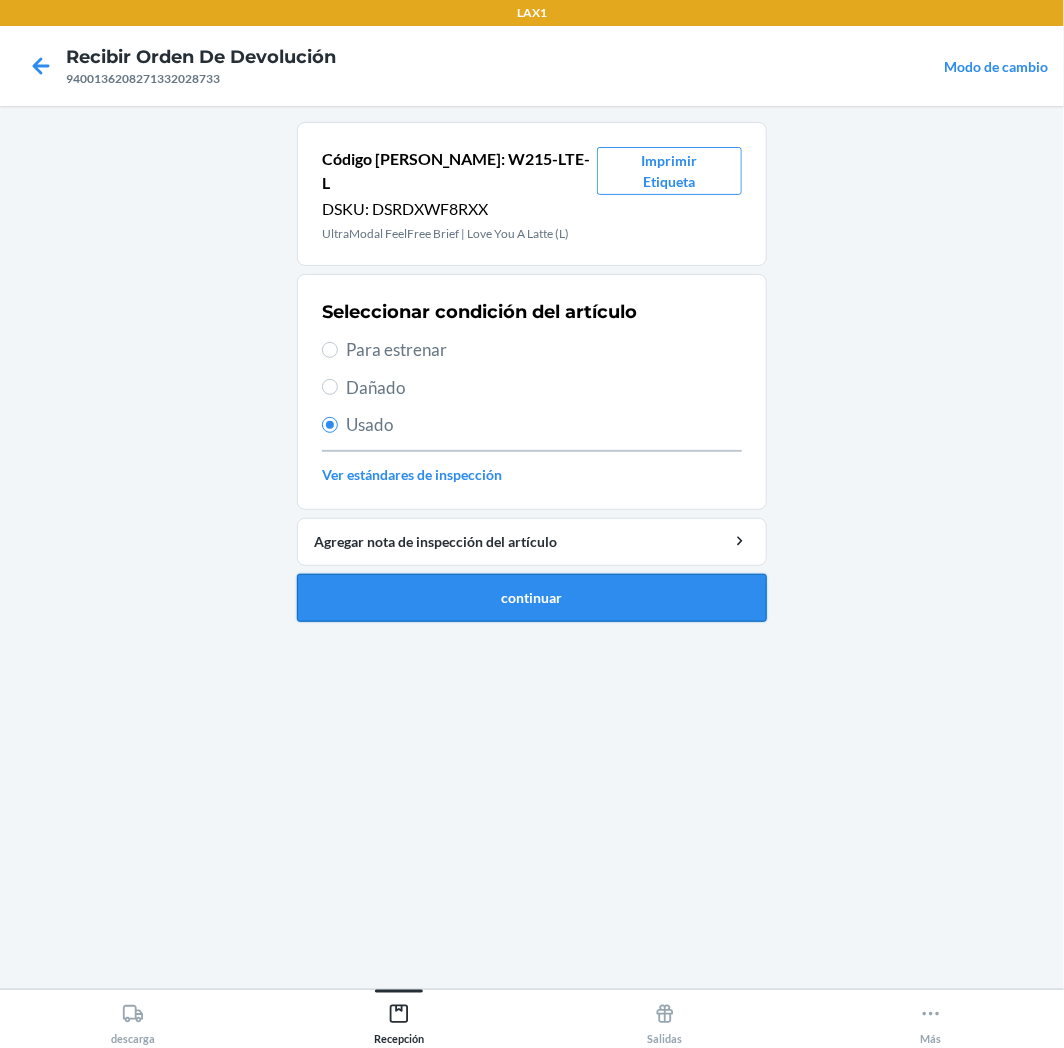 click on "continuar" at bounding box center [532, 598] 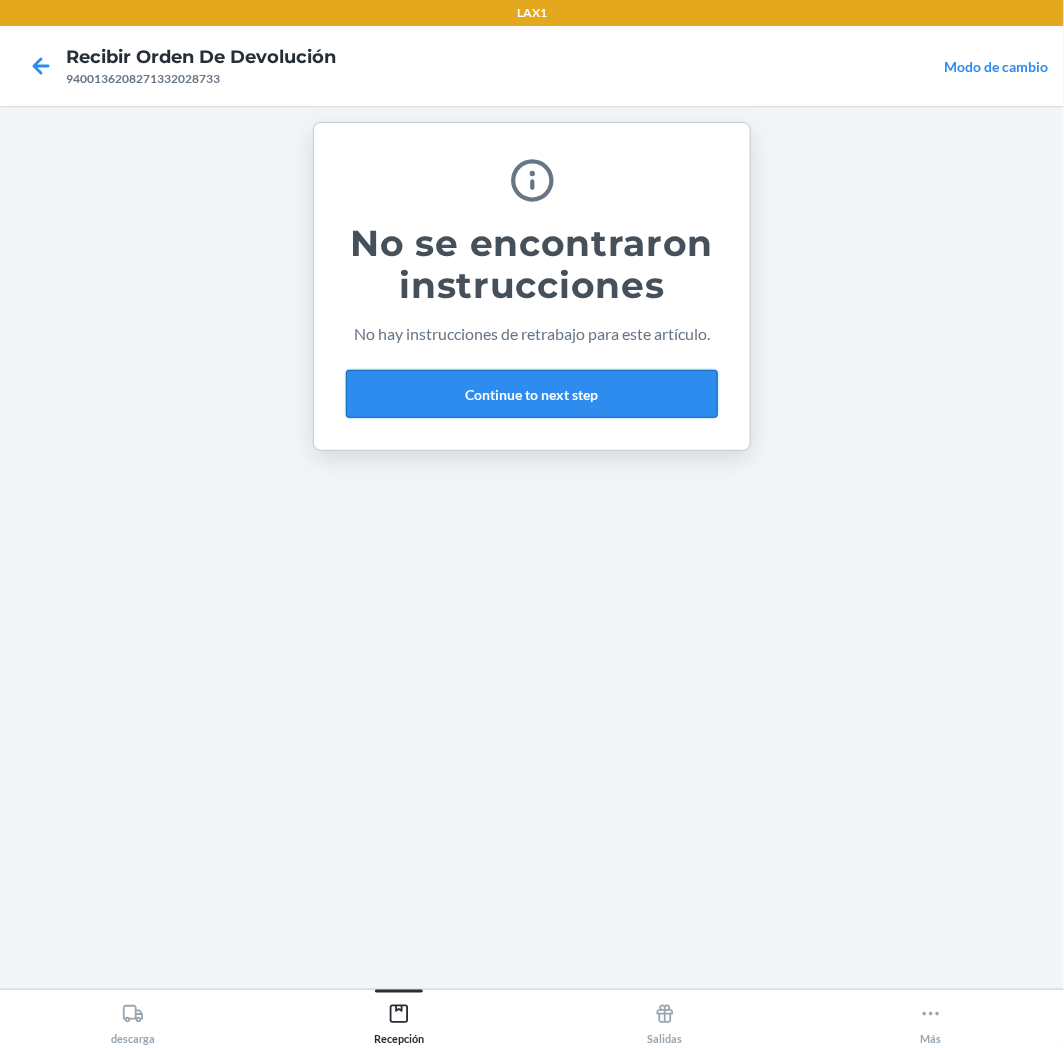 click on "Continue to next step" at bounding box center (532, 394) 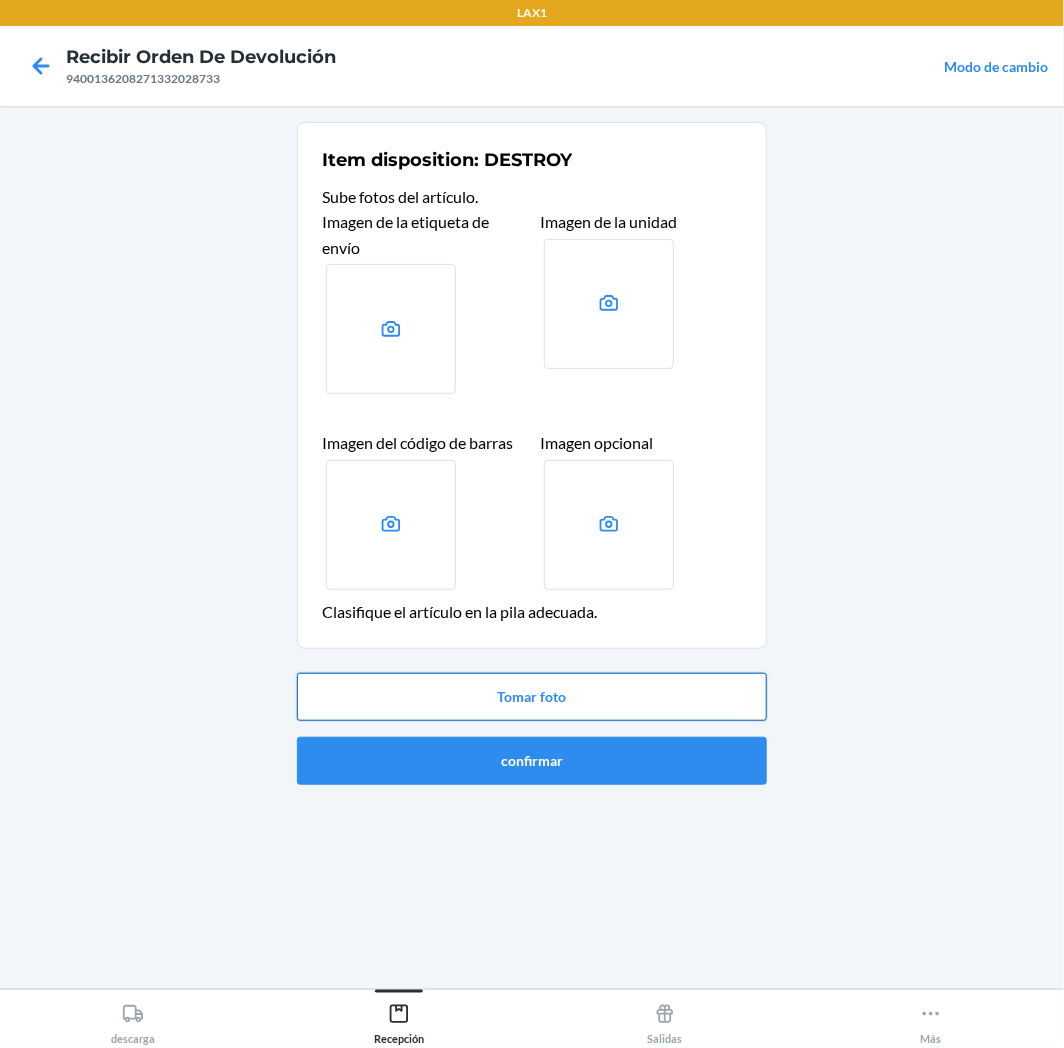 click on "Tomar foto" at bounding box center (532, 697) 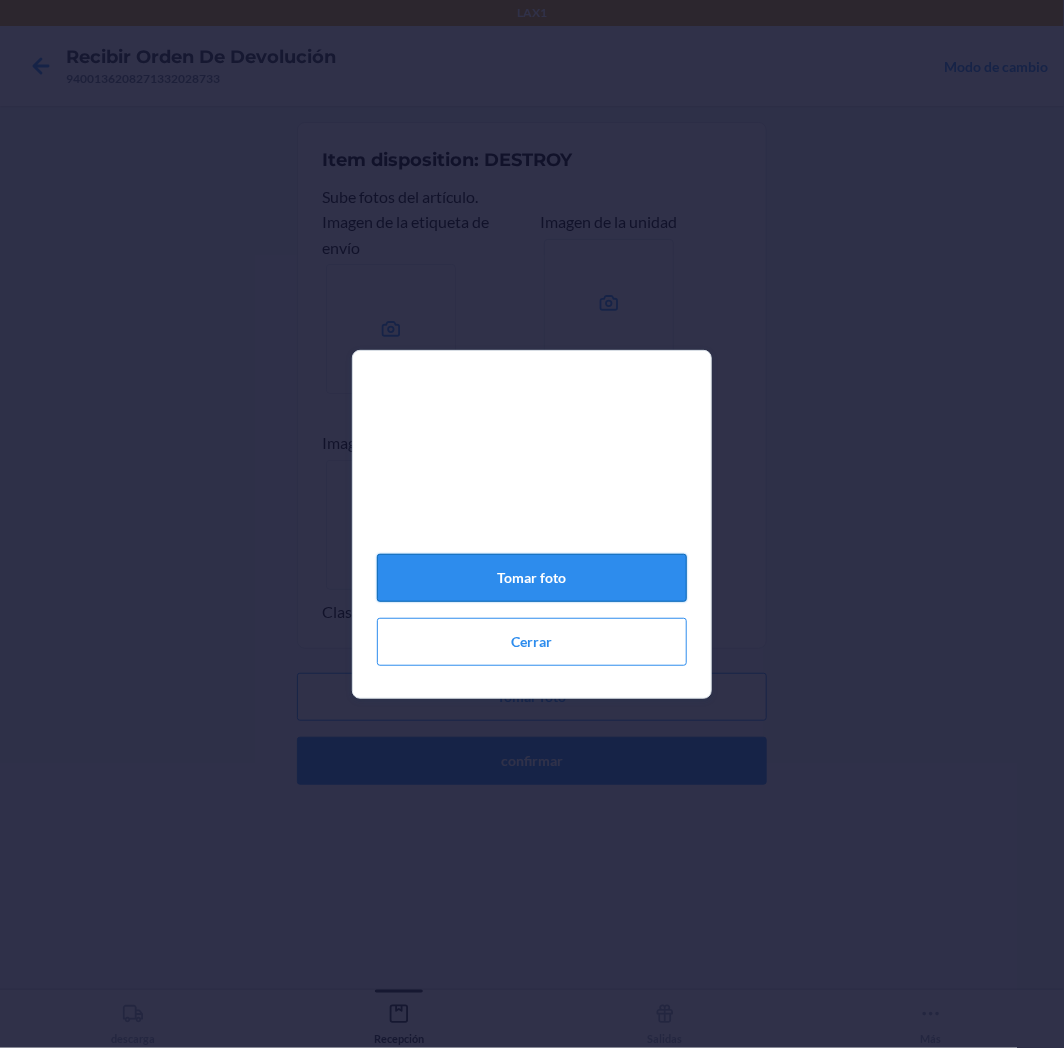click on "Tomar foto" 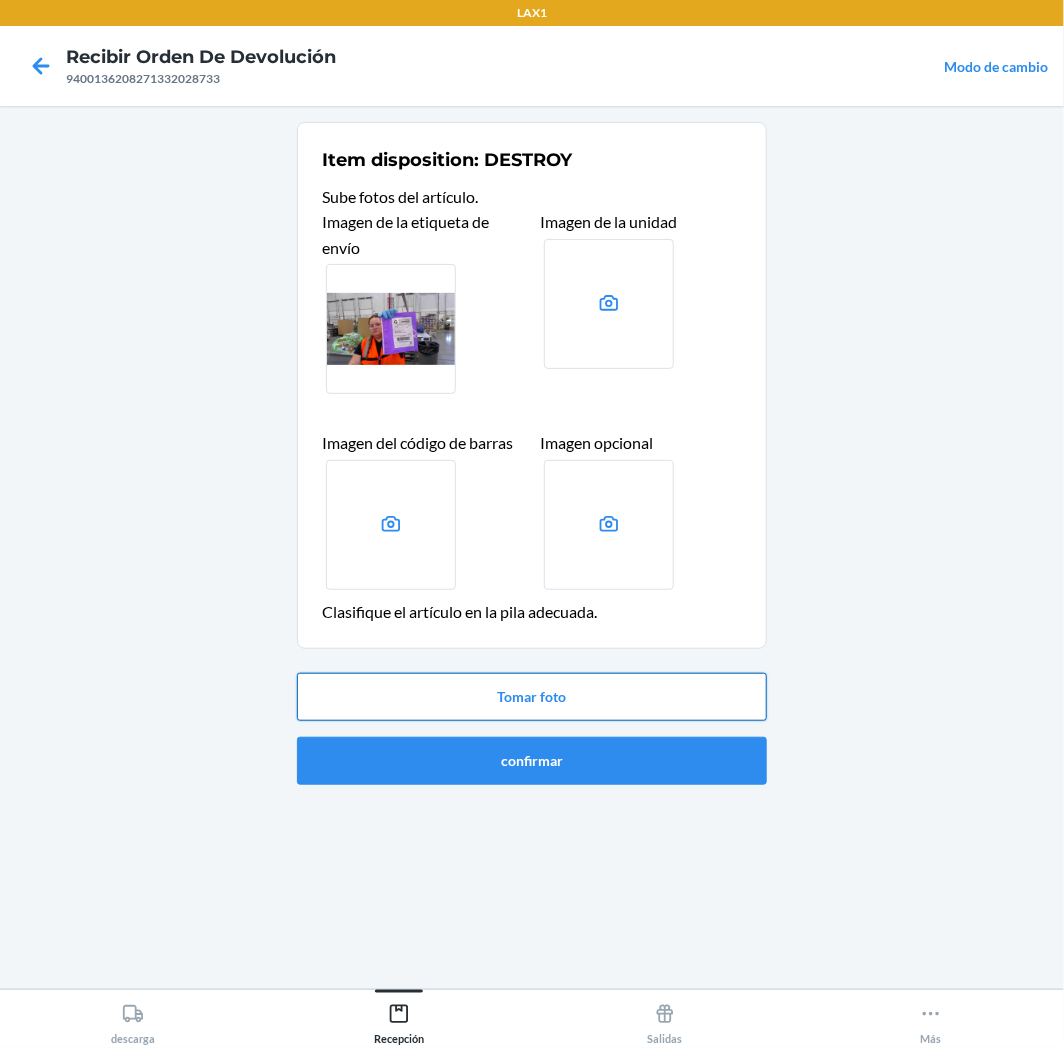 click on "Tomar foto" at bounding box center (532, 697) 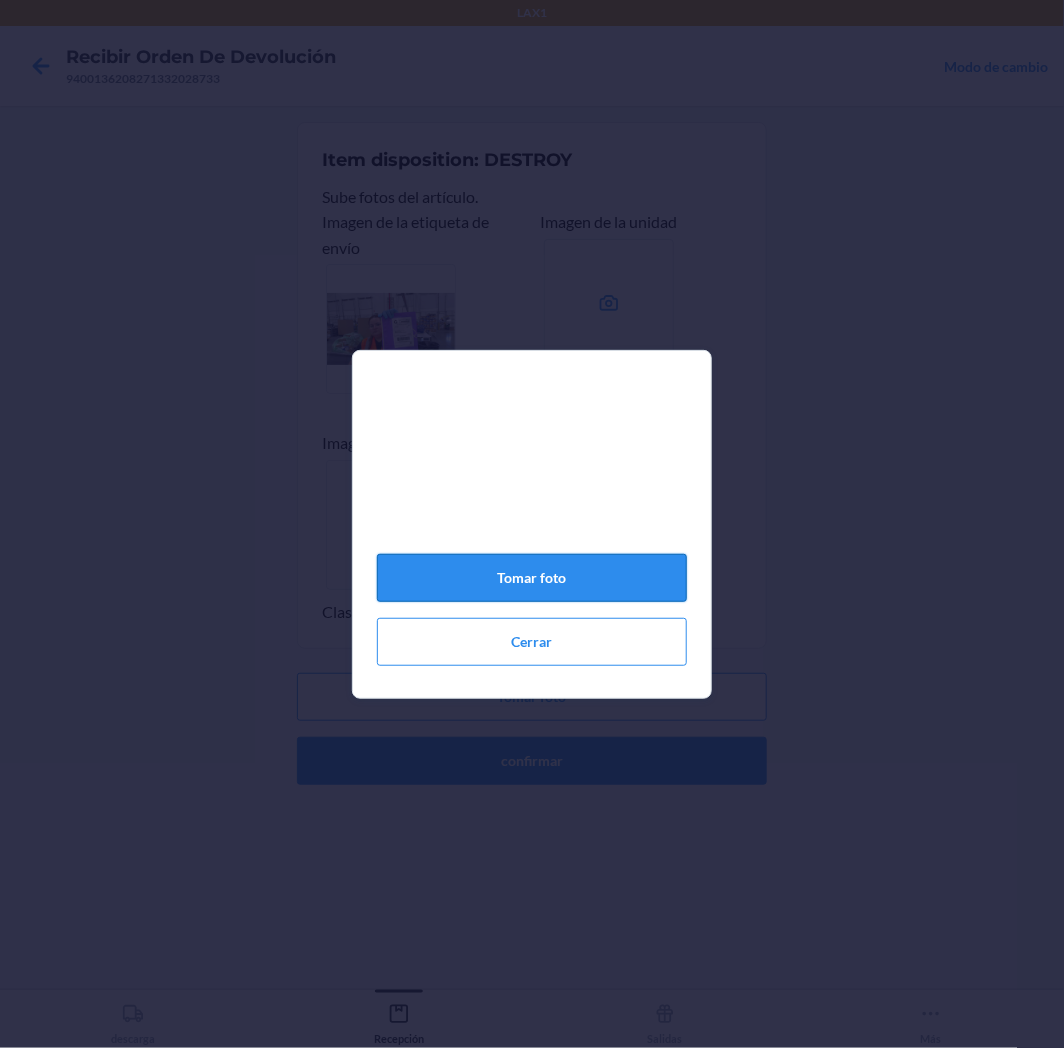 click on "Tomar foto" 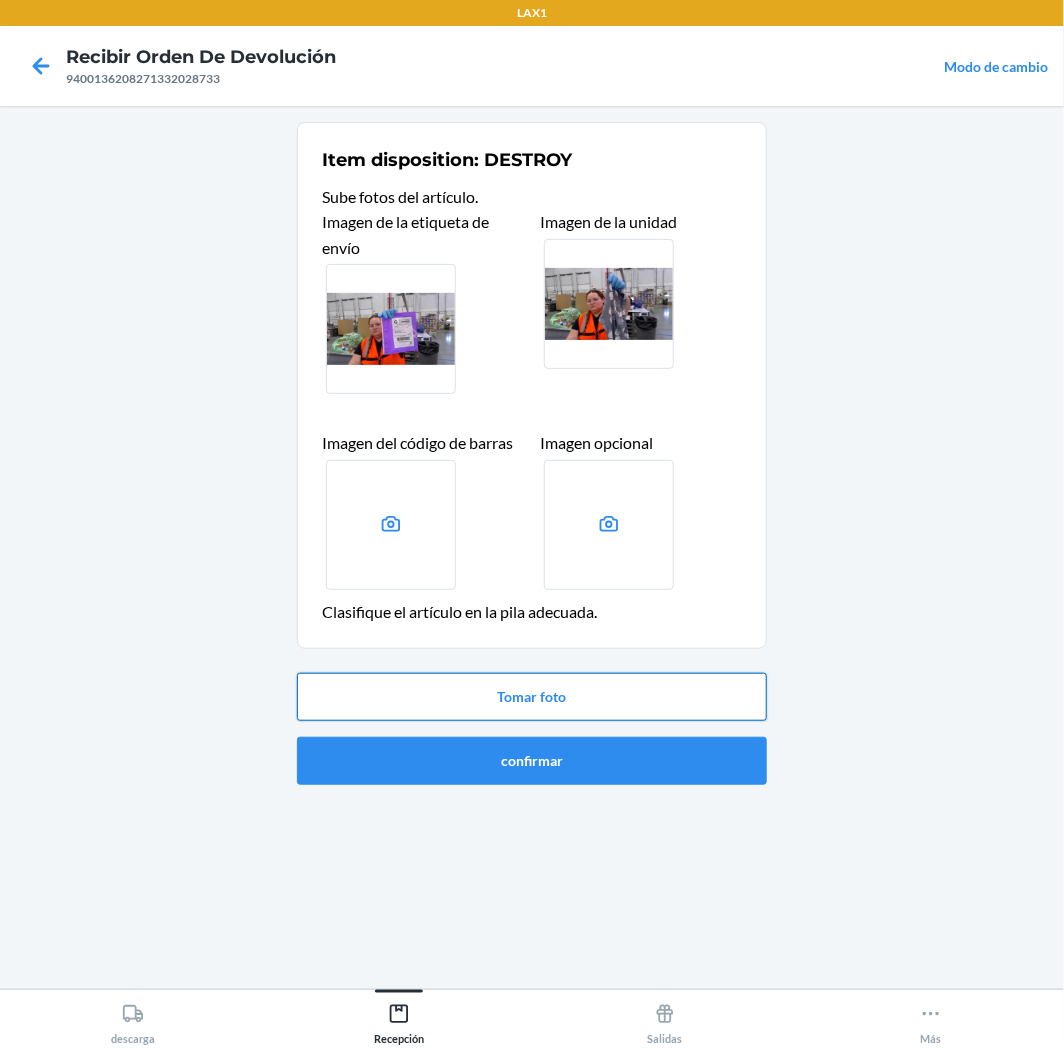 click on "Tomar foto" at bounding box center [532, 697] 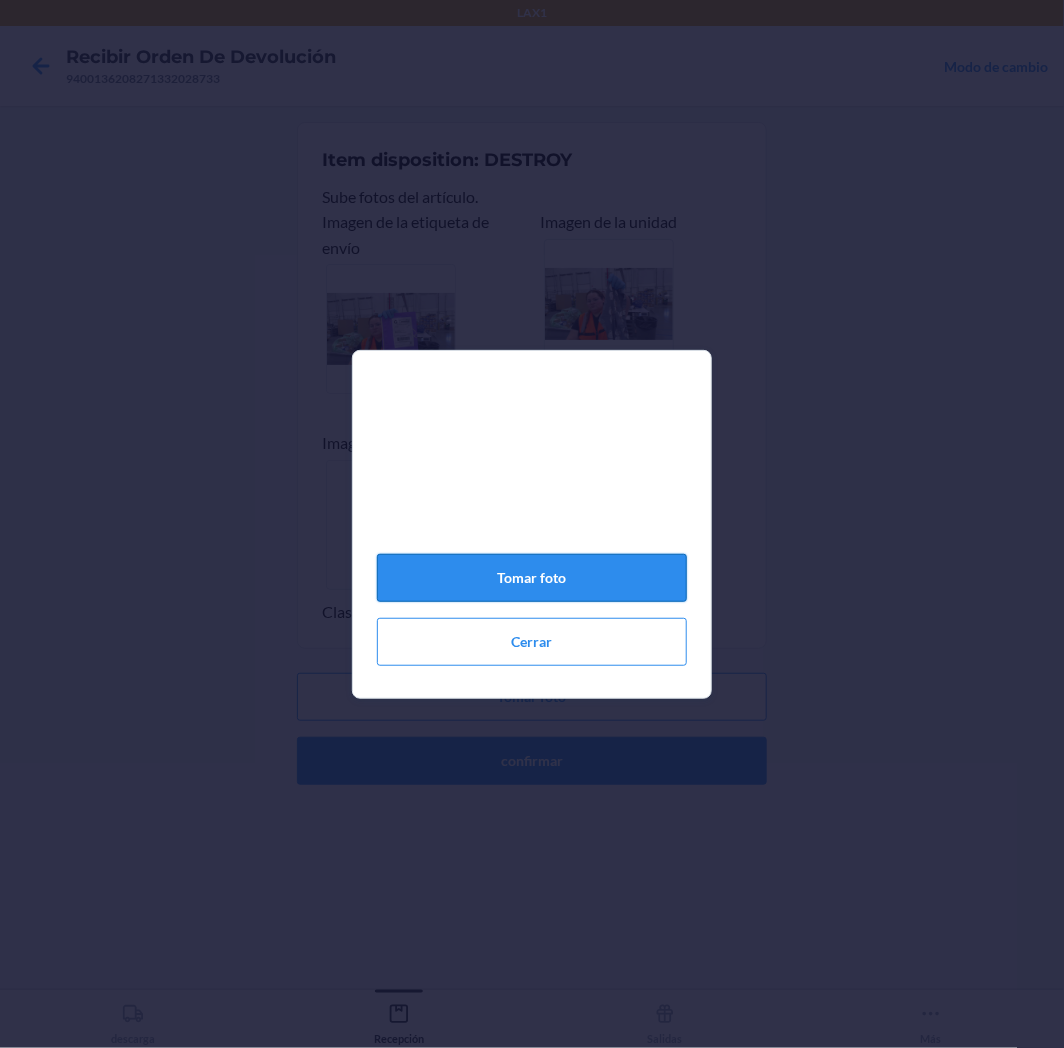 click on "Tomar foto" 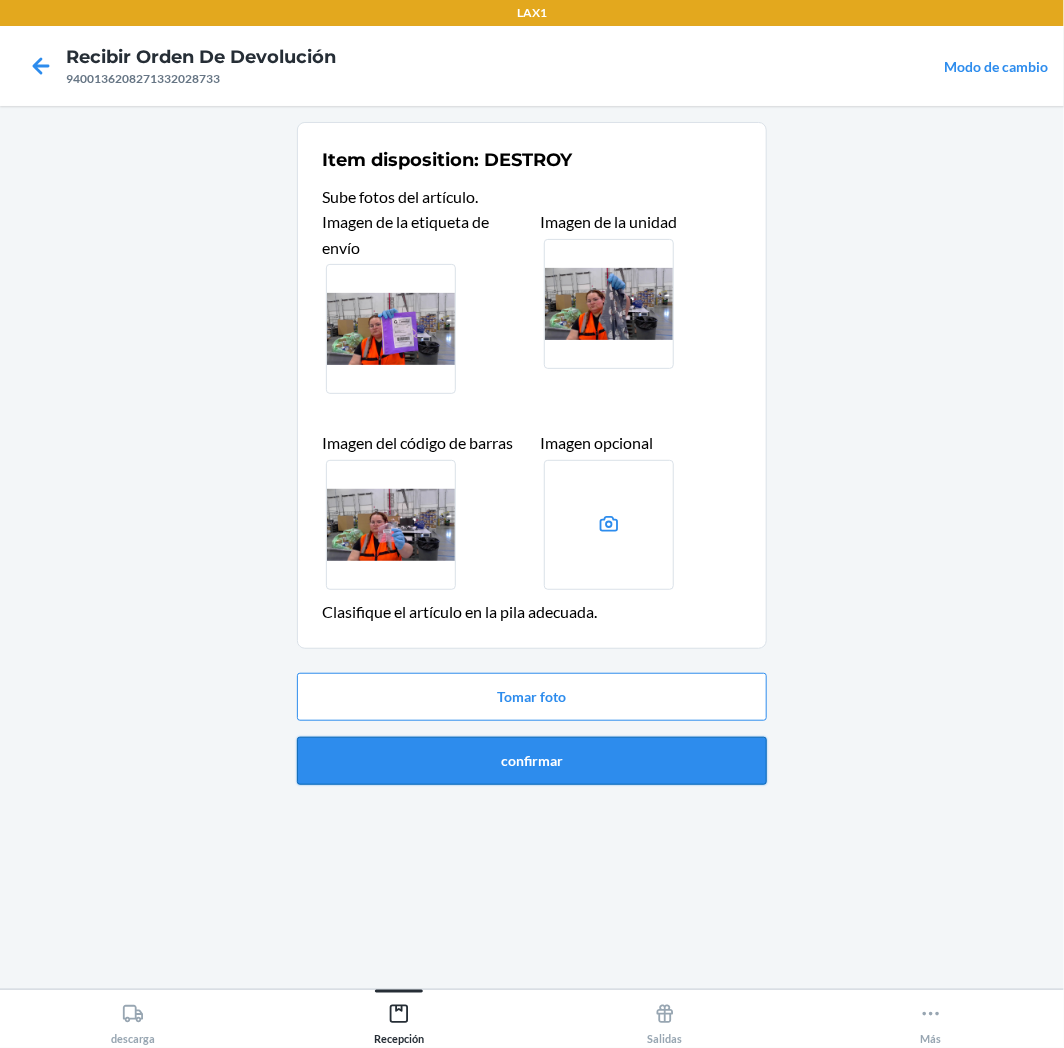 click on "confirmar" at bounding box center [532, 761] 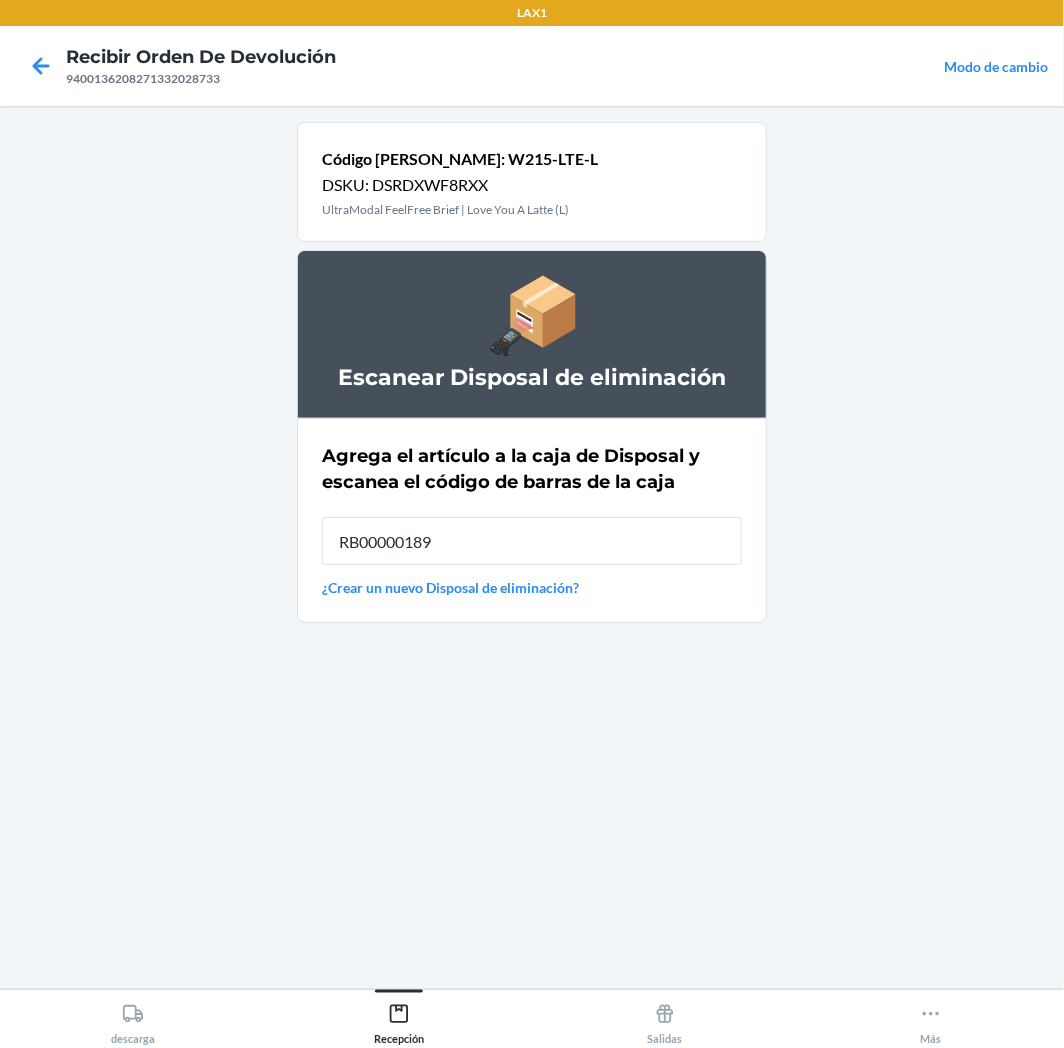 type on "RB00000189K" 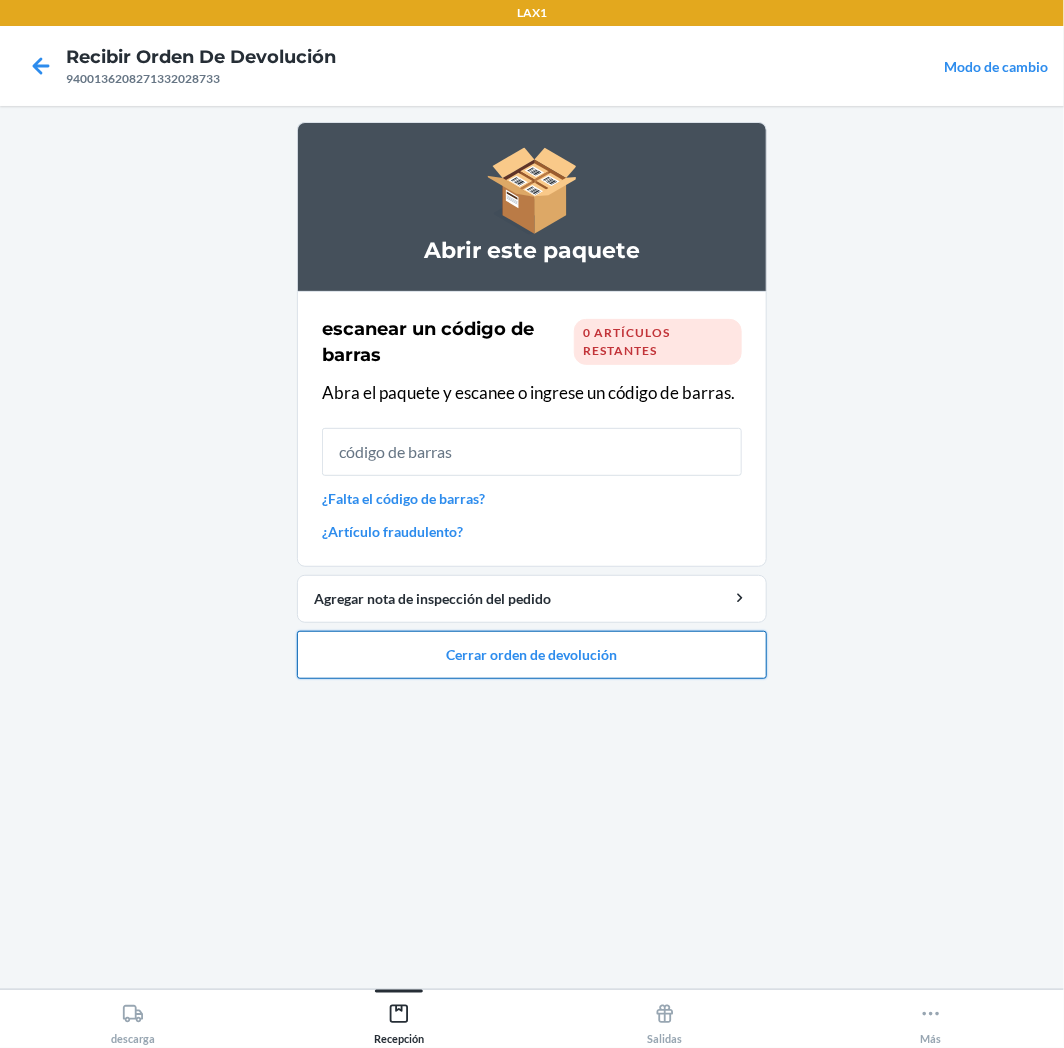 click on "Cerrar orden de devolución" at bounding box center (532, 655) 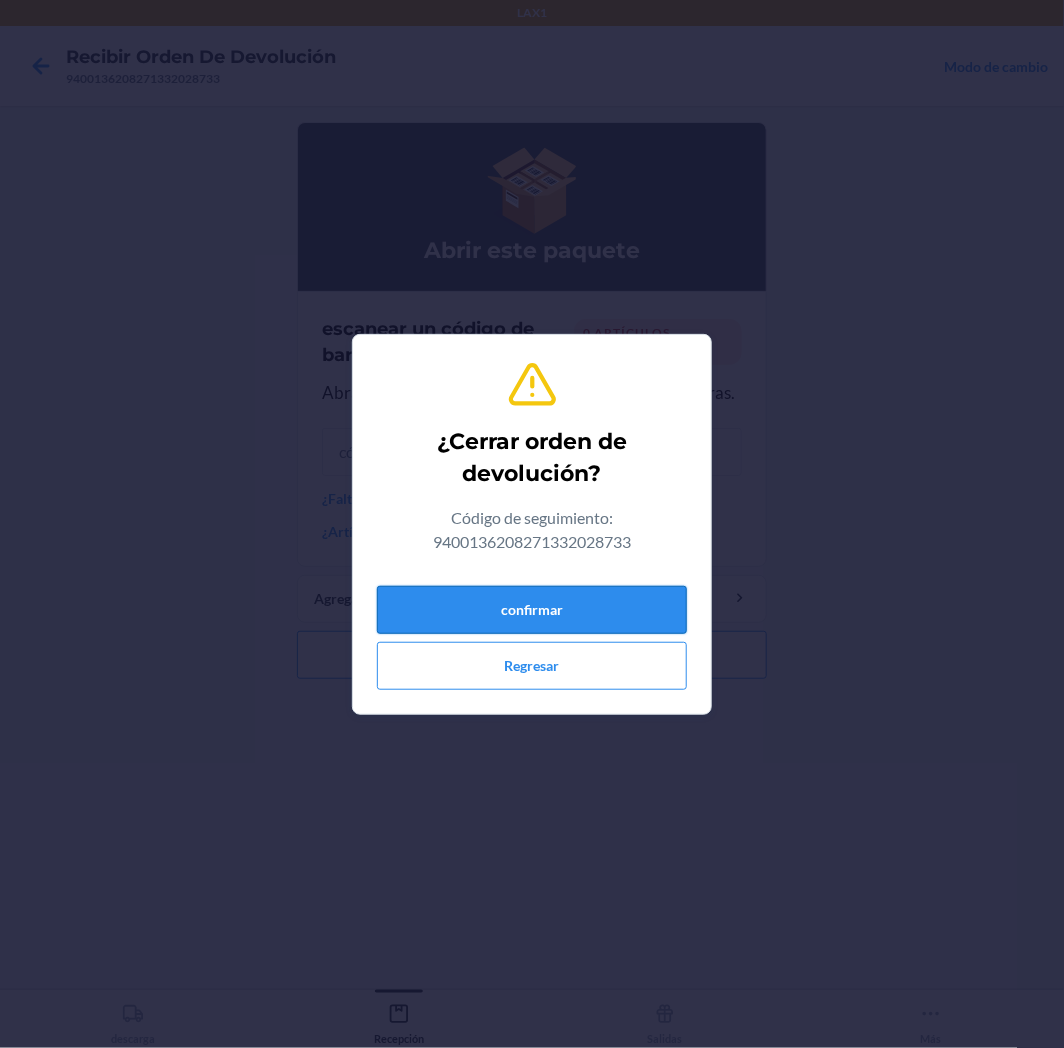 click on "confirmar" at bounding box center (532, 610) 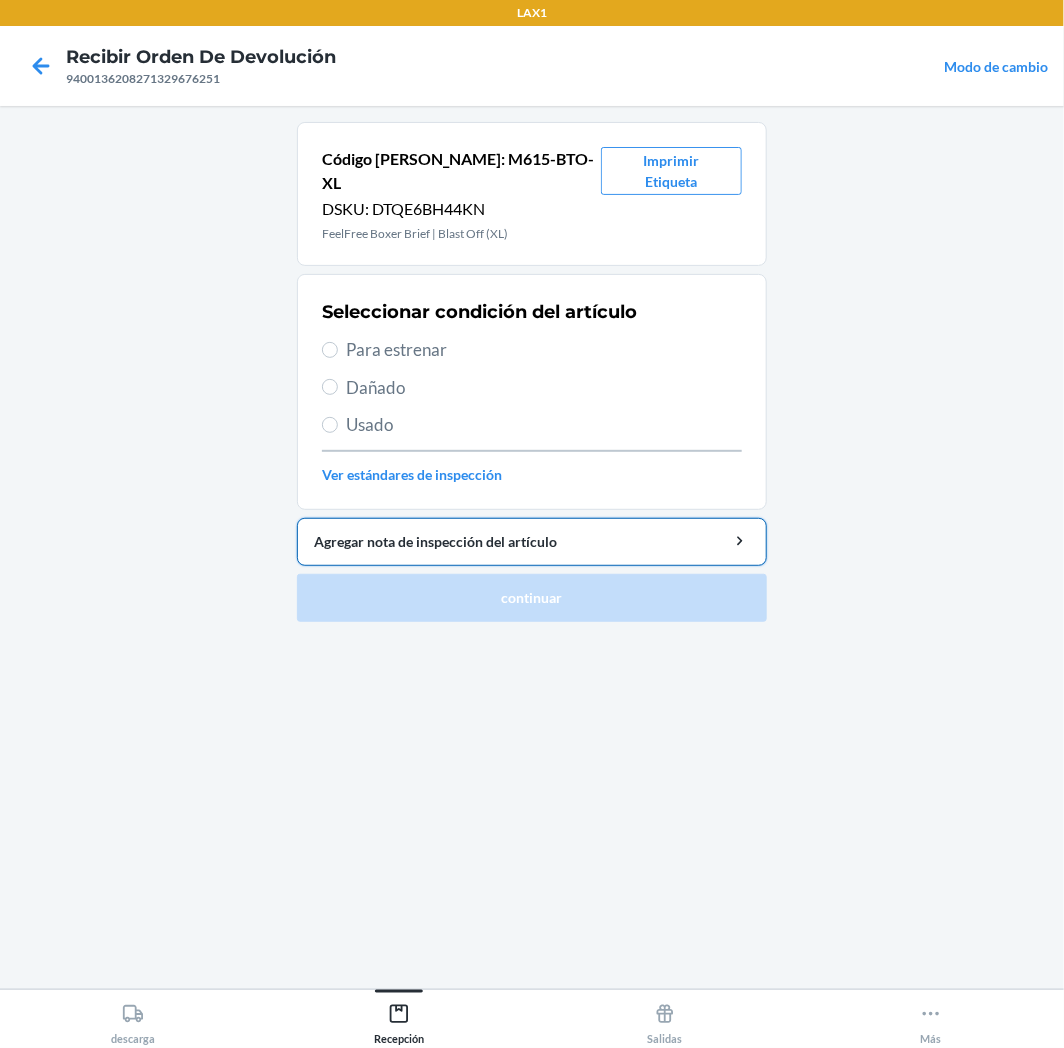 click on "Agregar nota de inspección del artículo" at bounding box center (532, 541) 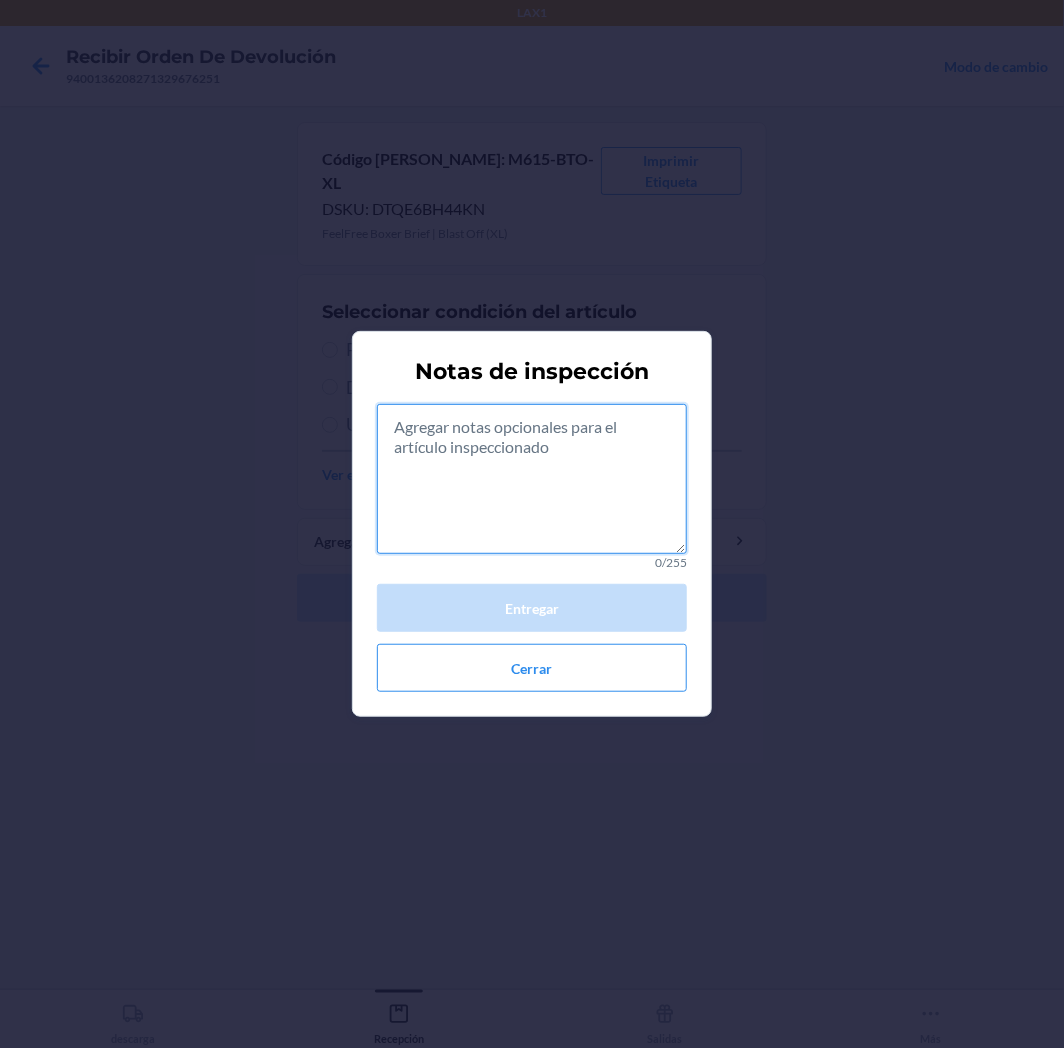 click at bounding box center [532, 479] 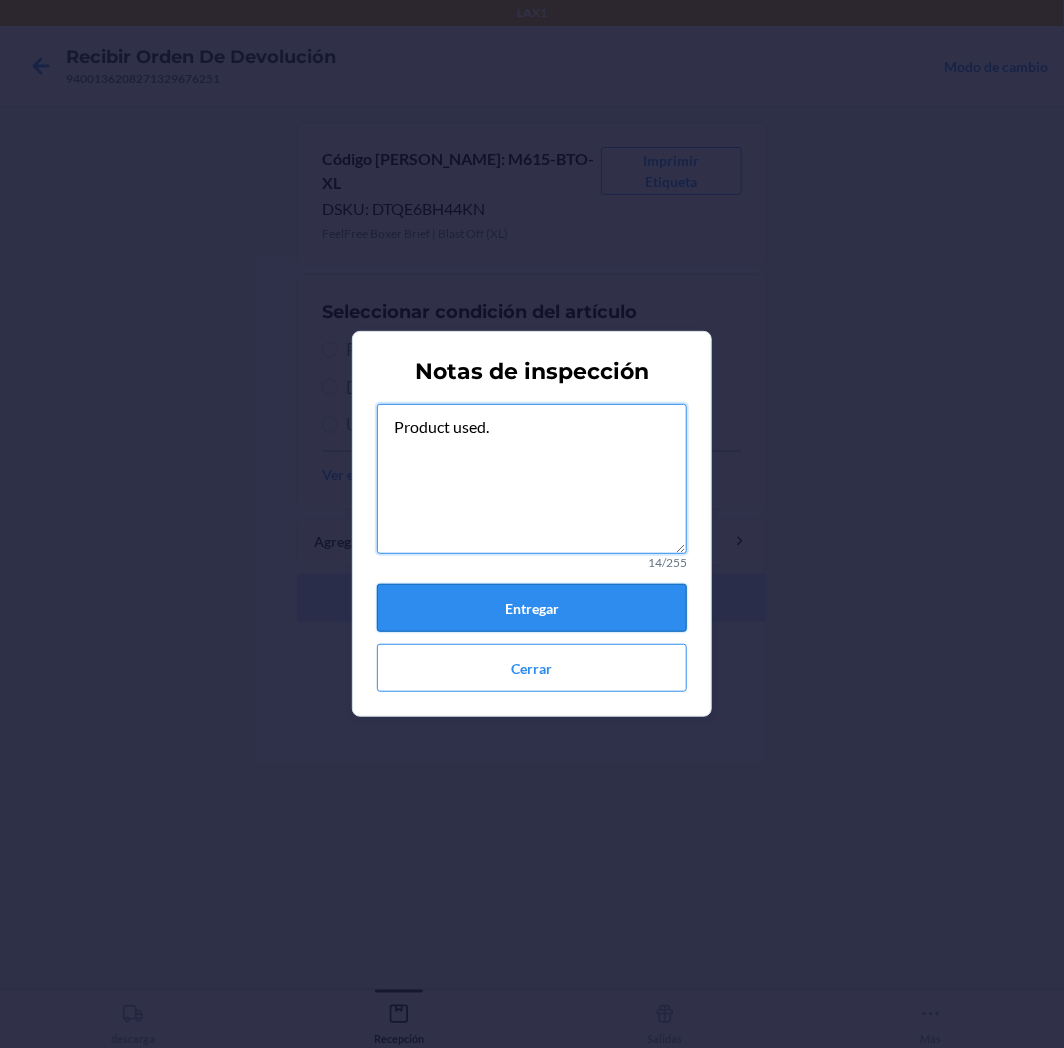 type on "Product used." 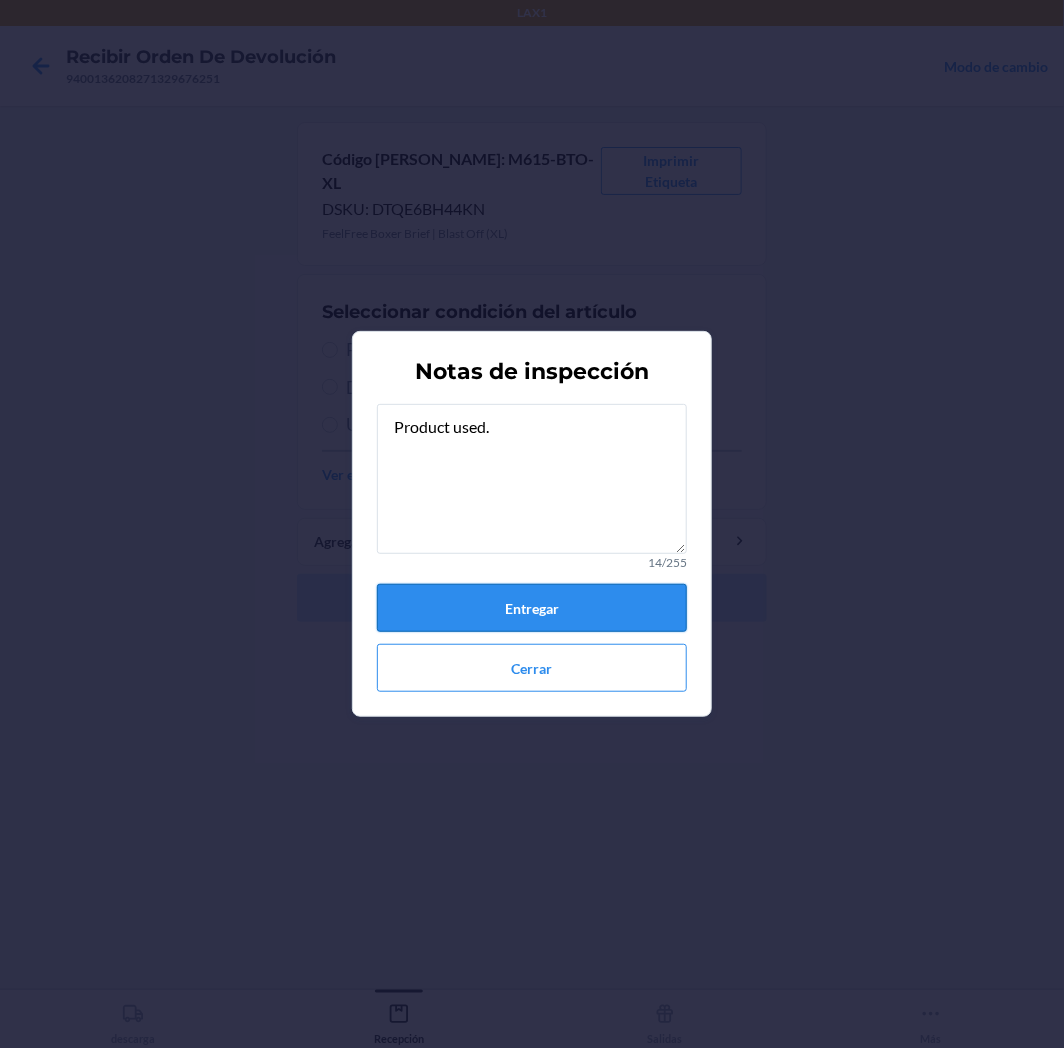 click on "Entregar" at bounding box center (532, 608) 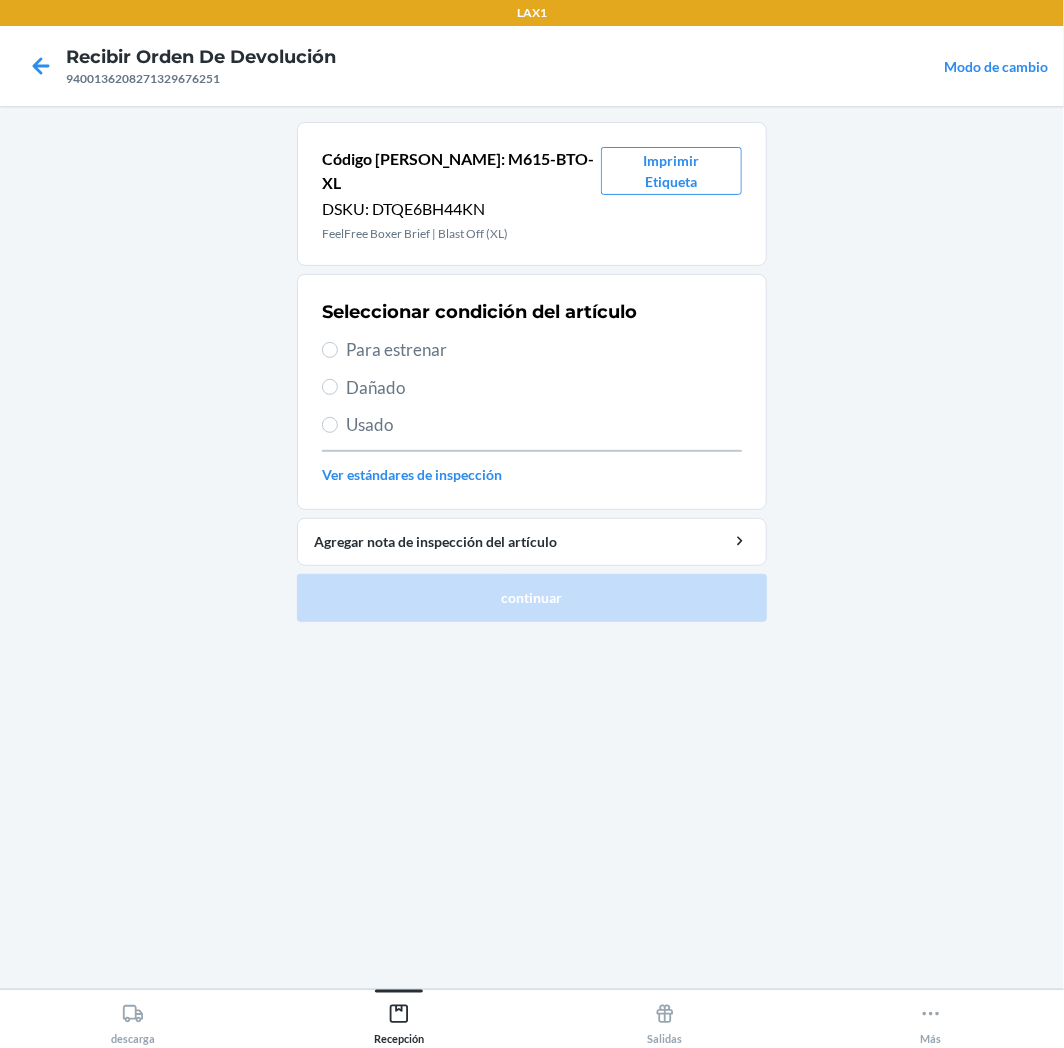 click on "Usado" at bounding box center [544, 425] 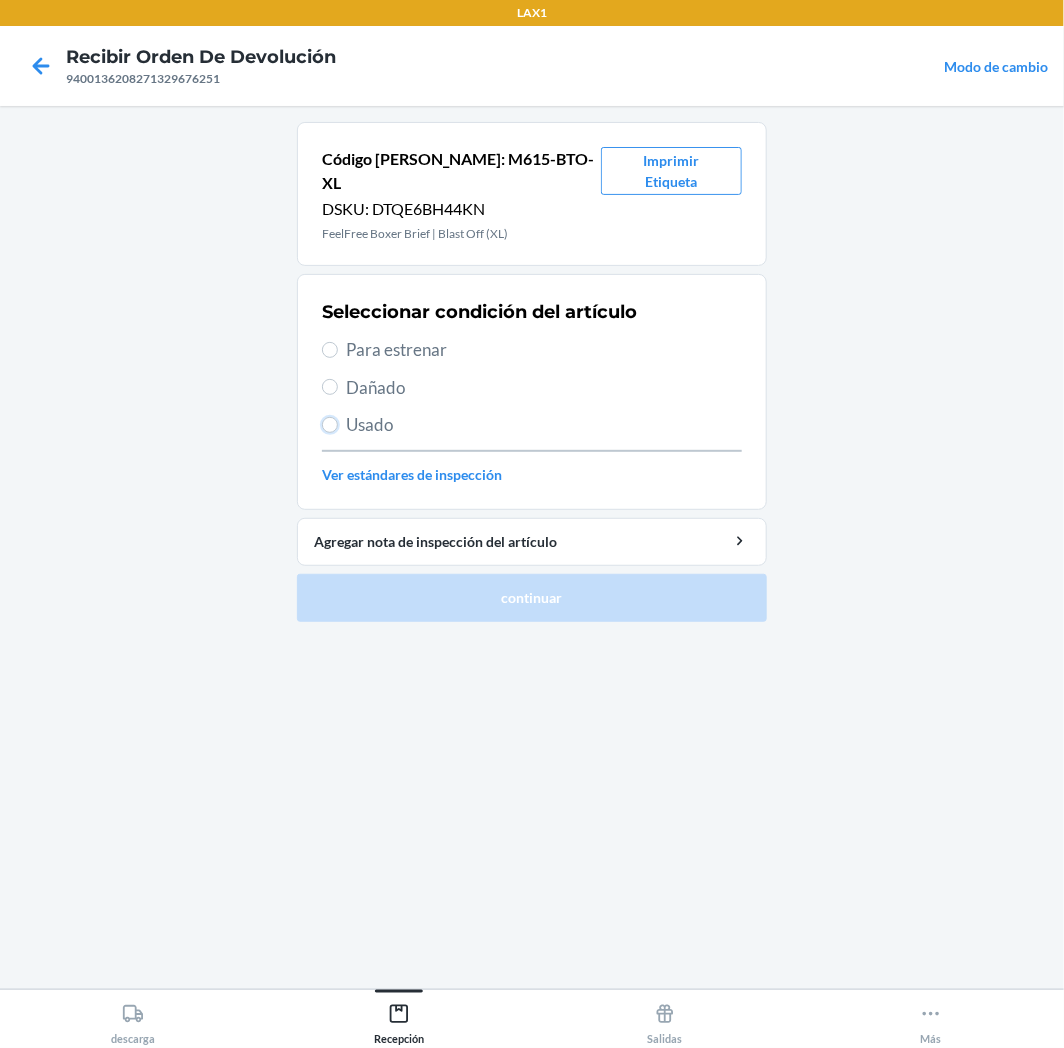 click on "Usado" at bounding box center (330, 425) 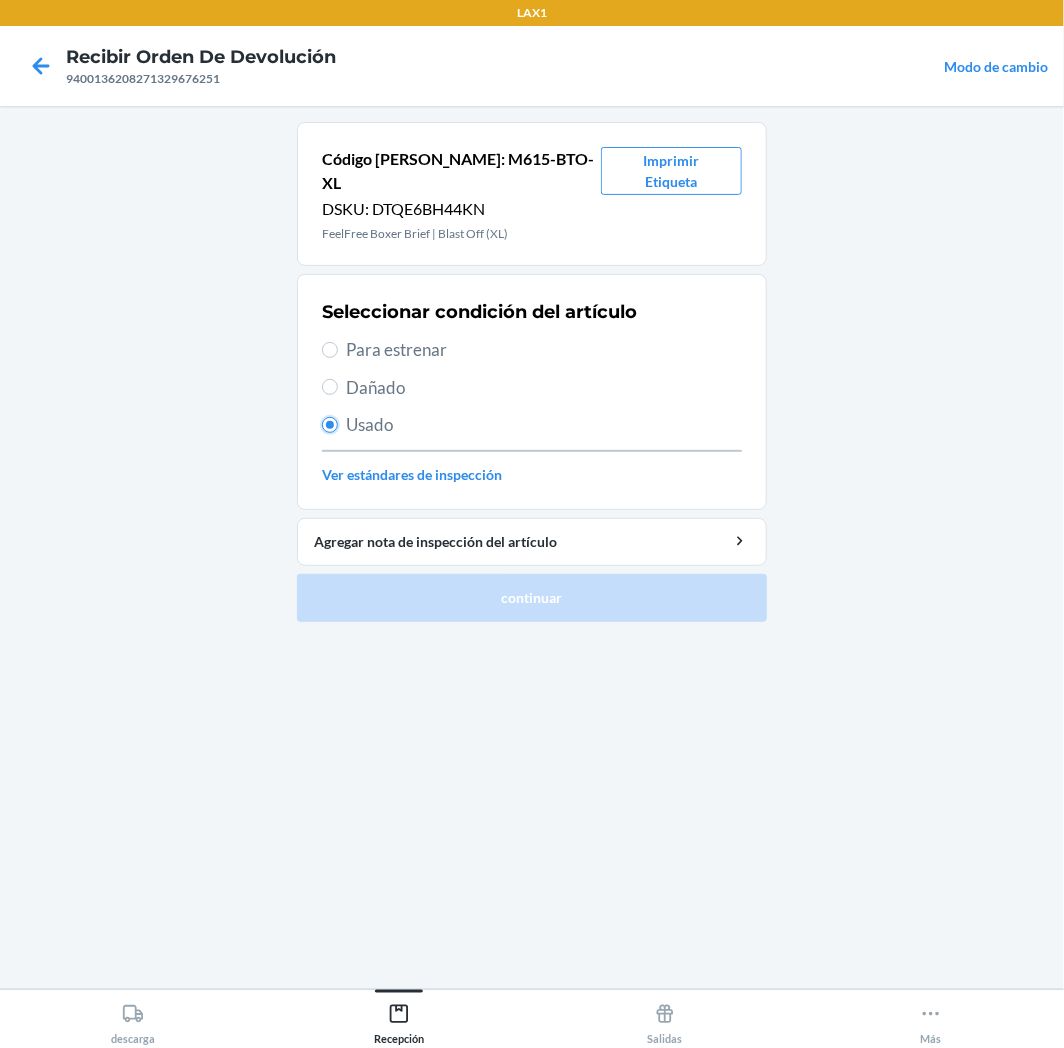 radio on "true" 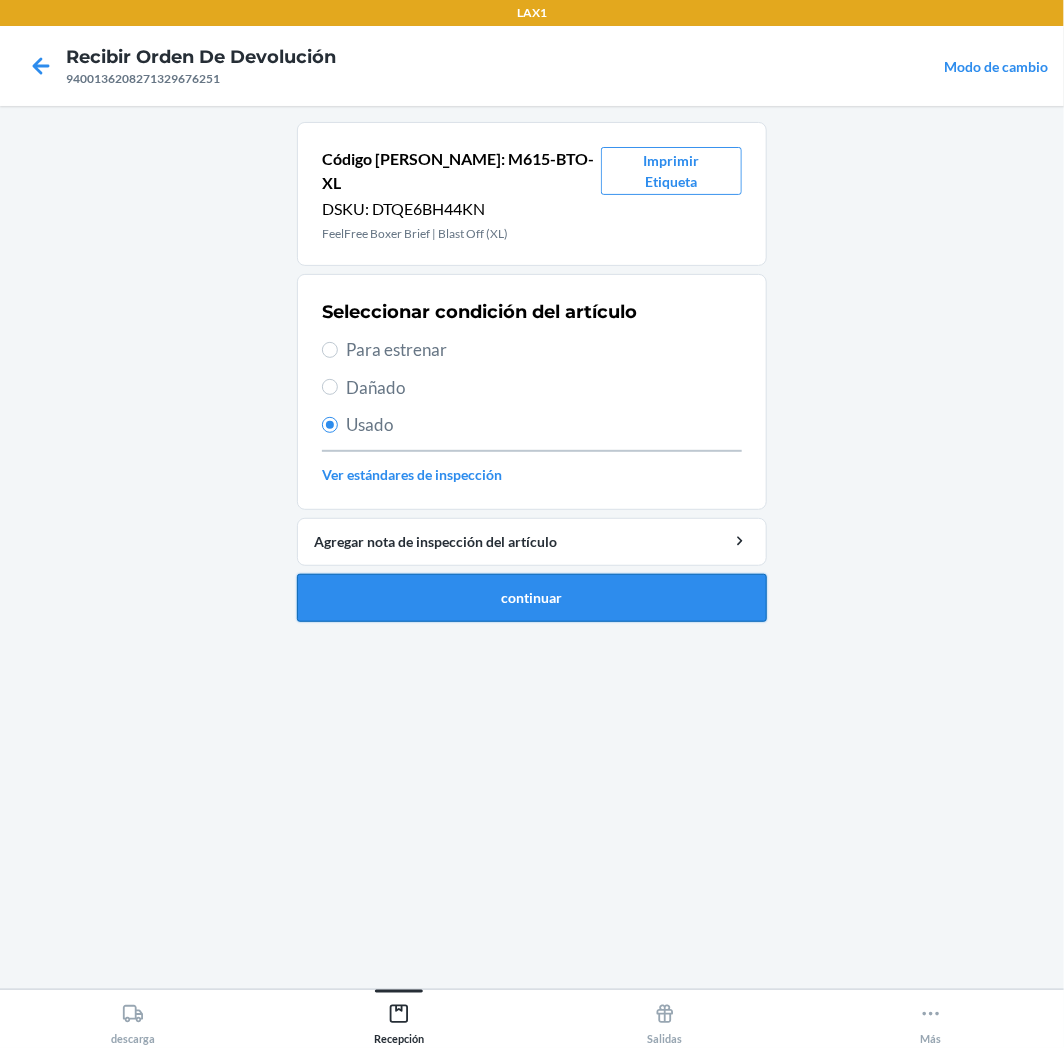 click on "continuar" at bounding box center [532, 598] 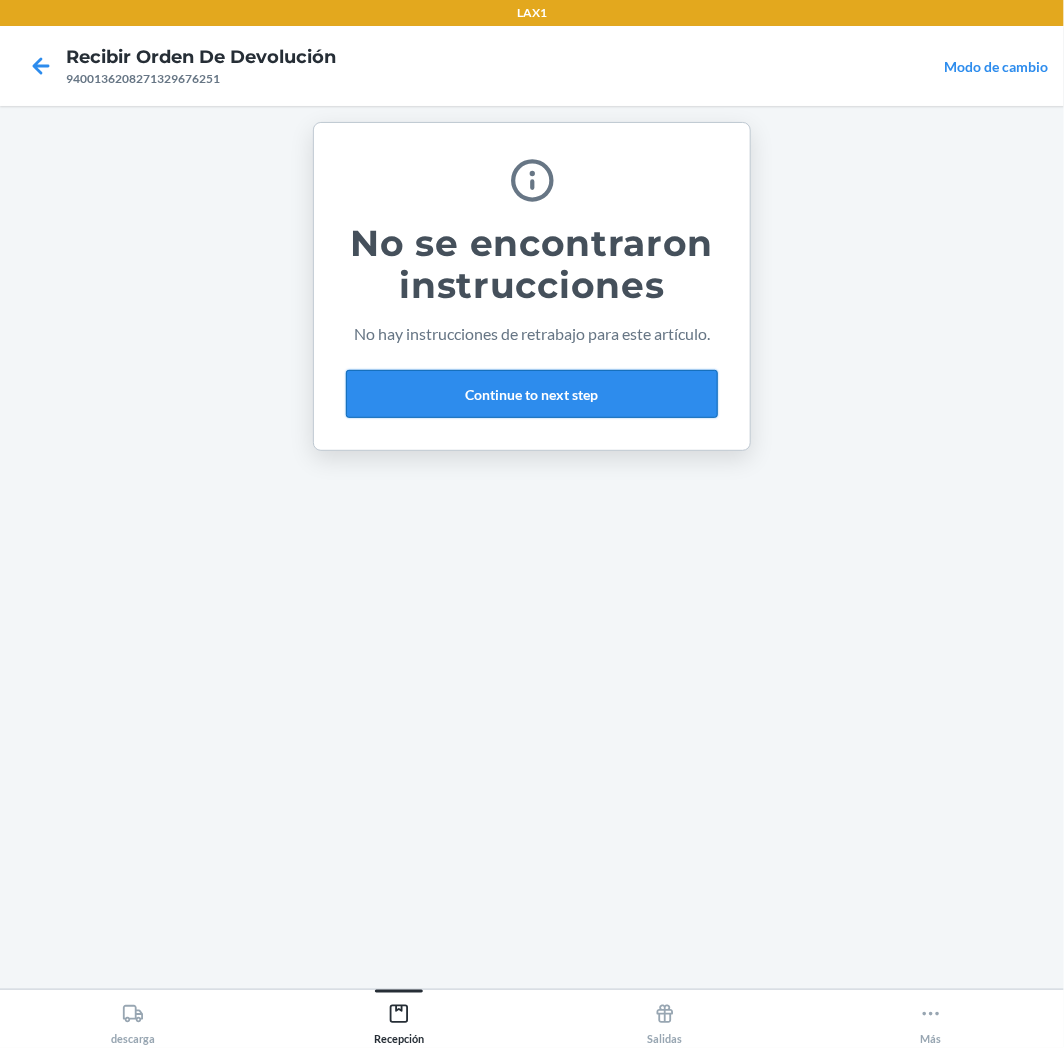 click on "Continue to next step" at bounding box center (532, 394) 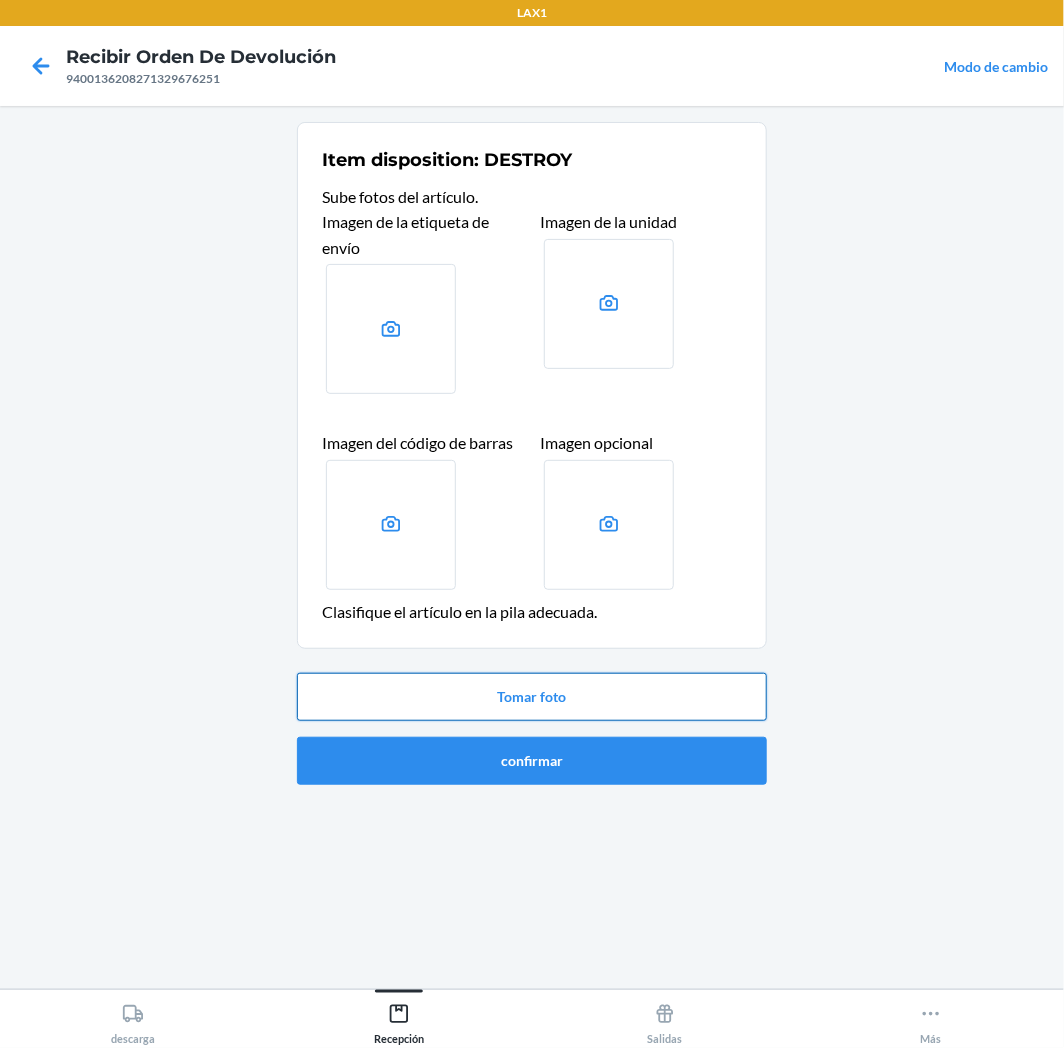 click on "Tomar foto" at bounding box center (532, 697) 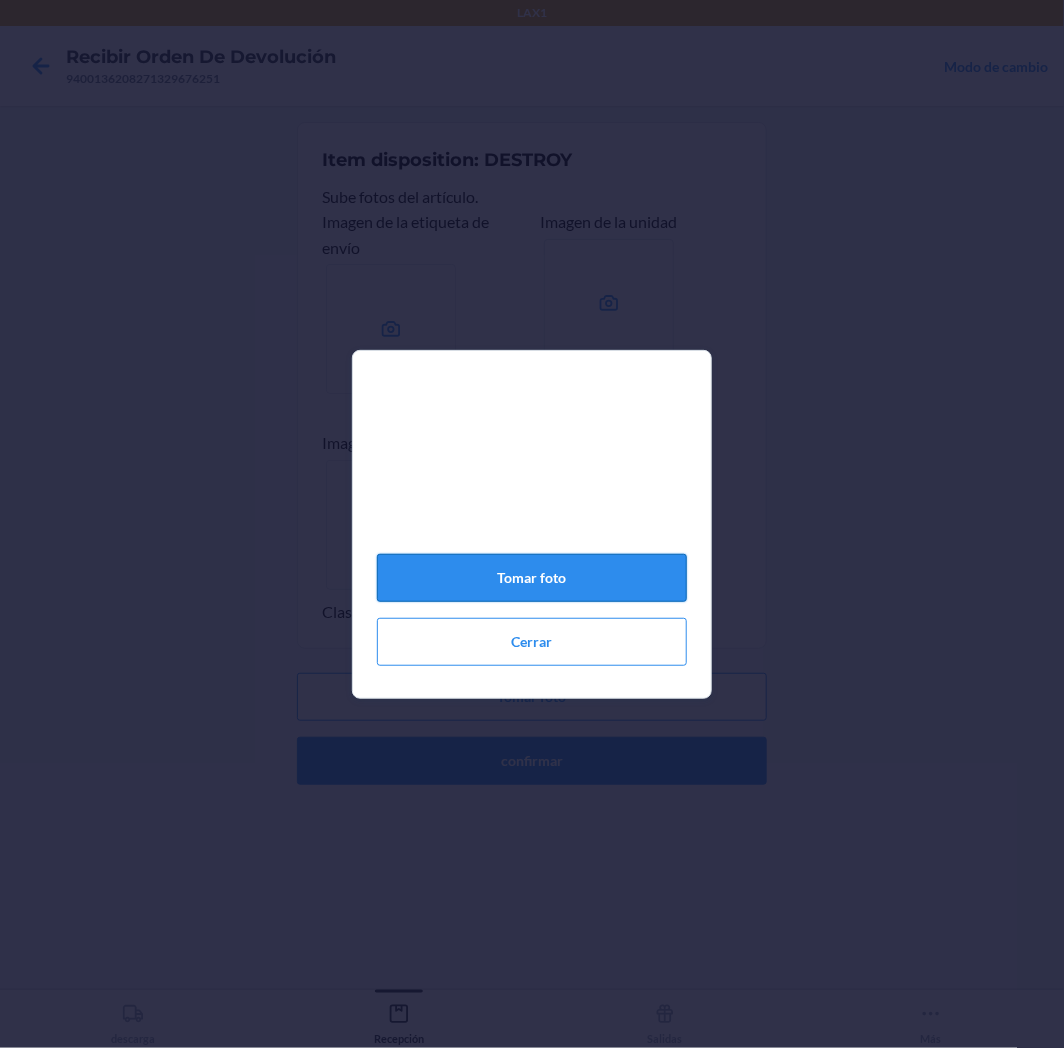 click on "Tomar foto" 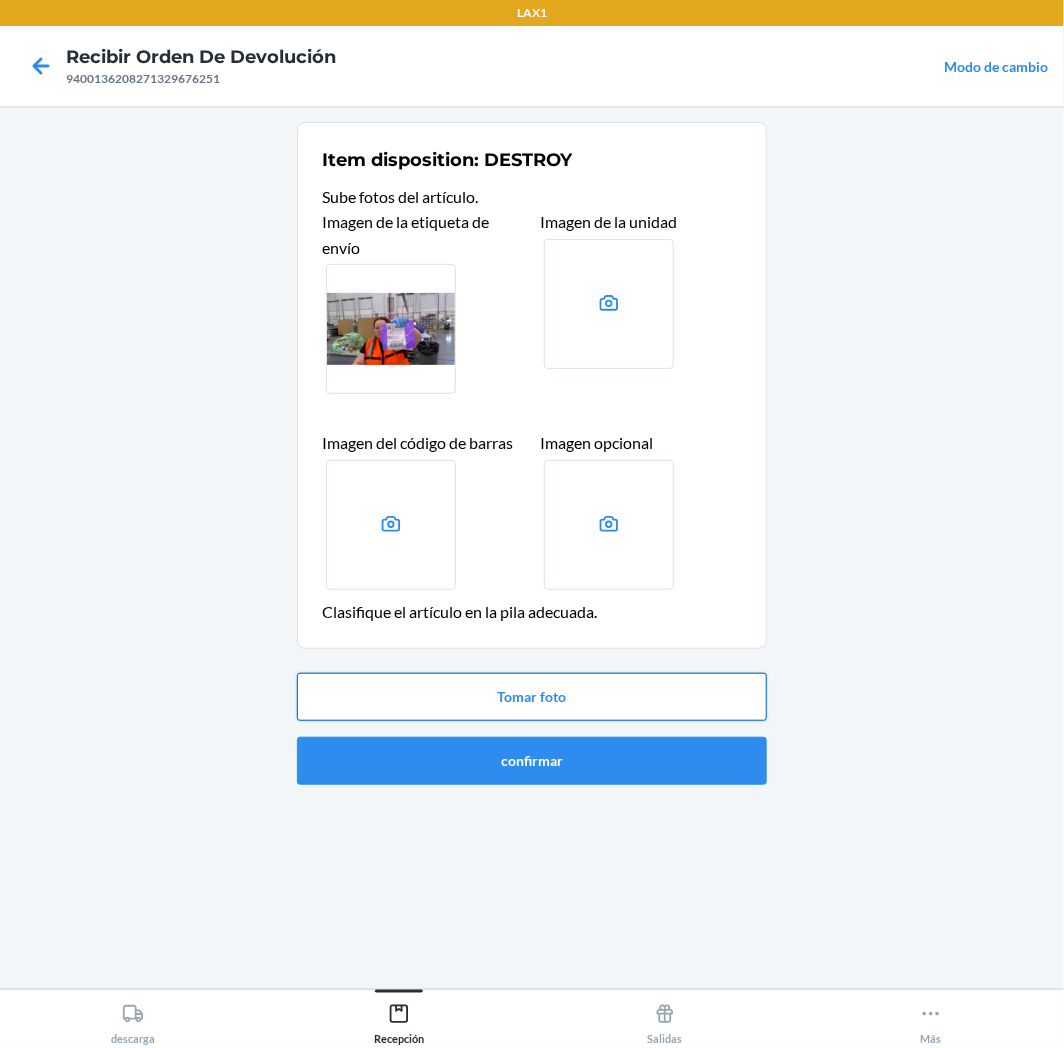 click on "Tomar foto" at bounding box center [532, 697] 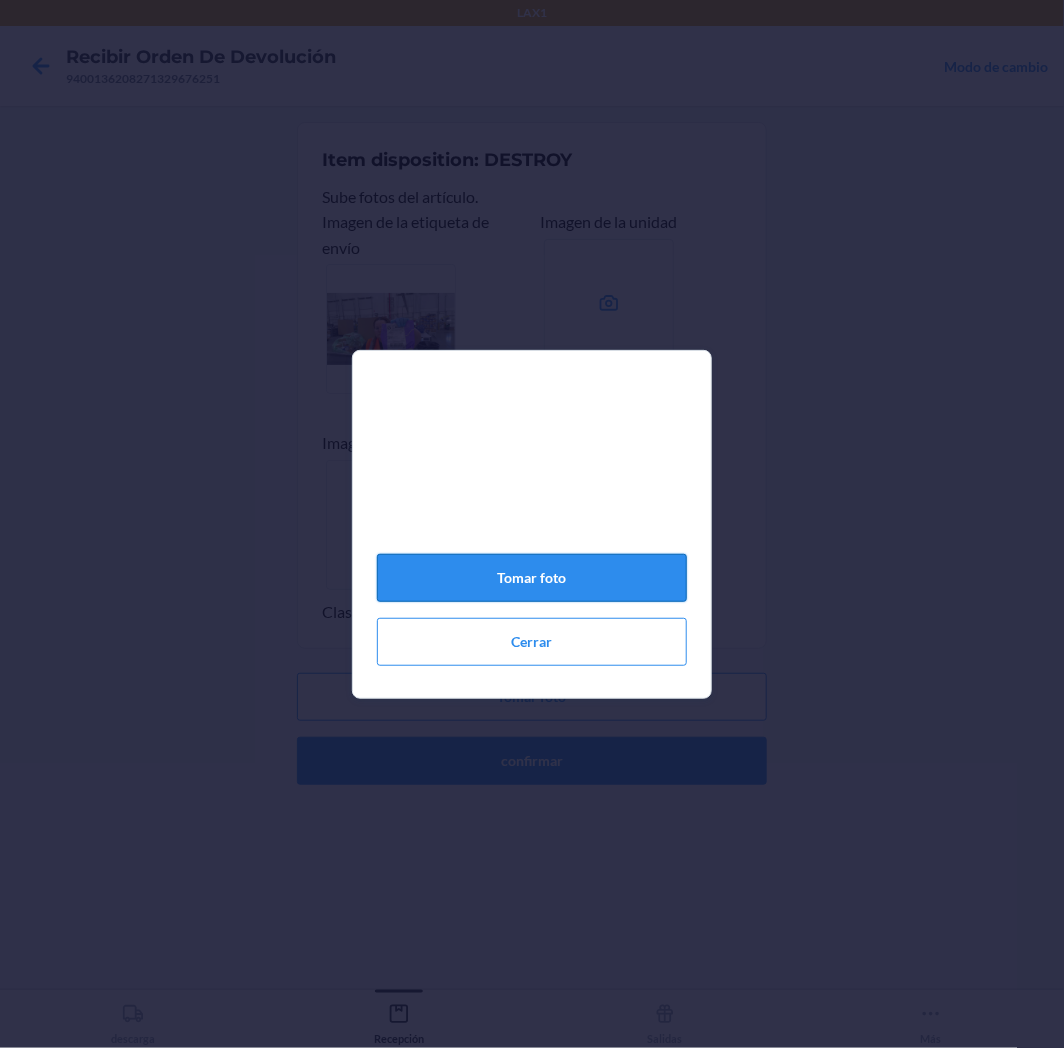 click on "Tomar foto" 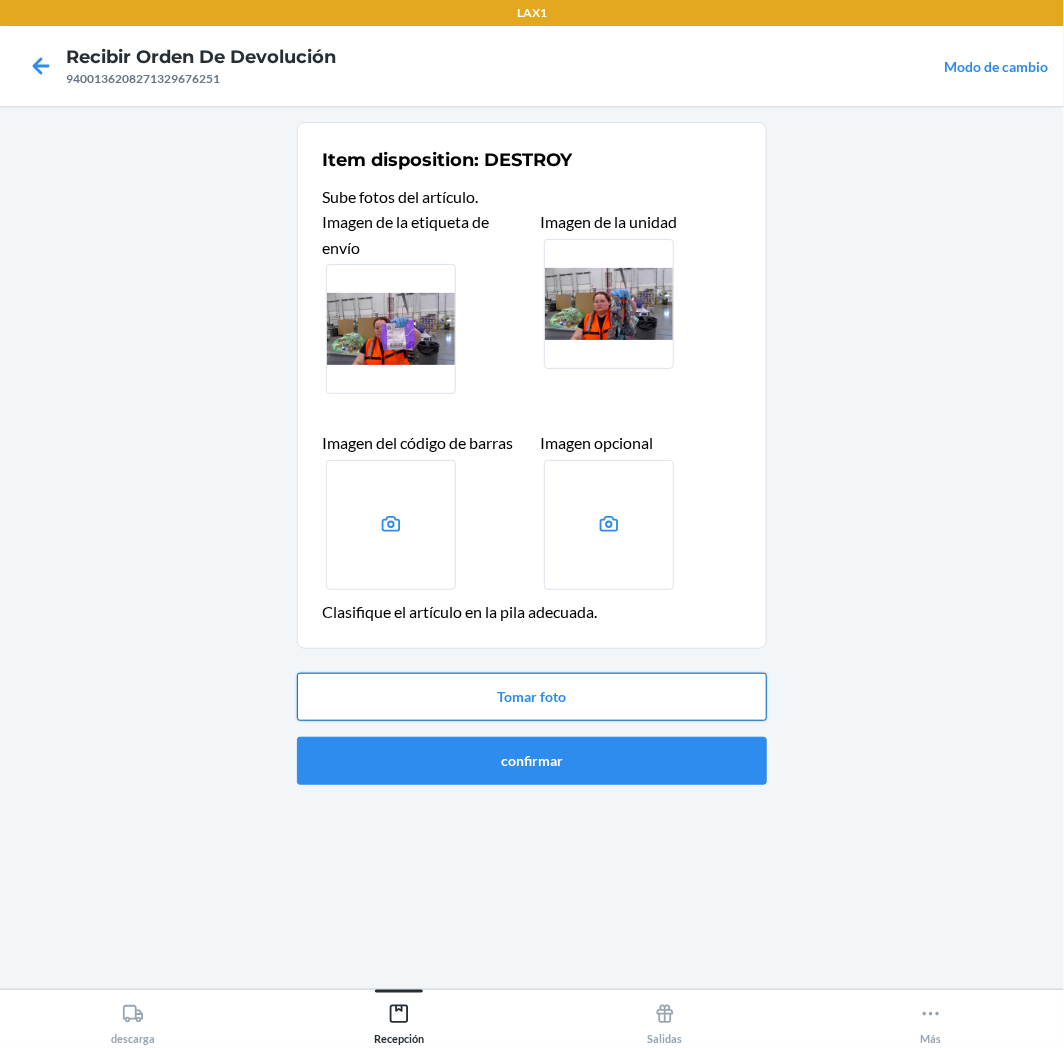 click on "Tomar foto" at bounding box center [532, 697] 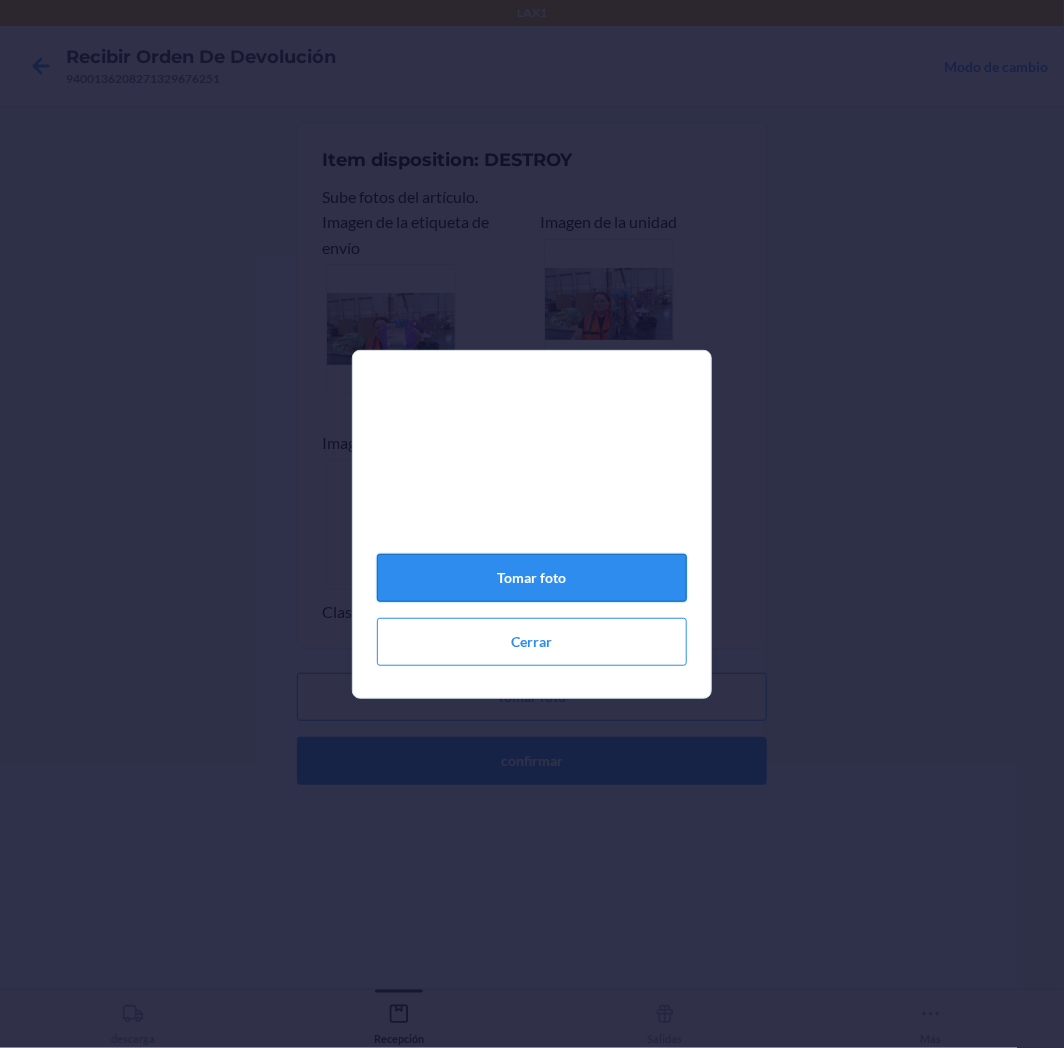 click on "Tomar foto" 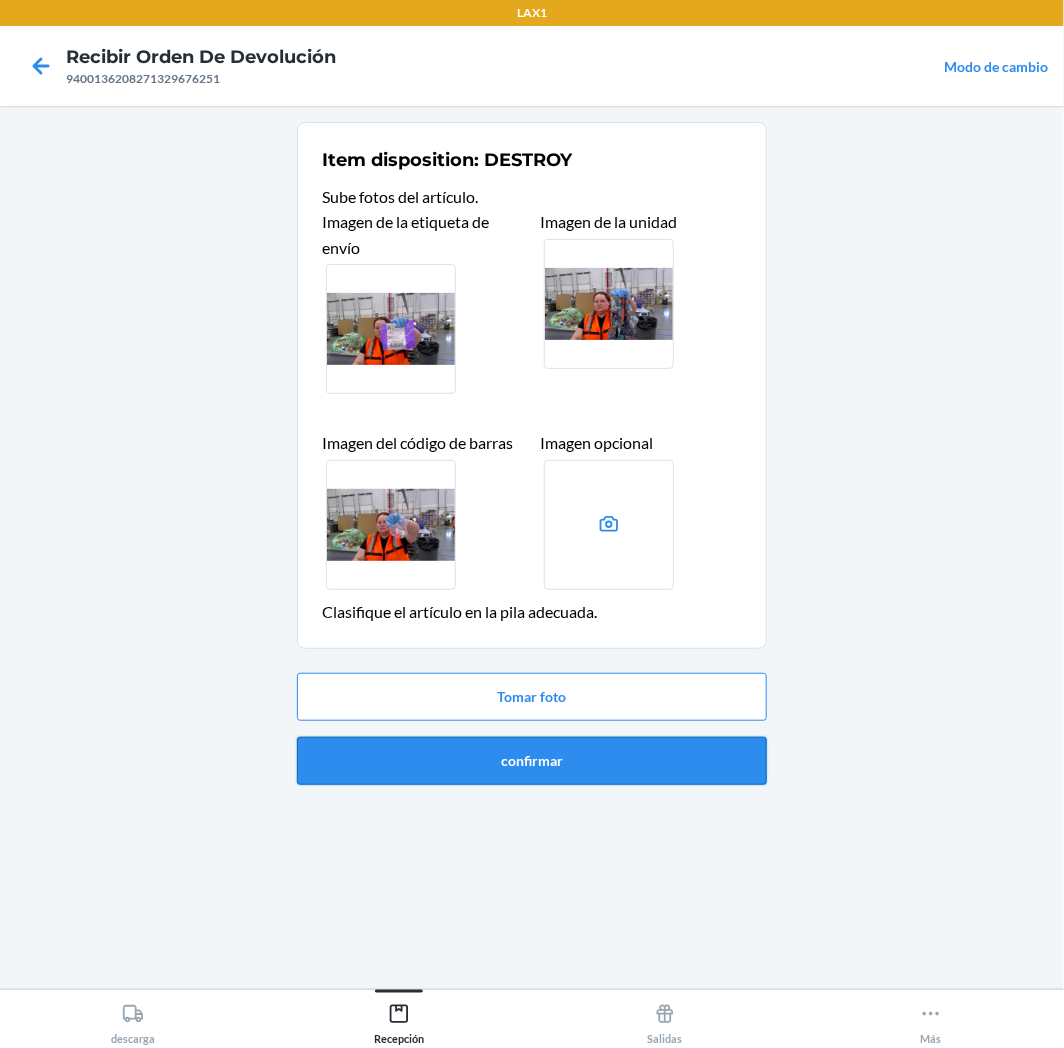 click on "confirmar" at bounding box center [532, 761] 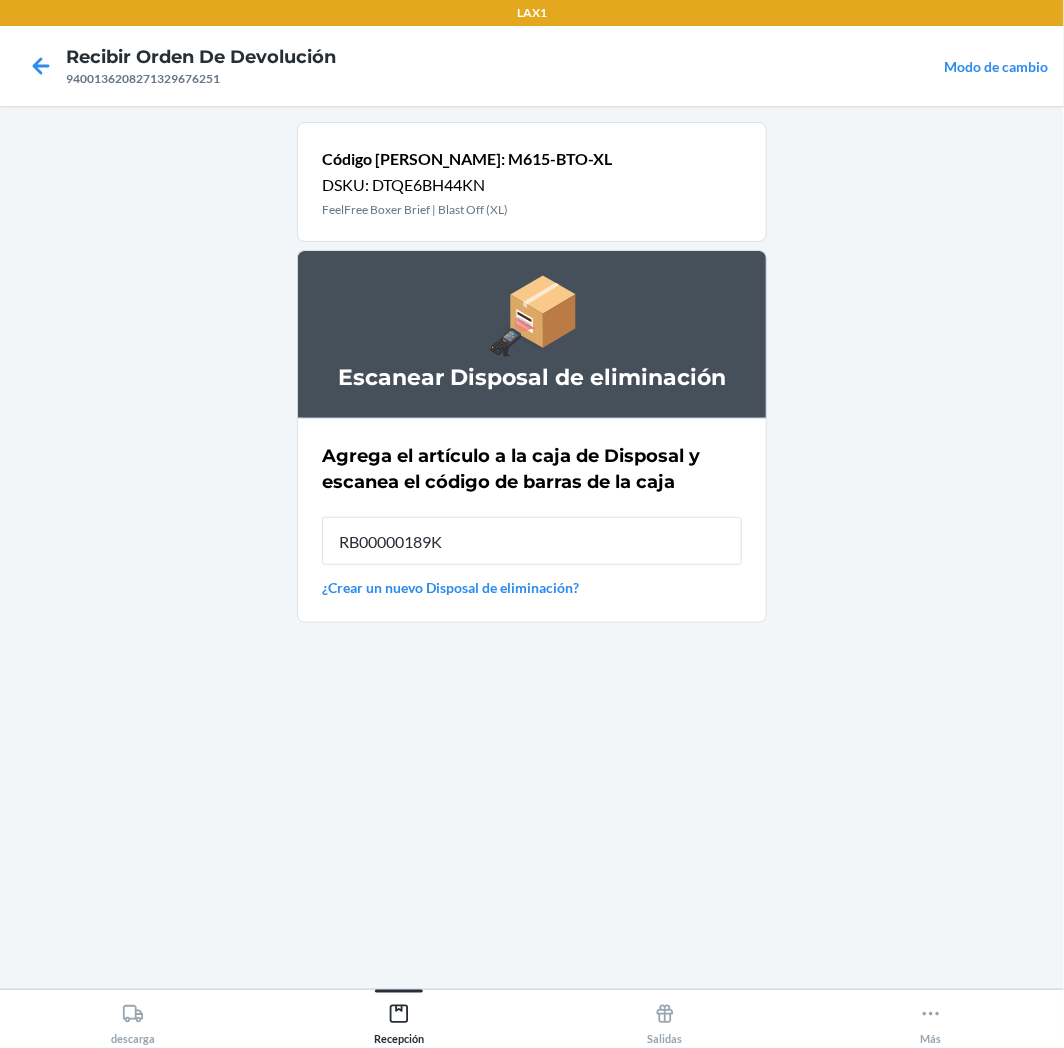 type on "RB00000189K" 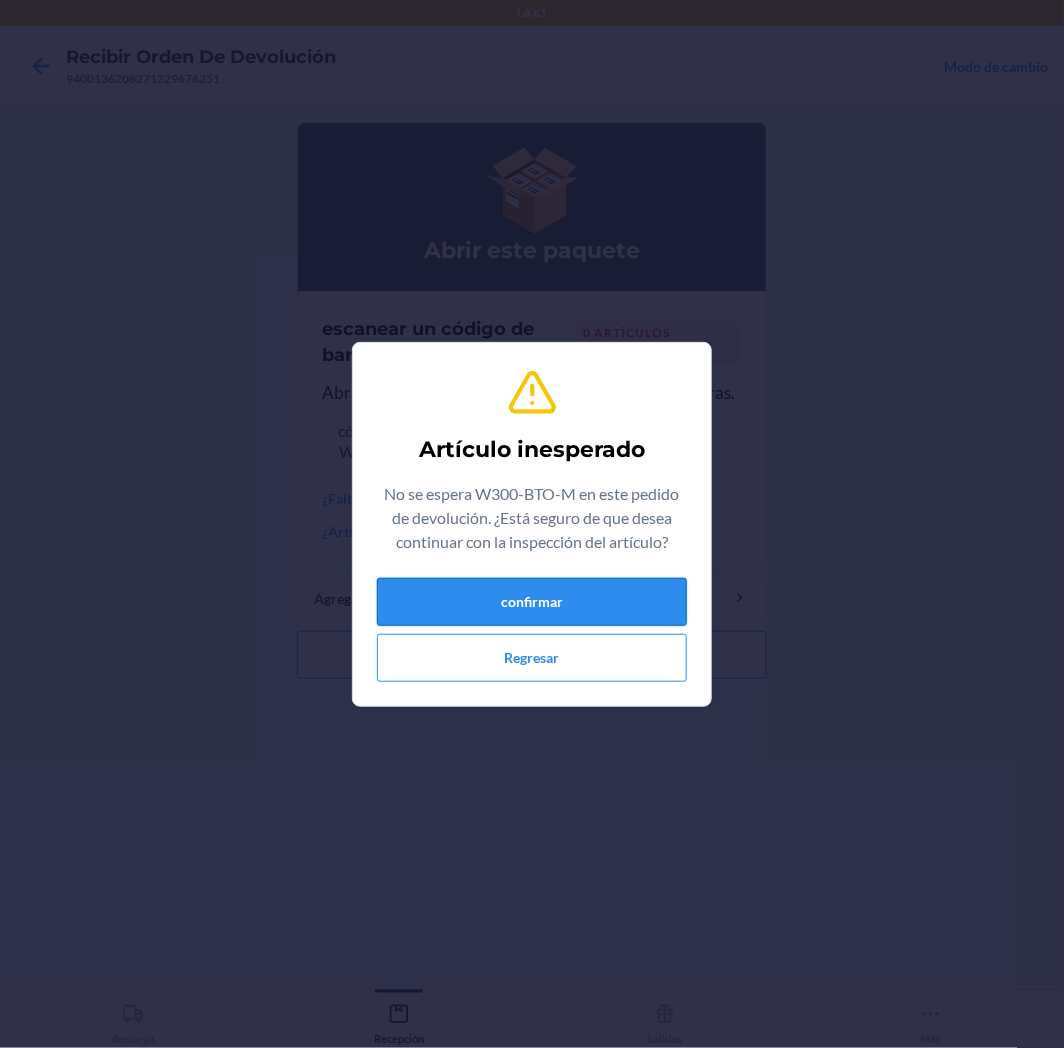 click on "confirmar" at bounding box center [532, 602] 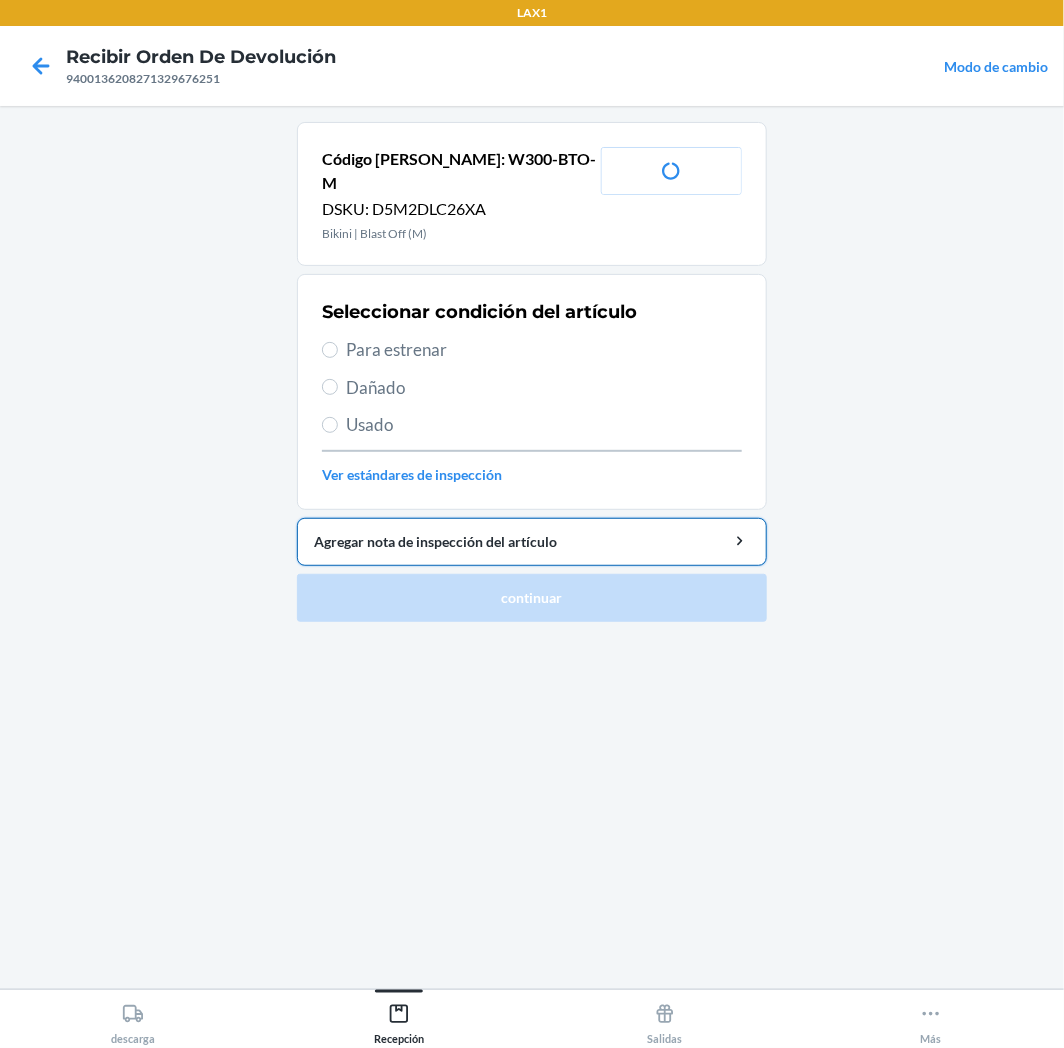 click on "Agregar nota de inspección del artículo" at bounding box center (532, 541) 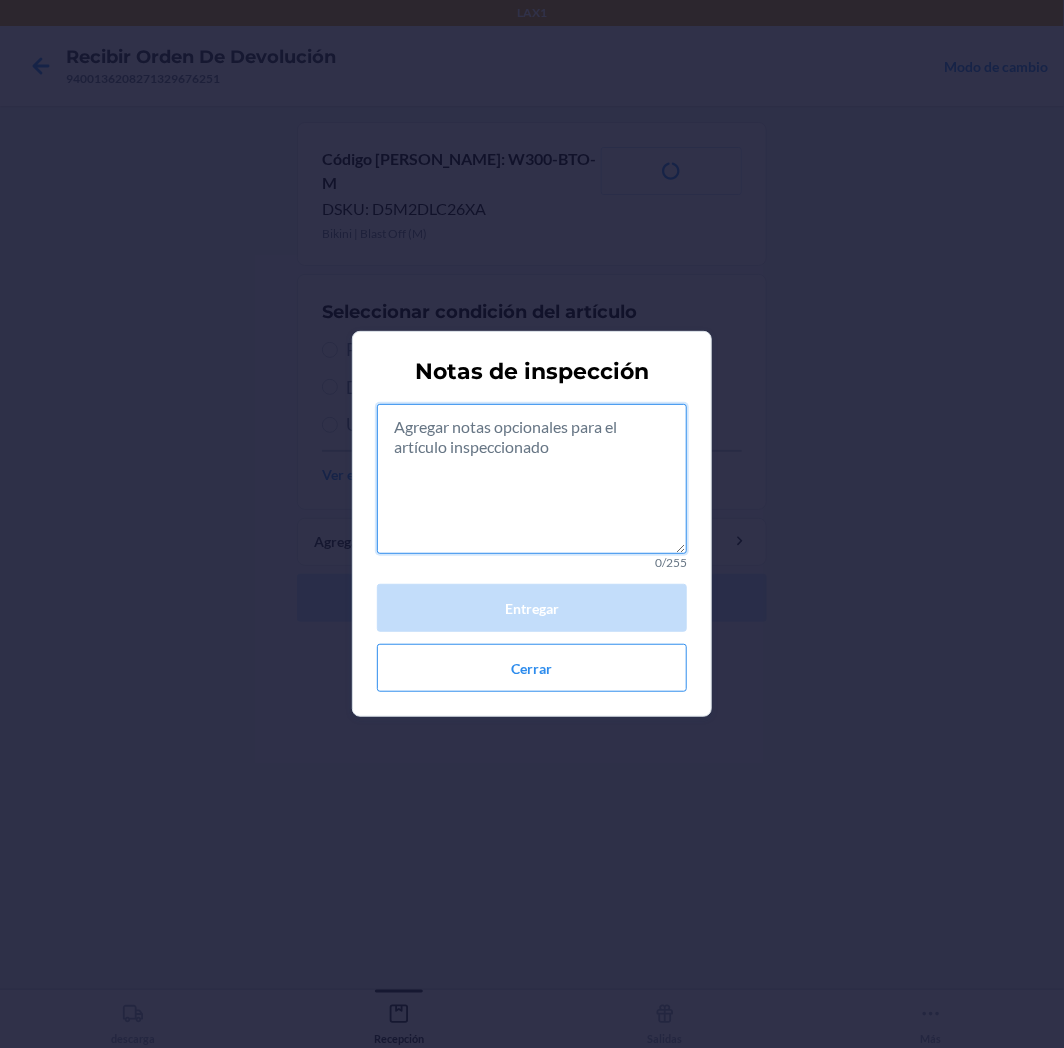 click at bounding box center [532, 479] 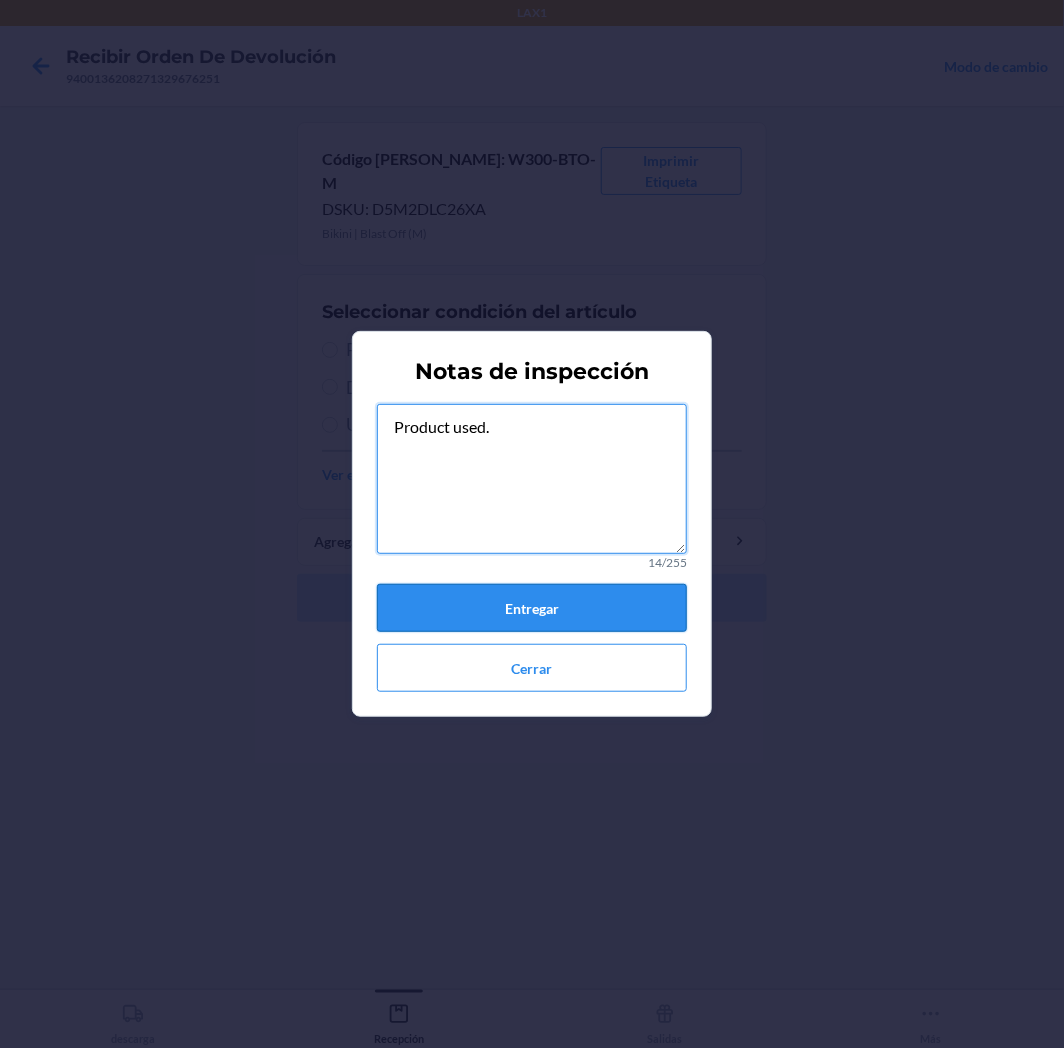 type on "Product used." 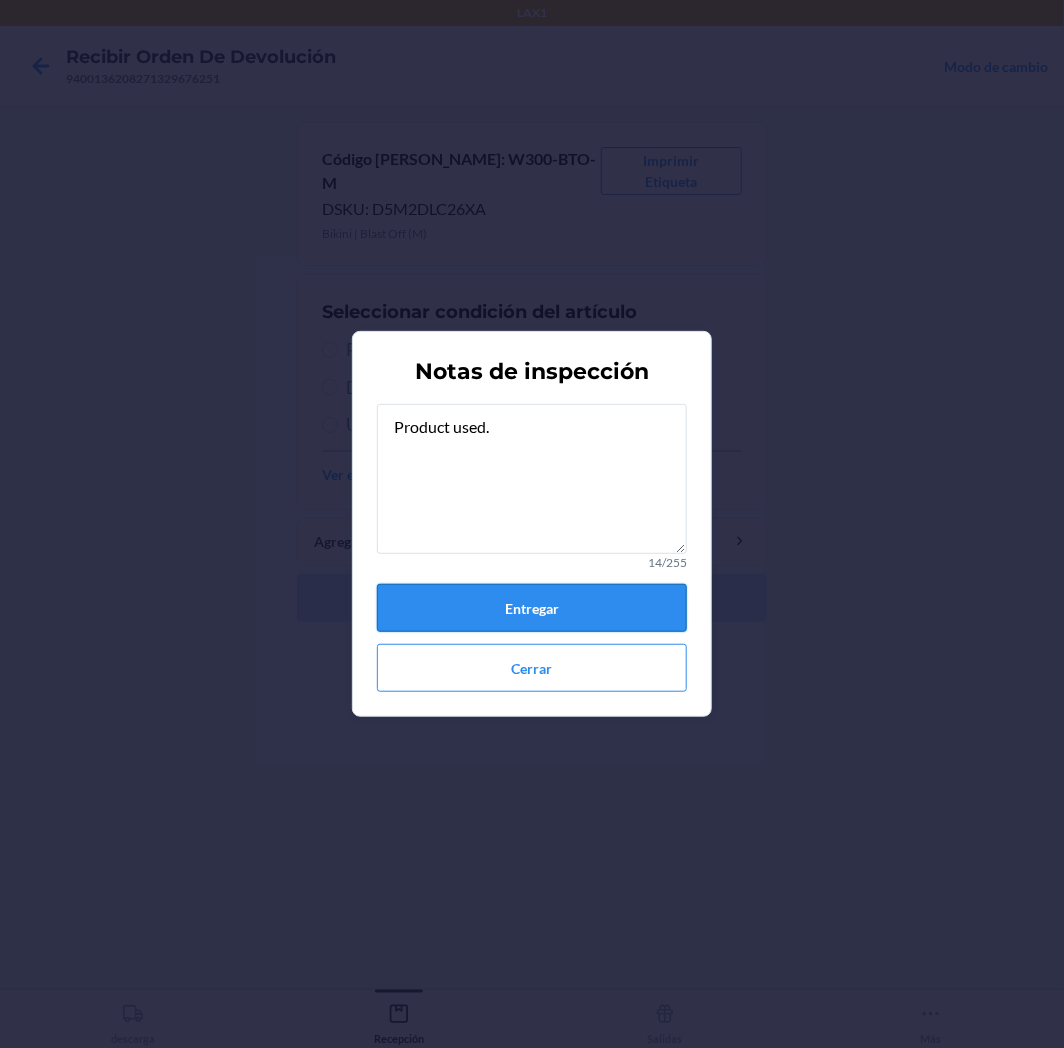 click on "Entregar" at bounding box center (532, 608) 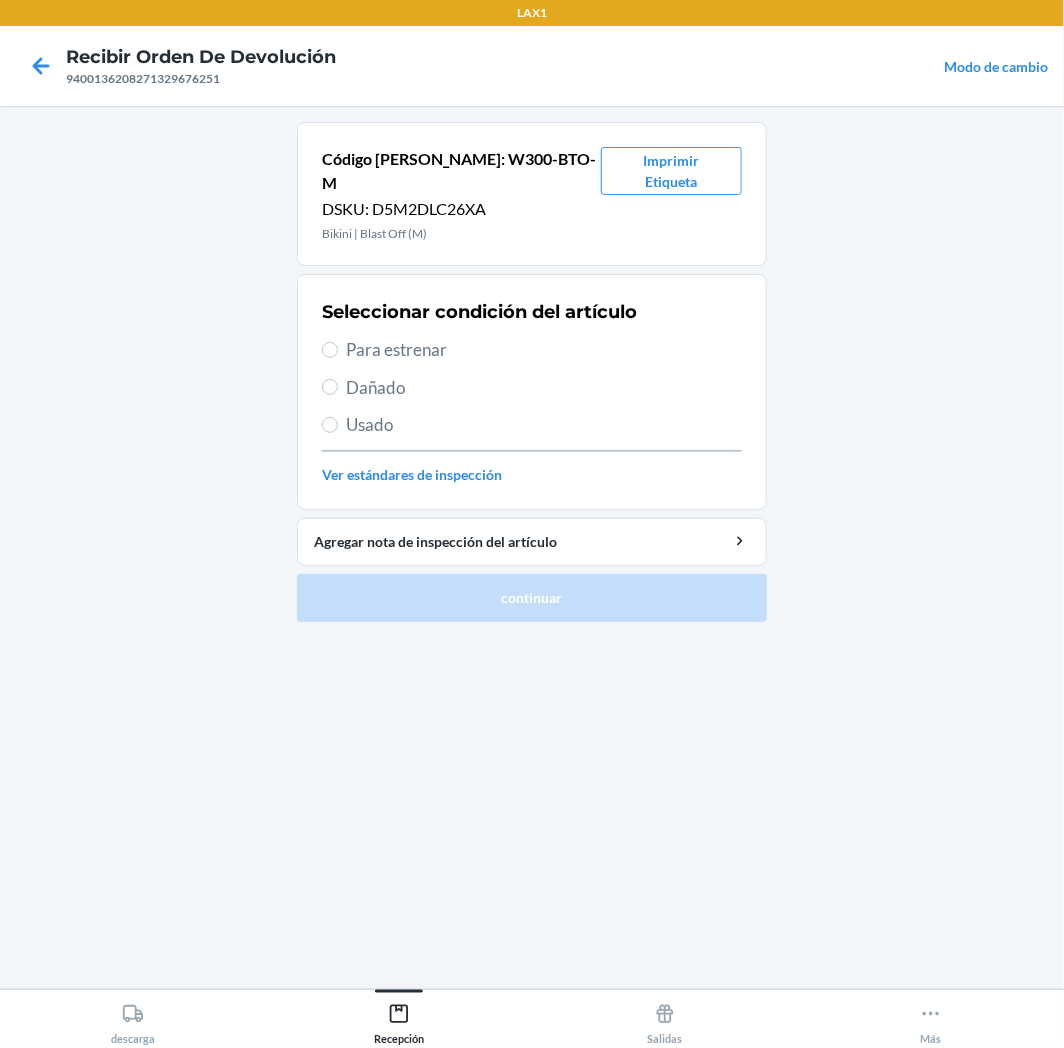click on "Usado" at bounding box center (544, 425) 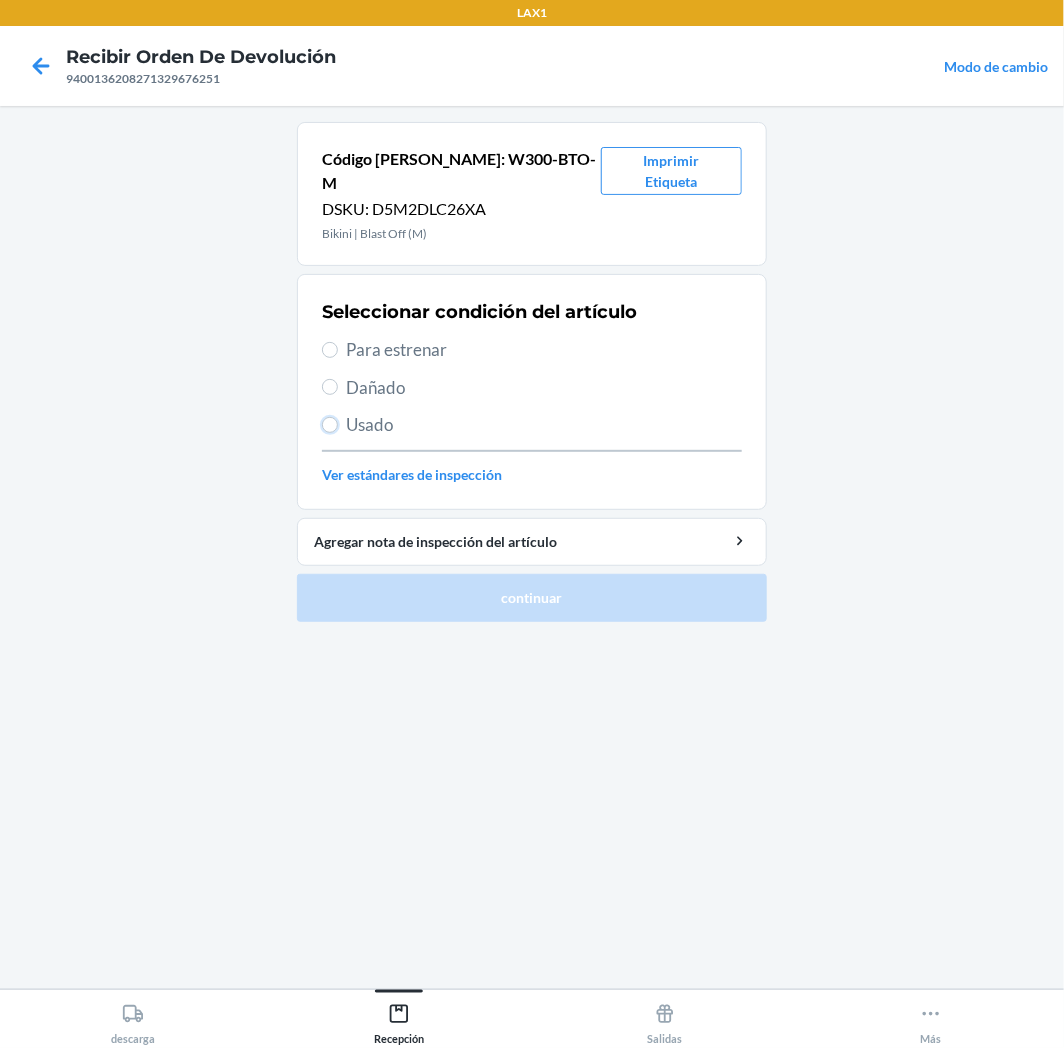 click on "Usado" at bounding box center (330, 425) 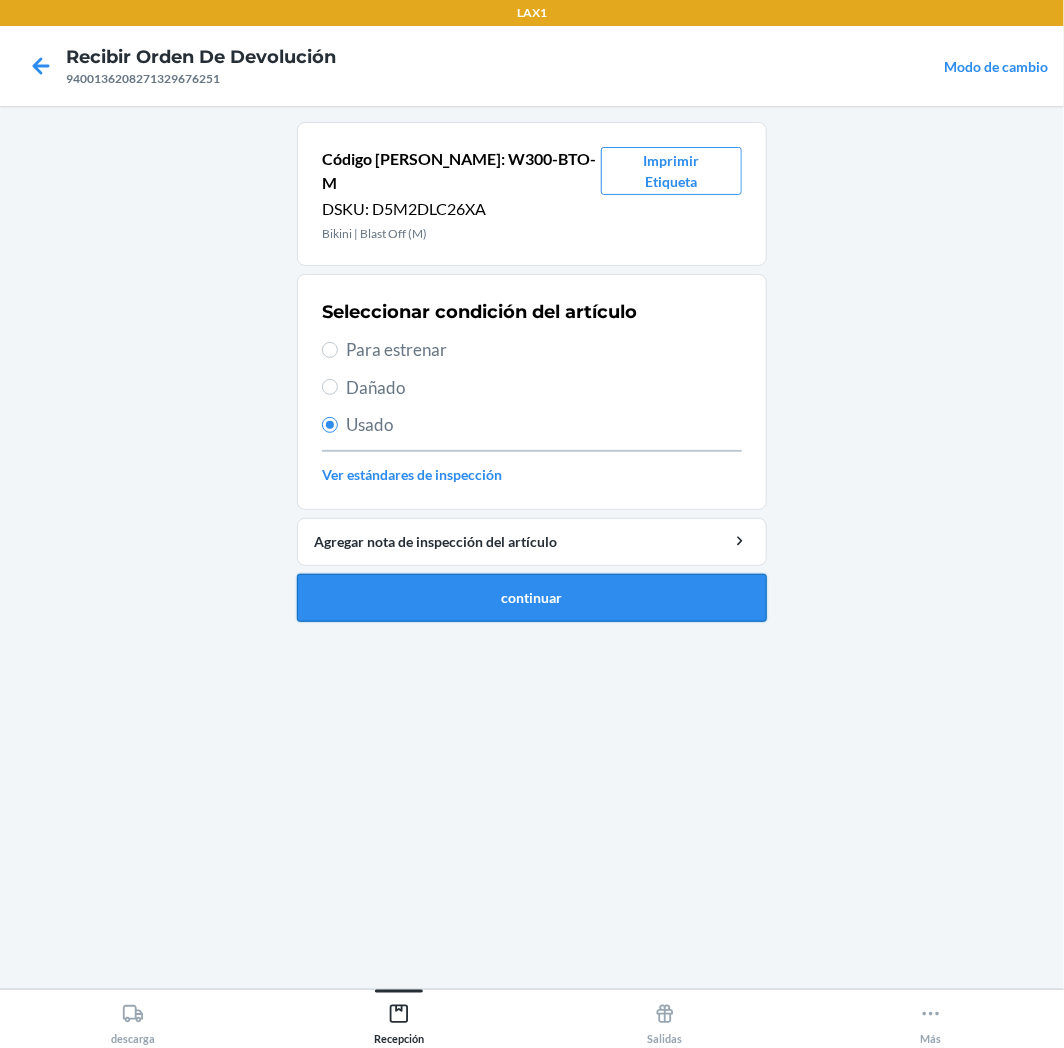click on "continuar" at bounding box center (532, 598) 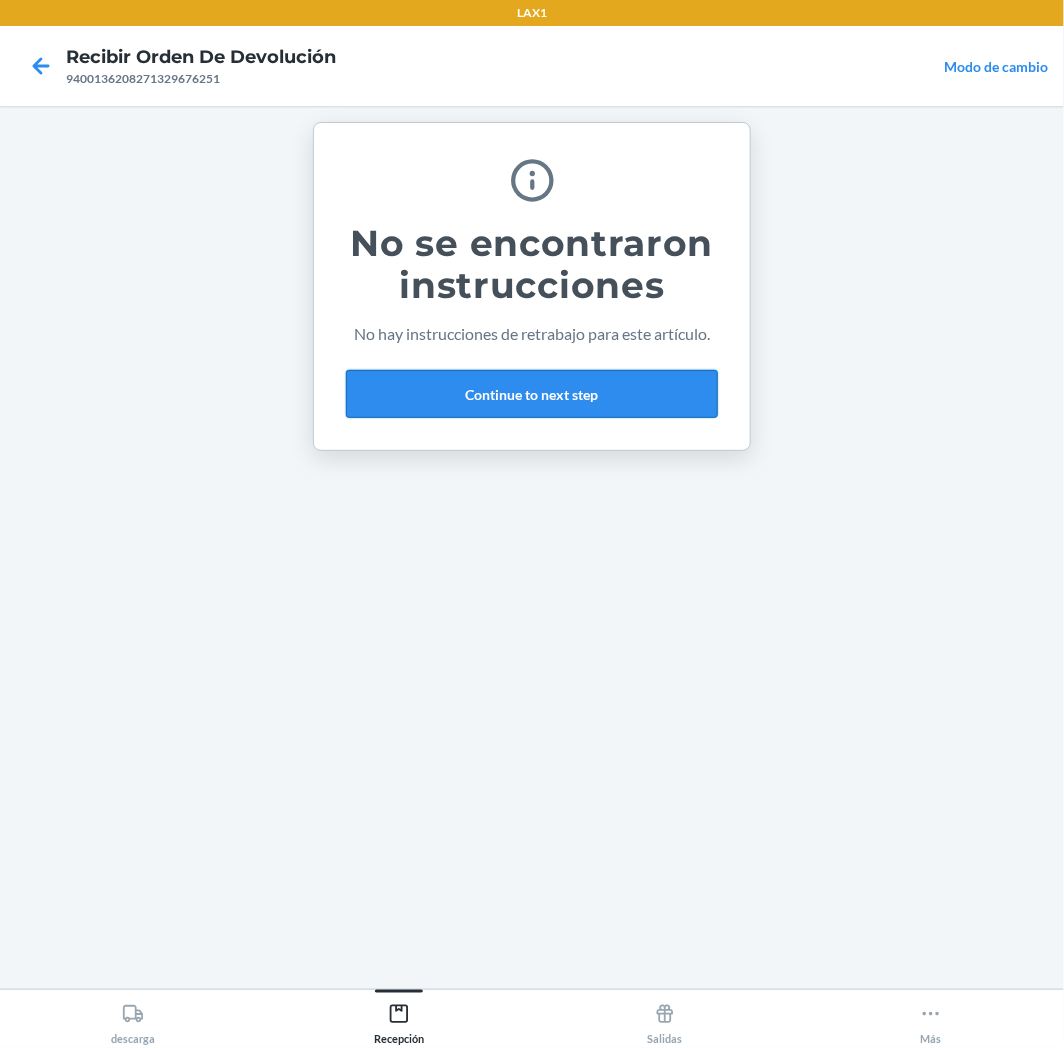 click on "Continue to next step" at bounding box center [532, 394] 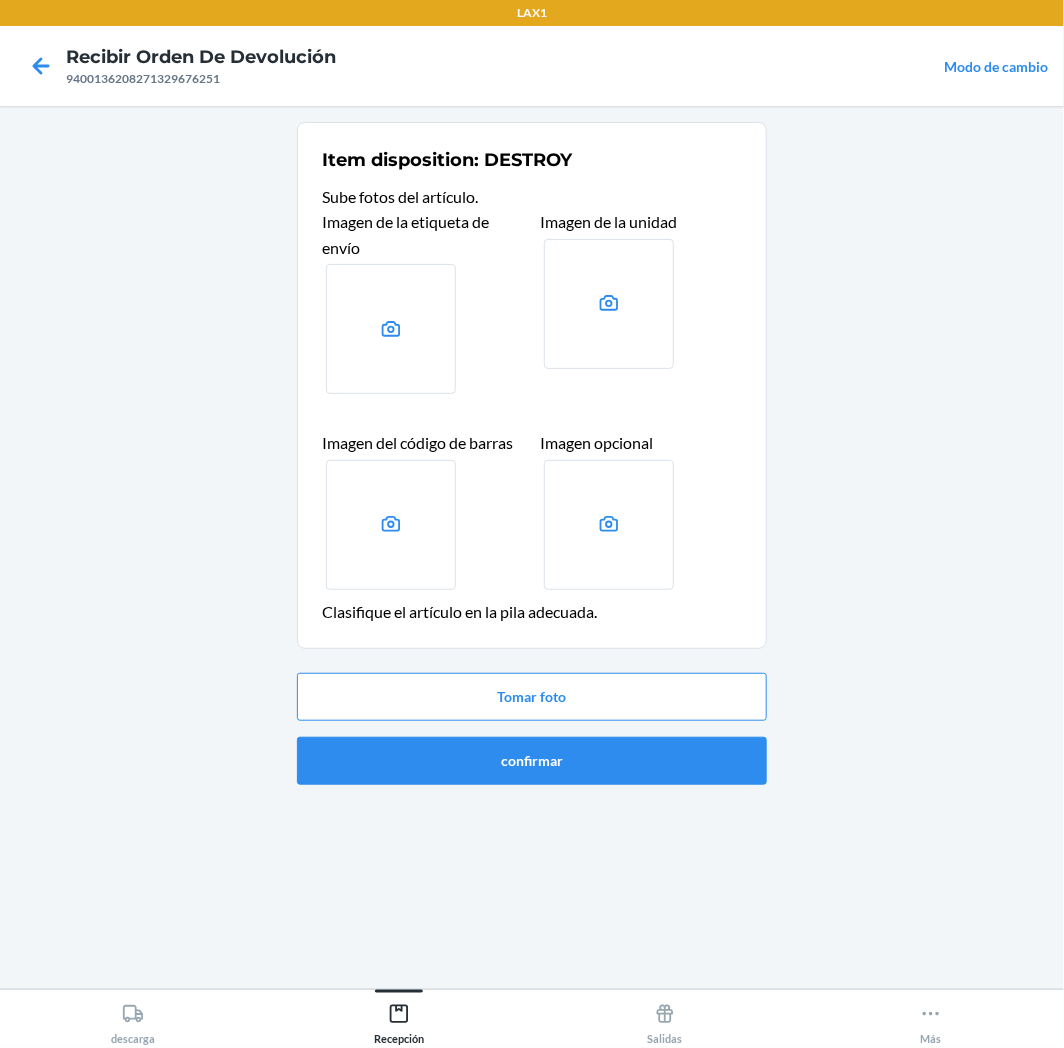 click on "Tomar foto confirmar" at bounding box center (532, 729) 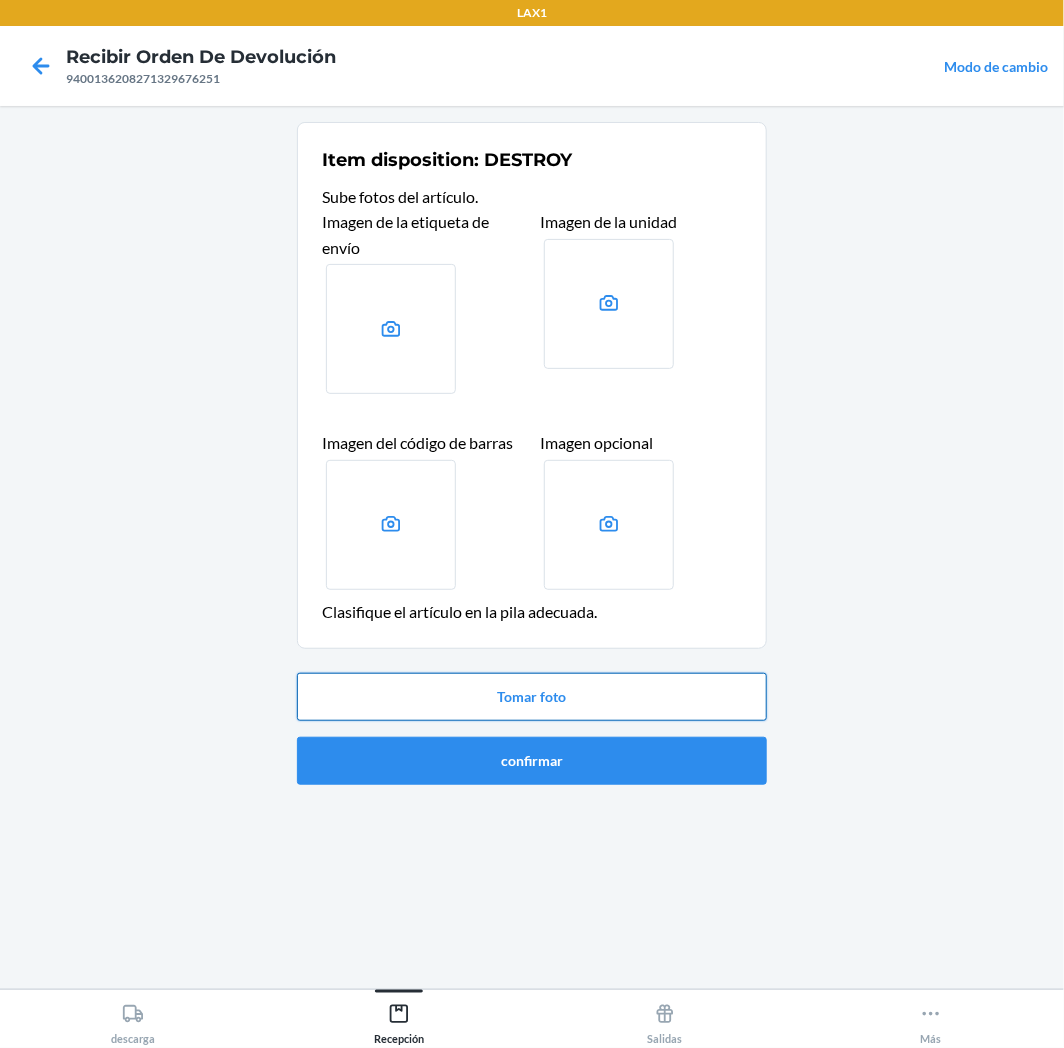 click on "Tomar foto" at bounding box center (532, 697) 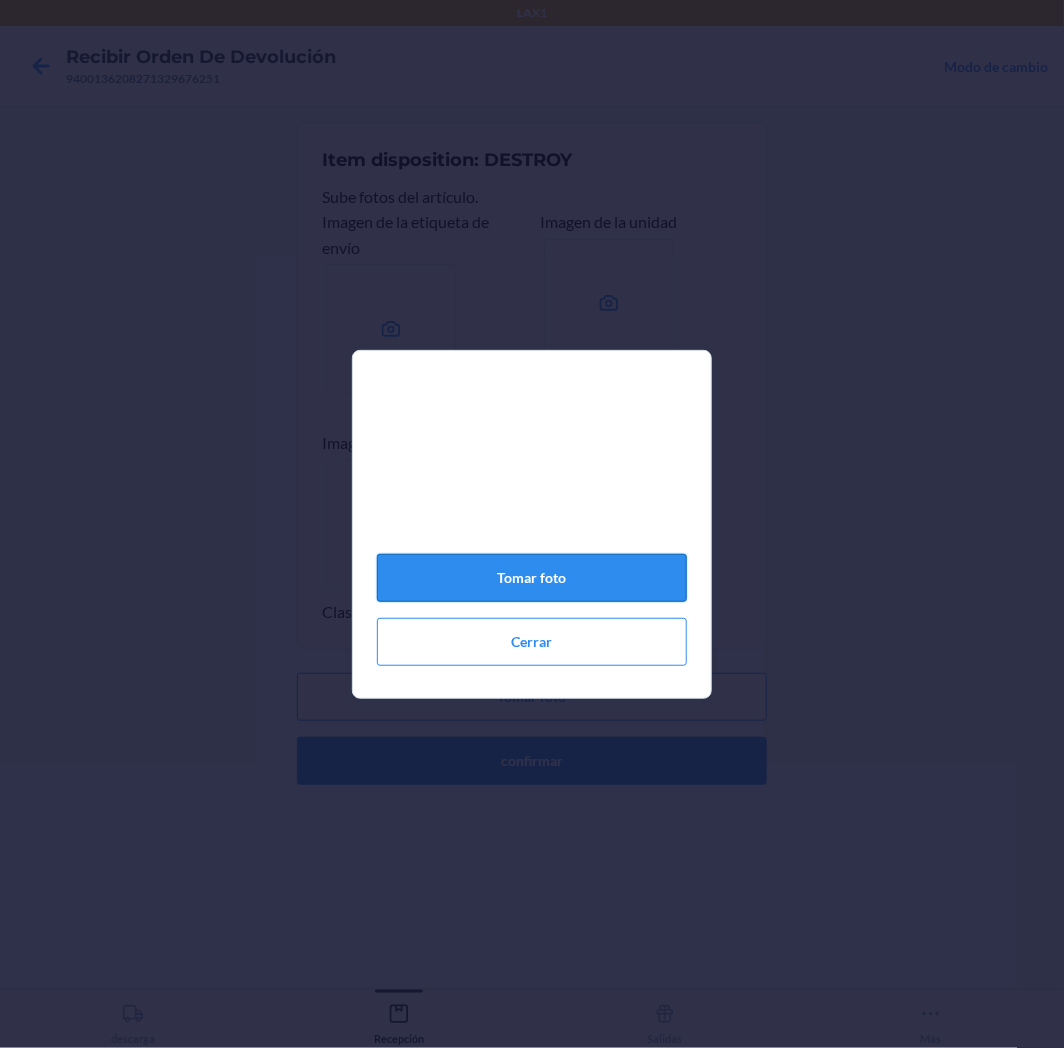click on "Tomar foto" 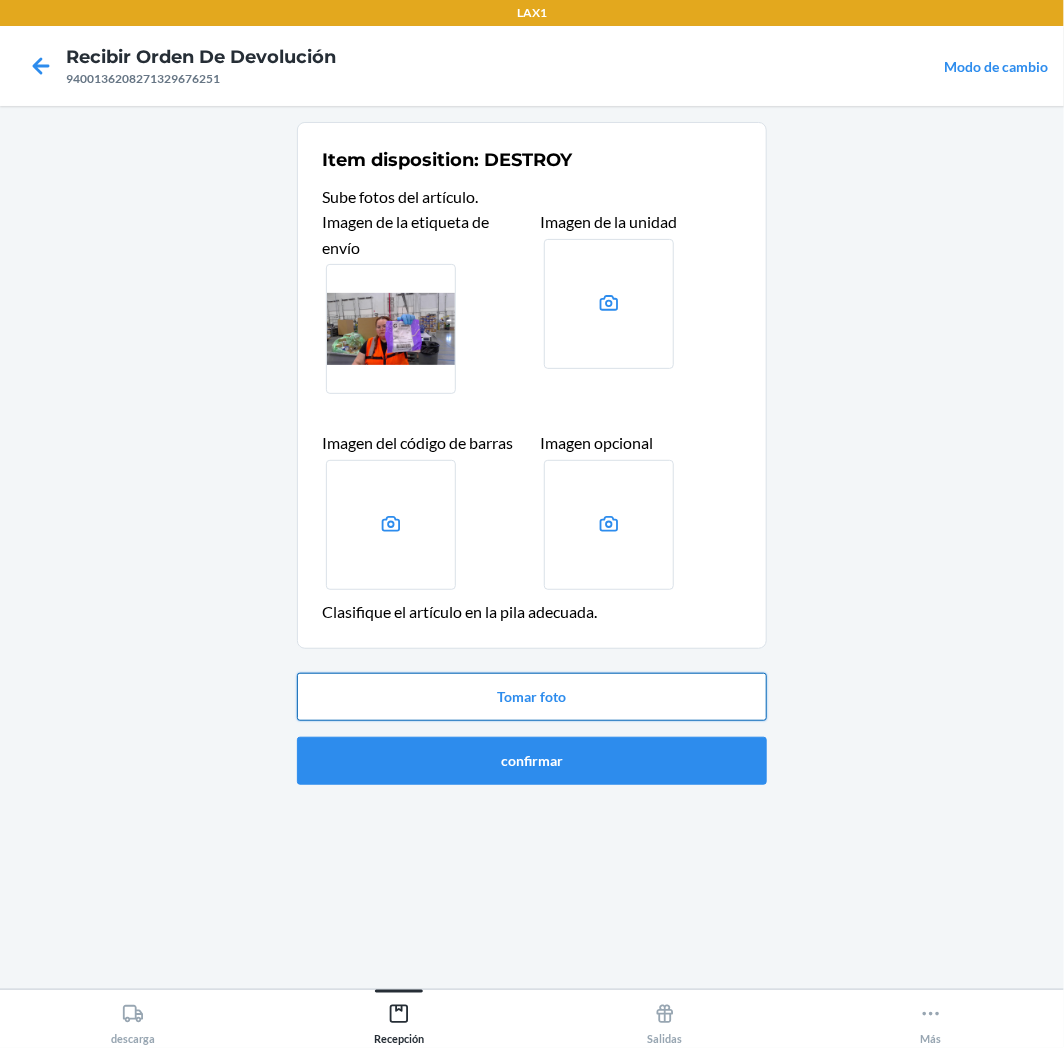 click on "Tomar foto" at bounding box center [532, 697] 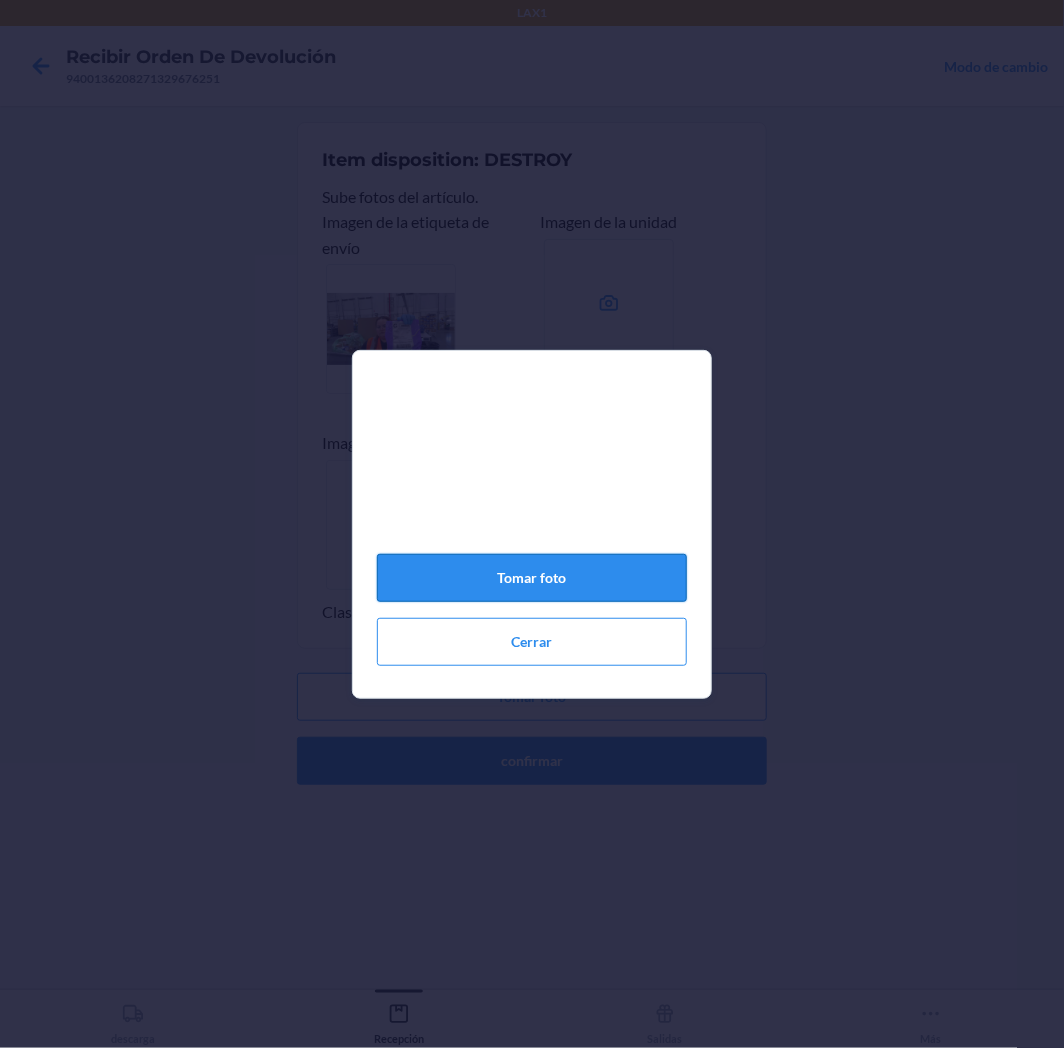 click on "Tomar foto" 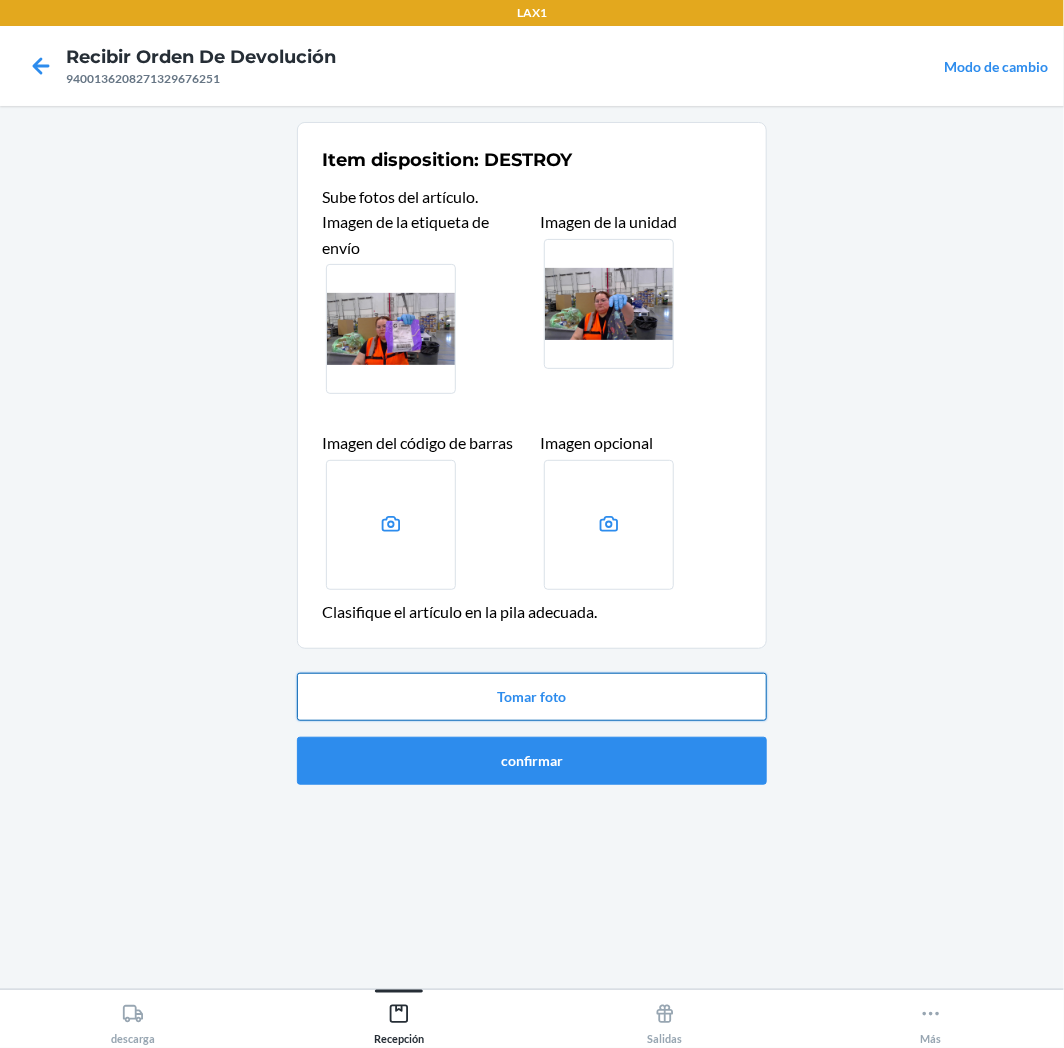 click on "Tomar foto" at bounding box center (532, 697) 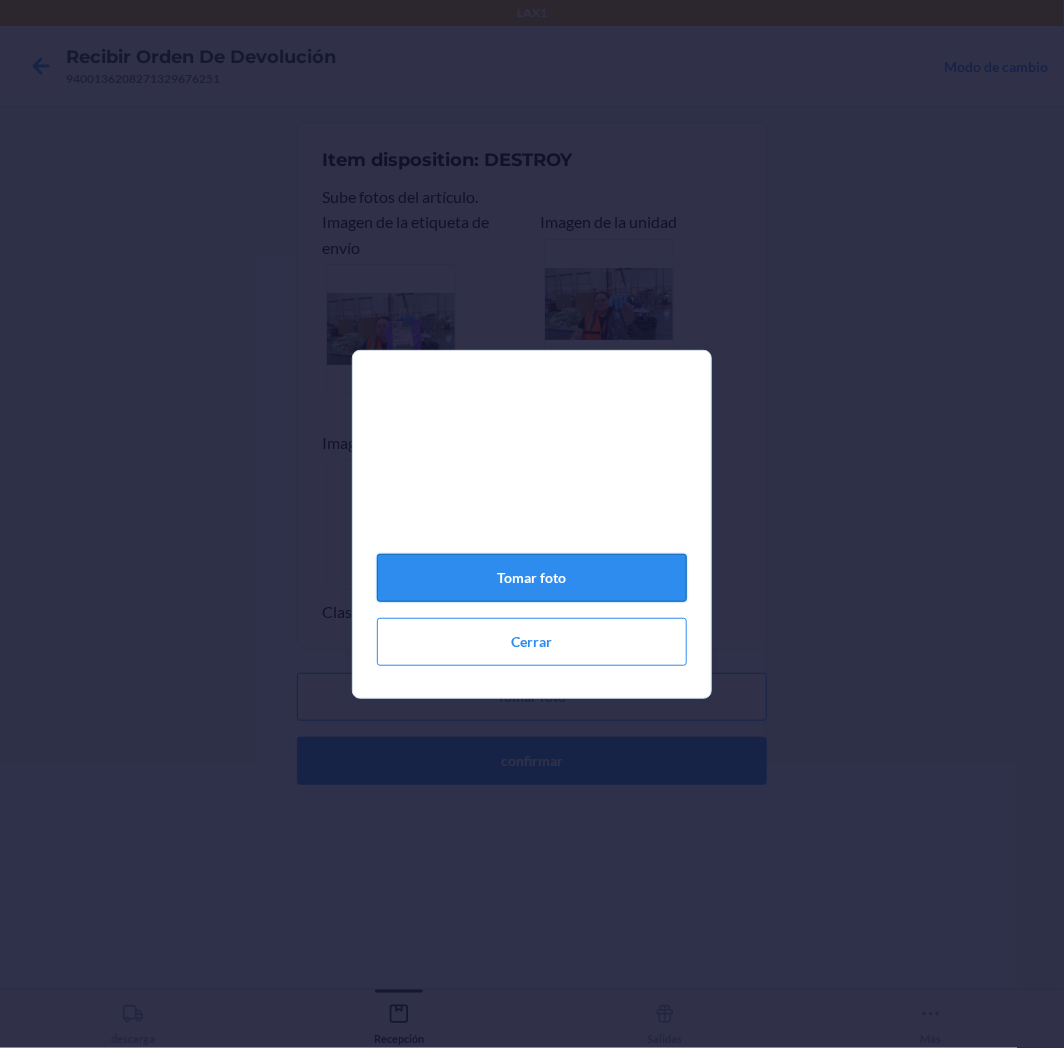 click on "Tomar foto" 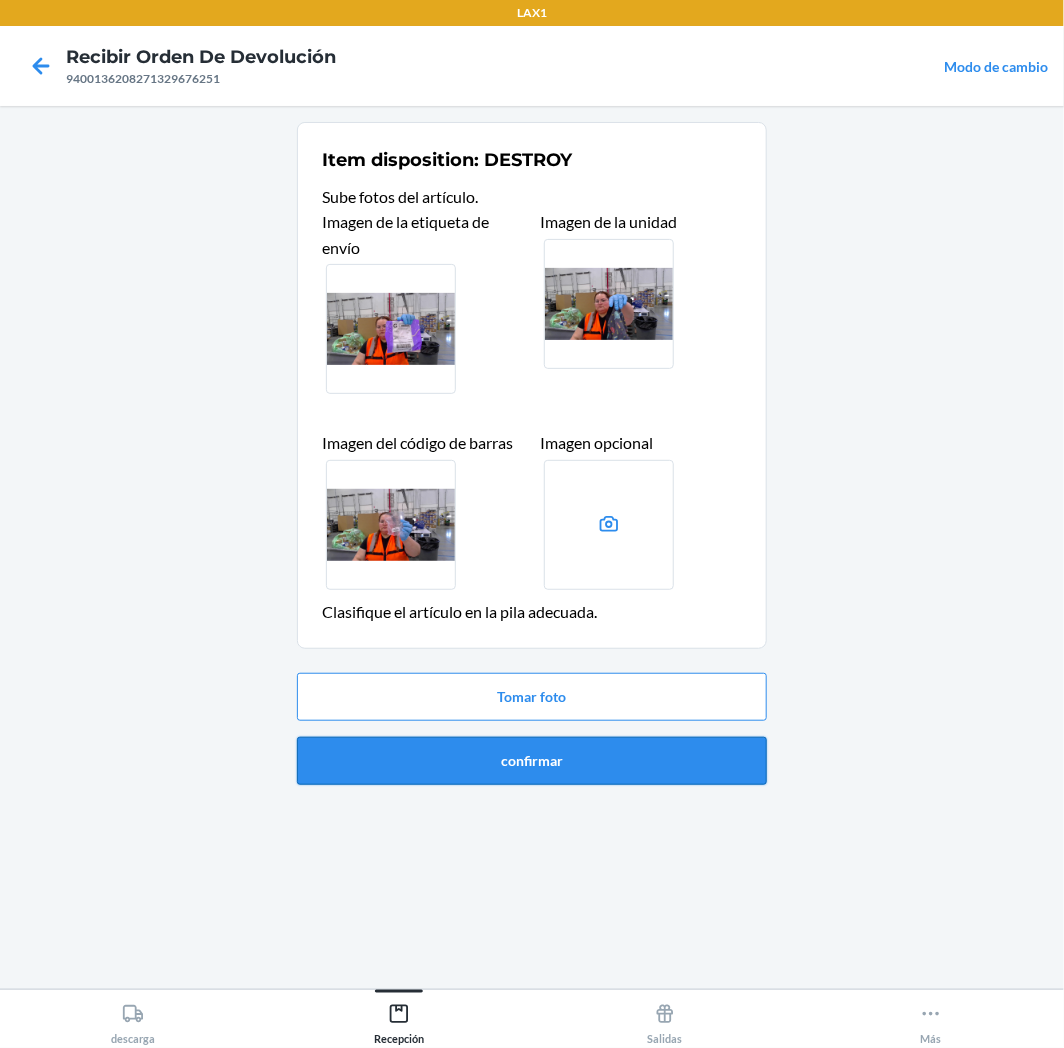 click on "confirmar" at bounding box center (532, 761) 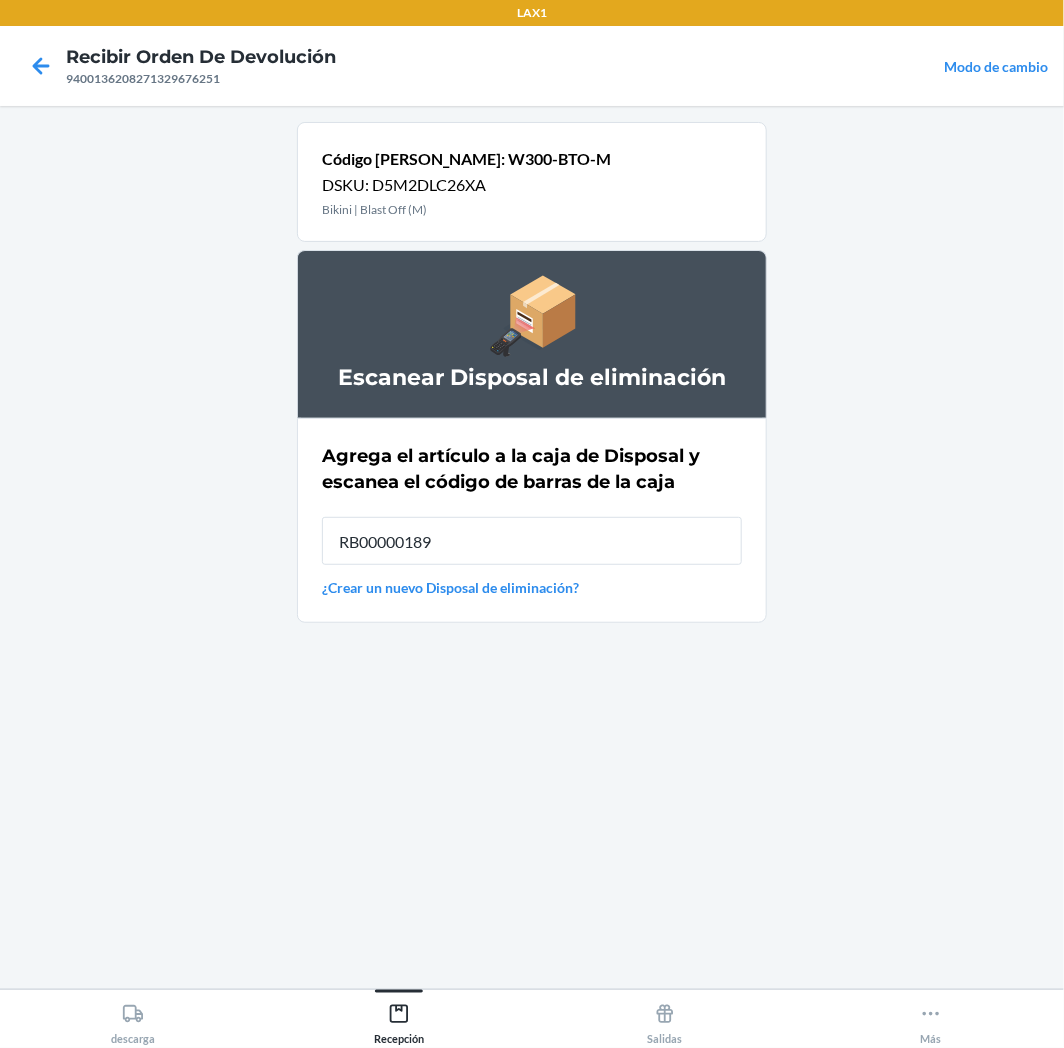 type on "RB00000189K" 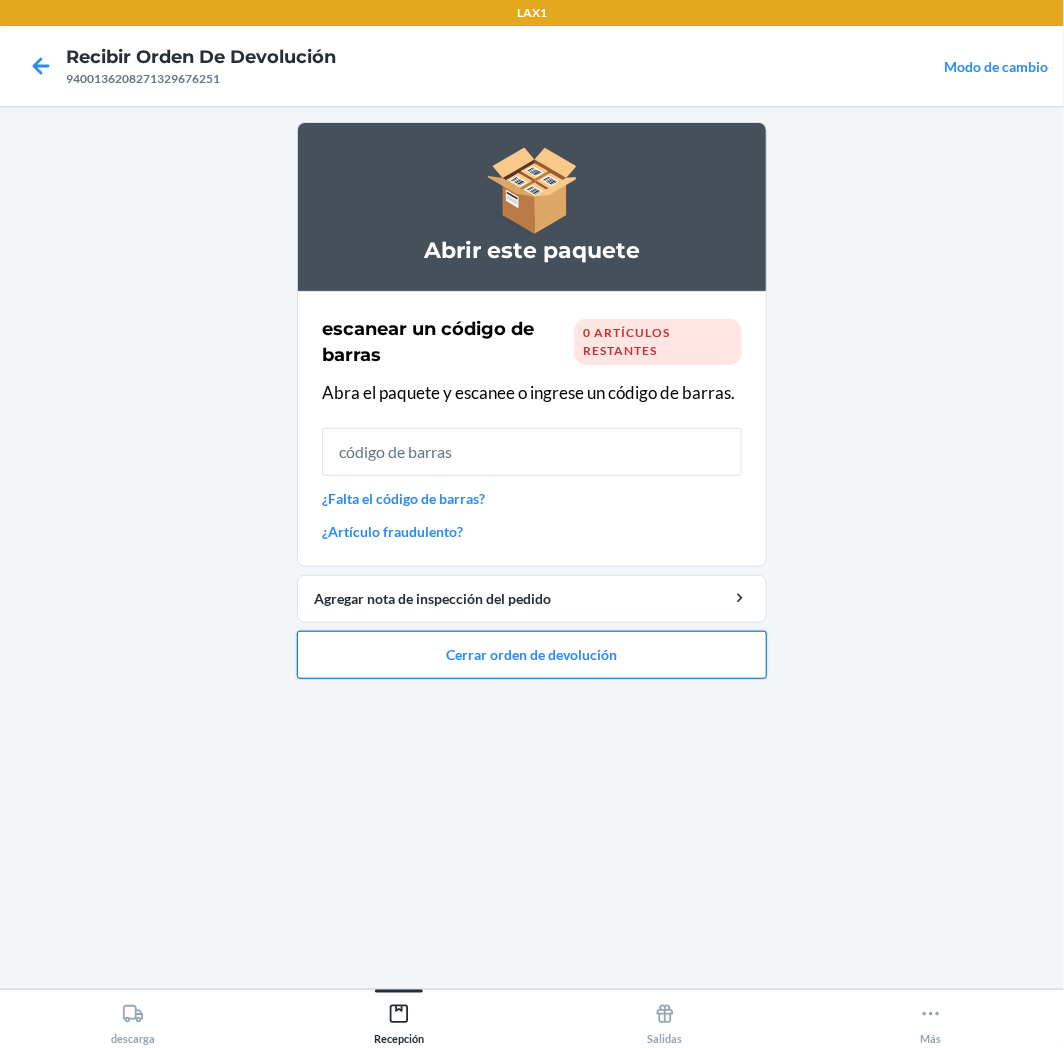 click on "Cerrar orden de devolución" at bounding box center (532, 655) 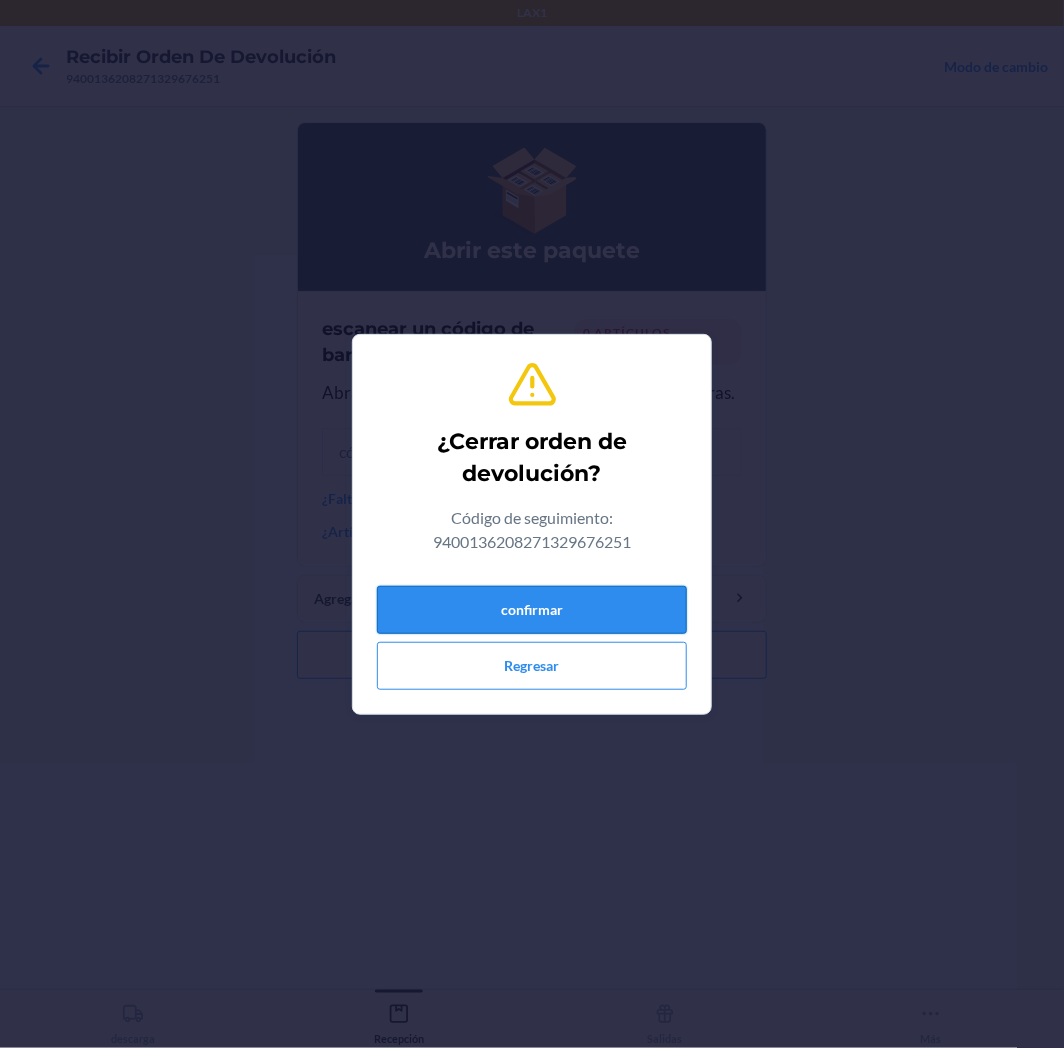 click on "confirmar" at bounding box center [532, 610] 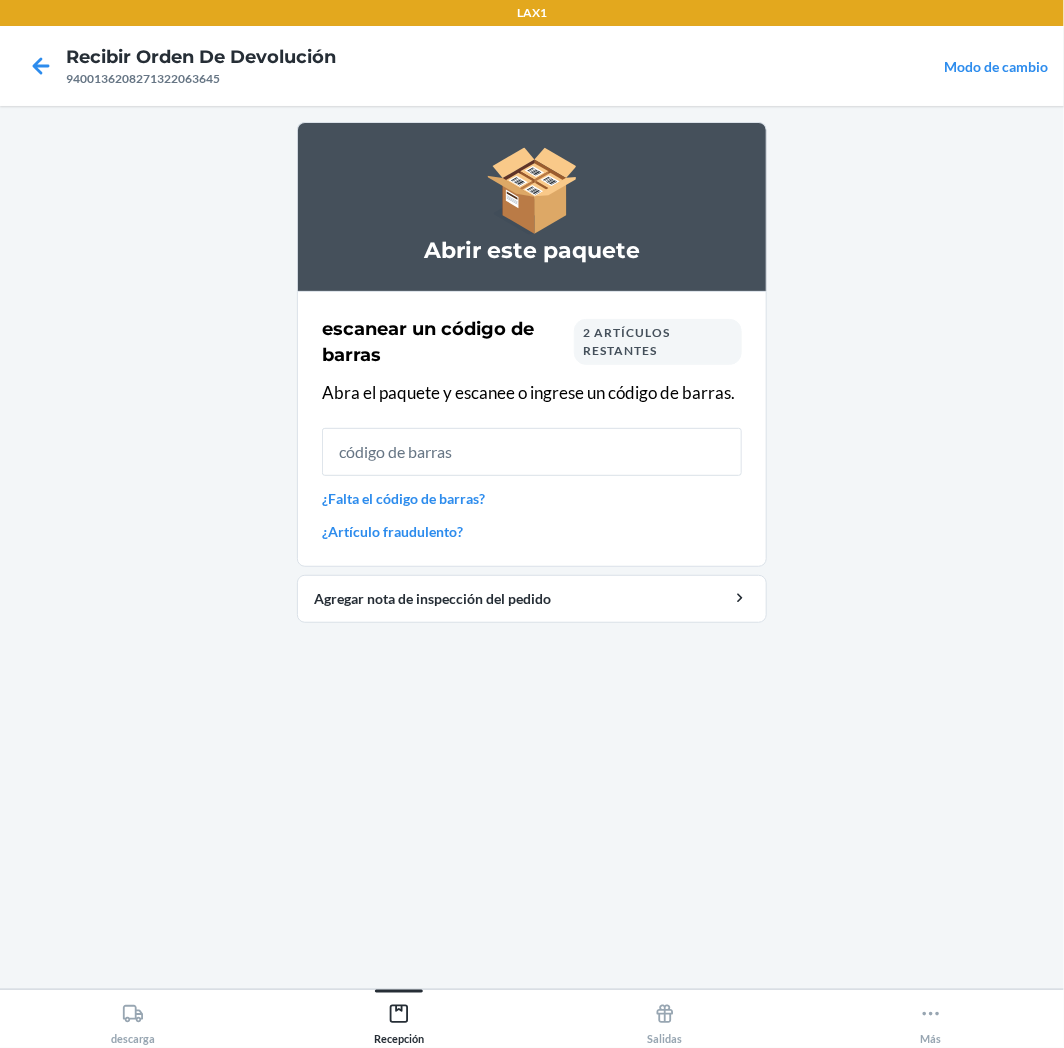 click on "2 artículos restantes" at bounding box center [626, 341] 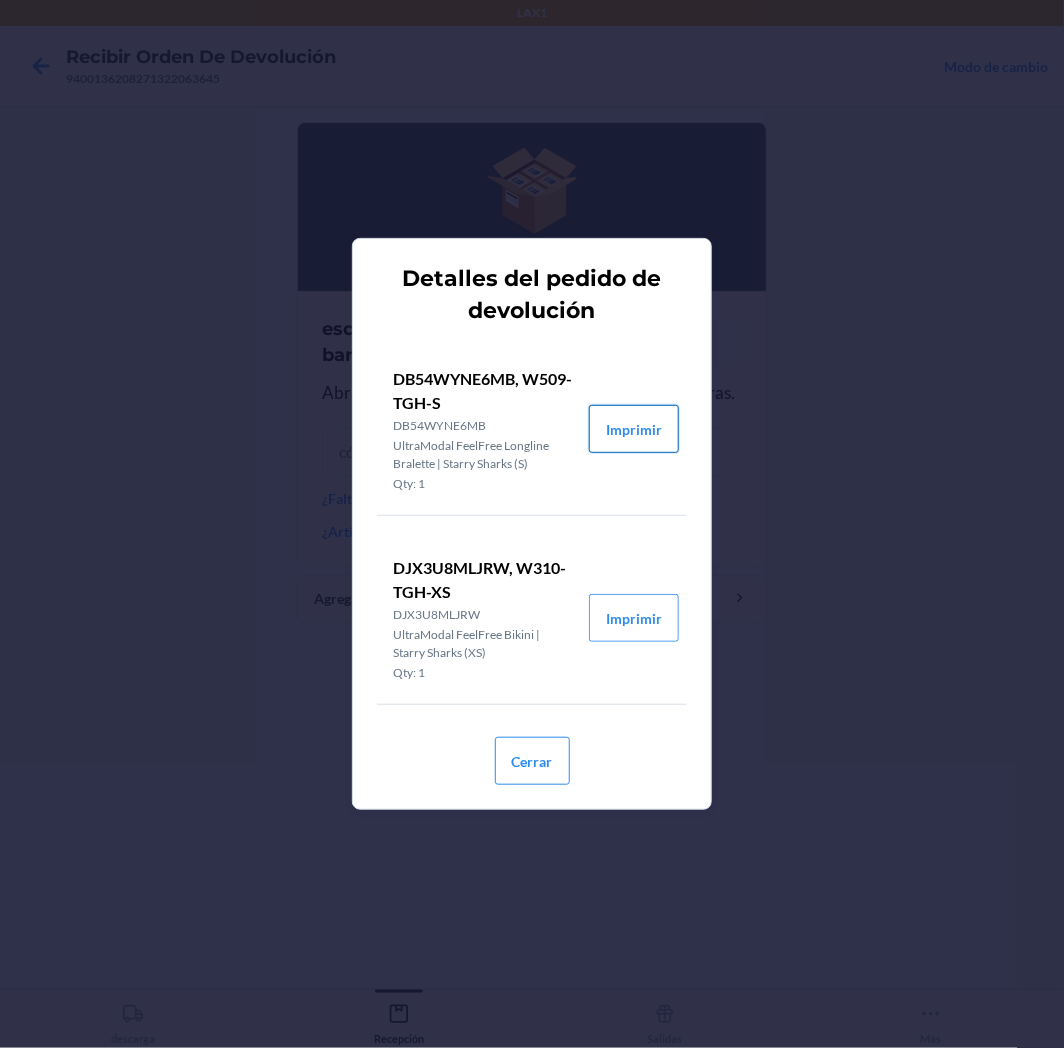 click on "Imprimir" at bounding box center [634, 429] 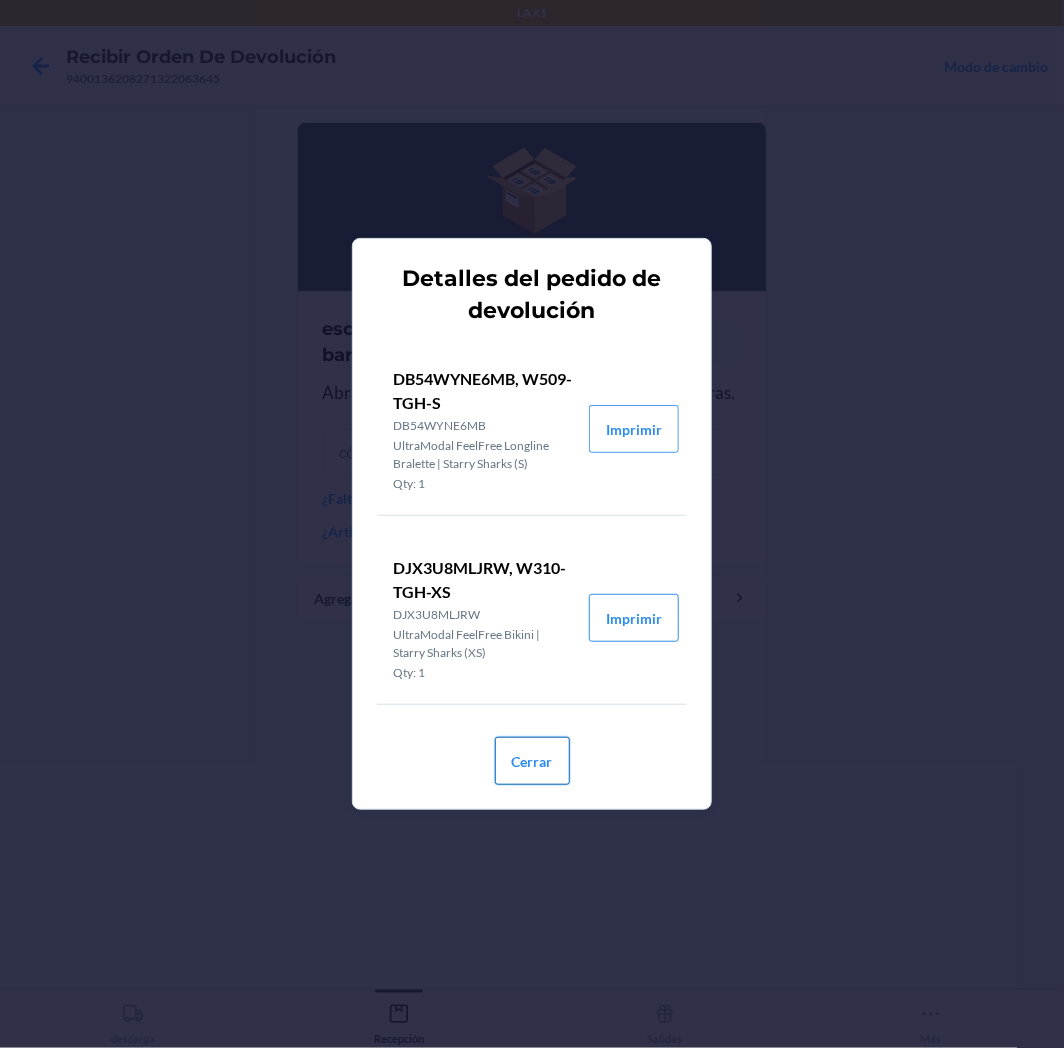 click on "Cerrar" at bounding box center (532, 761) 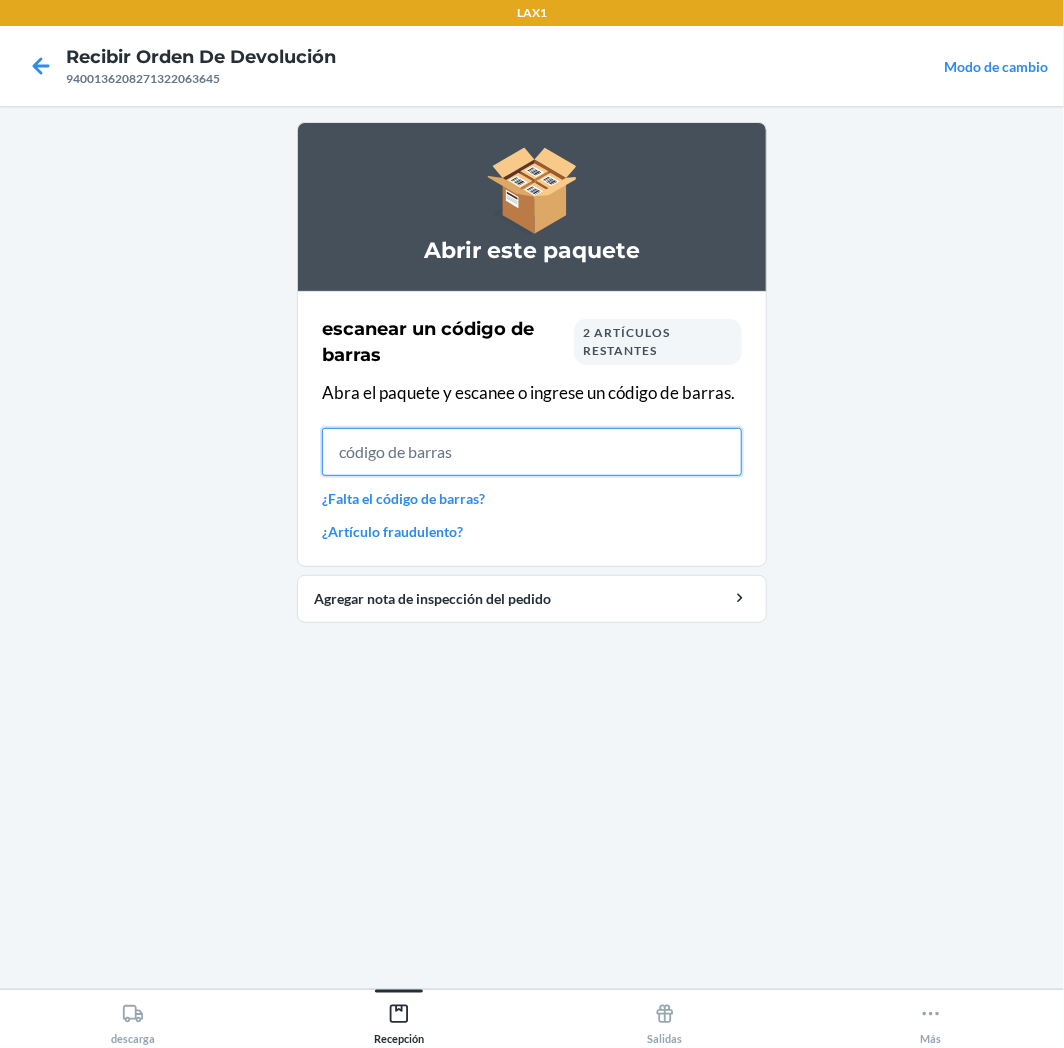 click at bounding box center (532, 452) 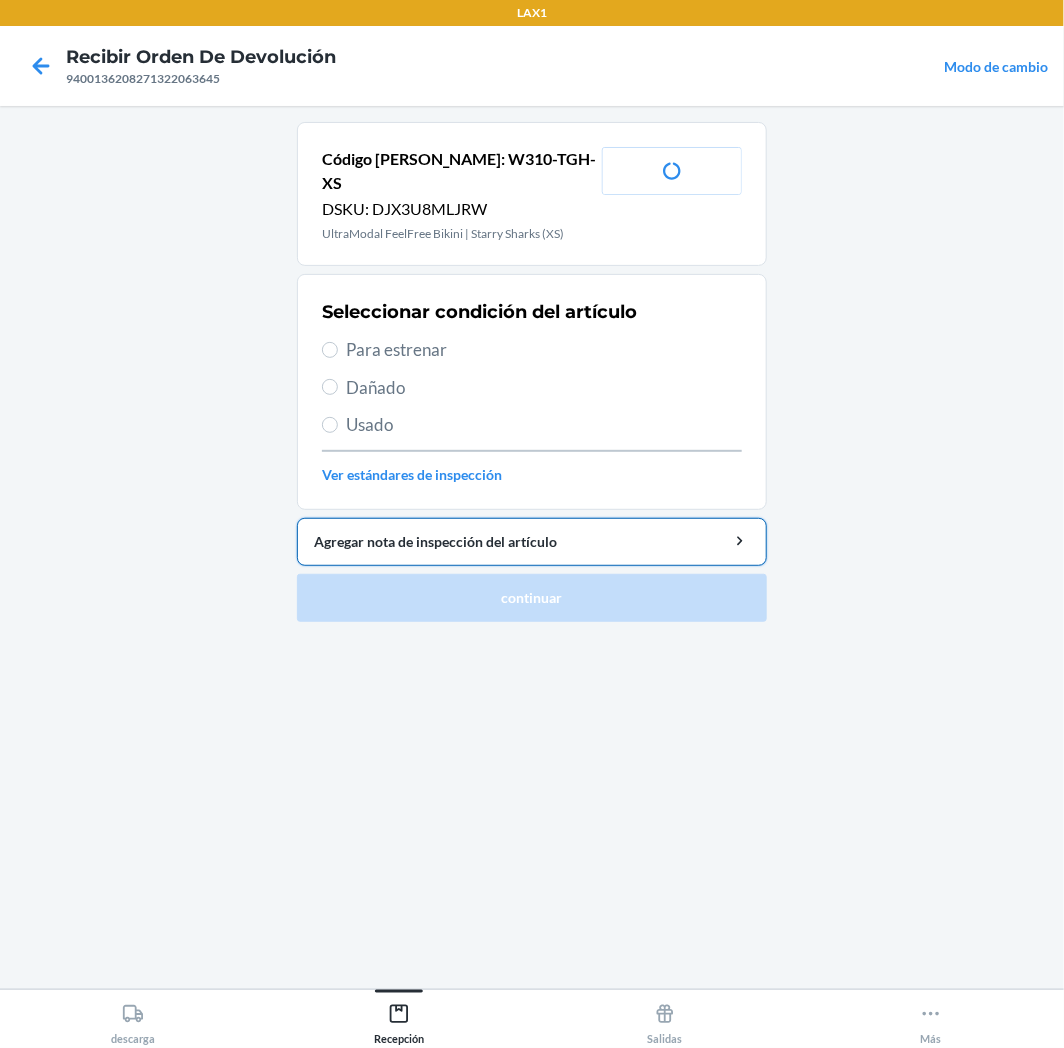 click on "Agregar nota de inspección del artículo" at bounding box center [532, 541] 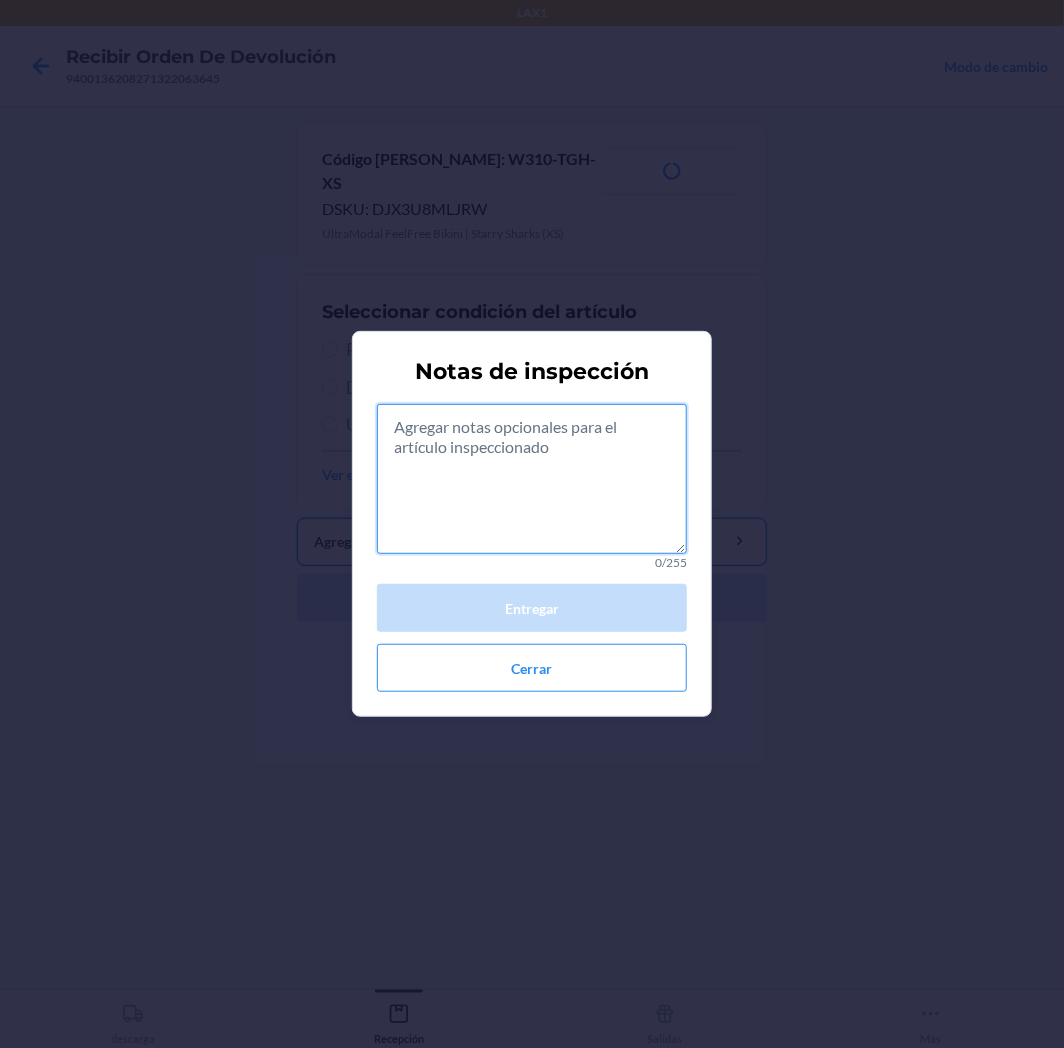 click at bounding box center (532, 479) 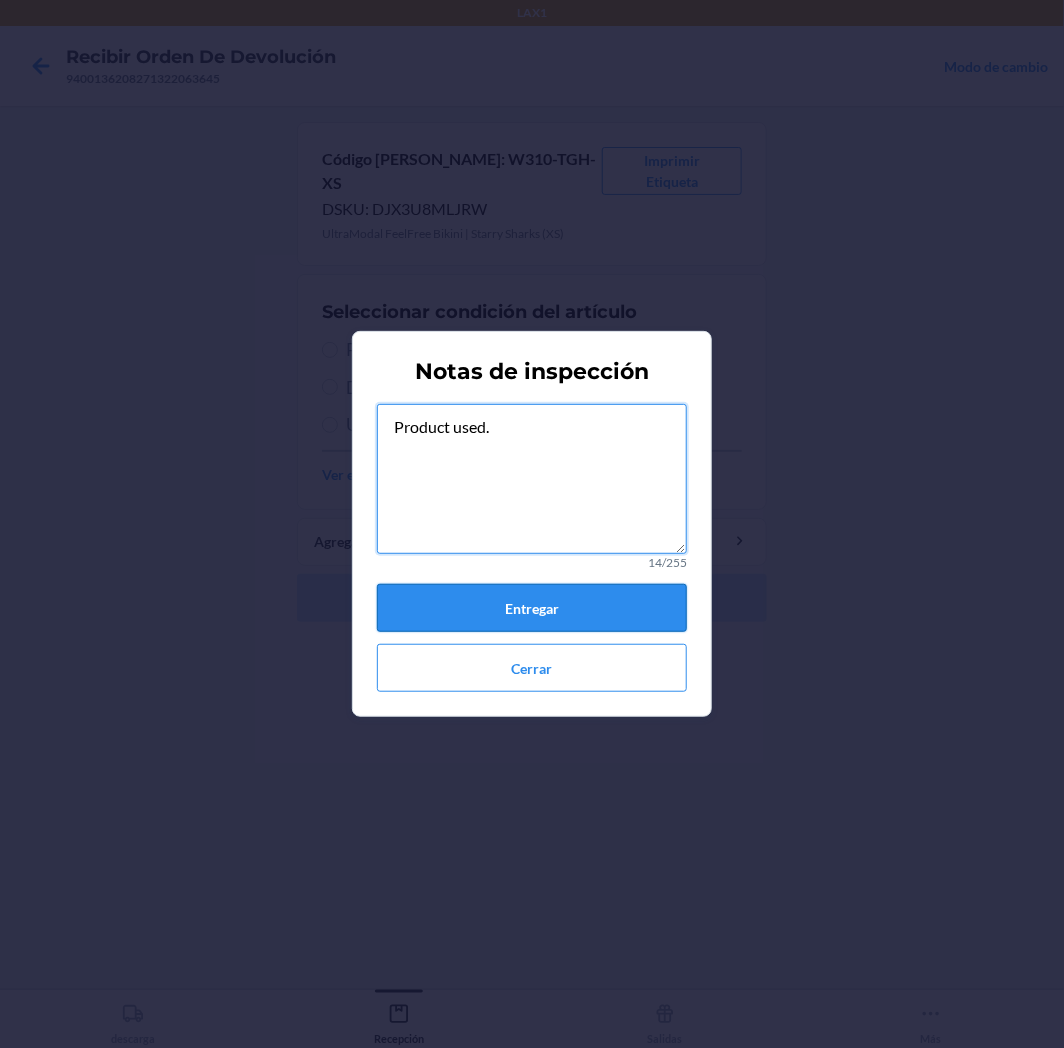 type on "Product used." 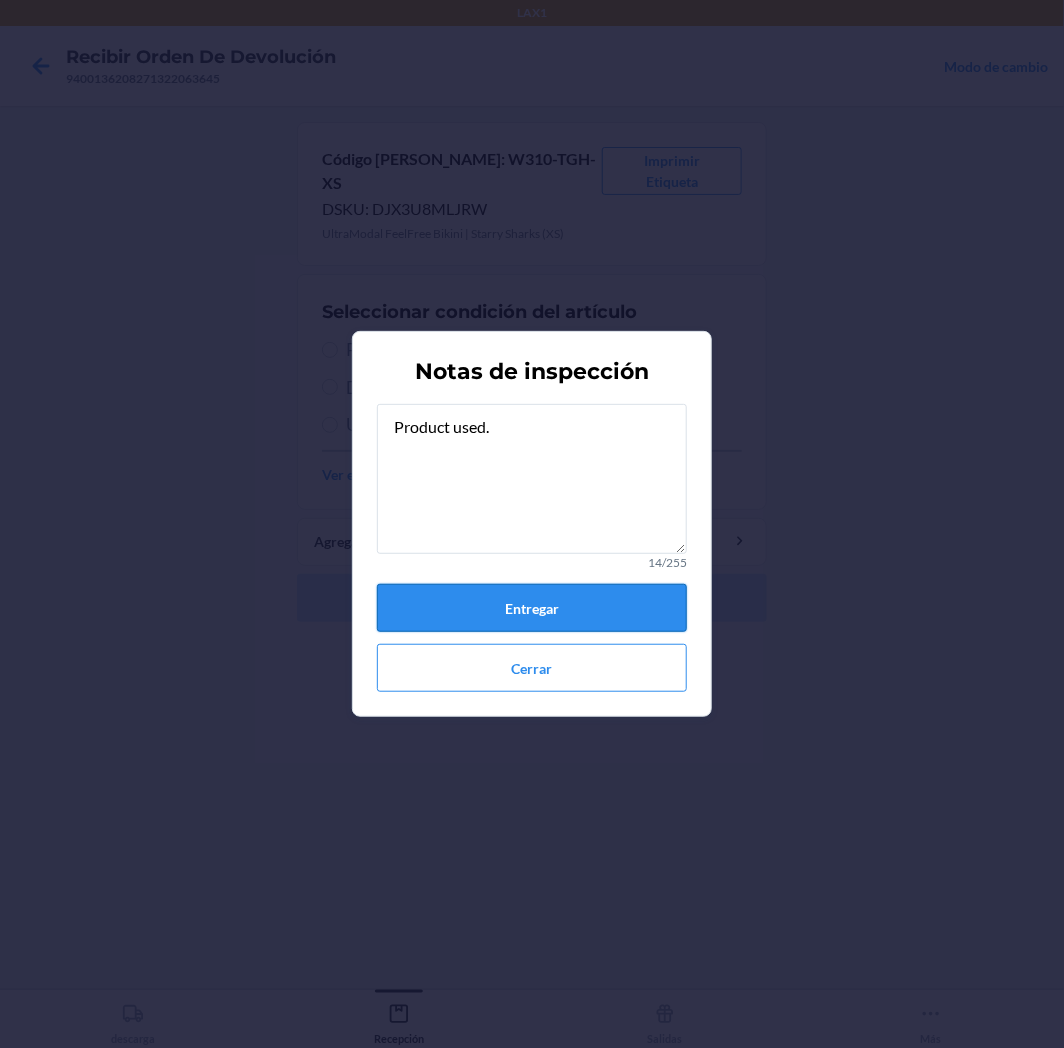 click on "Entregar" at bounding box center [532, 608] 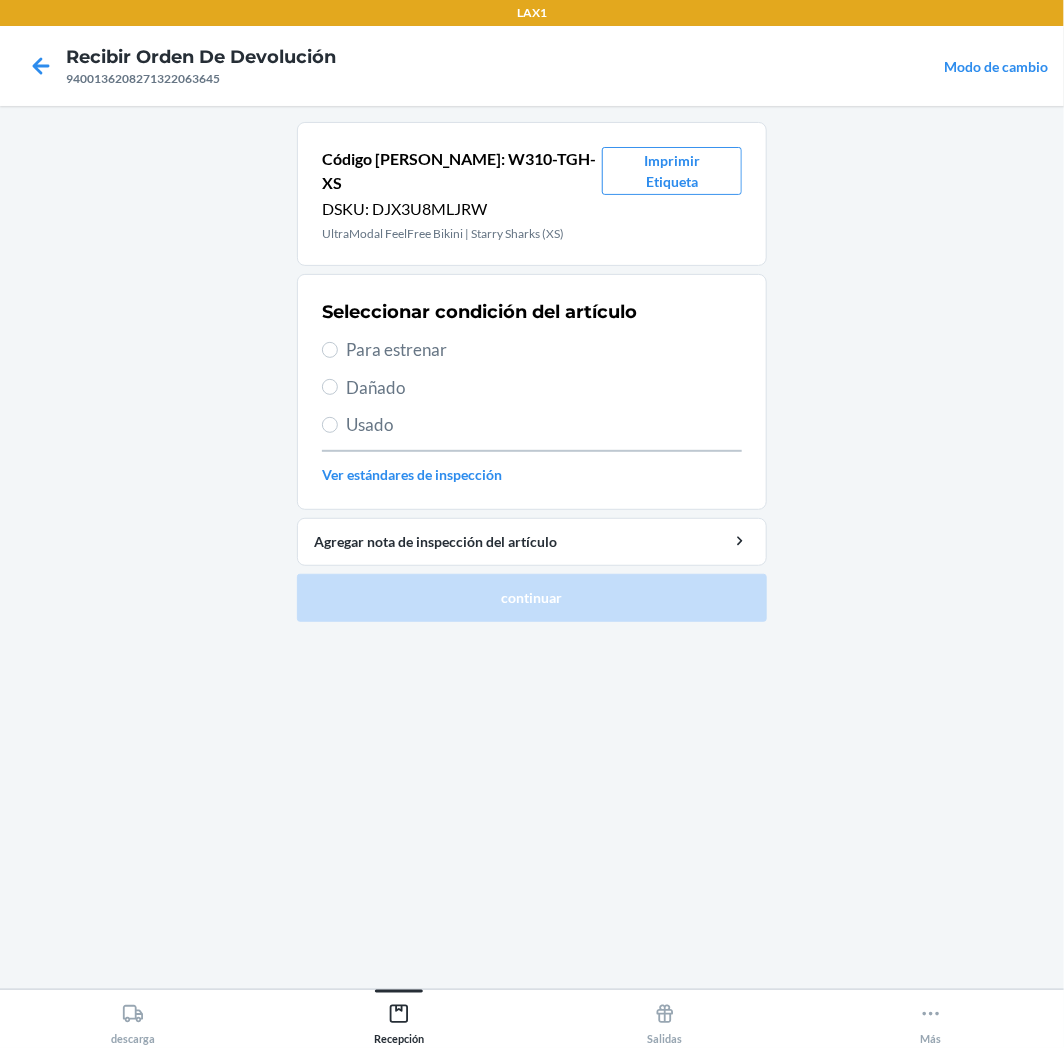 click on "Usado" at bounding box center (544, 425) 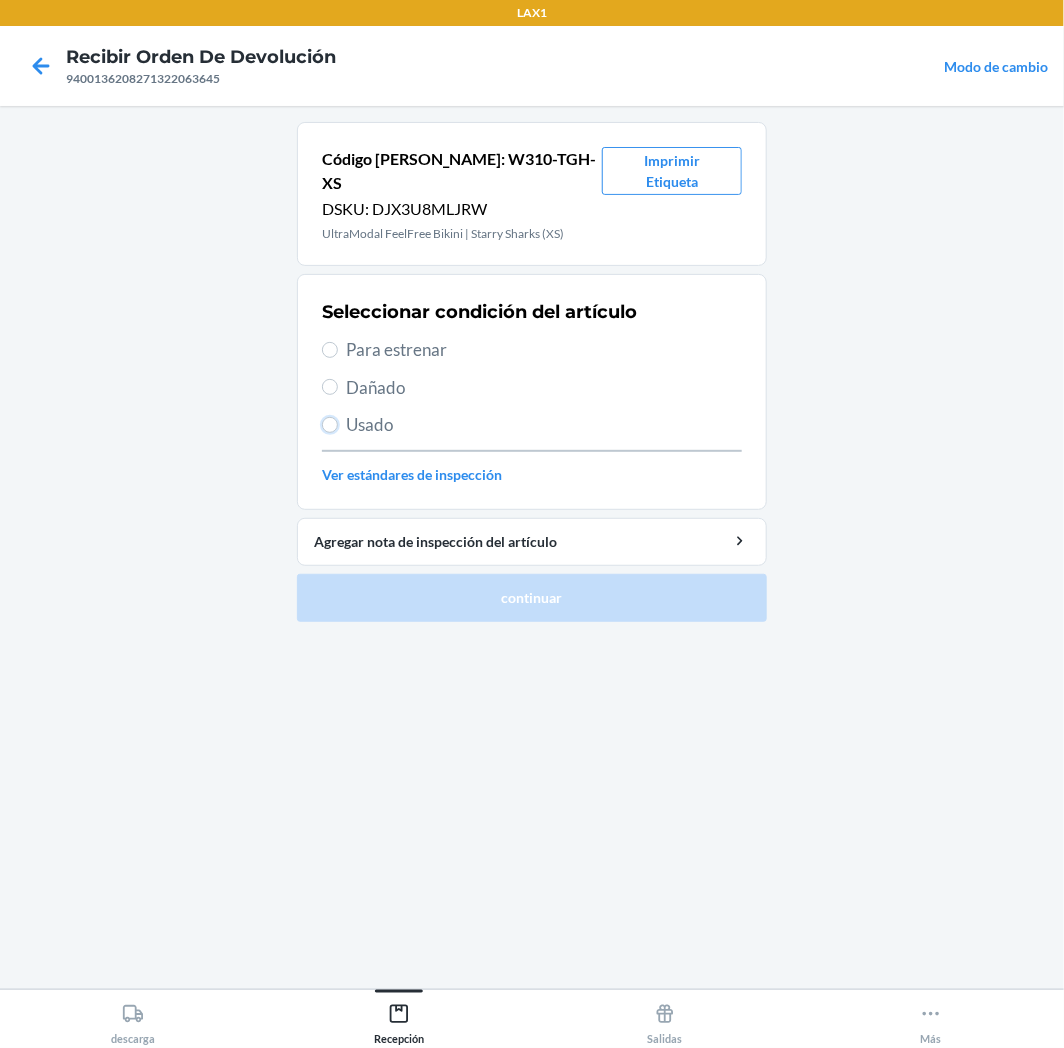 click on "Usado" at bounding box center (330, 425) 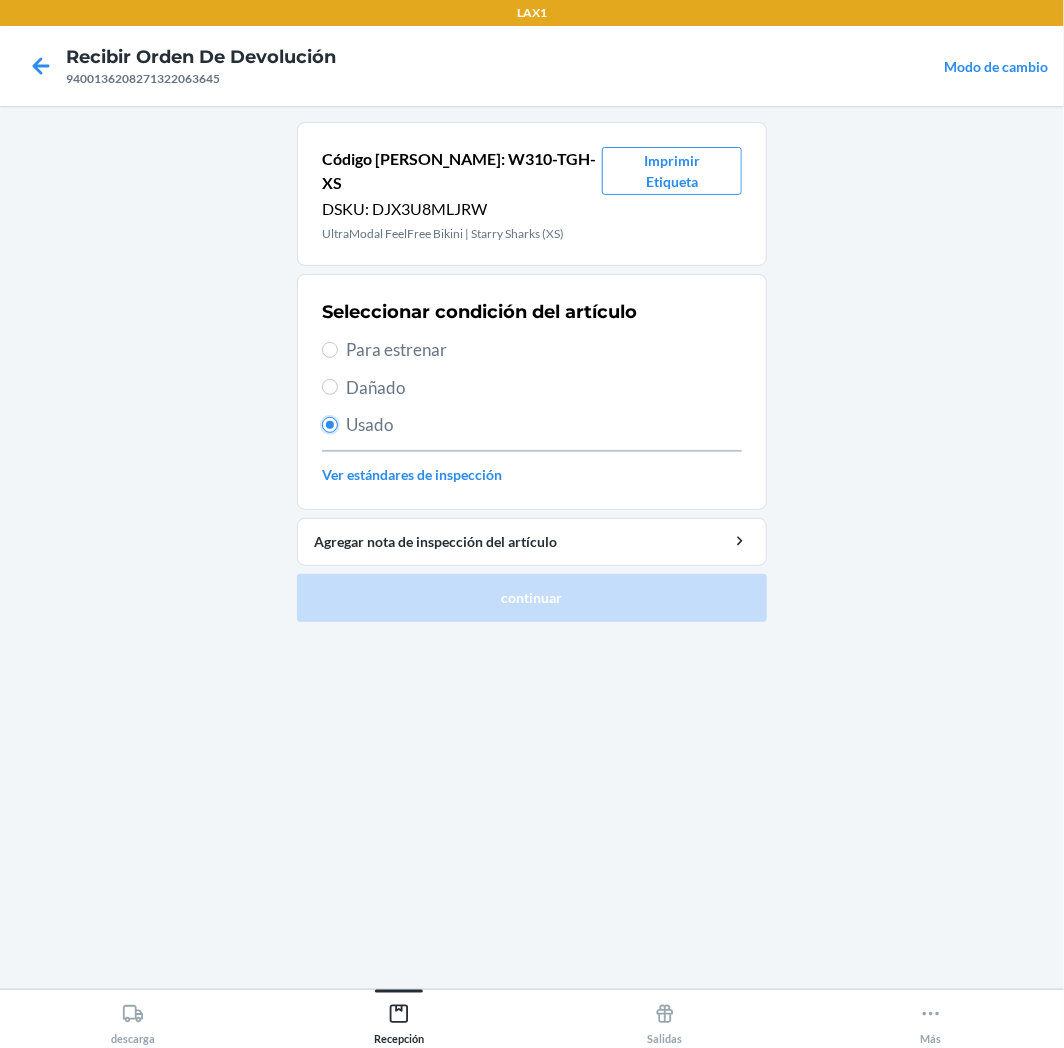 radio on "true" 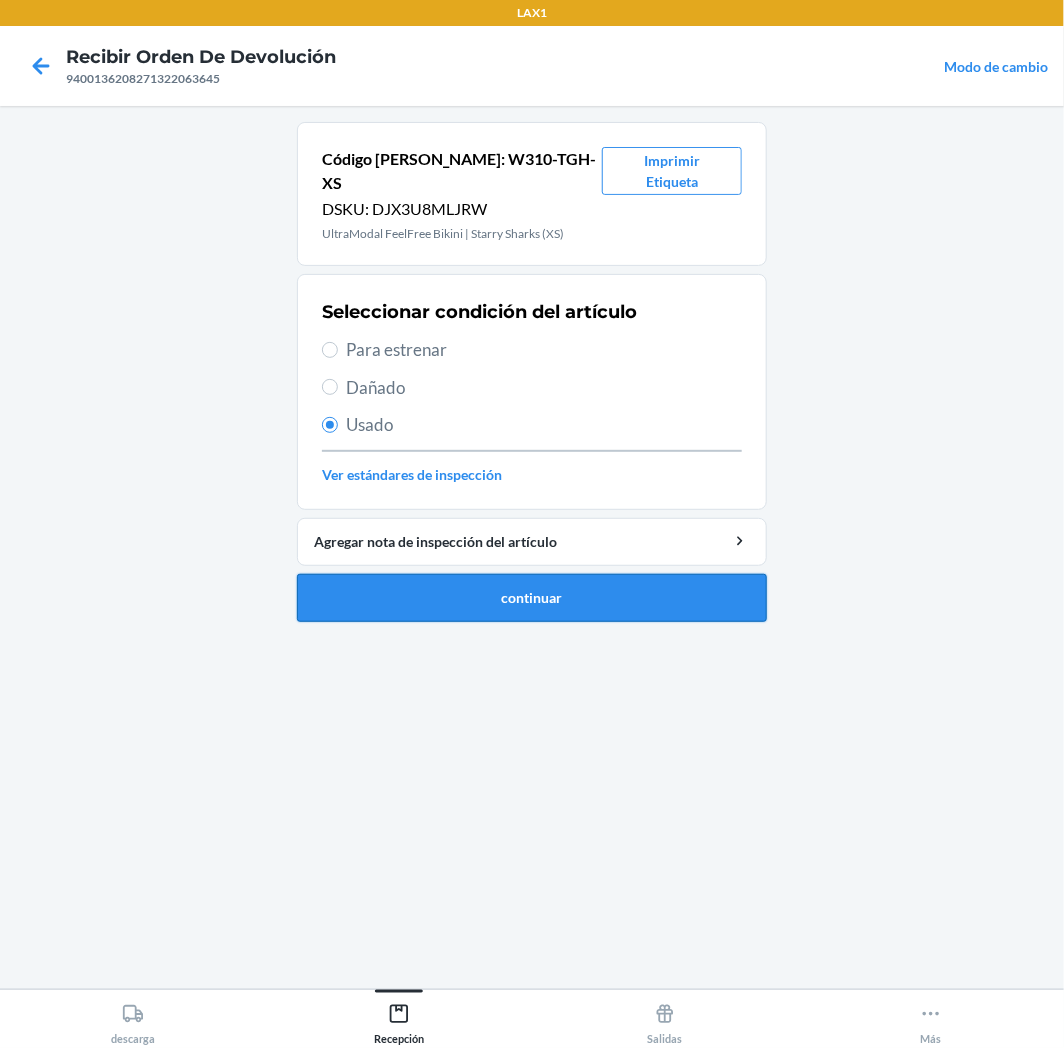 click on "continuar" at bounding box center [532, 598] 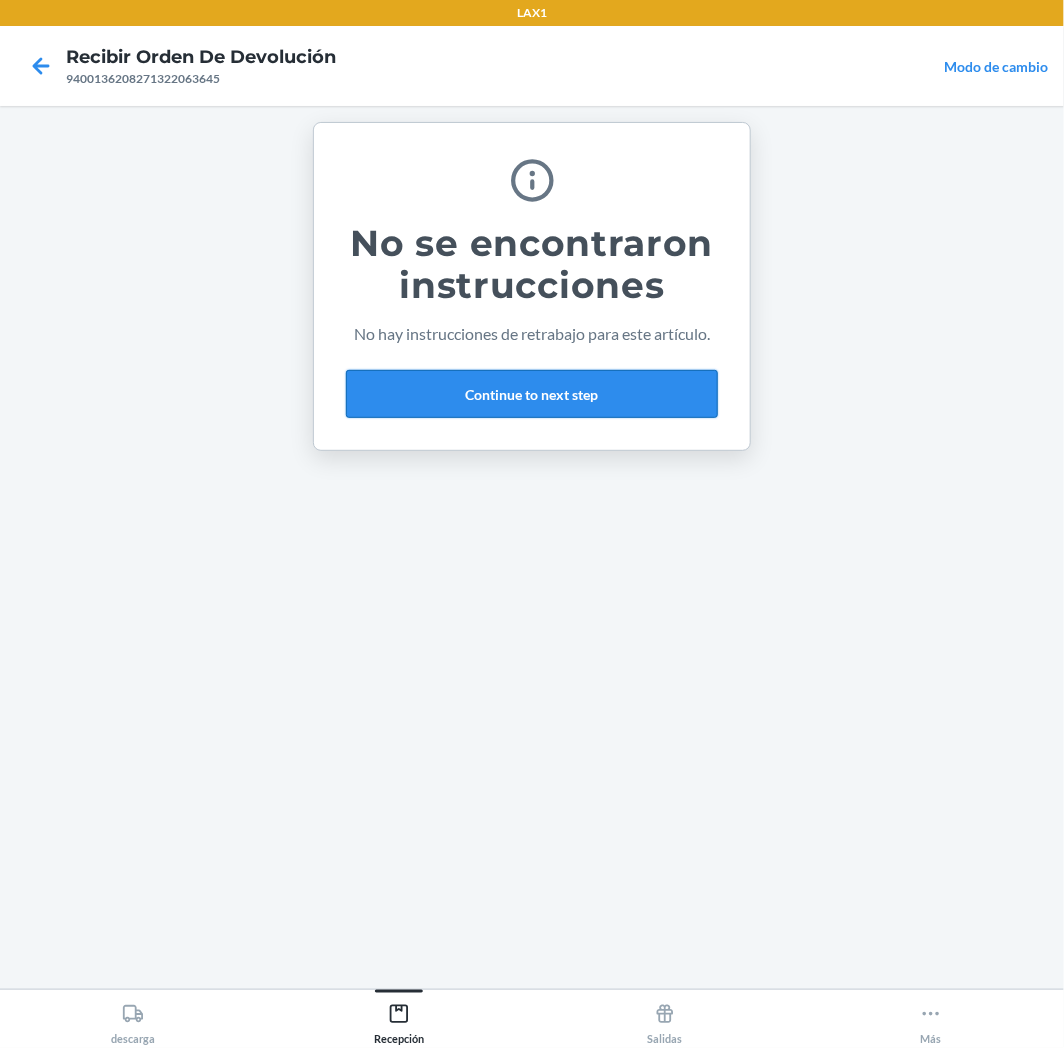 click on "Continue to next step" at bounding box center [532, 394] 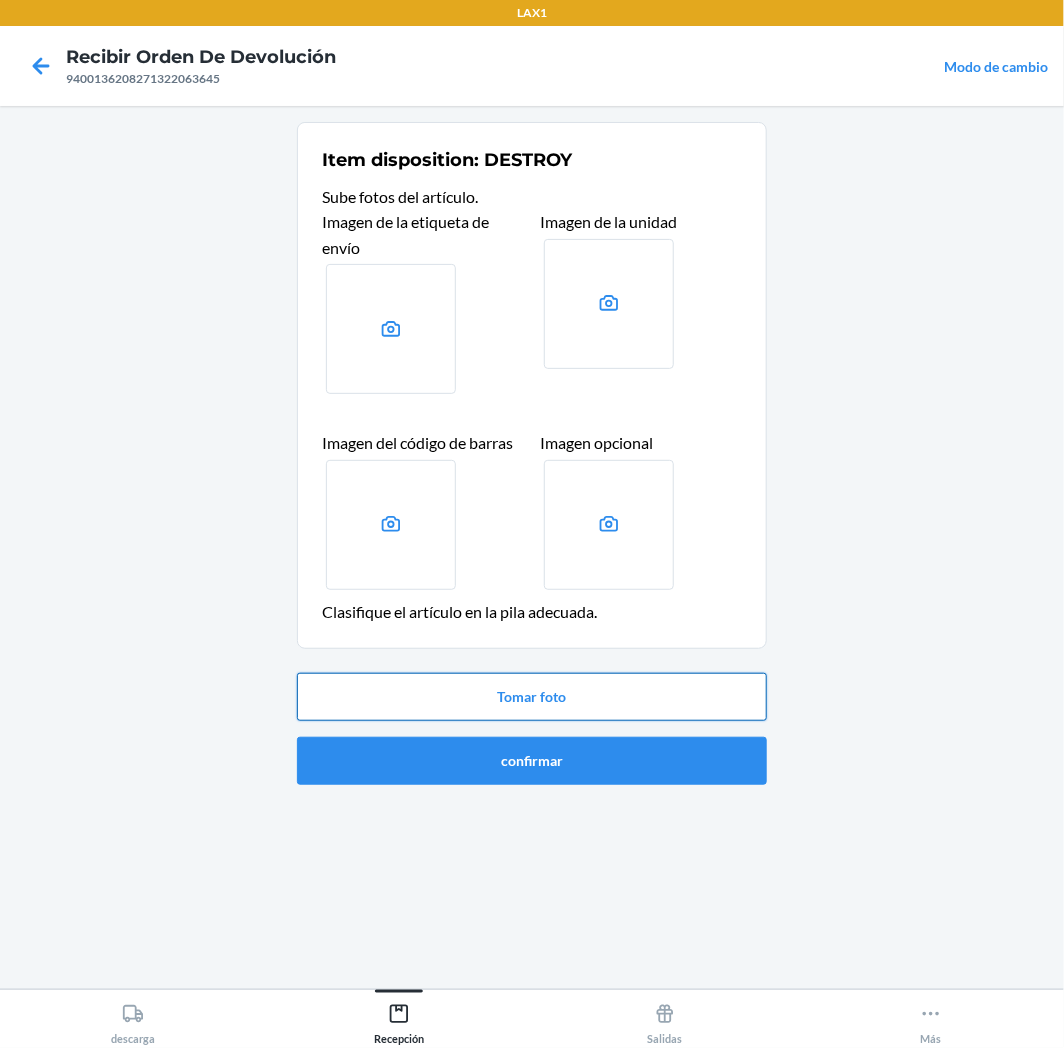 click on "Tomar foto" at bounding box center (532, 697) 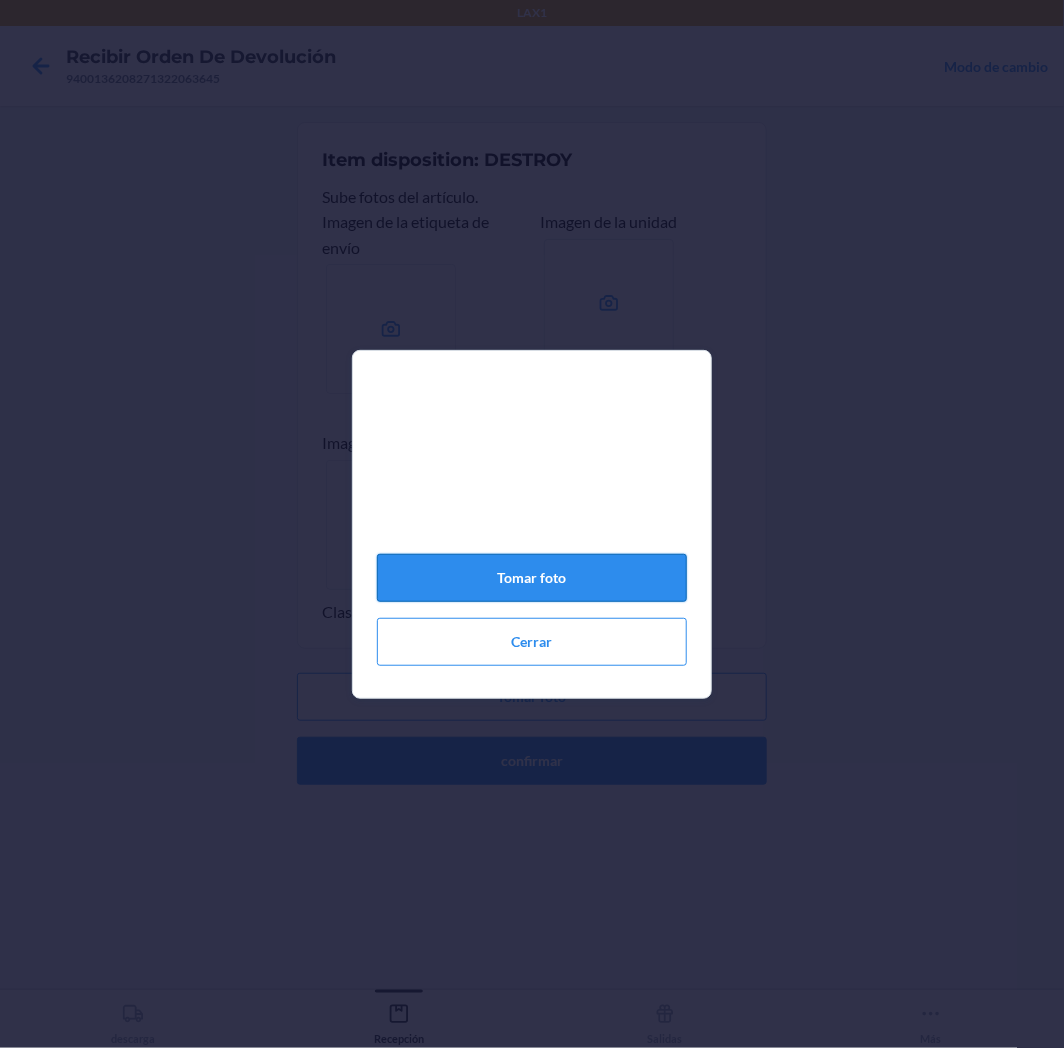 click on "Tomar foto" 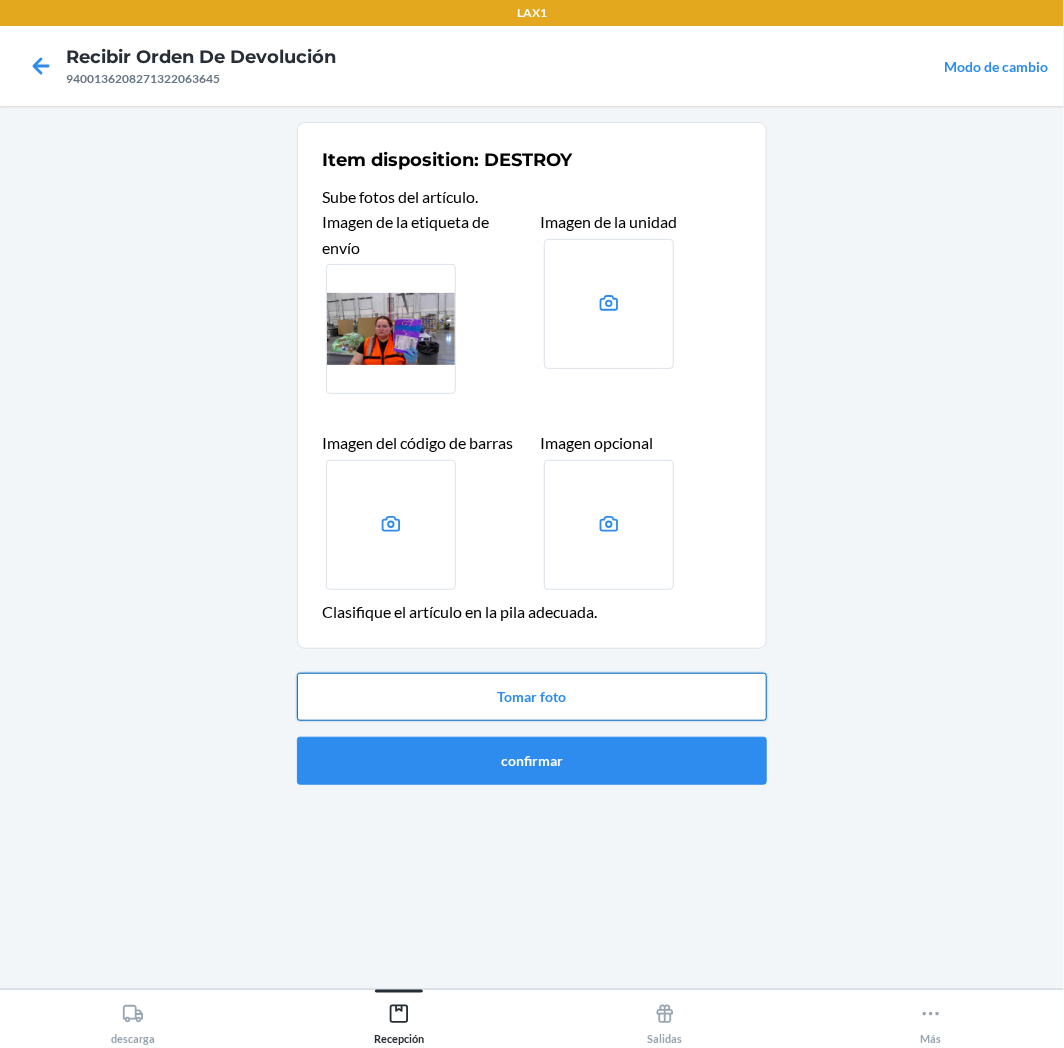 click on "Tomar foto" at bounding box center [532, 697] 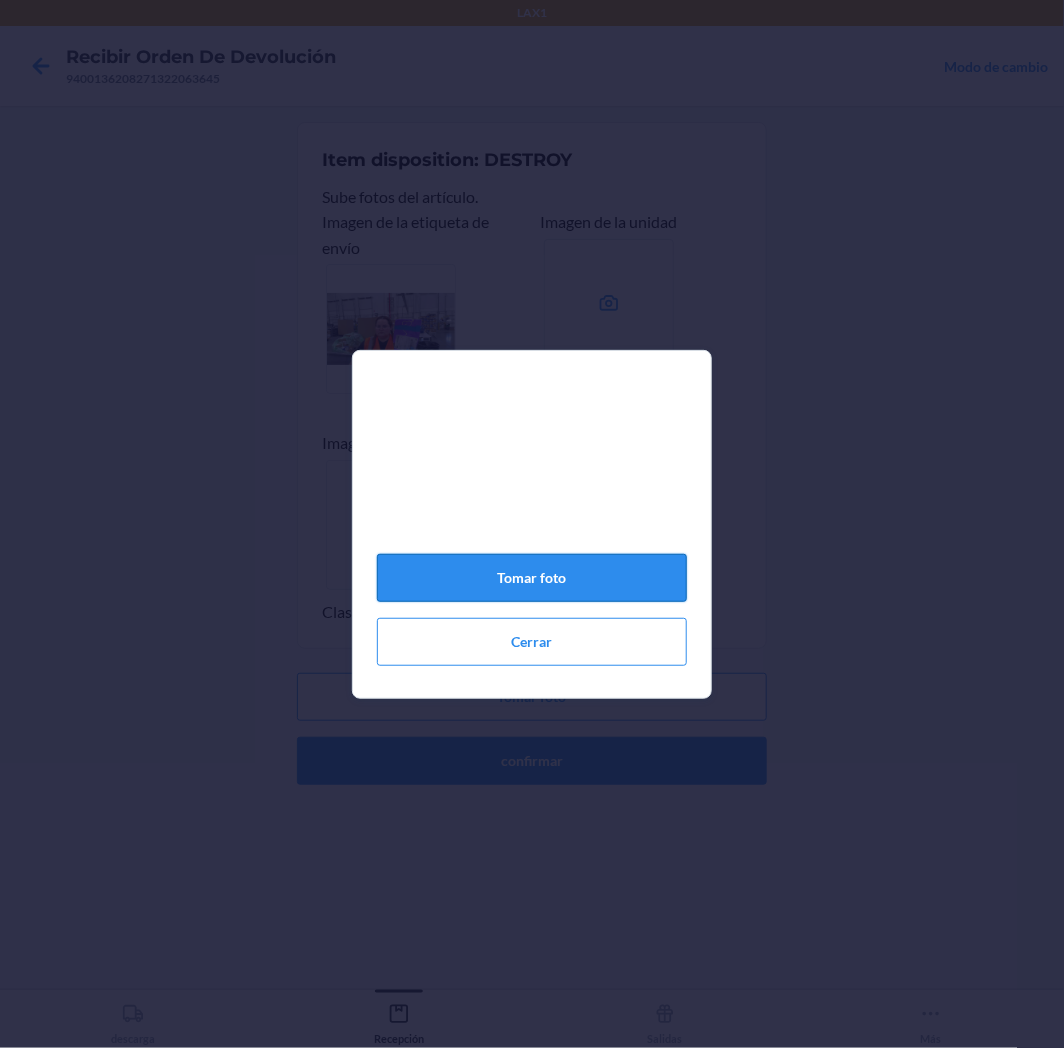 click on "Tomar foto" 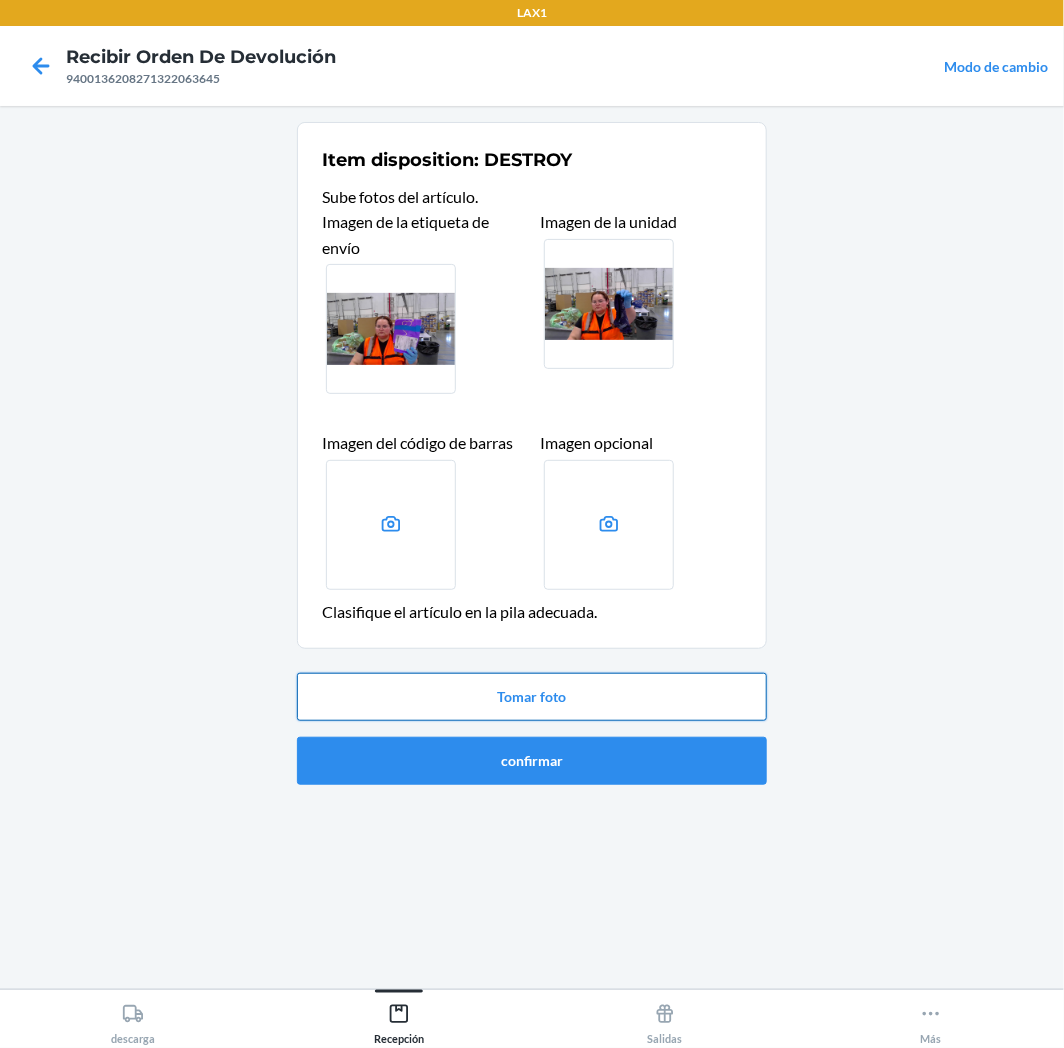 click on "Tomar foto" at bounding box center (532, 697) 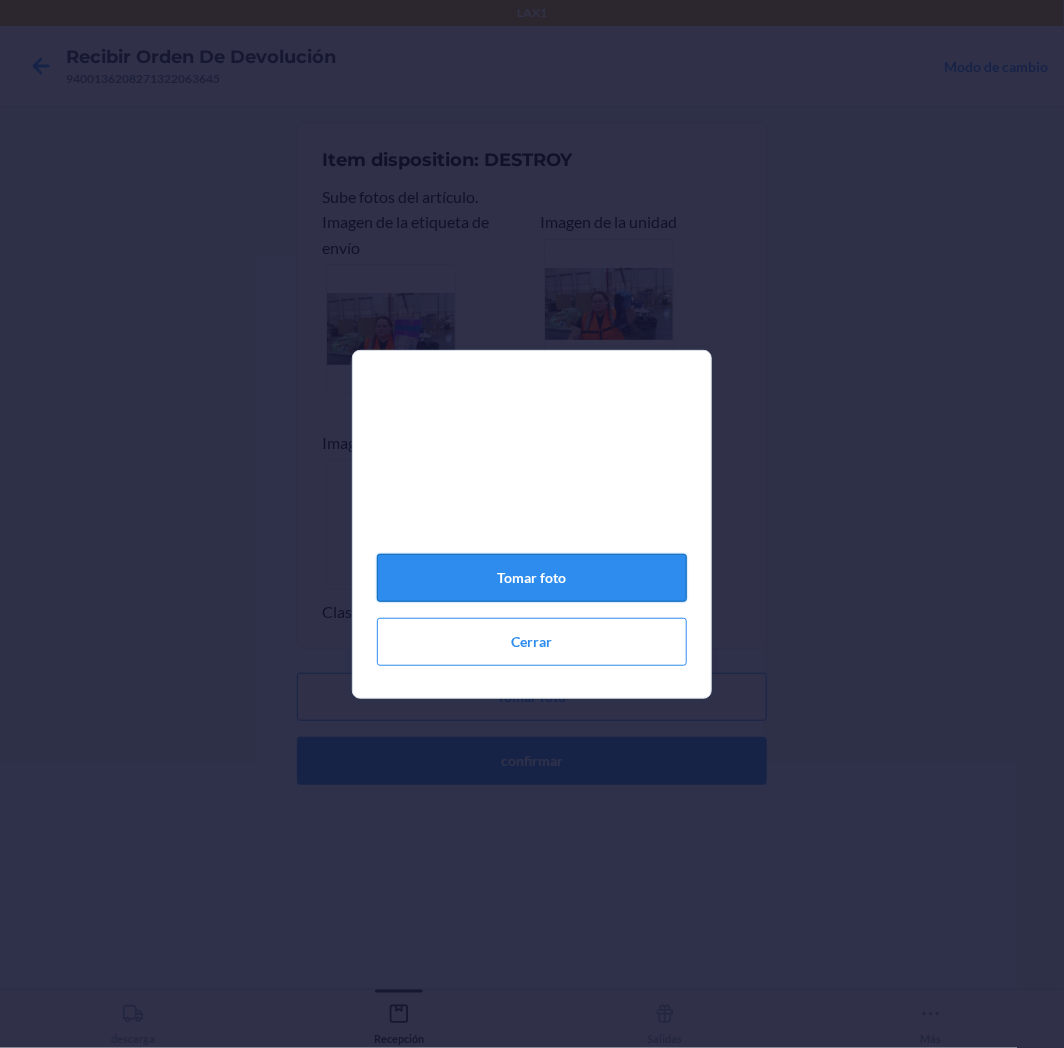 click on "Tomar foto" 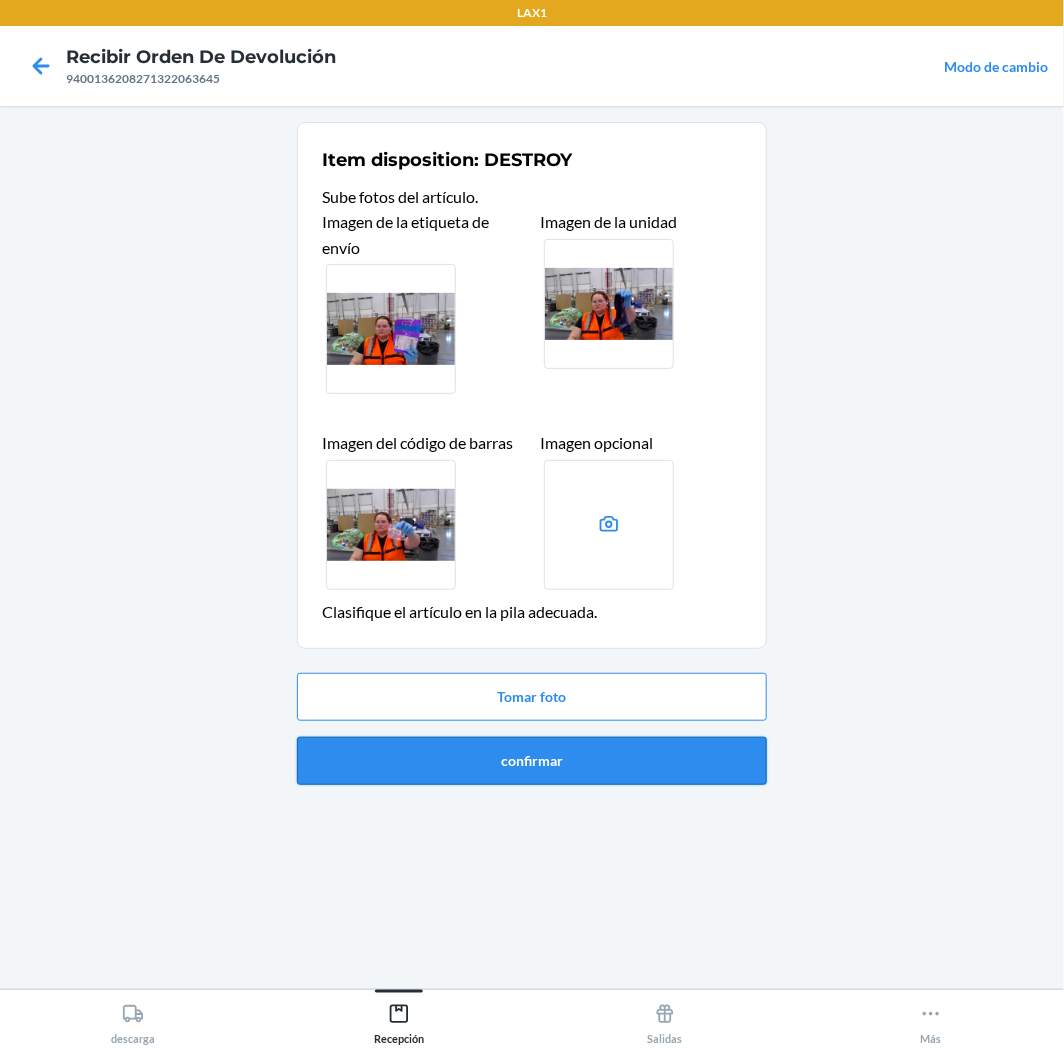click on "confirmar" at bounding box center [532, 761] 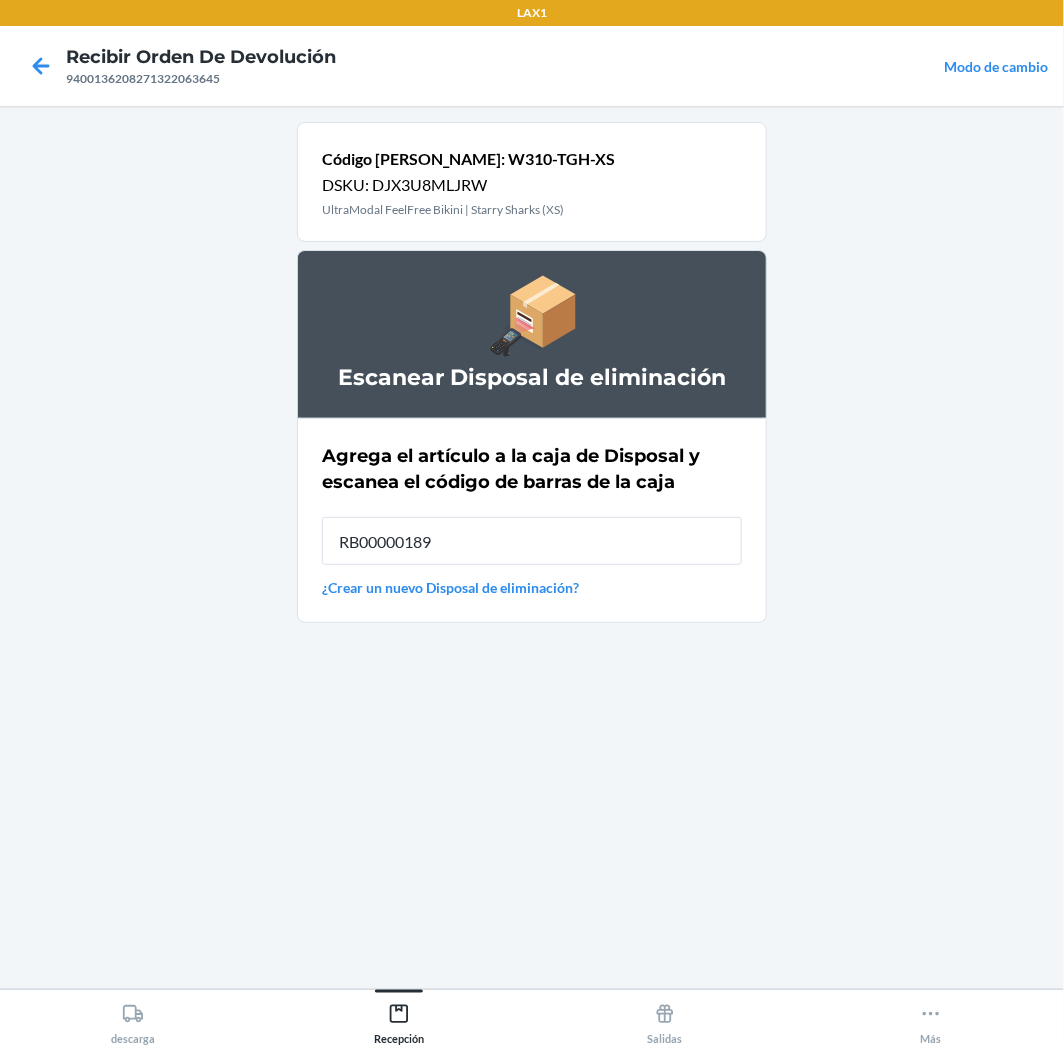 type on "RB00000189K" 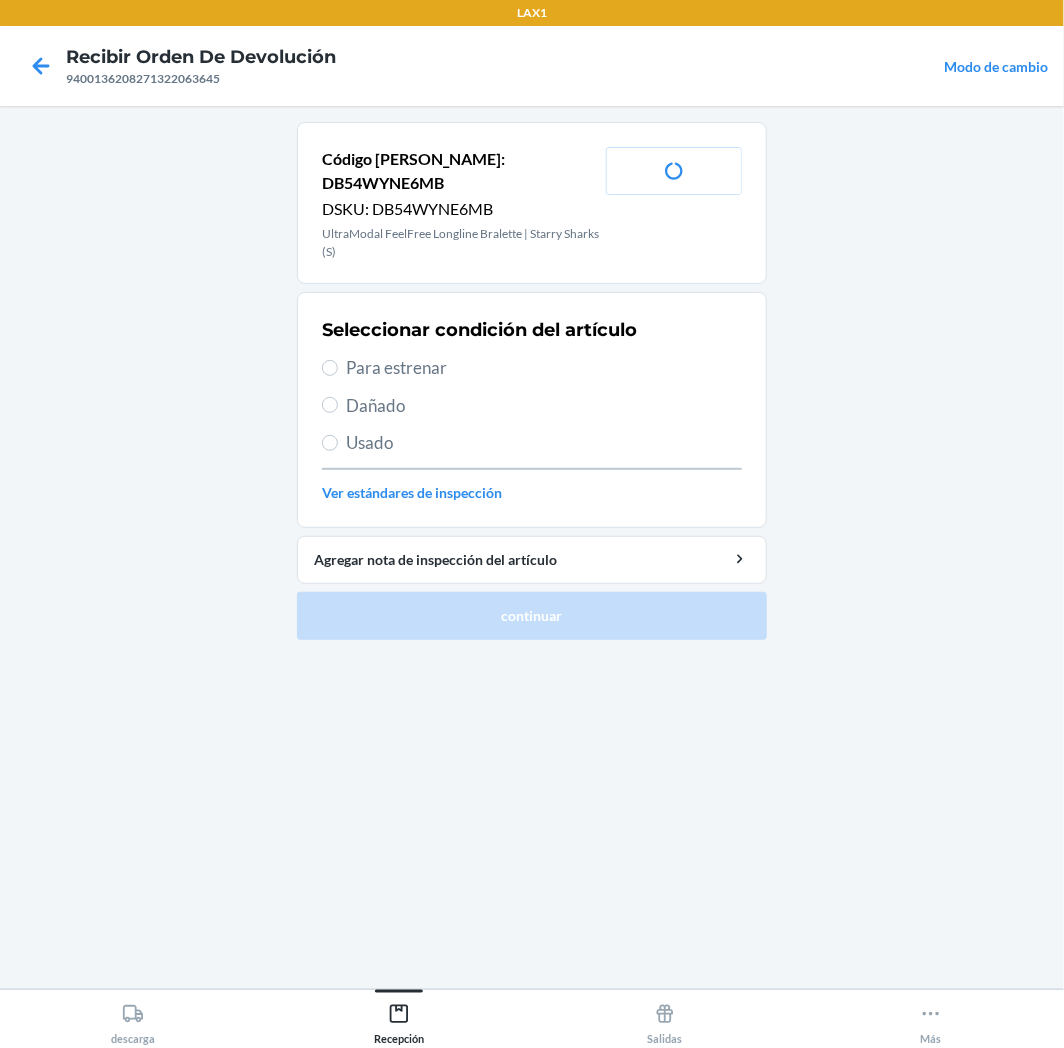 click on "Para estrenar" at bounding box center [544, 368] 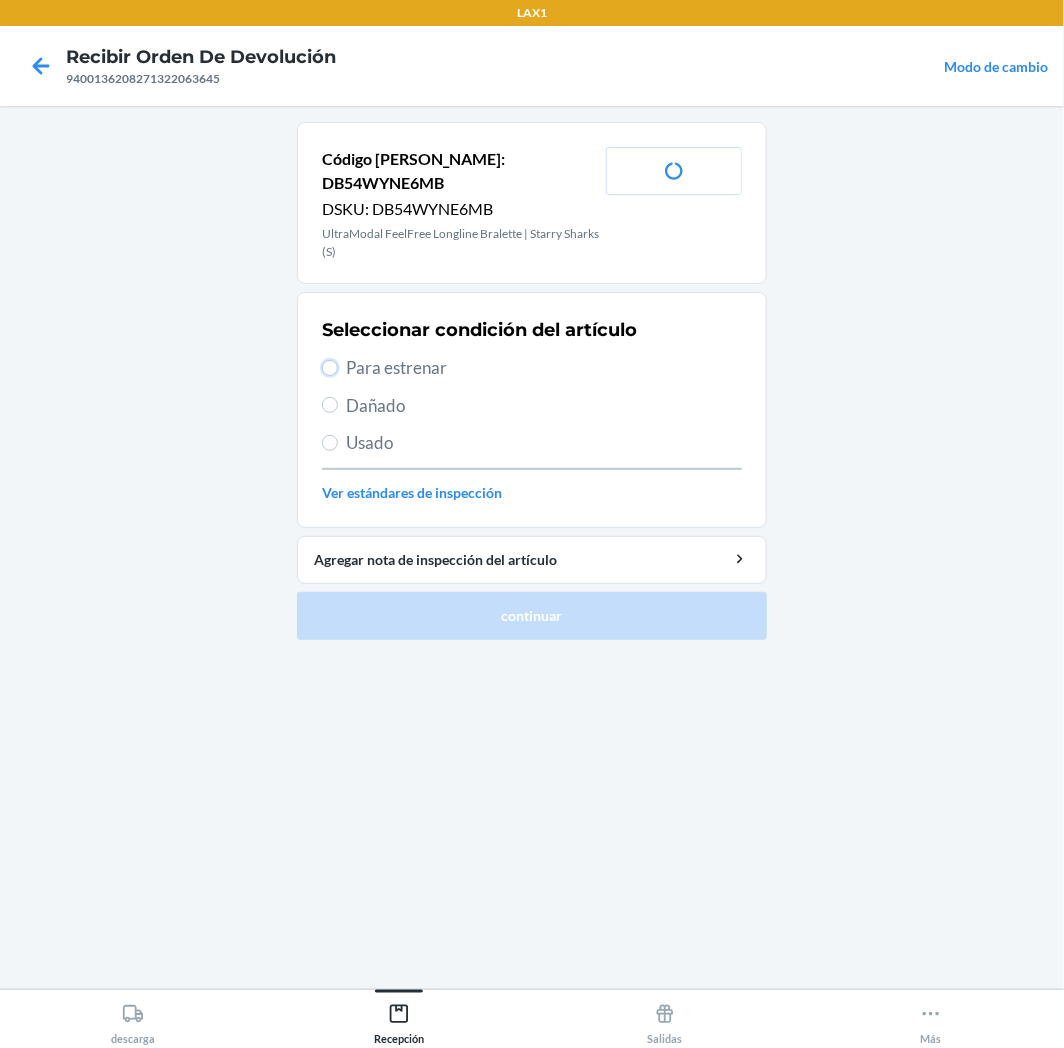 click on "Para estrenar" at bounding box center (330, 368) 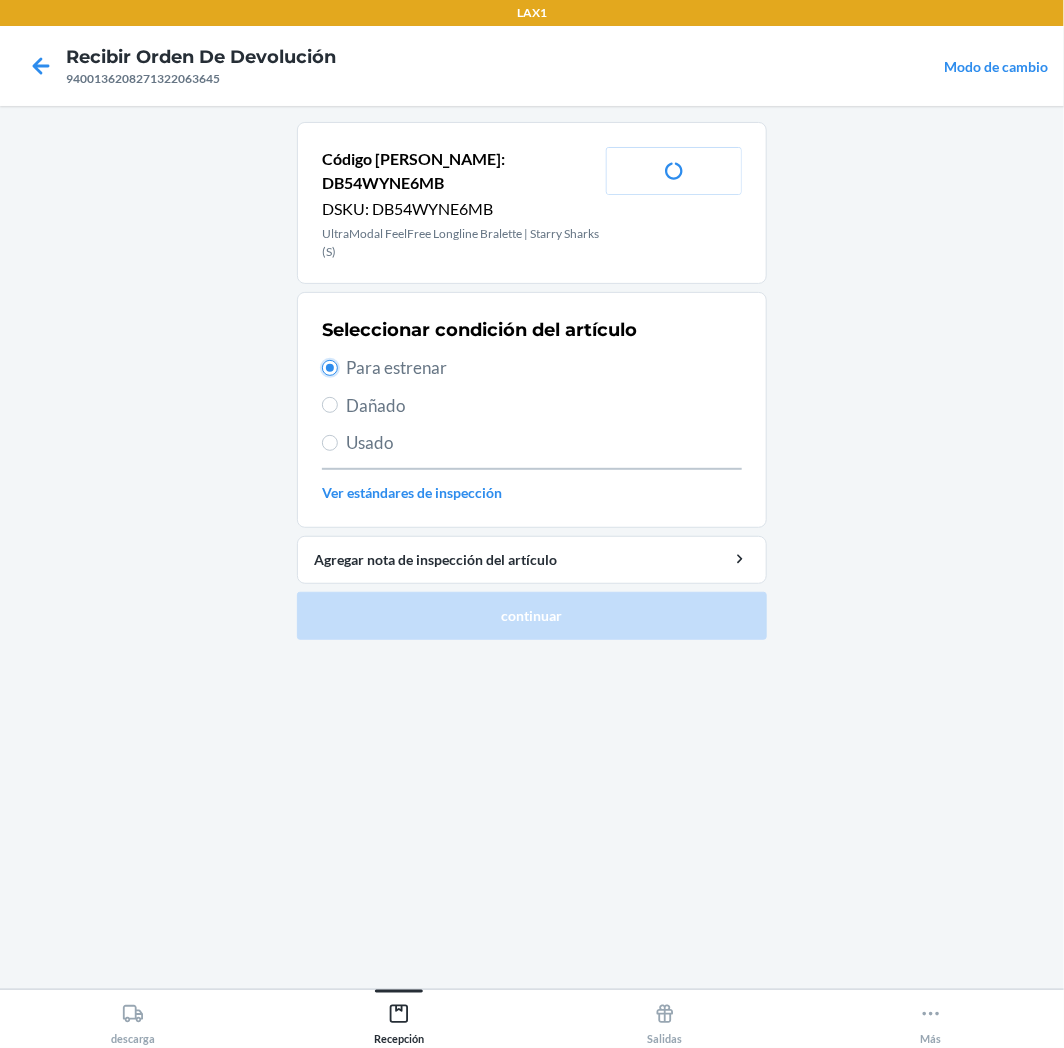 radio on "true" 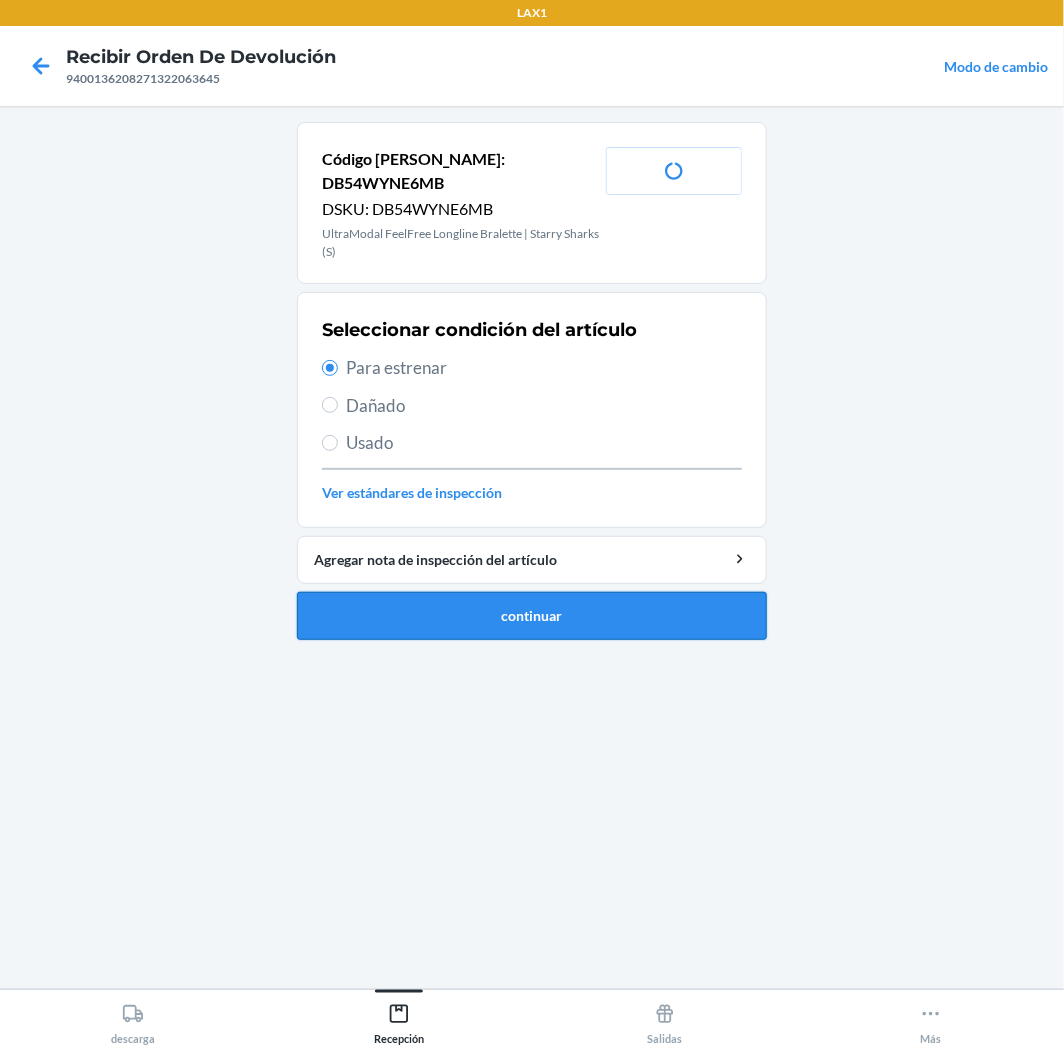 click on "continuar" at bounding box center (532, 616) 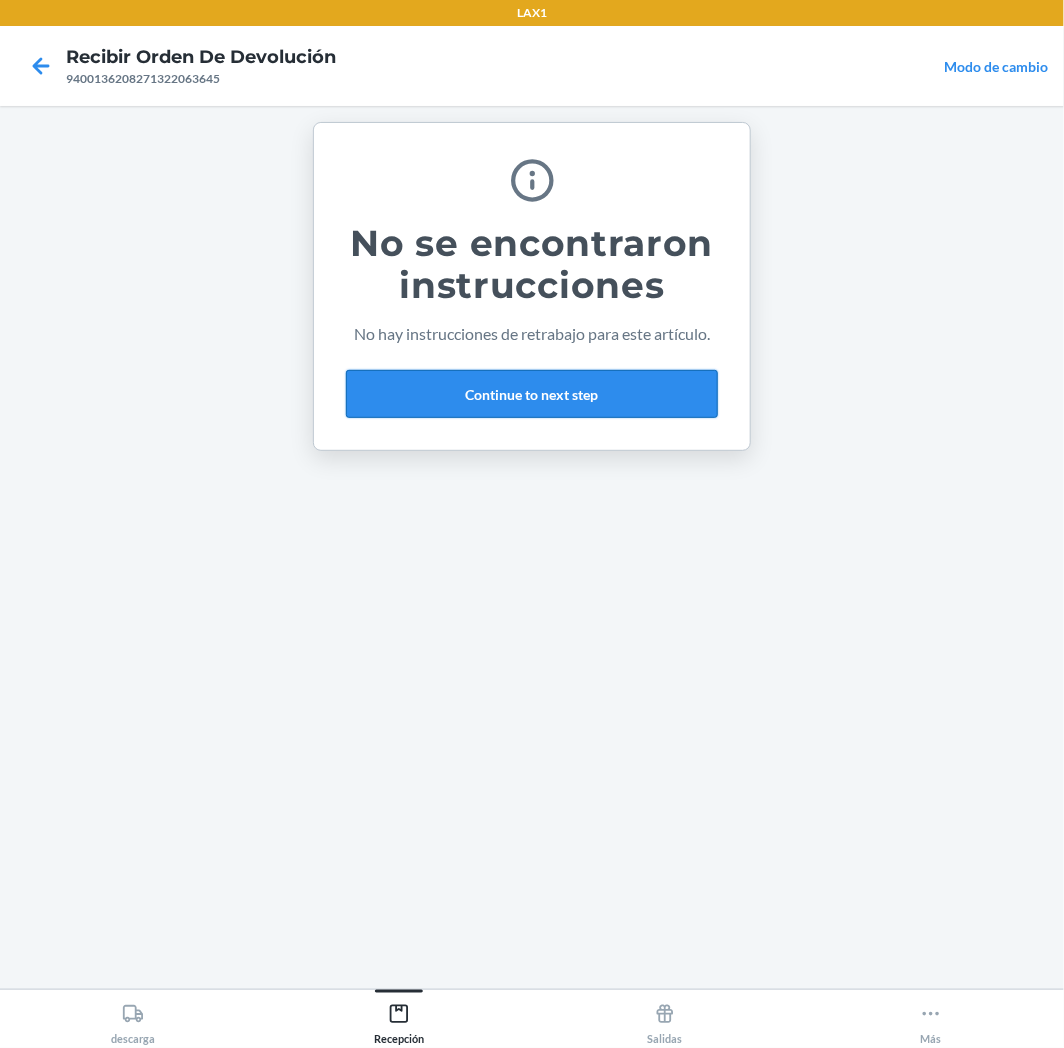 click on "Continue to next step" at bounding box center [532, 394] 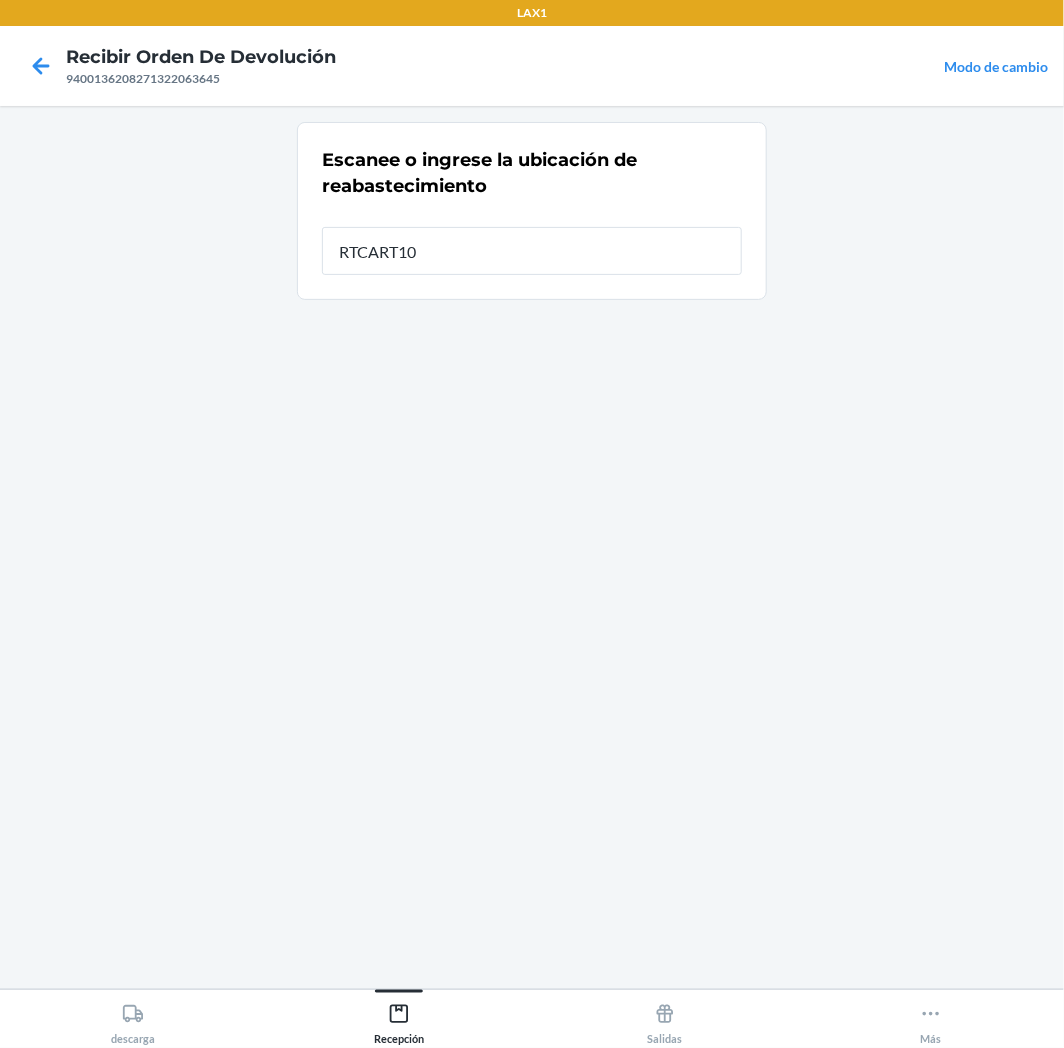 type on "RTCART100" 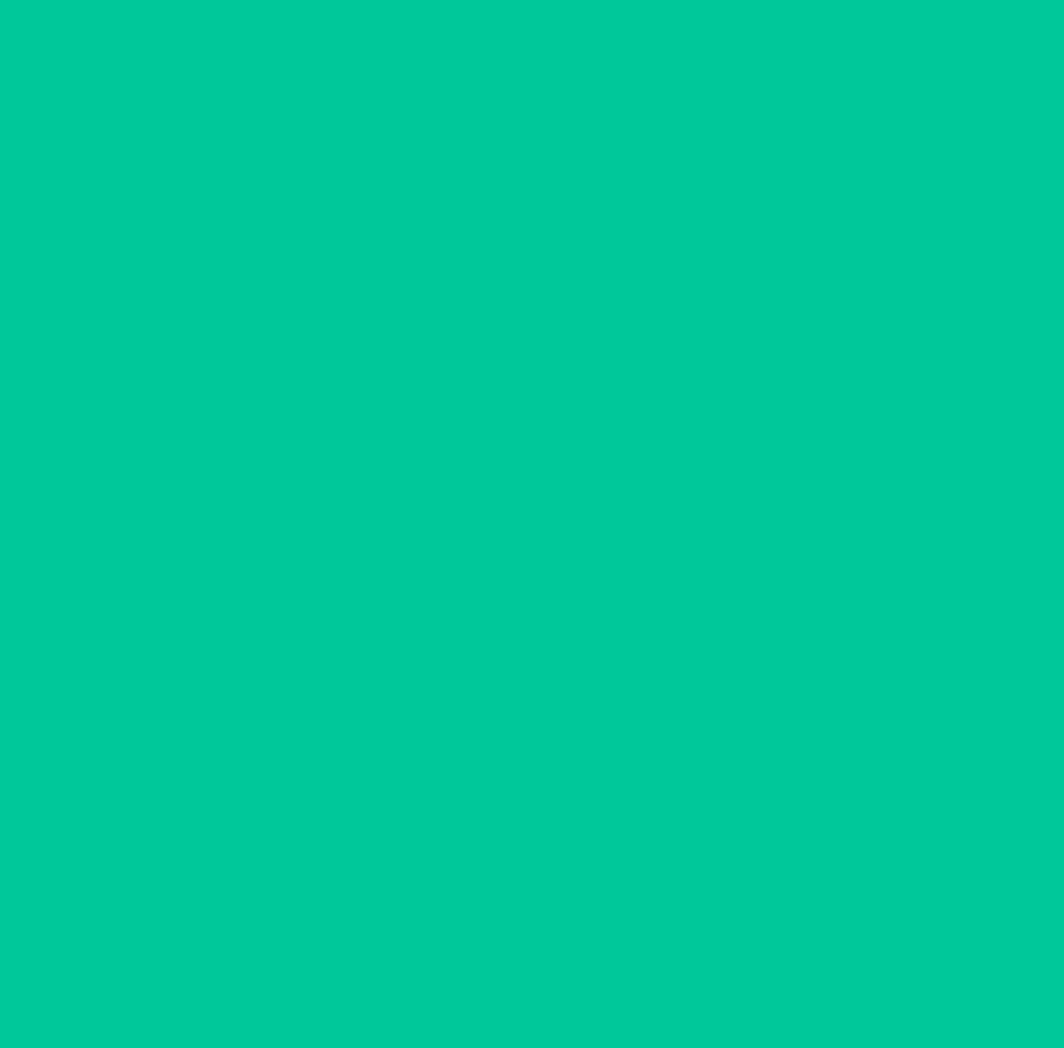type 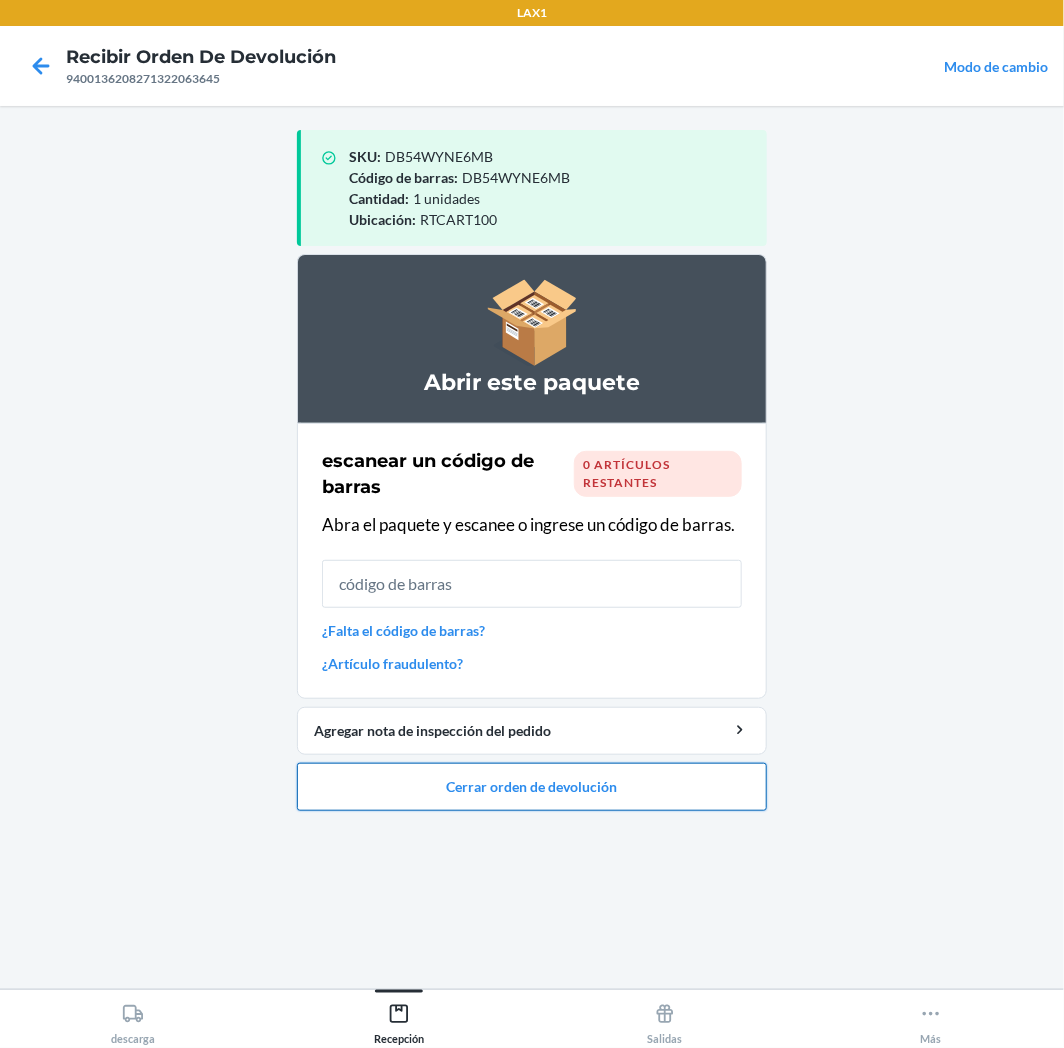 click on "Cerrar orden de devolución" at bounding box center (532, 787) 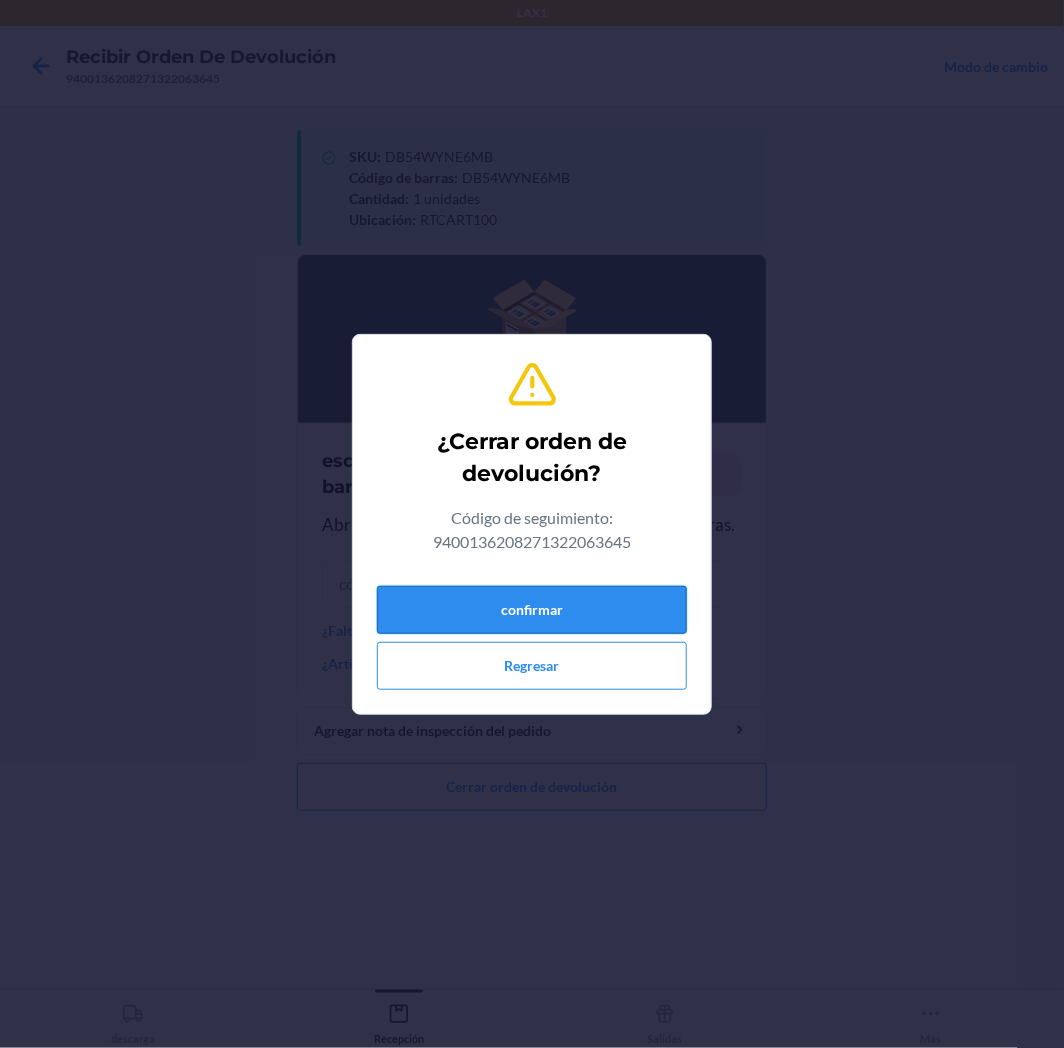 click on "confirmar" at bounding box center [532, 610] 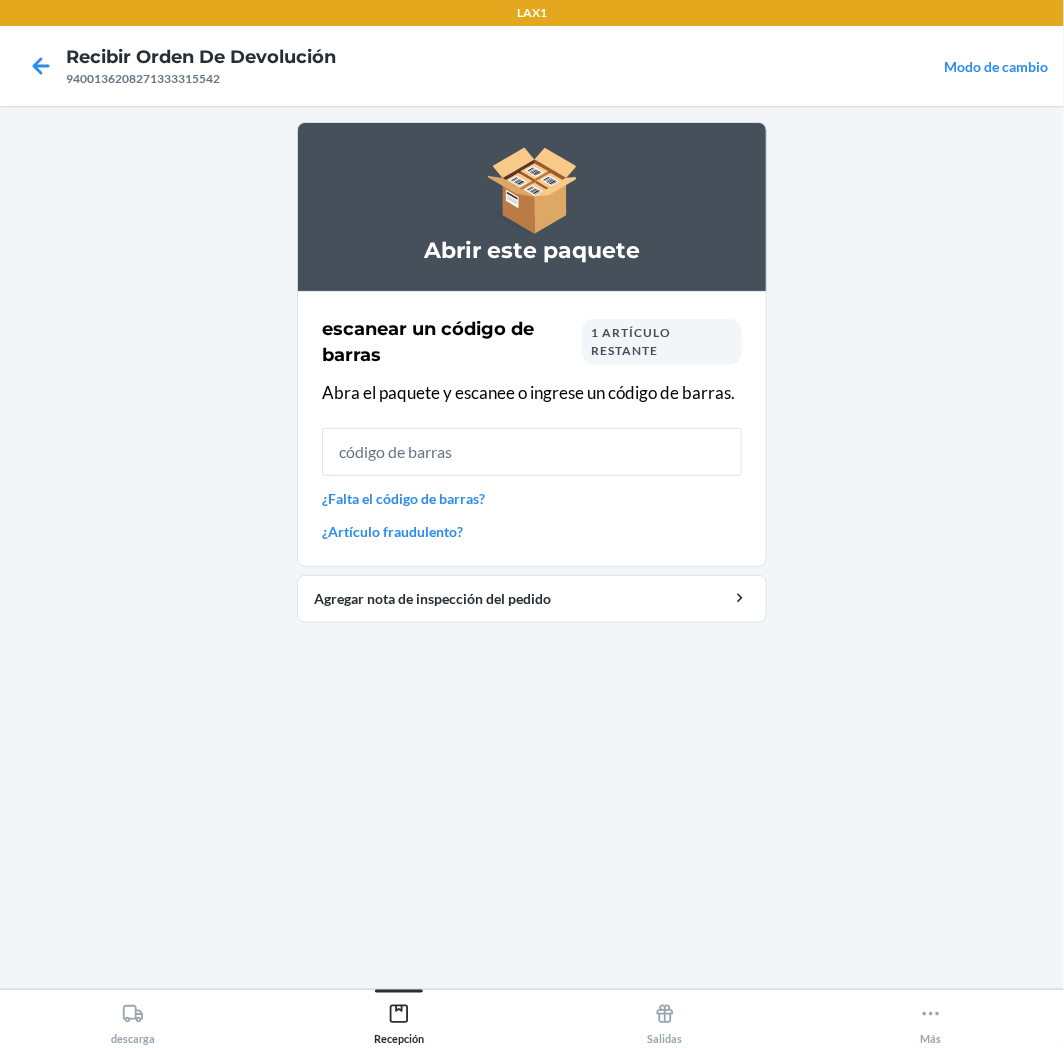 click on "1 artículo restante" at bounding box center [631, 341] 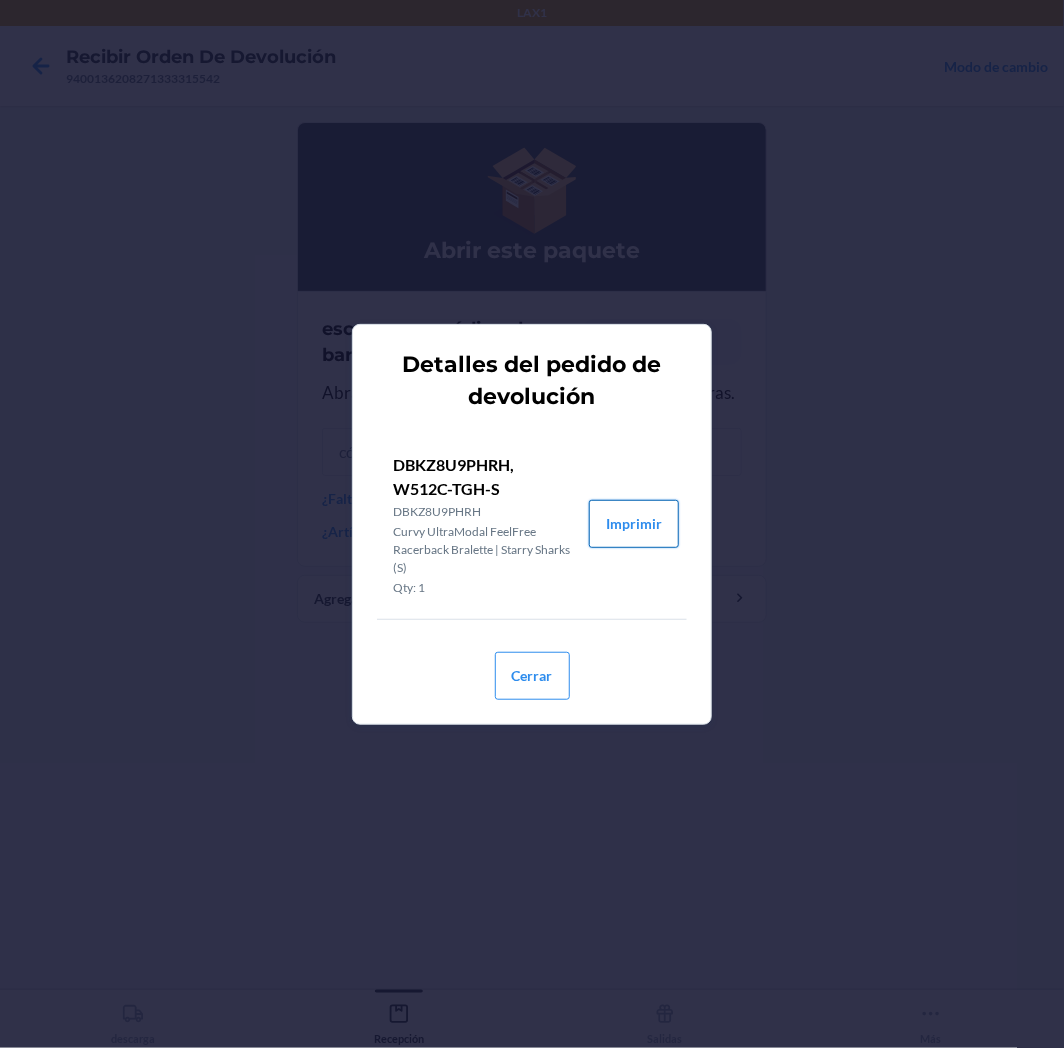 click on "Imprimir" at bounding box center (634, 524) 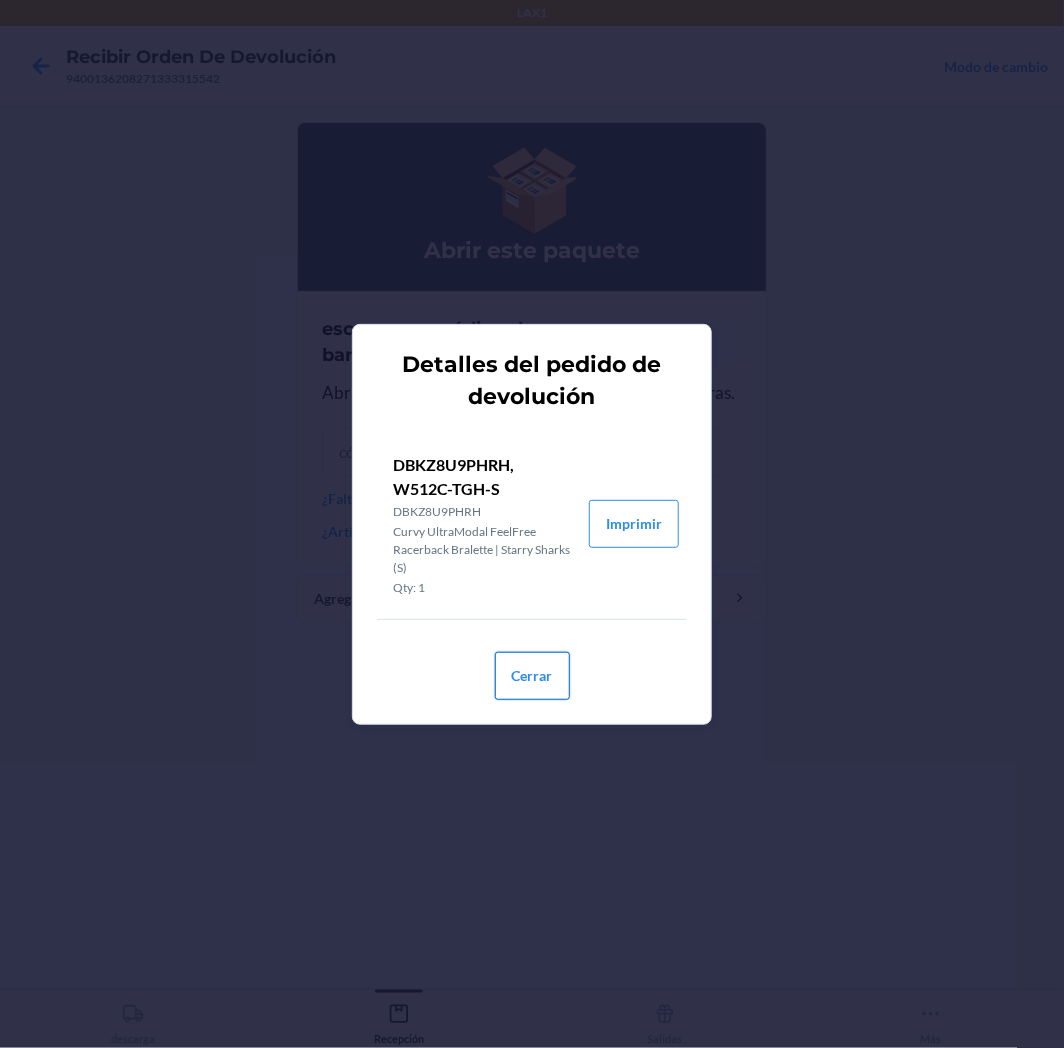 click on "Cerrar" at bounding box center [532, 676] 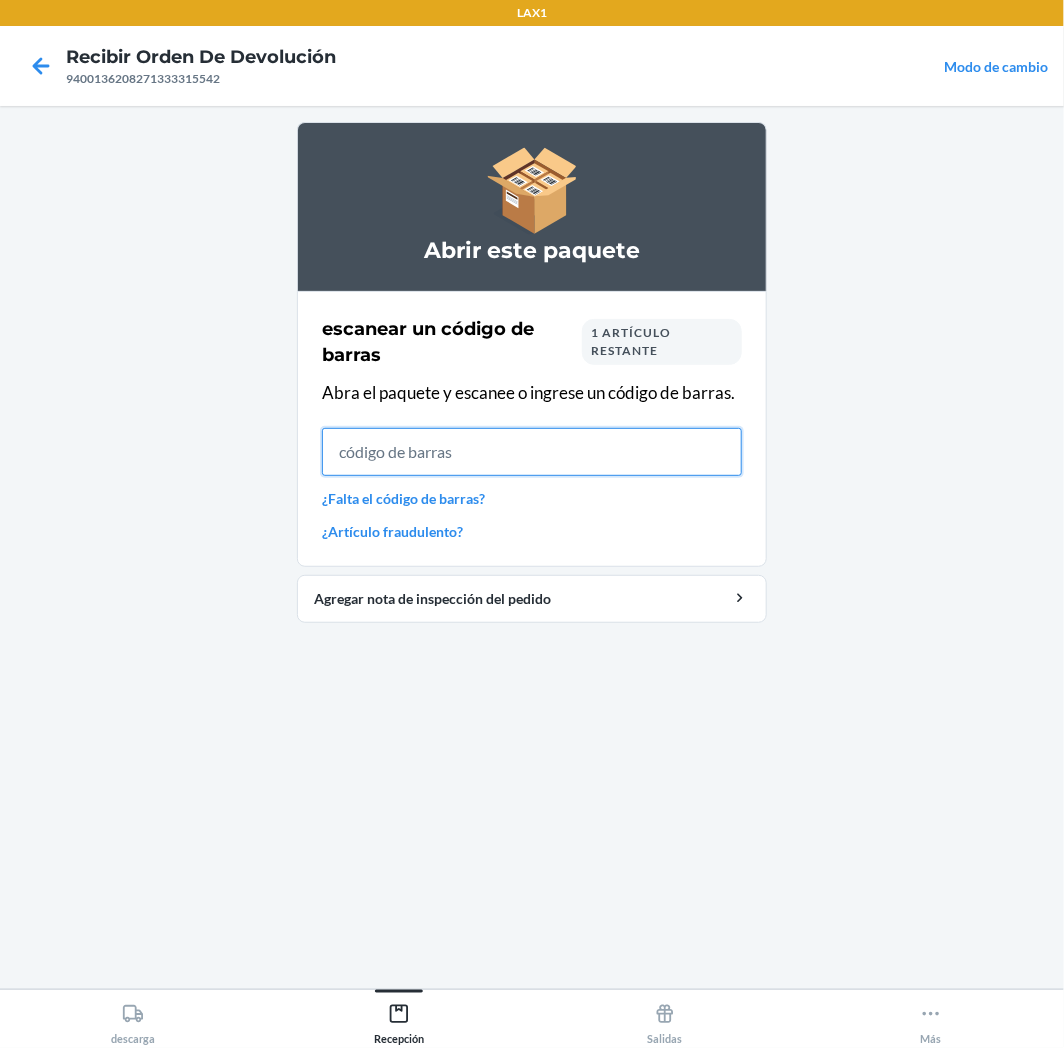 click at bounding box center (532, 452) 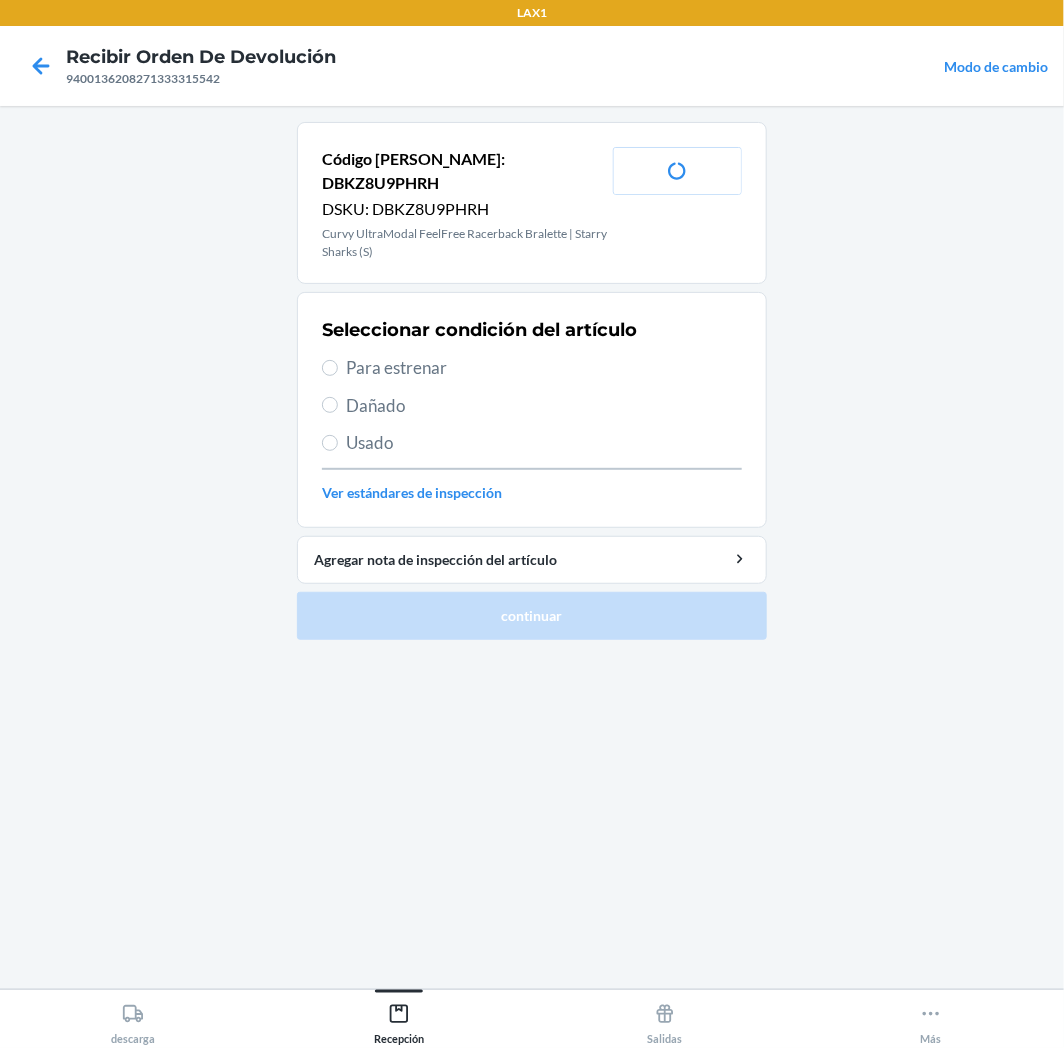 click on "Para estrenar" at bounding box center (544, 368) 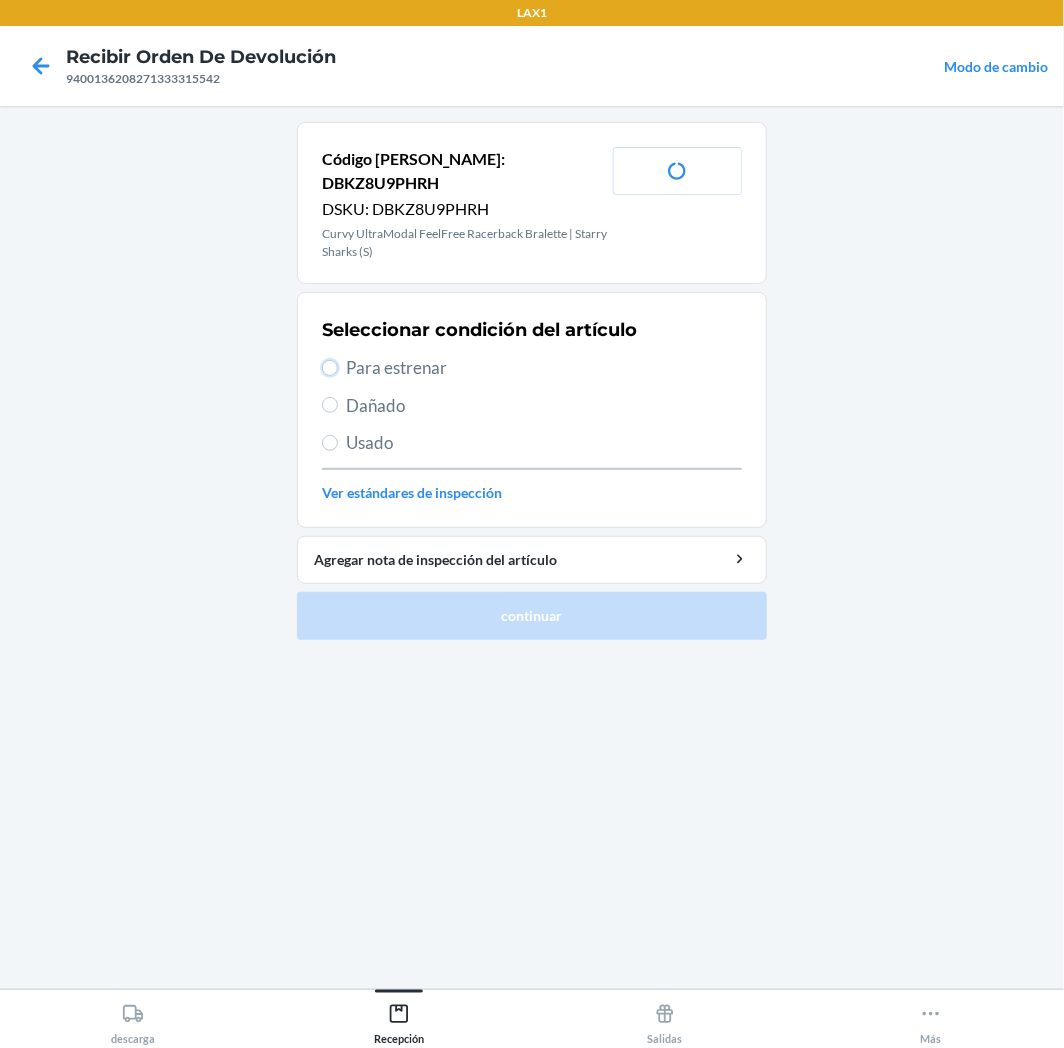 click on "Para estrenar" at bounding box center [330, 368] 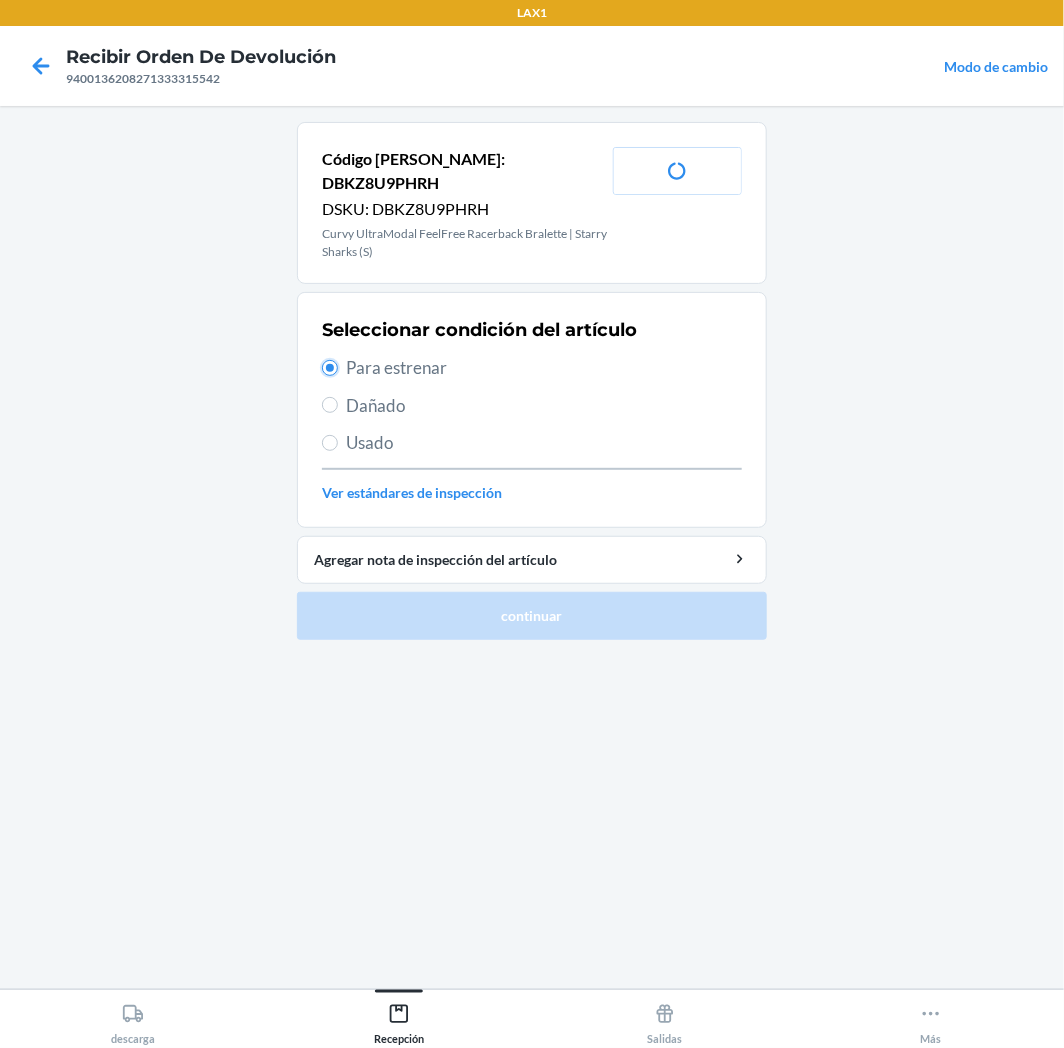 radio on "true" 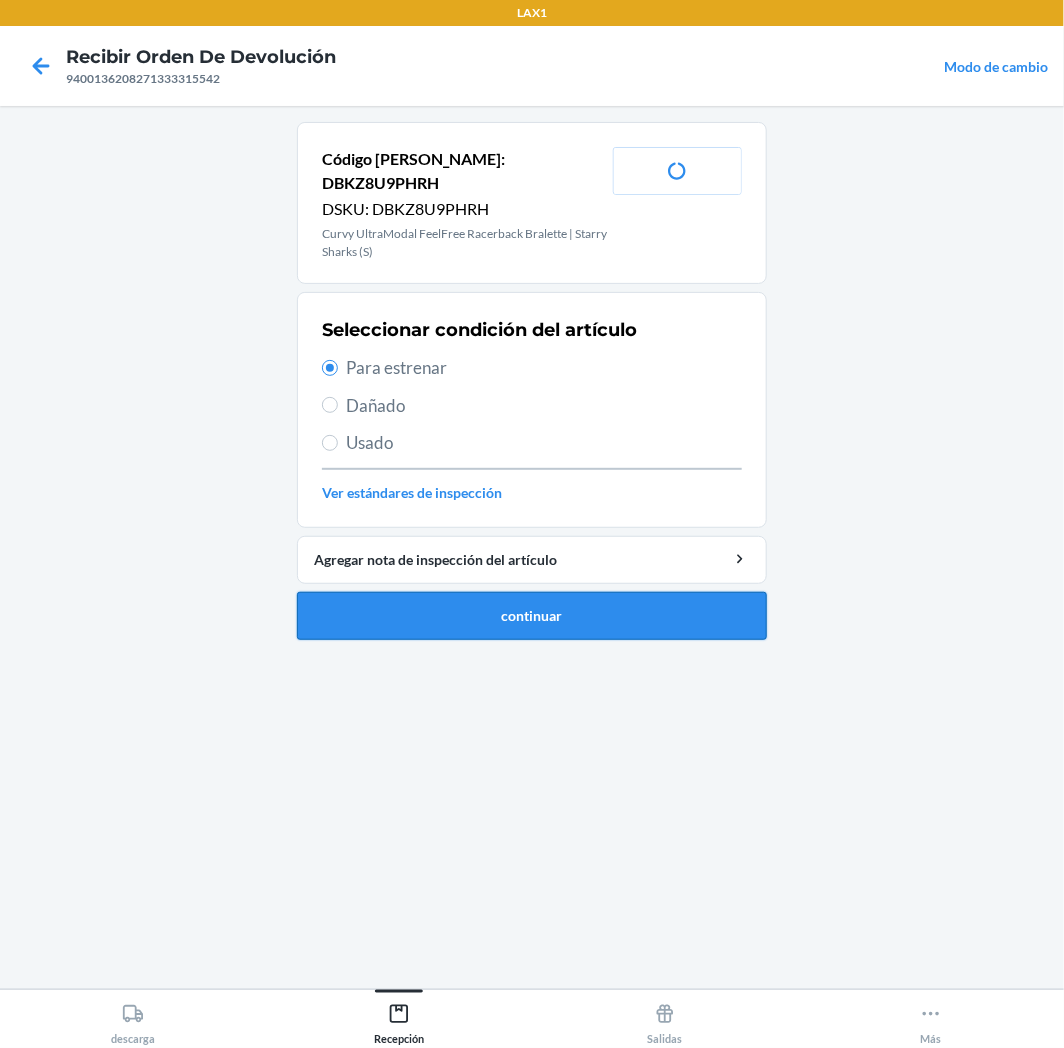 click on "continuar" at bounding box center (532, 616) 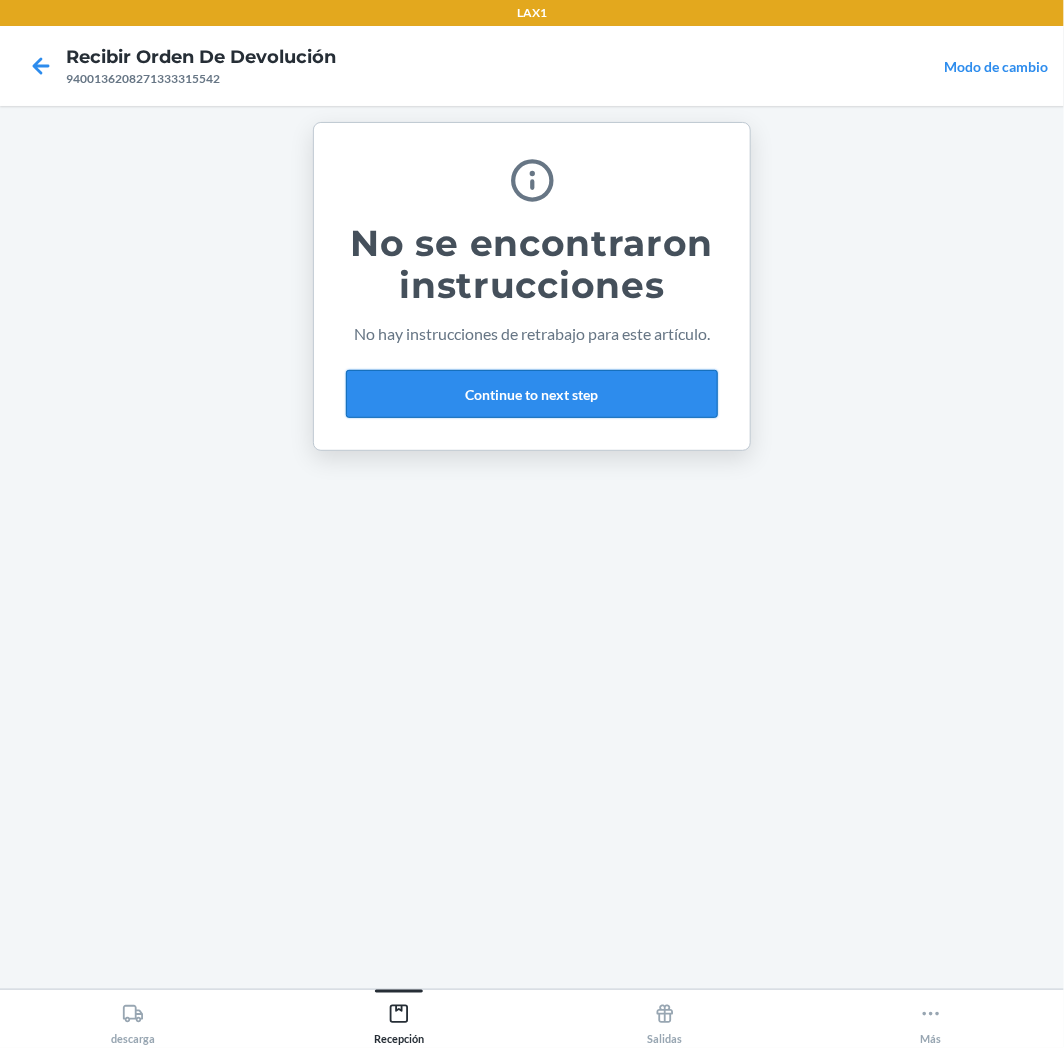 click on "Continue to next step" at bounding box center [532, 394] 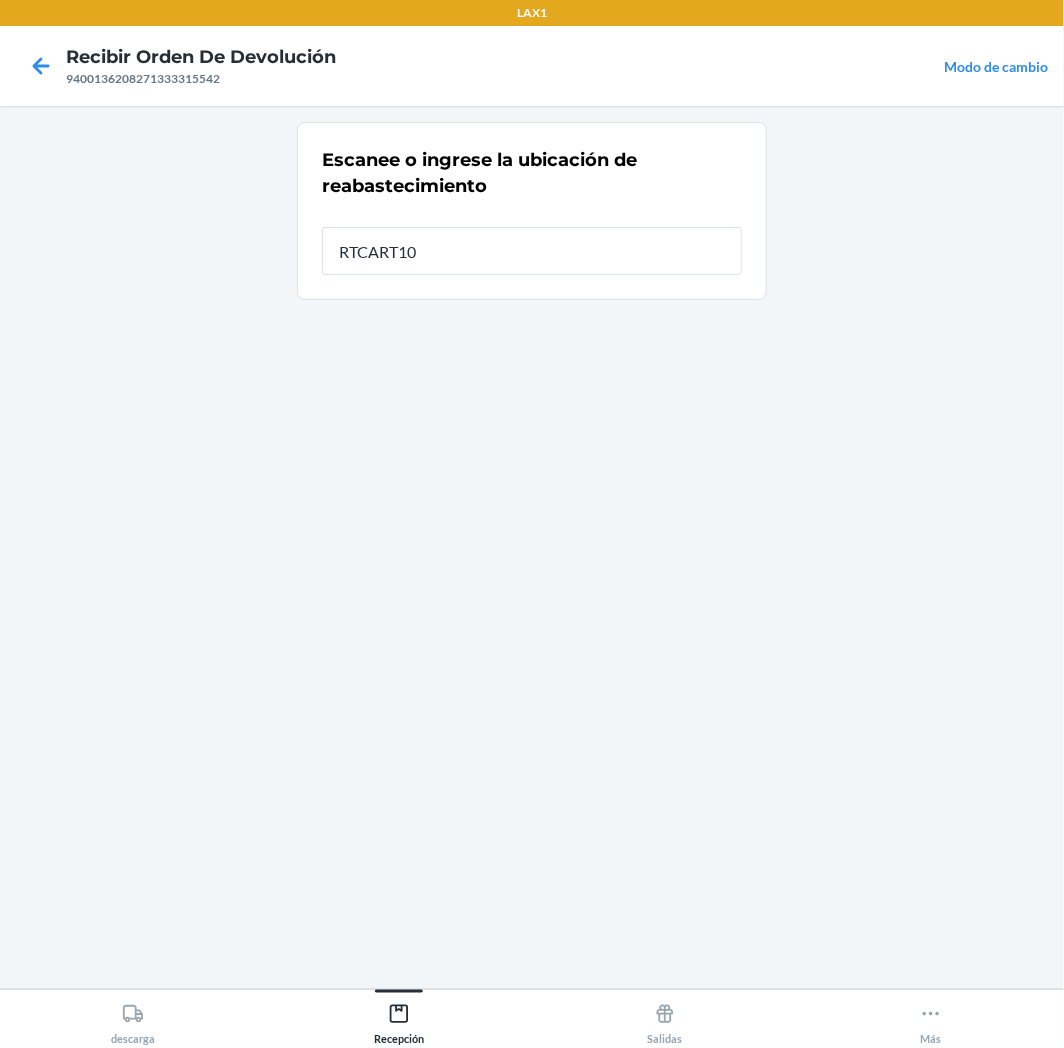 type on "RTCART100" 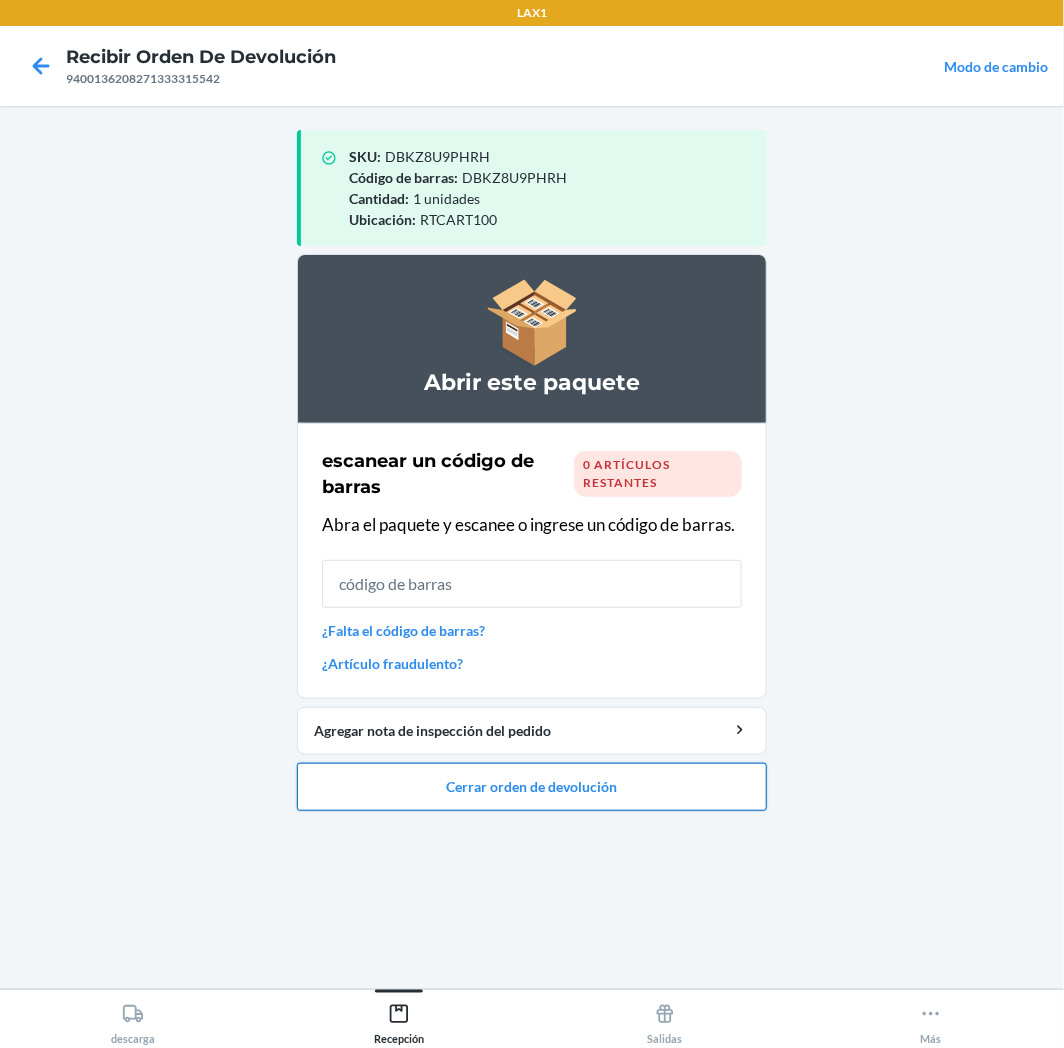 click on "Cerrar orden de devolución" at bounding box center (532, 787) 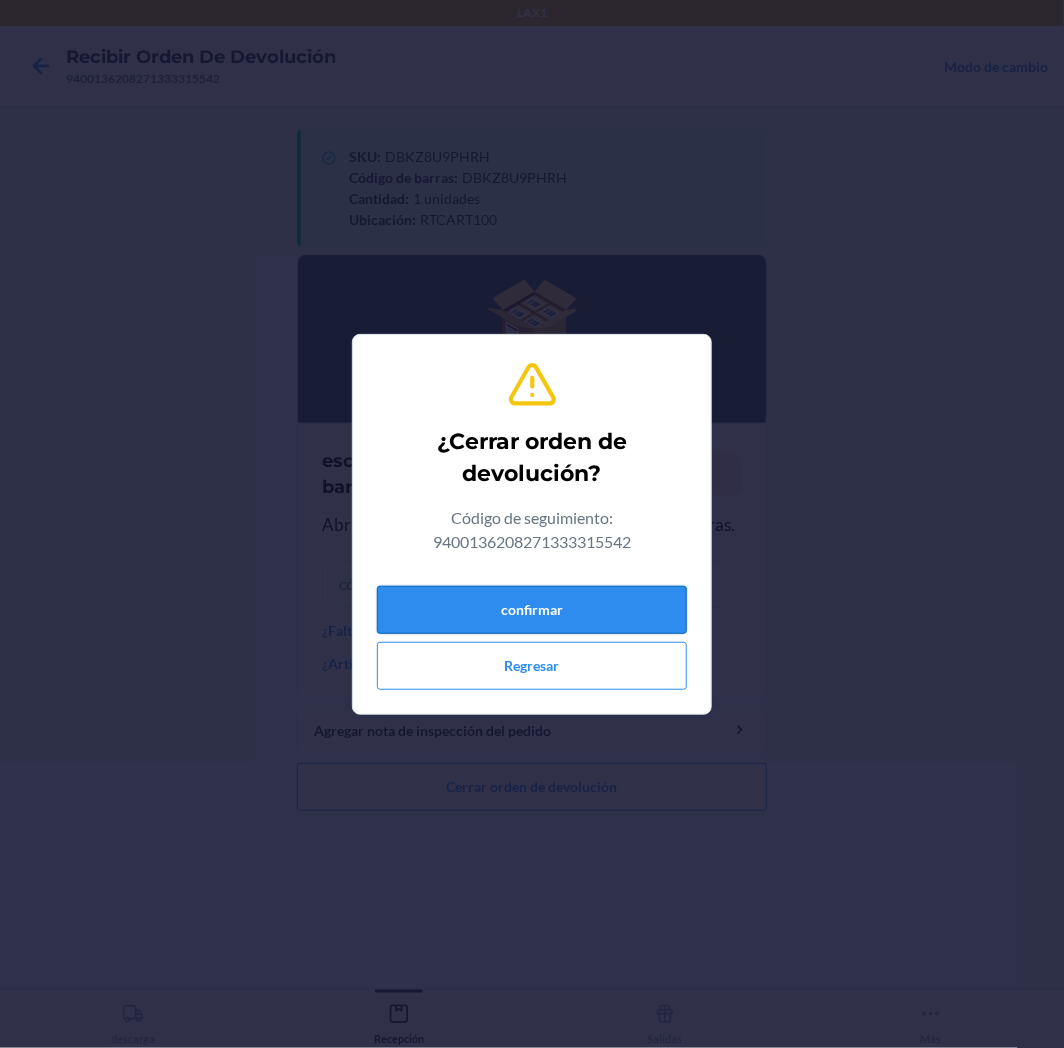 click on "confirmar" at bounding box center (532, 610) 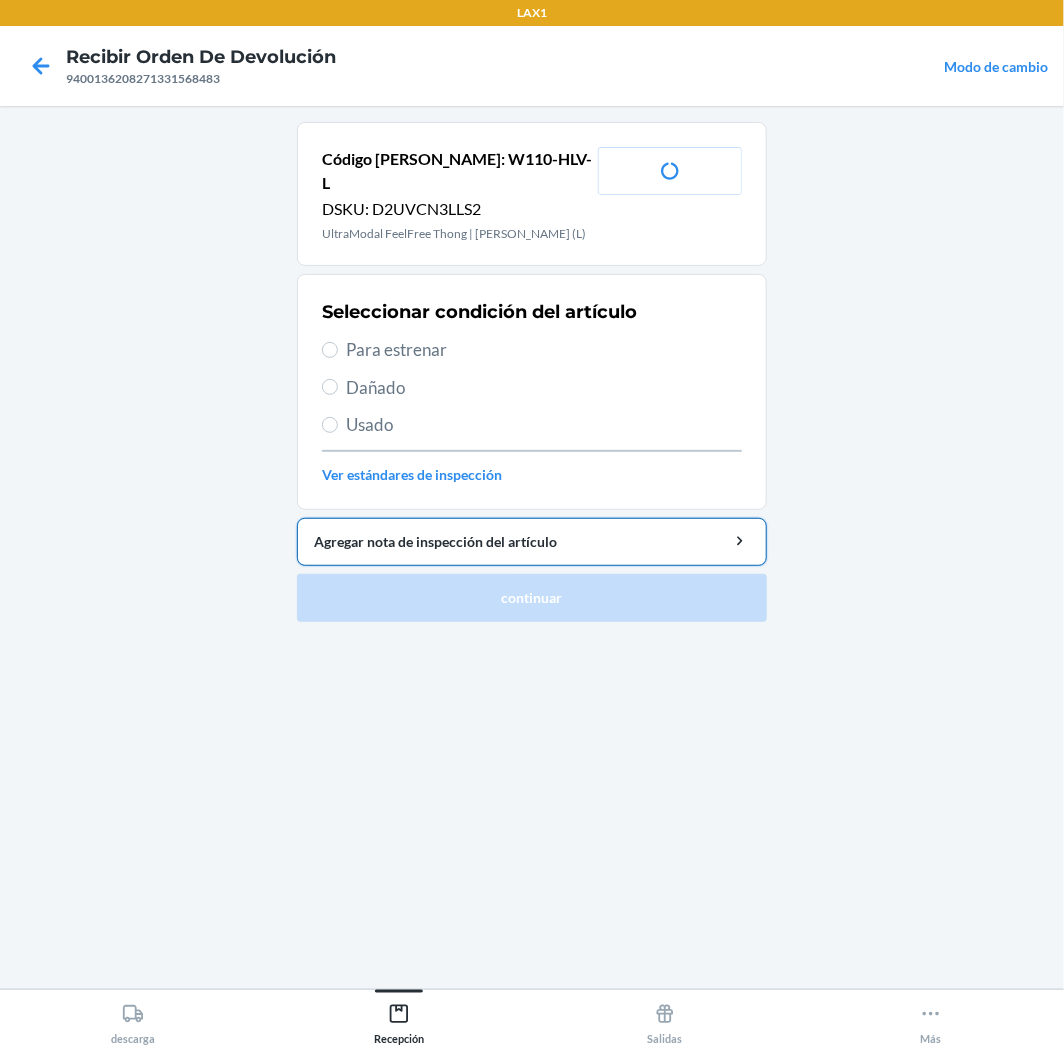 click on "Agregar nota de inspección del artículo" at bounding box center [532, 542] 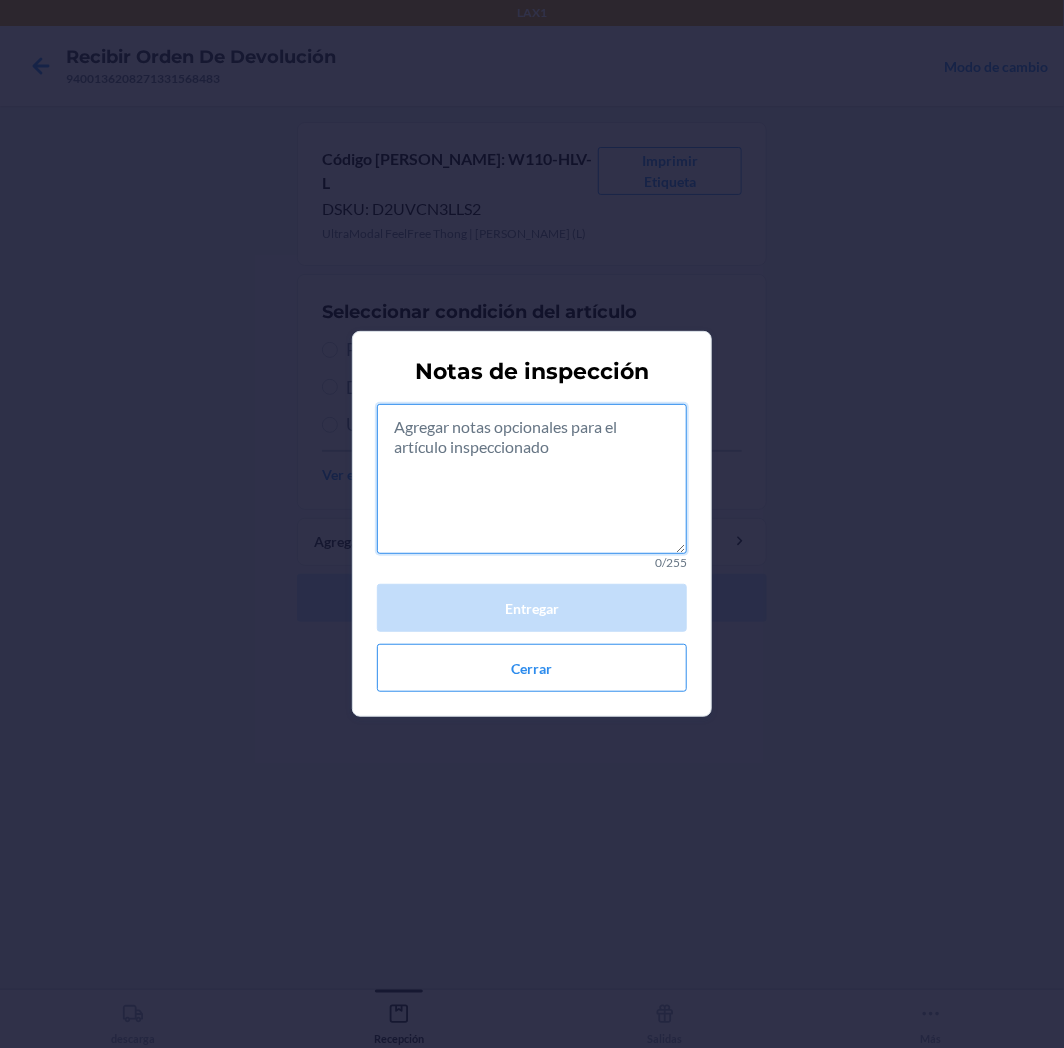 click at bounding box center [532, 479] 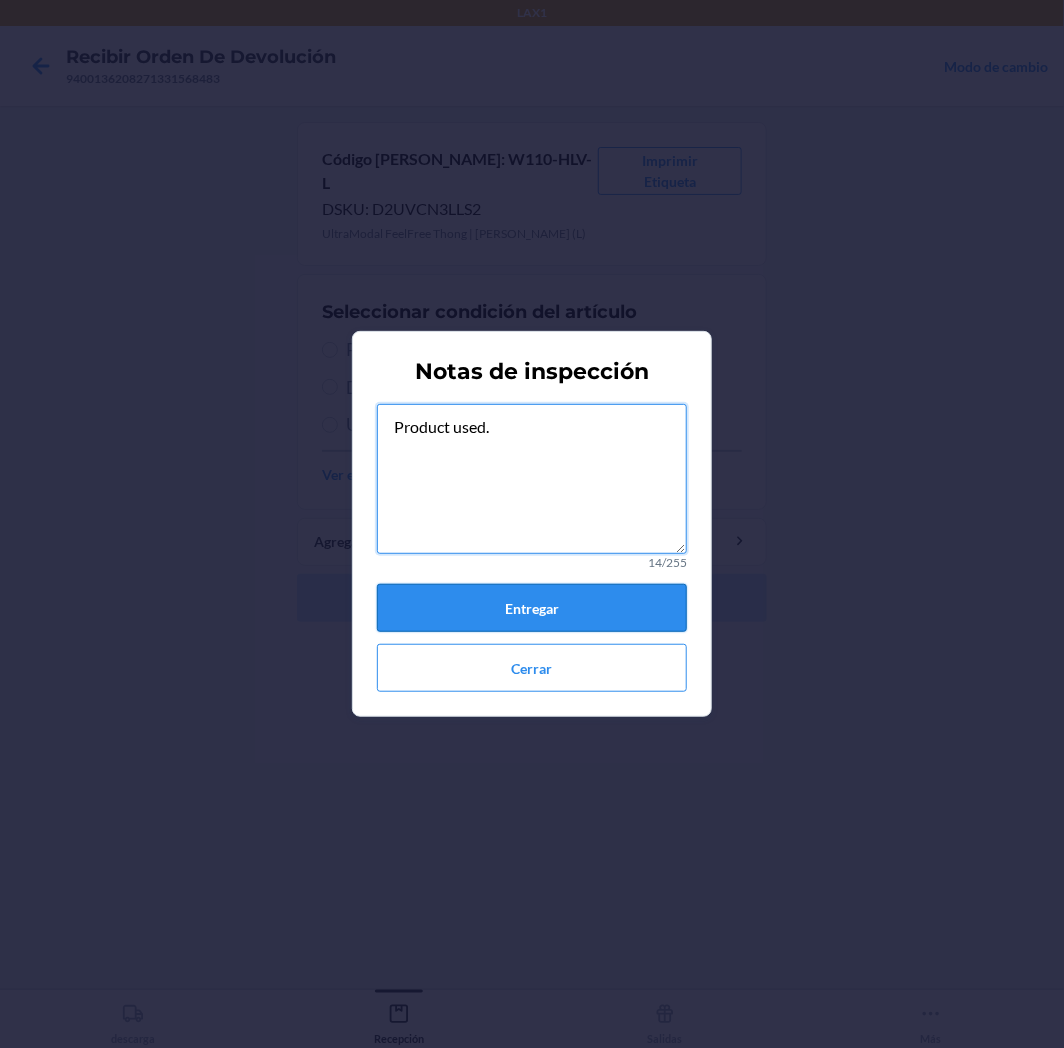 type on "Product used." 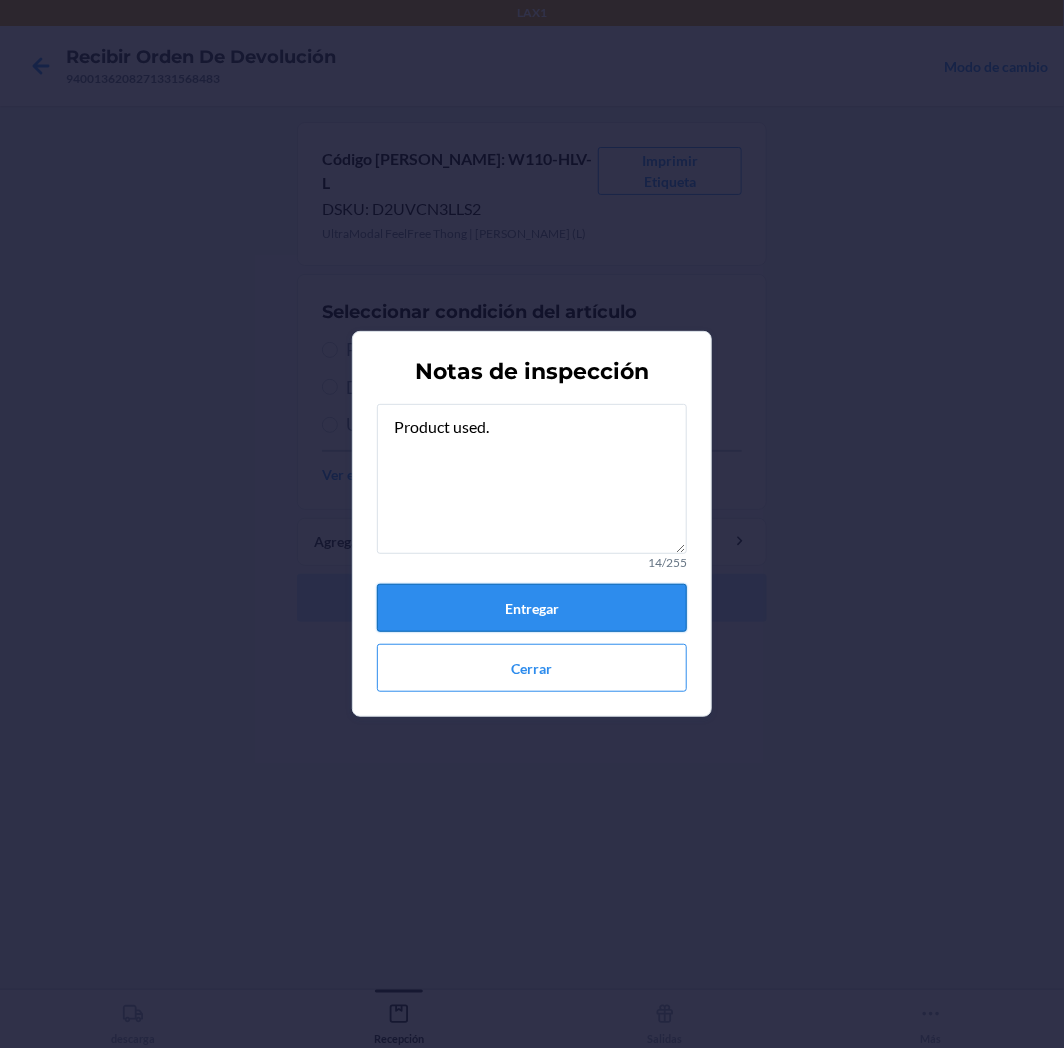 click on "Entregar" at bounding box center (532, 608) 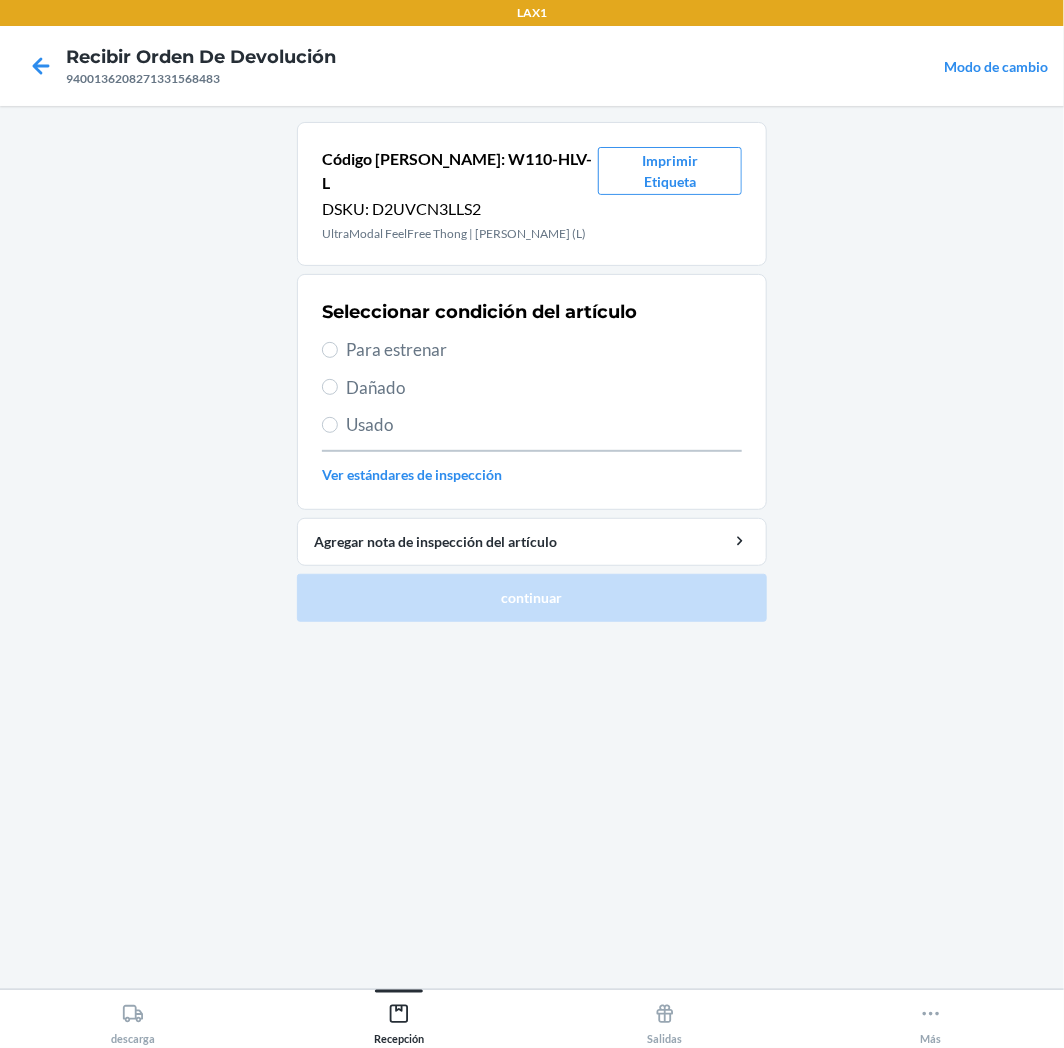 click on "Seleccionar condición del artículo Para estrenar Dañado Usado Ver estándares de inspección" at bounding box center (532, 392) 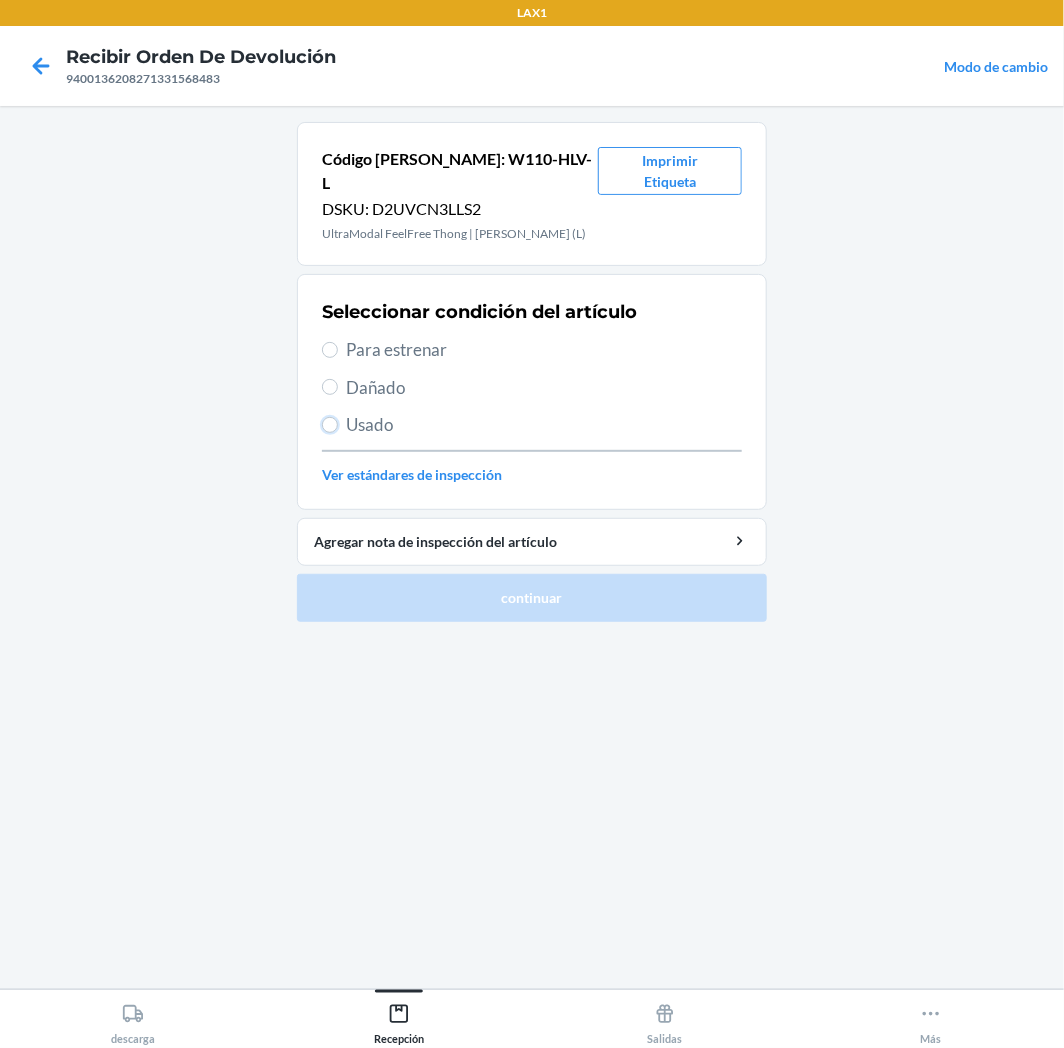 click on "Usado" at bounding box center [330, 425] 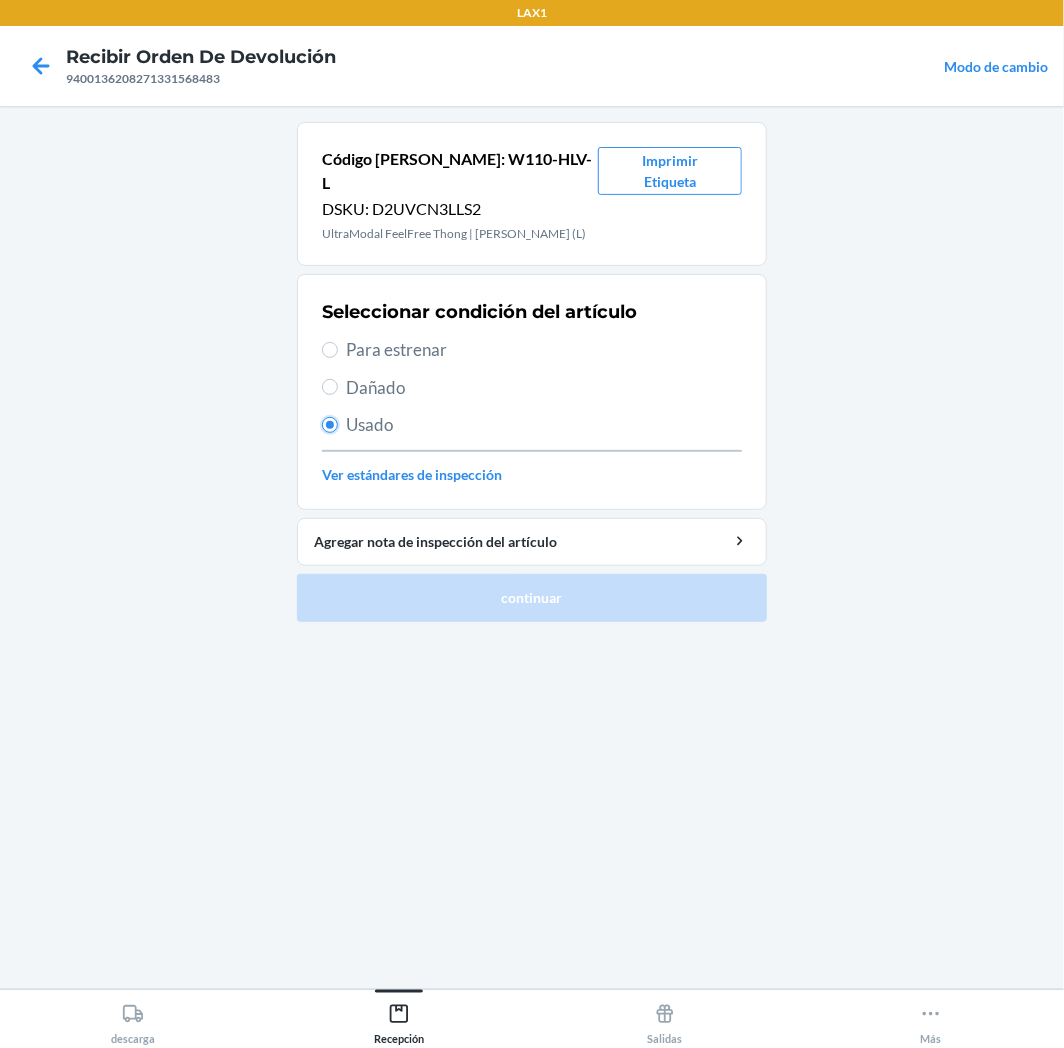 radio on "true" 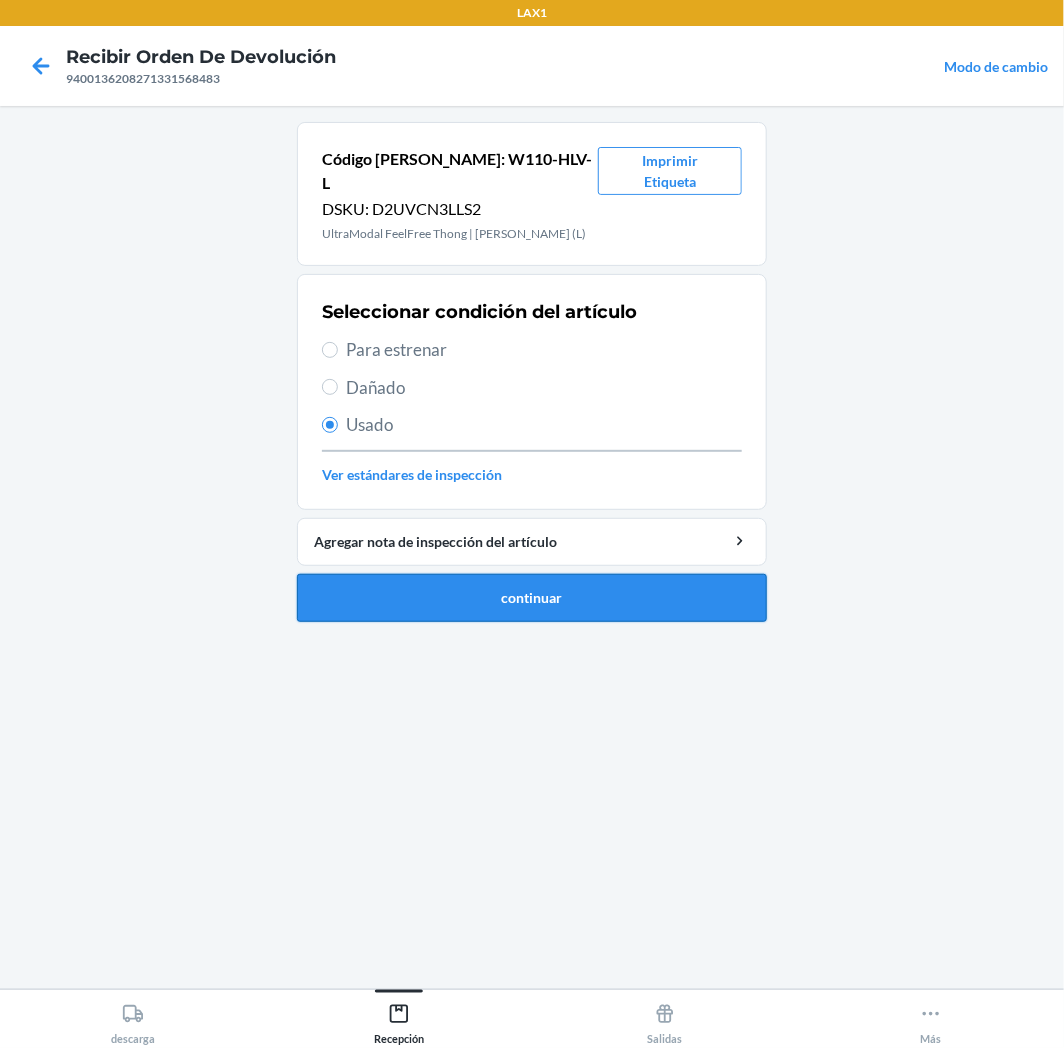 click on "continuar" at bounding box center [532, 598] 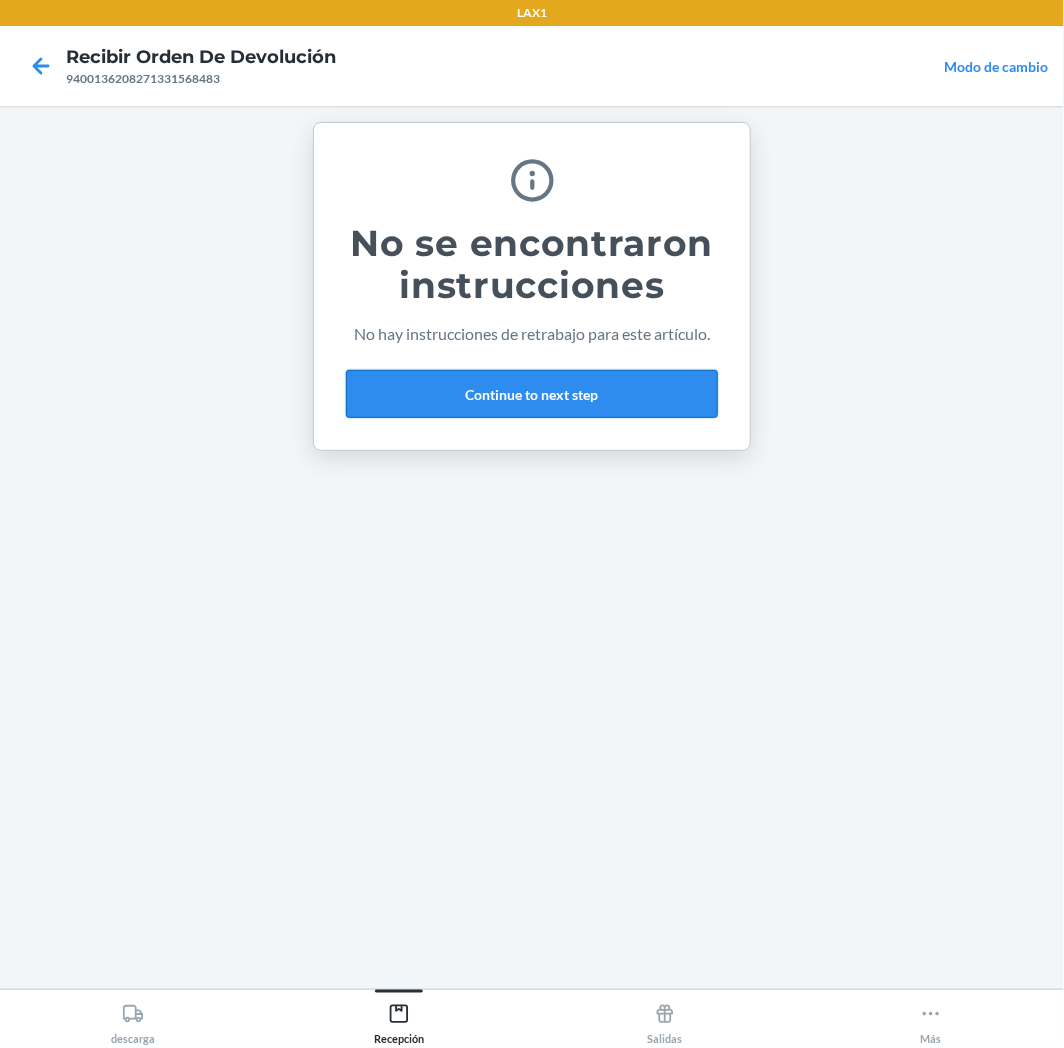click on "Continue to next step" at bounding box center [532, 394] 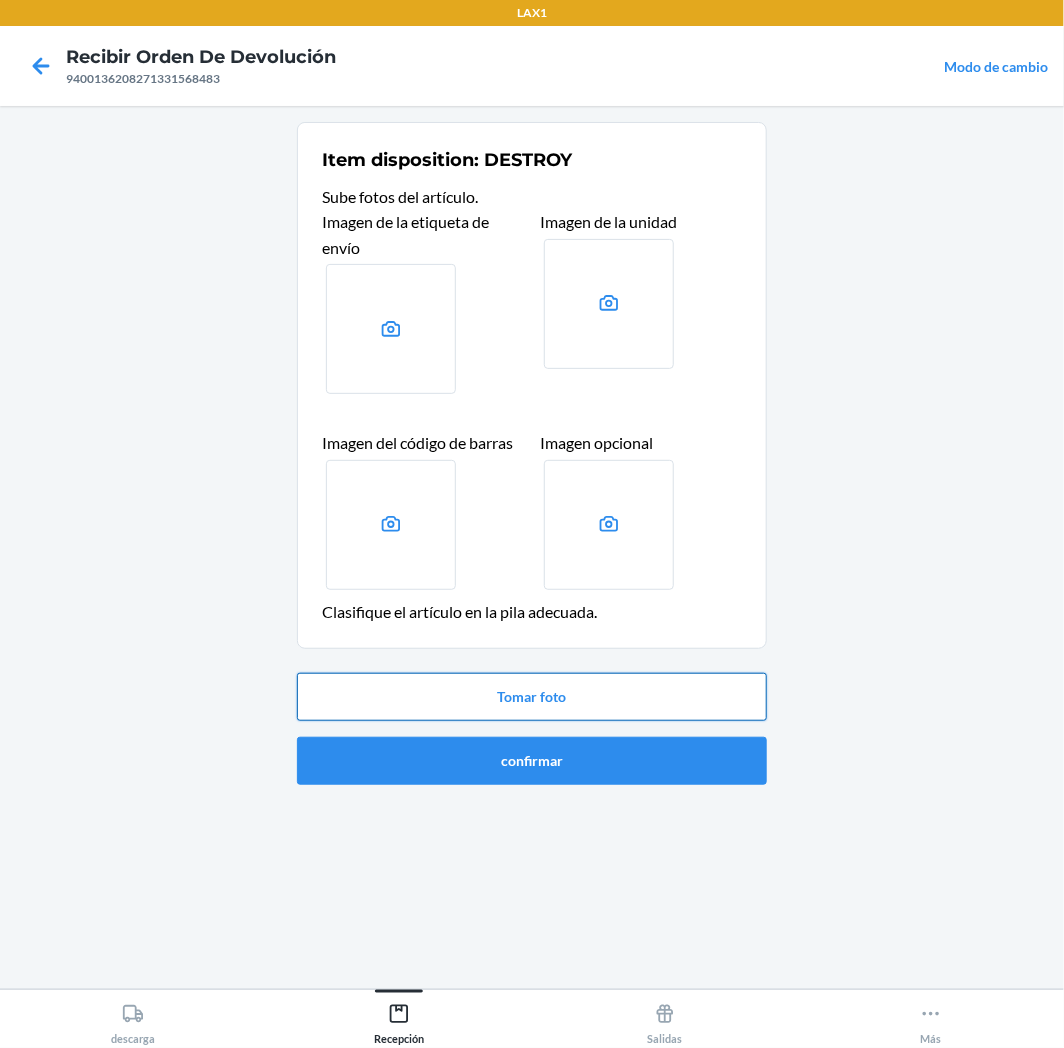 click on "Tomar foto" at bounding box center (532, 697) 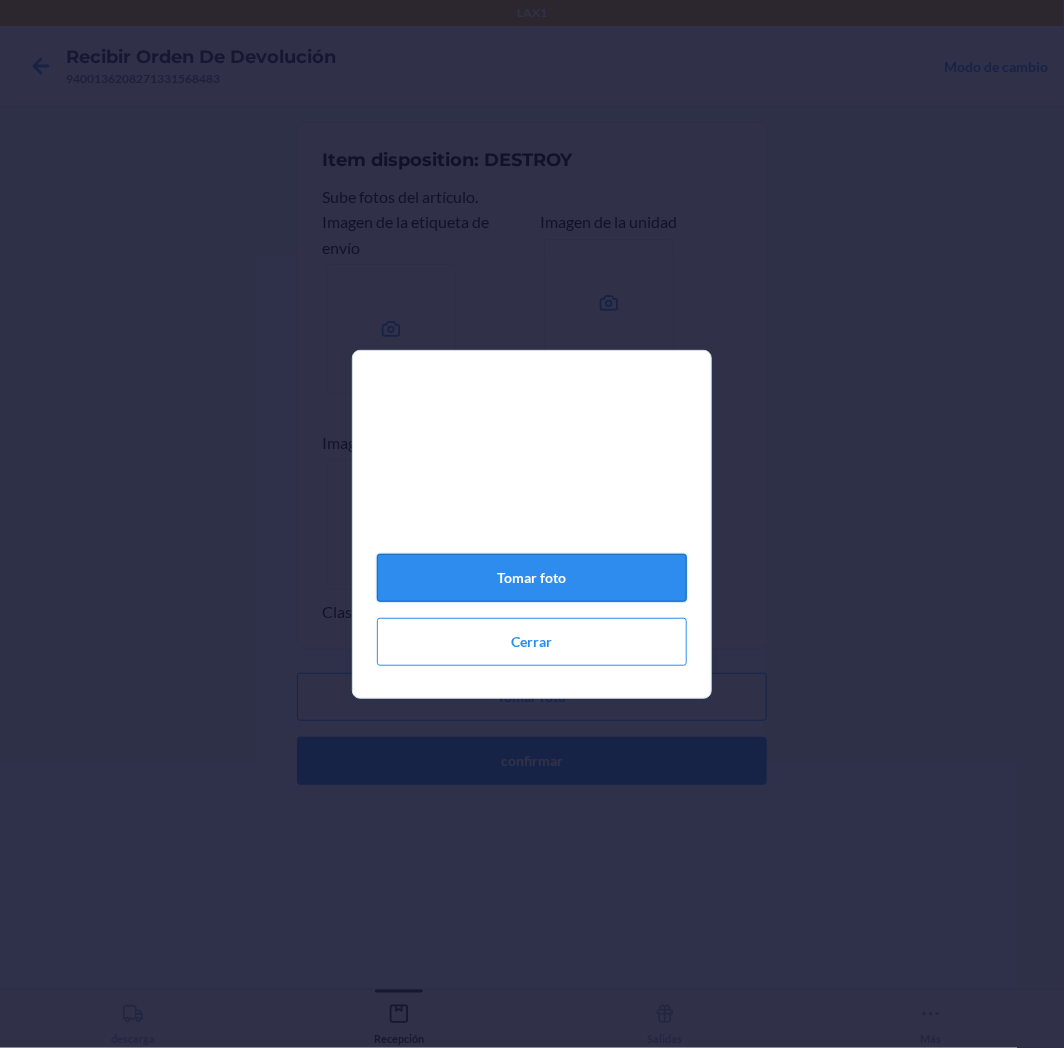 click on "Tomar foto" 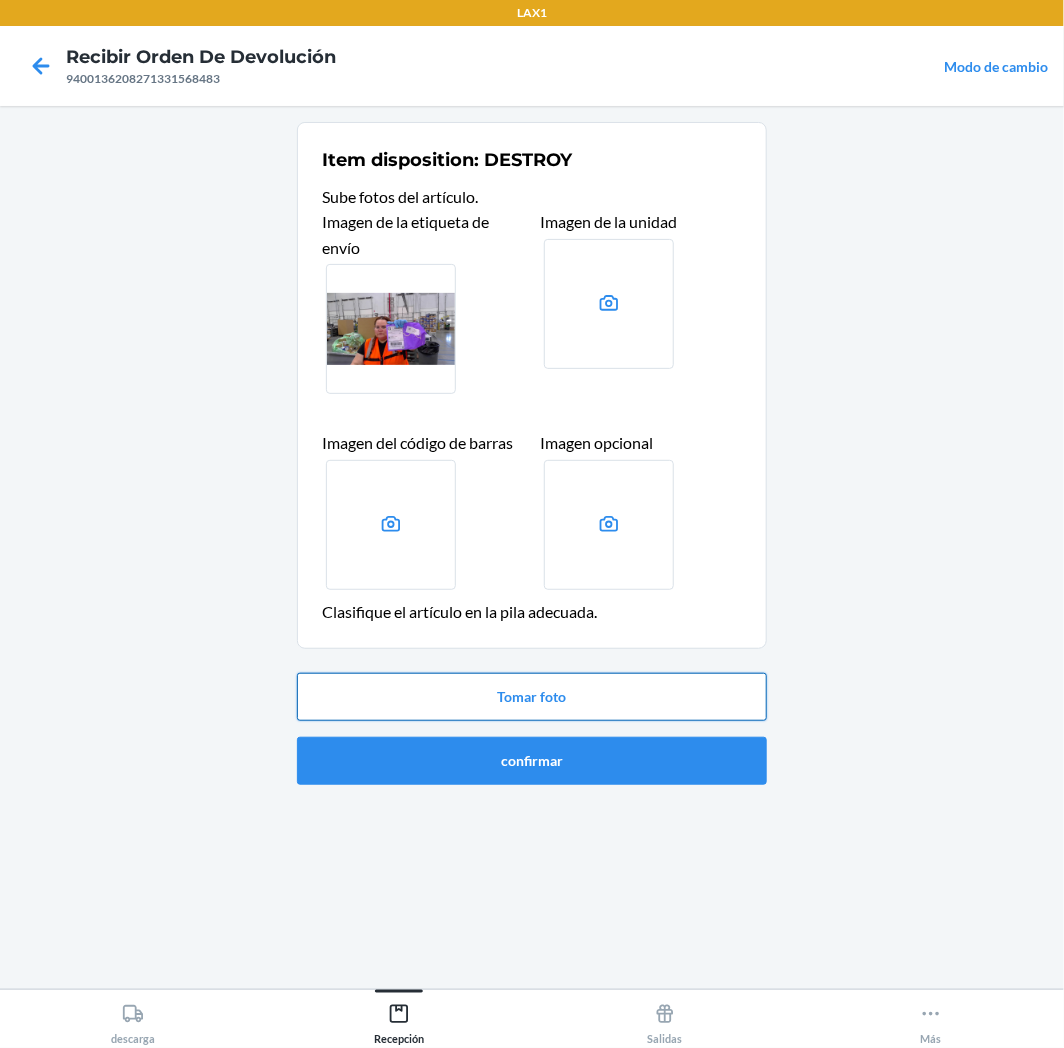click on "Tomar foto" at bounding box center [532, 697] 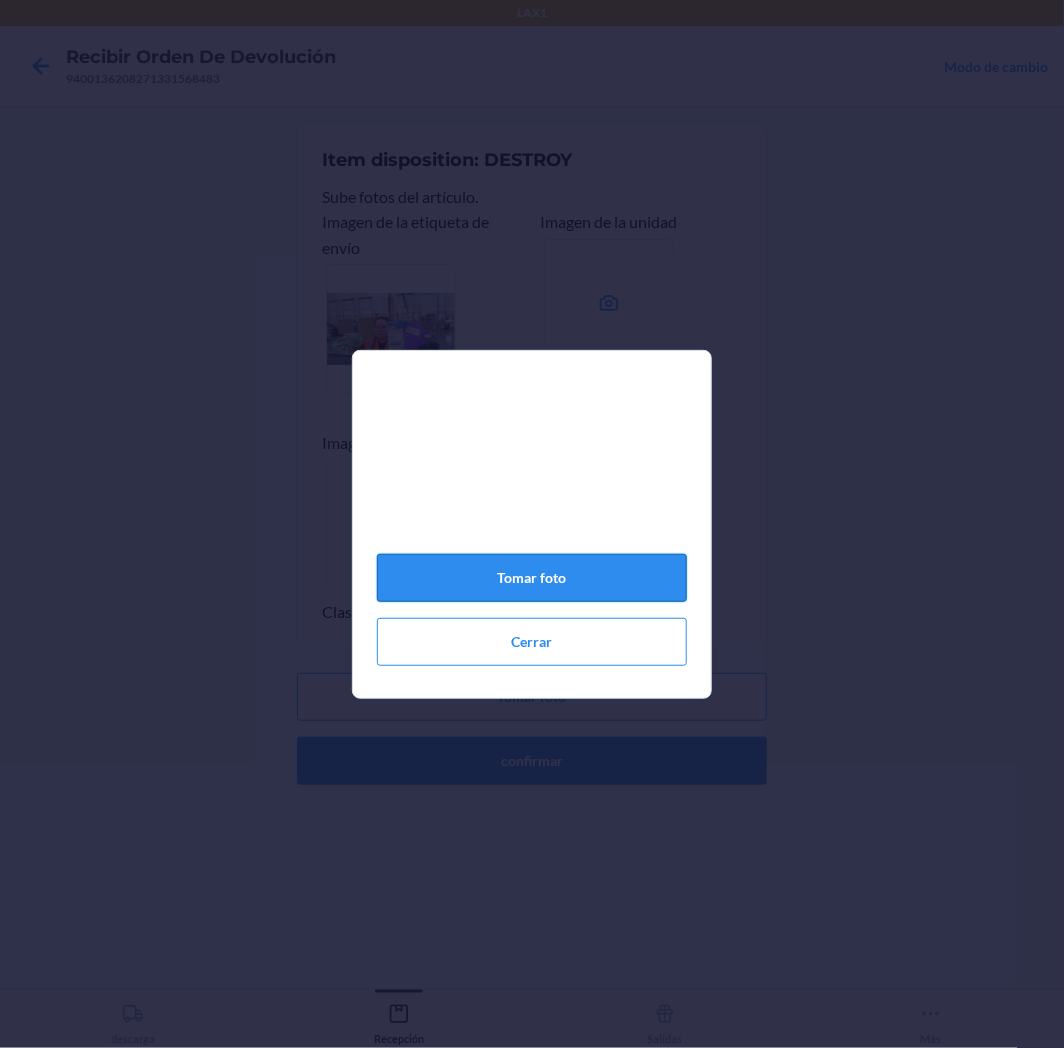 click on "Tomar foto" 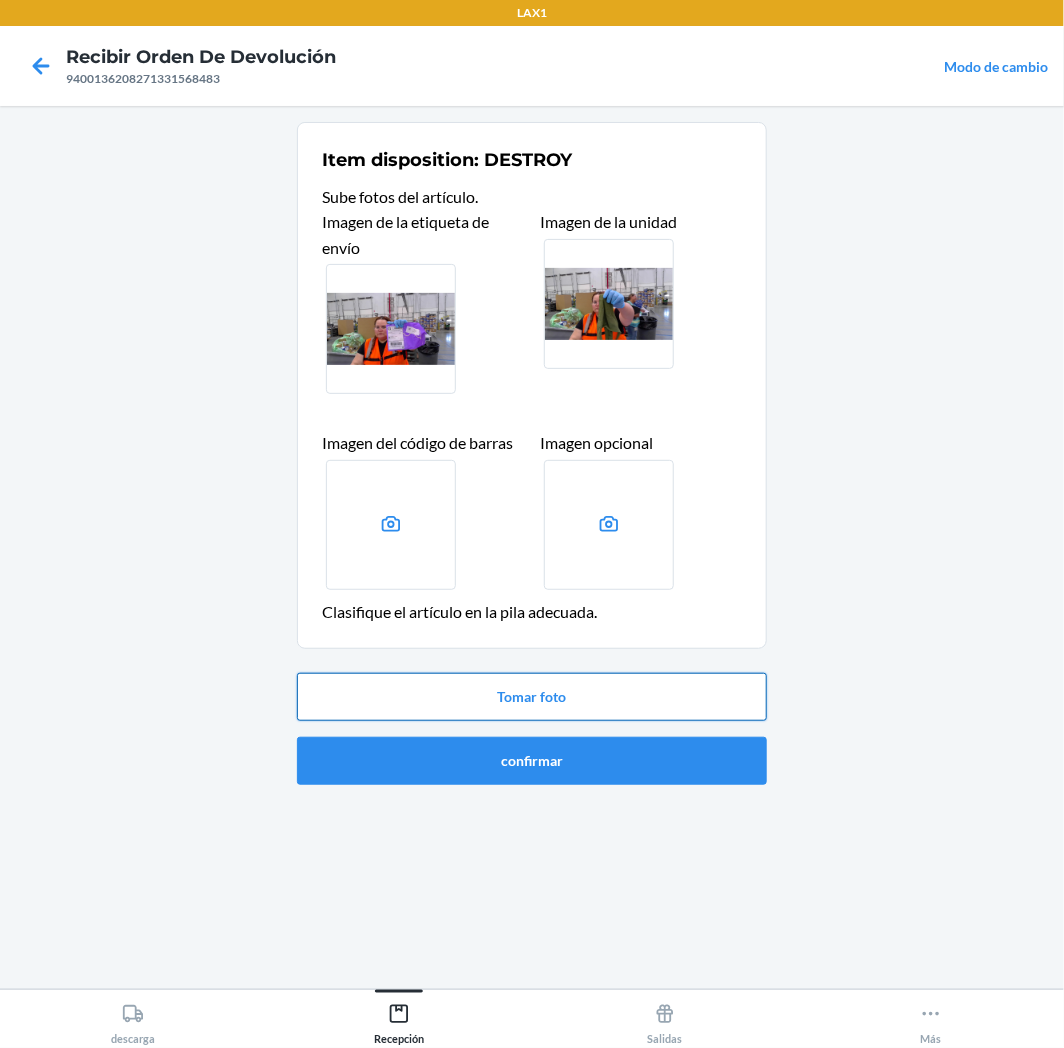 click on "Tomar foto" at bounding box center [532, 697] 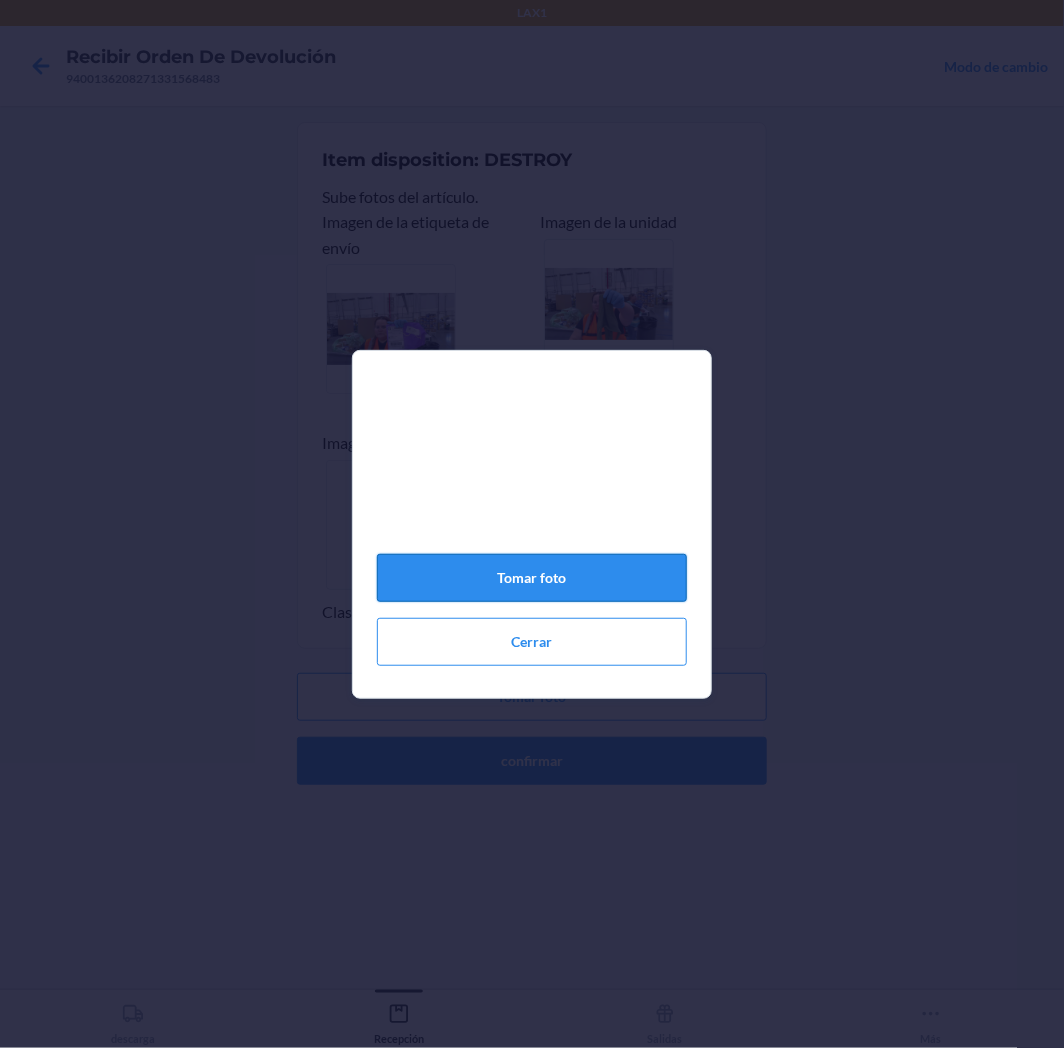 click on "Tomar foto" 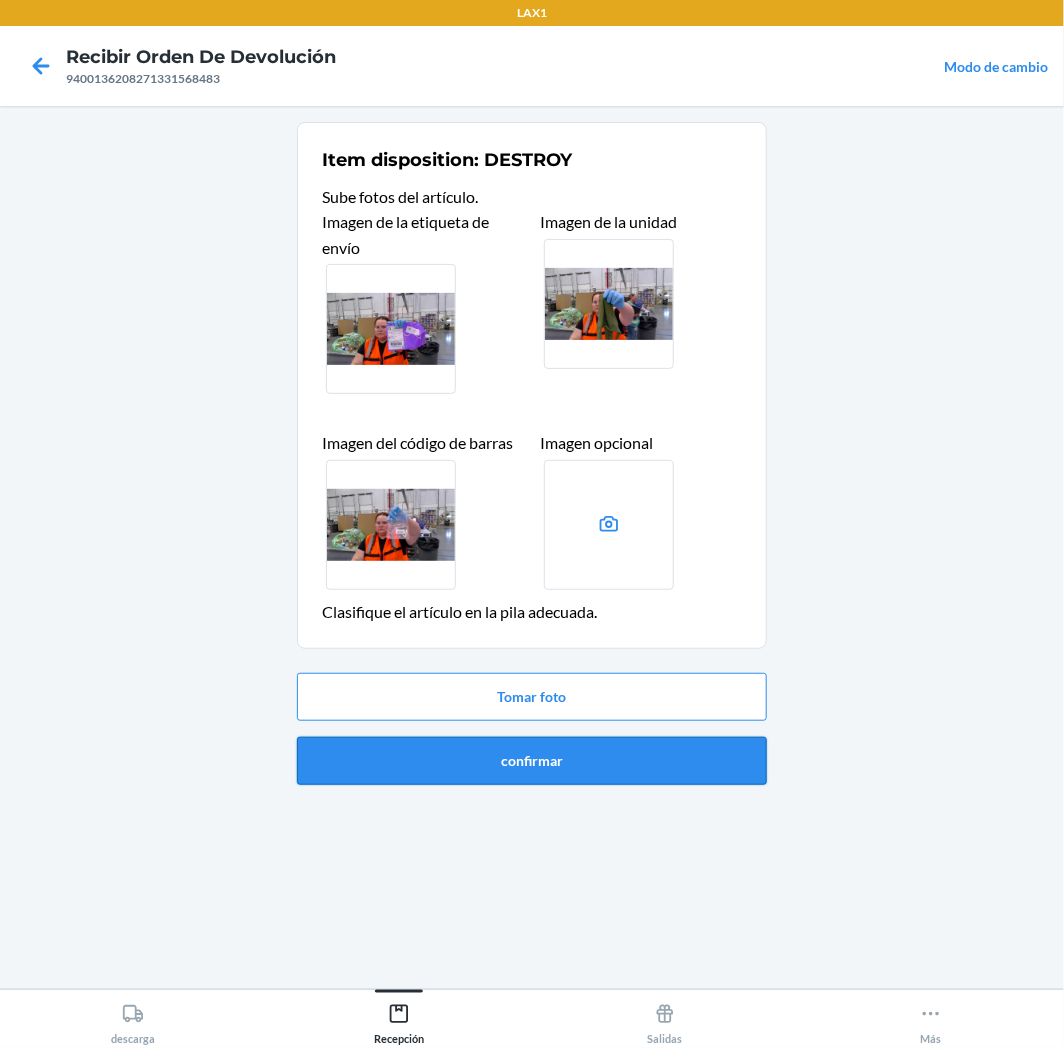click on "confirmar" at bounding box center [532, 761] 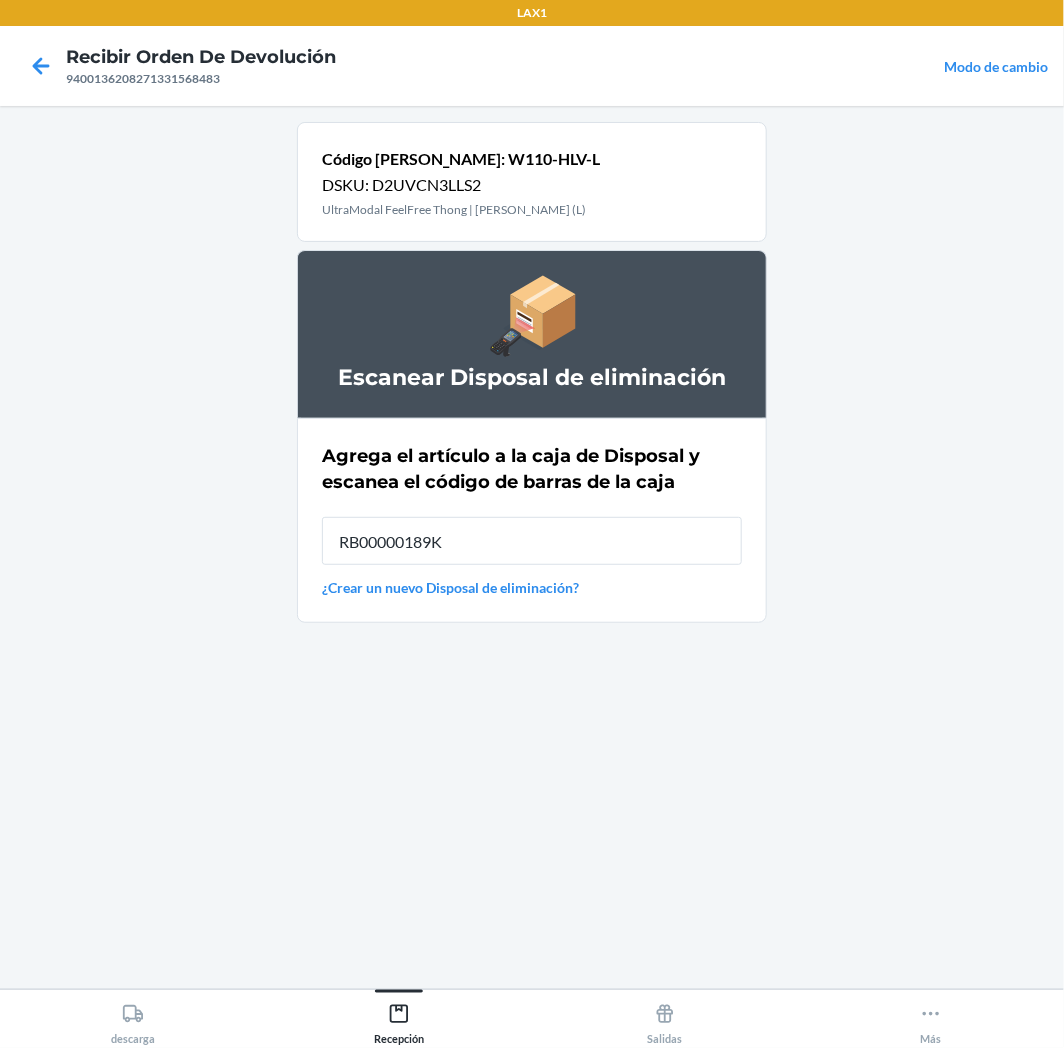 type on "RB00000189K" 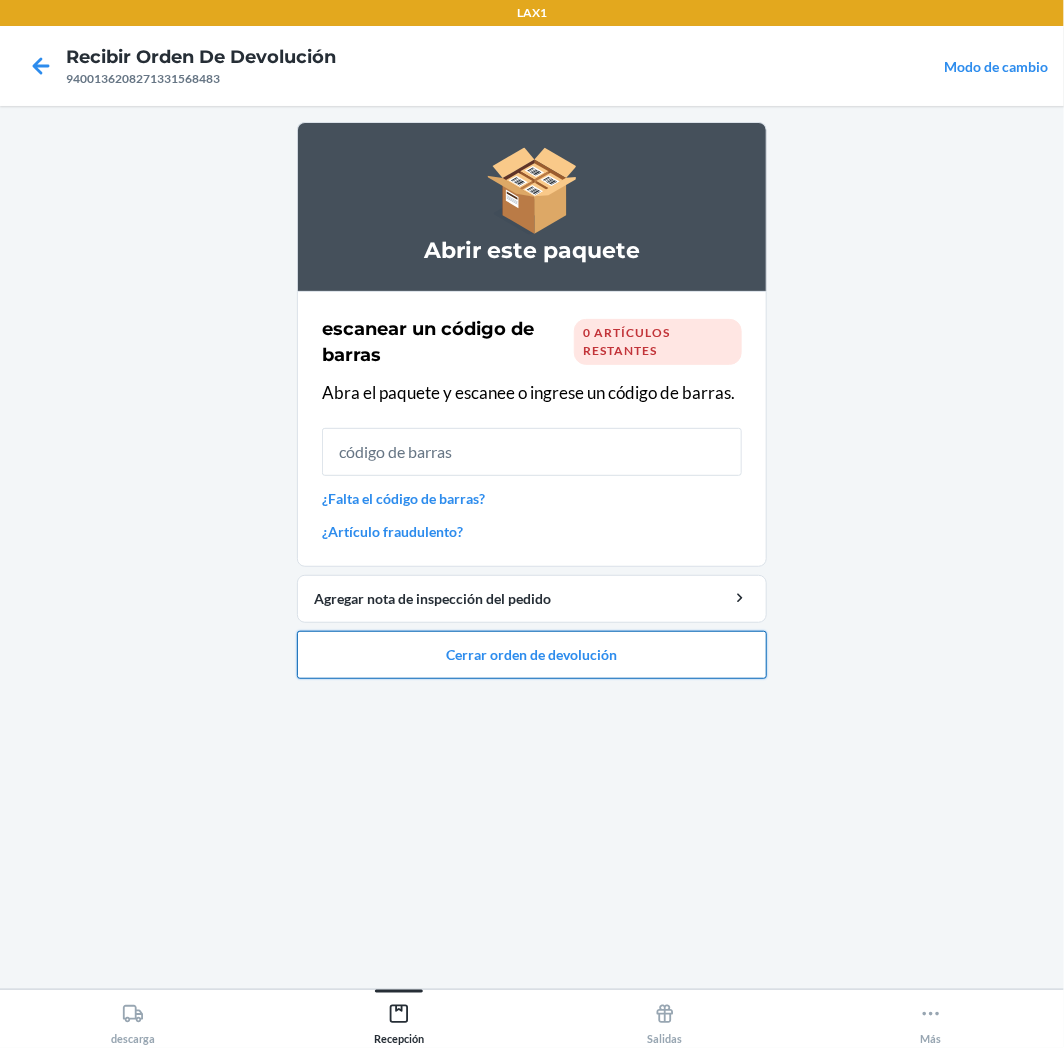 click on "Cerrar orden de devolución" at bounding box center (532, 655) 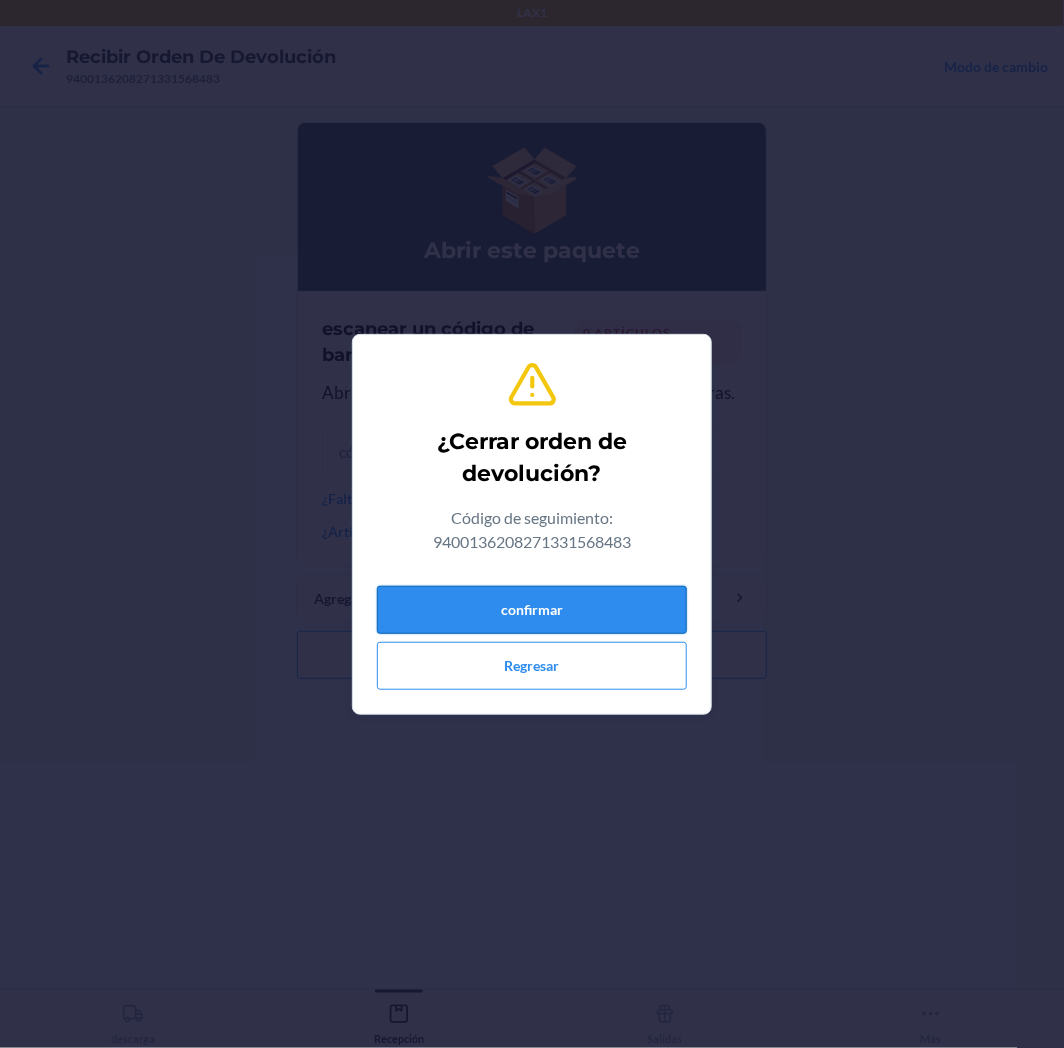 click on "confirmar" at bounding box center [532, 610] 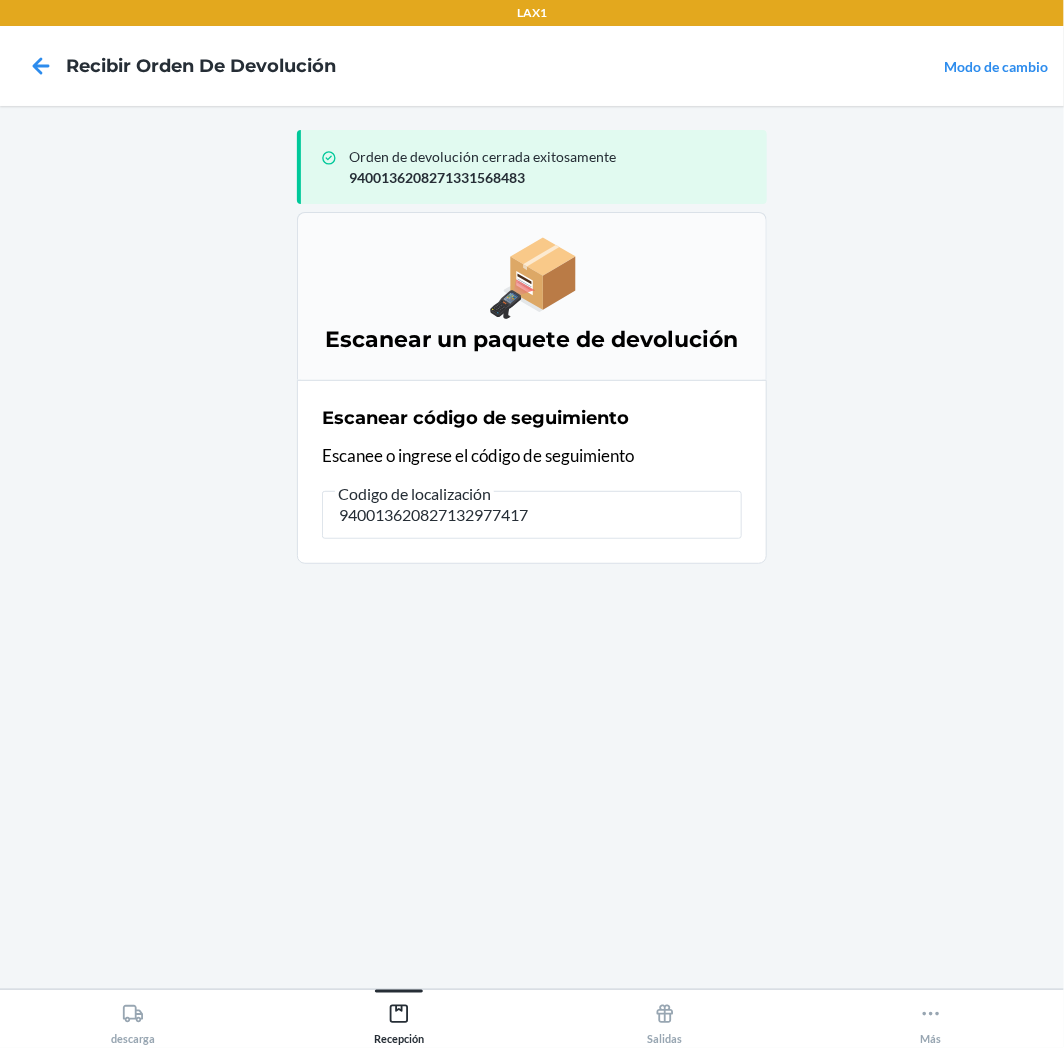 type on "9400136208271329774179" 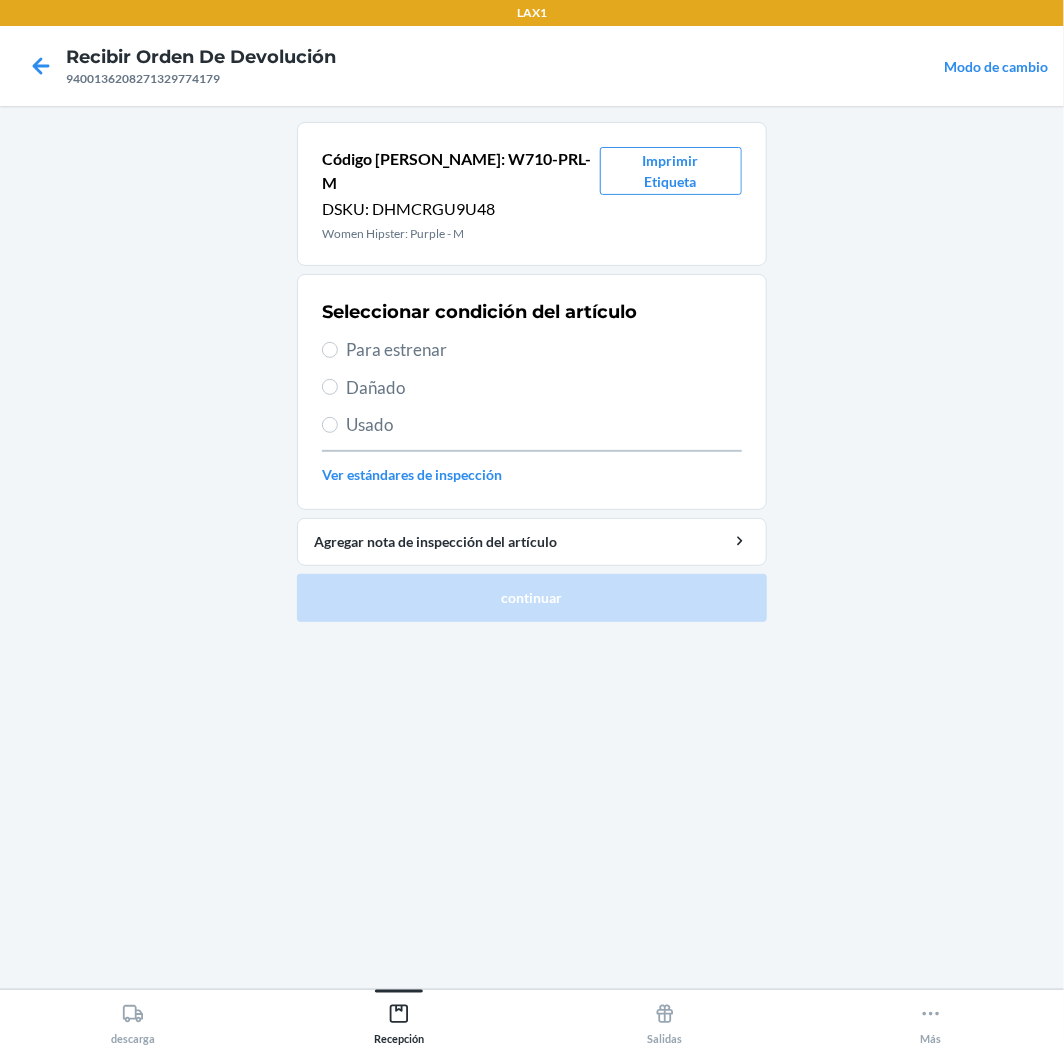 click on "Para estrenar" at bounding box center [544, 350] 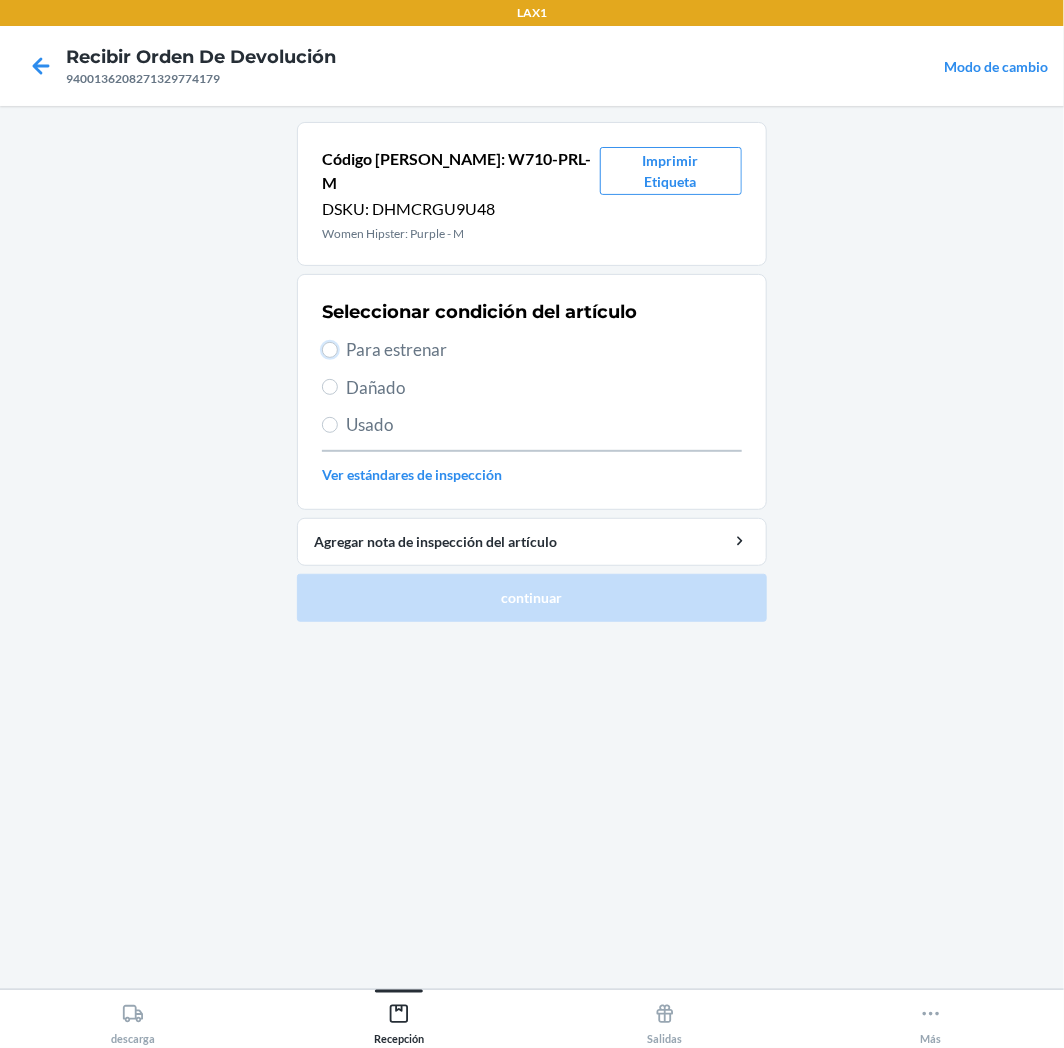 click on "Para estrenar" at bounding box center (330, 350) 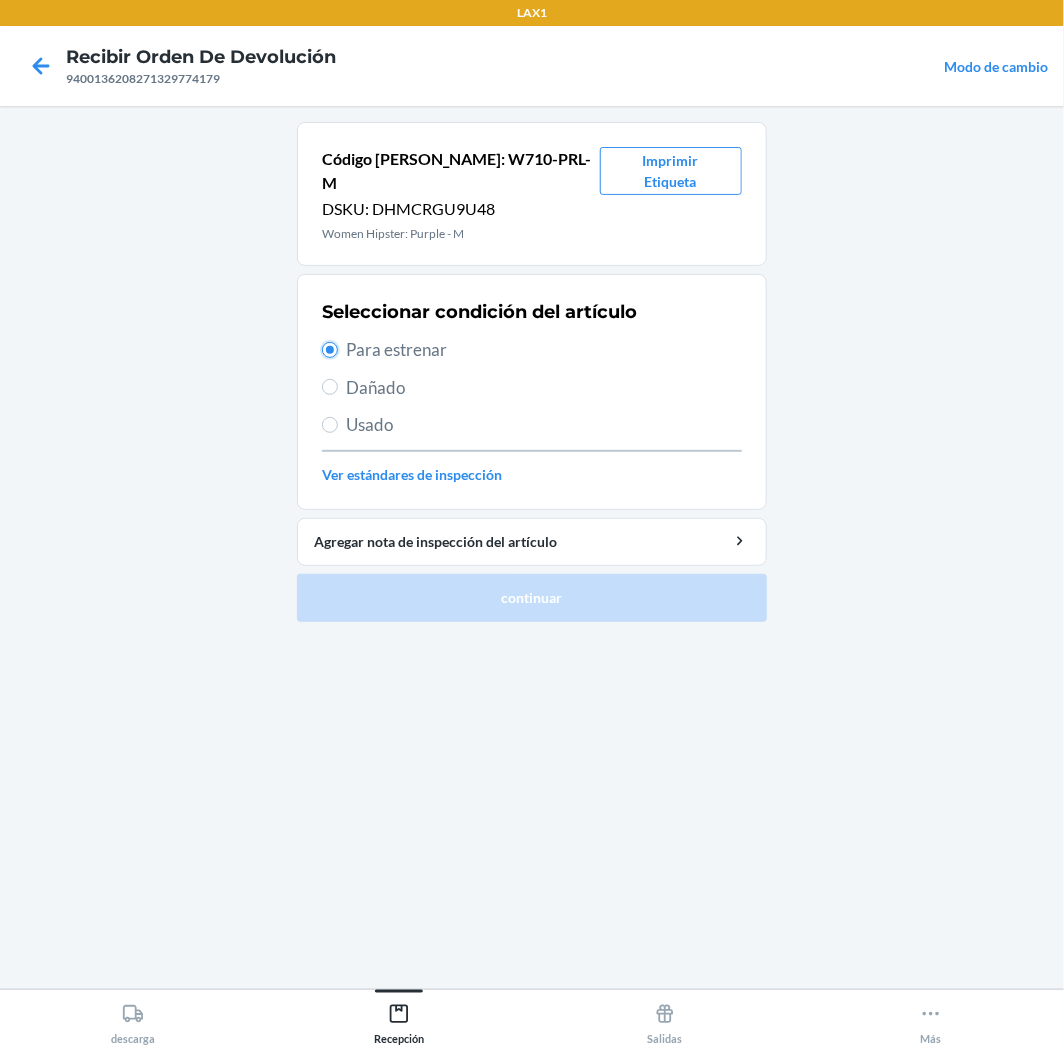 radio on "true" 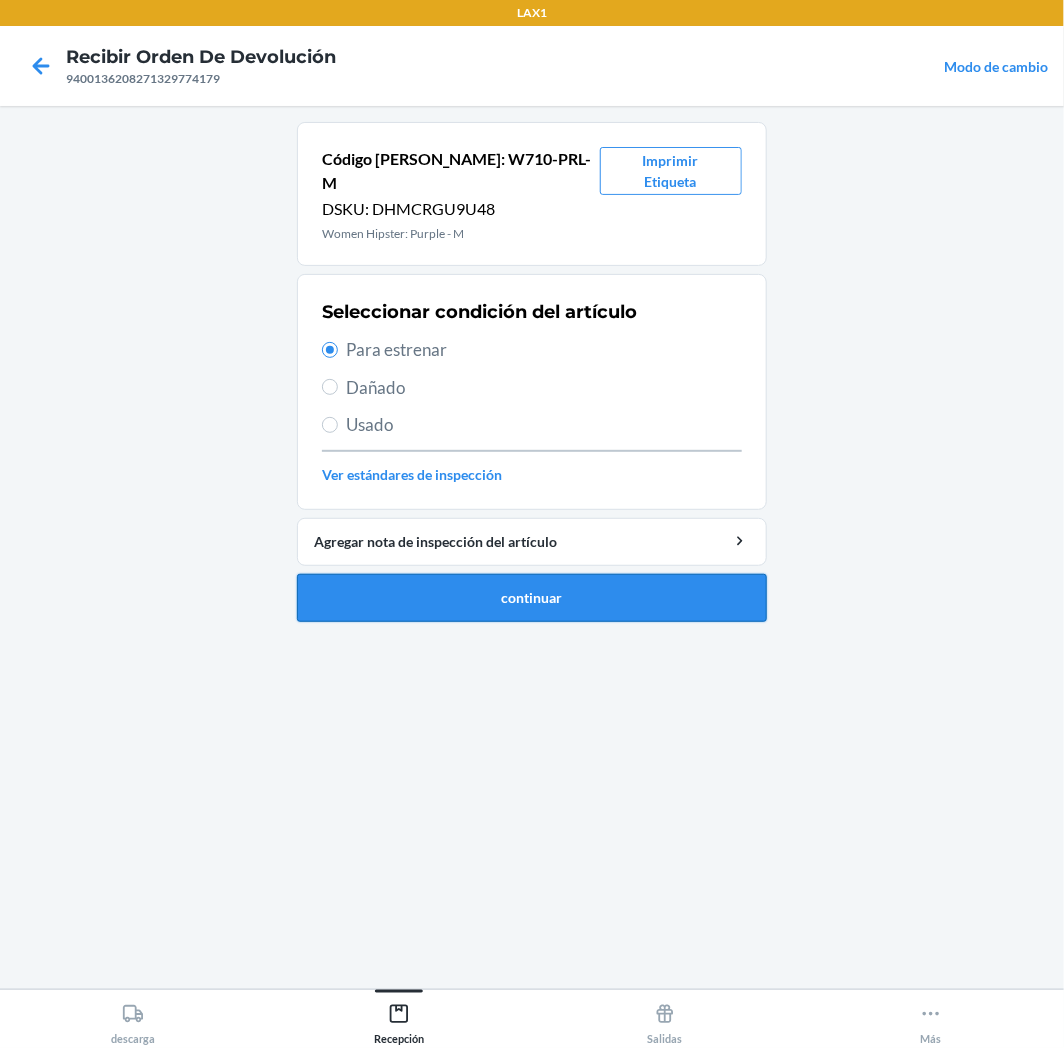 click on "continuar" at bounding box center (532, 598) 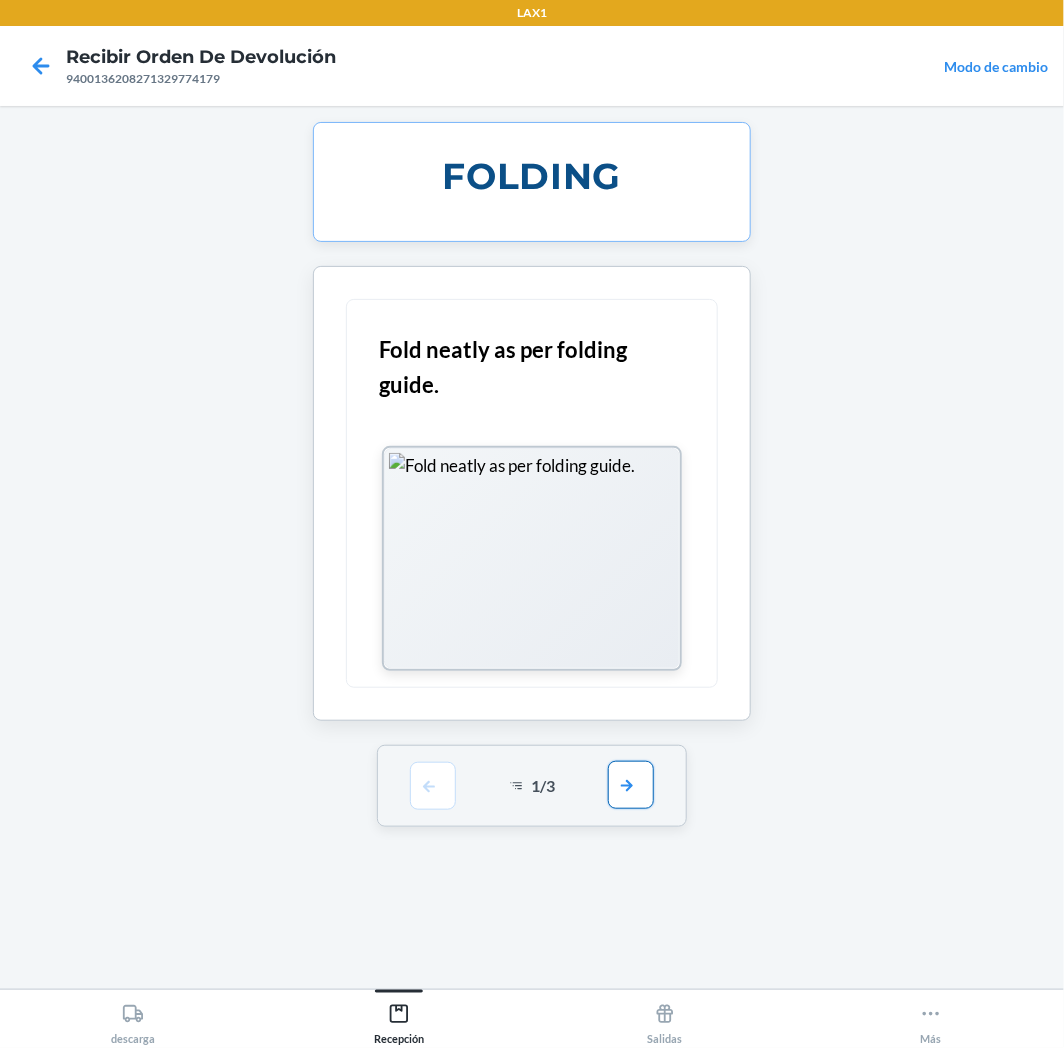 click at bounding box center (631, 785) 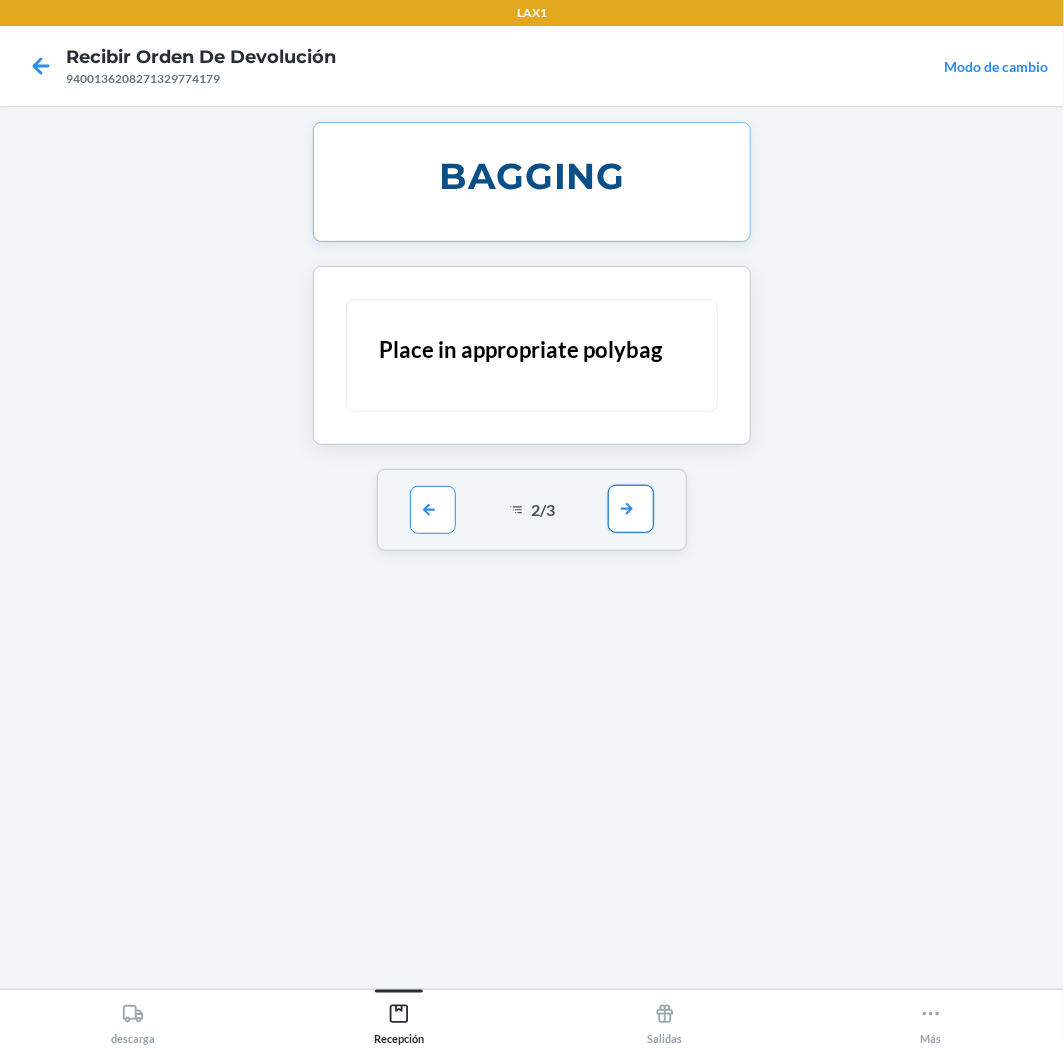 click at bounding box center (631, 509) 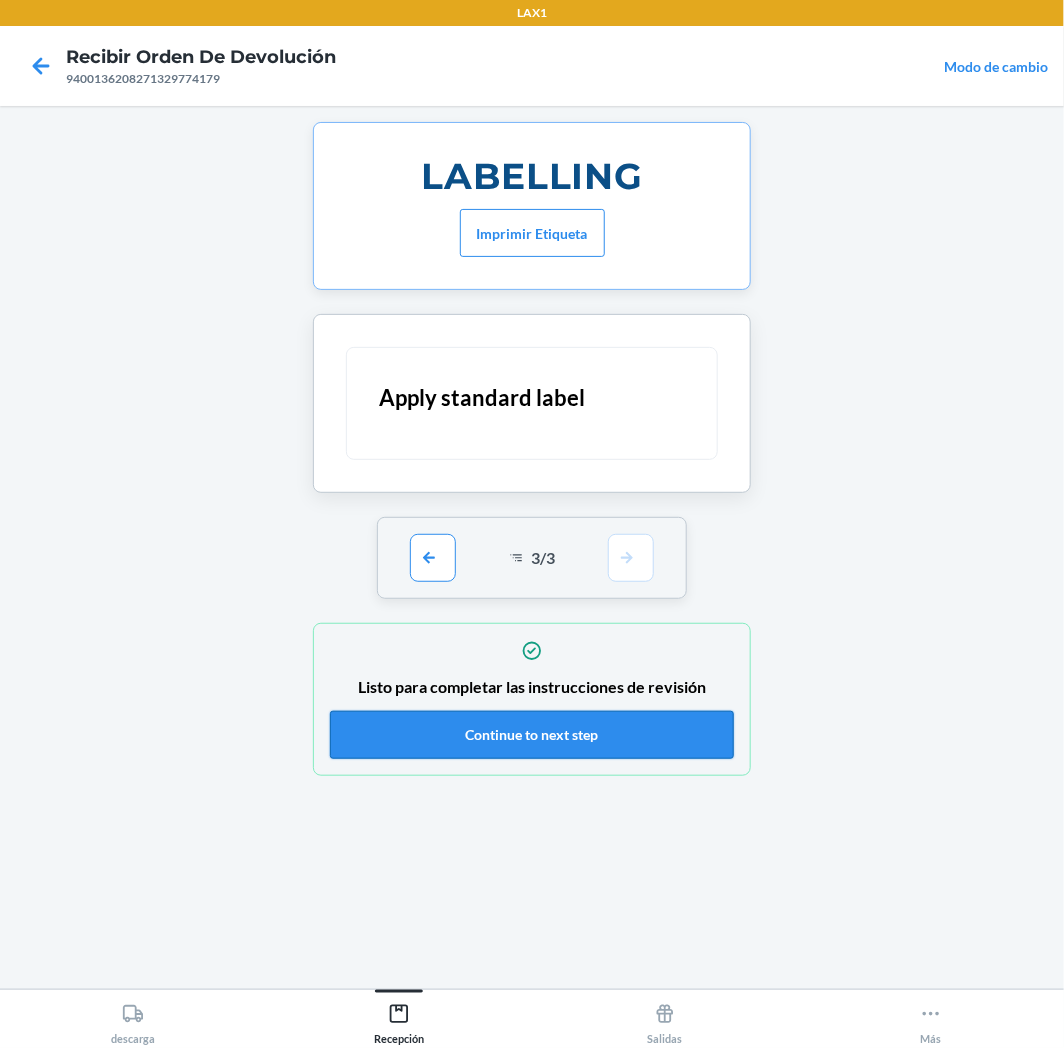 click on "Continue to next step" at bounding box center [532, 735] 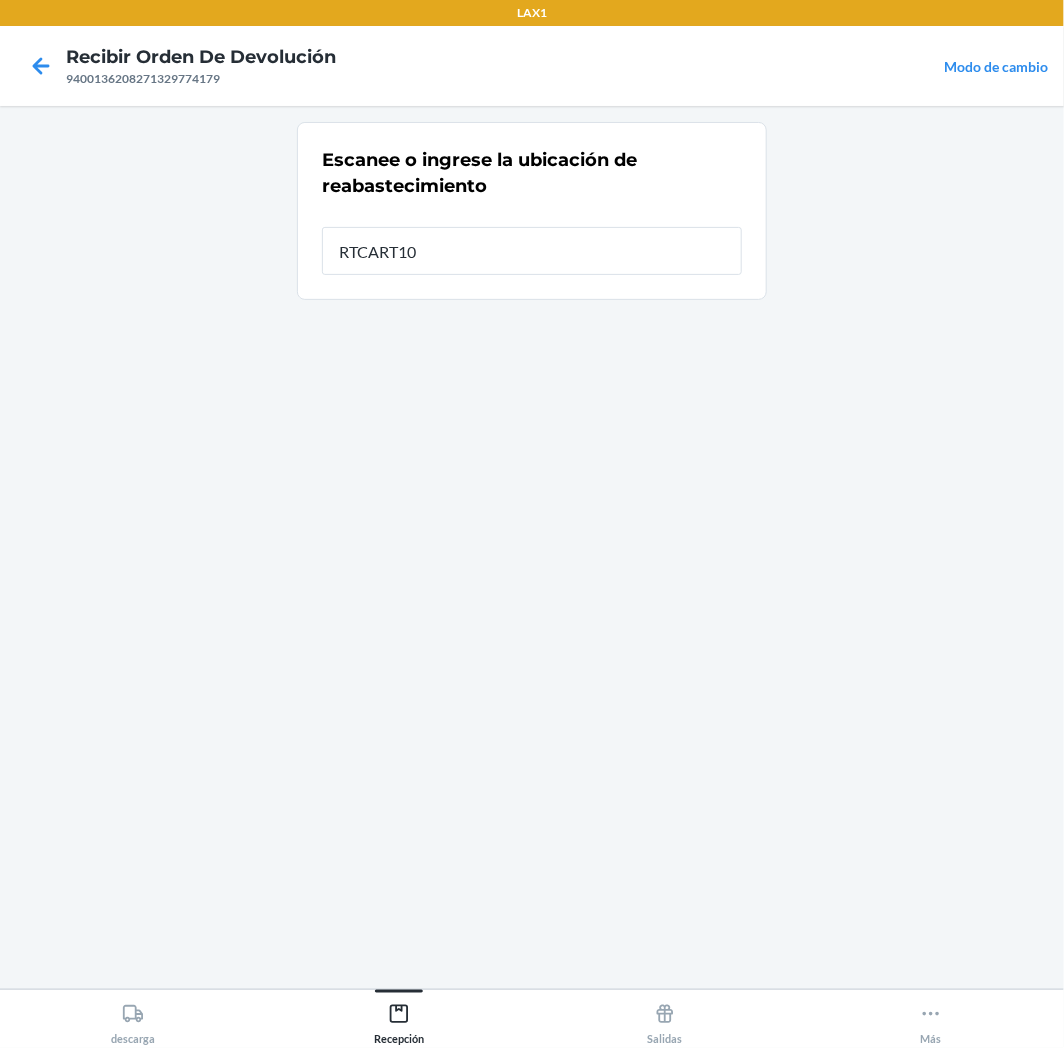 type on "RTCART100" 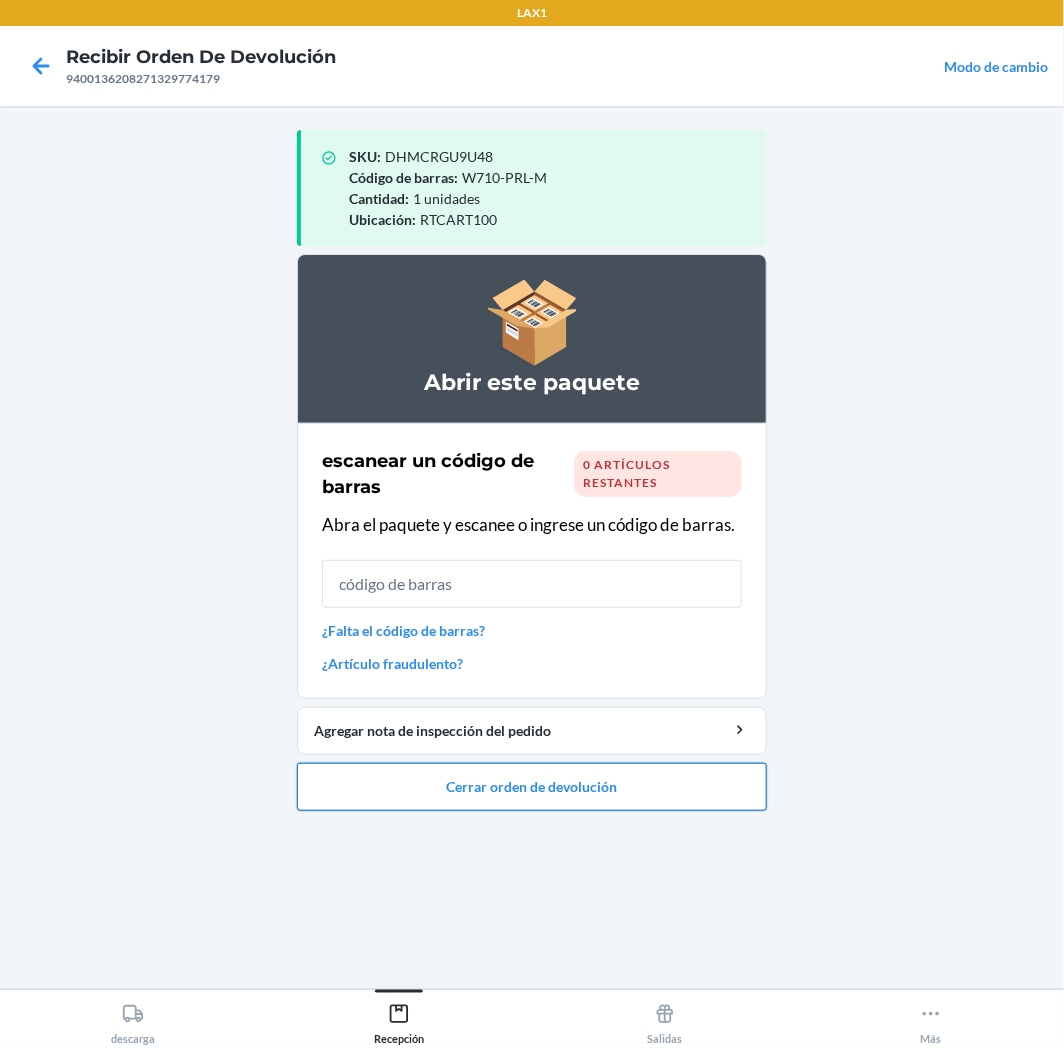 click on "Cerrar orden de devolución" at bounding box center [532, 787] 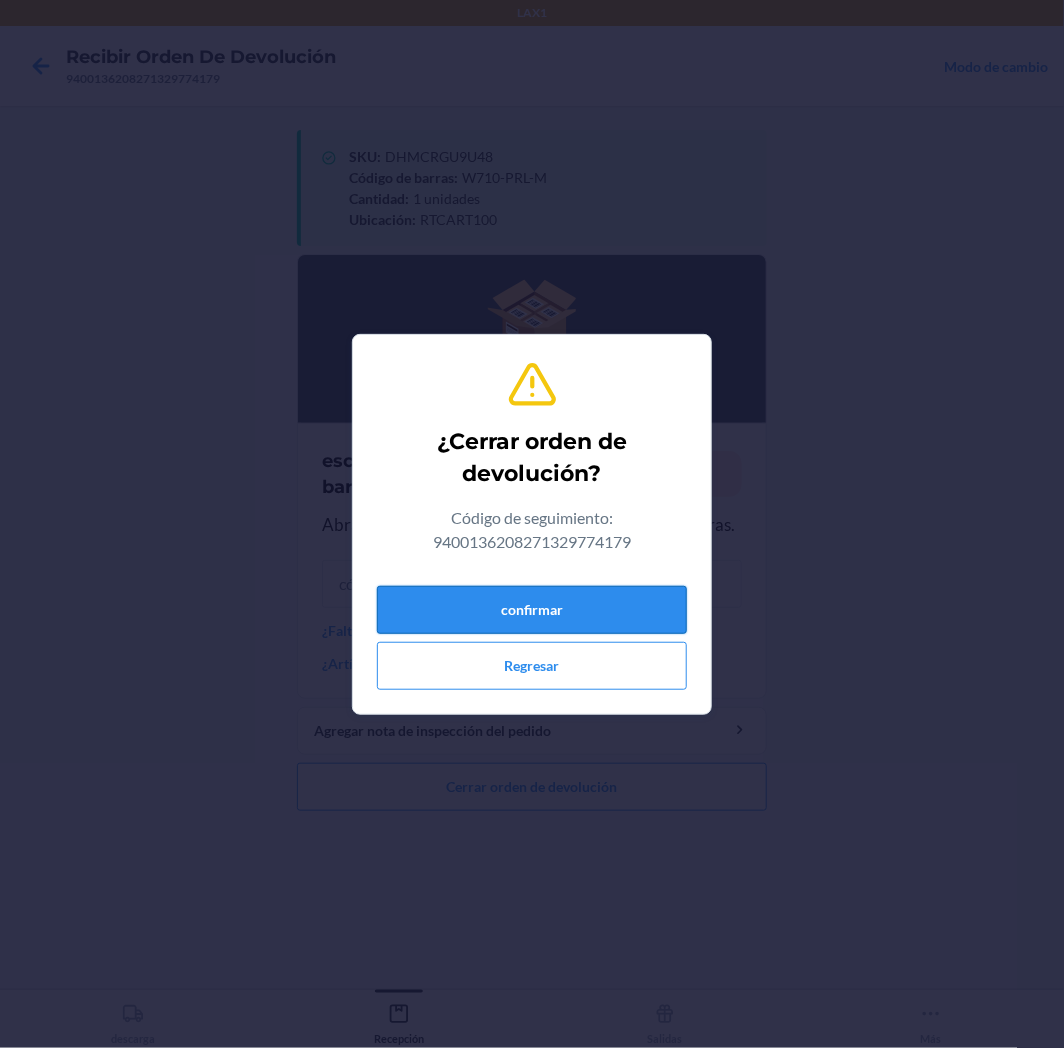 click on "confirmar" at bounding box center [532, 610] 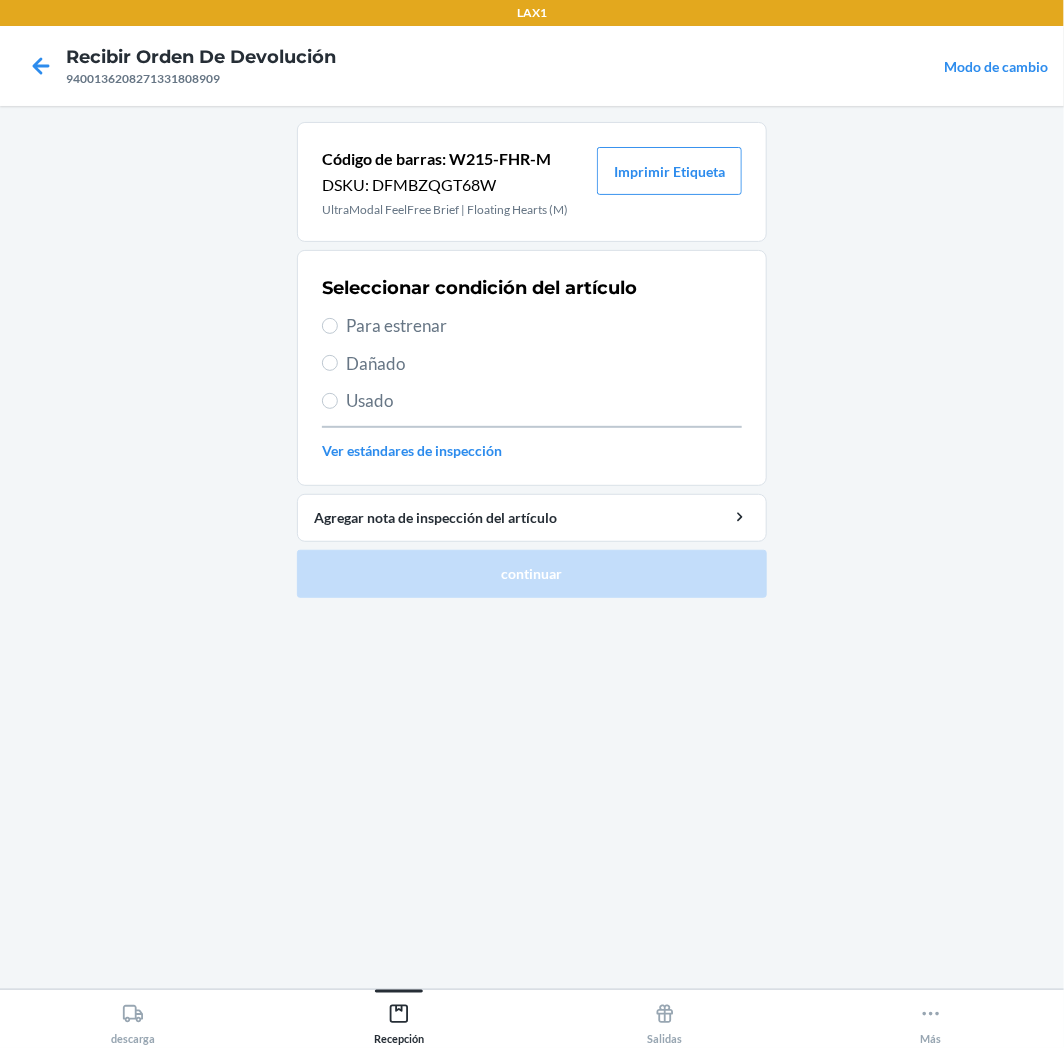 click on "Para estrenar" at bounding box center (544, 326) 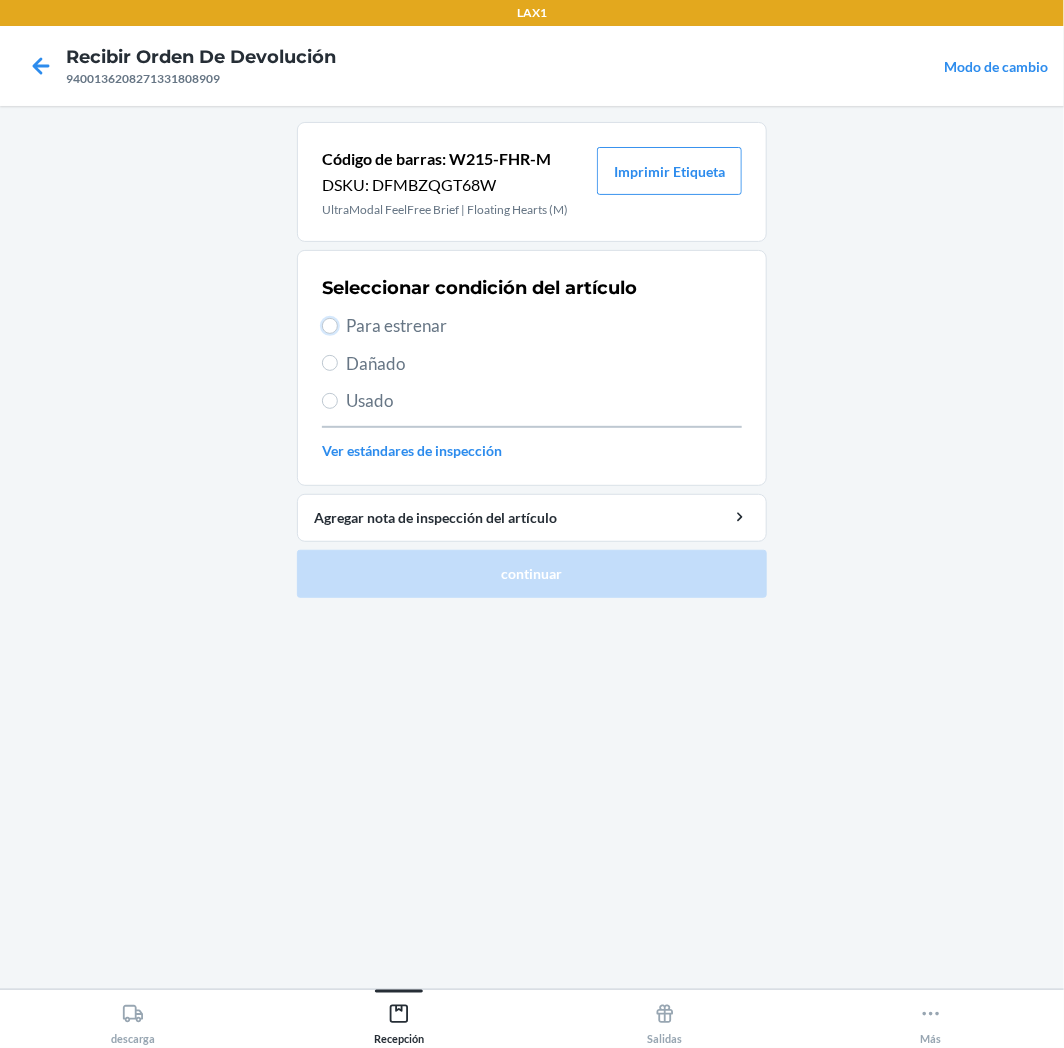 click on "Para estrenar" at bounding box center (330, 326) 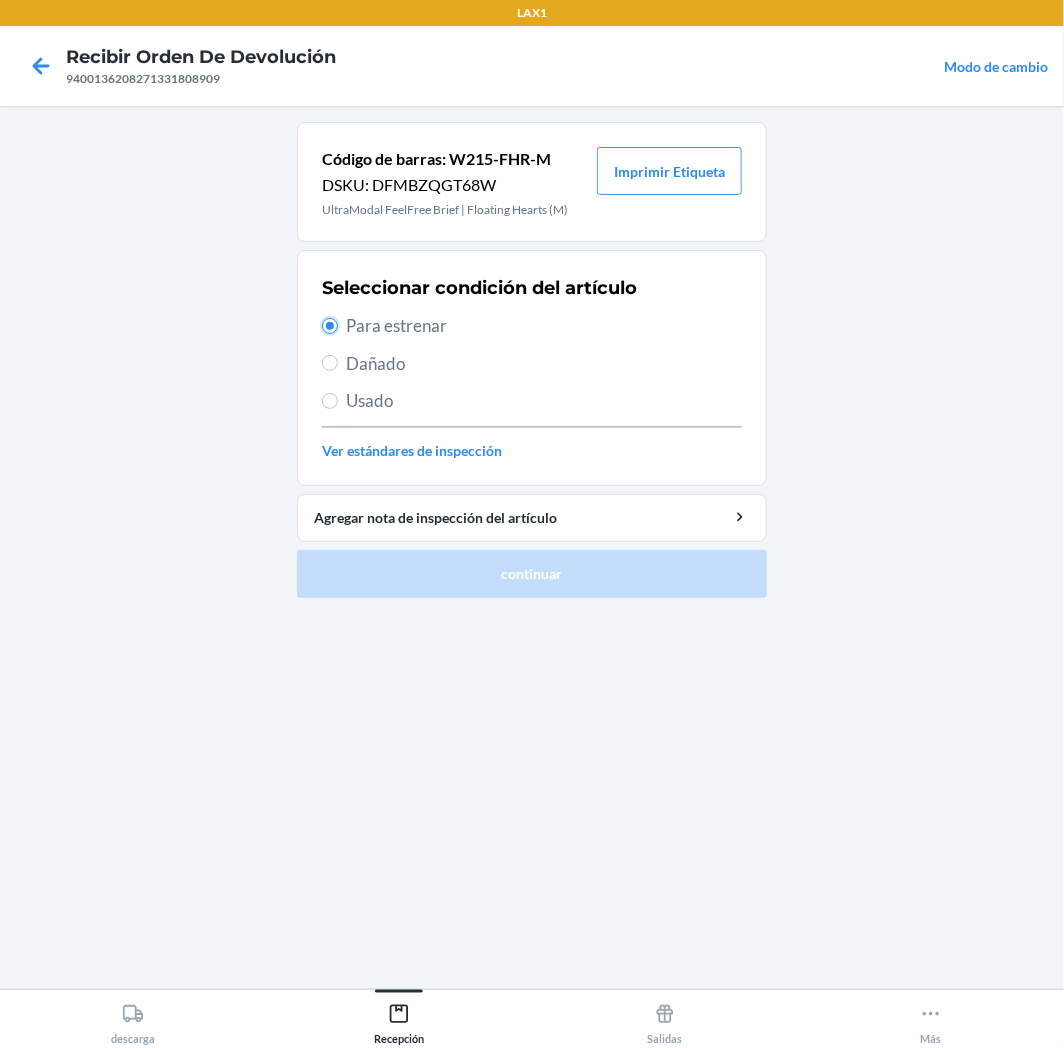 radio on "true" 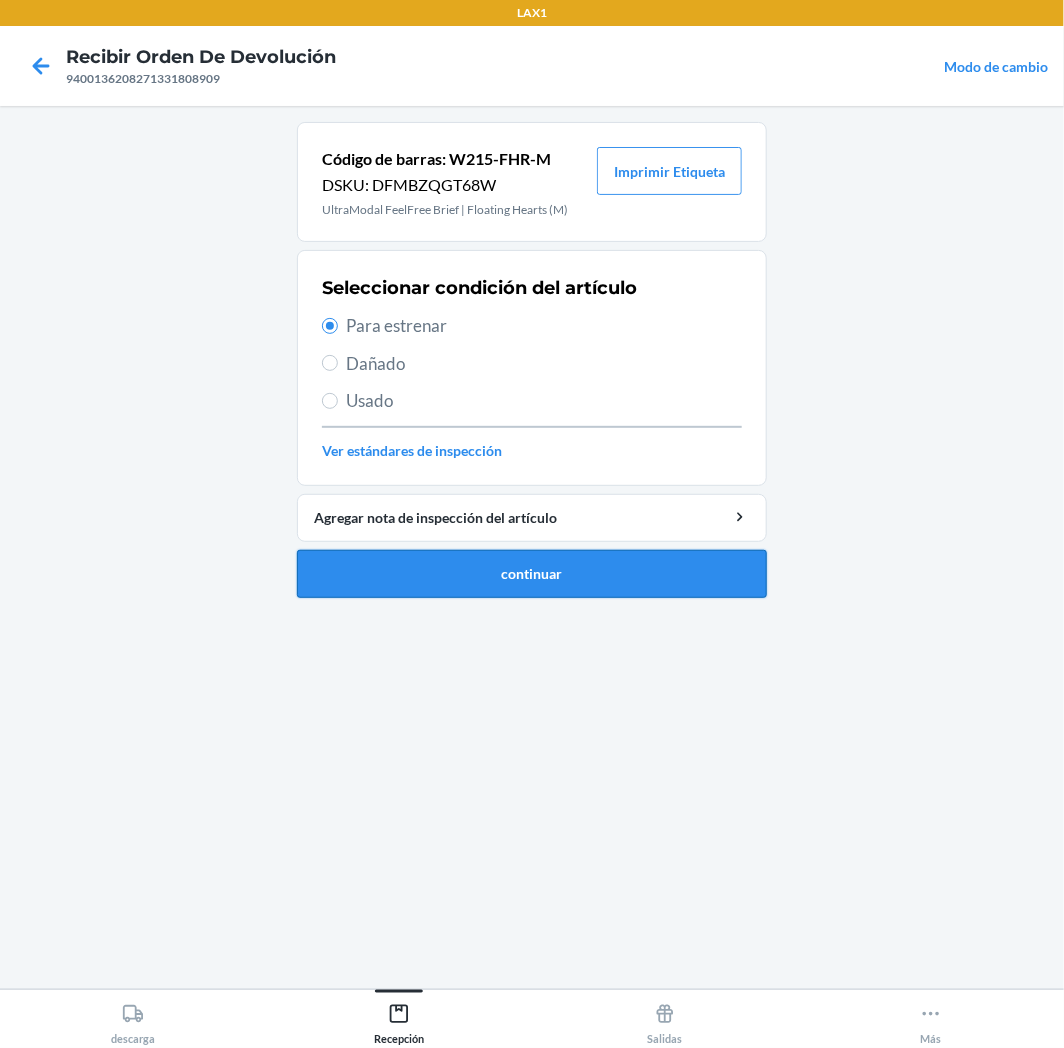 click on "continuar" at bounding box center (532, 574) 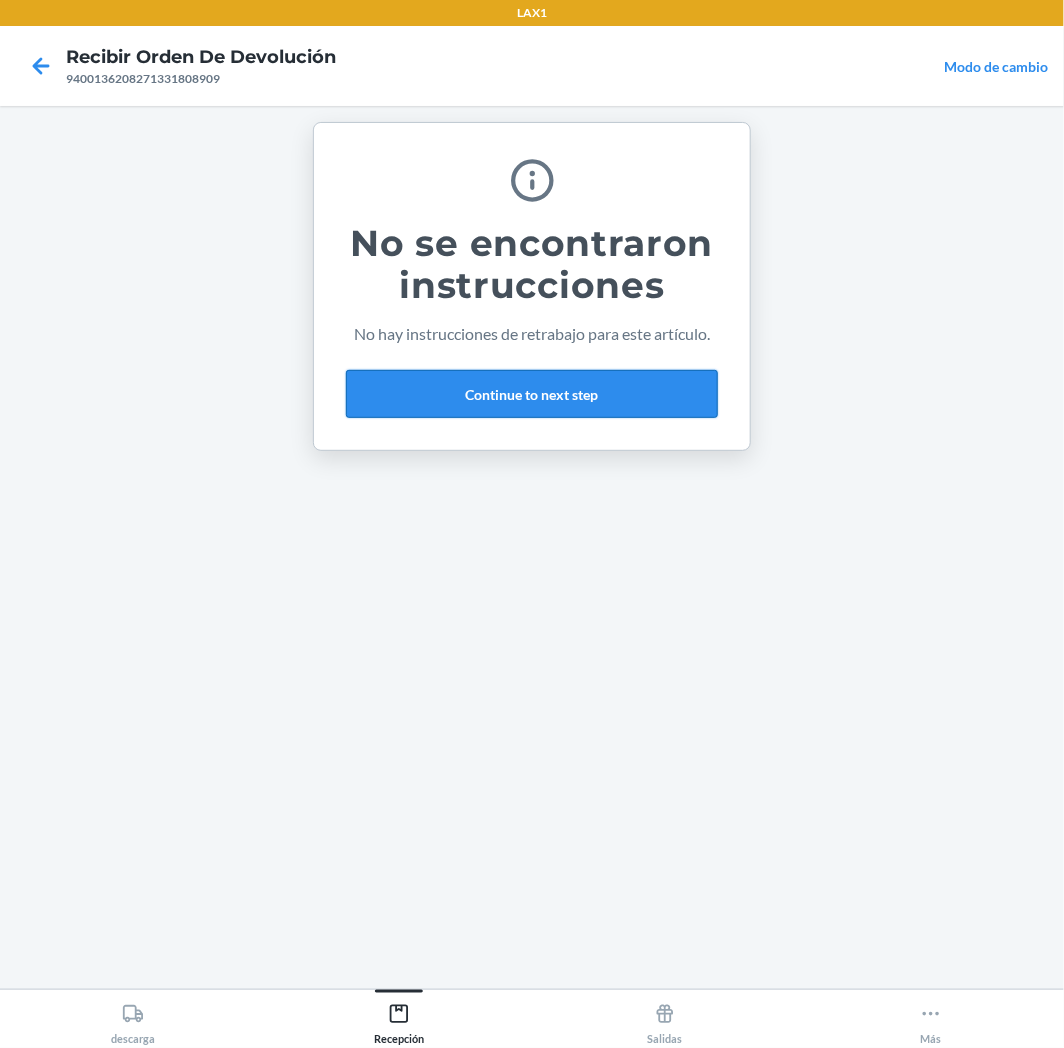 click on "Continue to next step" at bounding box center [532, 394] 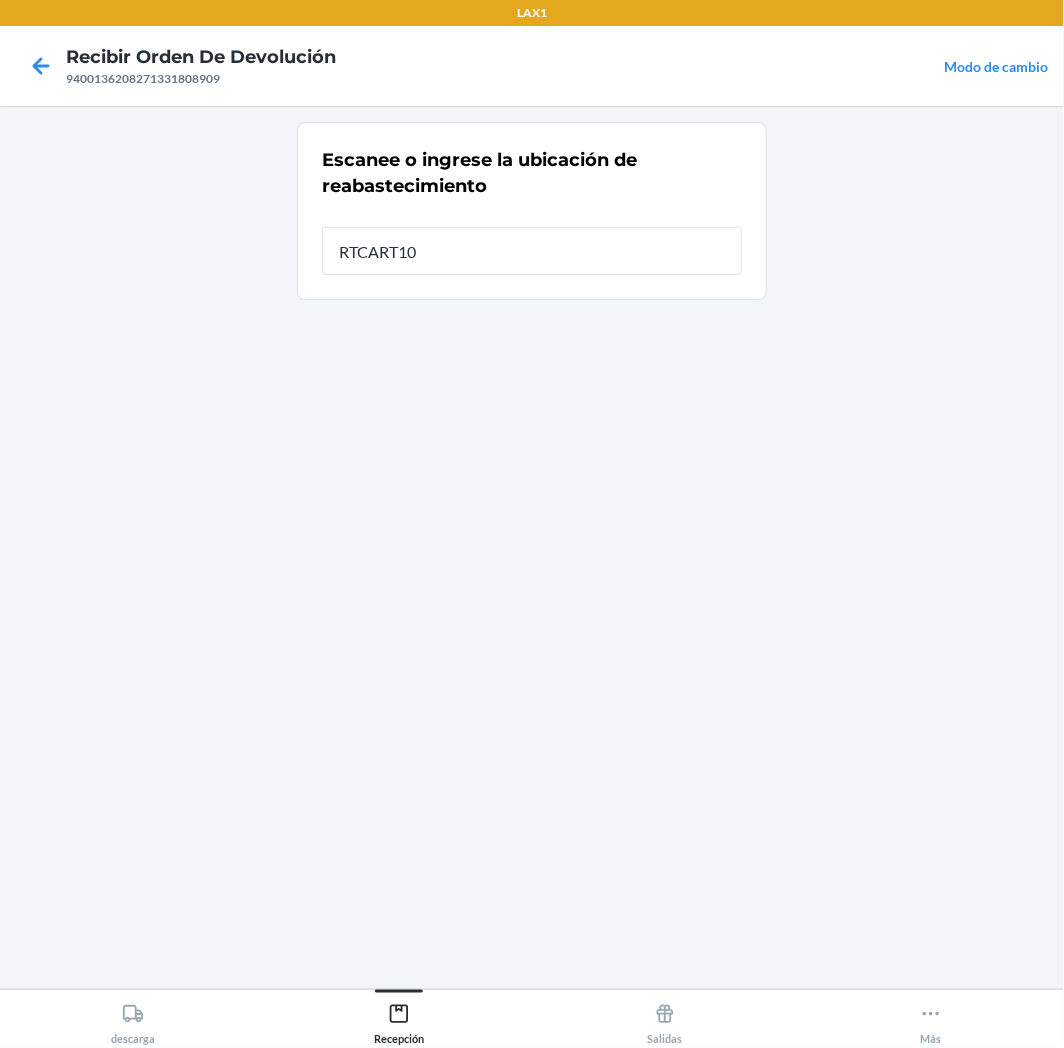 type on "RTCART100" 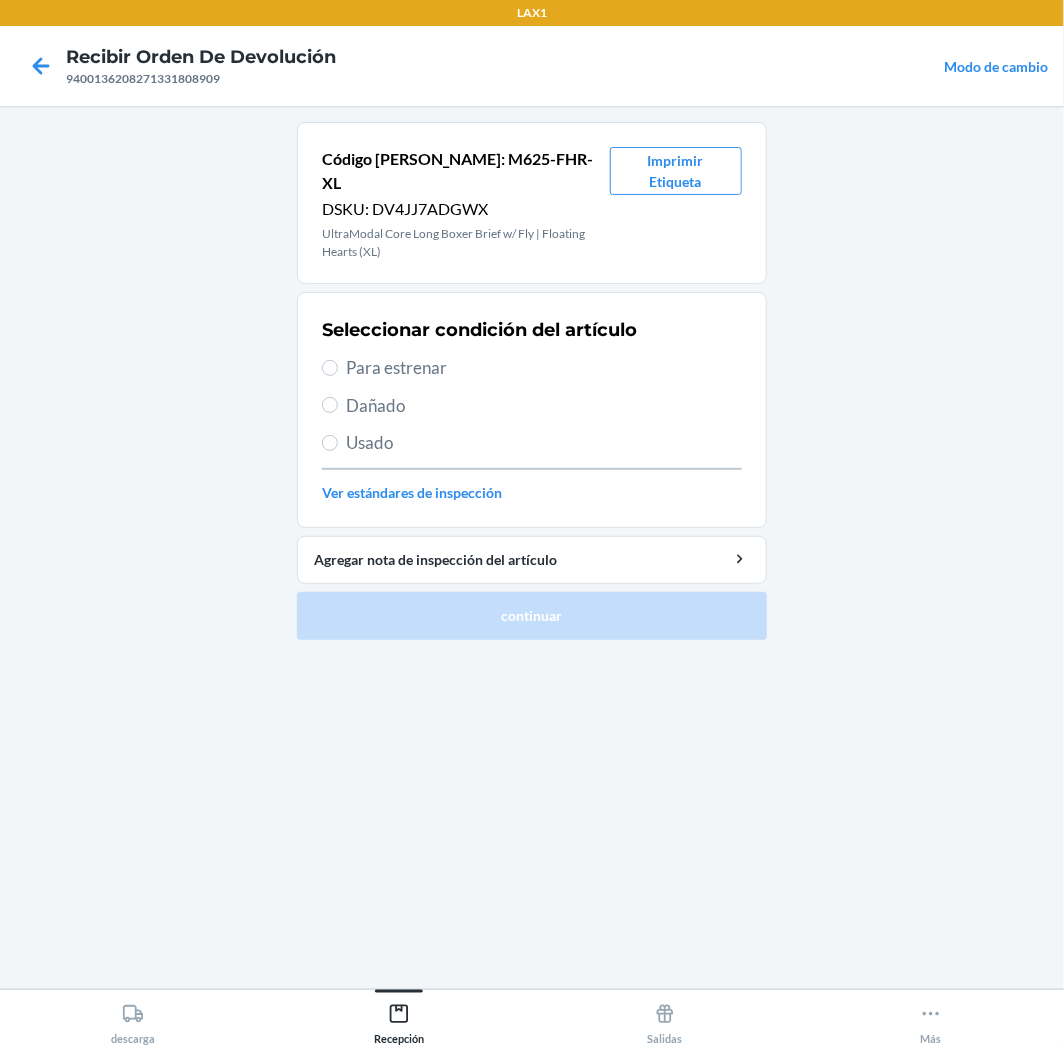 click on "Para estrenar" at bounding box center [544, 368] 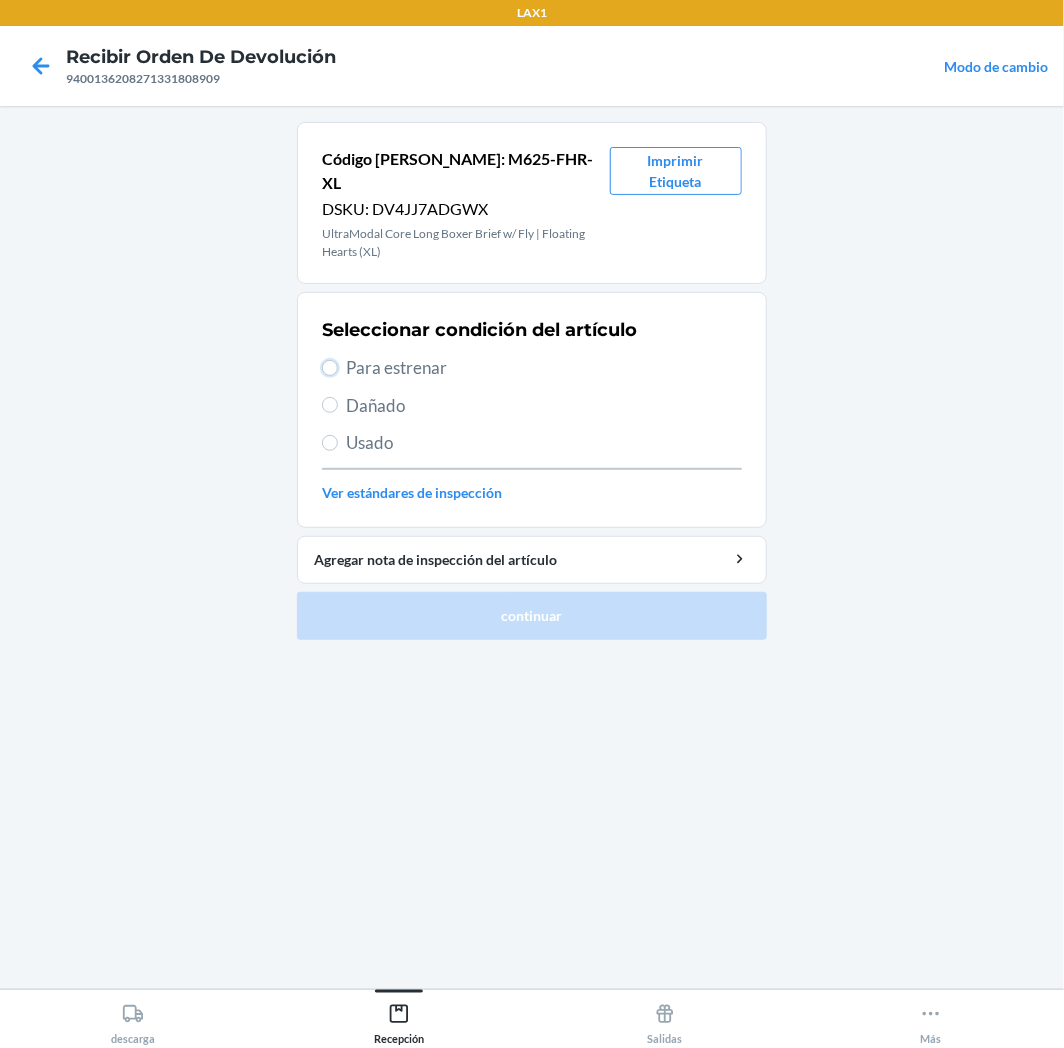 click on "Para estrenar" at bounding box center [330, 368] 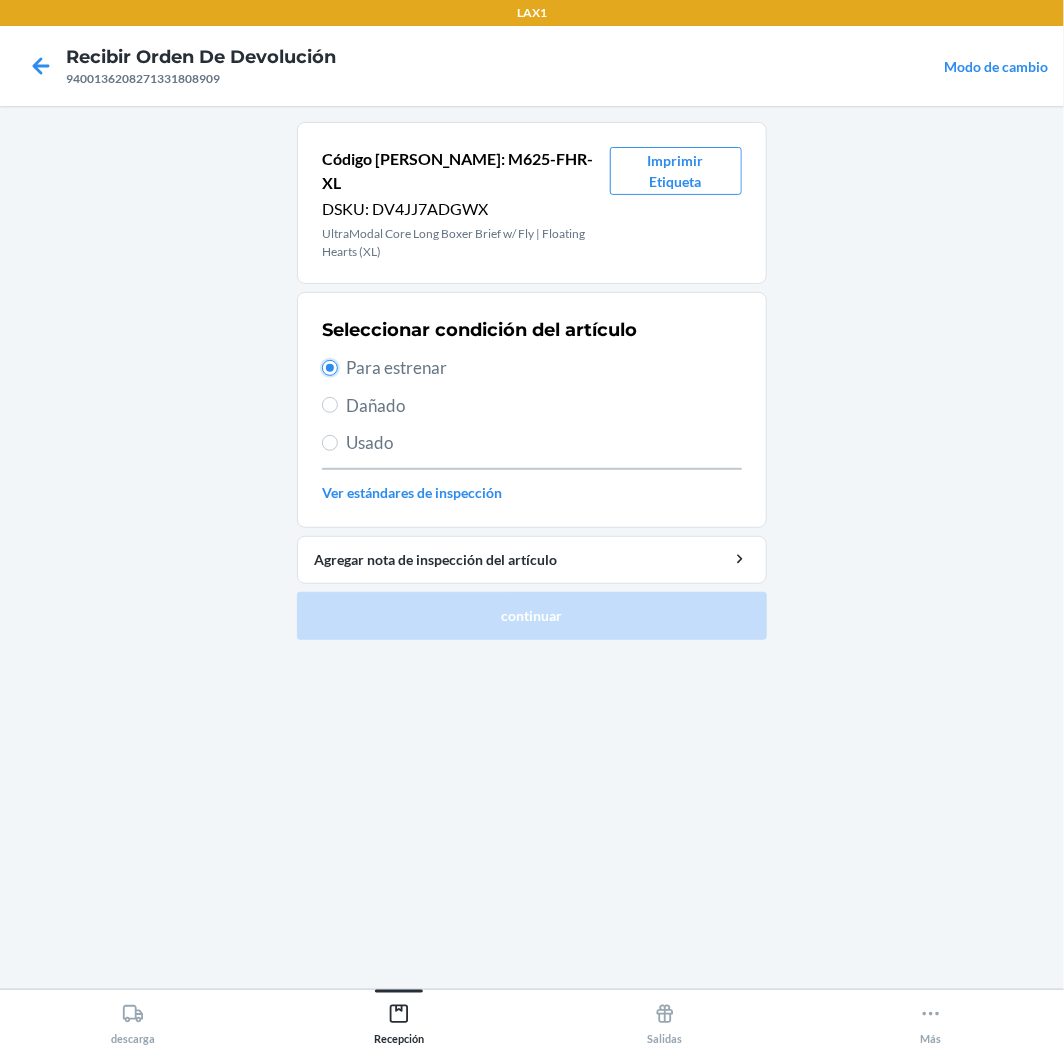 radio on "true" 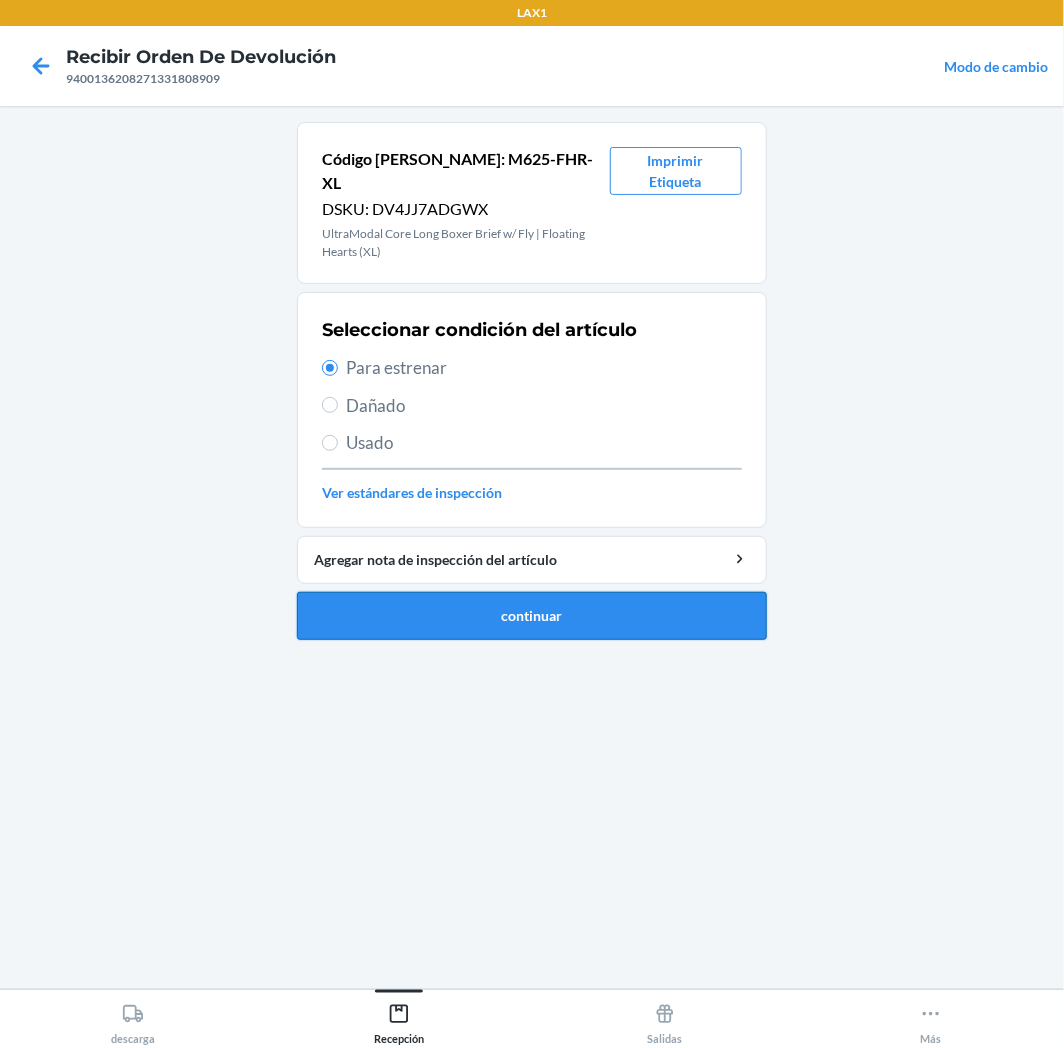 click on "continuar" at bounding box center [532, 616] 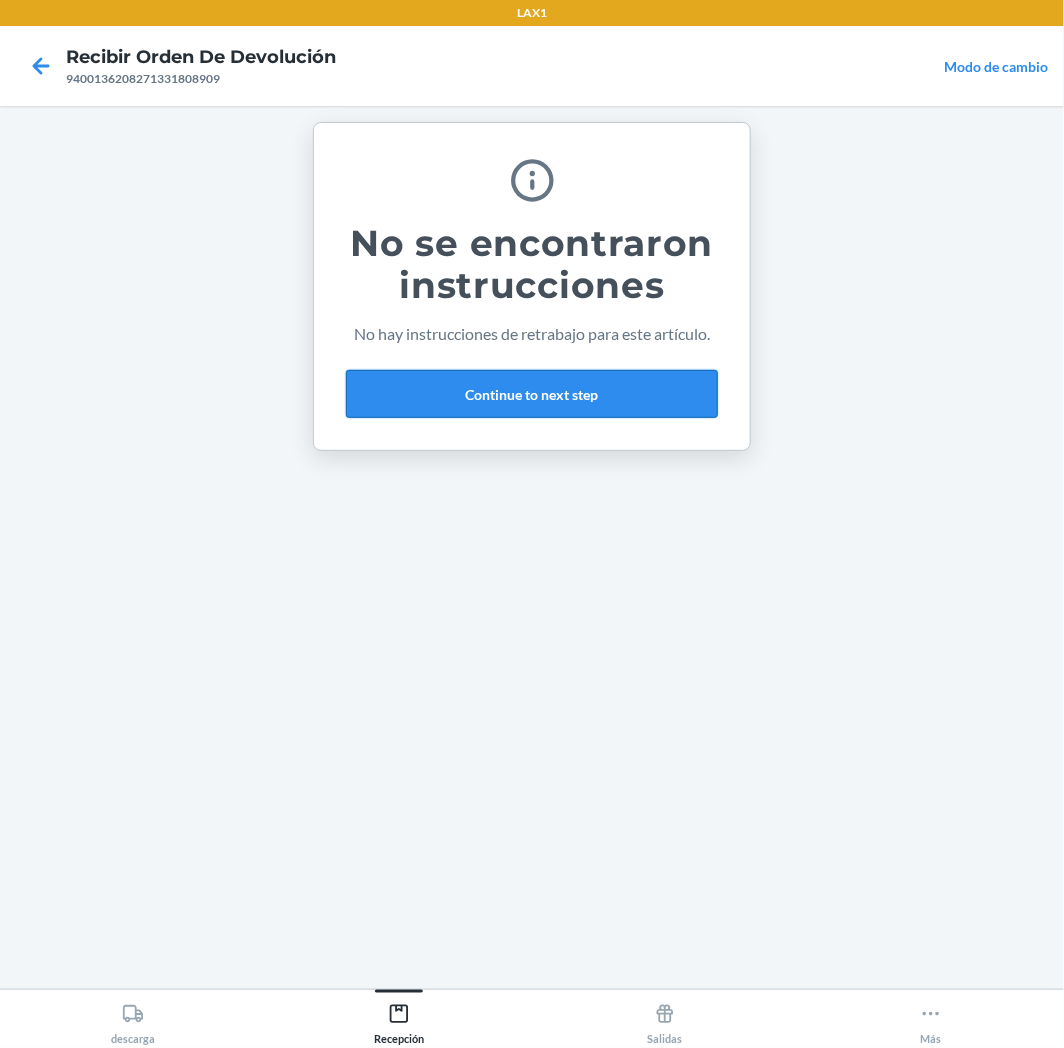 click on "Continue to next step" at bounding box center [532, 394] 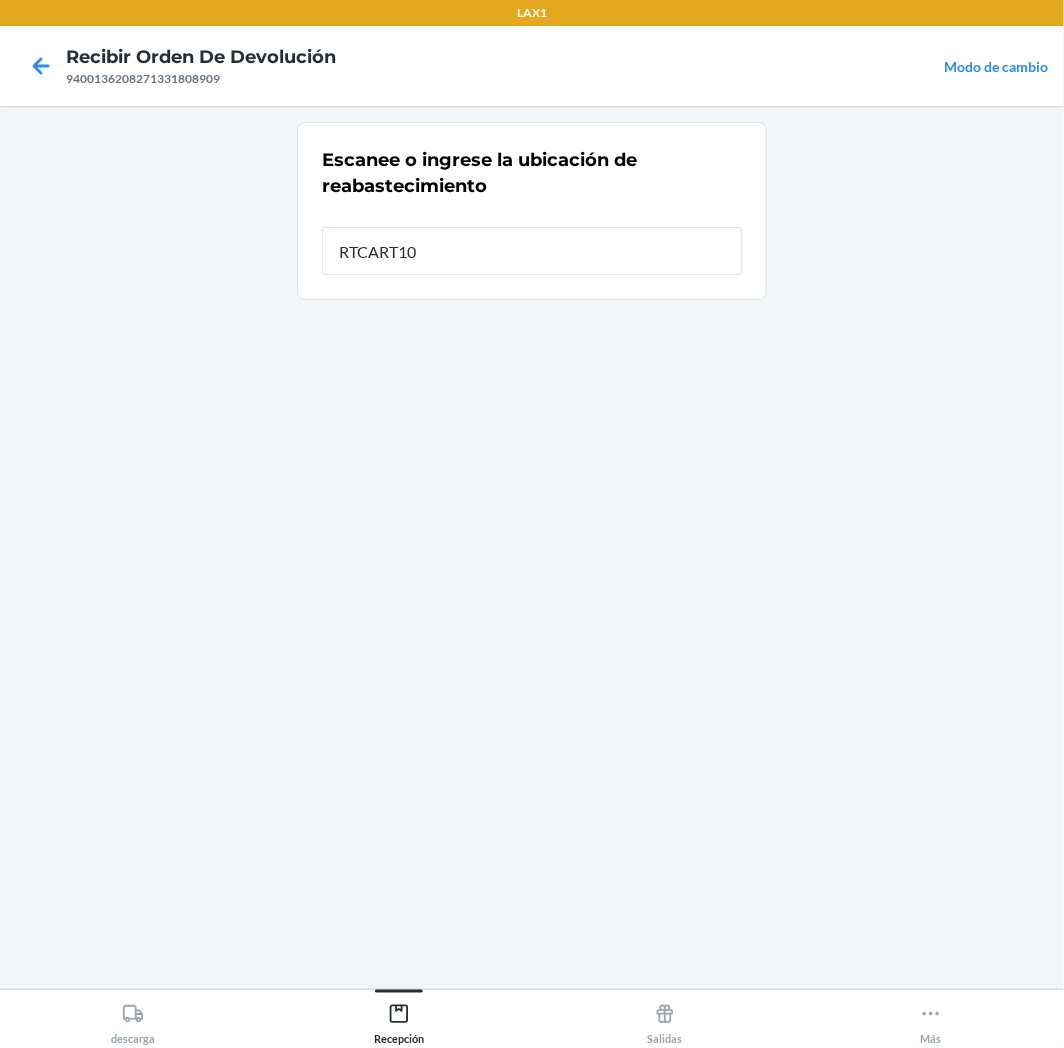 type on "RTCART100" 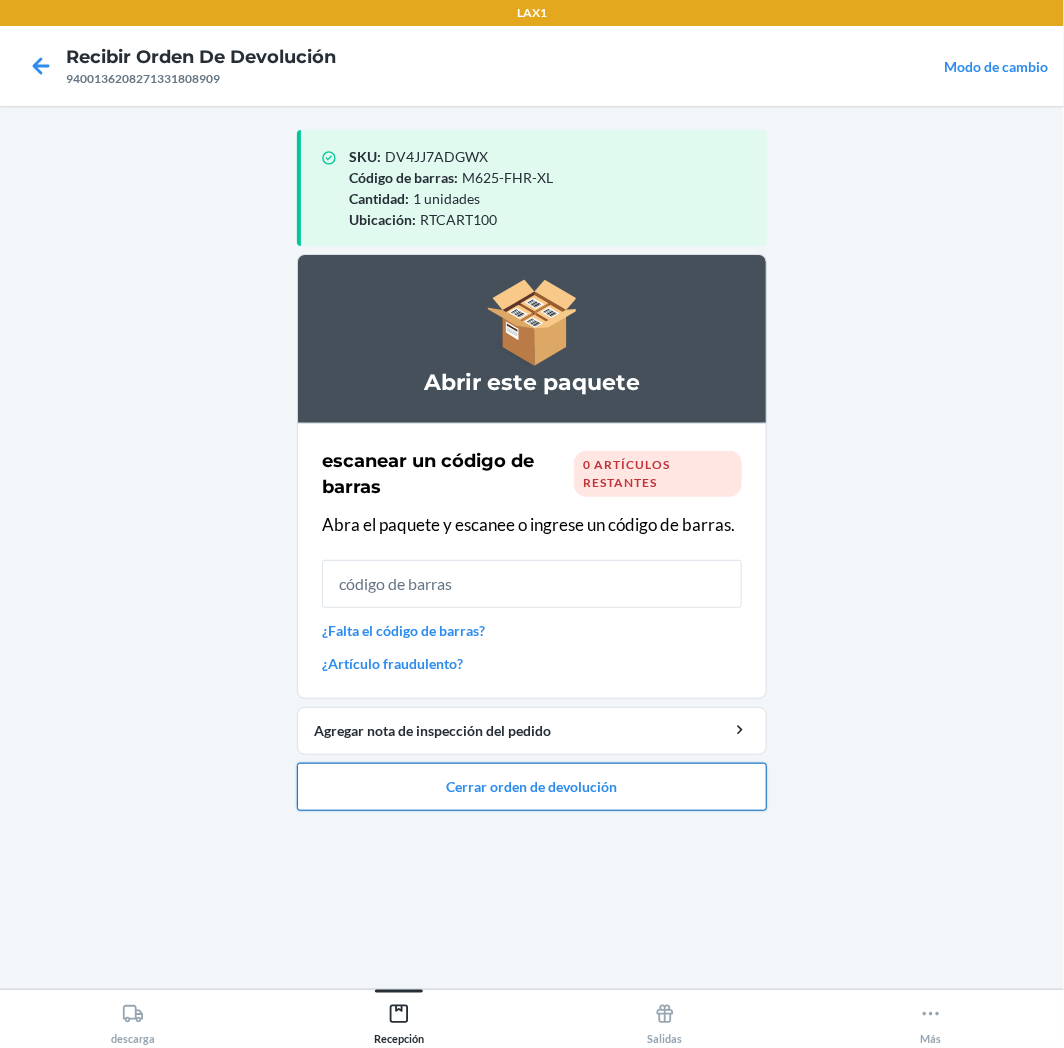 click on "Cerrar orden de devolución" at bounding box center (532, 787) 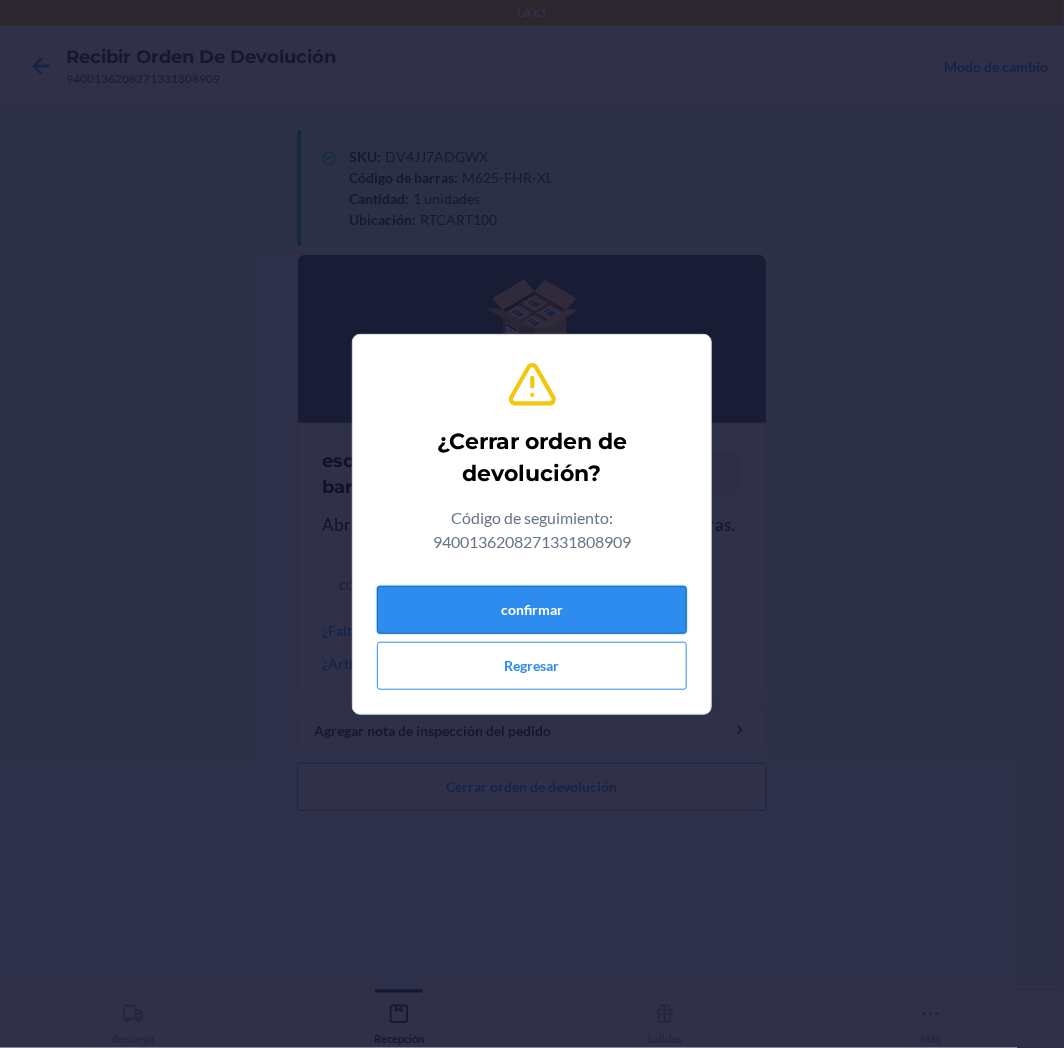 click on "confirmar" at bounding box center (532, 610) 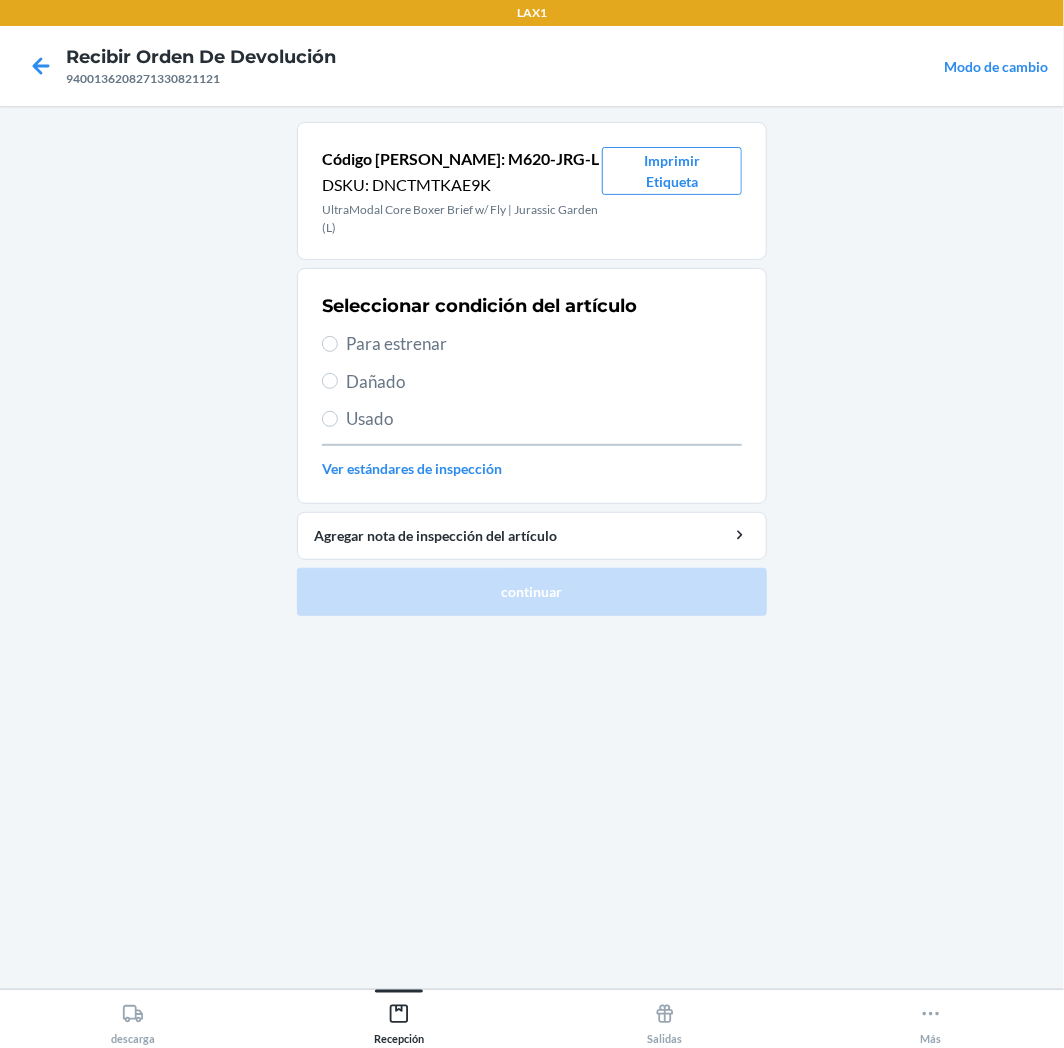 click on "Para estrenar" at bounding box center [544, 344] 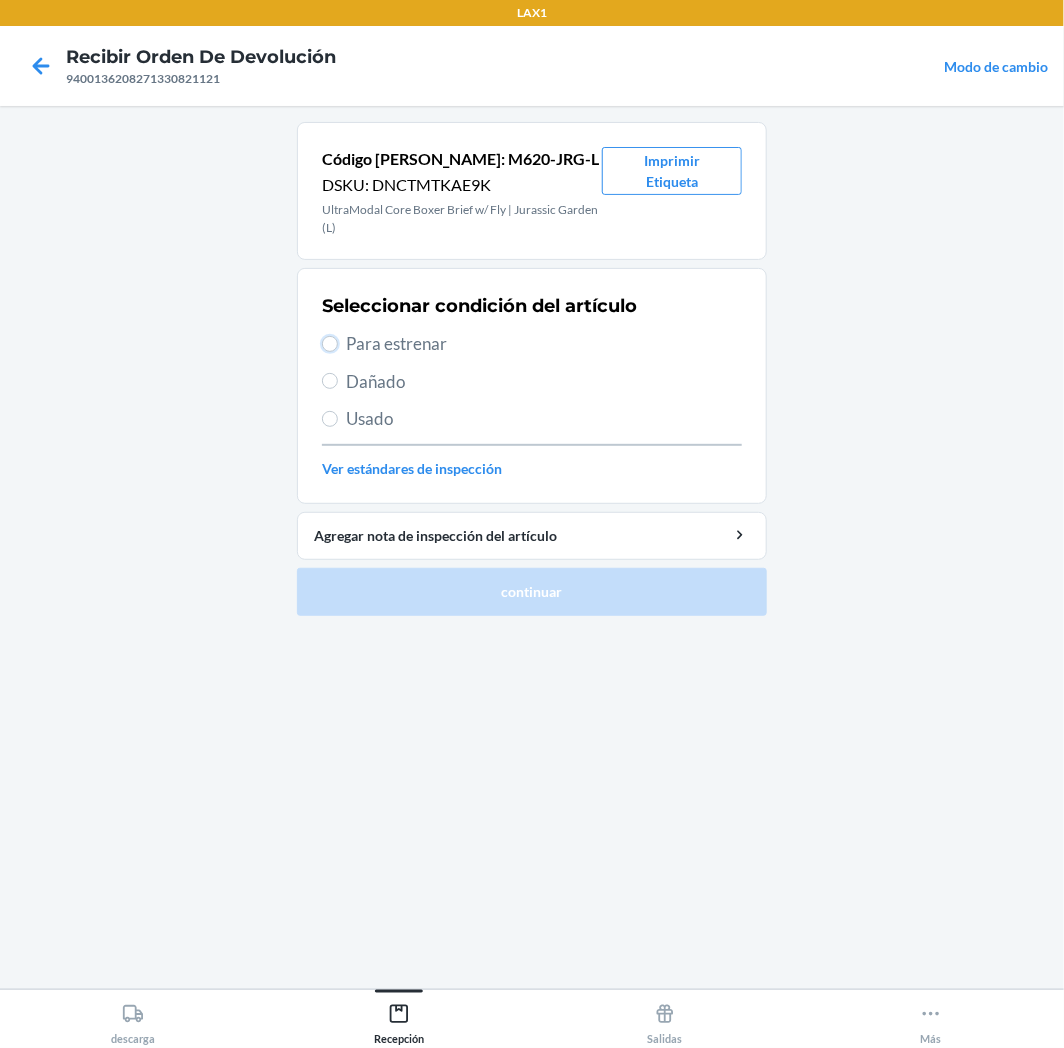 click on "Para estrenar" at bounding box center [330, 344] 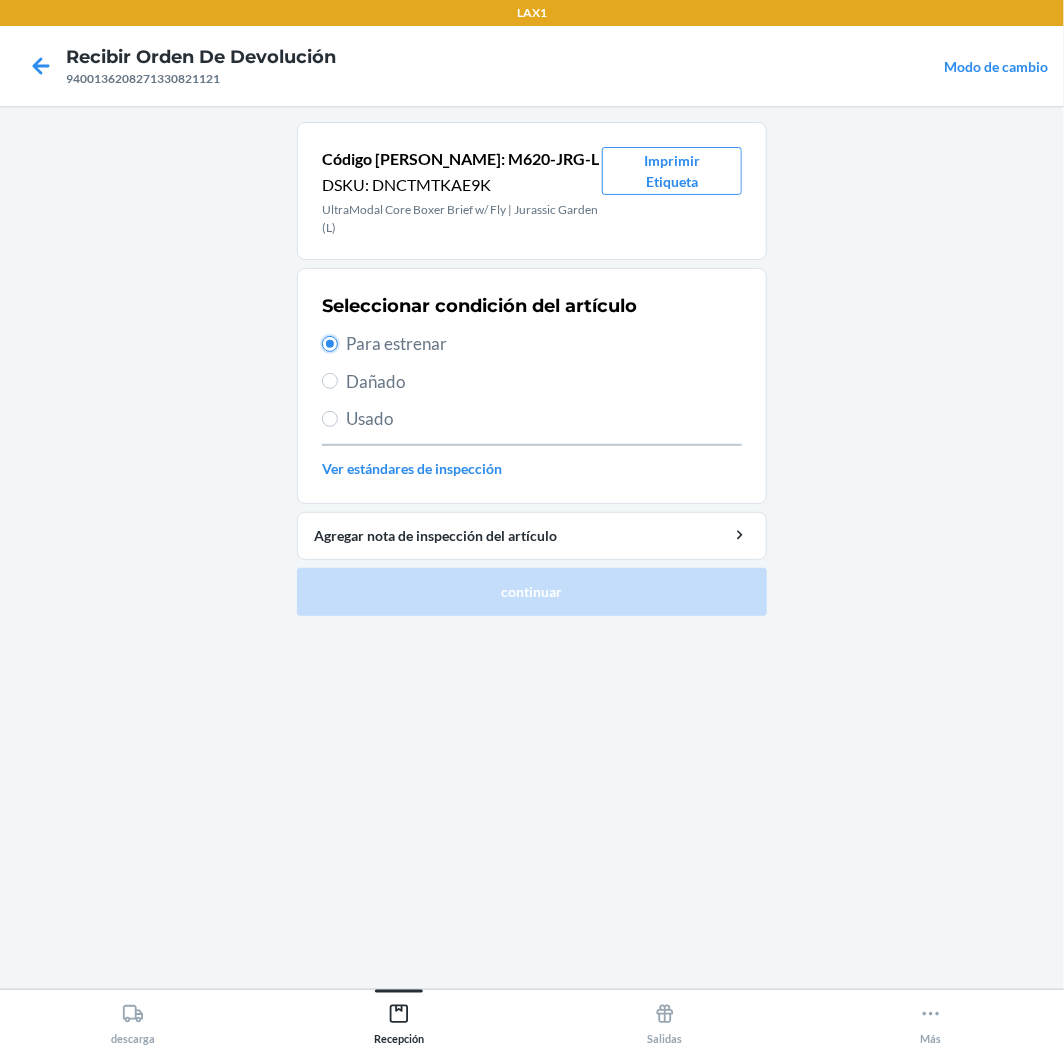 radio on "true" 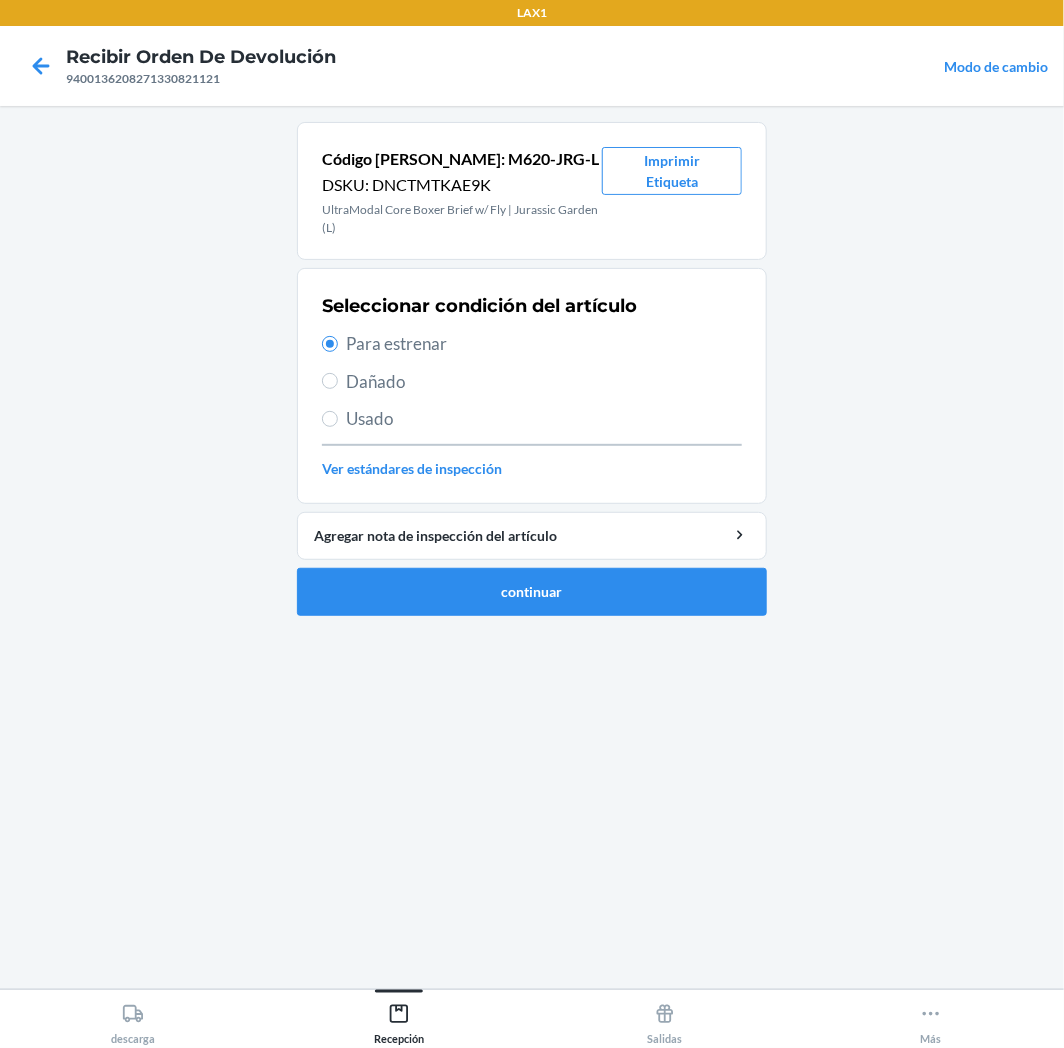 click on "Para estrenar" at bounding box center (544, 344) 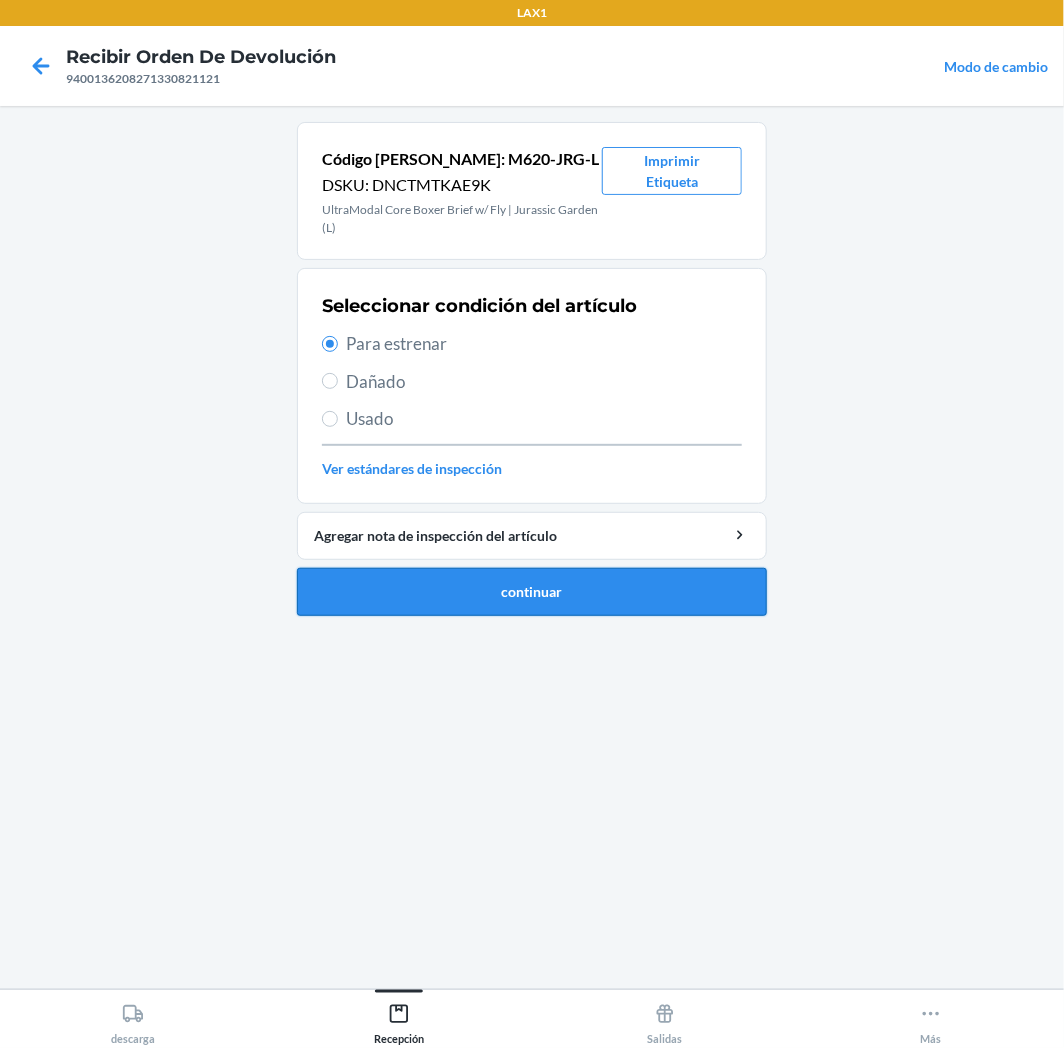 click on "continuar" at bounding box center [532, 592] 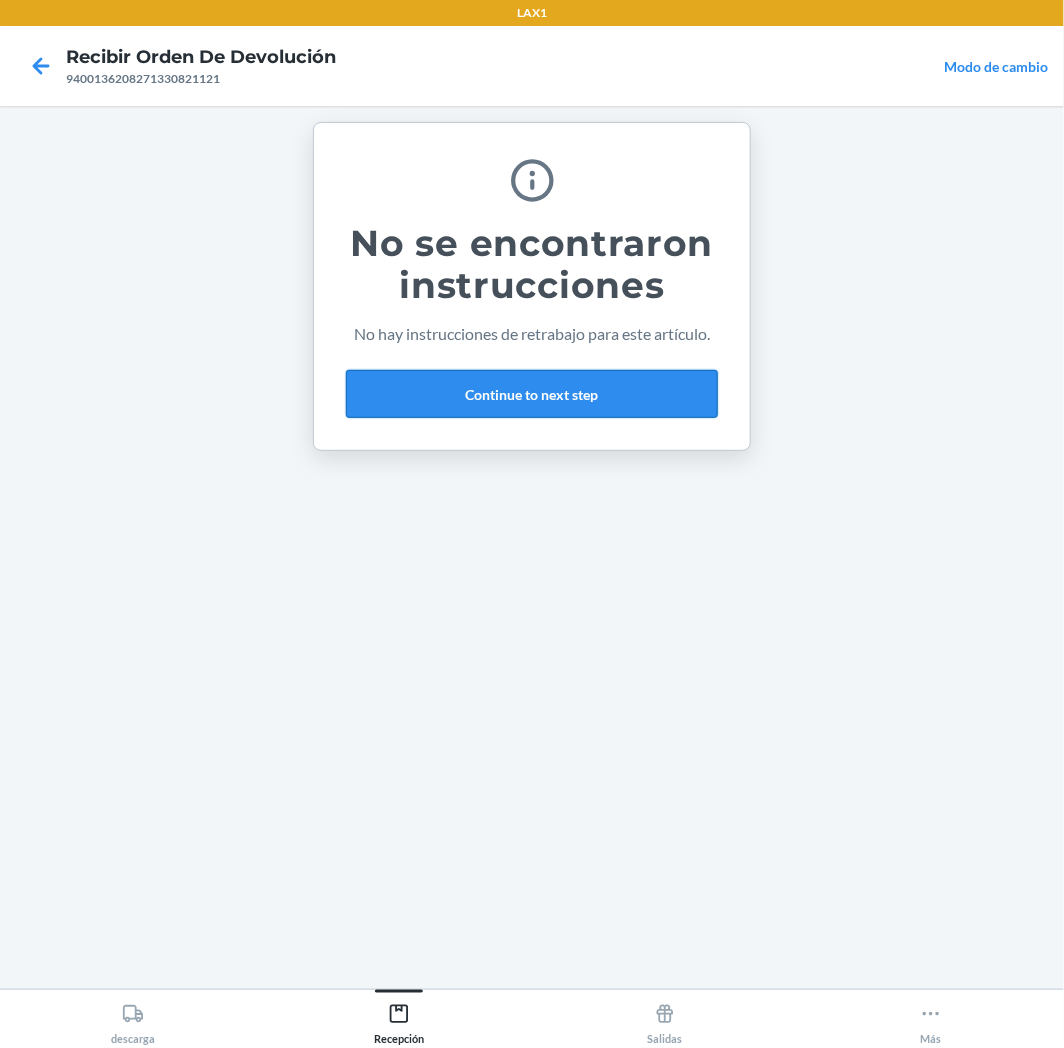 click on "Continue to next step" at bounding box center [532, 394] 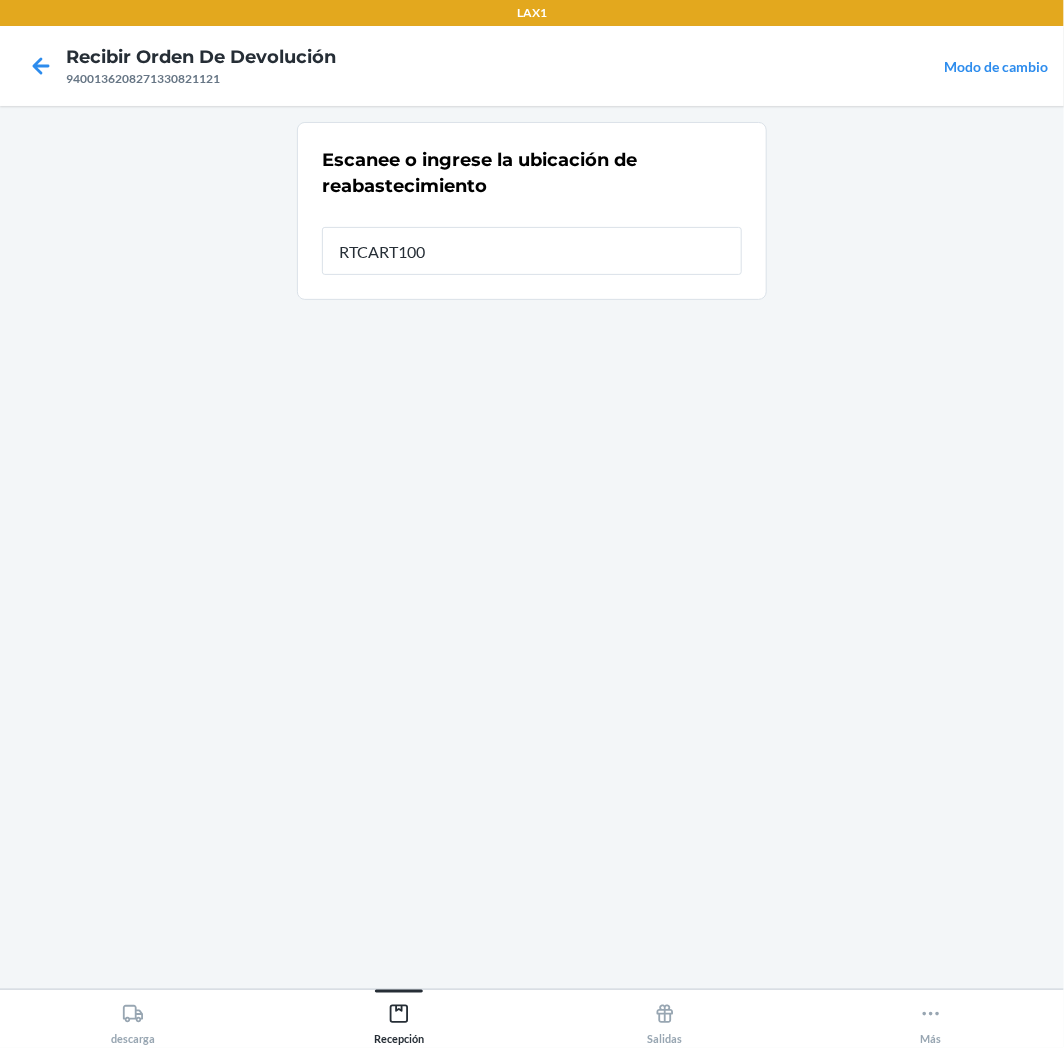 type on "RTCART100" 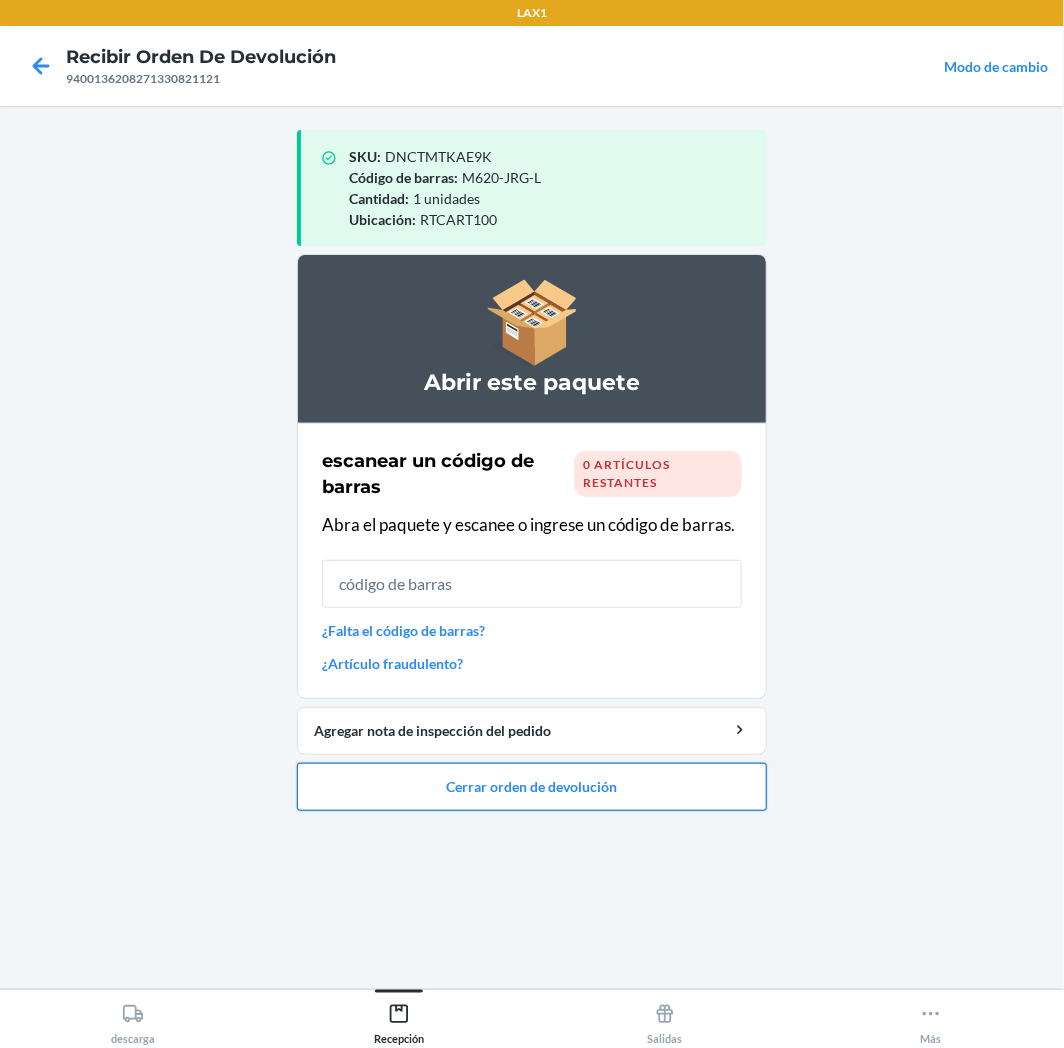 click on "Cerrar orden de devolución" at bounding box center [532, 787] 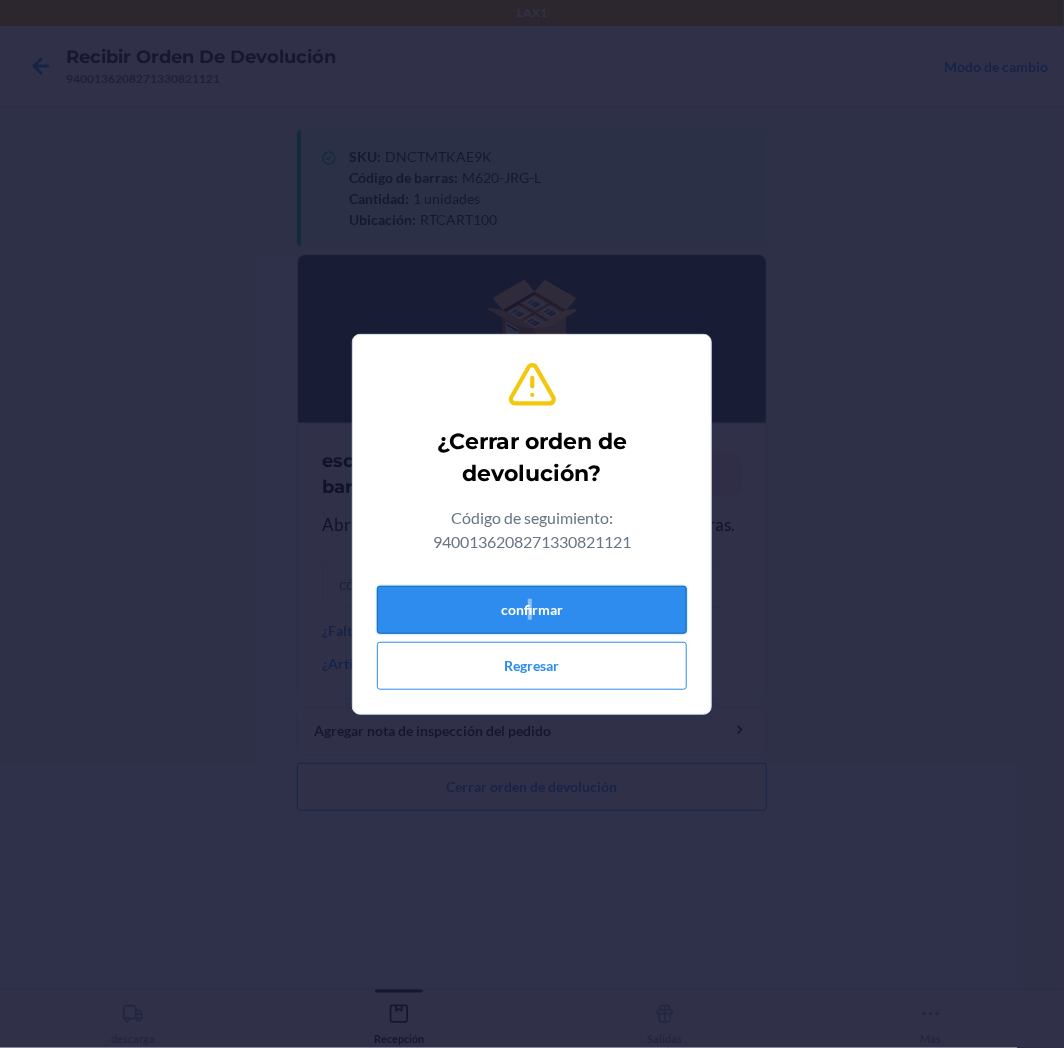 drag, startPoint x: 534, startPoint y: 582, endPoint x: 527, endPoint y: 594, distance: 13.892444 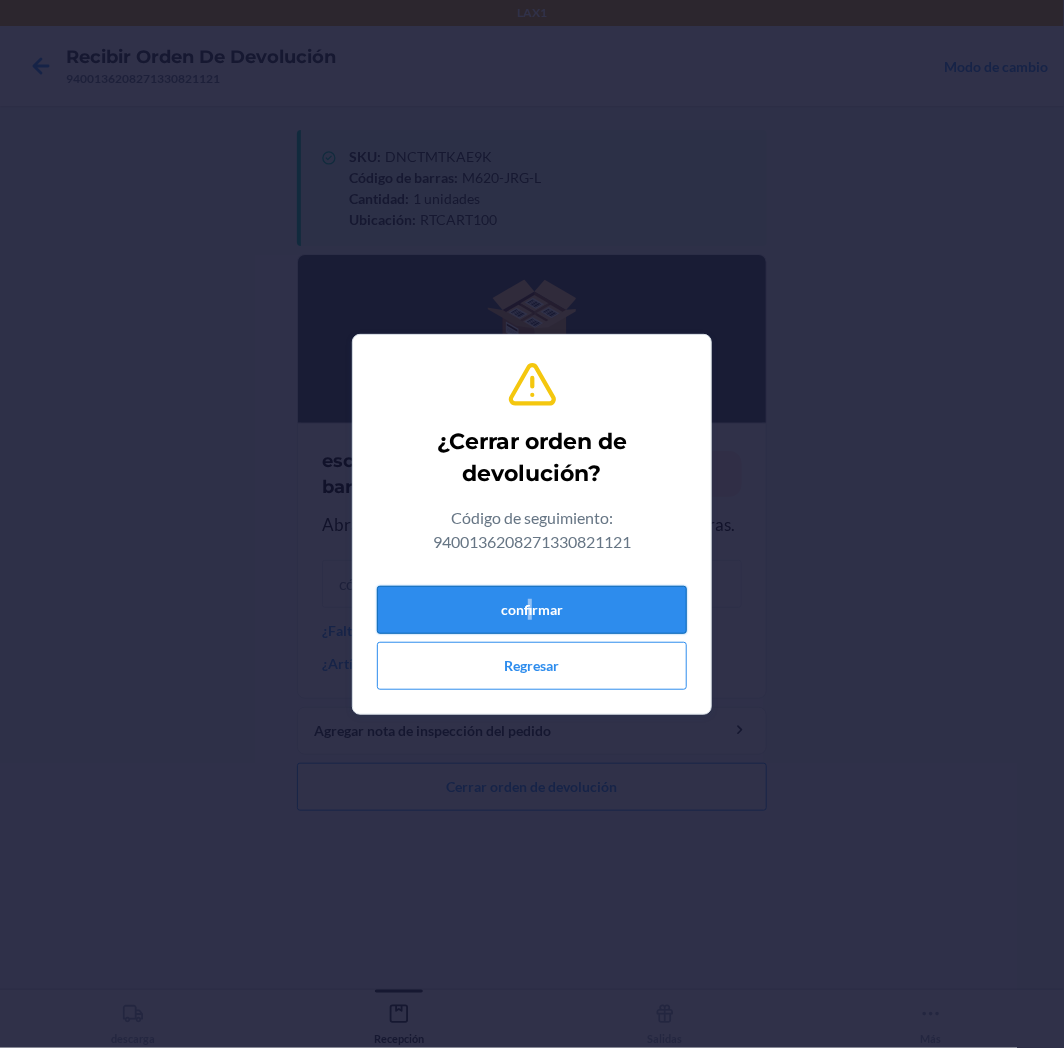 click on "confirmar Regresar" at bounding box center [532, 634] 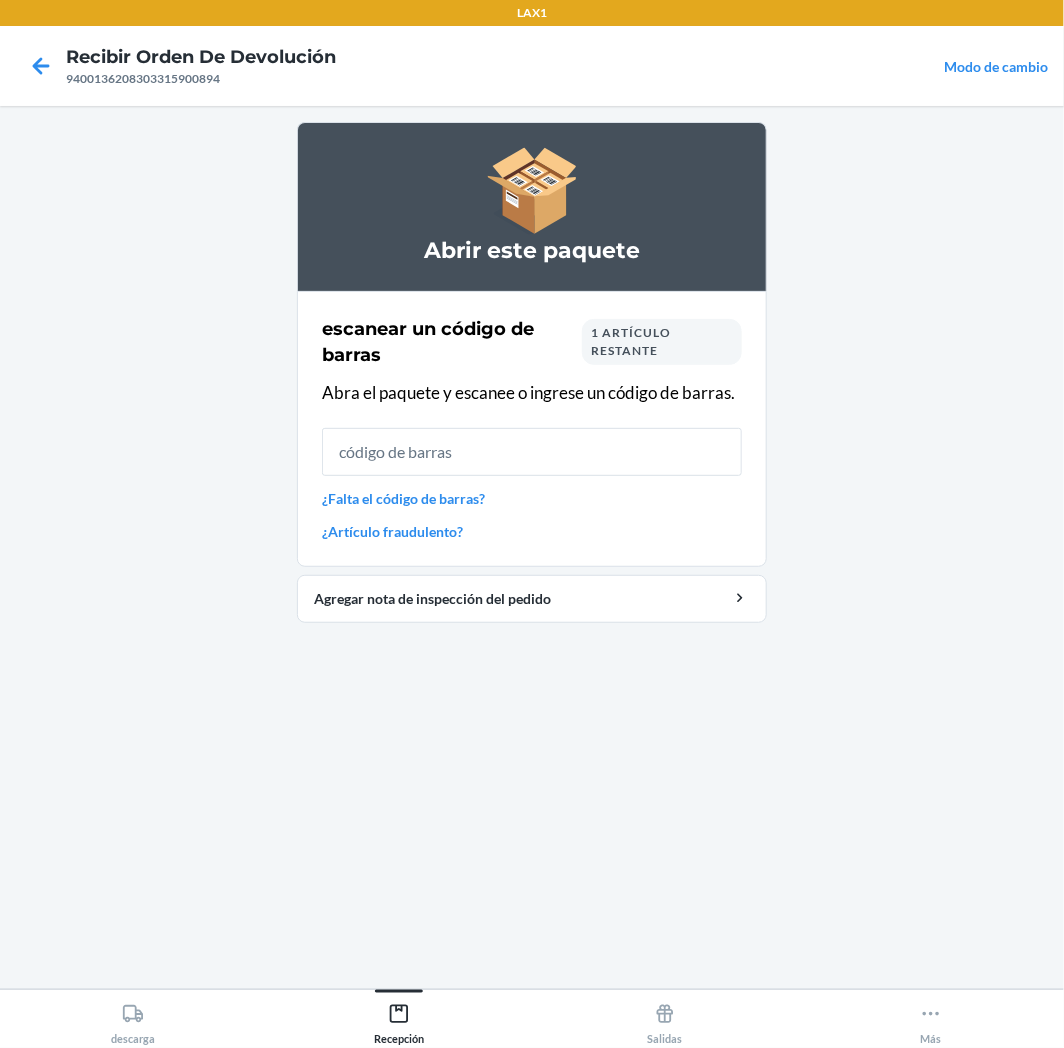 click on "1 artículo restante" at bounding box center (662, 342) 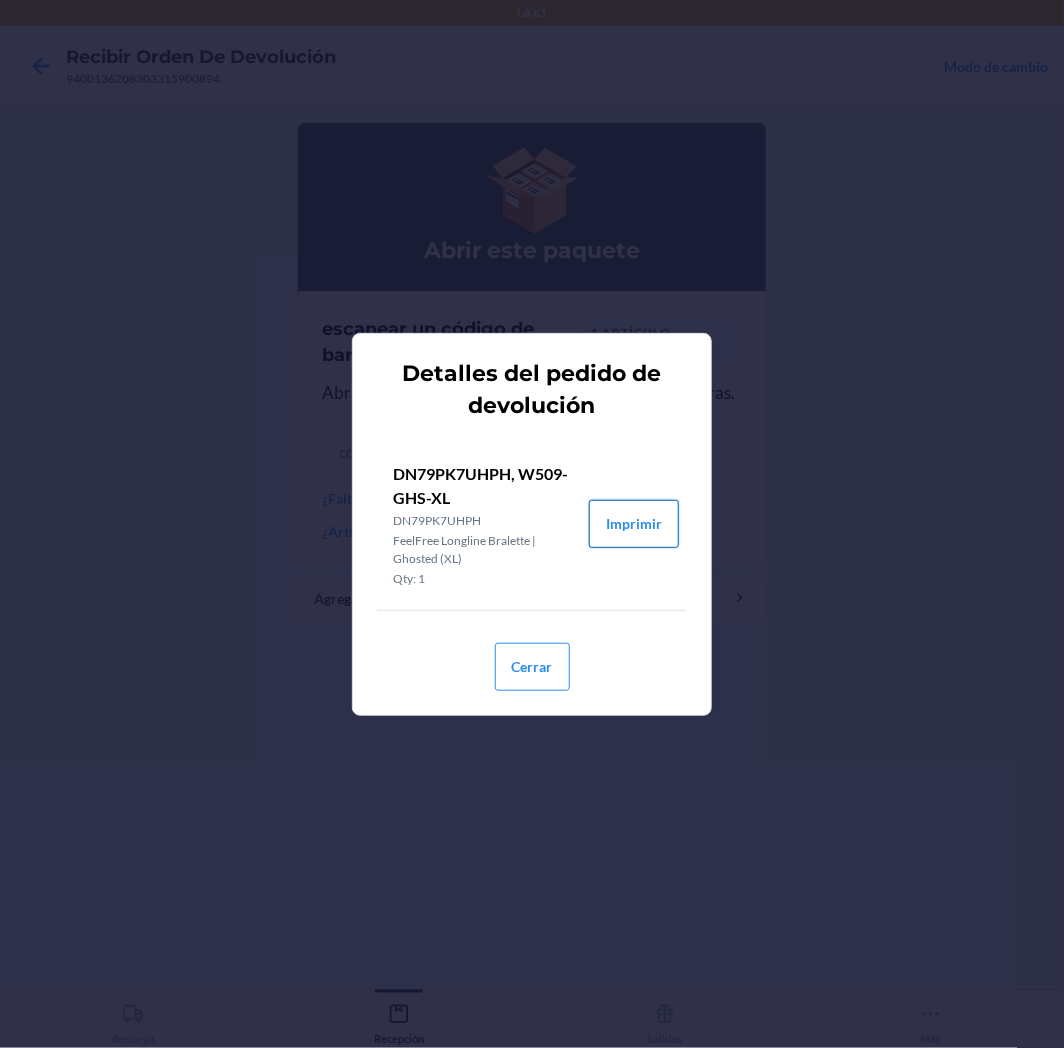 click on "Imprimir" at bounding box center [634, 524] 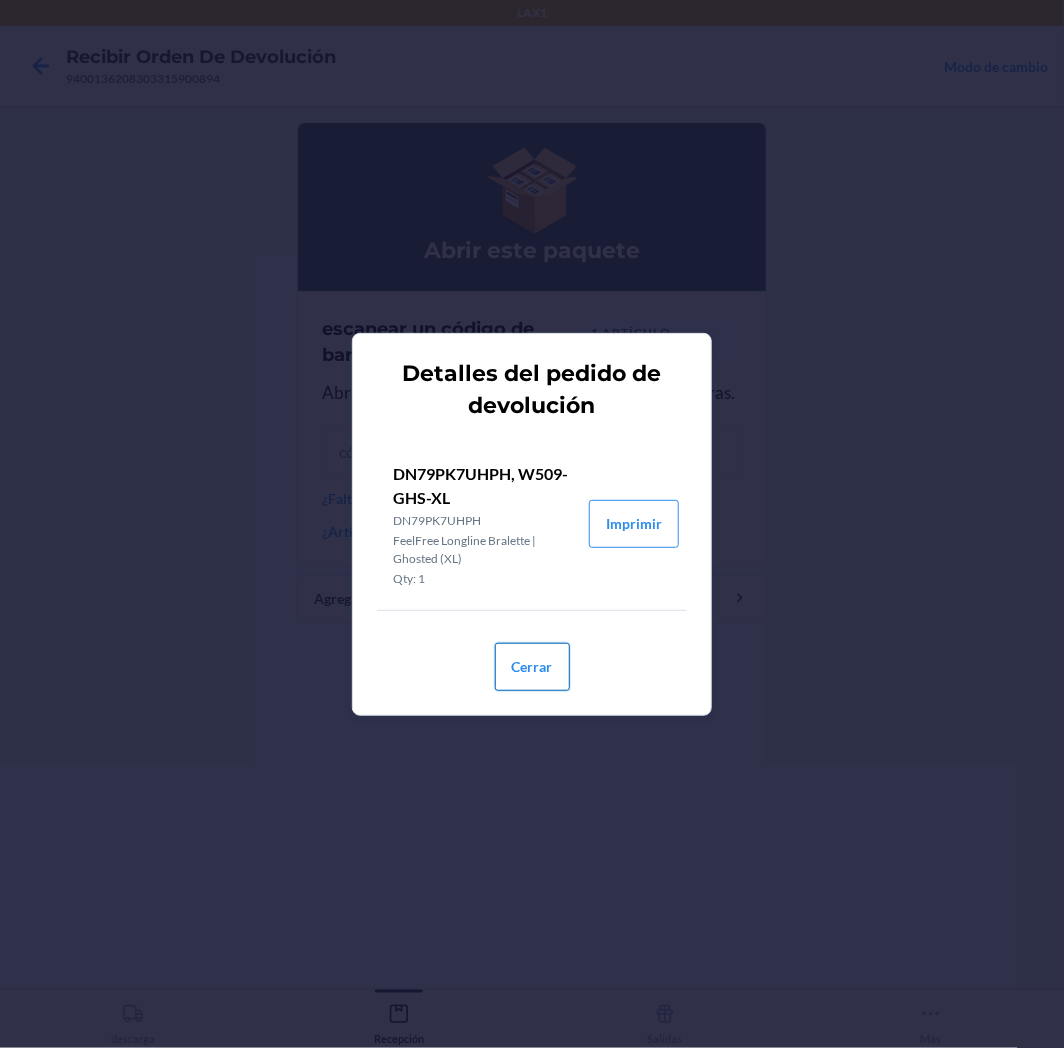 click on "Cerrar" at bounding box center (532, 667) 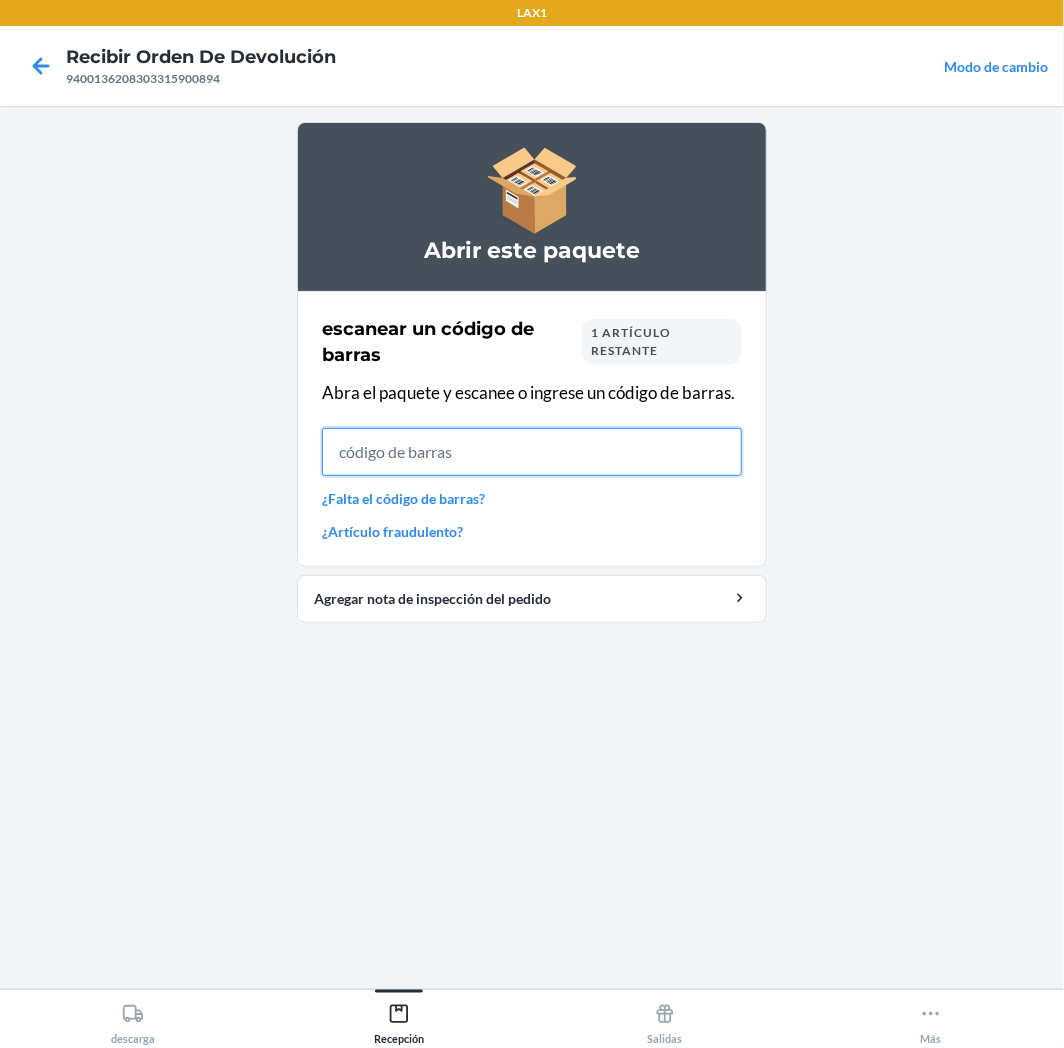 click at bounding box center [532, 452] 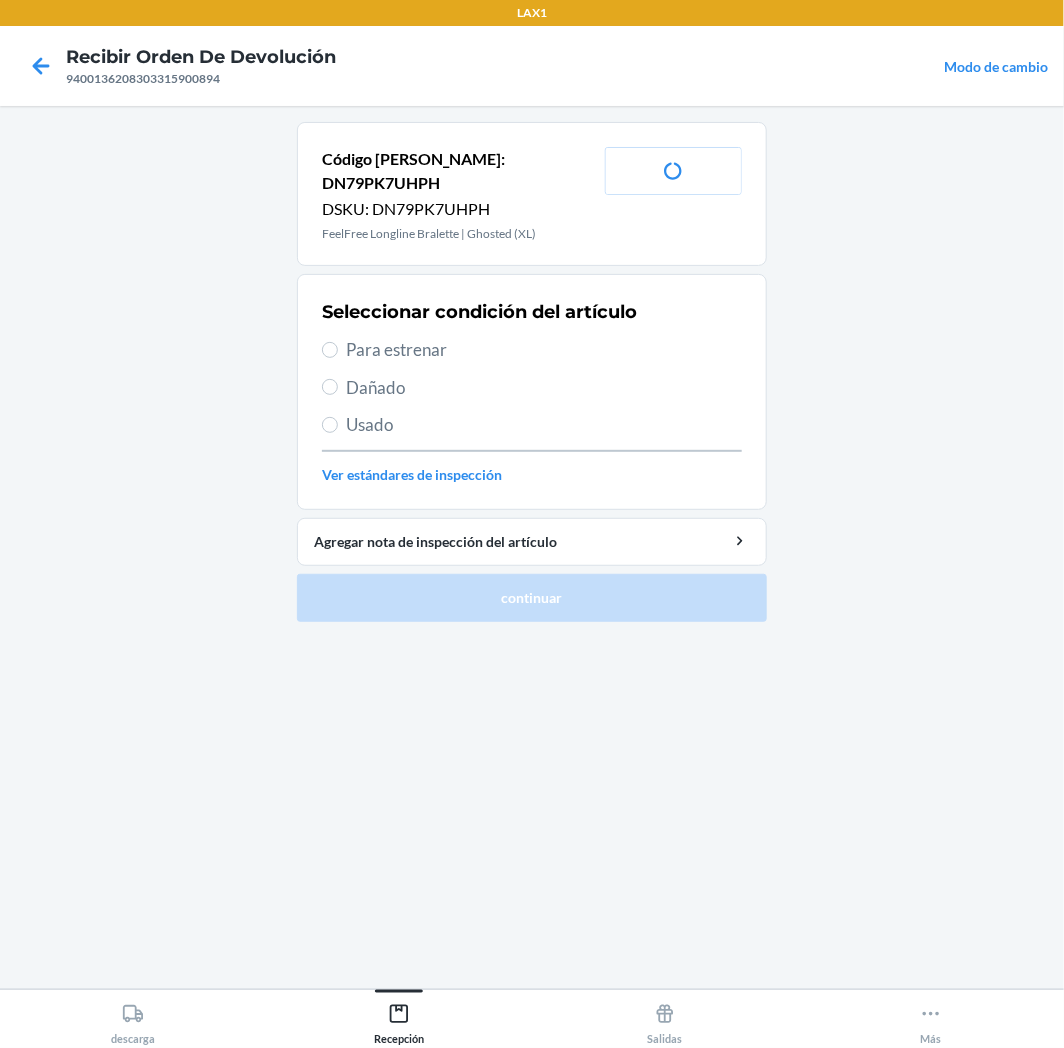 click on "Para estrenar" at bounding box center [544, 350] 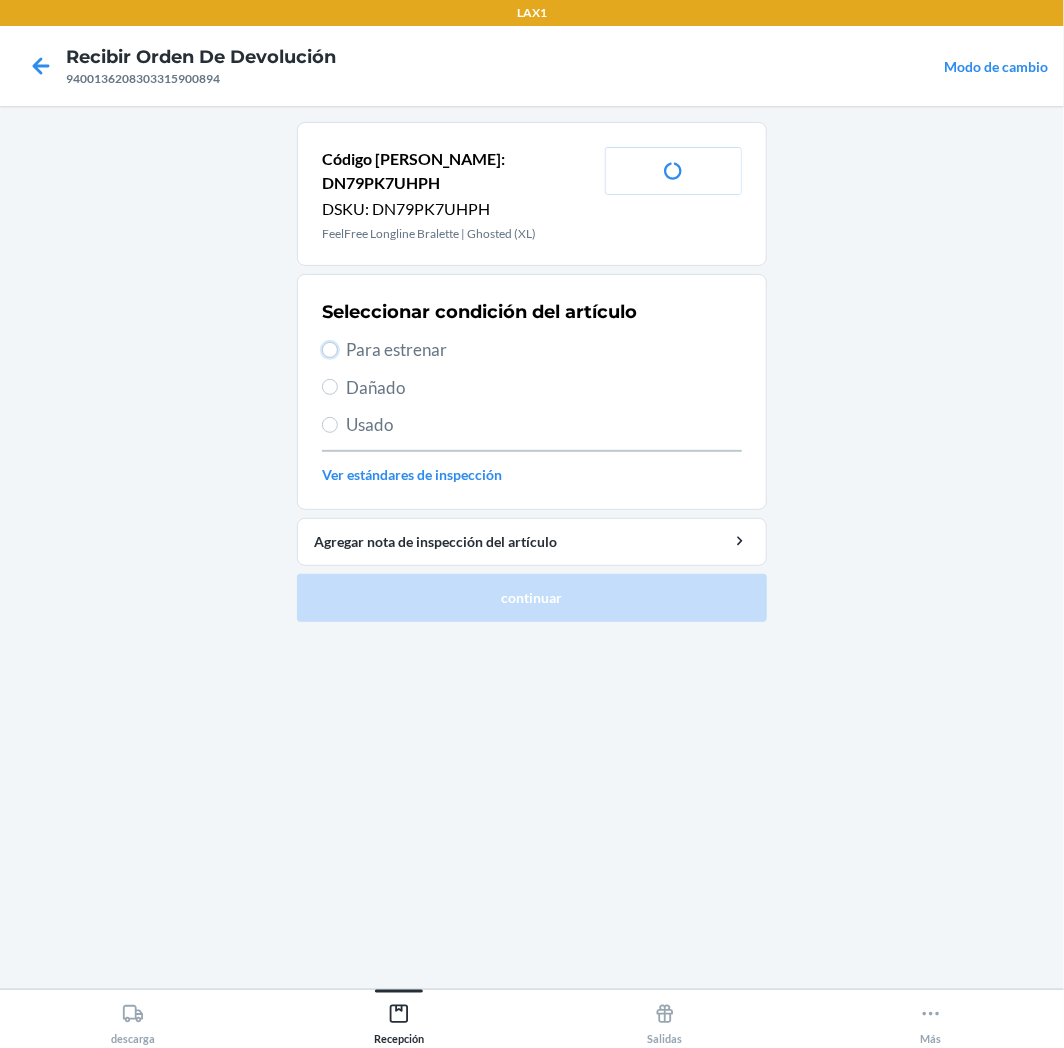click on "Para estrenar" at bounding box center [330, 350] 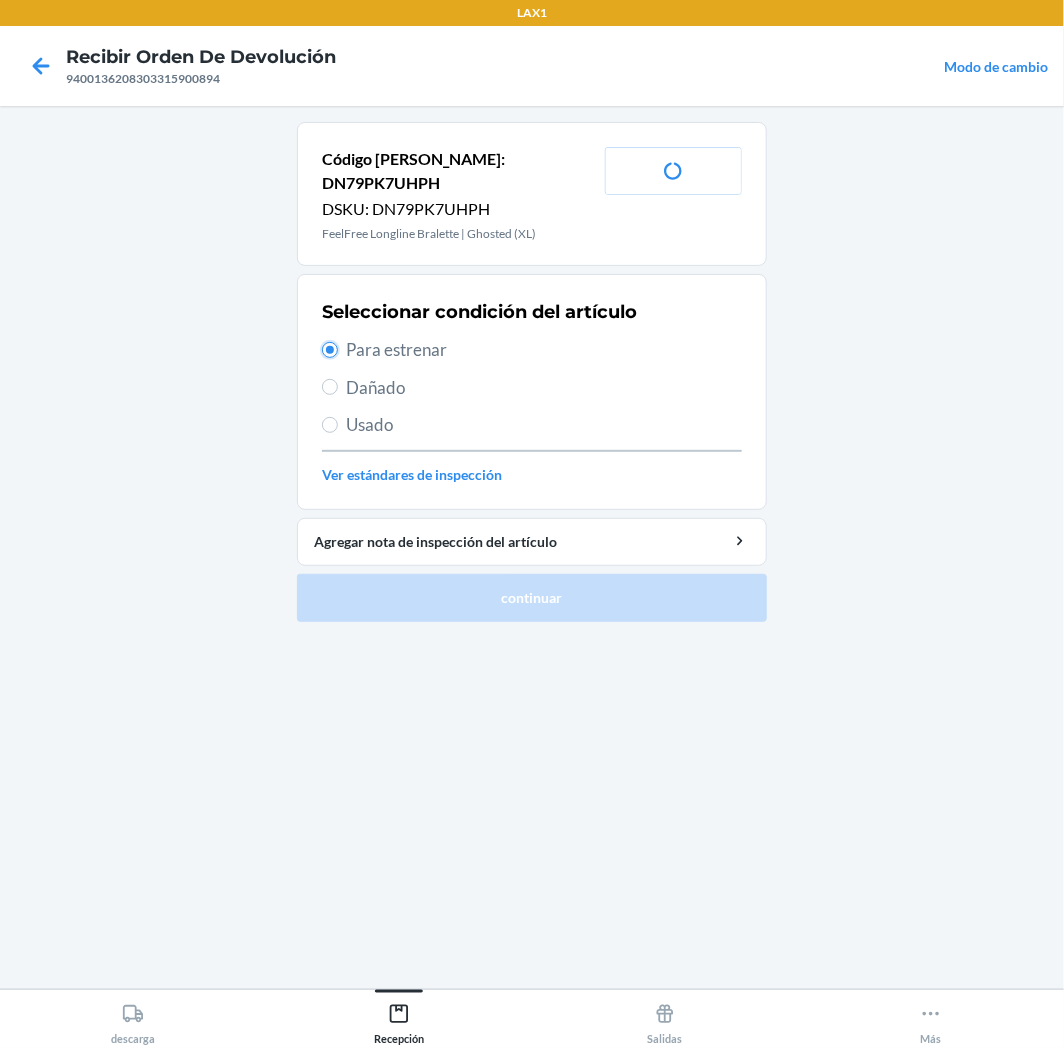 radio on "true" 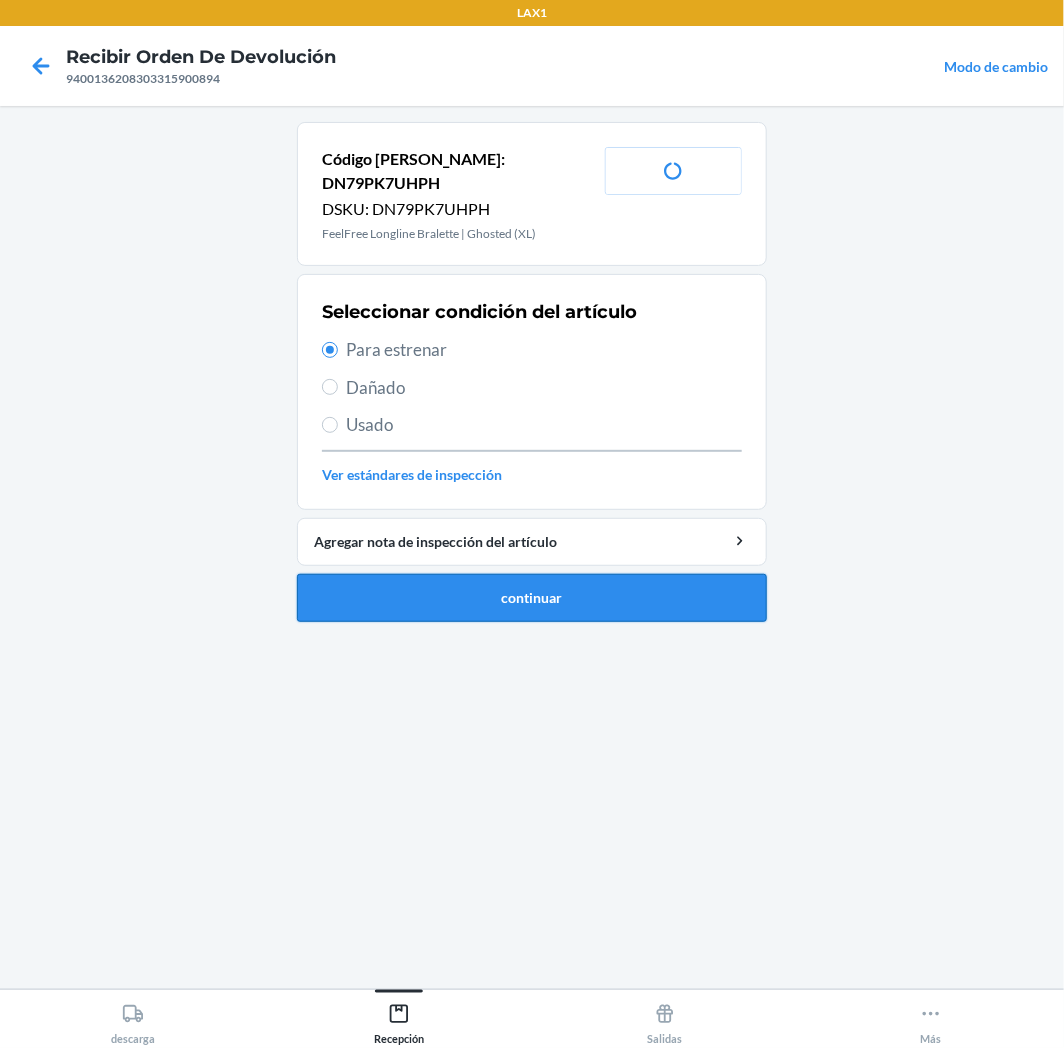 click on "continuar" at bounding box center (532, 598) 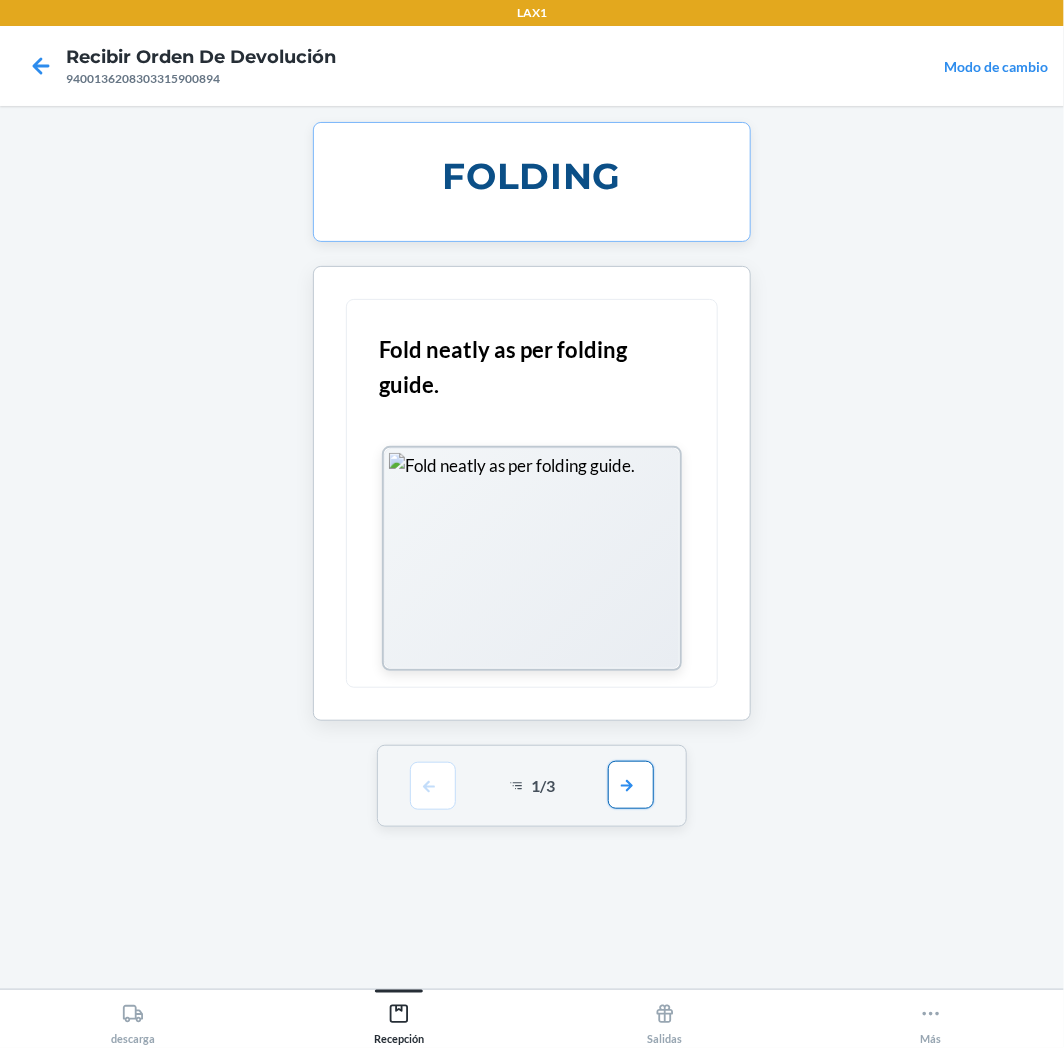 click at bounding box center (631, 785) 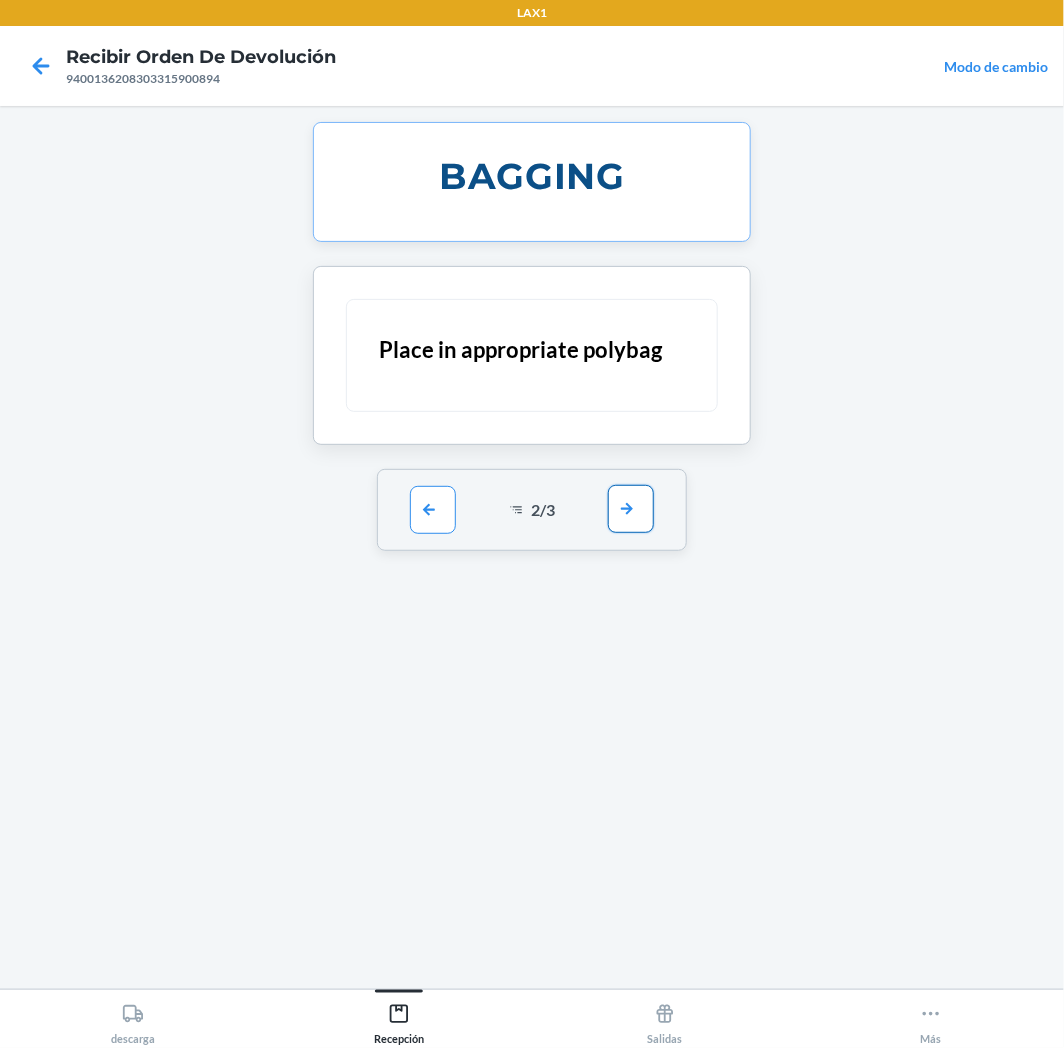 click at bounding box center [631, 509] 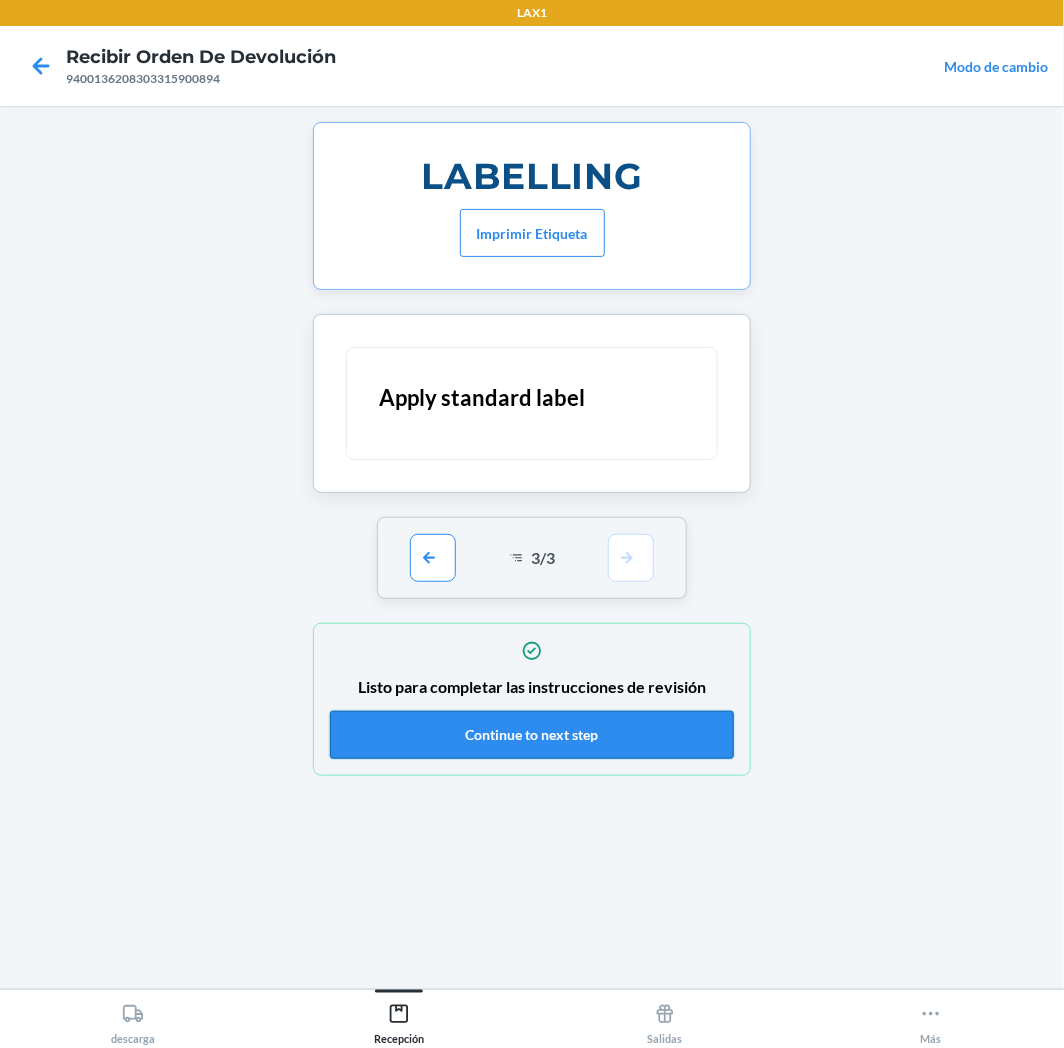 click on "Continue to next step" at bounding box center [532, 735] 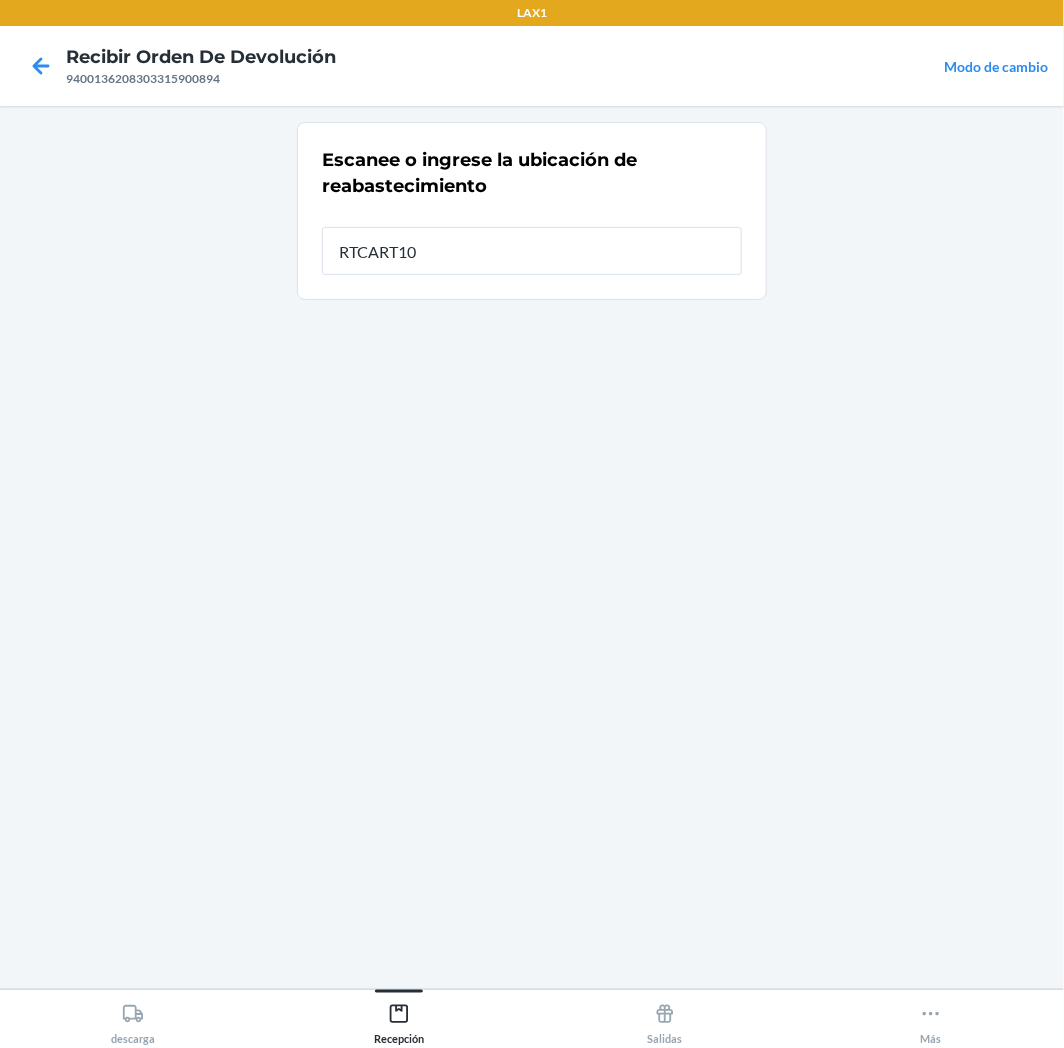 type on "RTCART100" 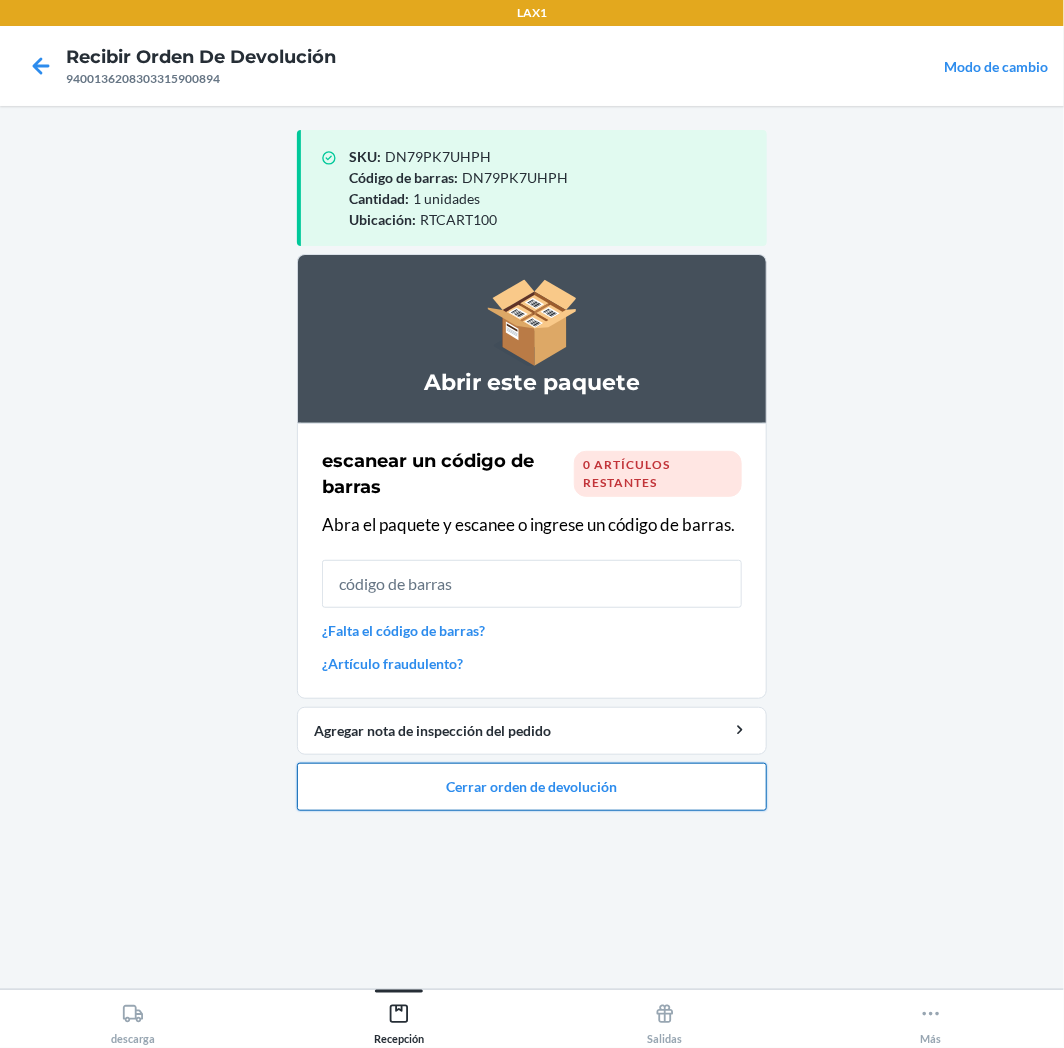 click on "Cerrar orden de devolución" at bounding box center [532, 787] 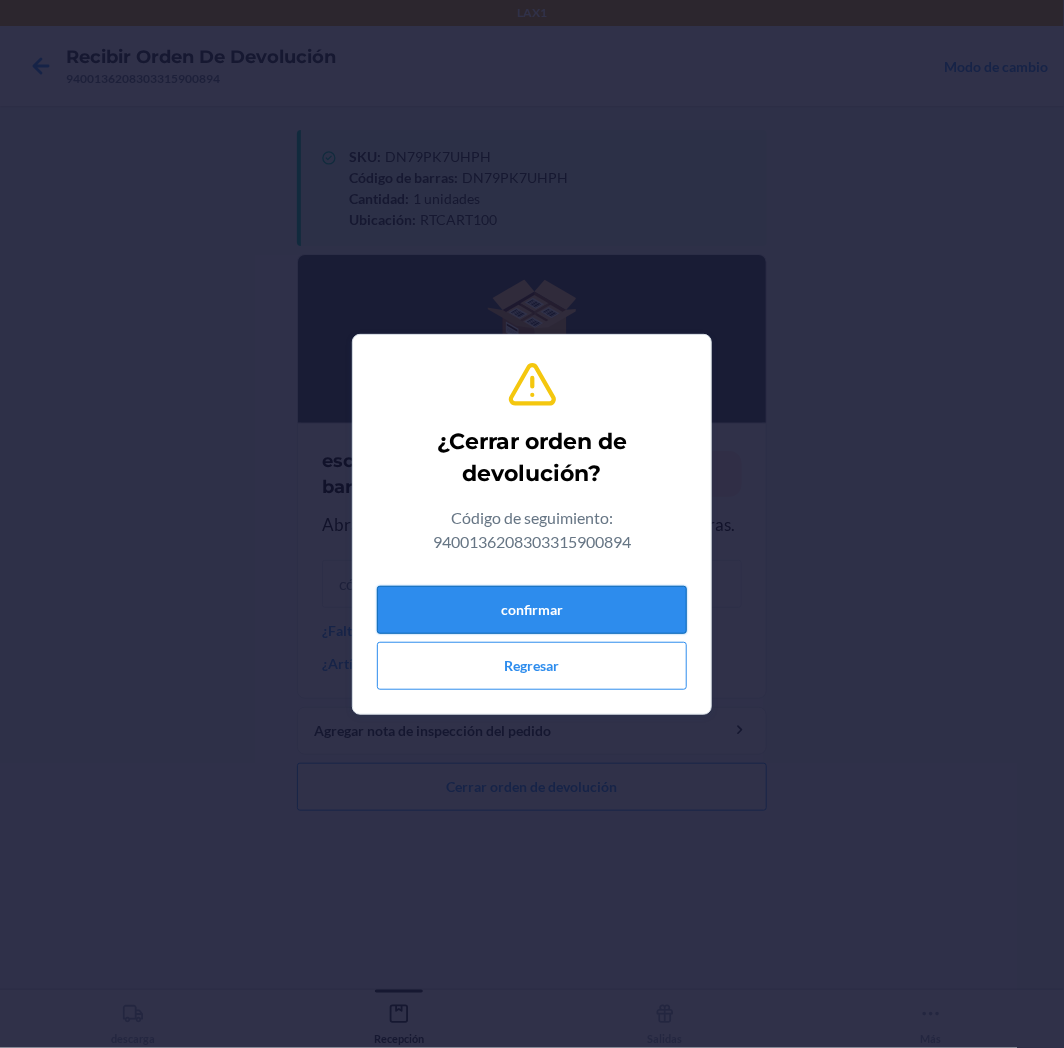 click on "confirmar" at bounding box center [532, 610] 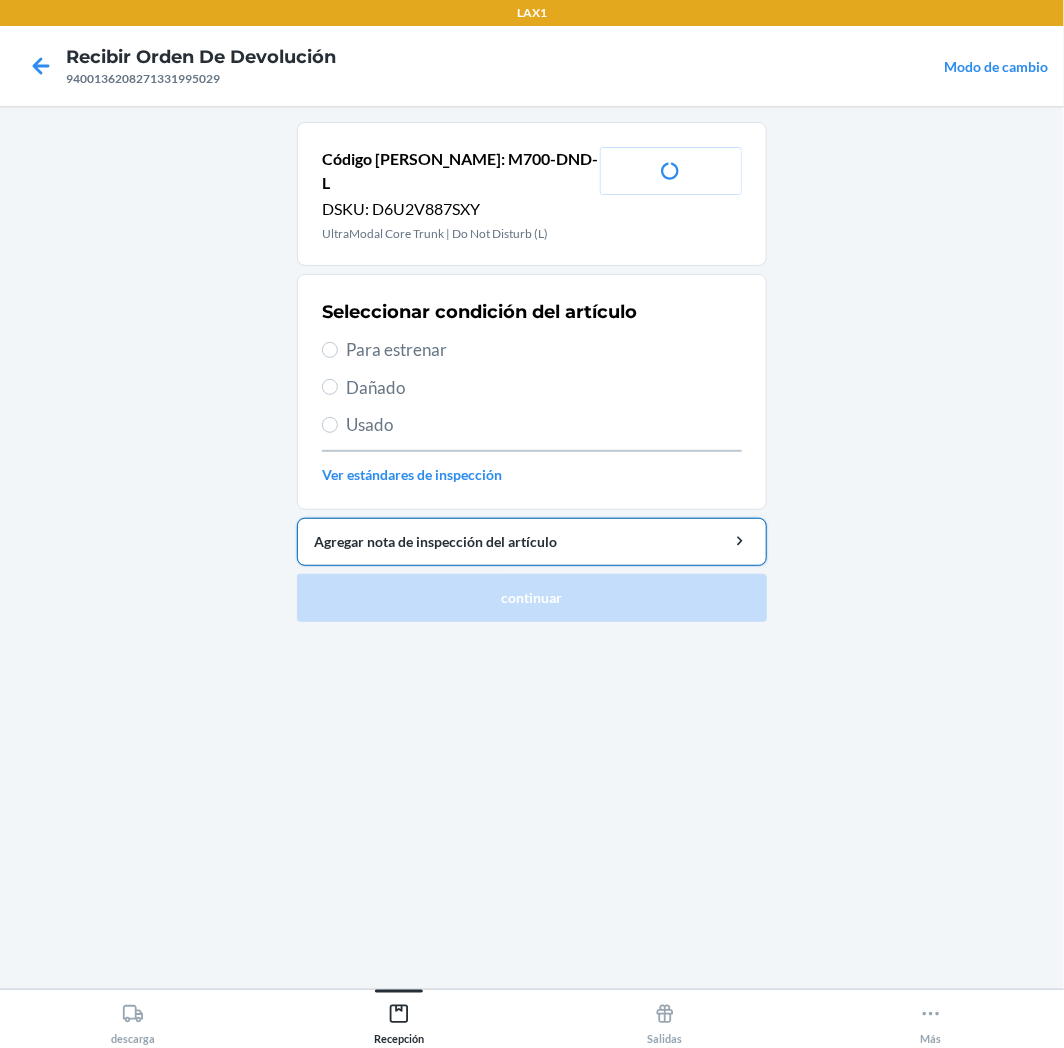 click on "Agregar nota de inspección del artículo" at bounding box center (532, 541) 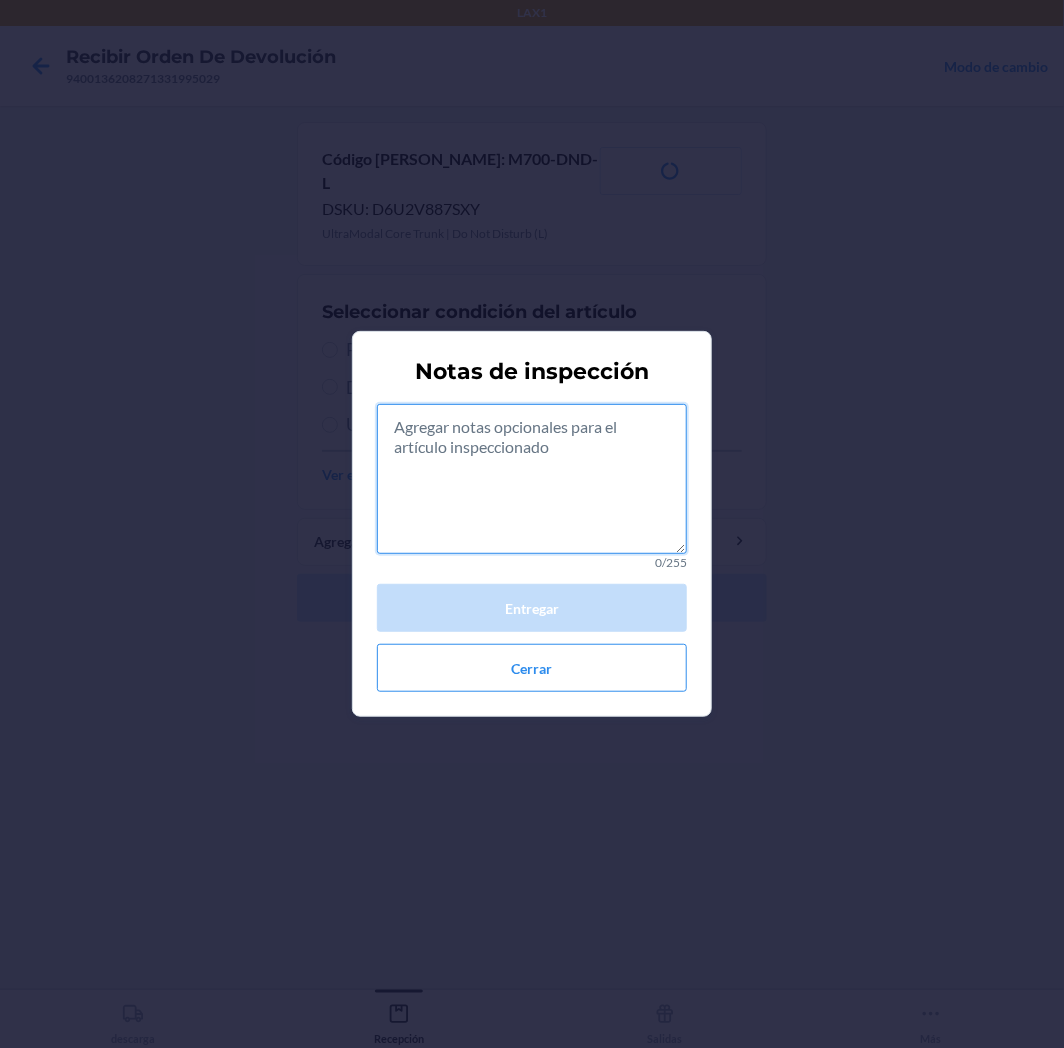 click at bounding box center [532, 479] 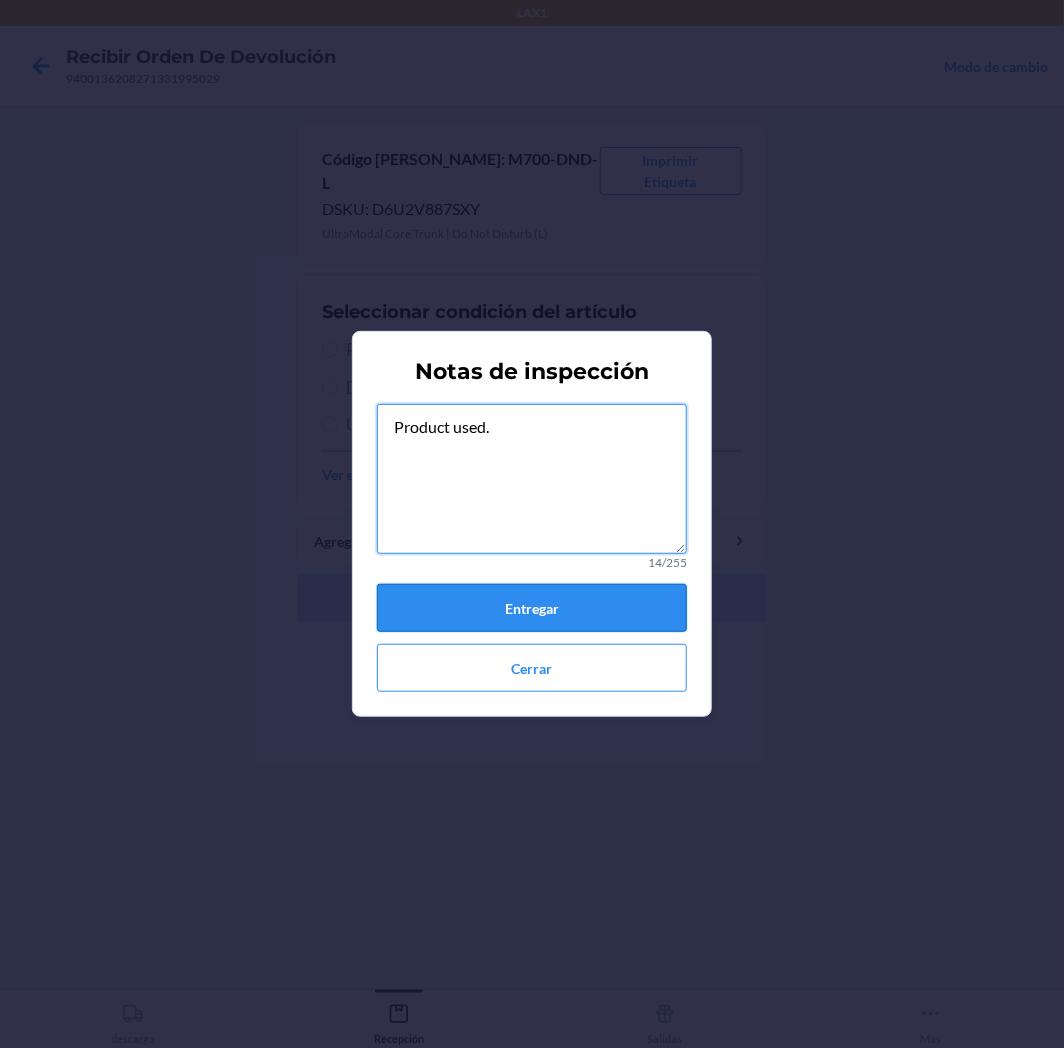 type on "Product used." 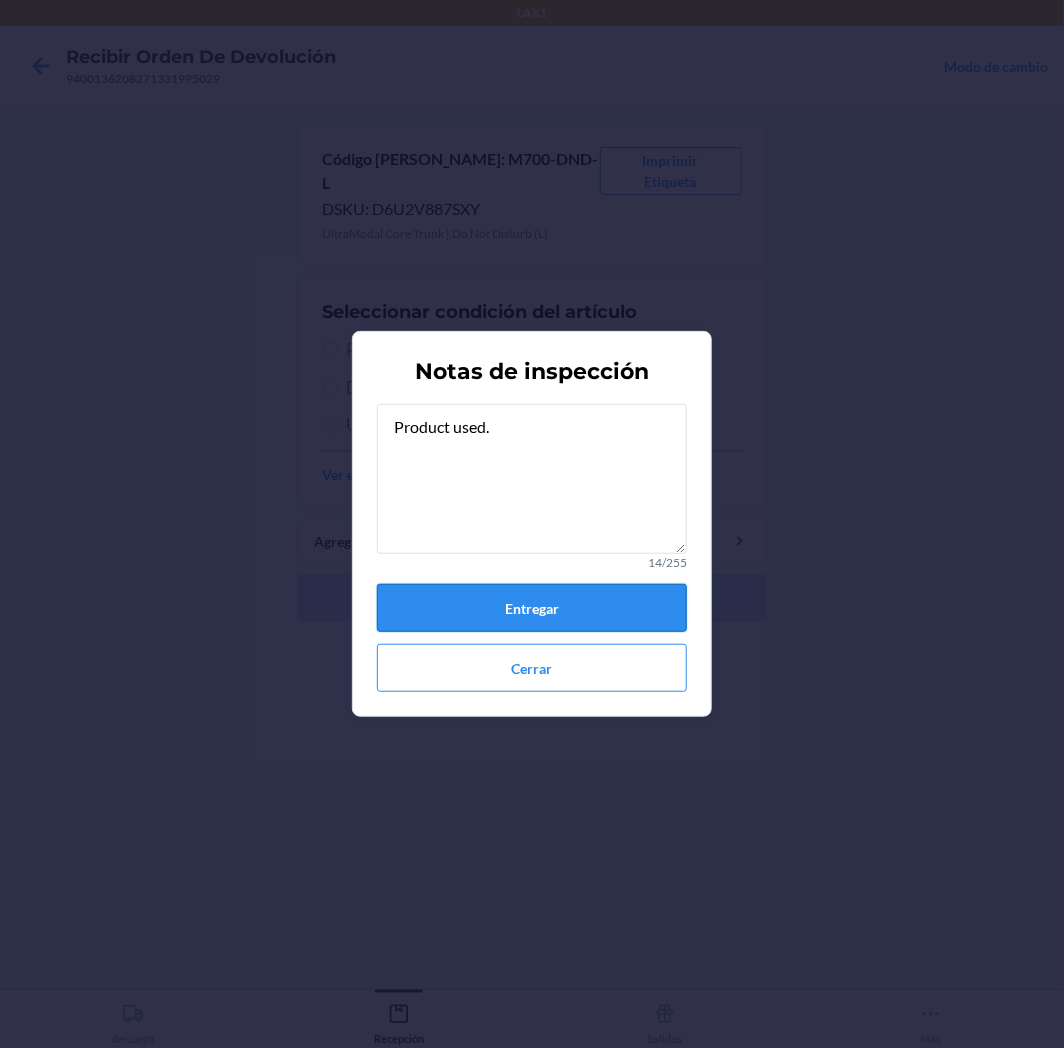 click on "Entregar" at bounding box center (532, 608) 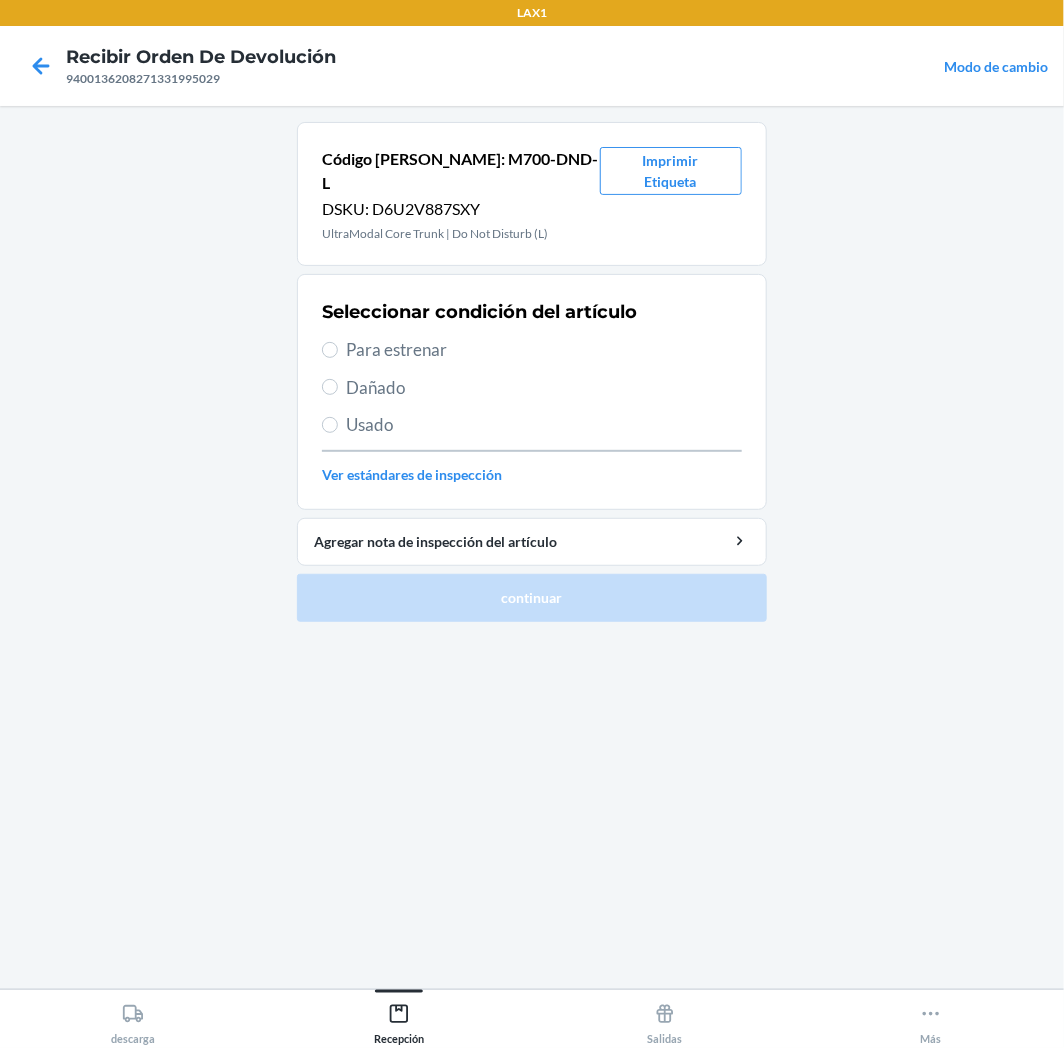 click on "Usado" at bounding box center [544, 425] 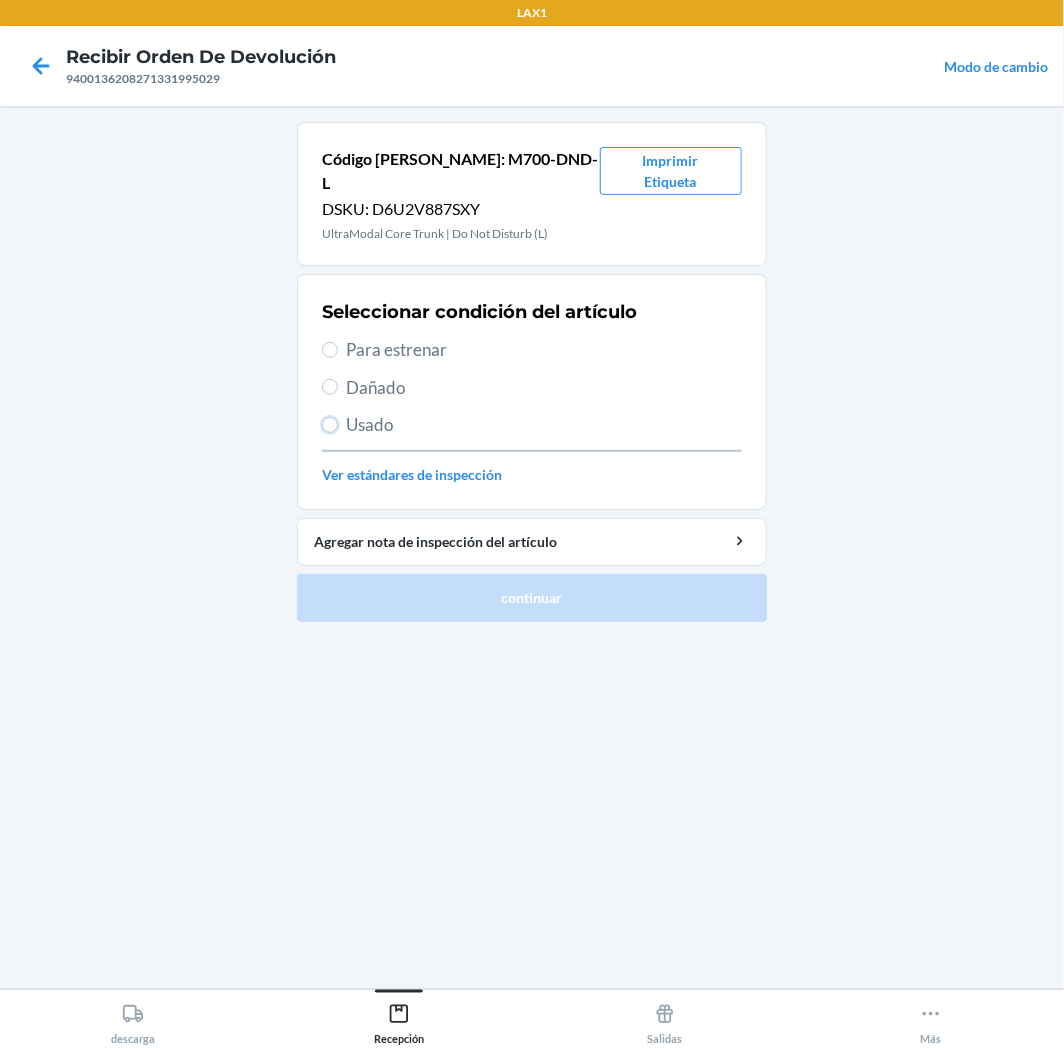 click on "Usado" at bounding box center (330, 425) 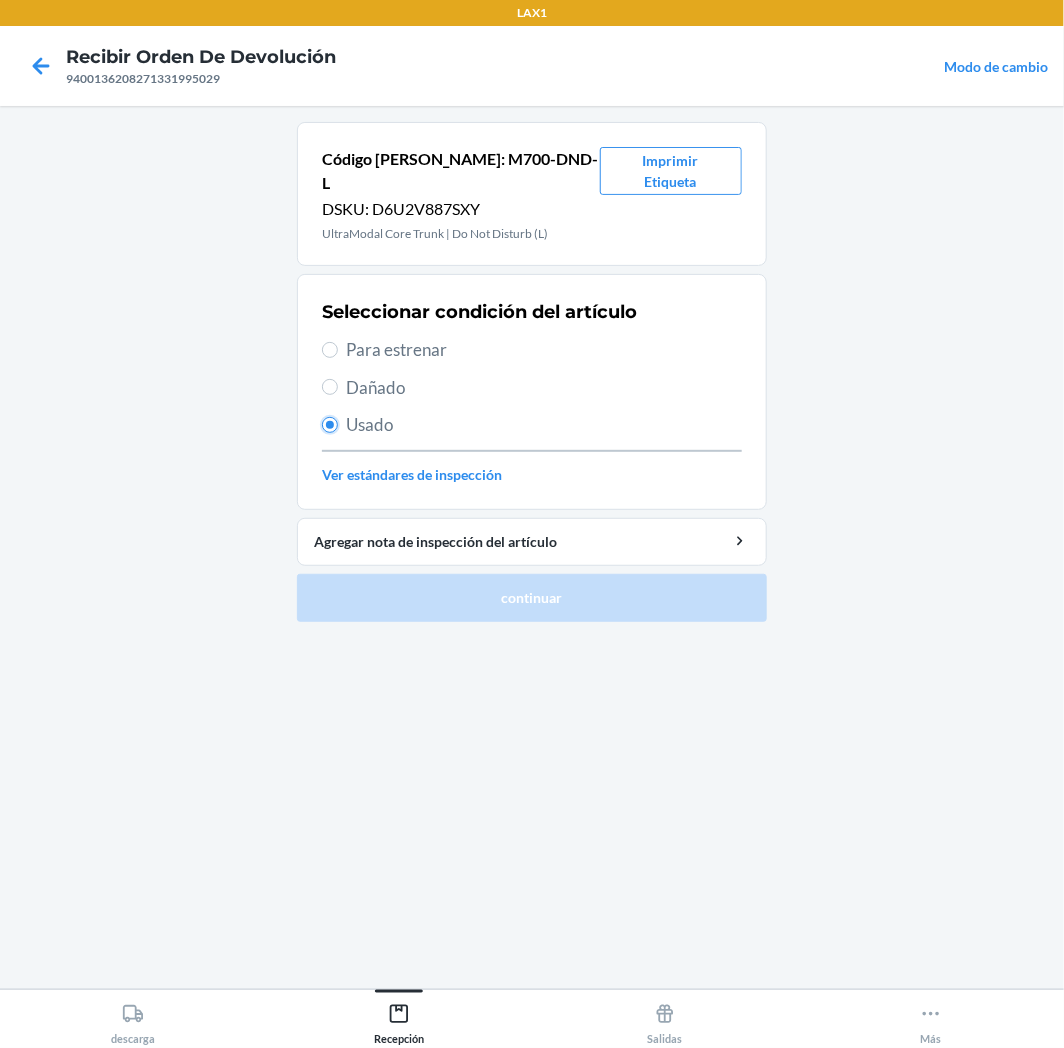 radio on "true" 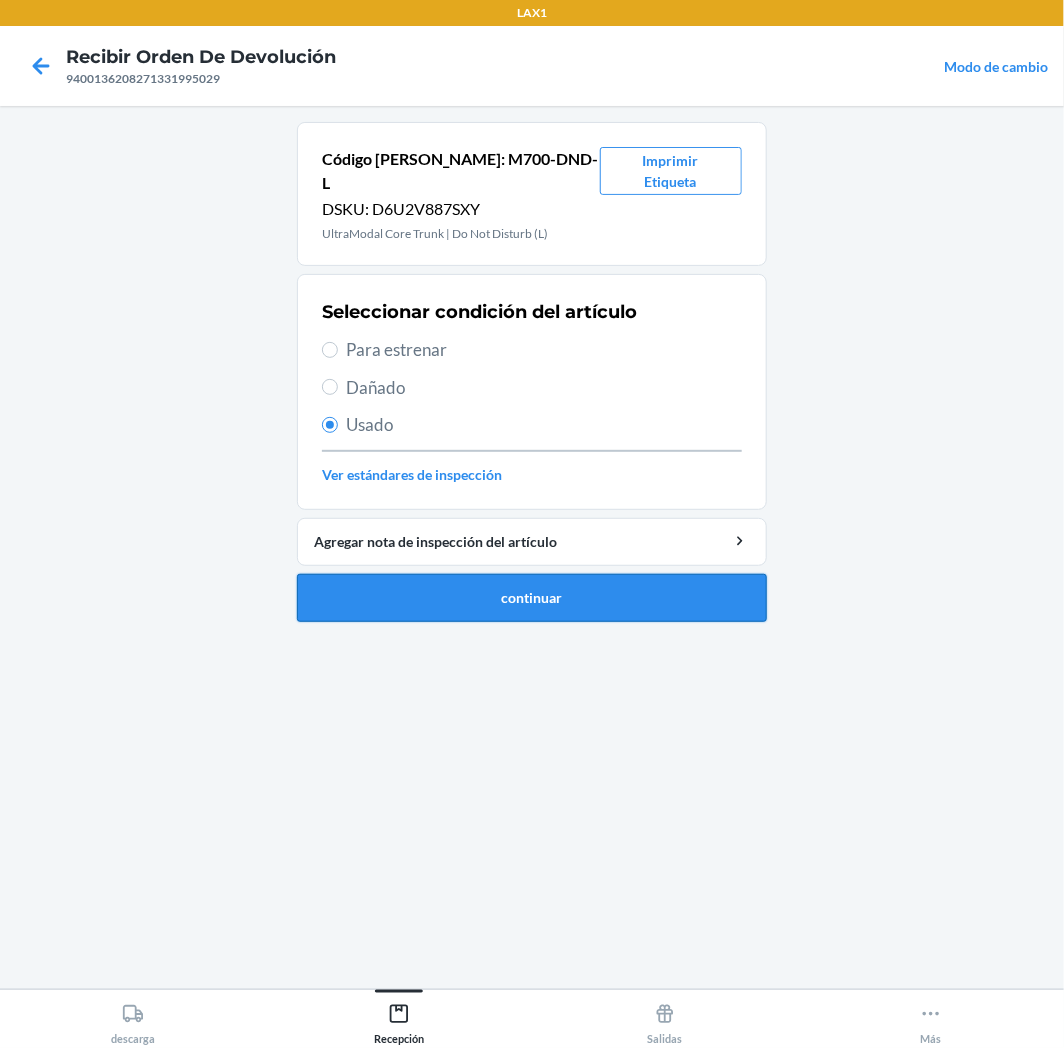 click on "continuar" at bounding box center [532, 598] 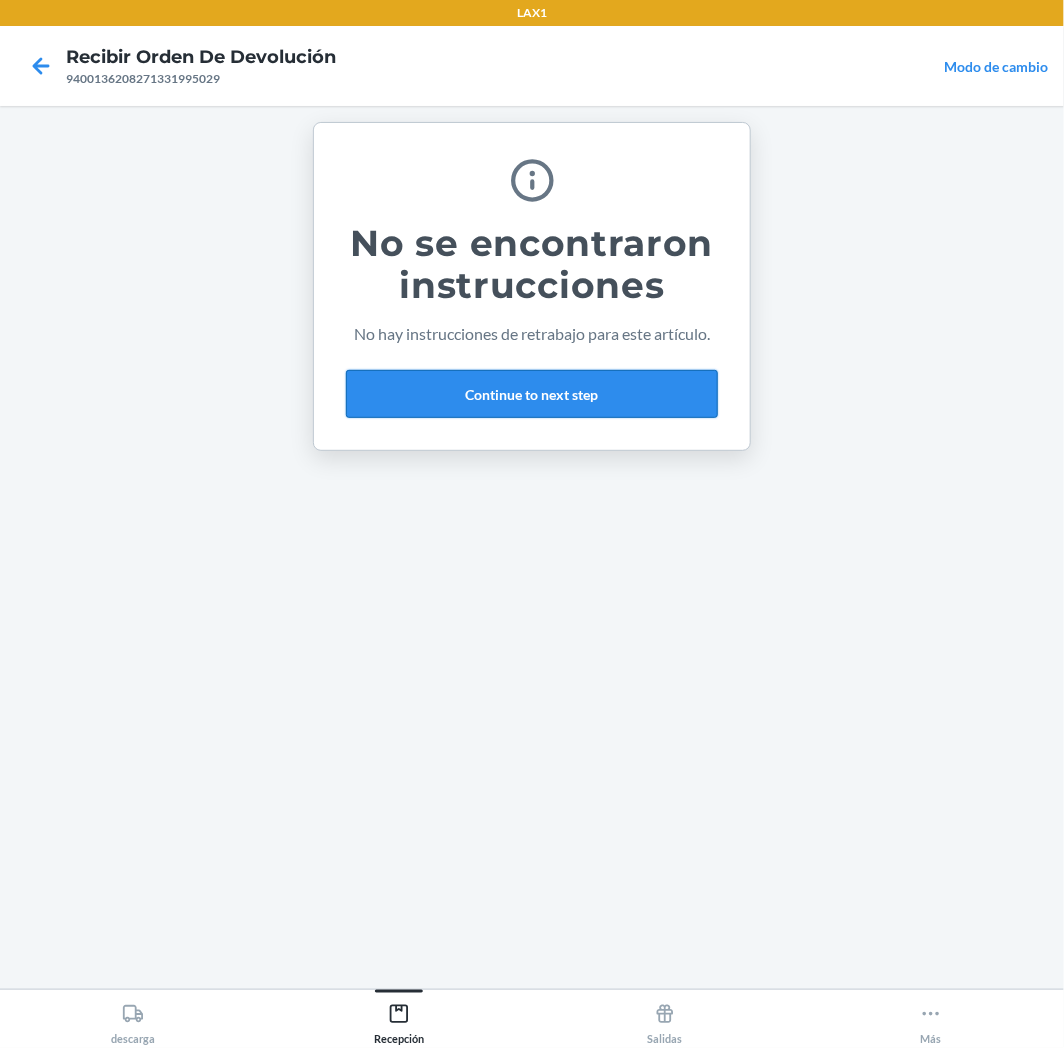 click on "Continue to next step" at bounding box center [532, 394] 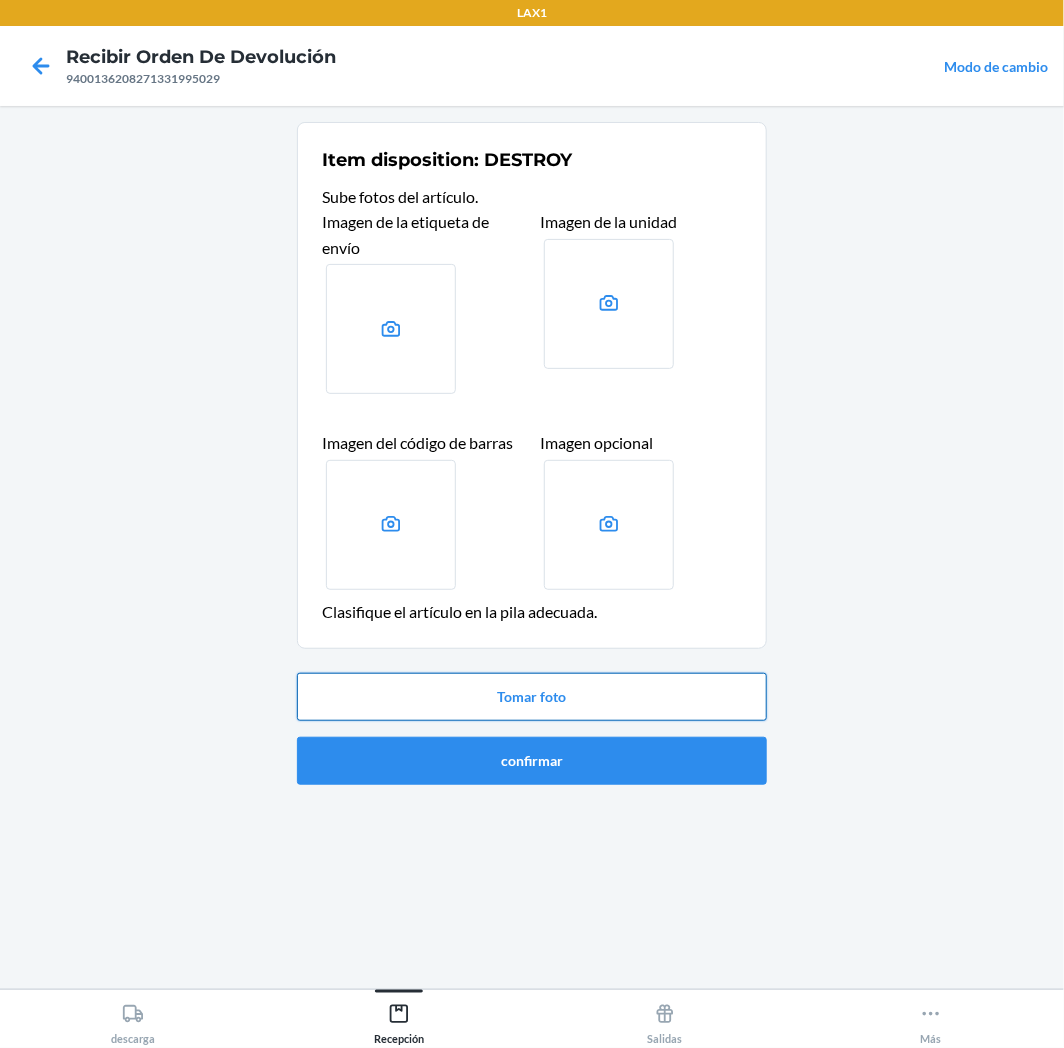 click on "Tomar foto" at bounding box center [532, 697] 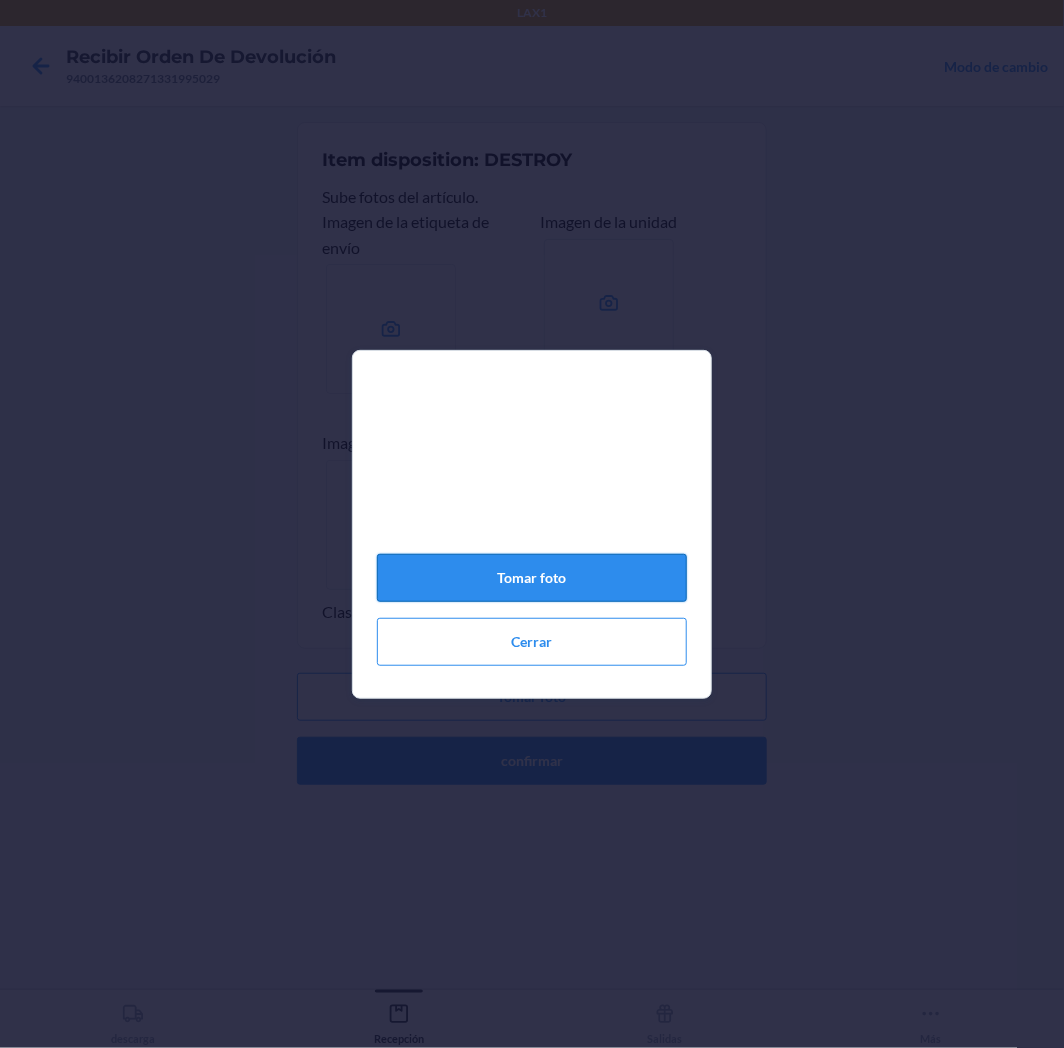 click on "Tomar foto" 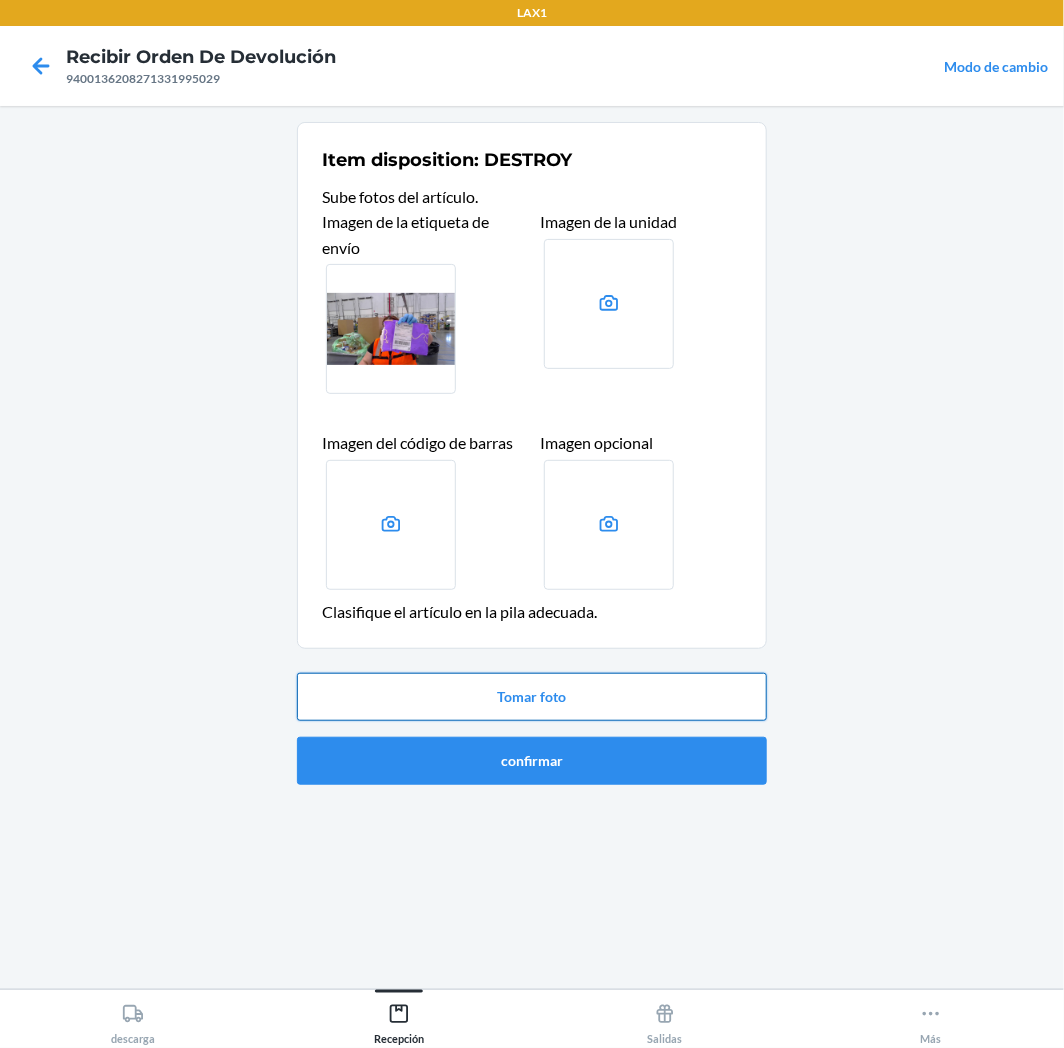 click on "Tomar foto" at bounding box center (532, 697) 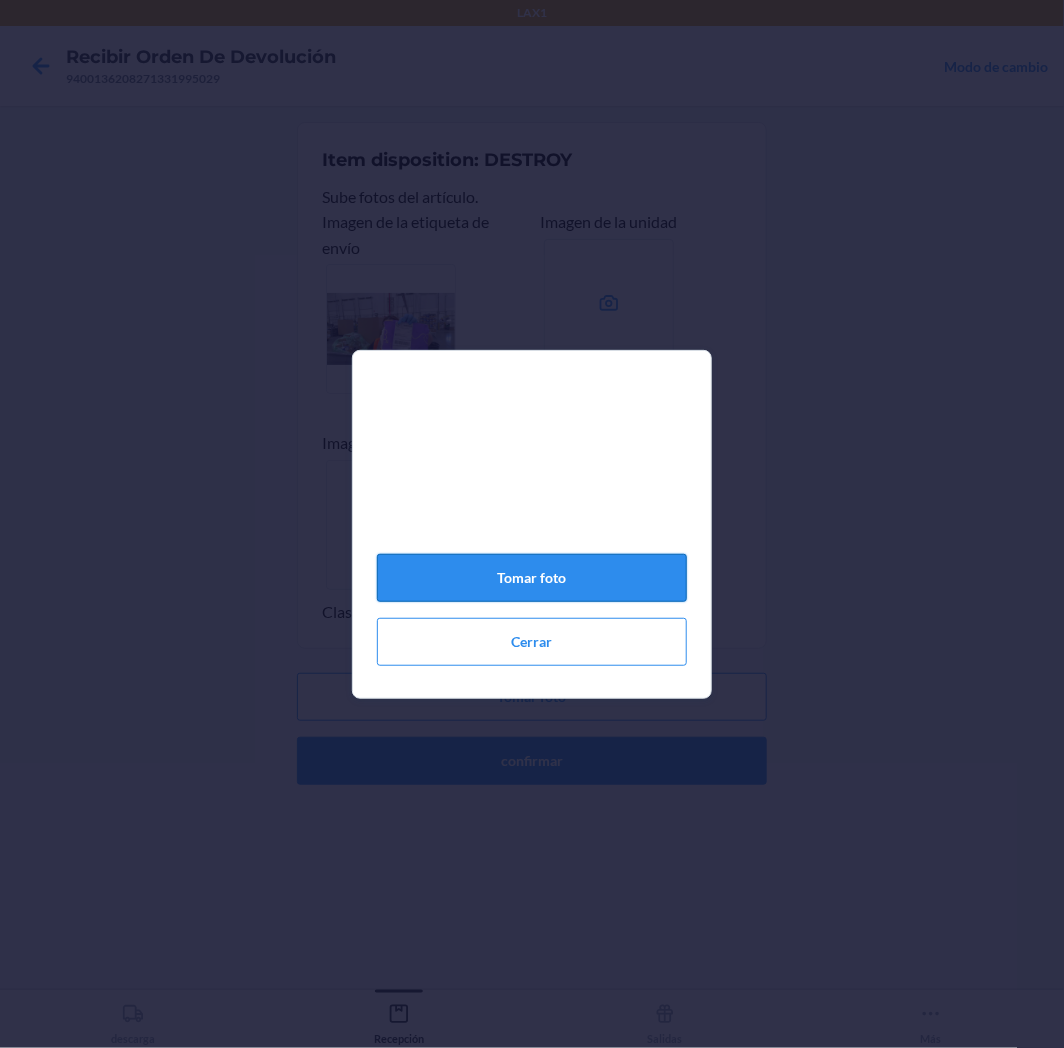 click on "Tomar foto" 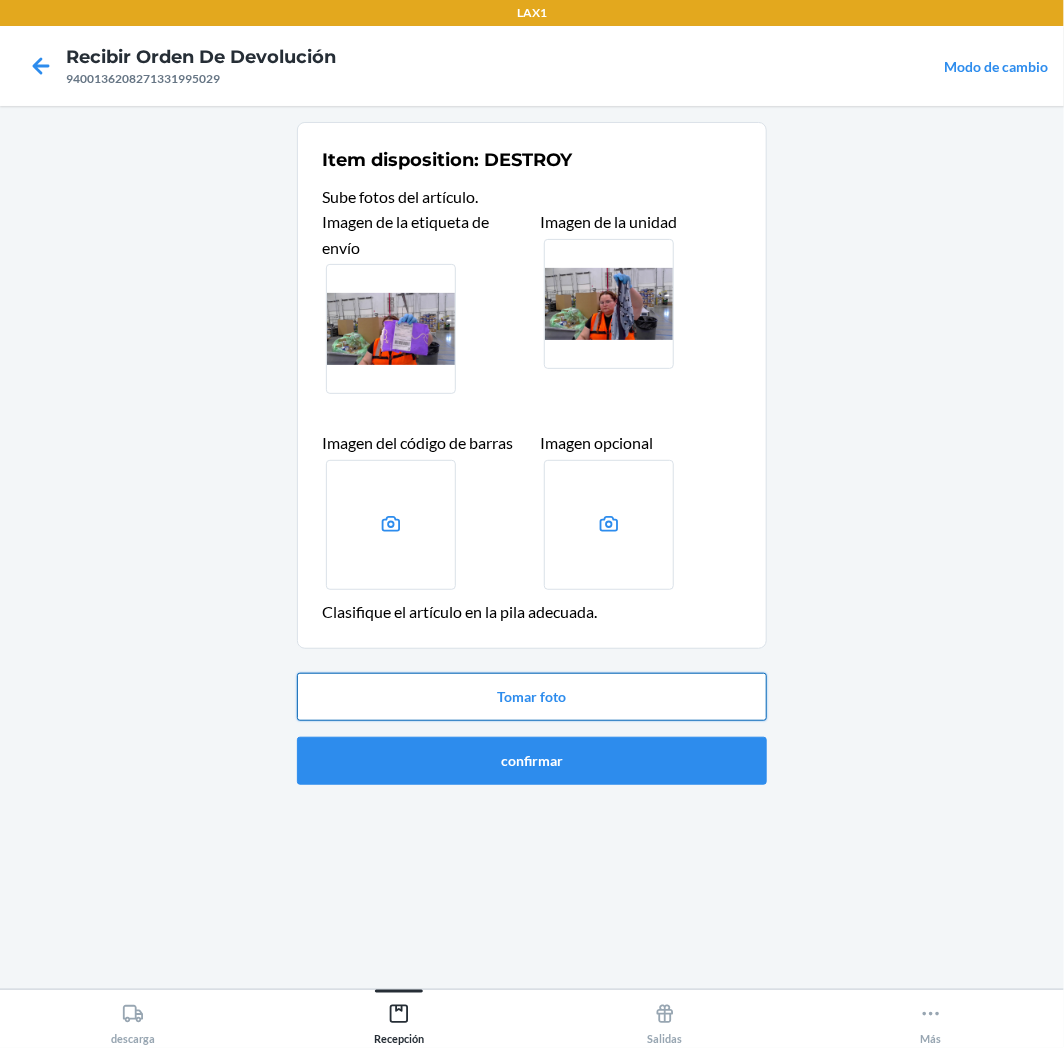 click on "Tomar foto" at bounding box center (532, 697) 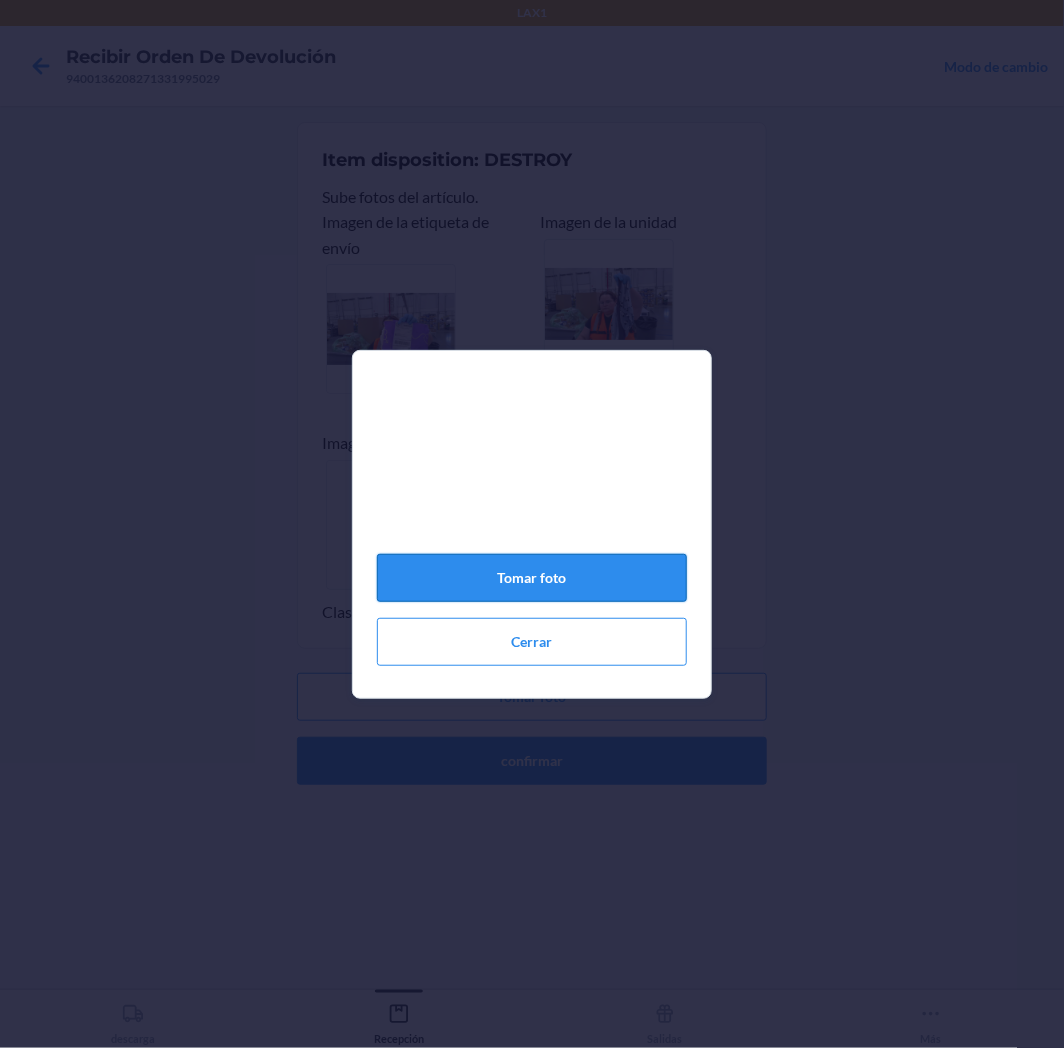 click on "Tomar foto" 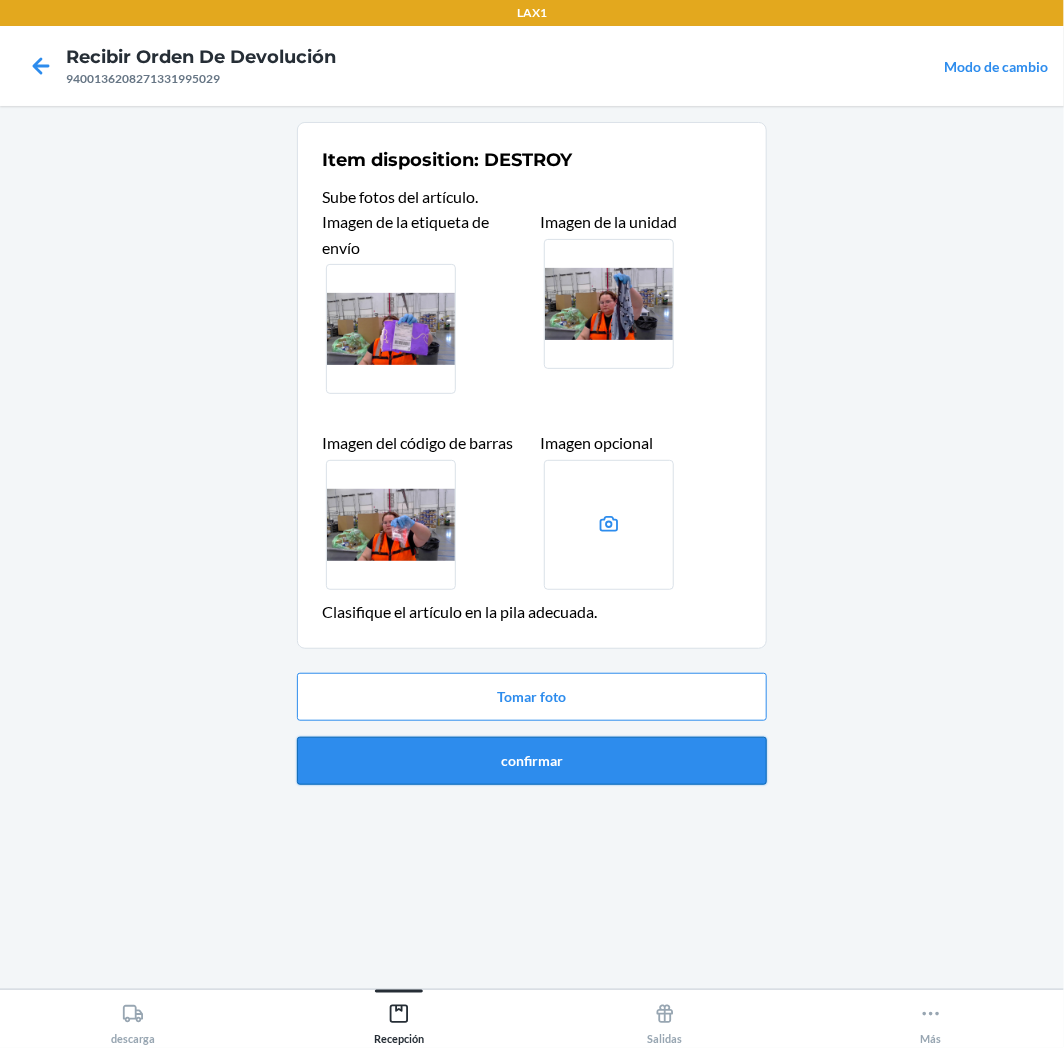 click on "confirmar" at bounding box center (532, 761) 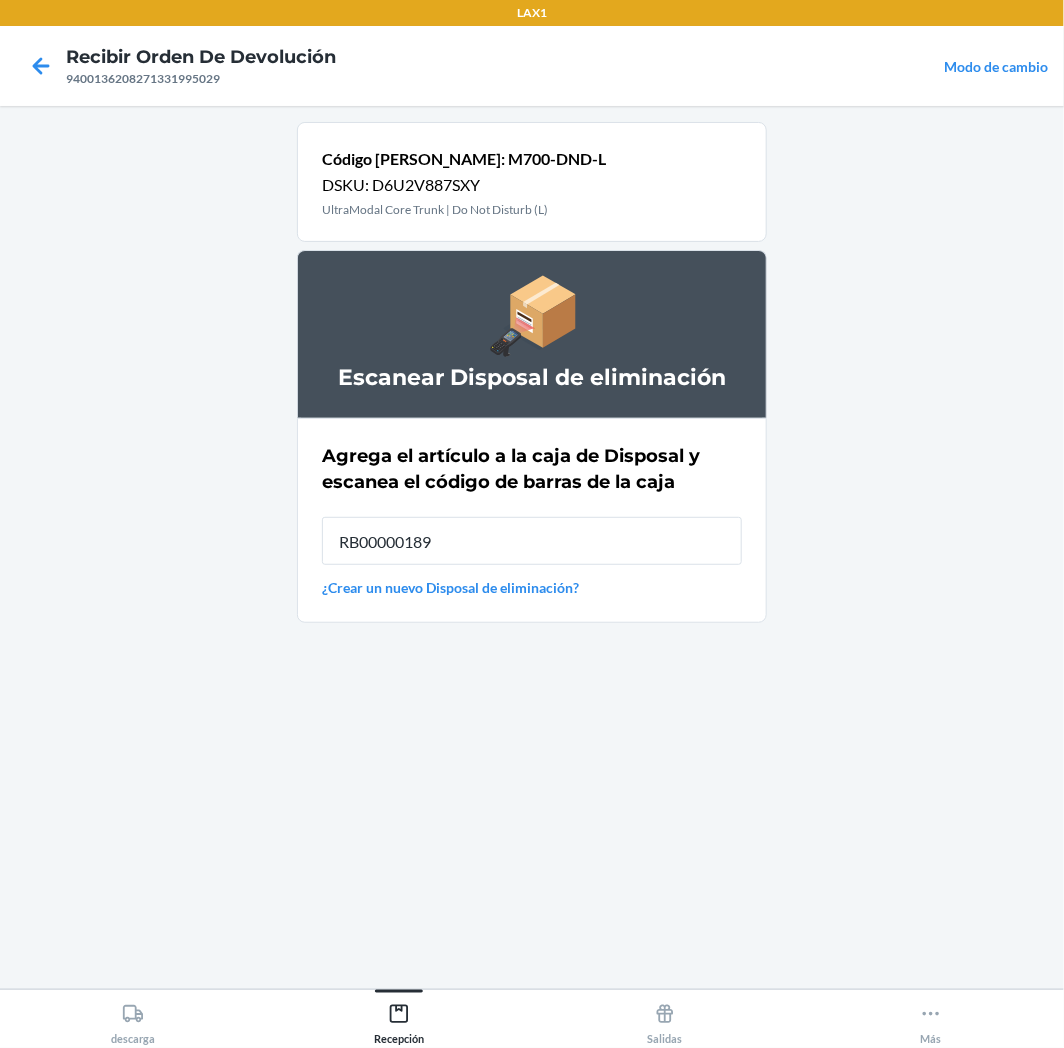 type on "RB00000189K" 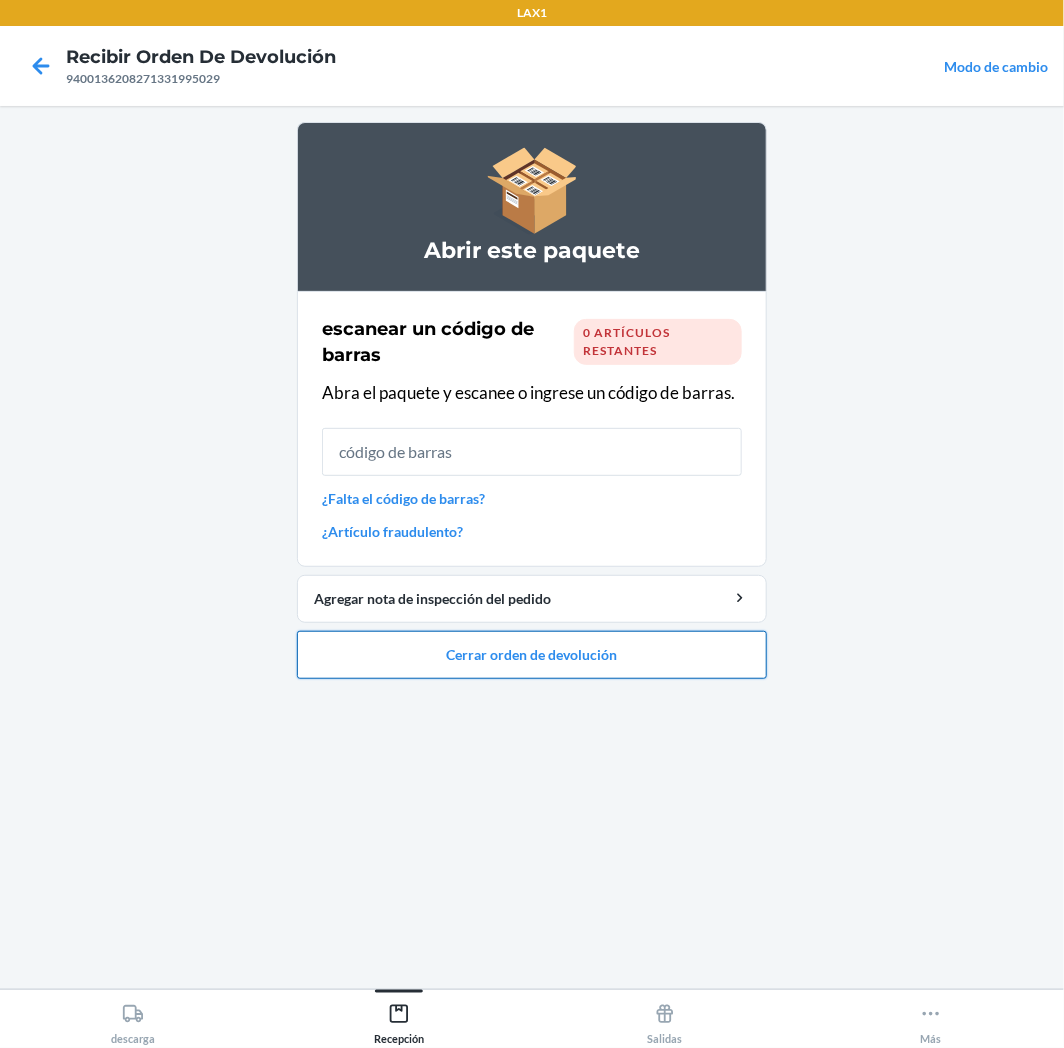 click on "Cerrar orden de devolución" at bounding box center [532, 655] 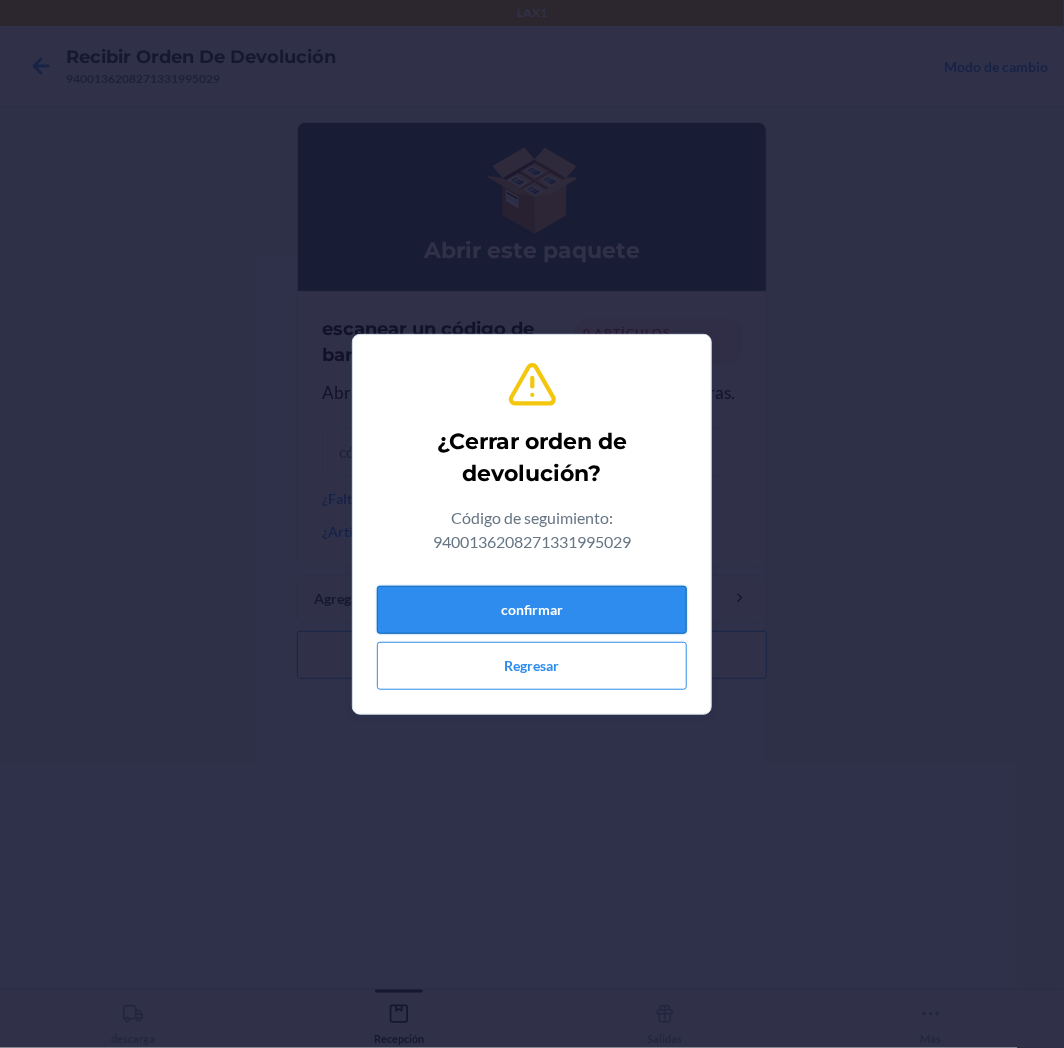 click on "confirmar" at bounding box center [532, 610] 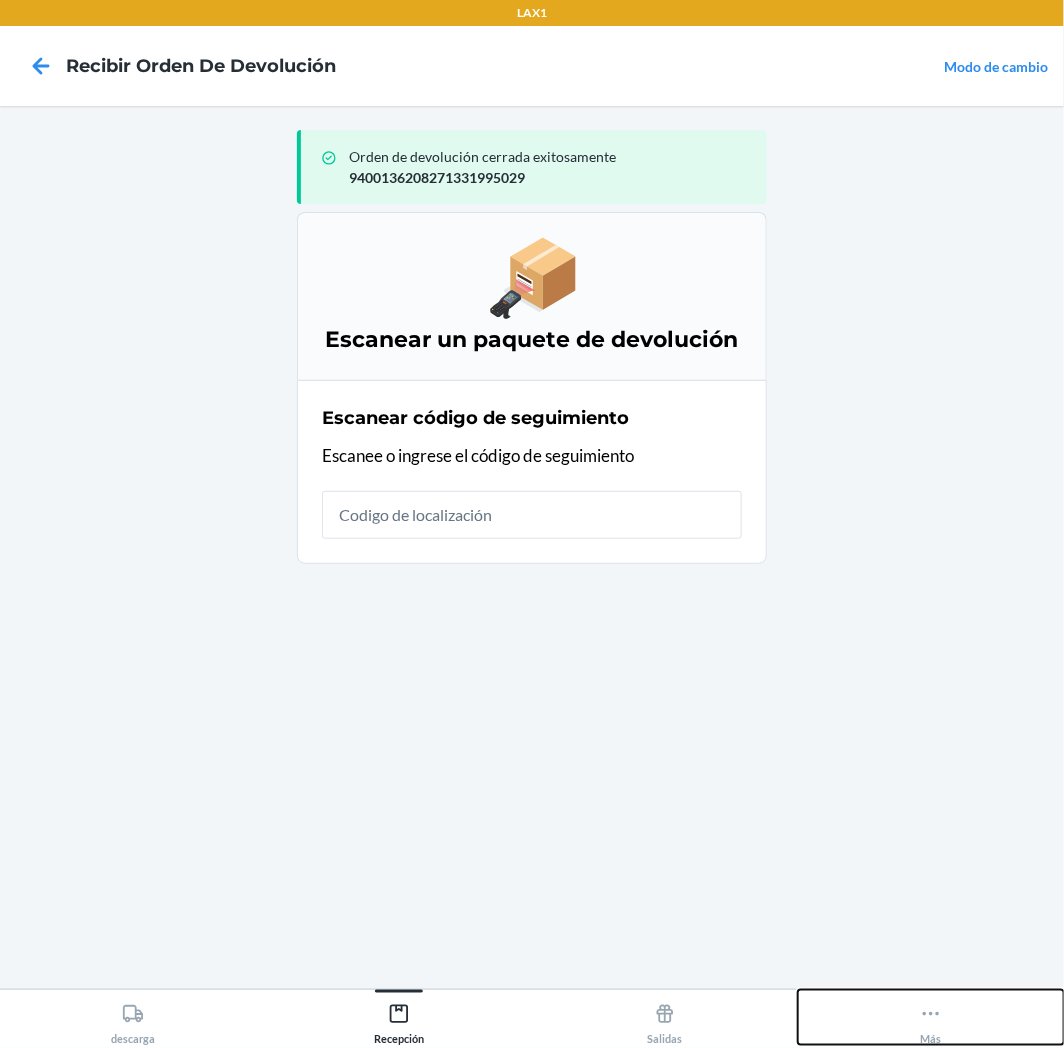 click on "Más" at bounding box center [931, 1017] 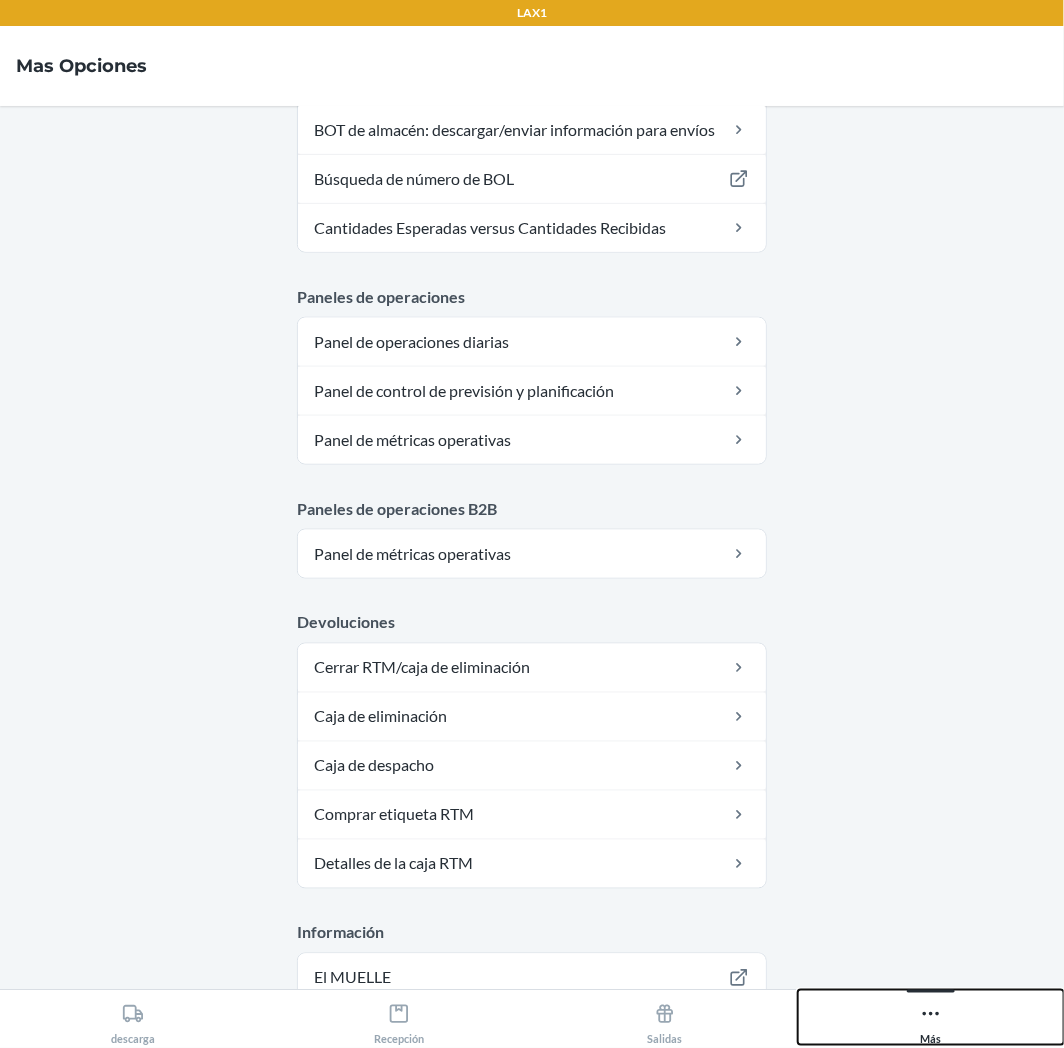 scroll, scrollTop: 828, scrollLeft: 0, axis: vertical 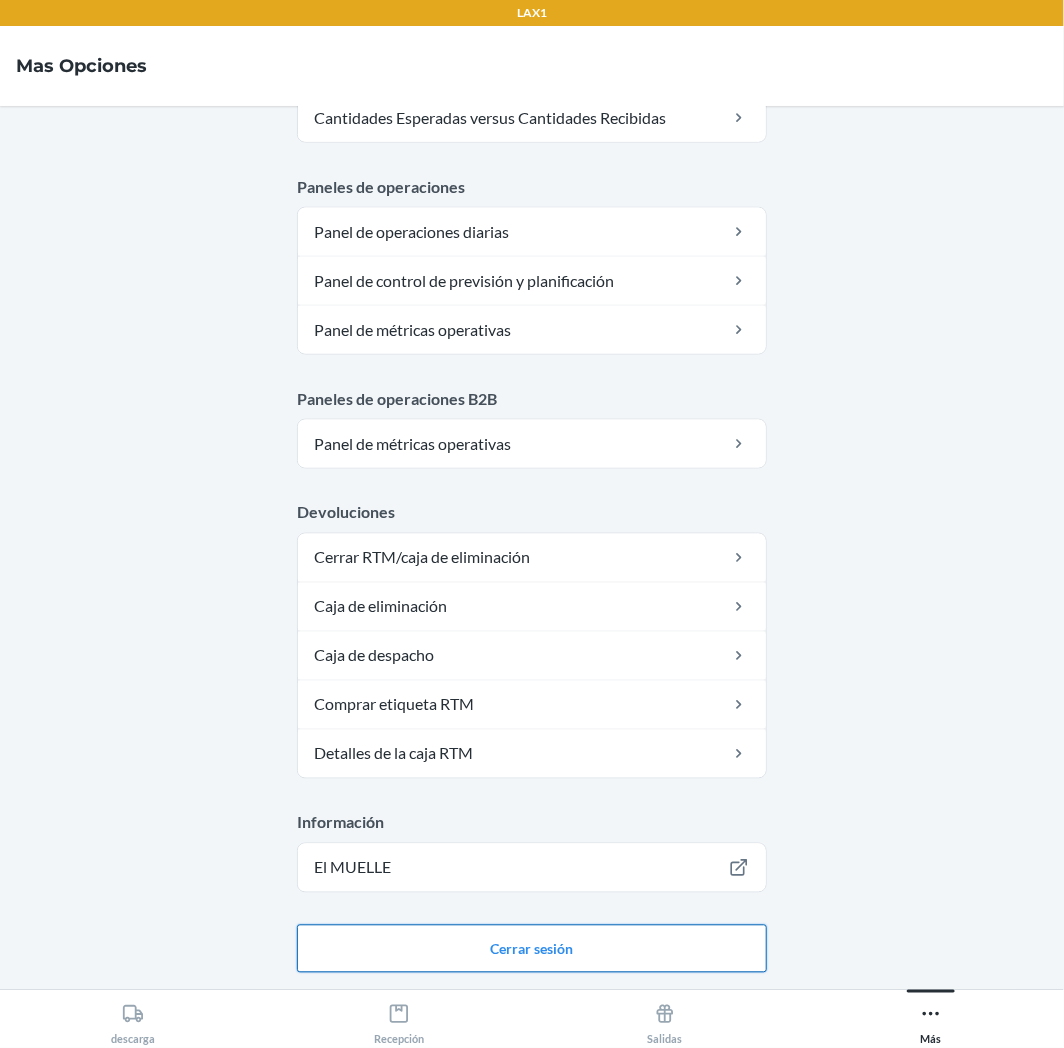 click on "Cerrar sesión" at bounding box center [532, 949] 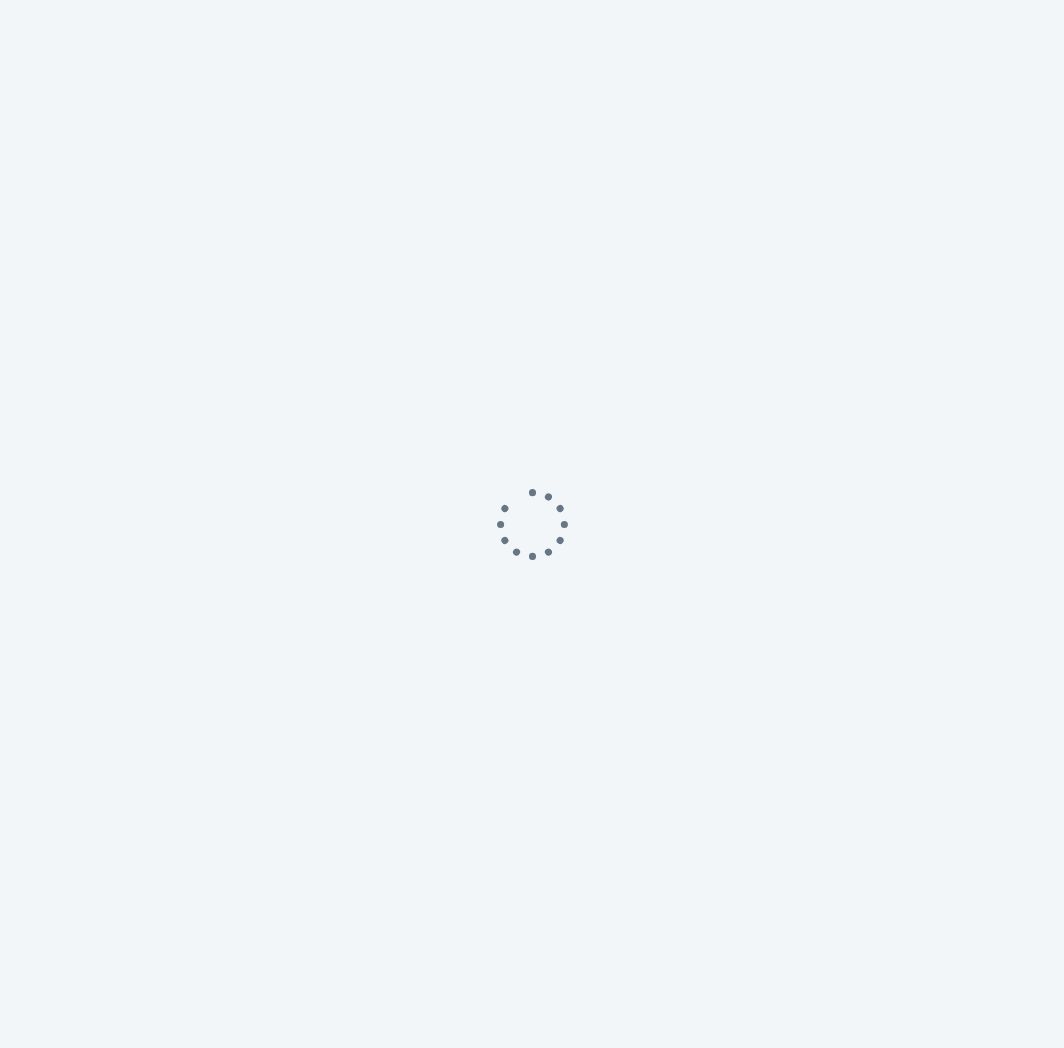 scroll, scrollTop: 0, scrollLeft: 0, axis: both 